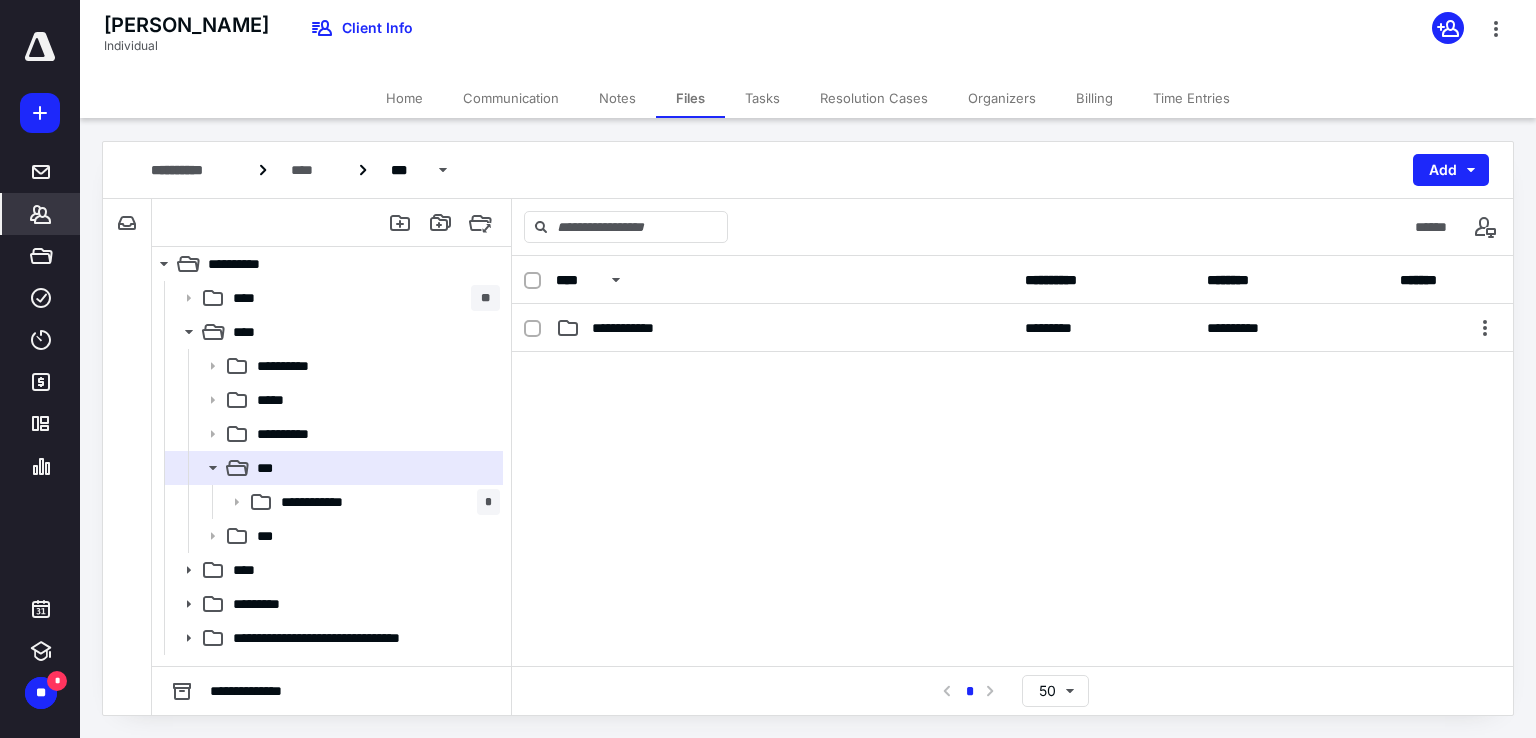 scroll, scrollTop: 0, scrollLeft: 0, axis: both 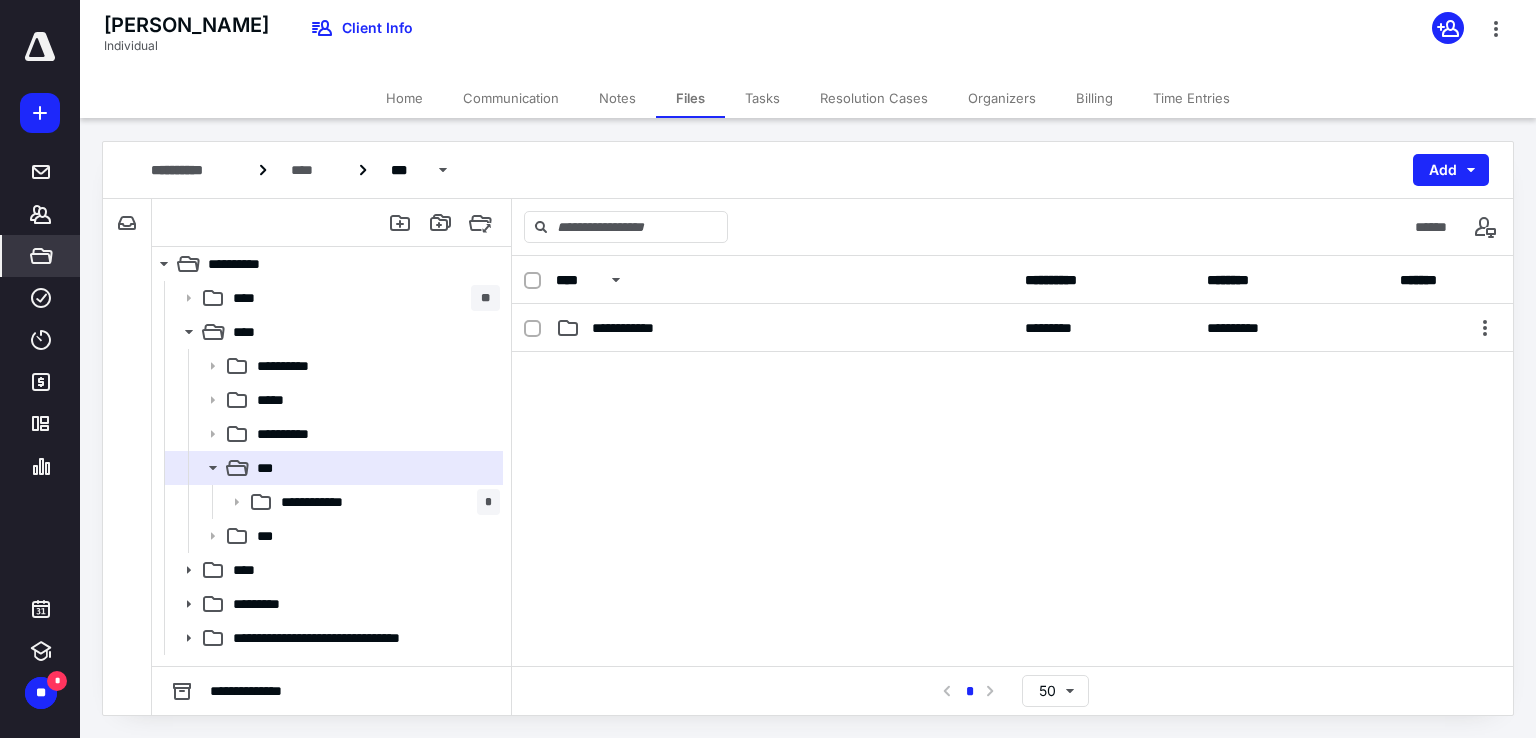 click 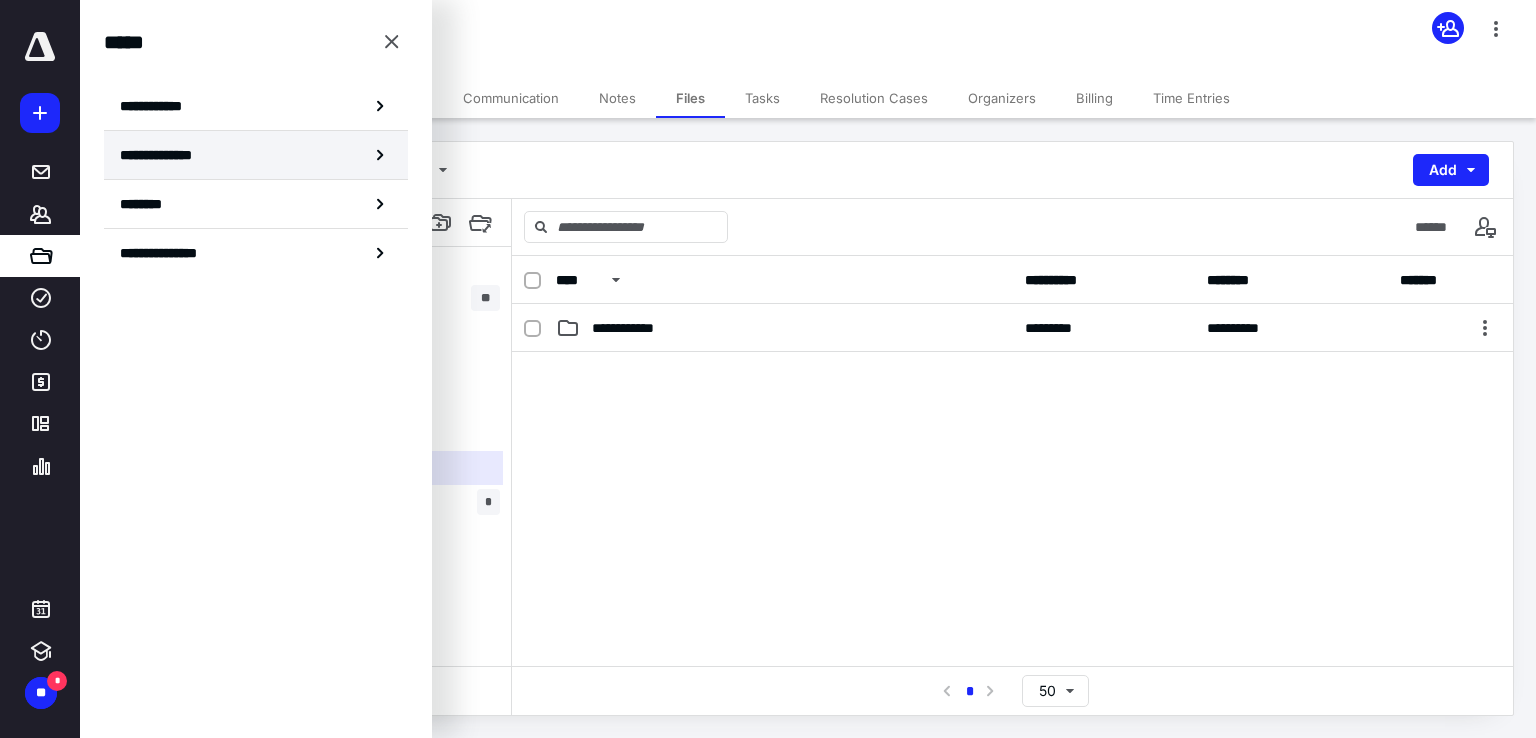 click on "**********" at bounding box center [256, 155] 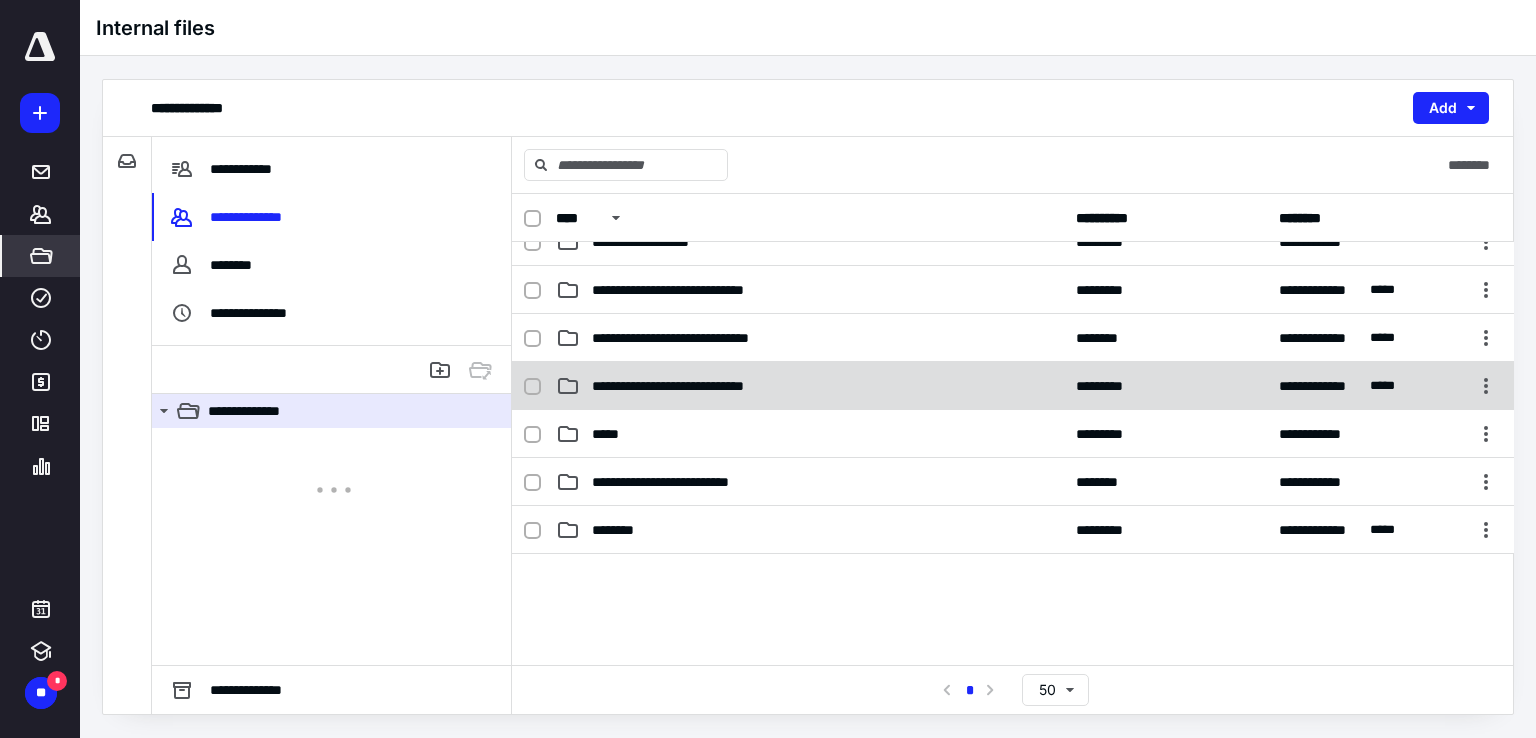 scroll, scrollTop: 552, scrollLeft: 0, axis: vertical 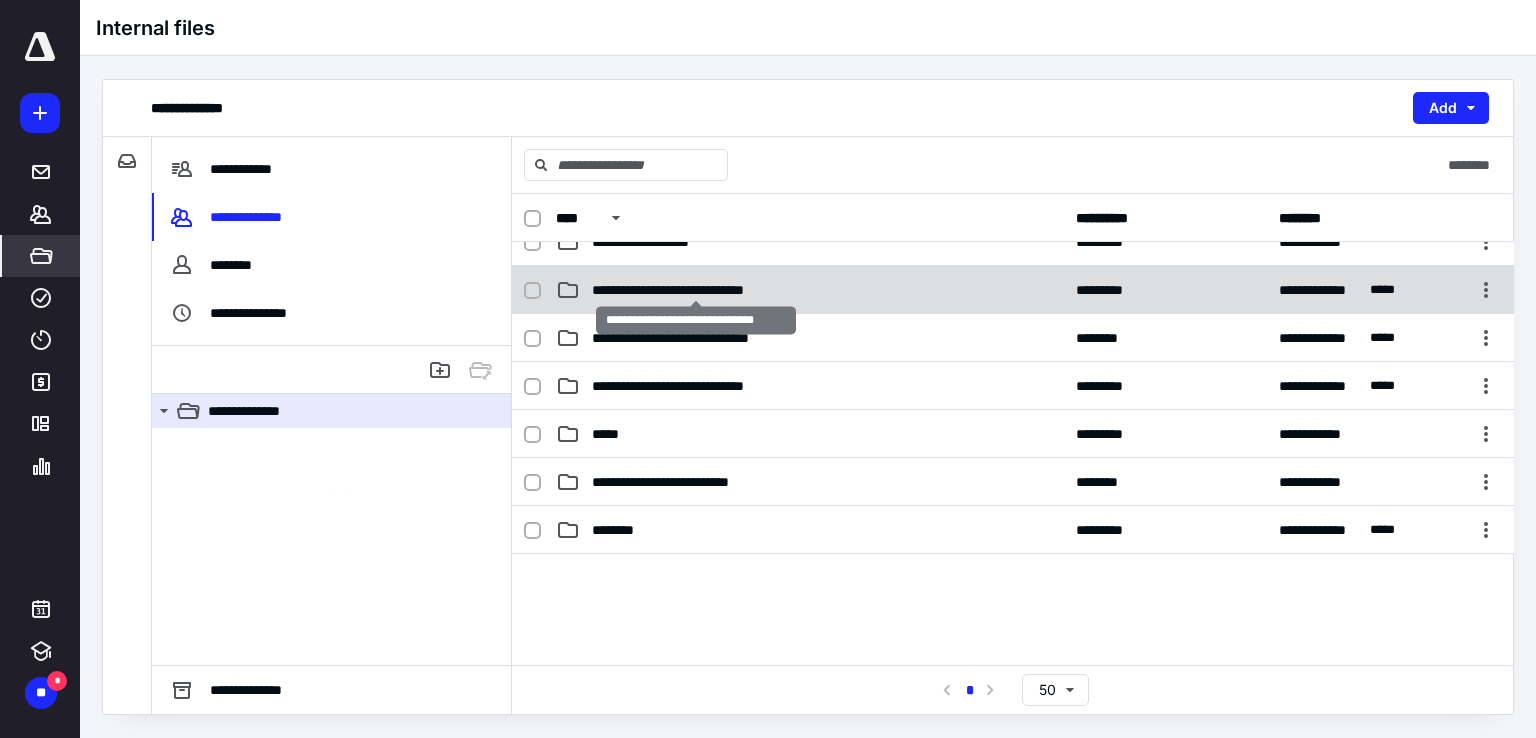 click on "**********" at bounding box center (696, 290) 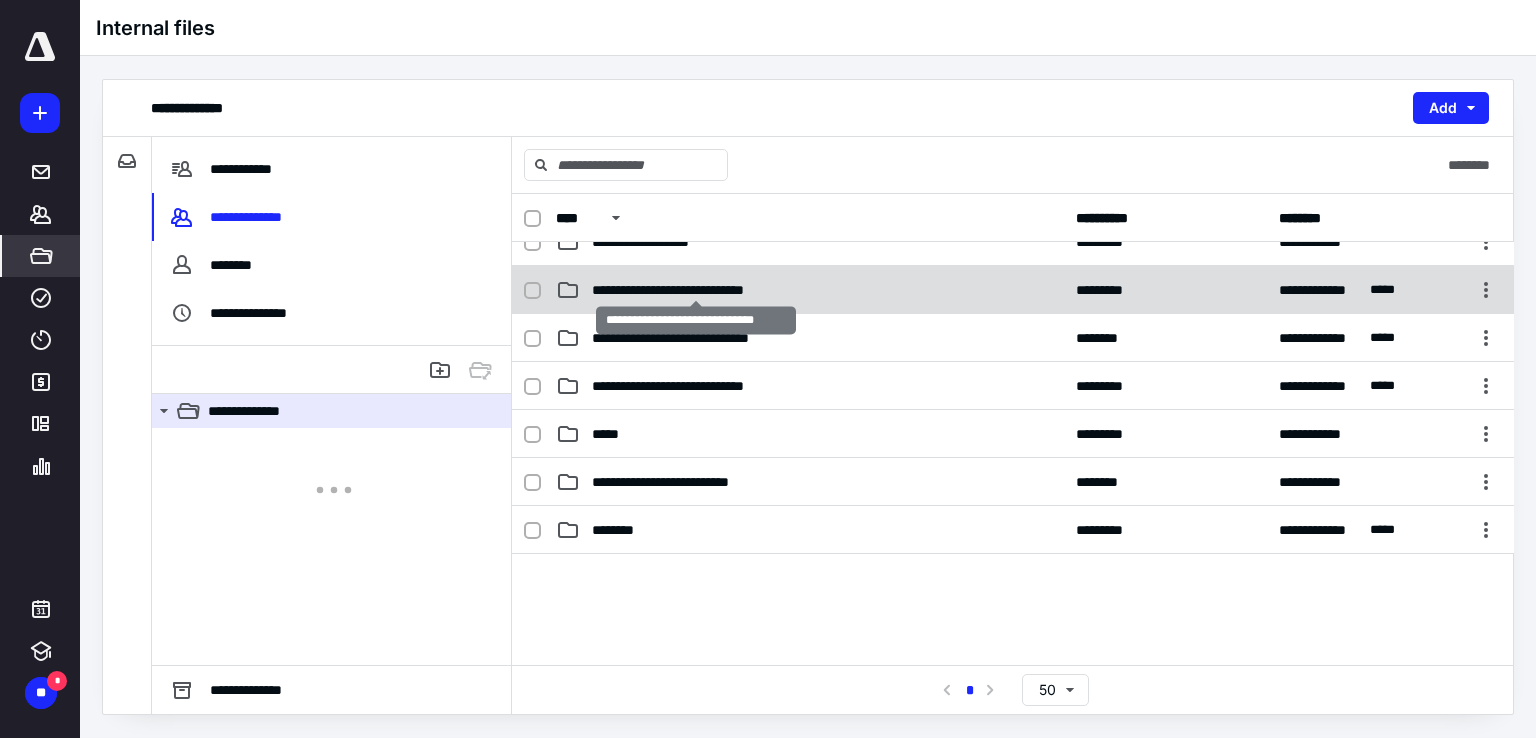 checkbox on "true" 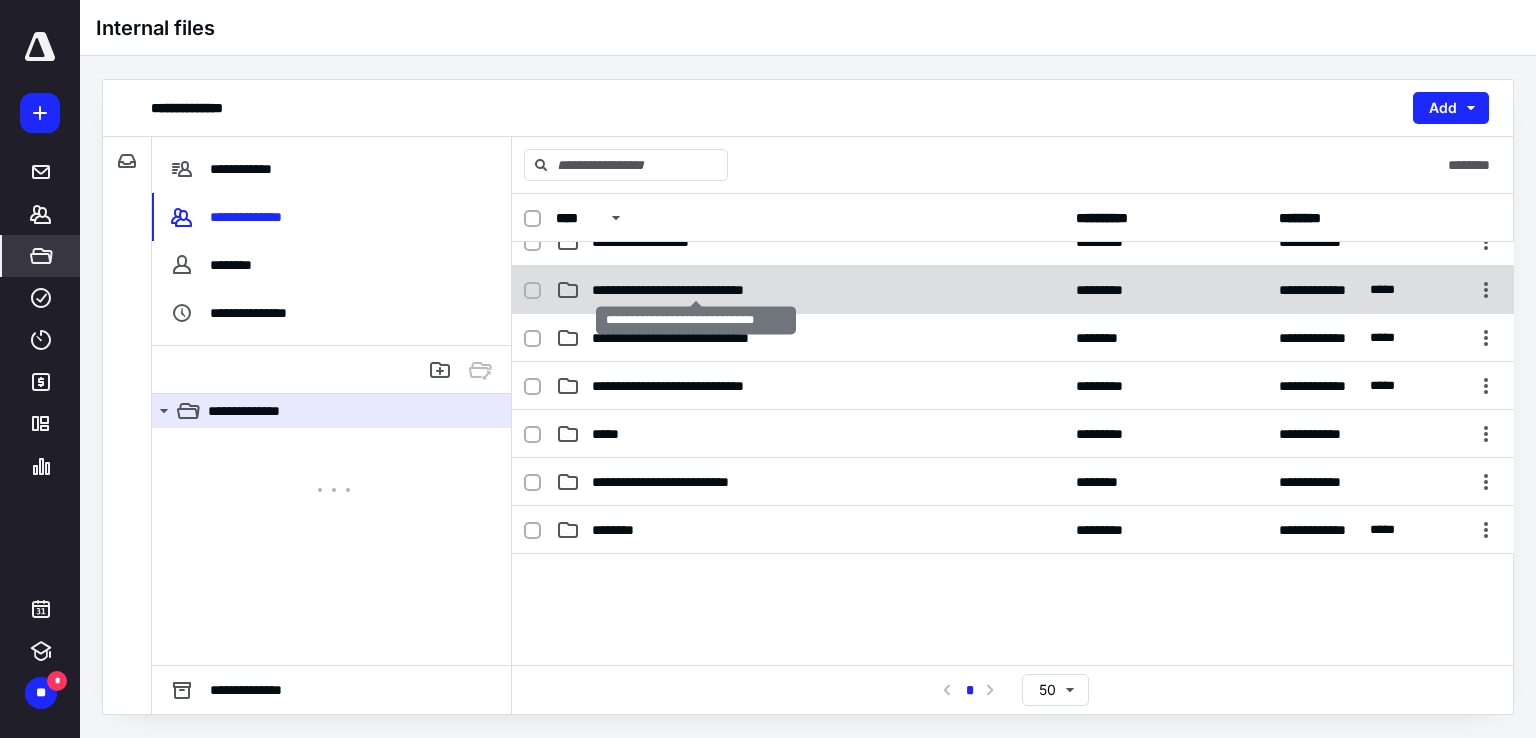 click on "**********" at bounding box center [696, 290] 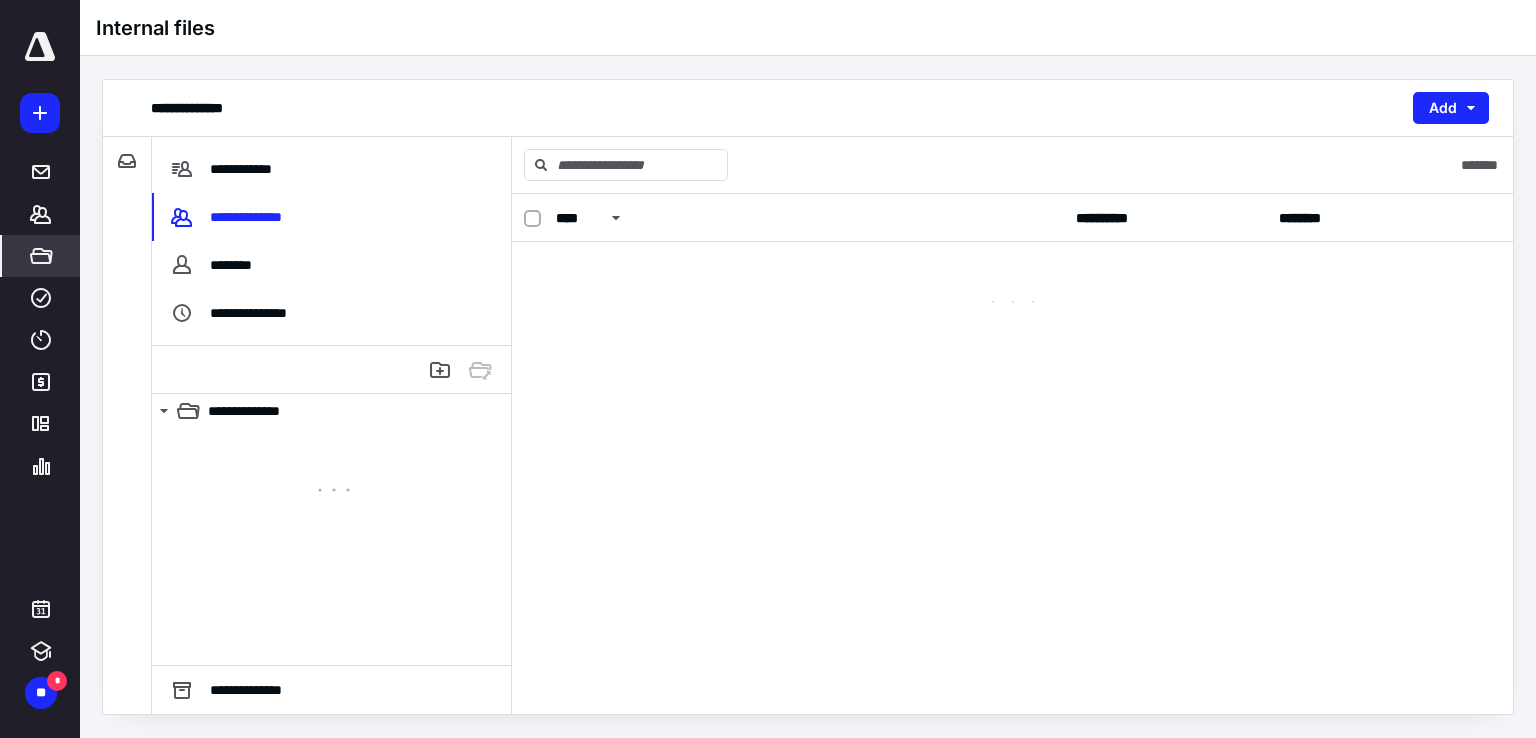 scroll, scrollTop: 0, scrollLeft: 0, axis: both 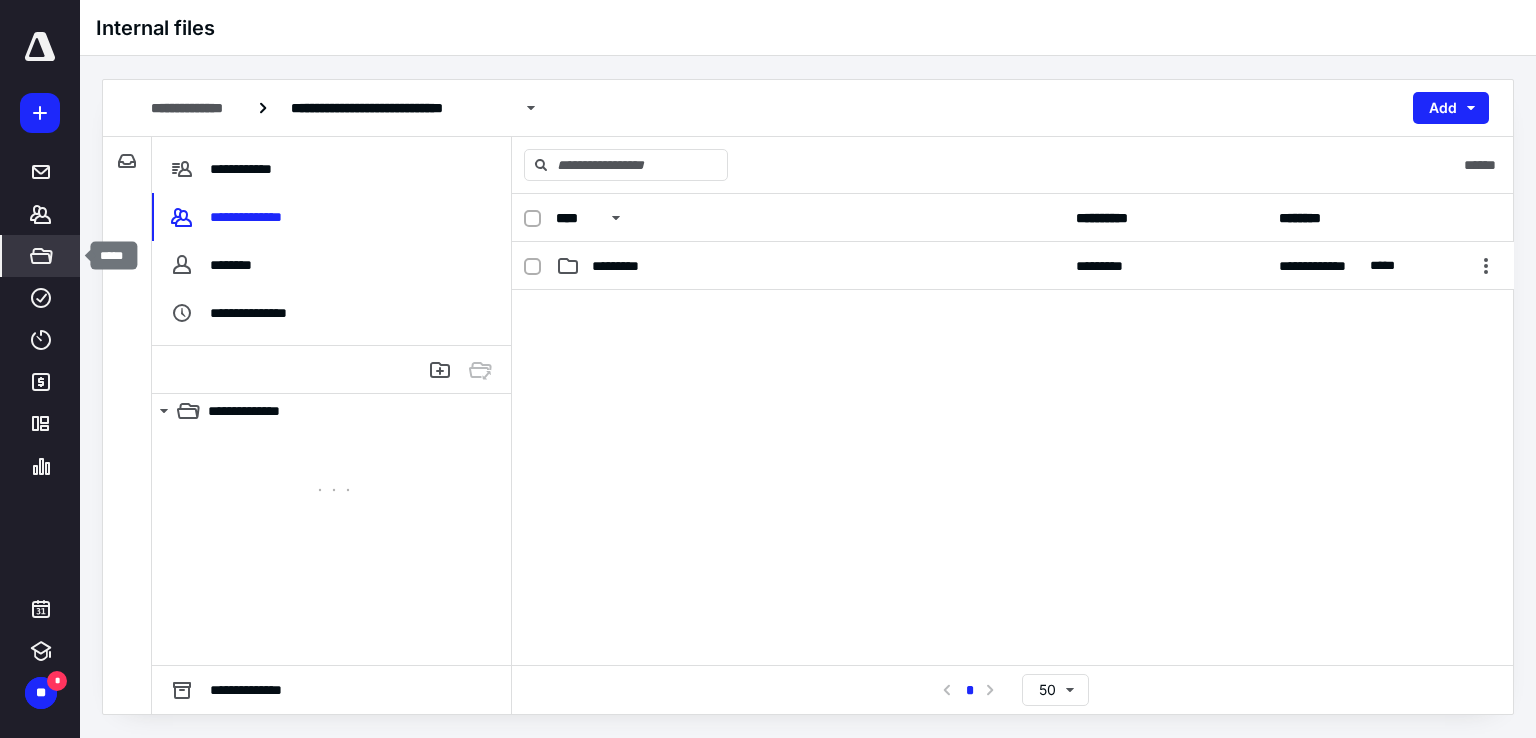 click 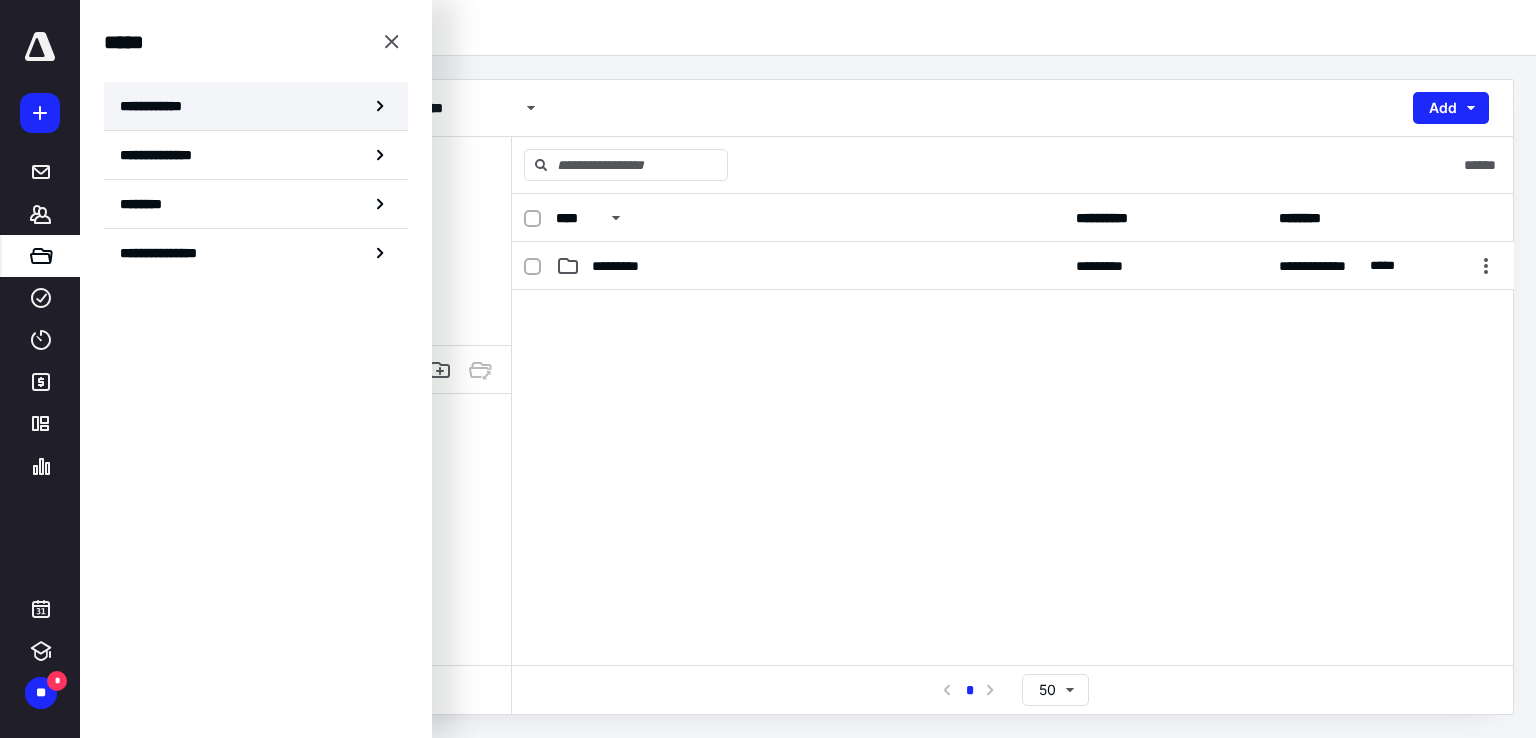 click on "**********" at bounding box center (157, 106) 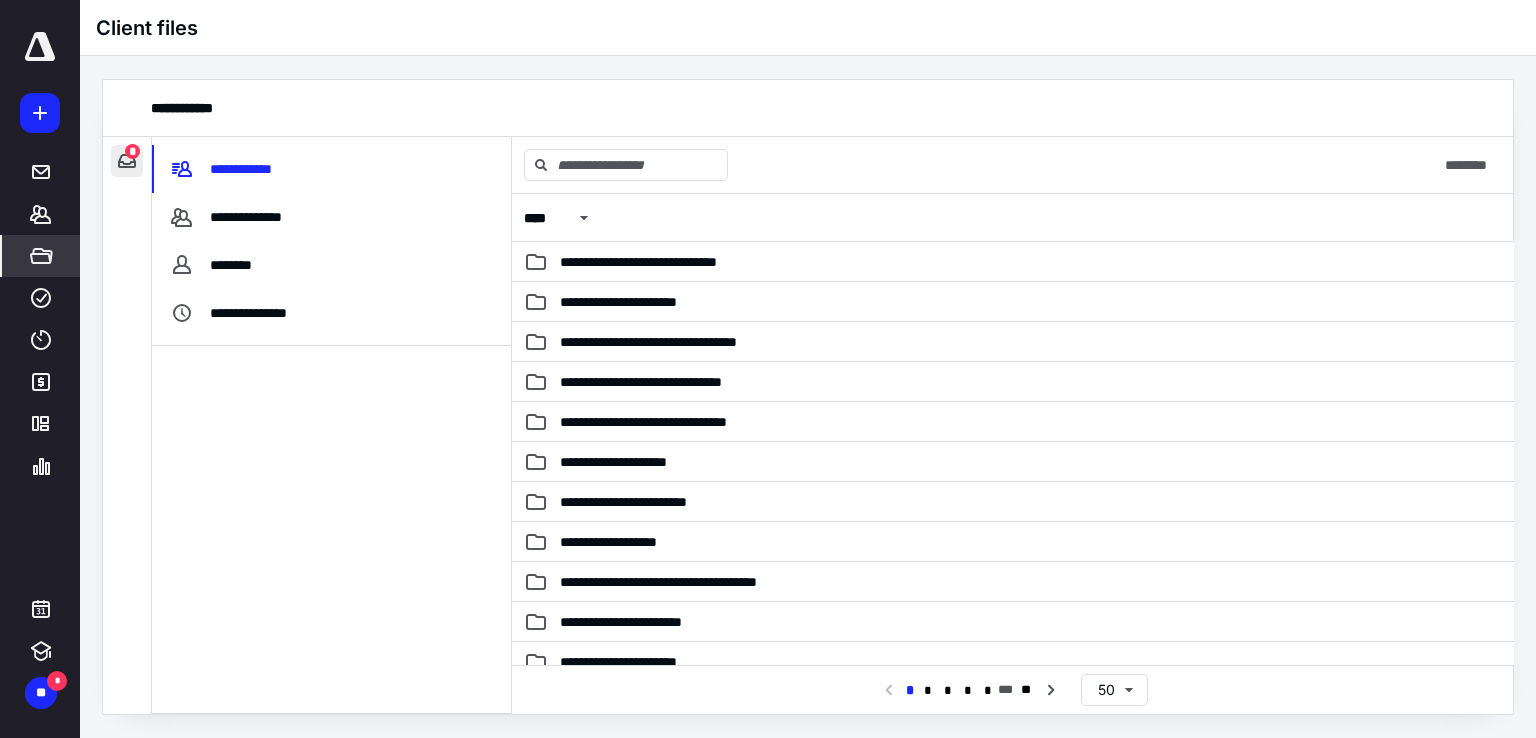 click at bounding box center (127, 161) 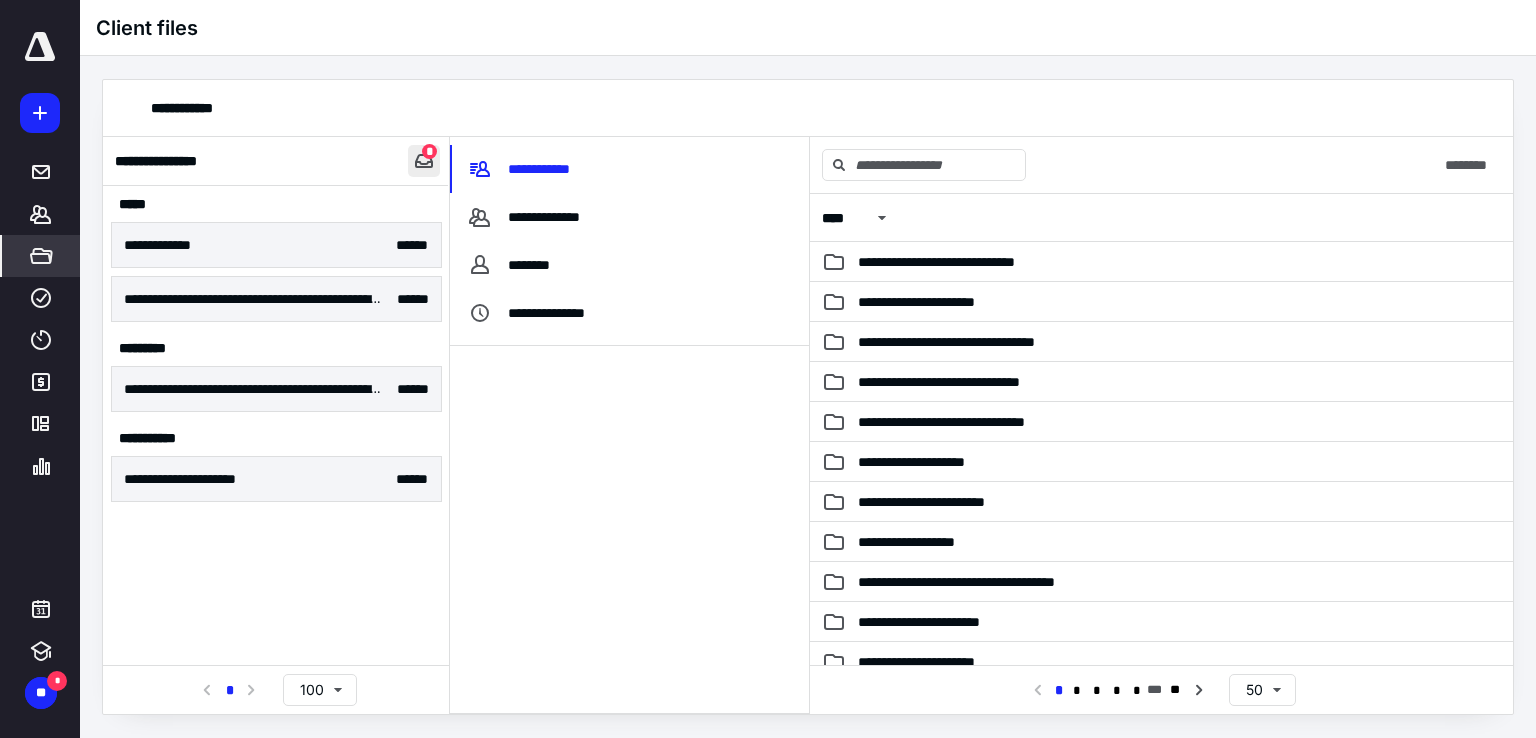 click at bounding box center (424, 161) 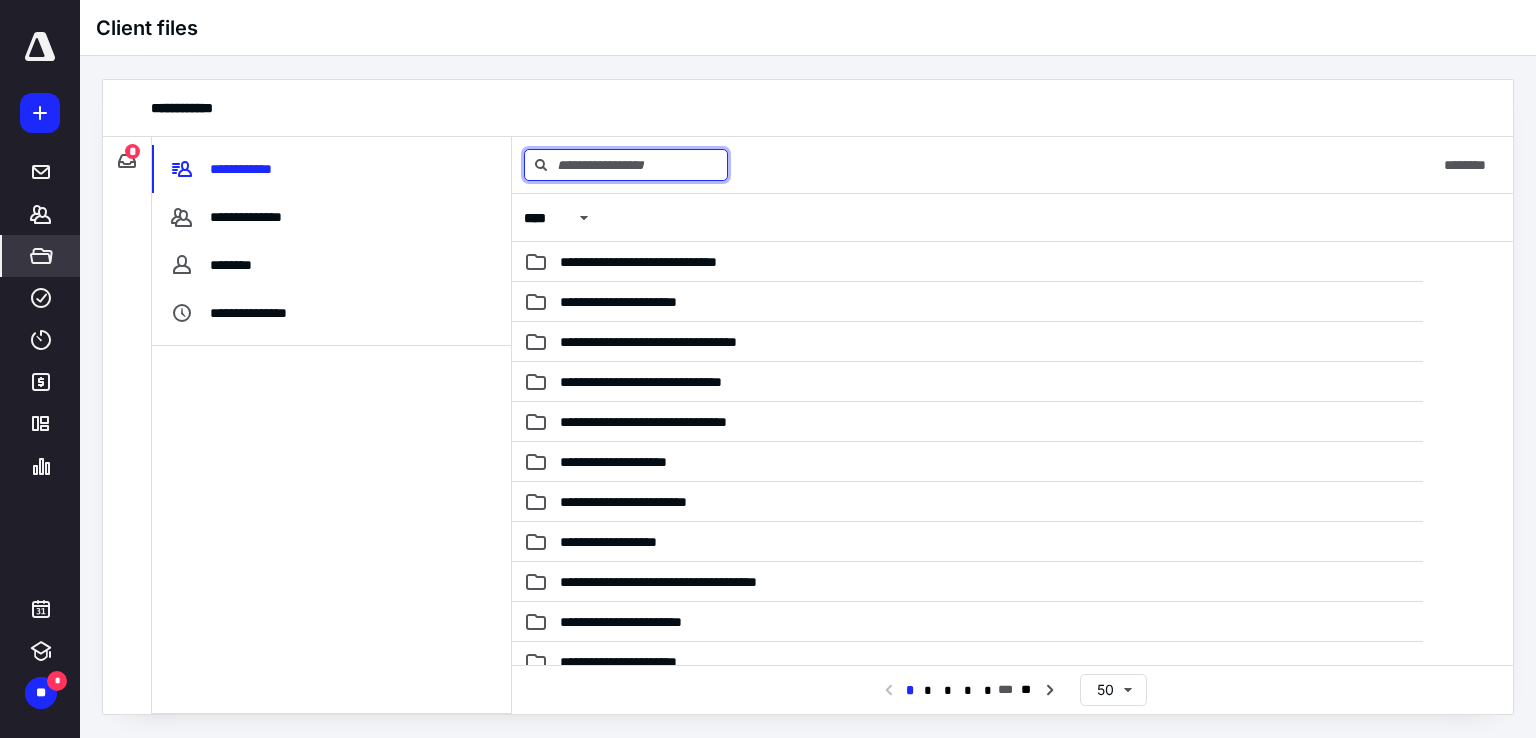 click at bounding box center [626, 165] 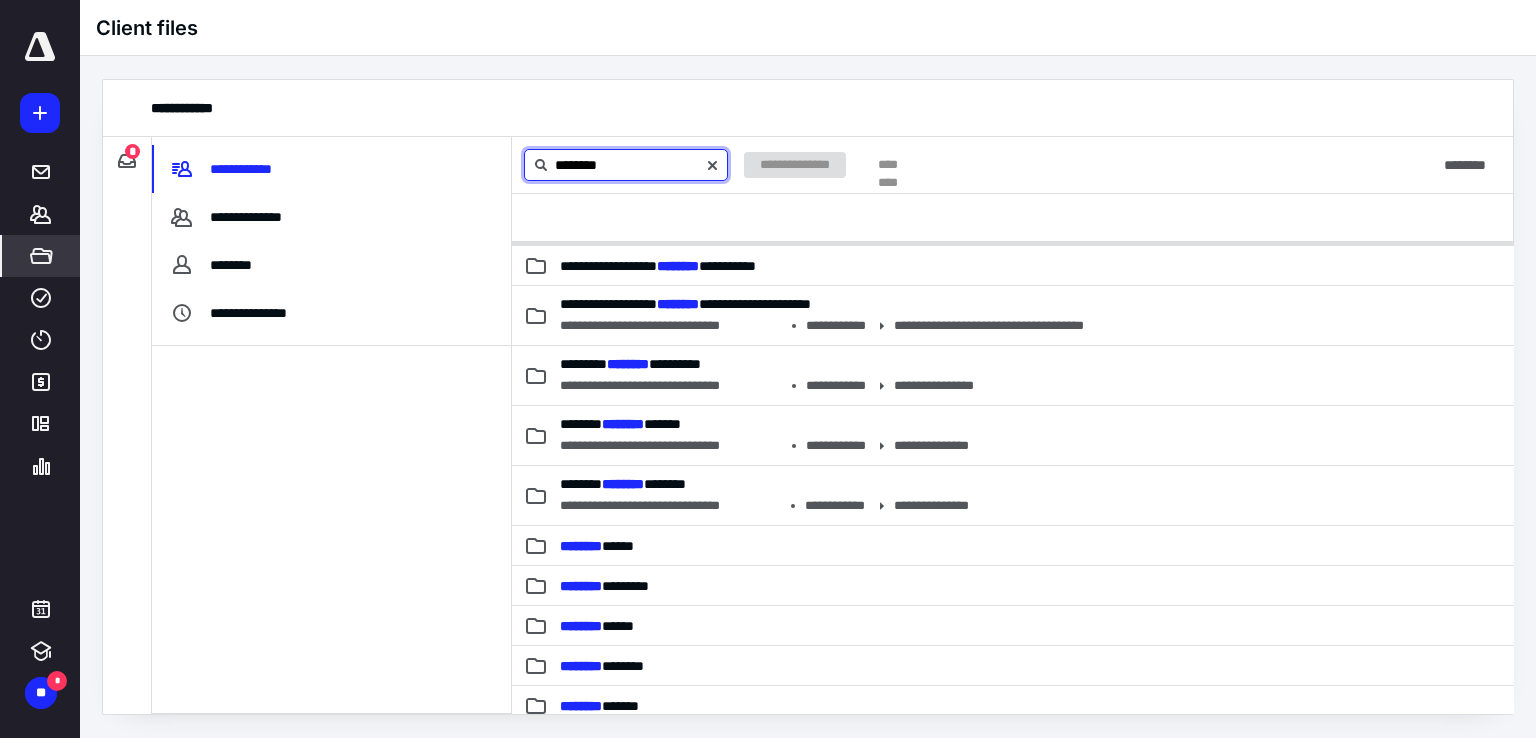 scroll, scrollTop: 200, scrollLeft: 0, axis: vertical 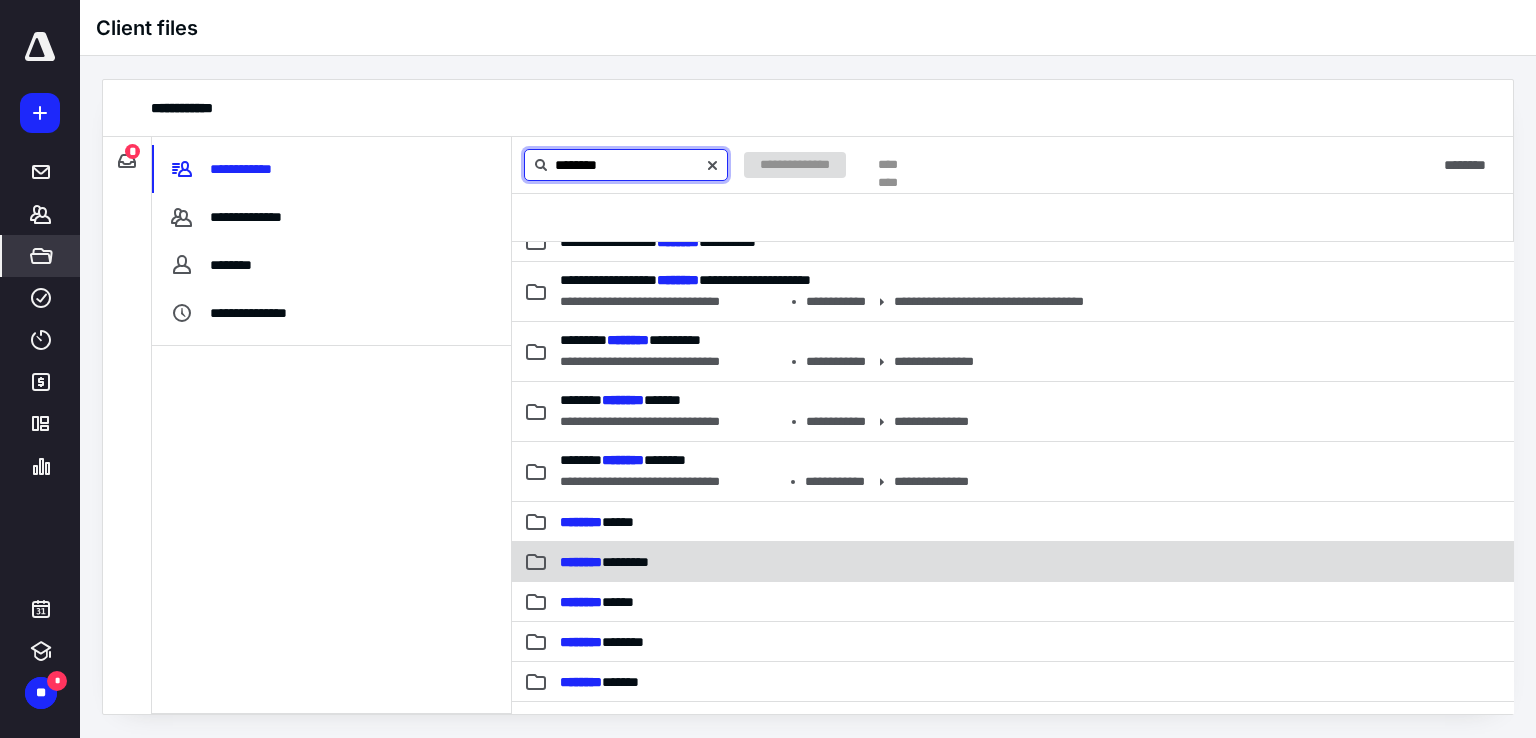type on "********" 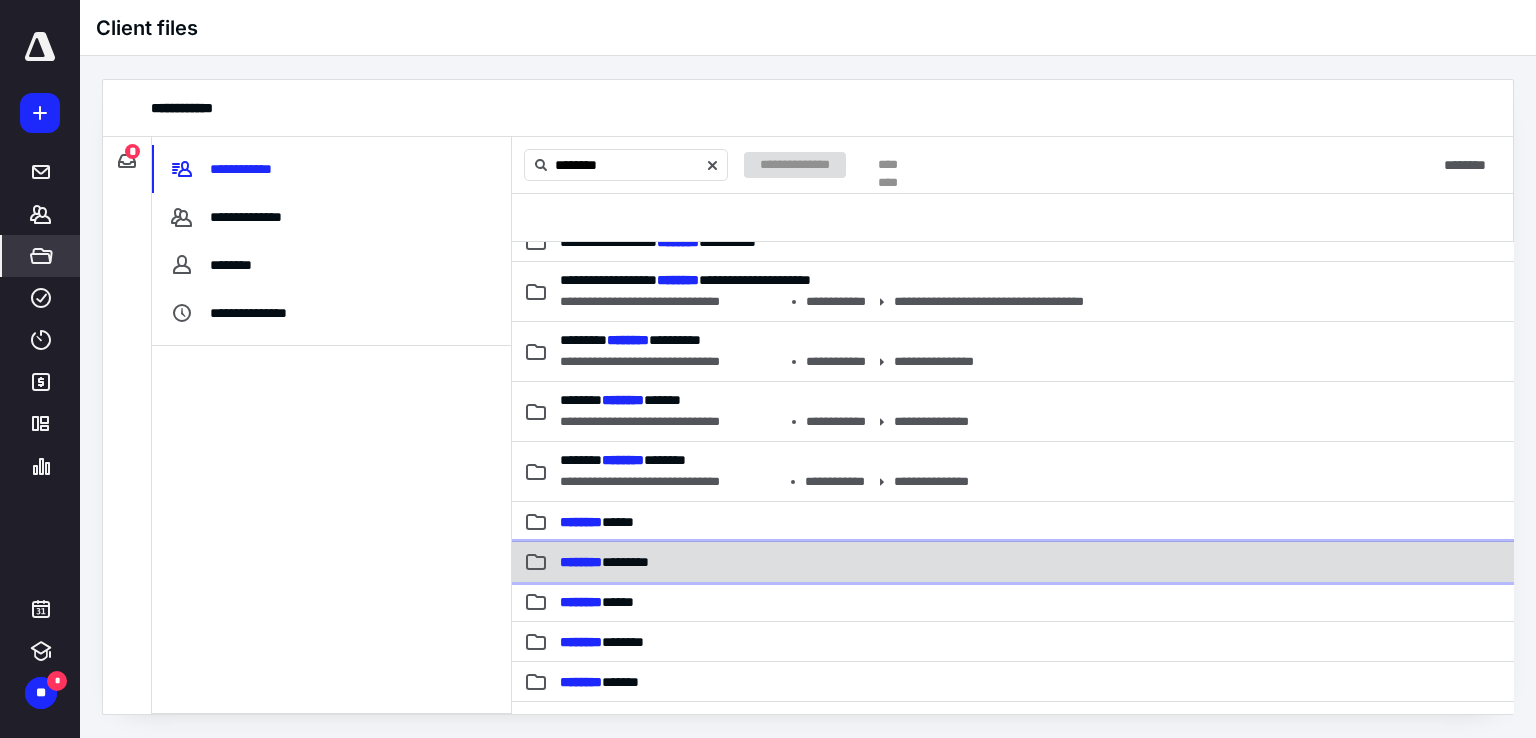 click on "******** ********" at bounding box center (873, 562) 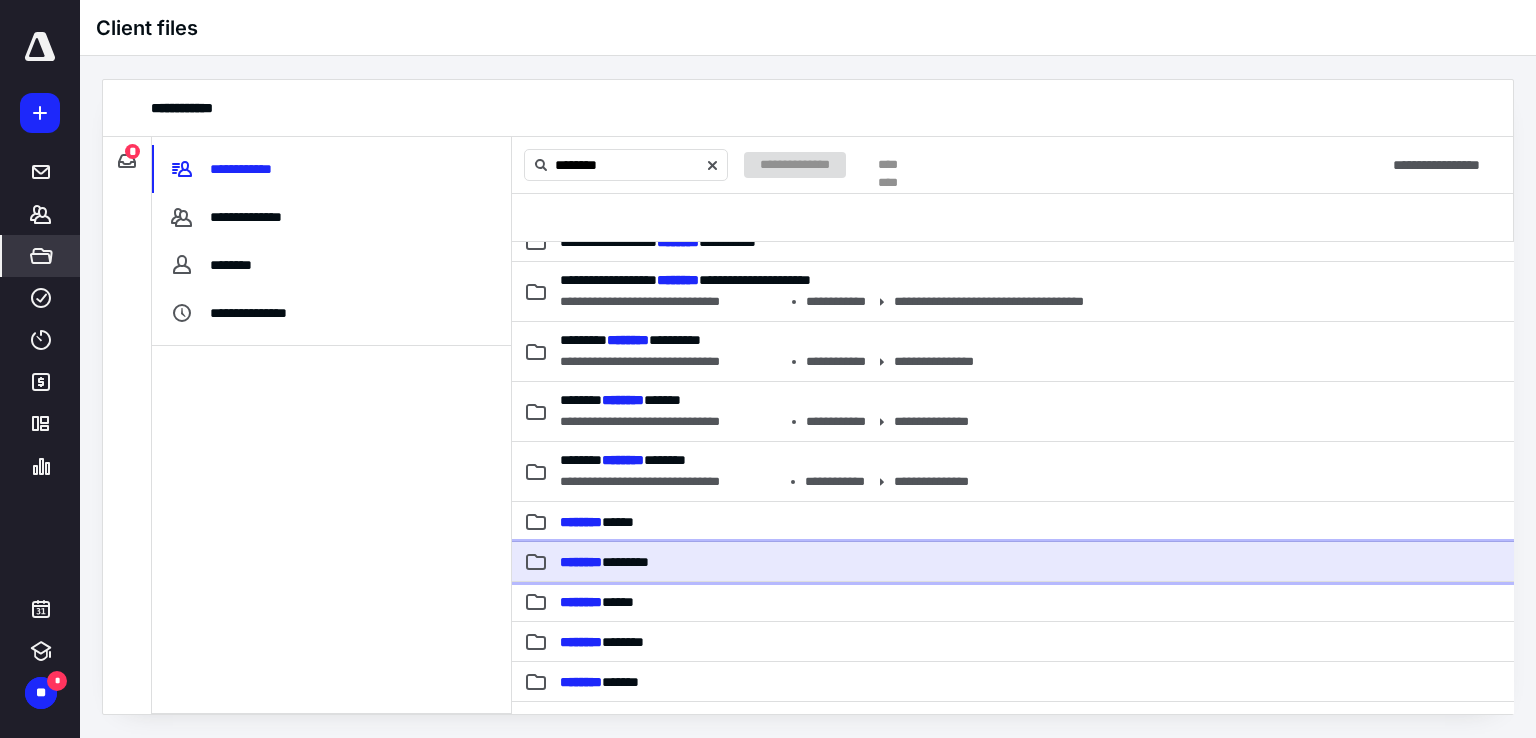 click on "******** ********" at bounding box center [873, 562] 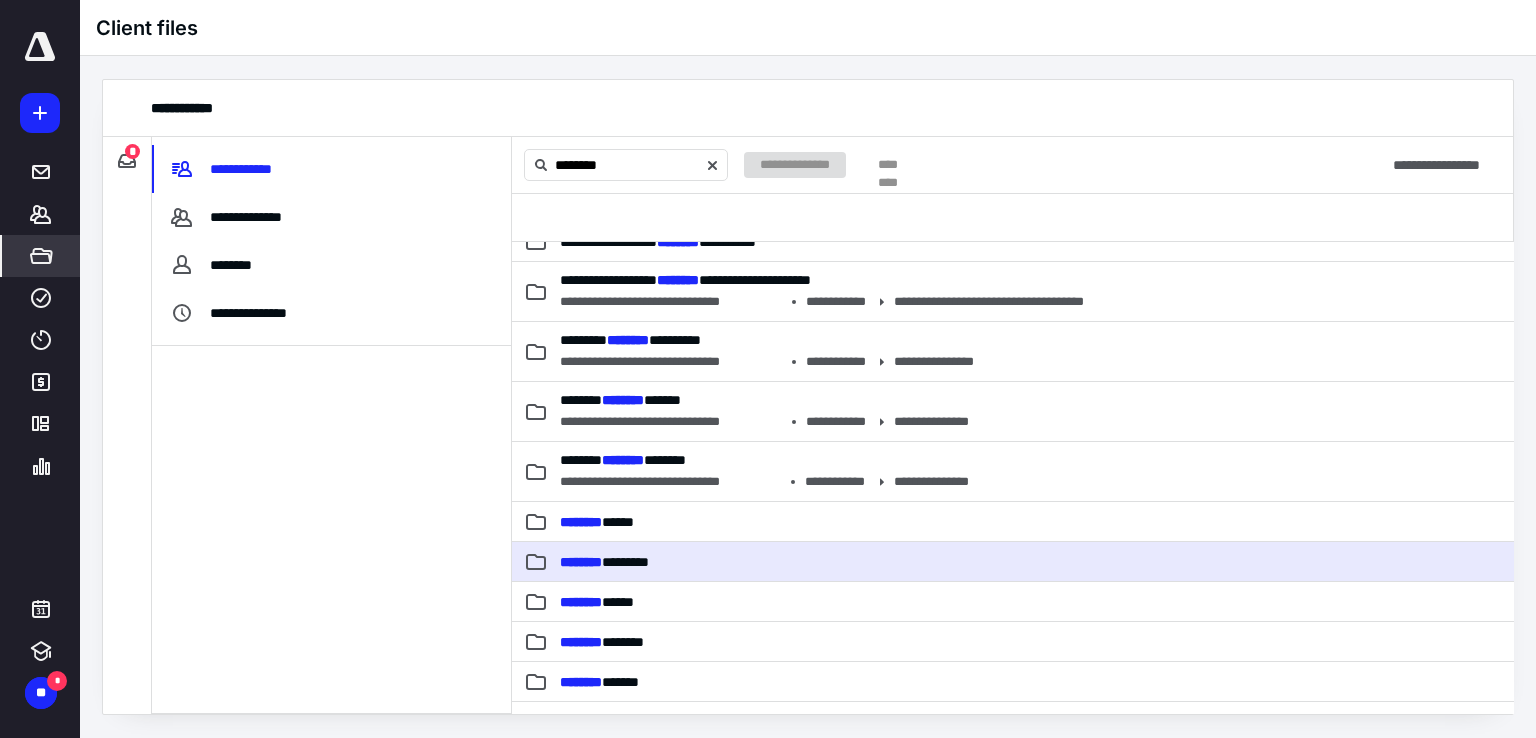 type 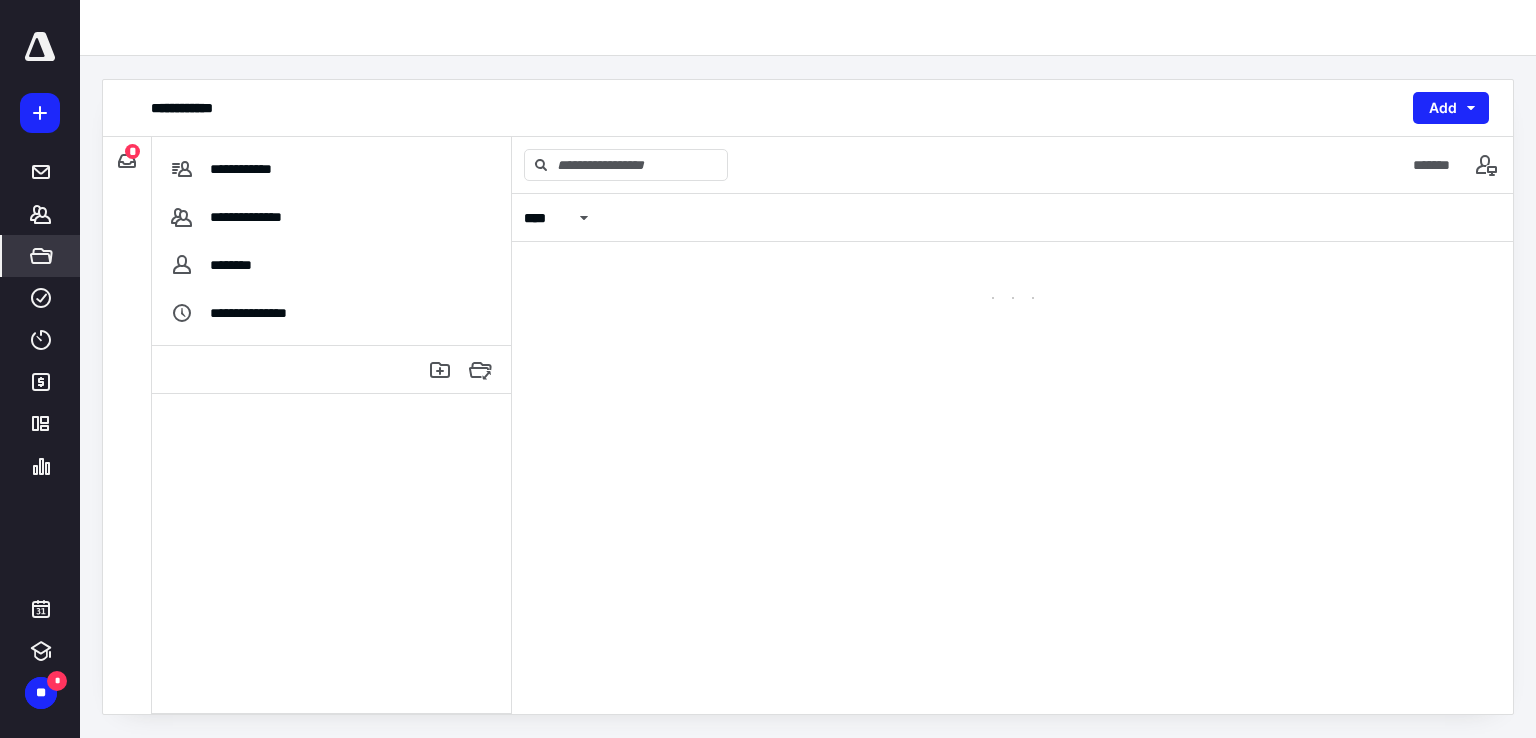 scroll, scrollTop: 0, scrollLeft: 0, axis: both 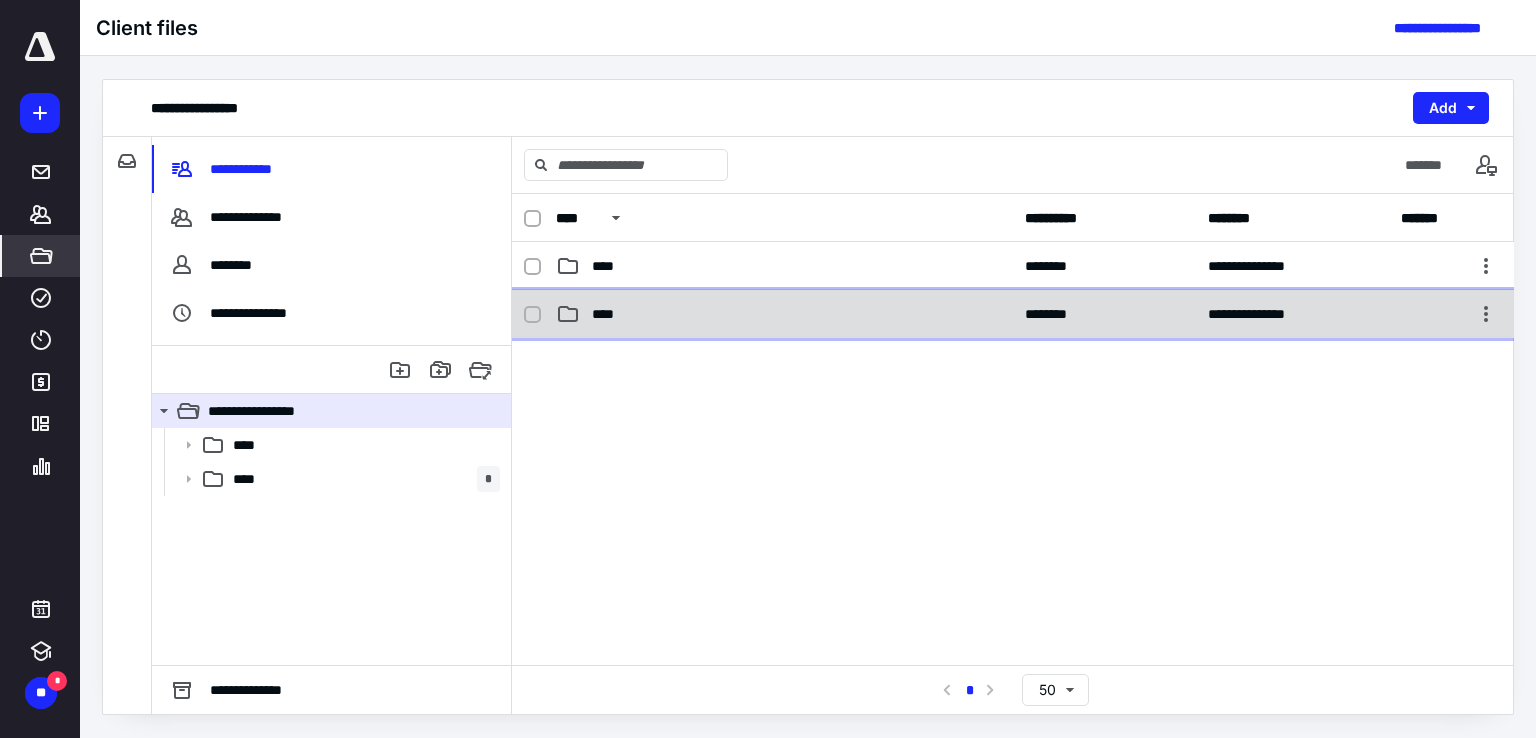 click on "****" at bounding box center (784, 314) 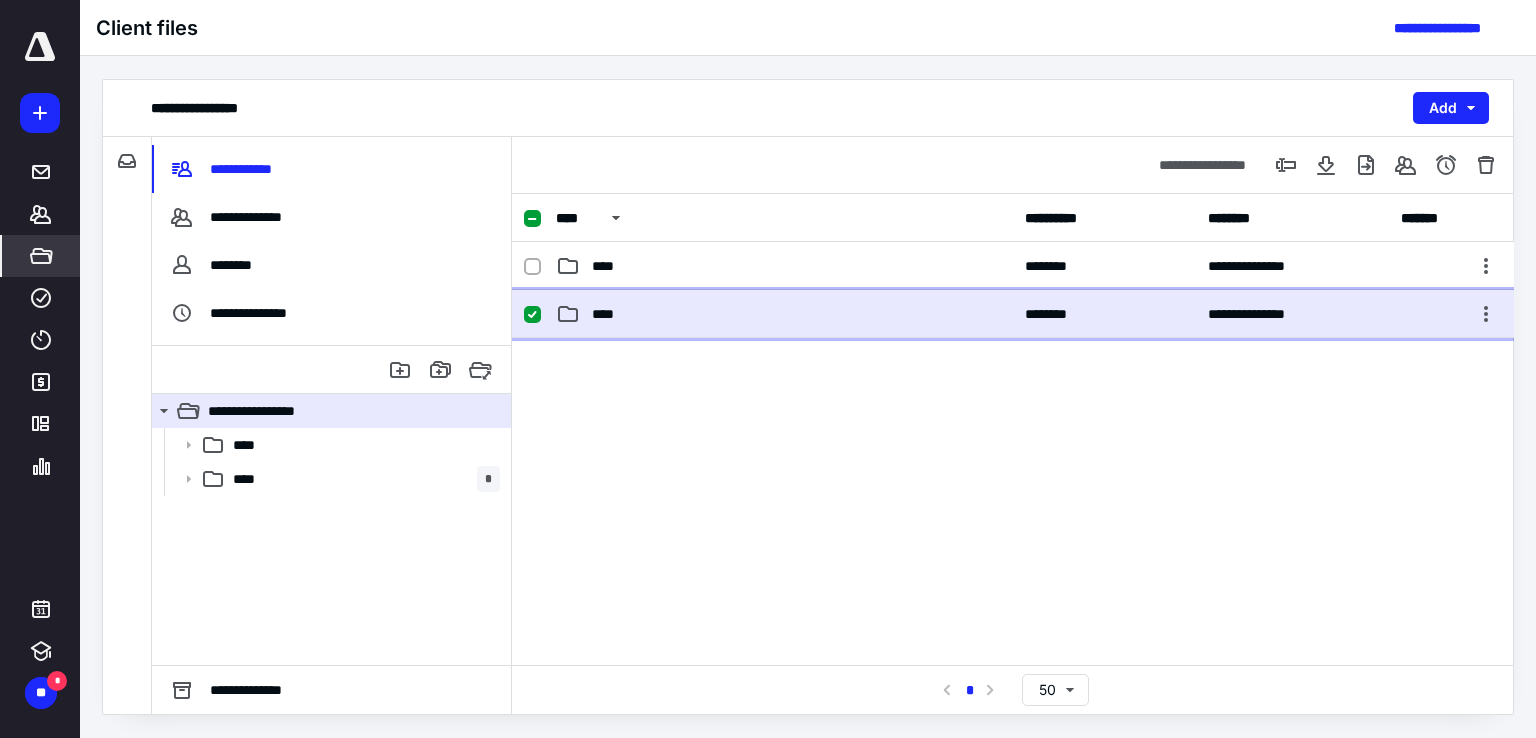 click on "****" at bounding box center [784, 314] 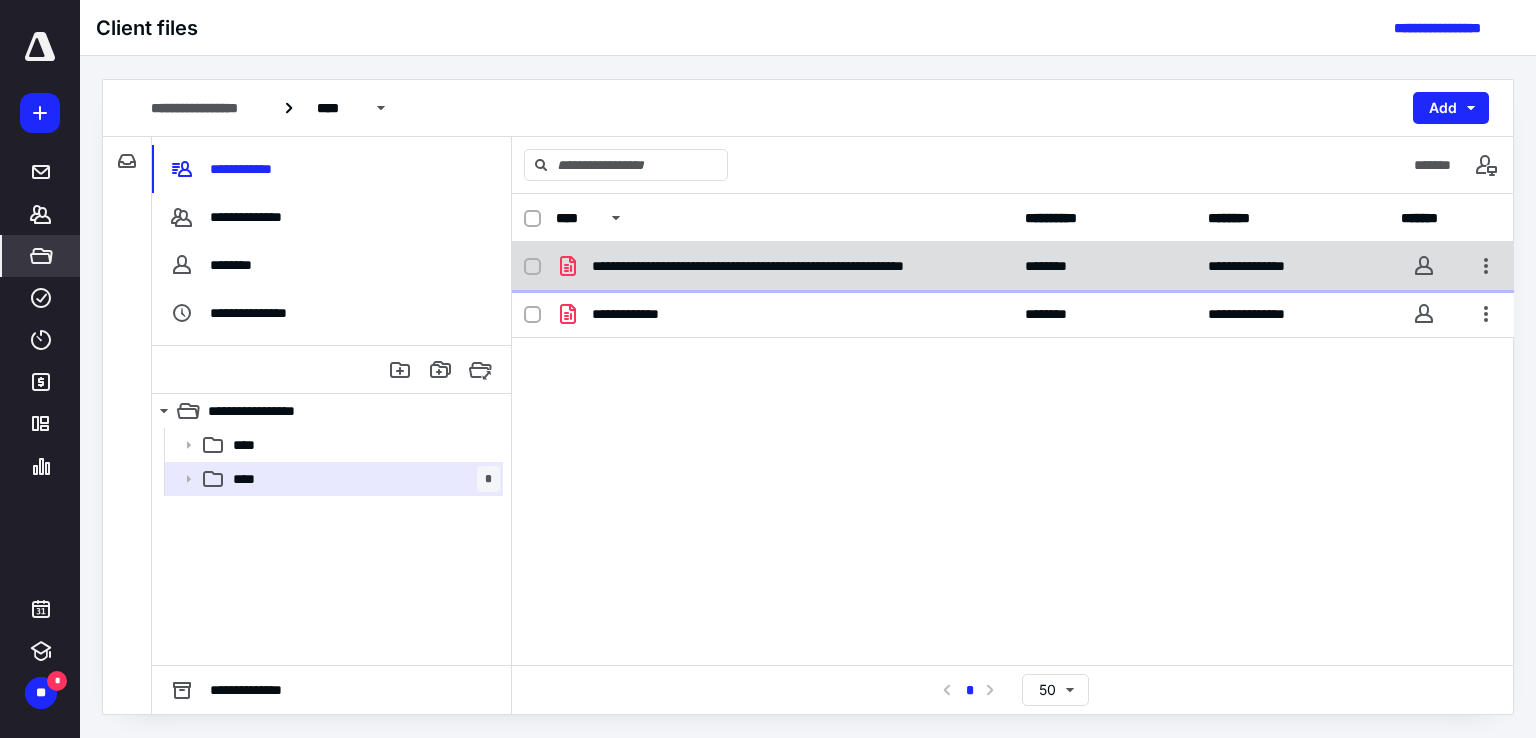 click on "**********" at bounding box center [796, 266] 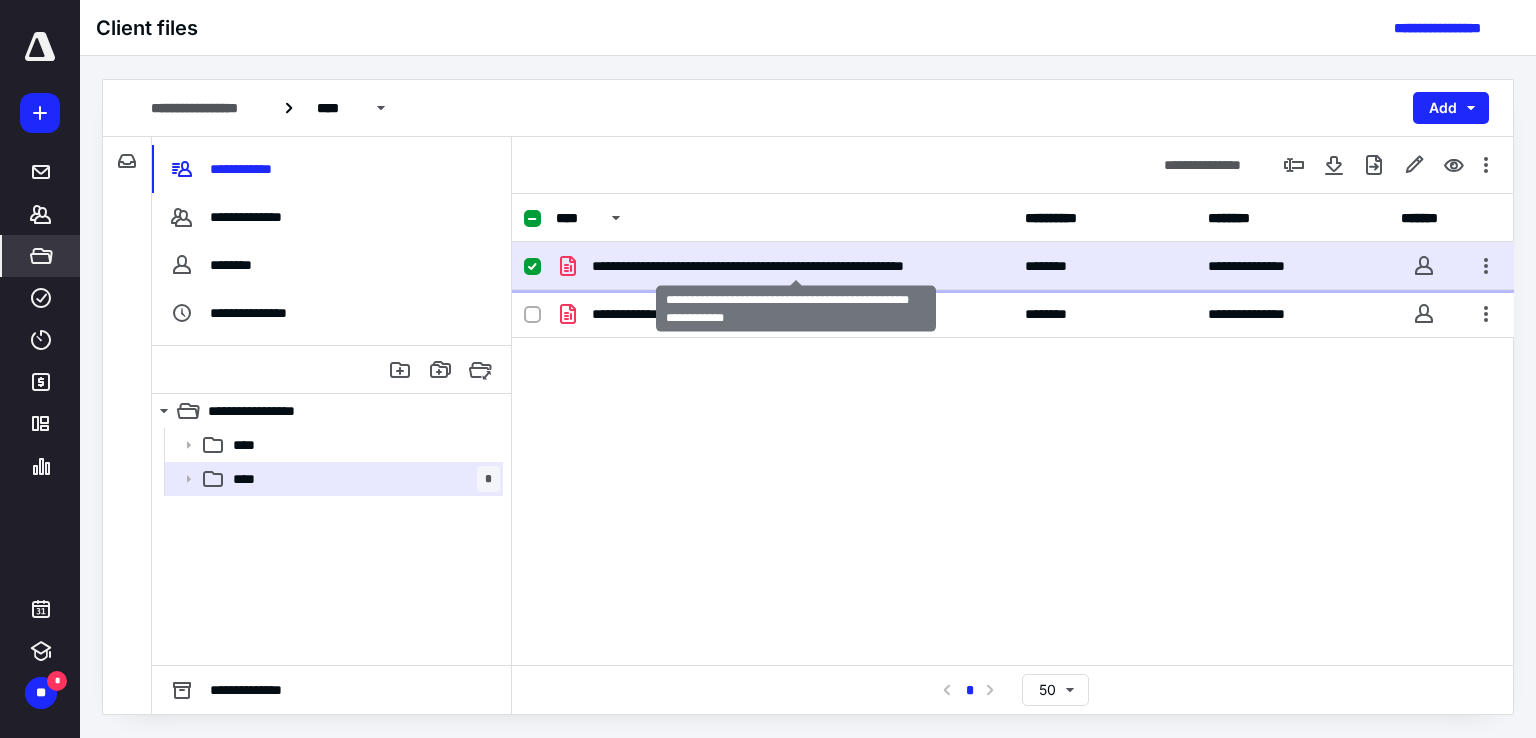click on "**********" at bounding box center [796, 266] 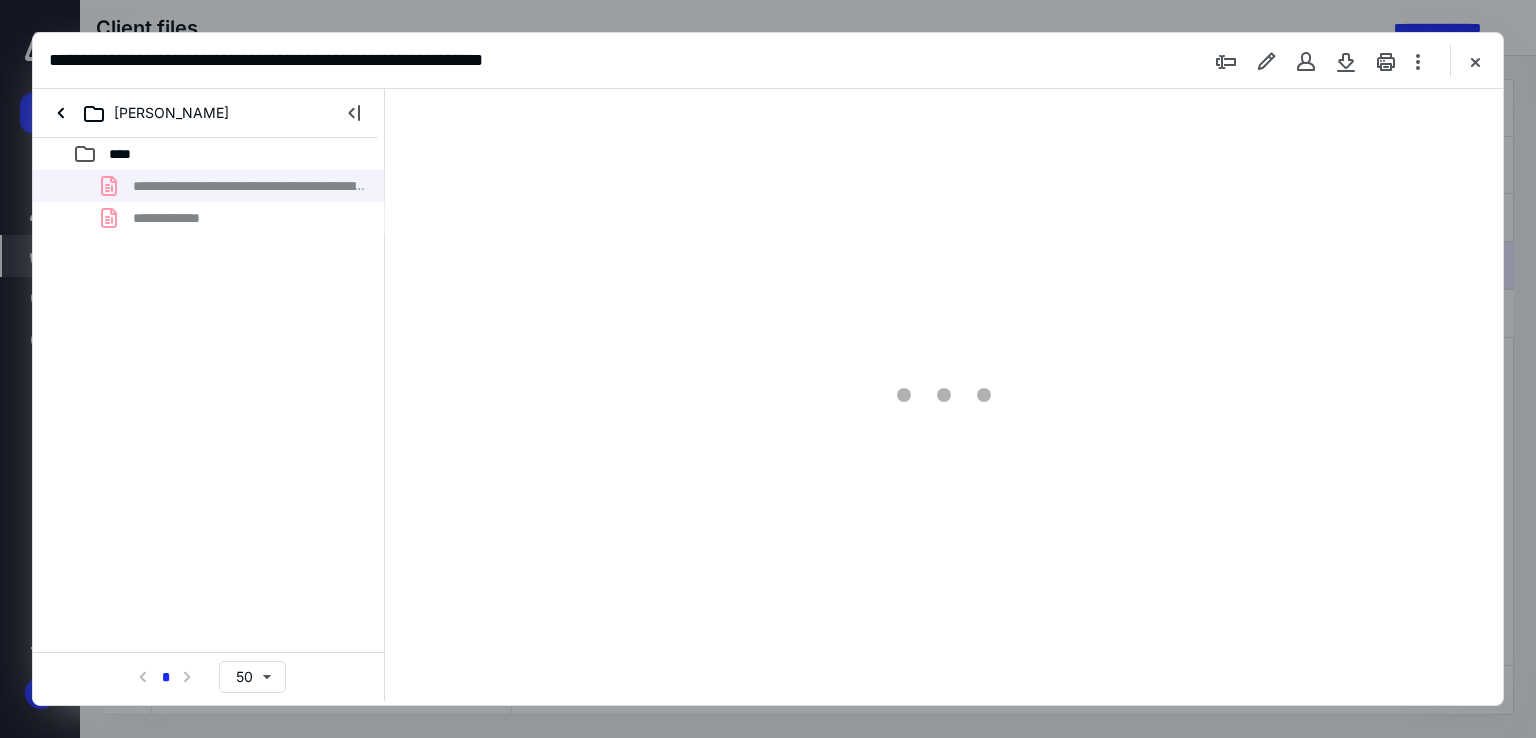scroll, scrollTop: 0, scrollLeft: 0, axis: both 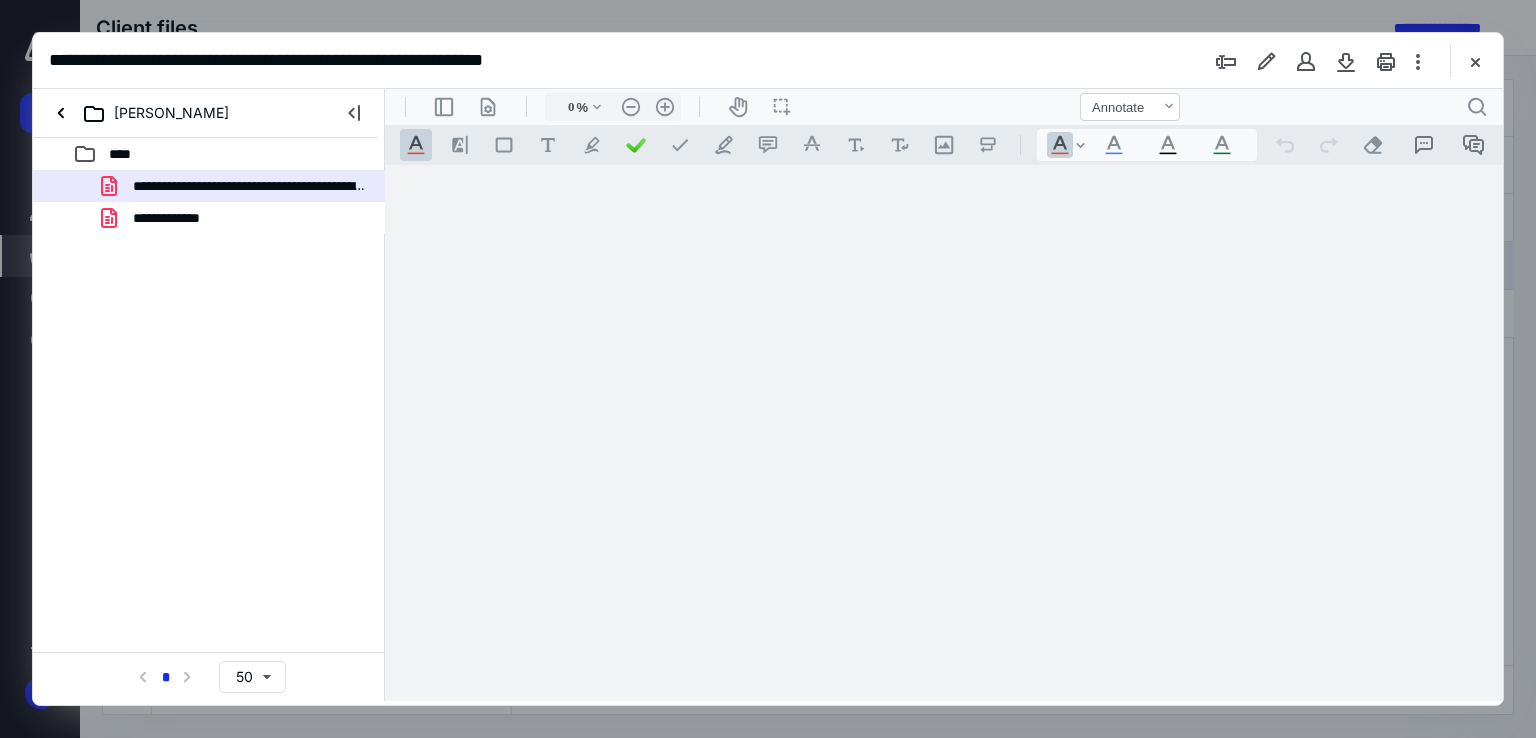 type on "67" 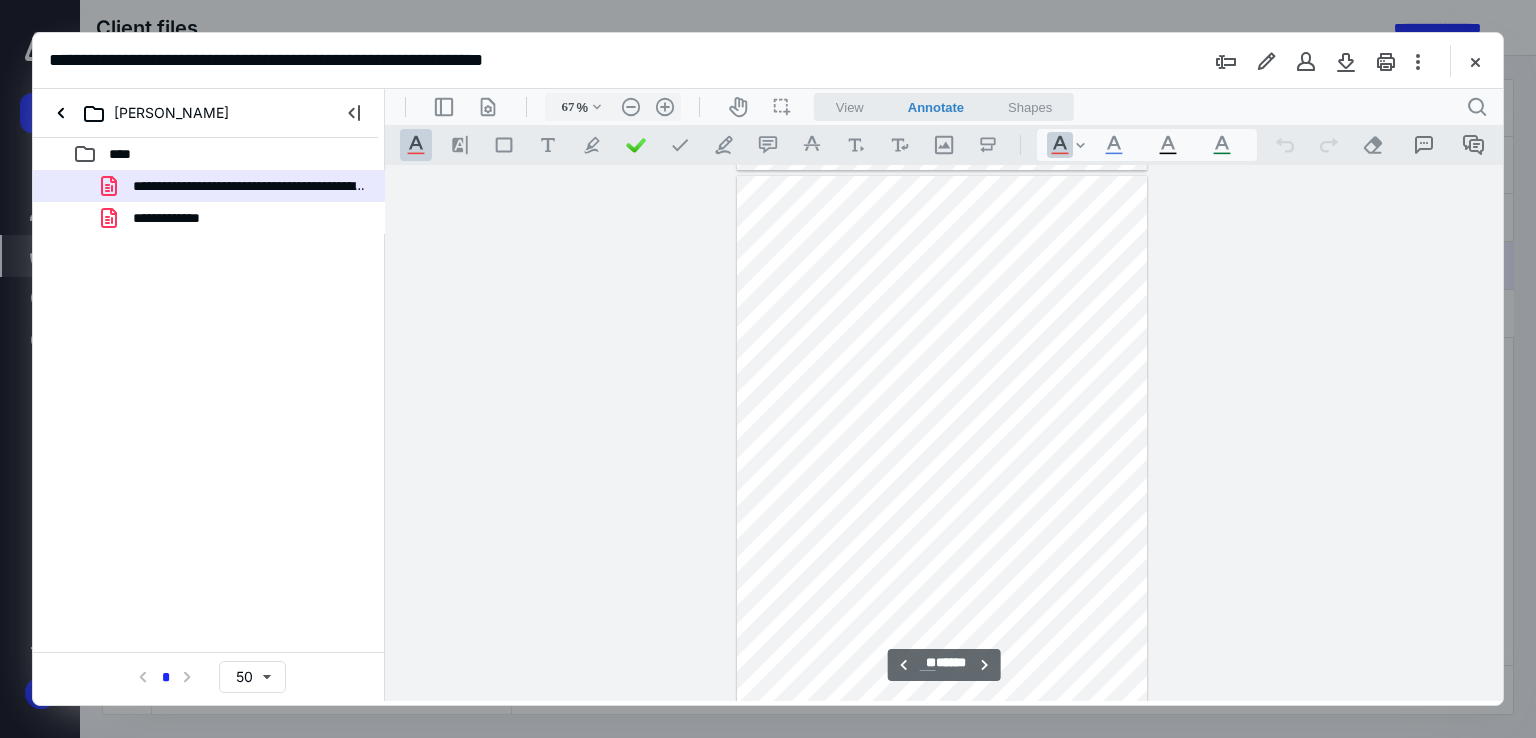 scroll, scrollTop: 4700, scrollLeft: 0, axis: vertical 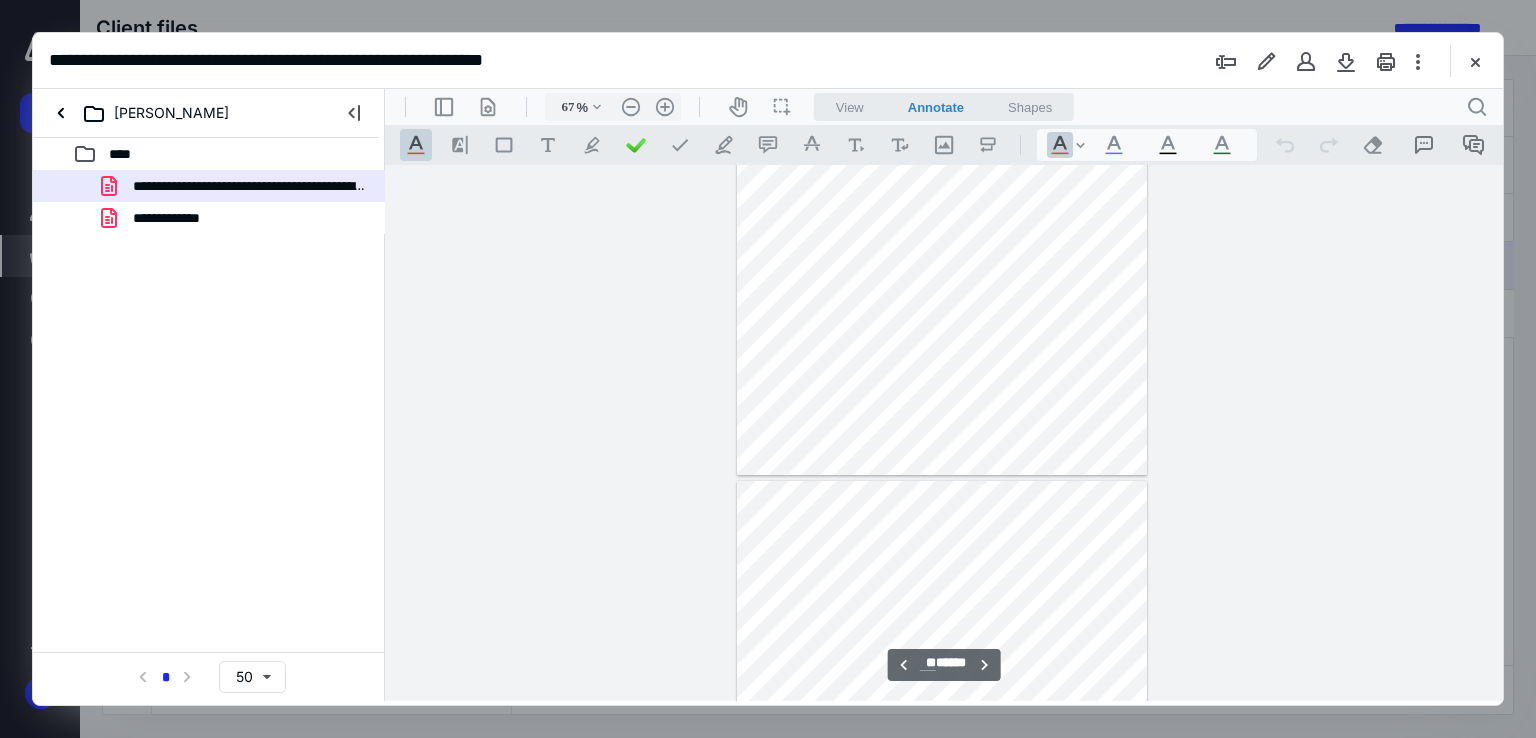 type on "**" 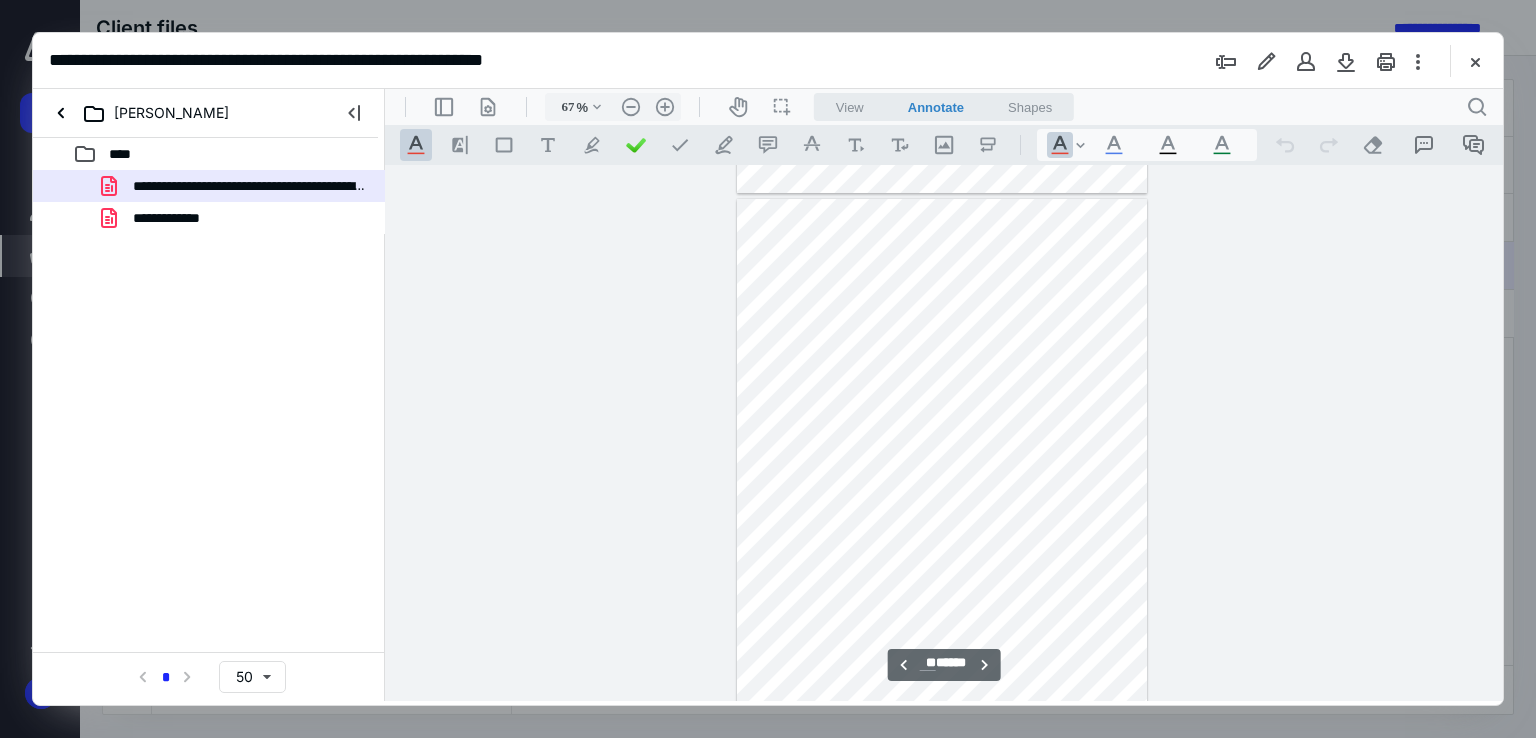 scroll, scrollTop: 6400, scrollLeft: 0, axis: vertical 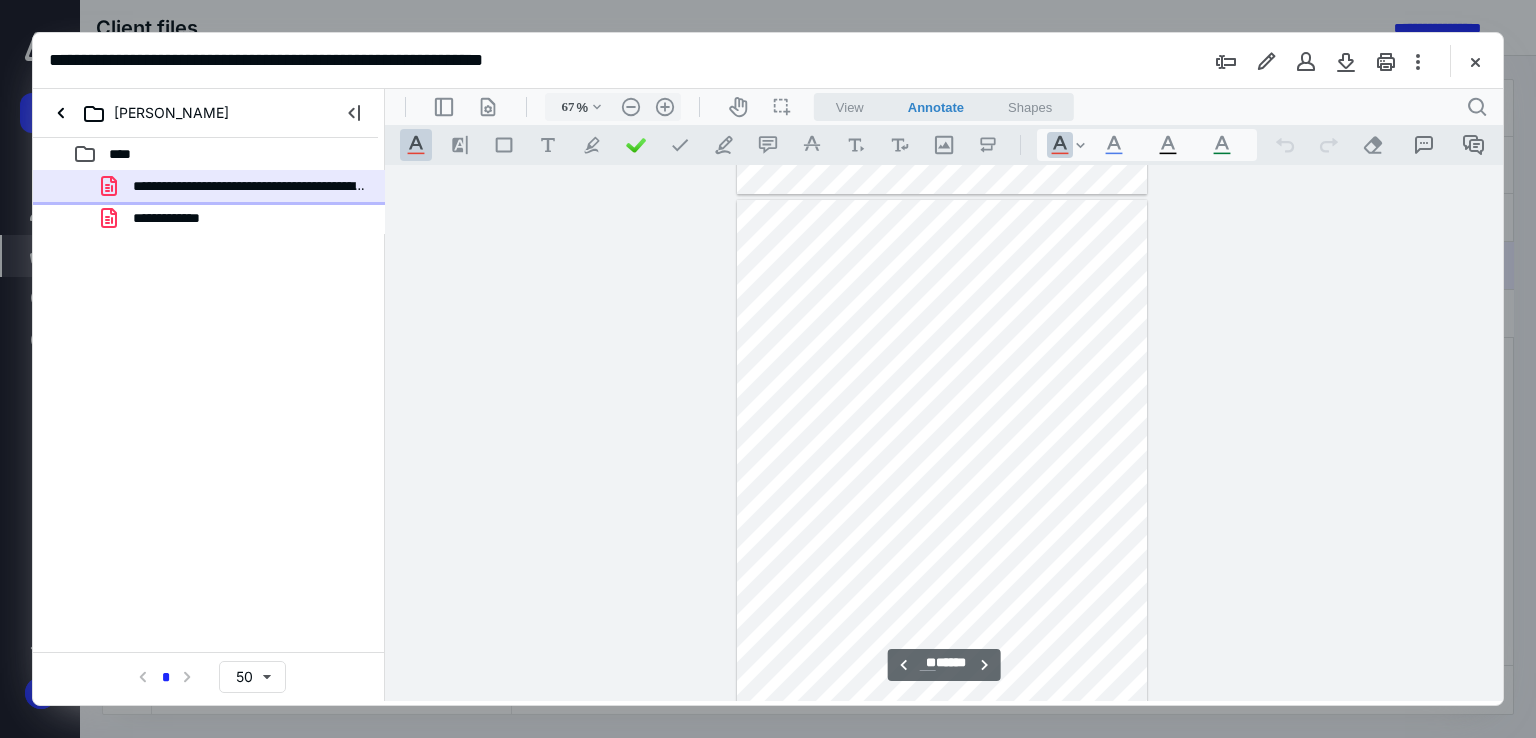 click on "**********" at bounding box center [209, 186] 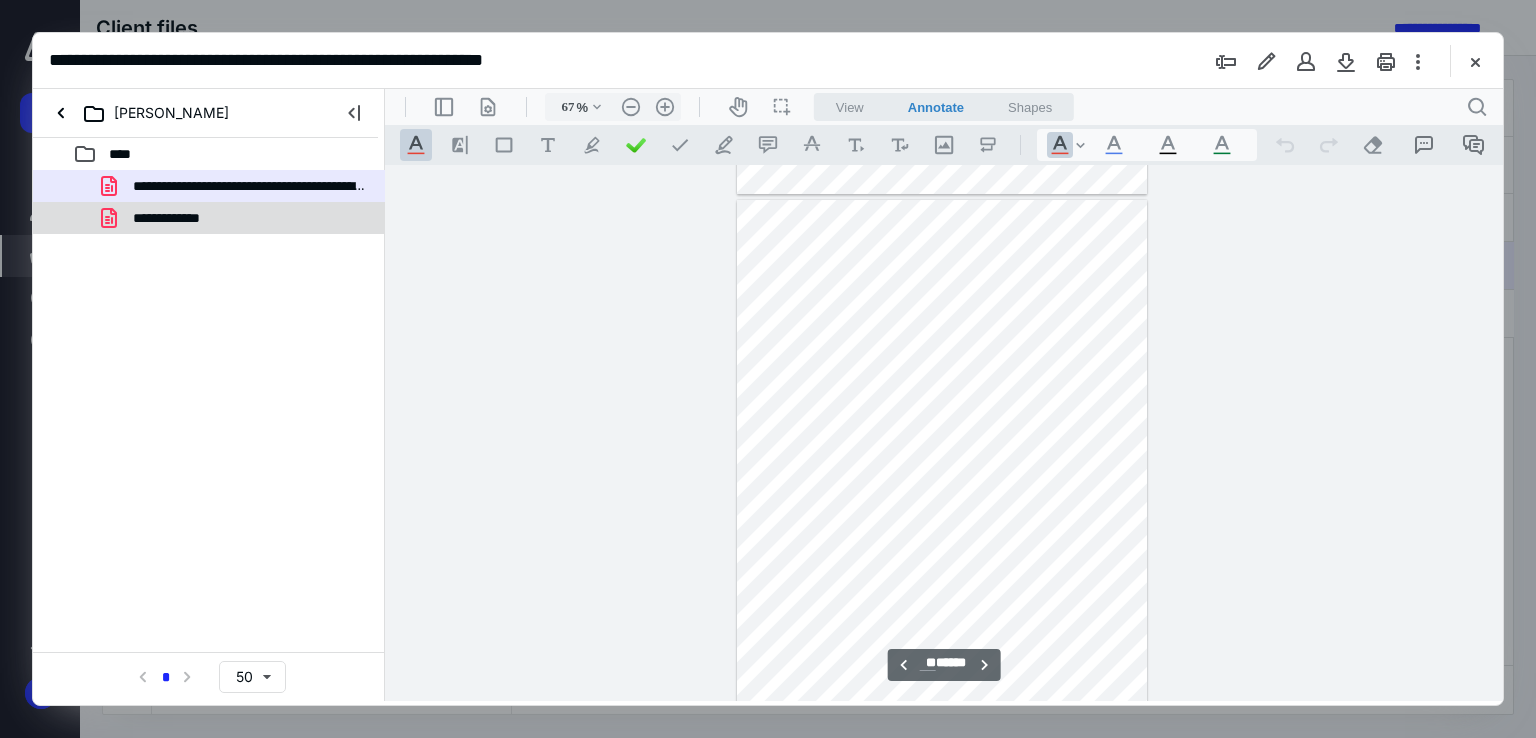 click on "**********" at bounding box center [184, 218] 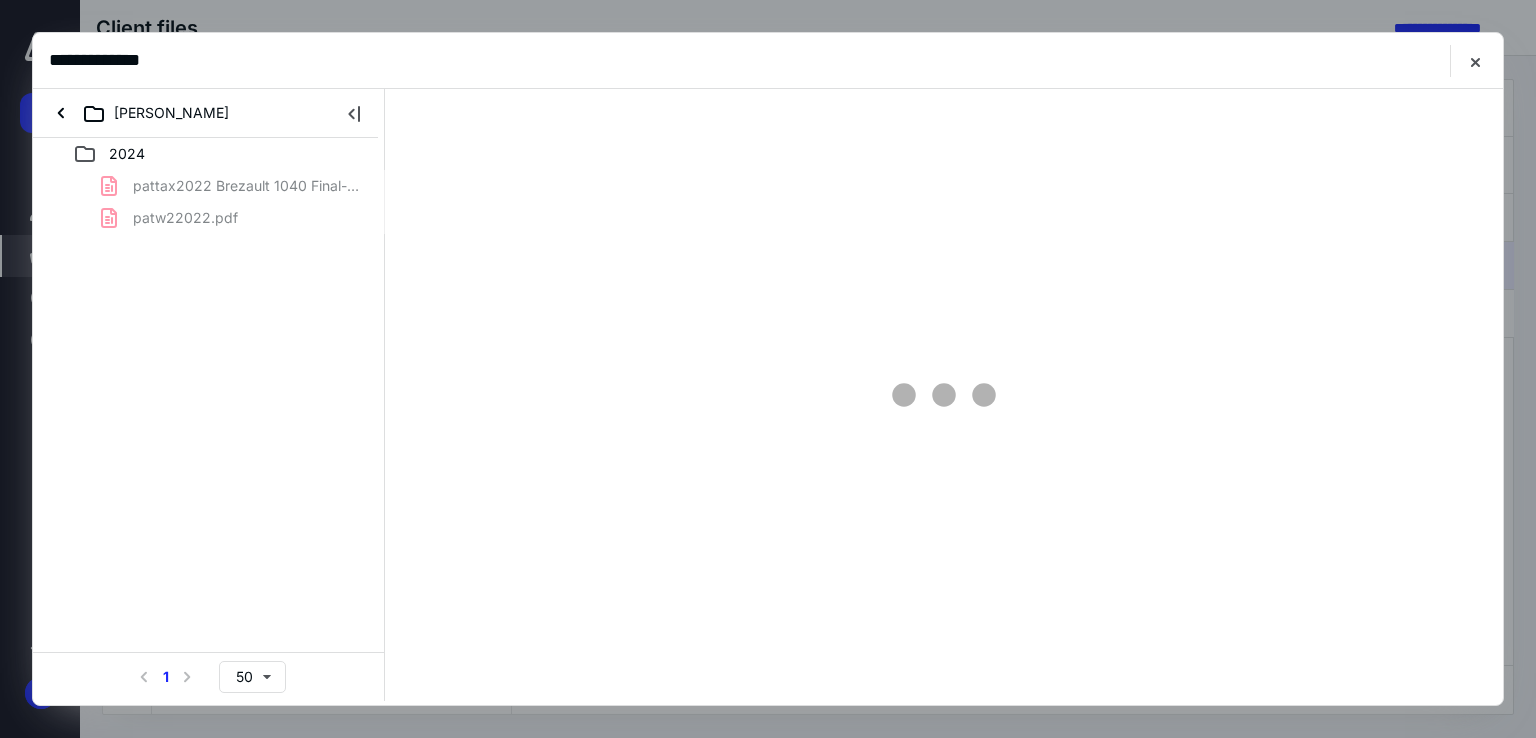 scroll, scrollTop: 0, scrollLeft: 0, axis: both 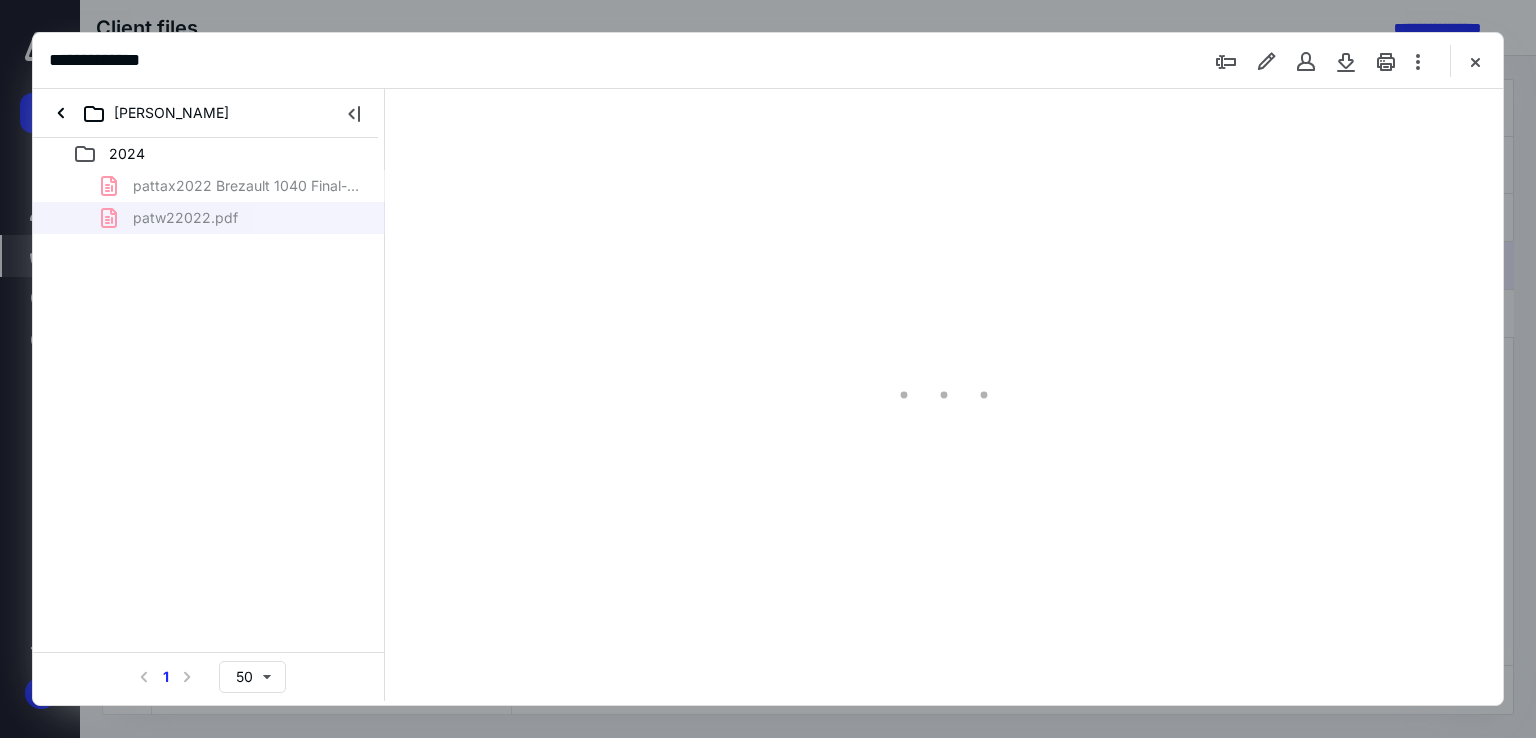type on "67" 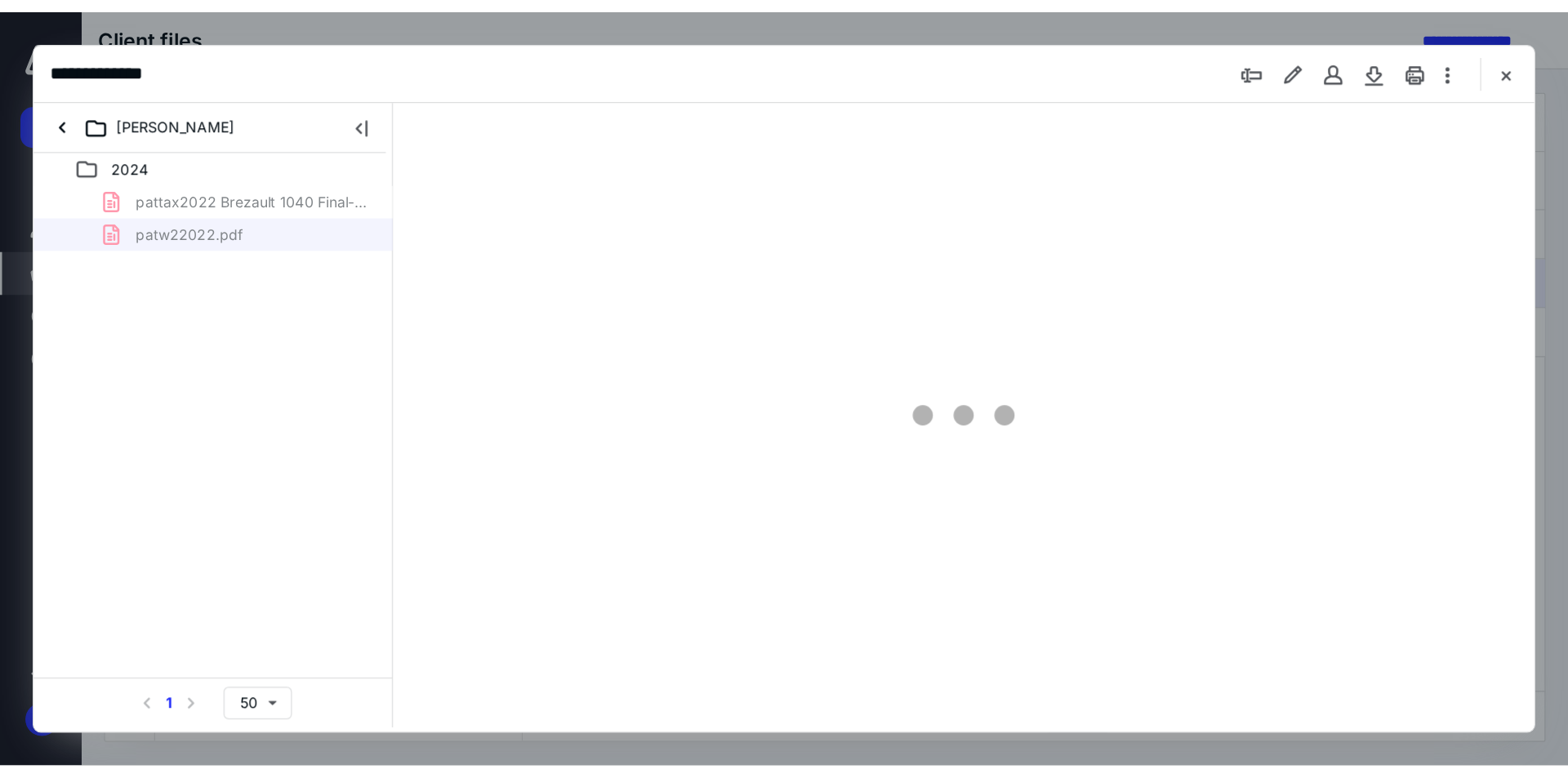 scroll, scrollTop: 0, scrollLeft: 0, axis: both 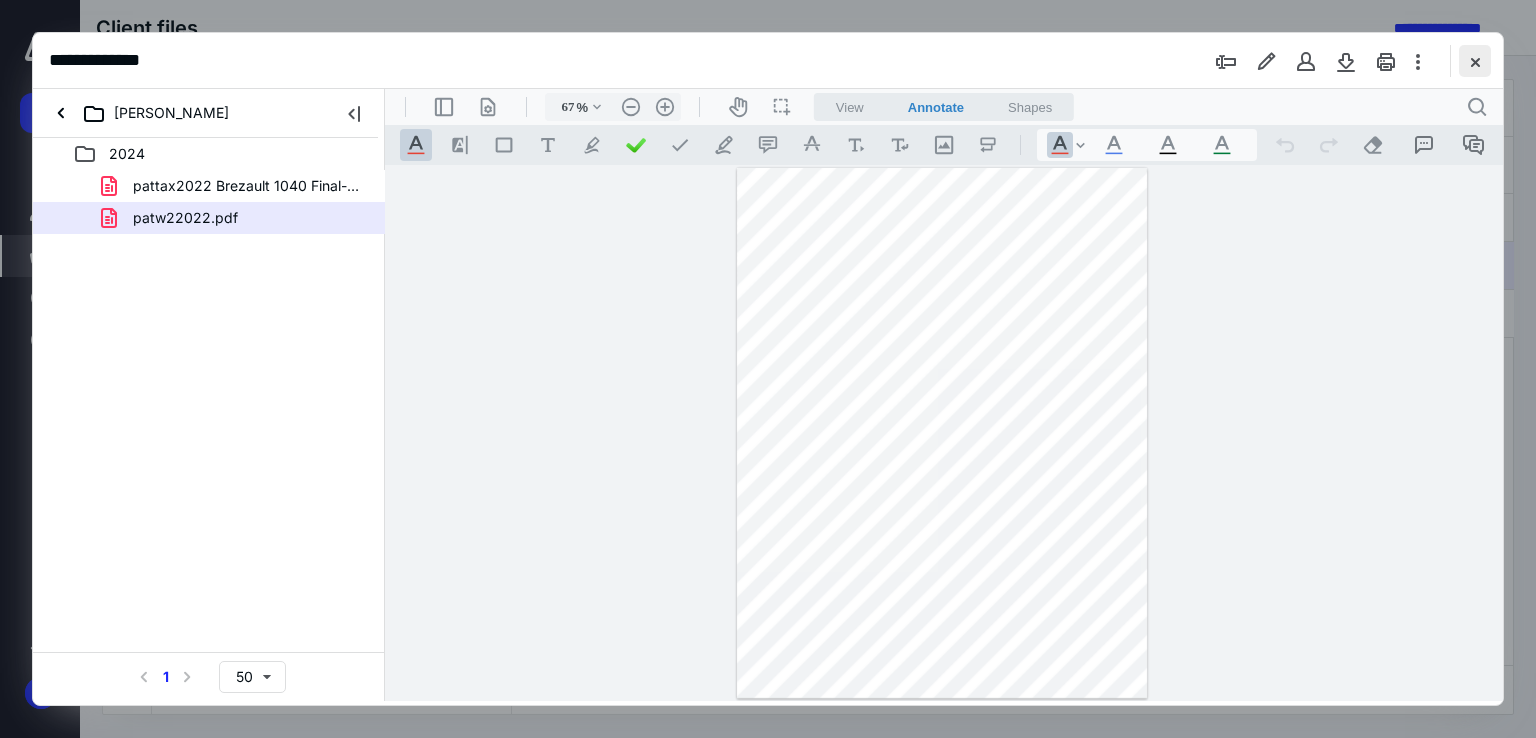 click at bounding box center (1475, 61) 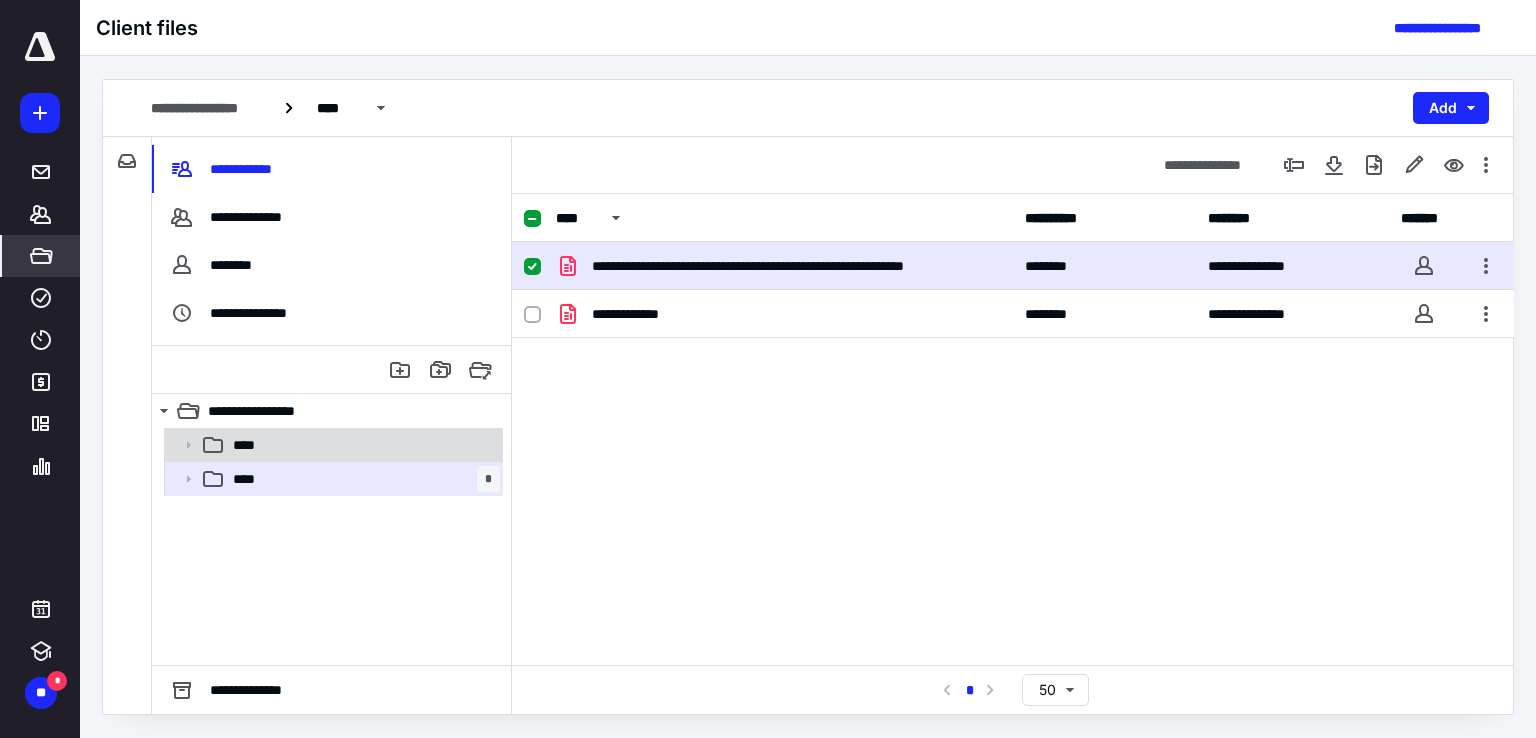 click on "****" at bounding box center [362, 445] 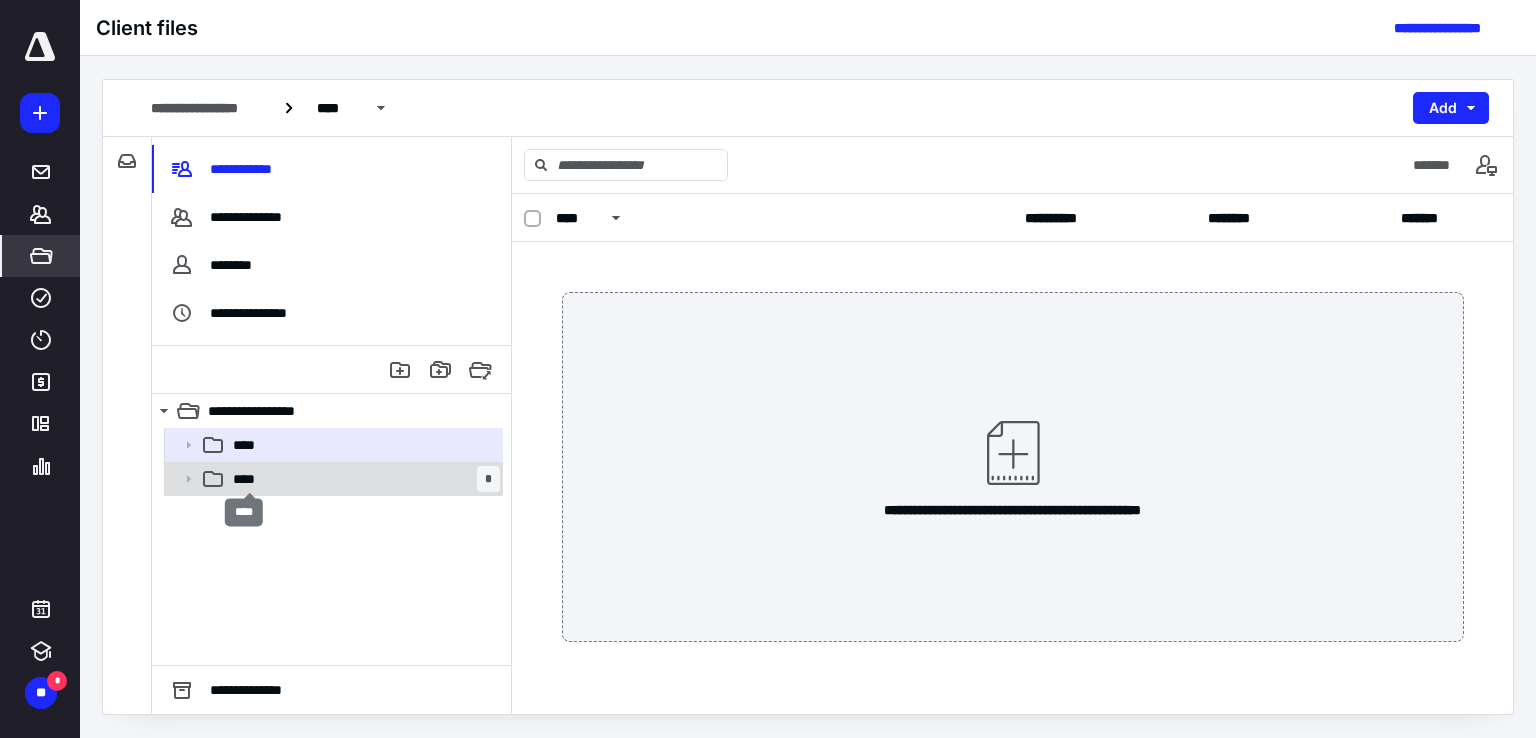 click on "****" at bounding box center [250, 479] 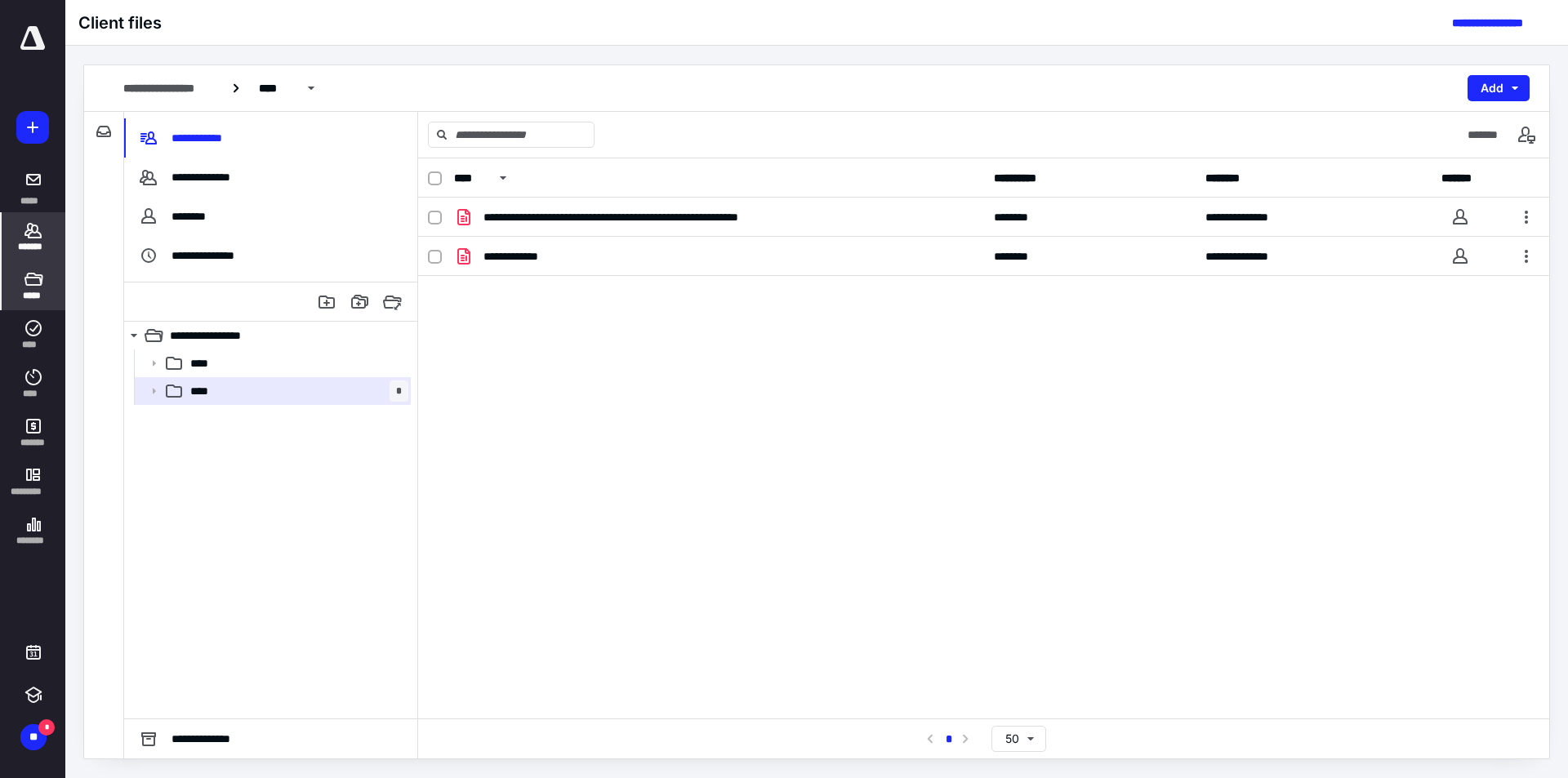 click on "*******" at bounding box center [33, 247] 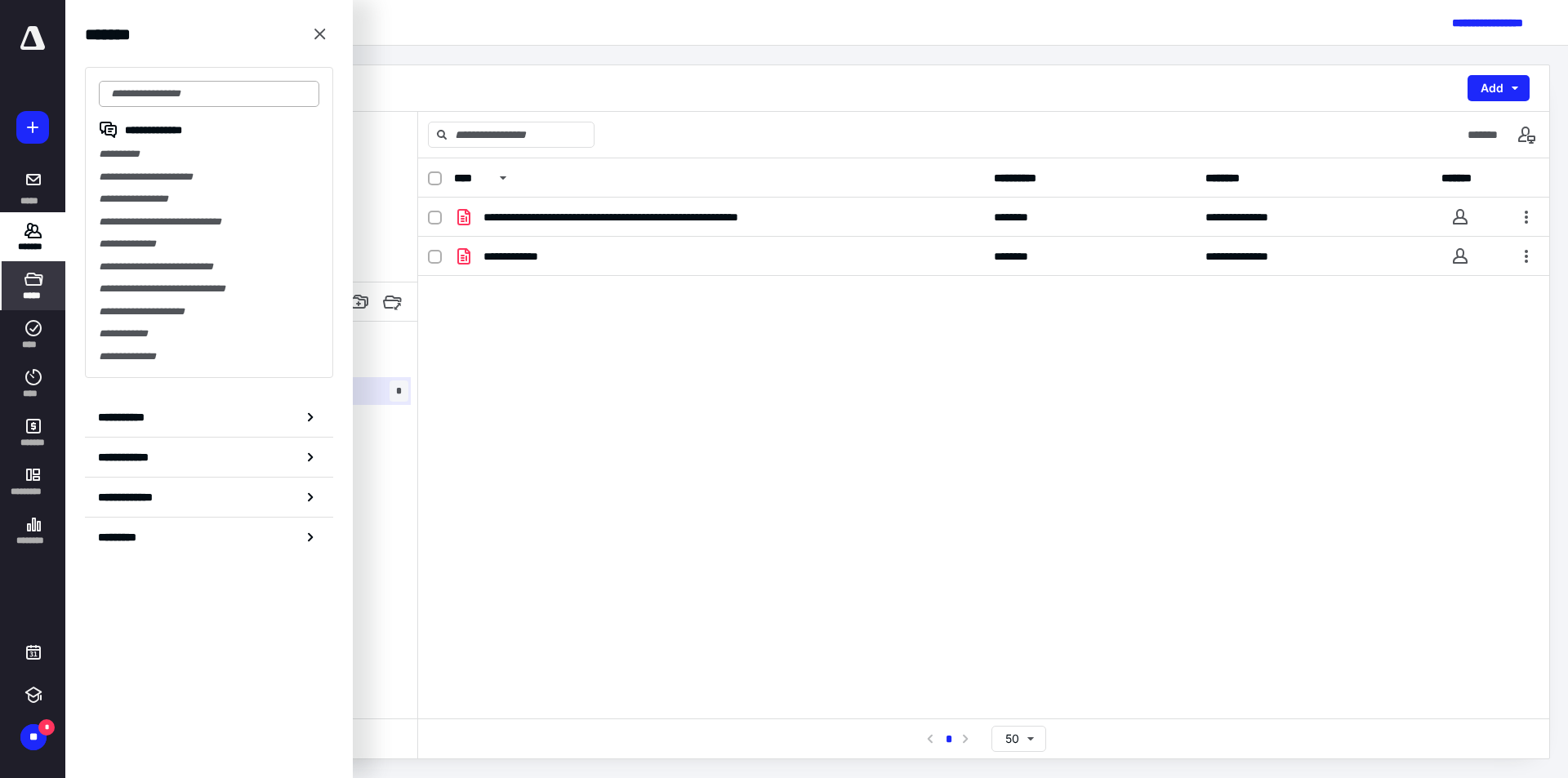 click at bounding box center (209, 94) 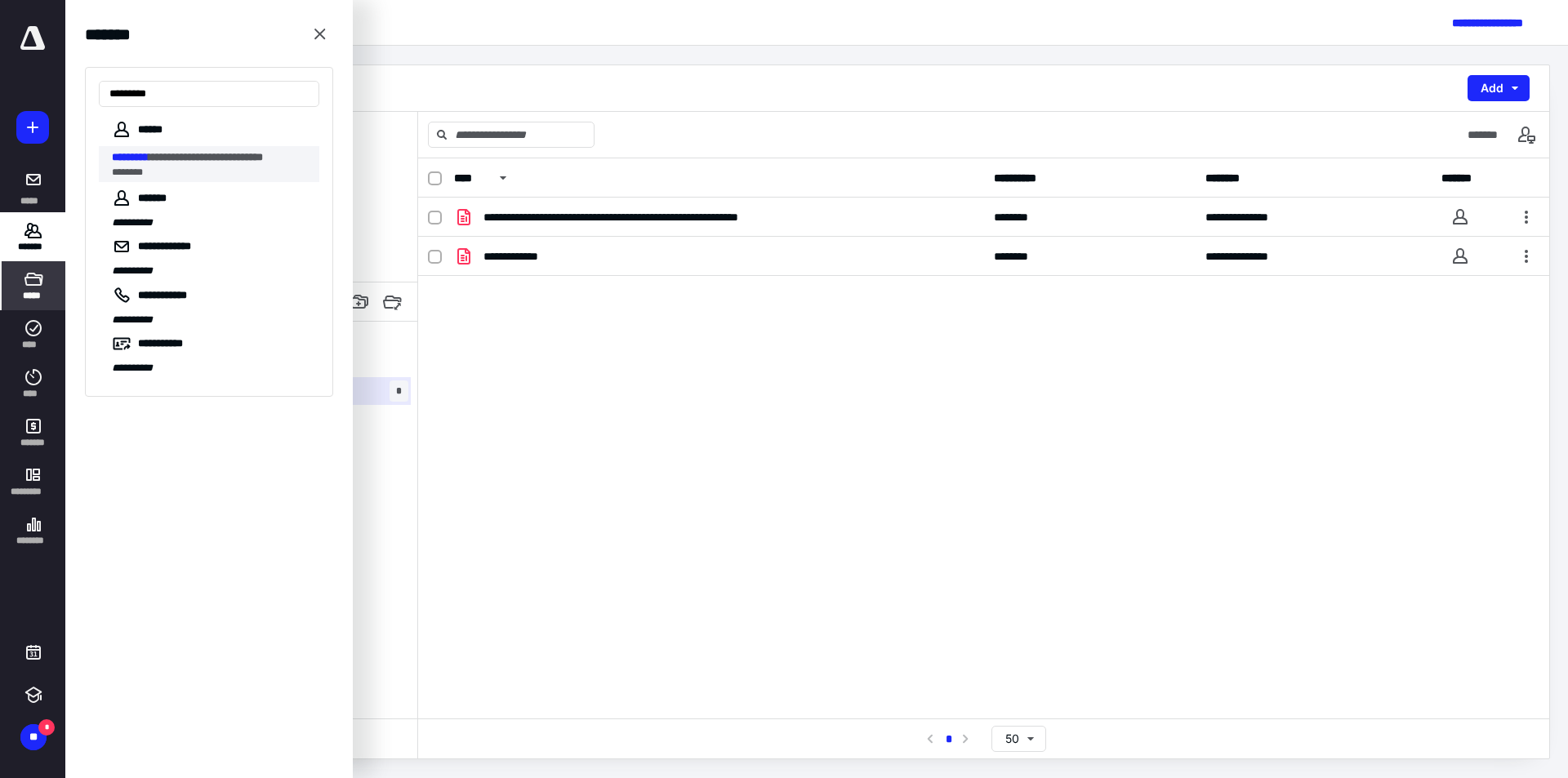 type on "*********" 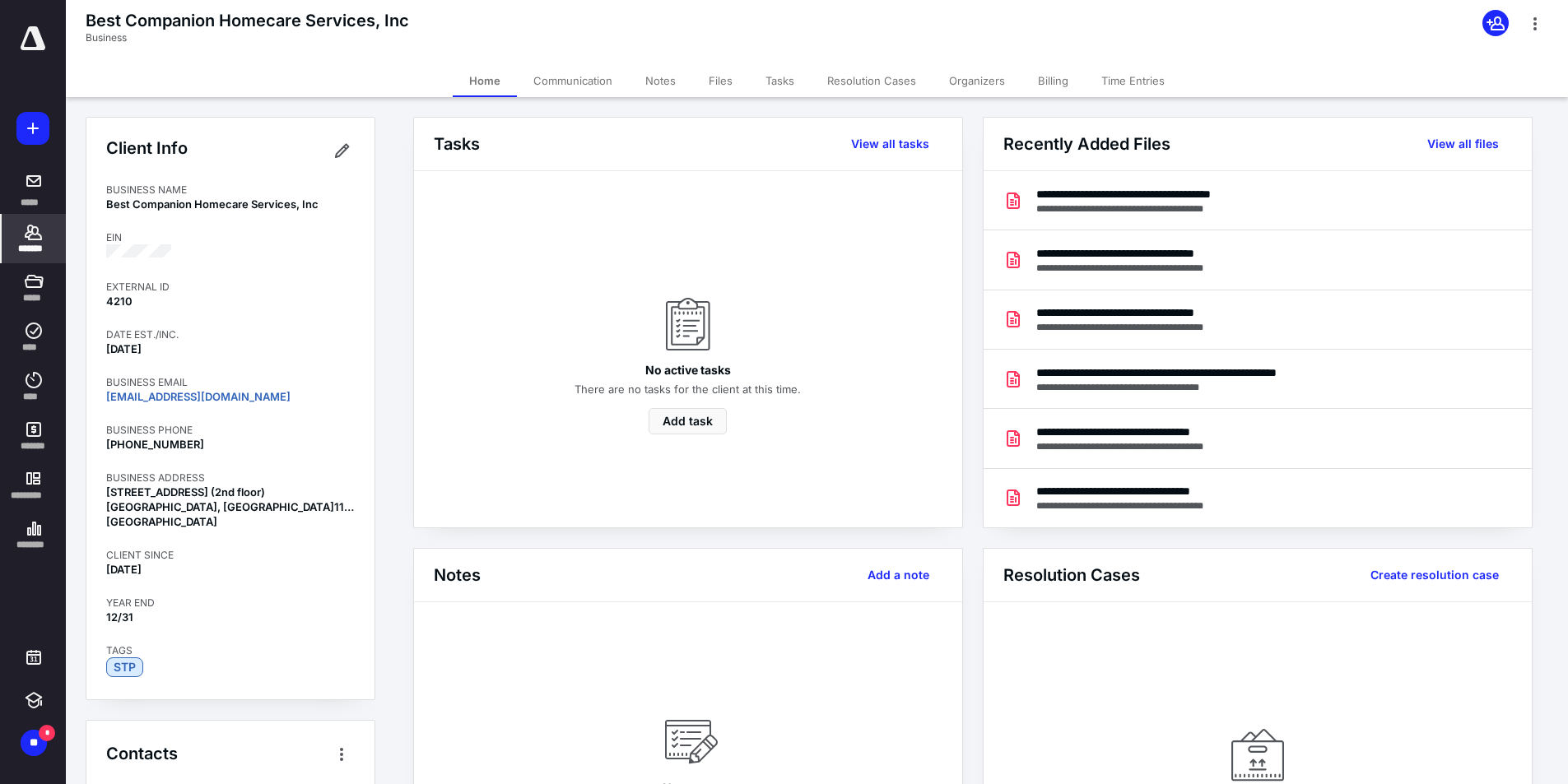click on "Files" at bounding box center (720, 81) 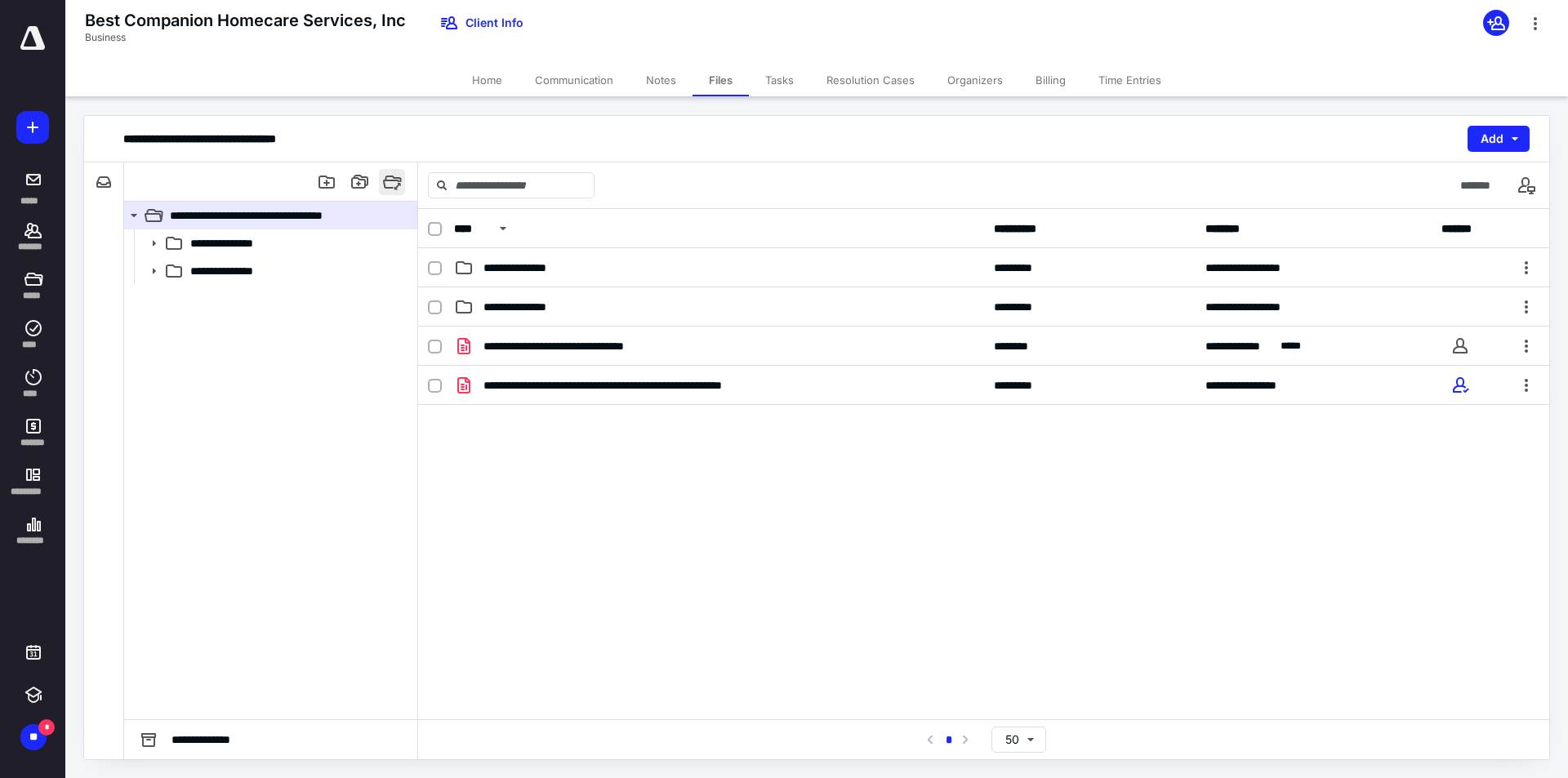 click at bounding box center (392, 182) 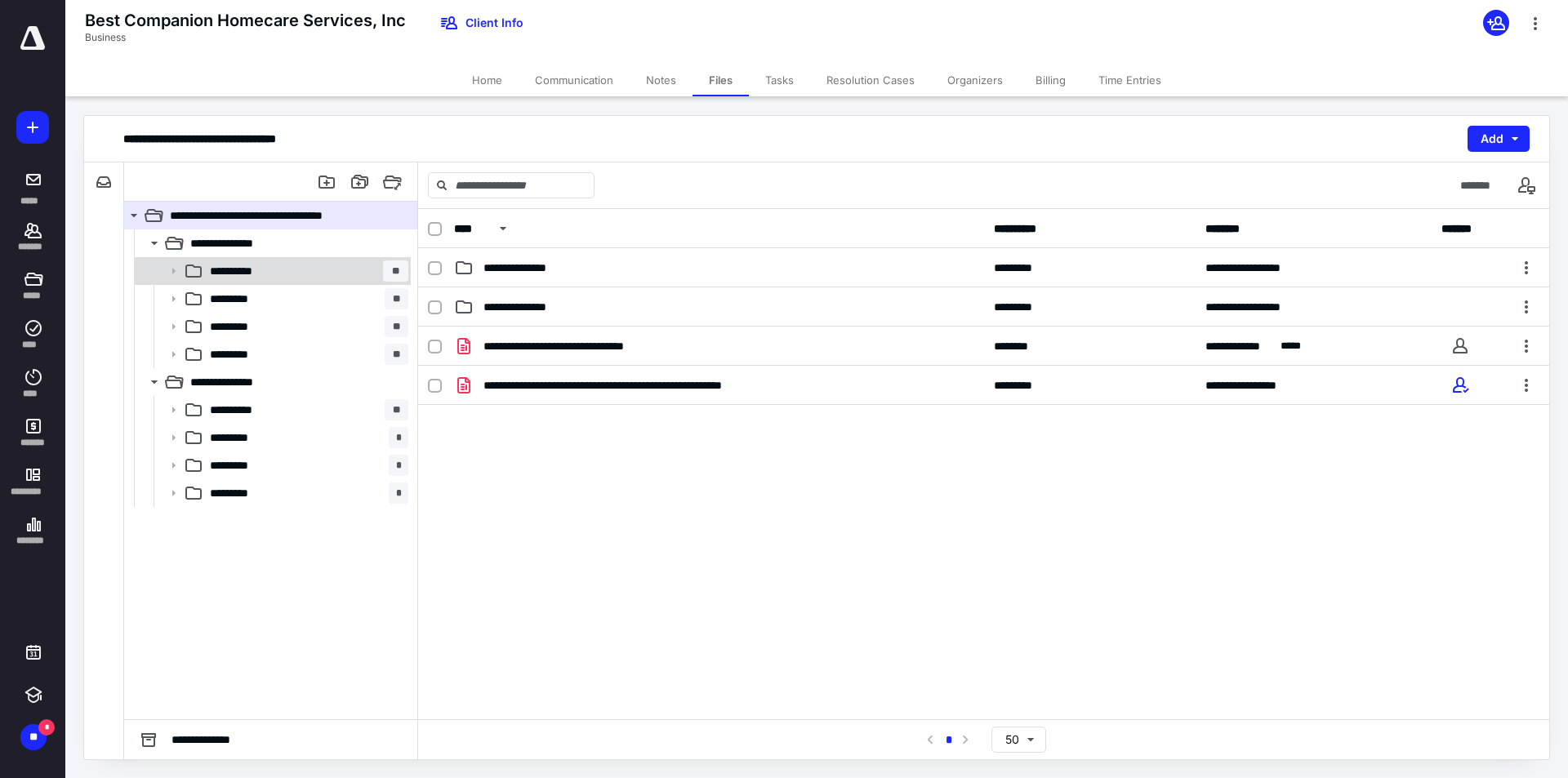 click on "**********" at bounding box center [305, 271] 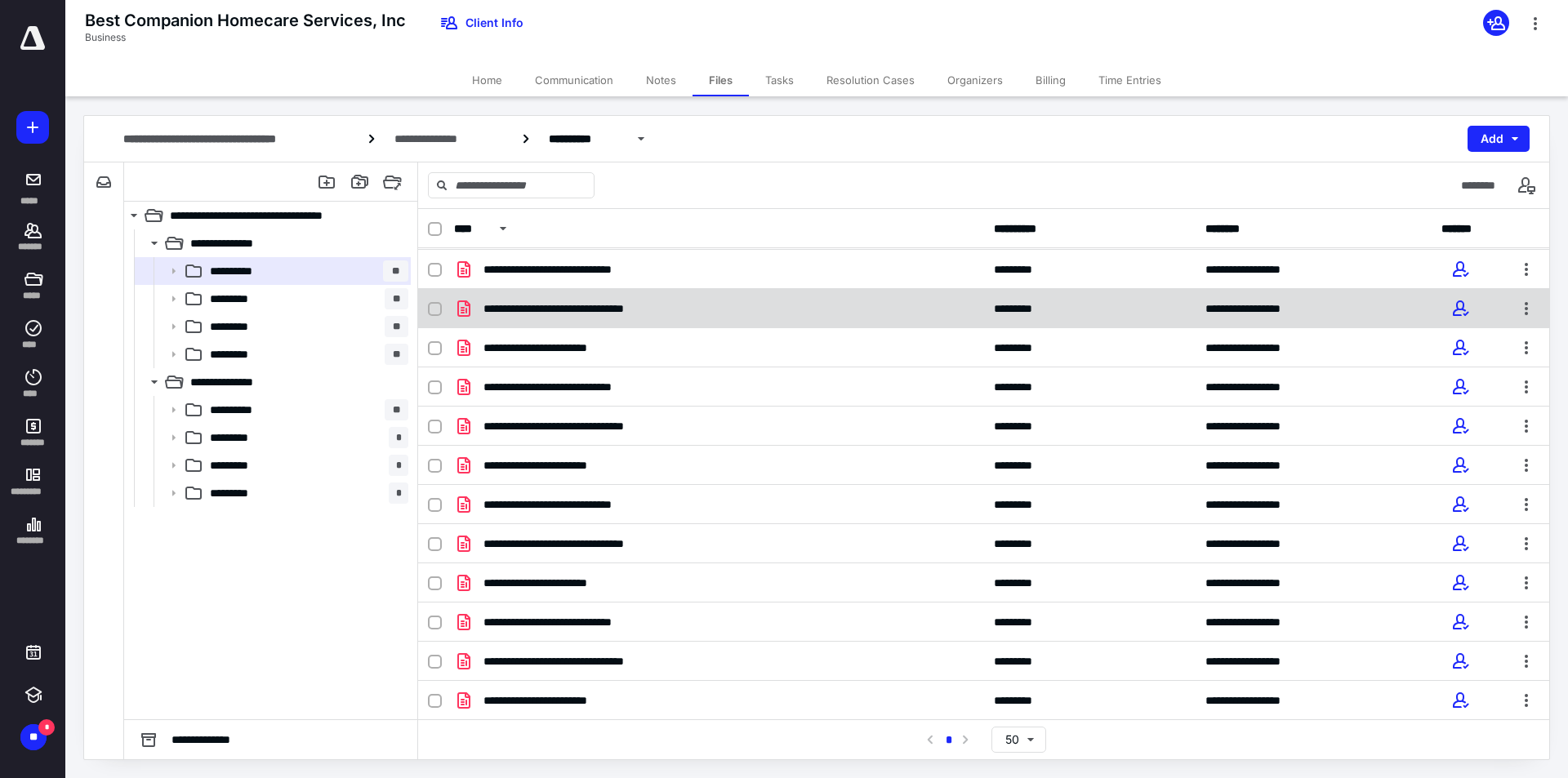 scroll, scrollTop: 900, scrollLeft: 0, axis: vertical 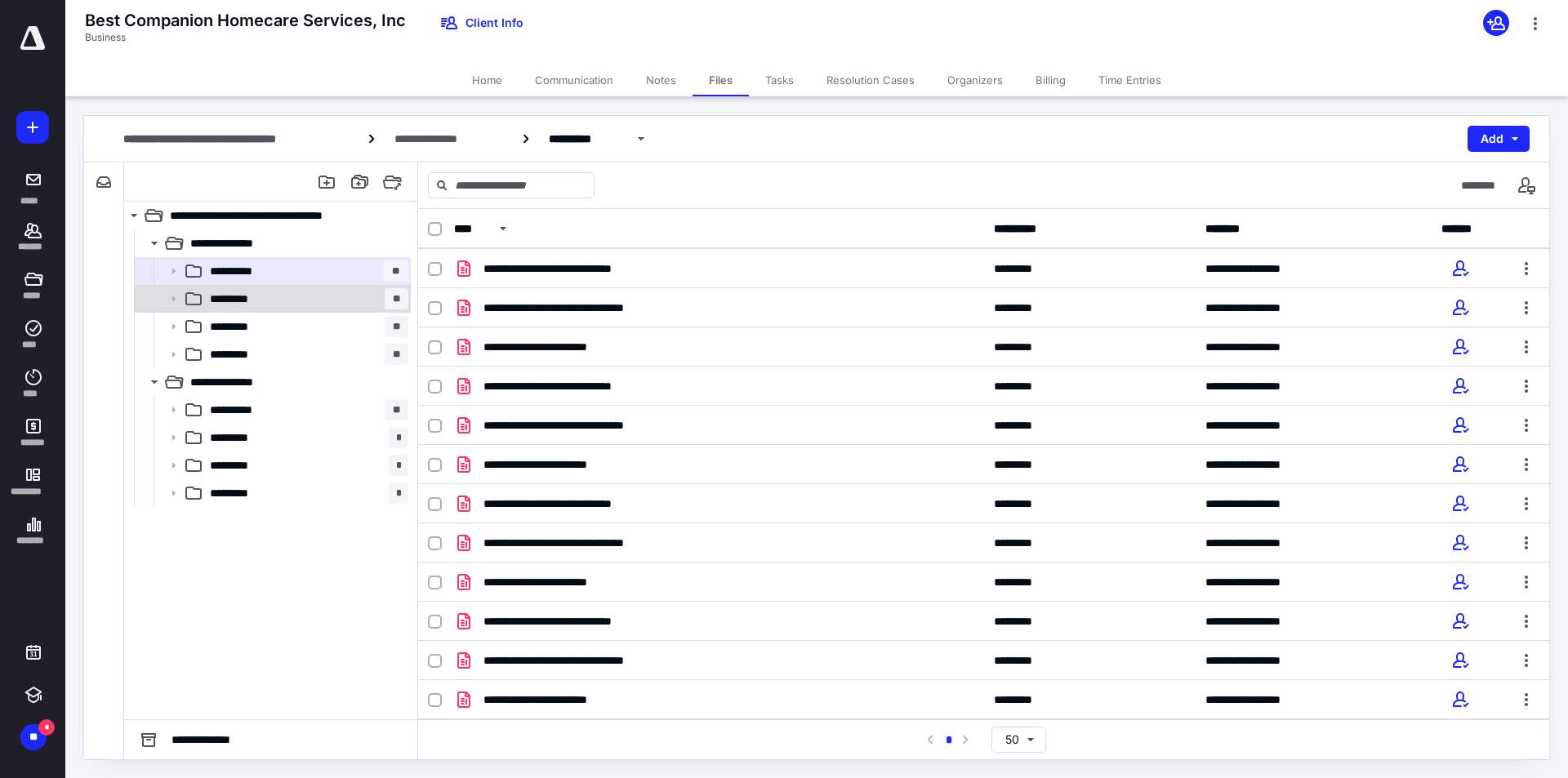 click on "********* **" at bounding box center (305, 299) 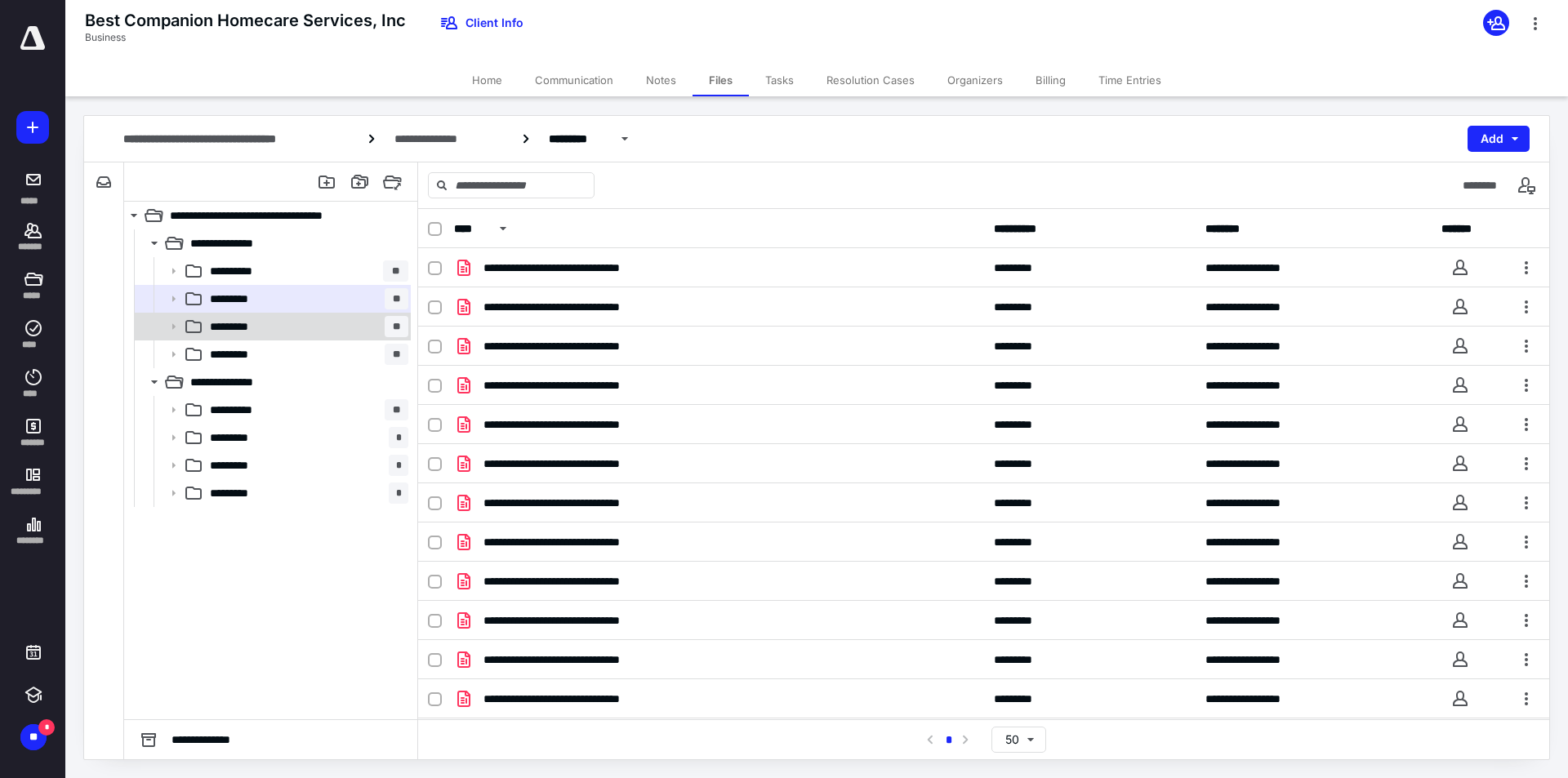 click on "********* **" at bounding box center [305, 327] 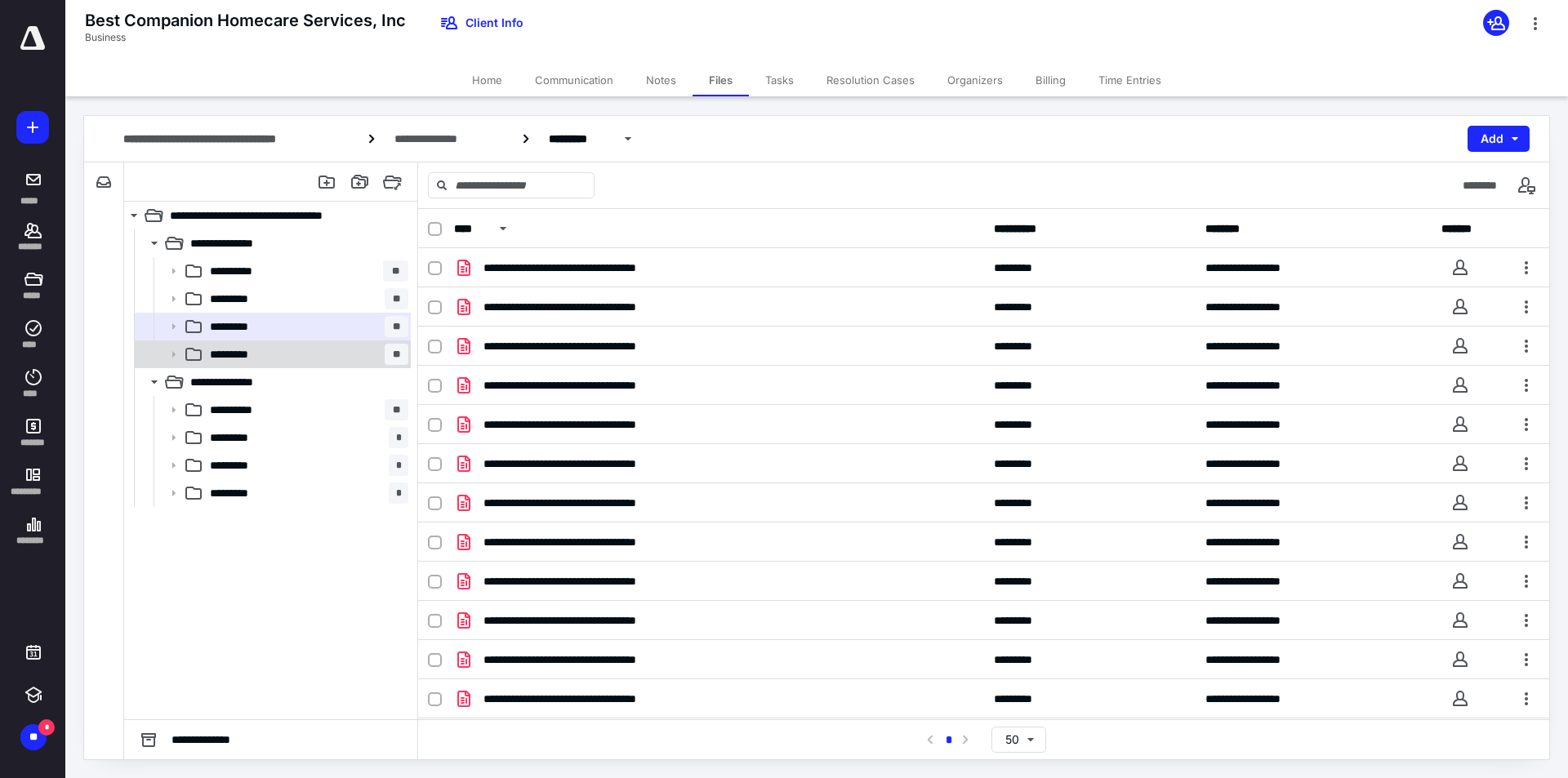 click on "*********" at bounding box center (238, 354) 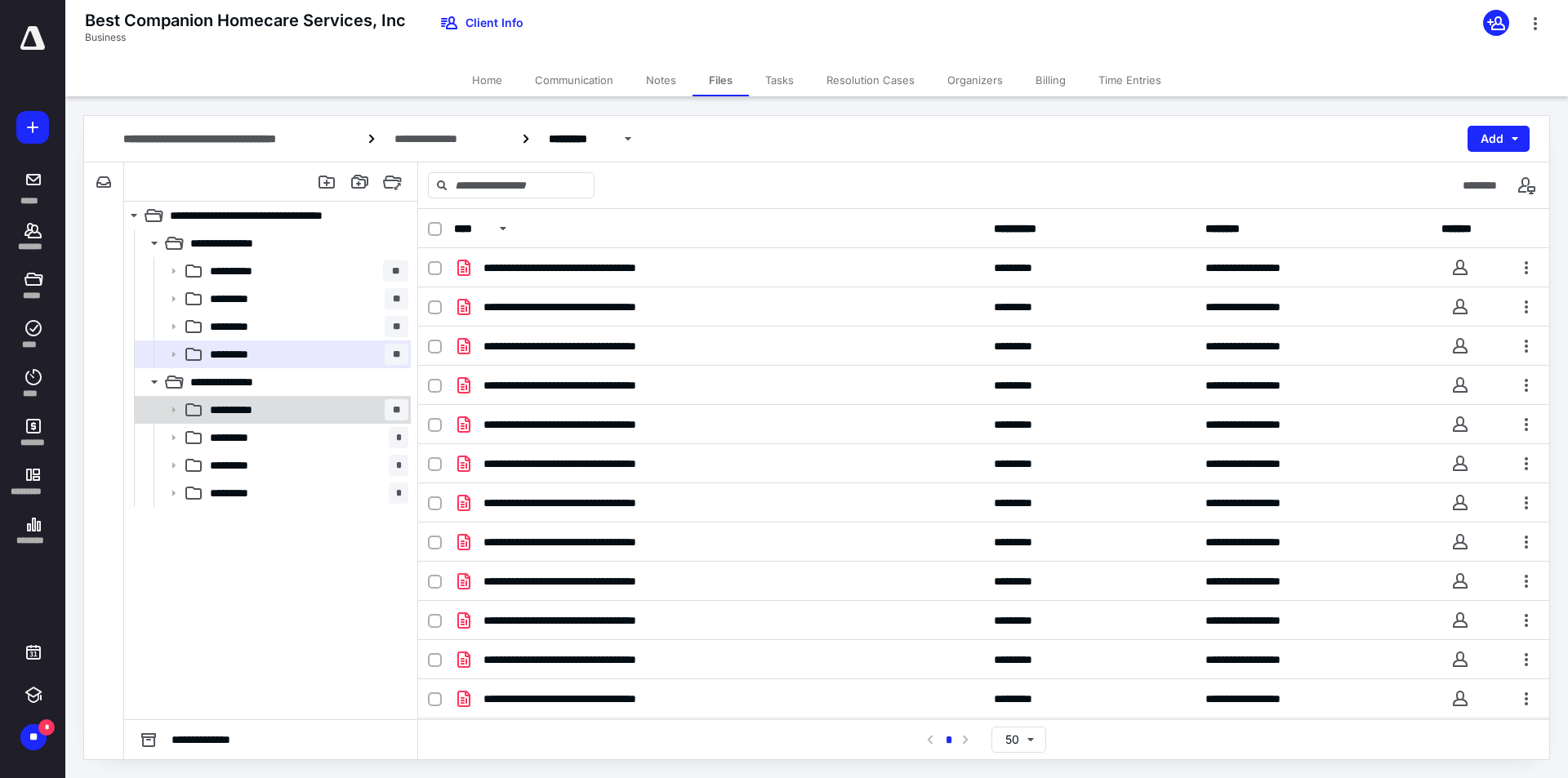 click on "**********" at bounding box center [305, 410] 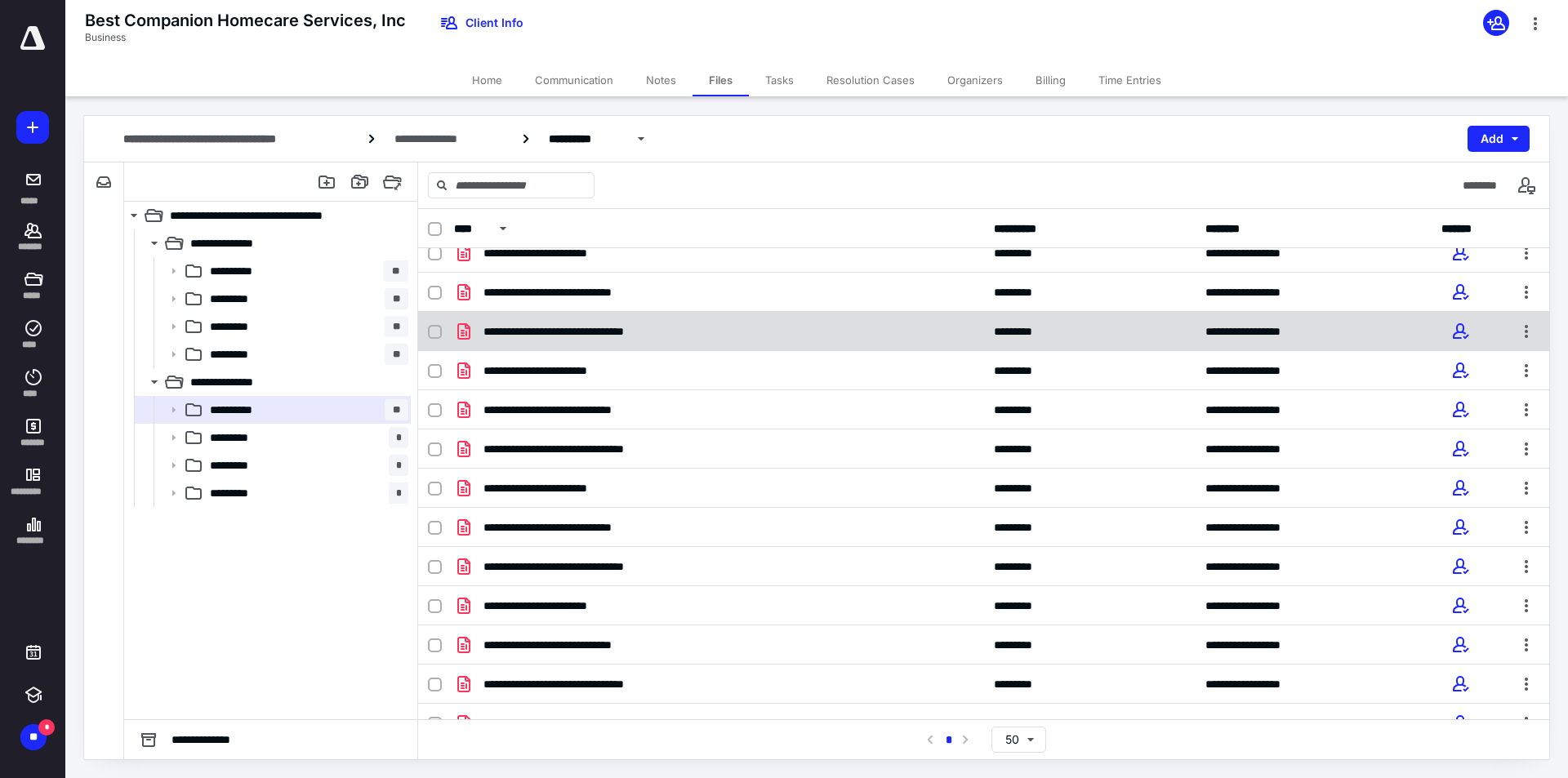 scroll, scrollTop: 78, scrollLeft: 0, axis: vertical 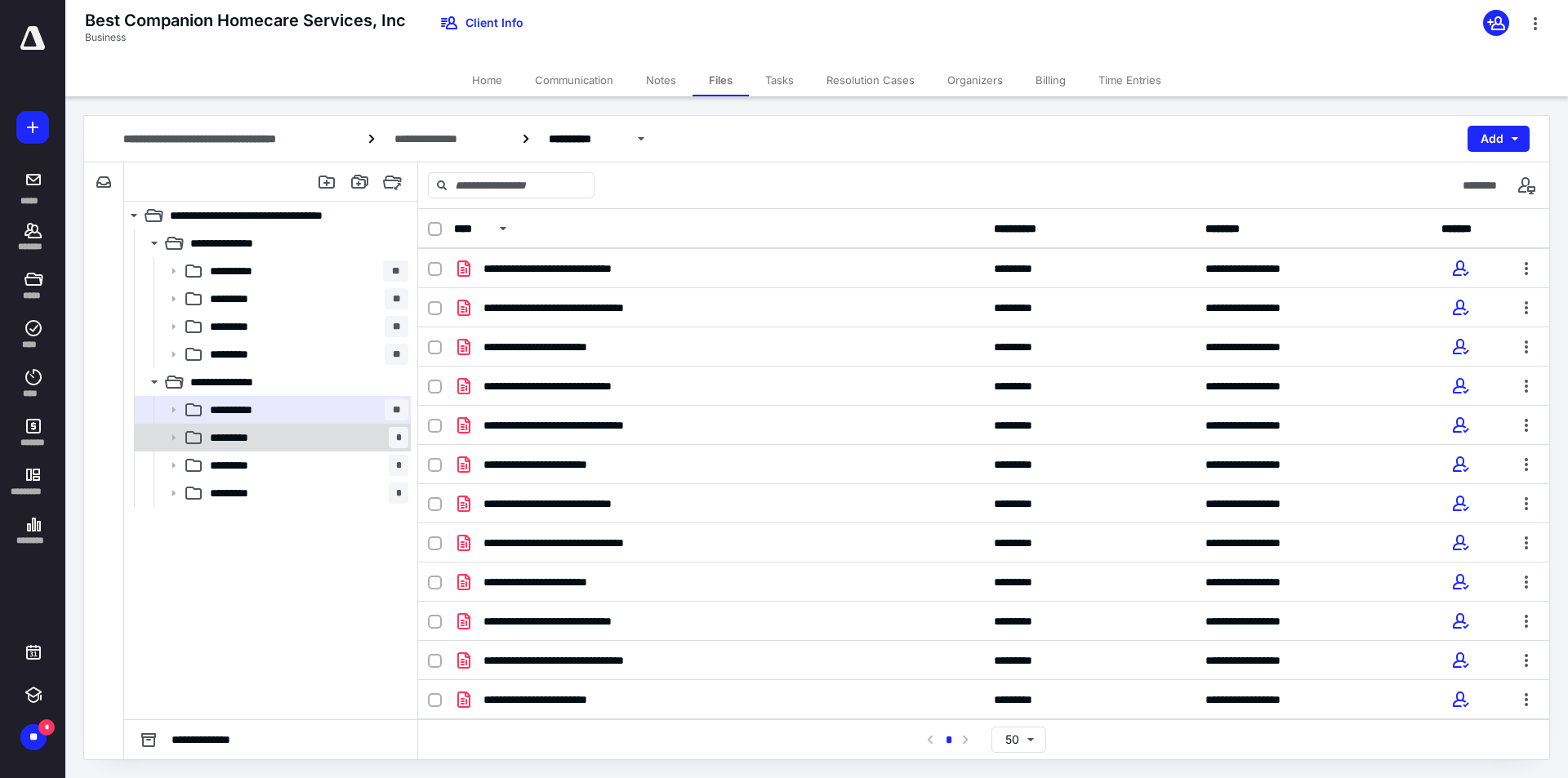 click on "********* *" at bounding box center [305, 438] 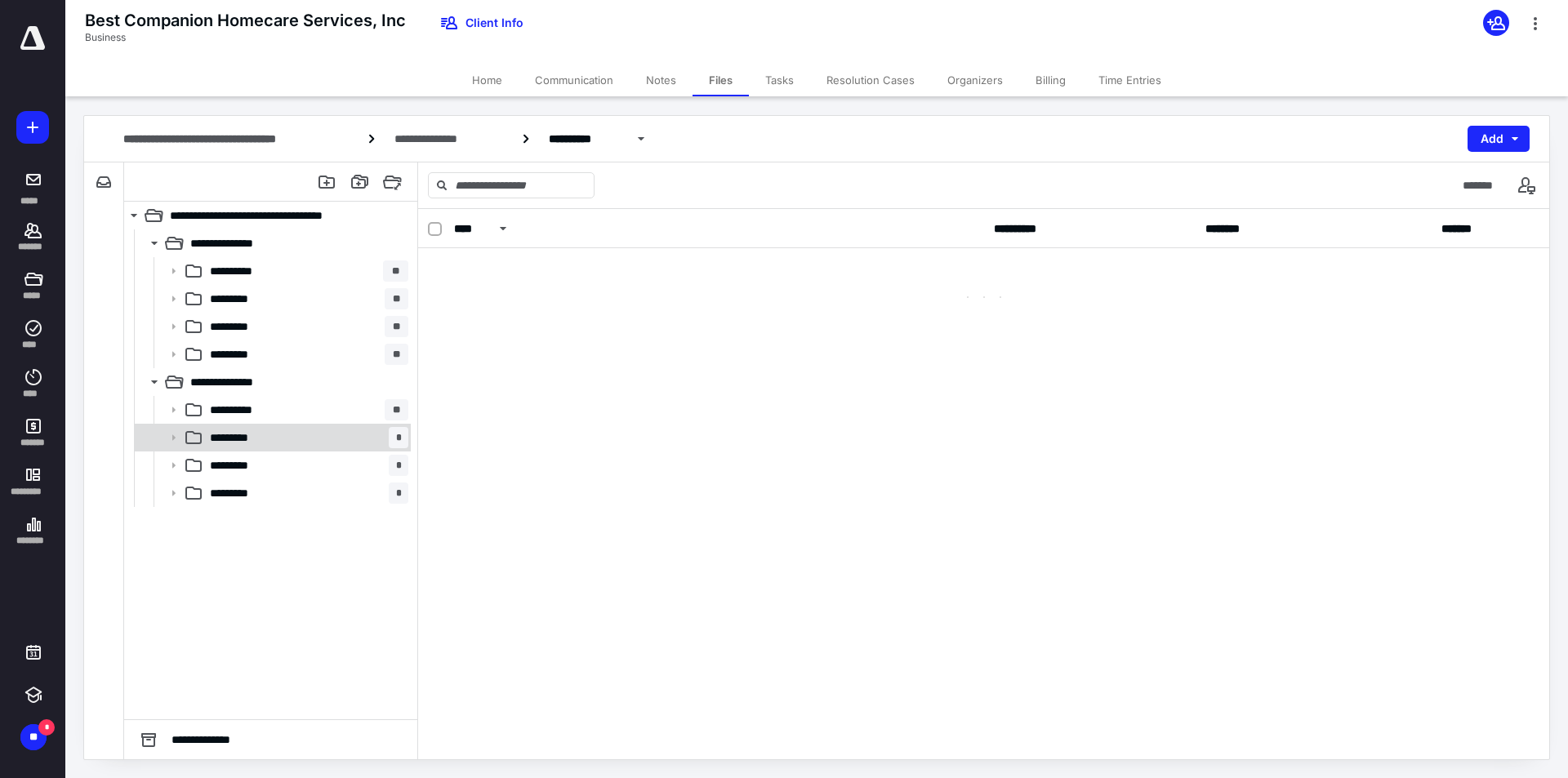 scroll, scrollTop: 0, scrollLeft: 0, axis: both 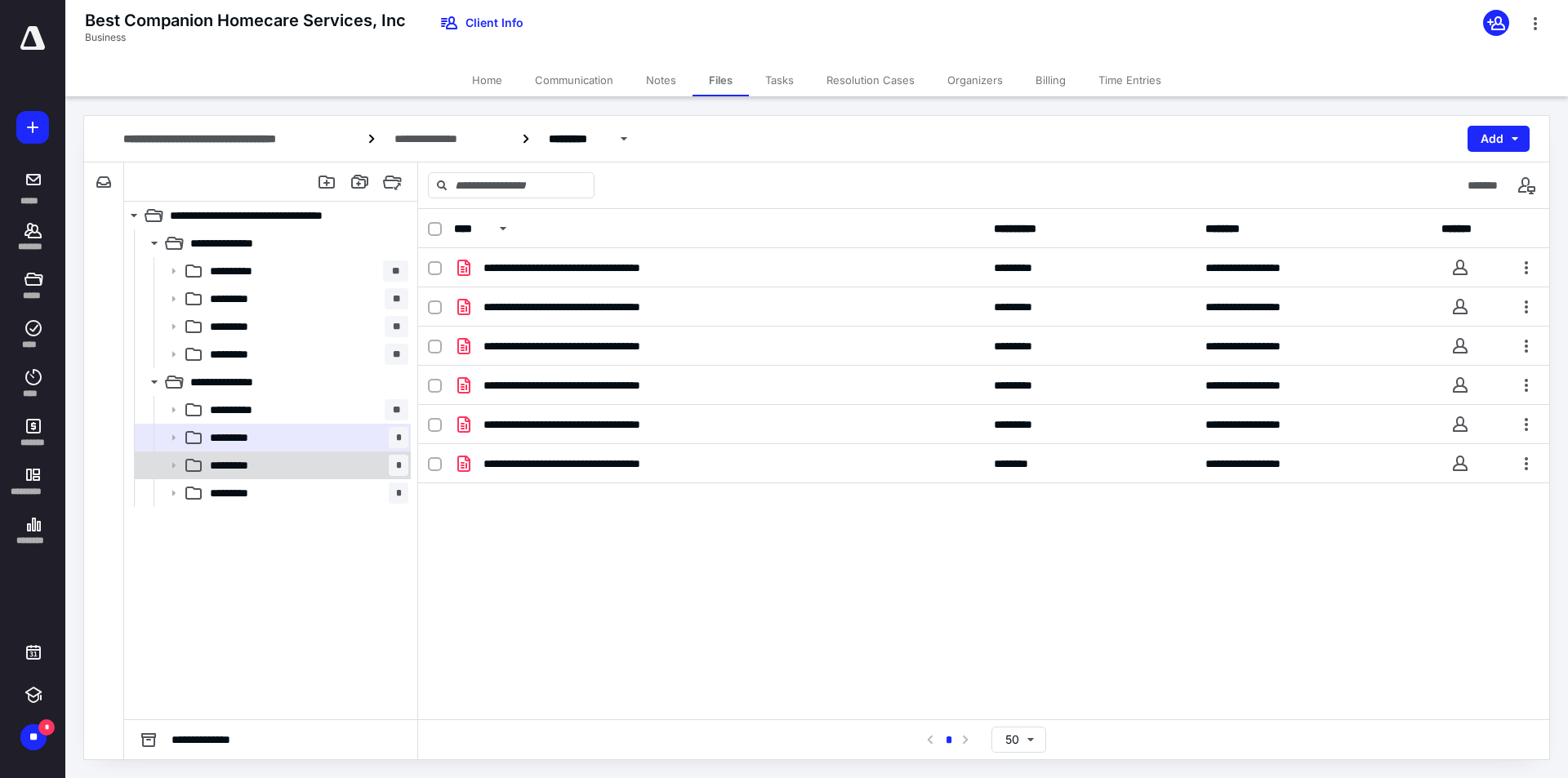 click on "*********" at bounding box center [238, 465] 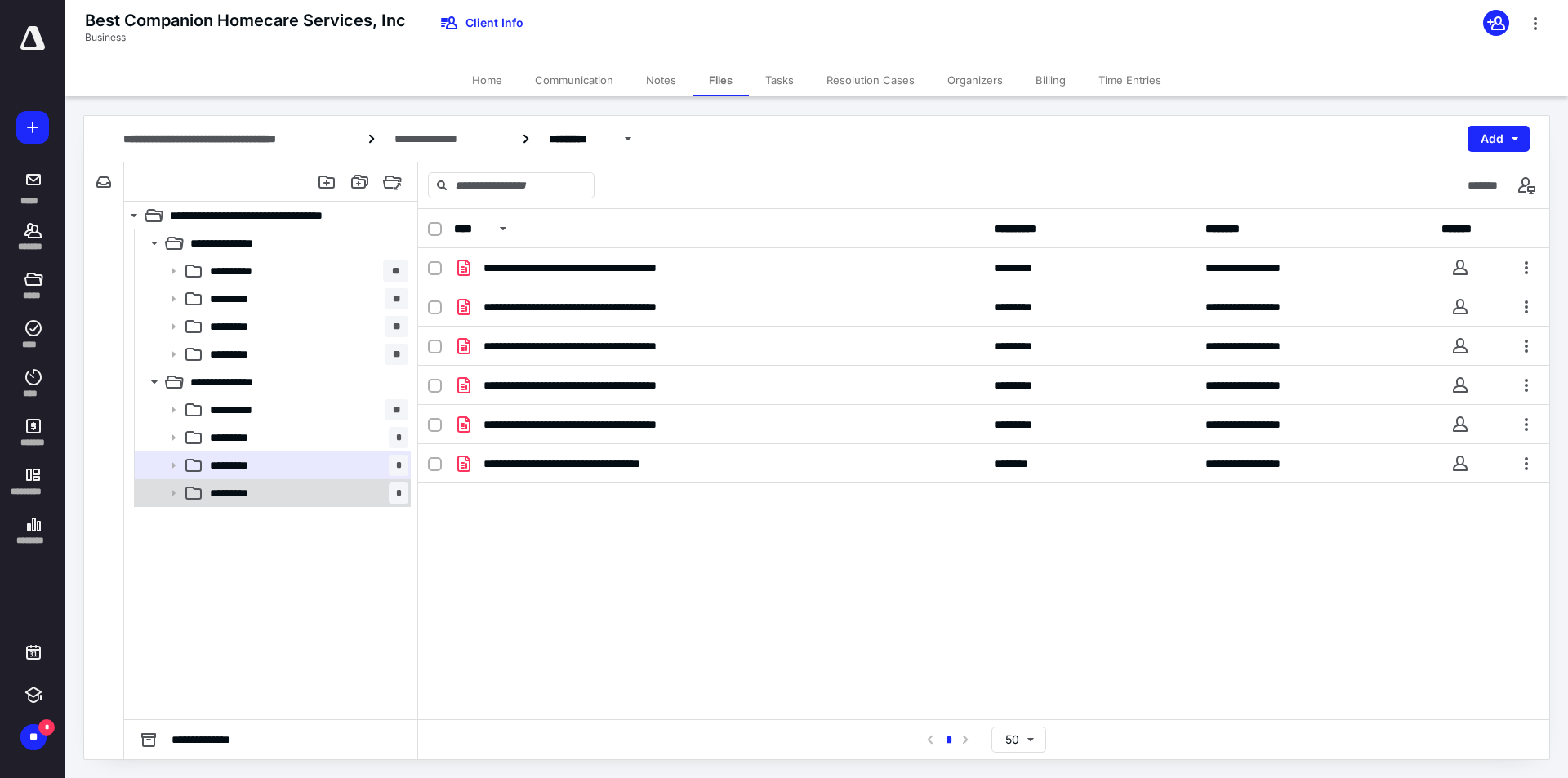 click on "********* *" at bounding box center [305, 493] 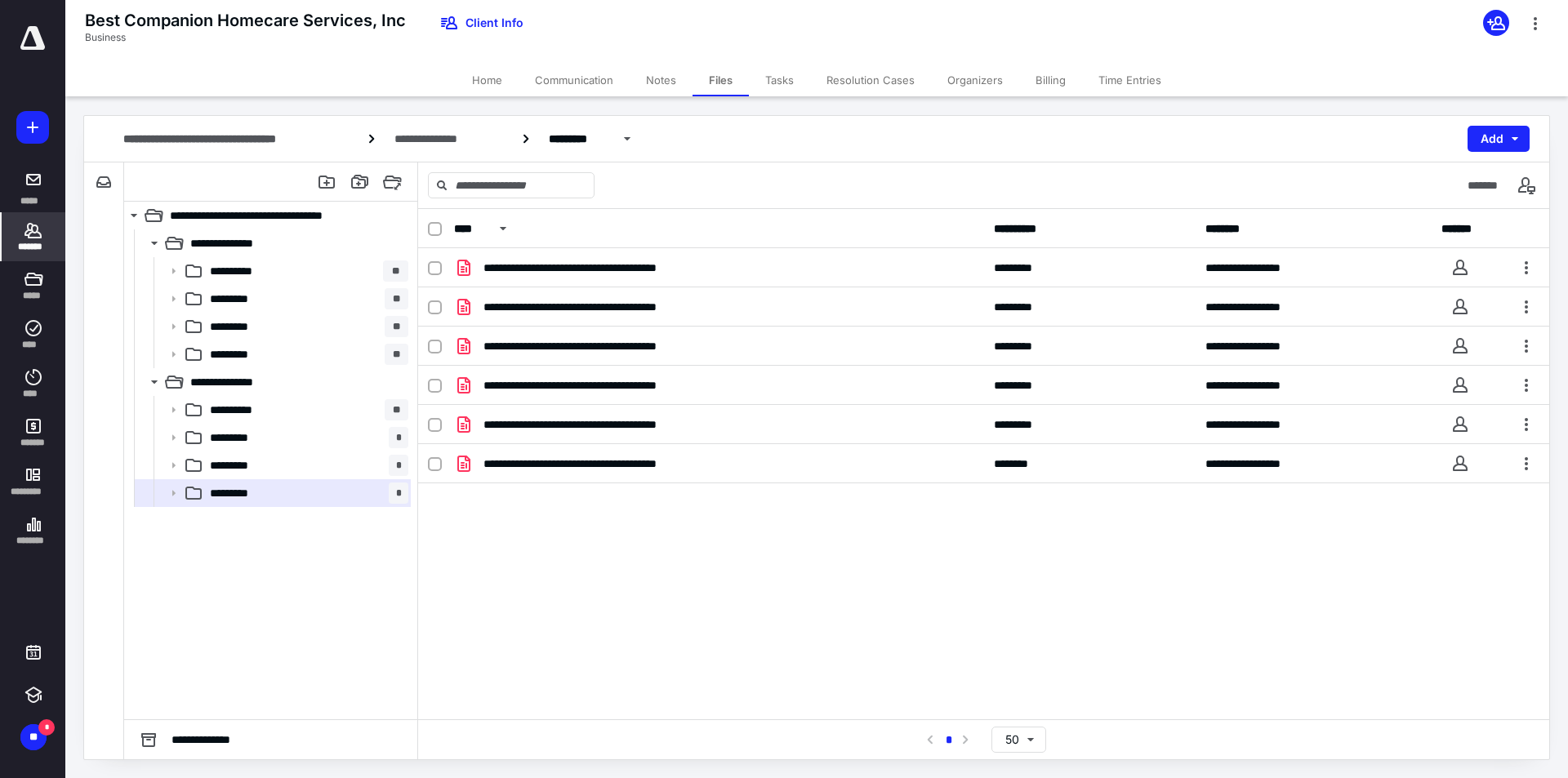 click on "*******" at bounding box center (33, 247) 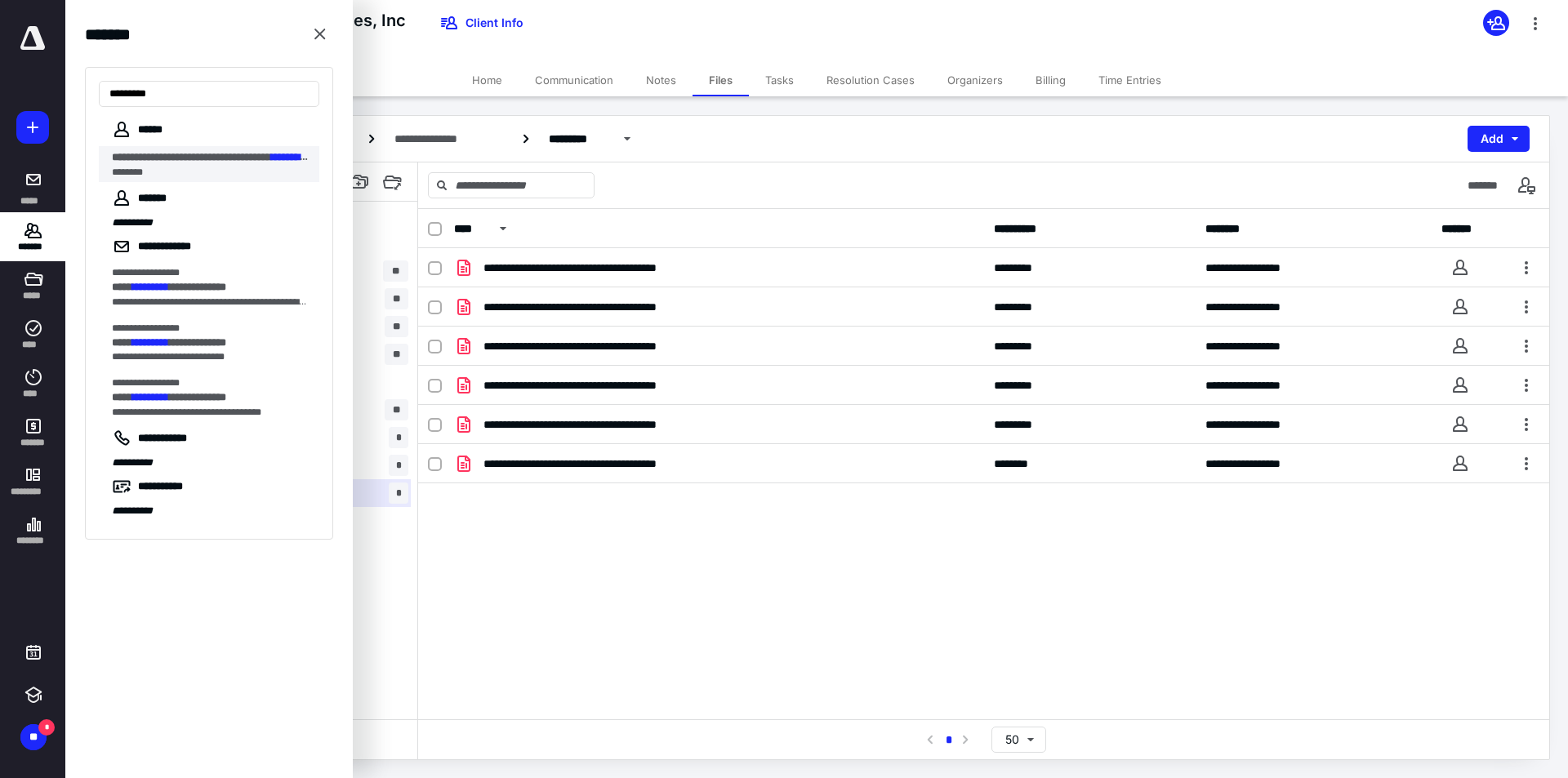 type on "*********" 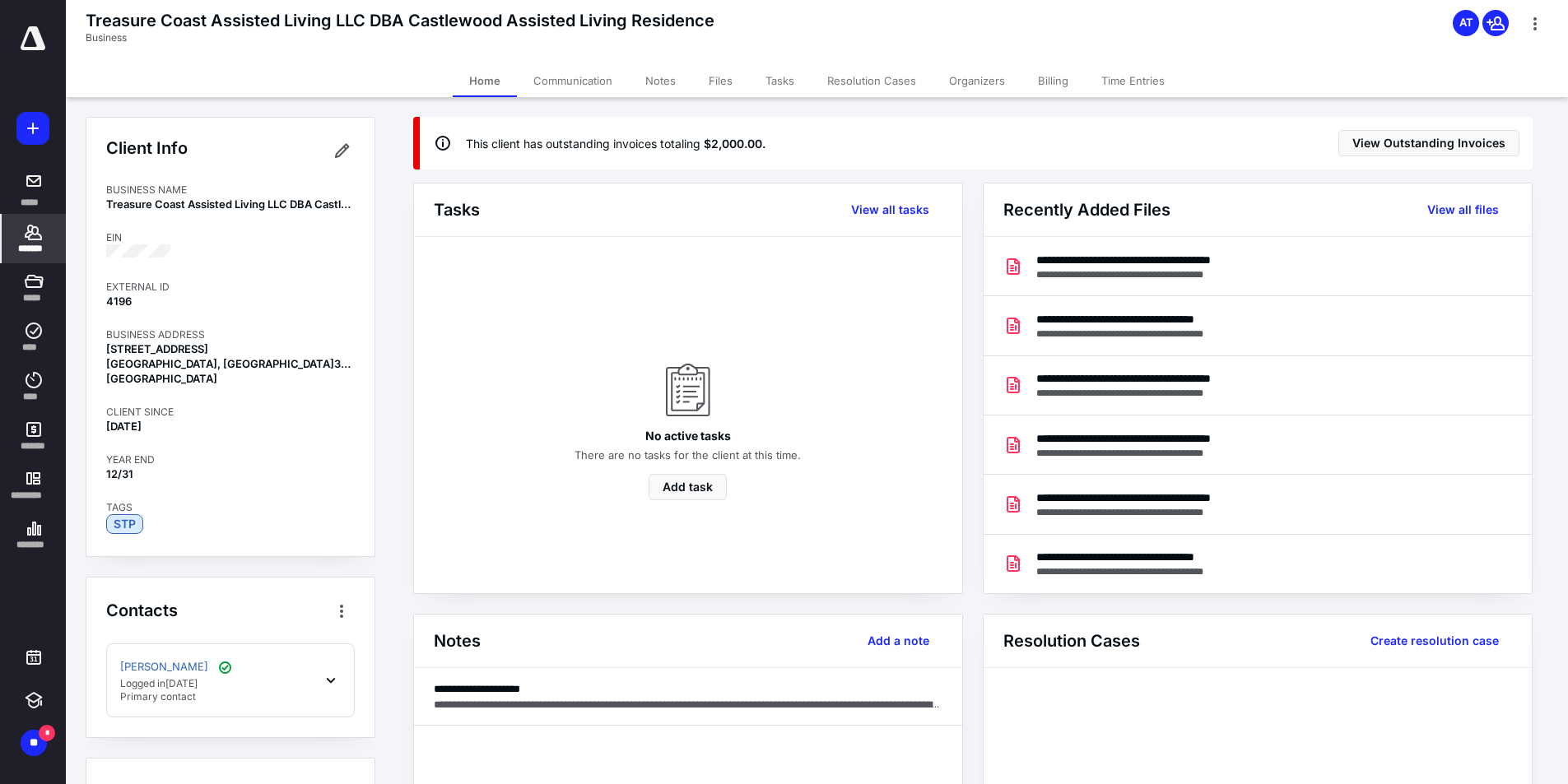 click on "Files" at bounding box center [720, 81] 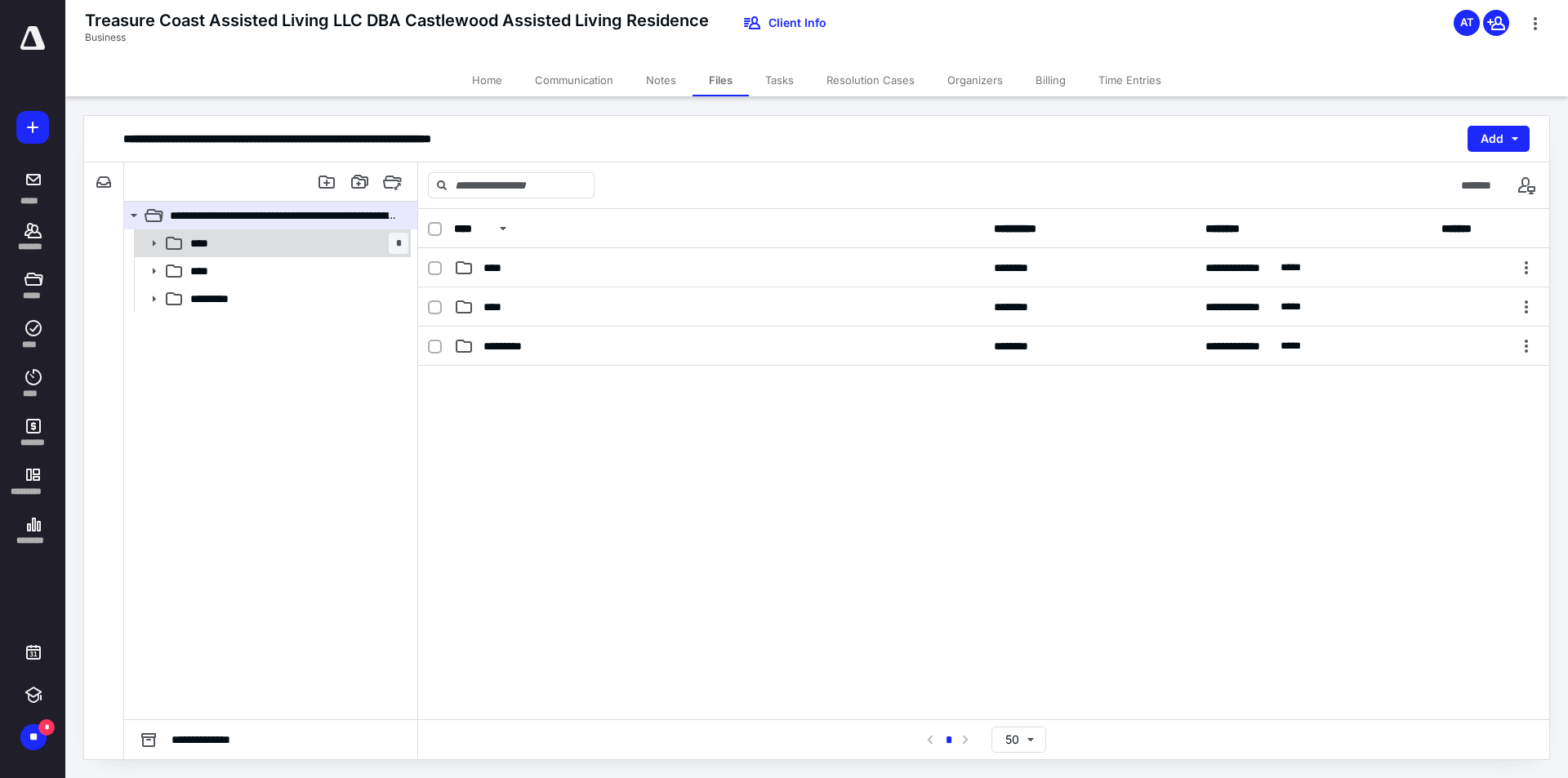 click on "**** *" at bounding box center (296, 243) 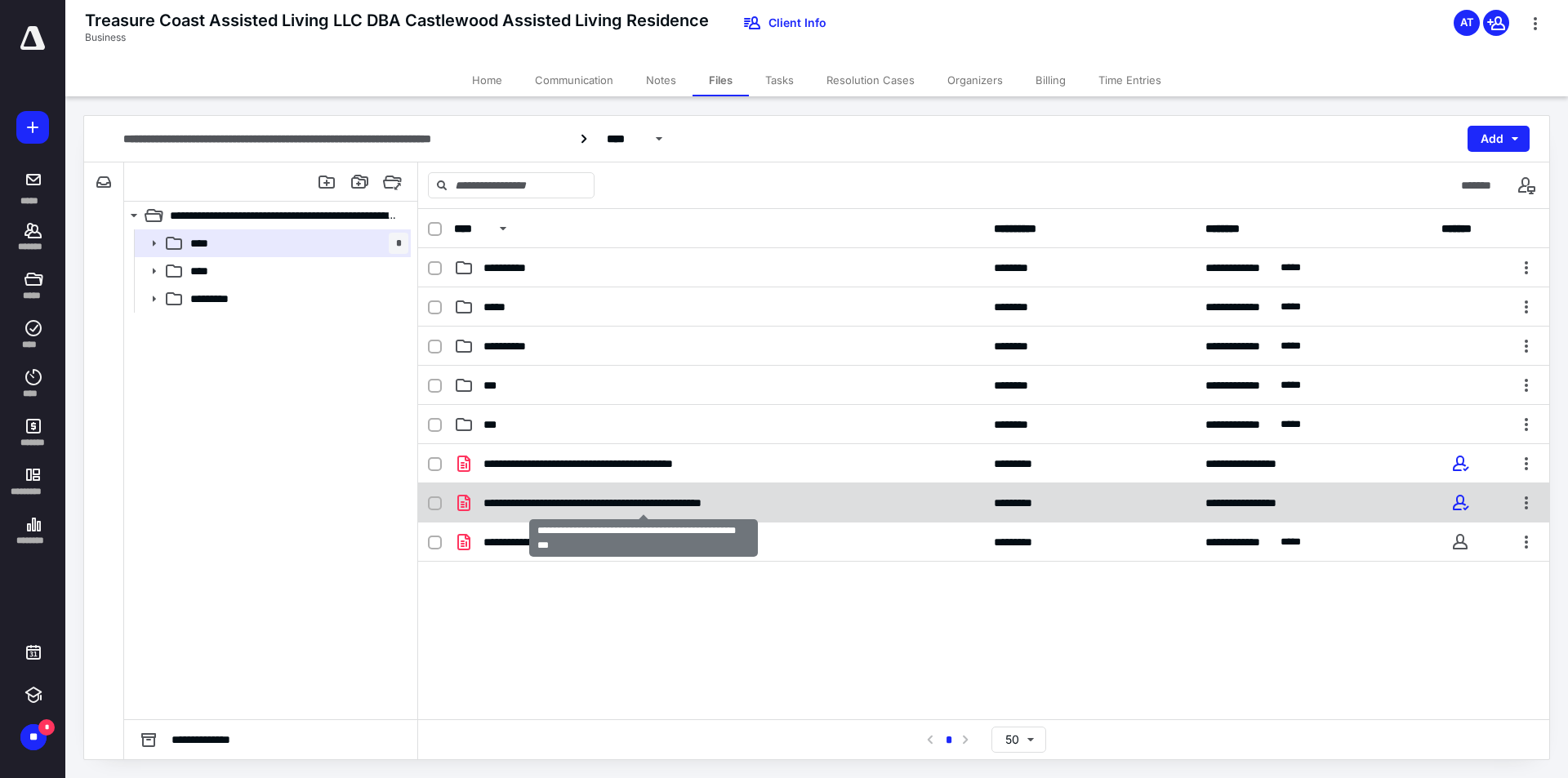 click on "**********" at bounding box center [644, 503] 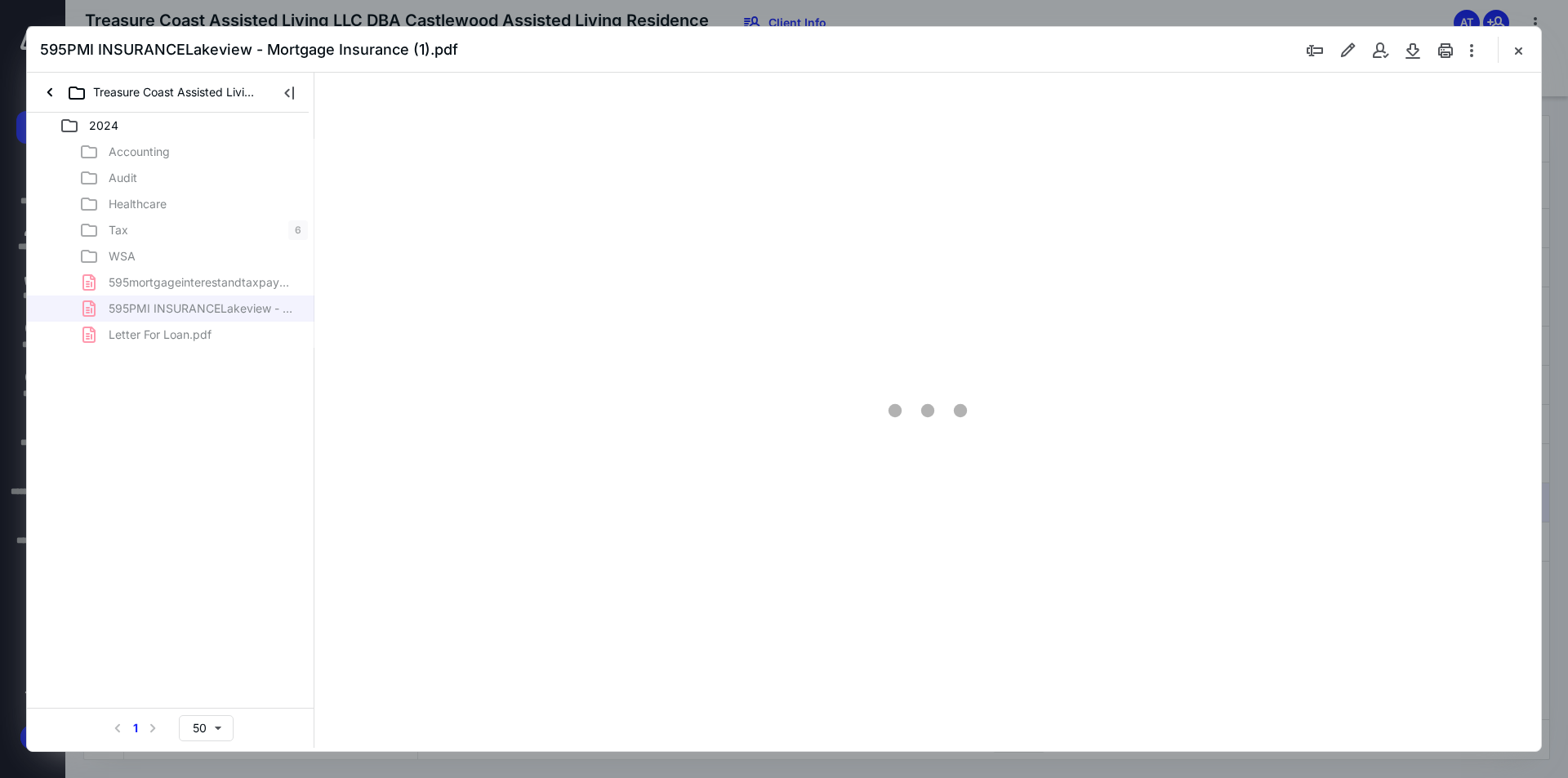 scroll, scrollTop: 0, scrollLeft: 0, axis: both 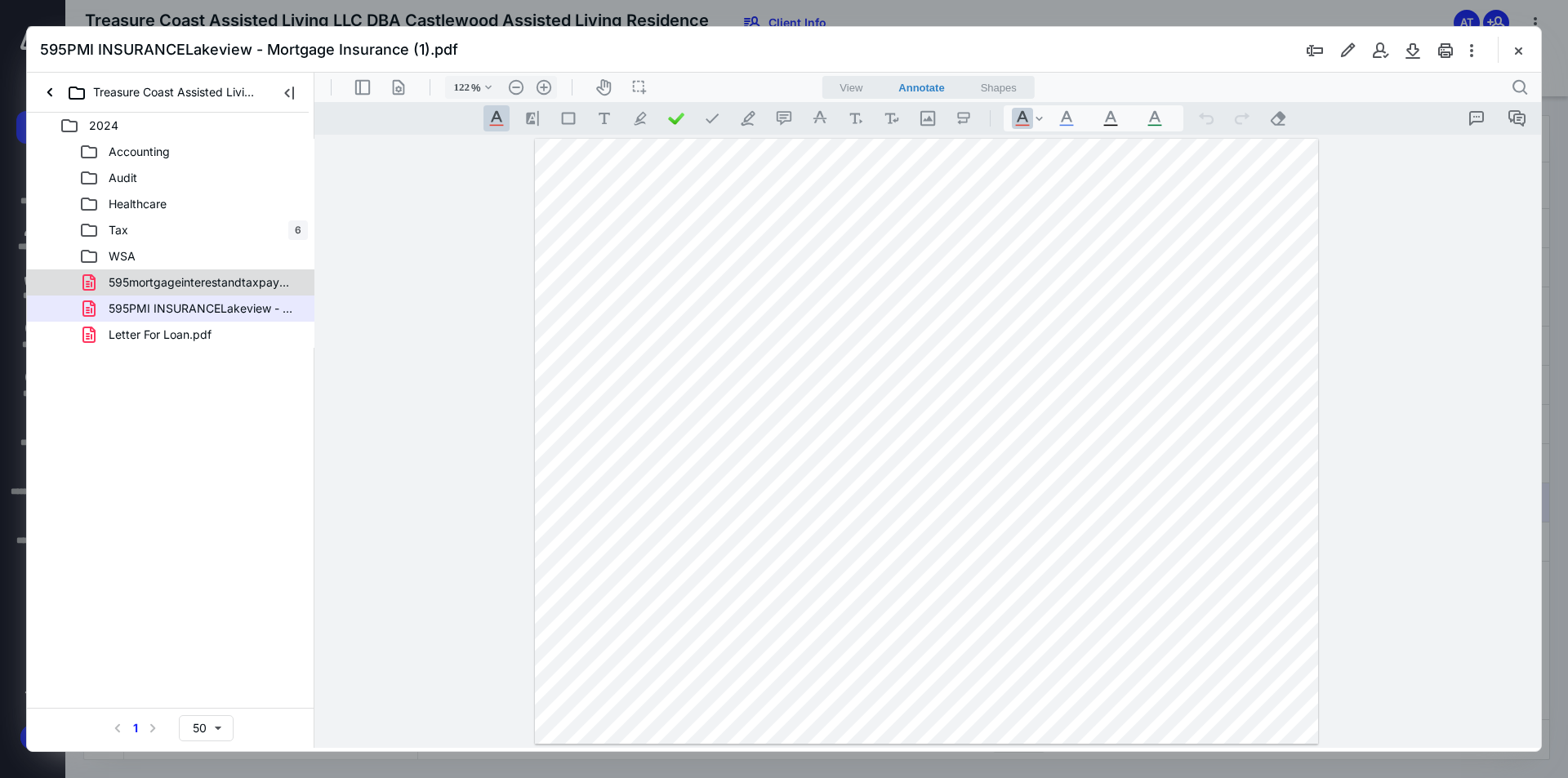 click on "595mortgageinterestandtaxpaymentof2024 (1).pdf" at bounding box center (203, 282) 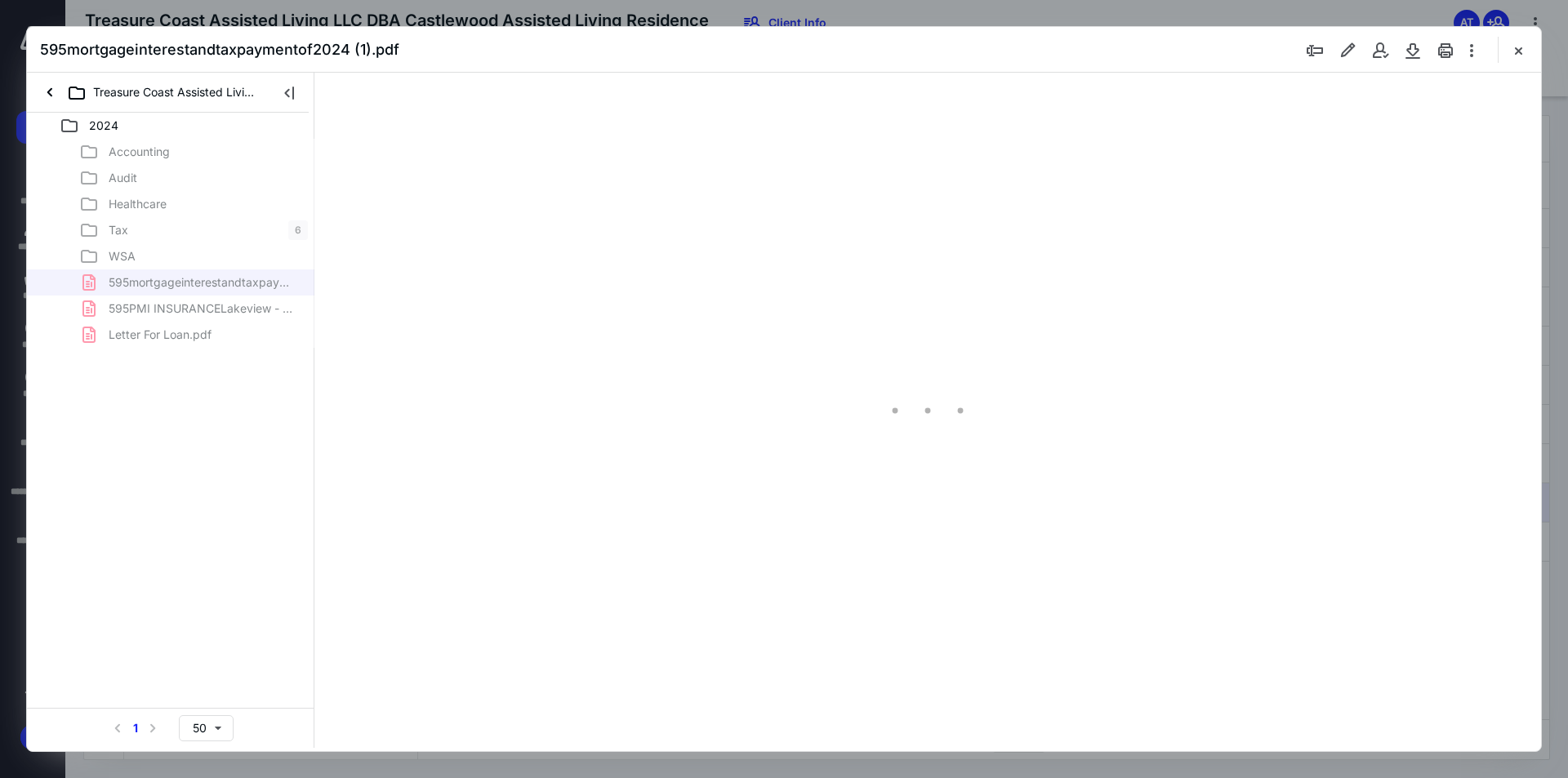 type on "74" 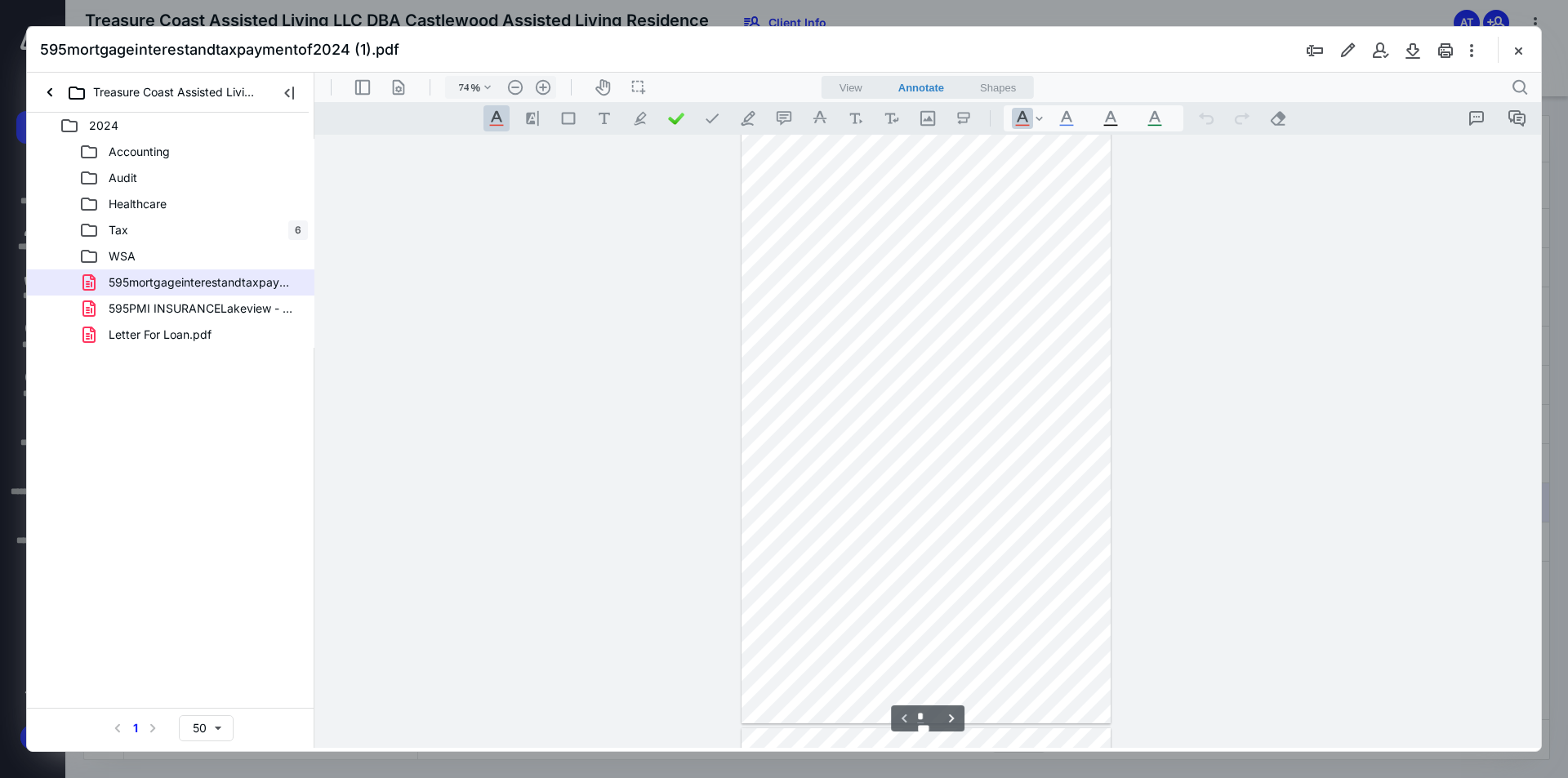 scroll, scrollTop: 0, scrollLeft: 0, axis: both 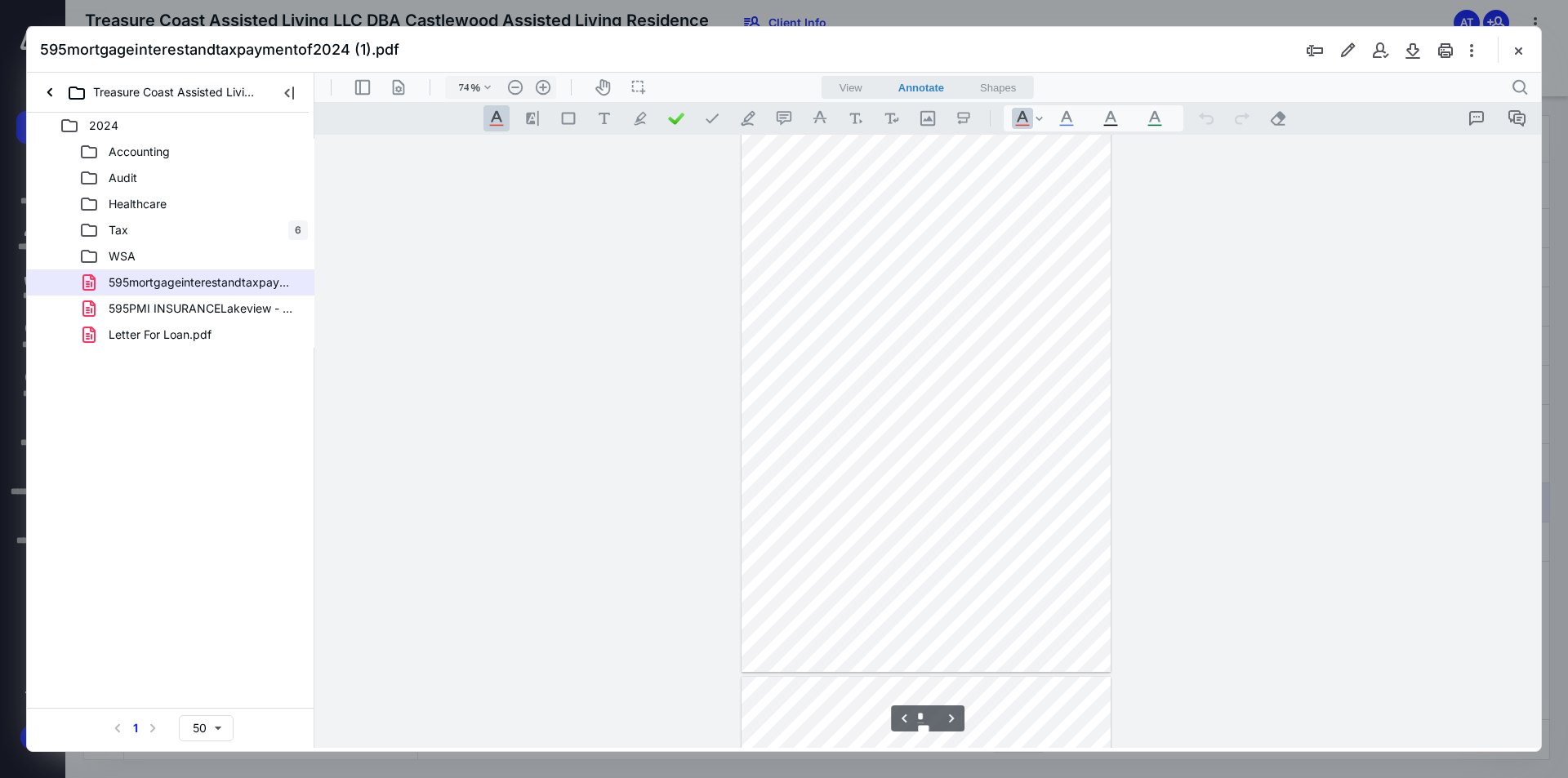 type on "*" 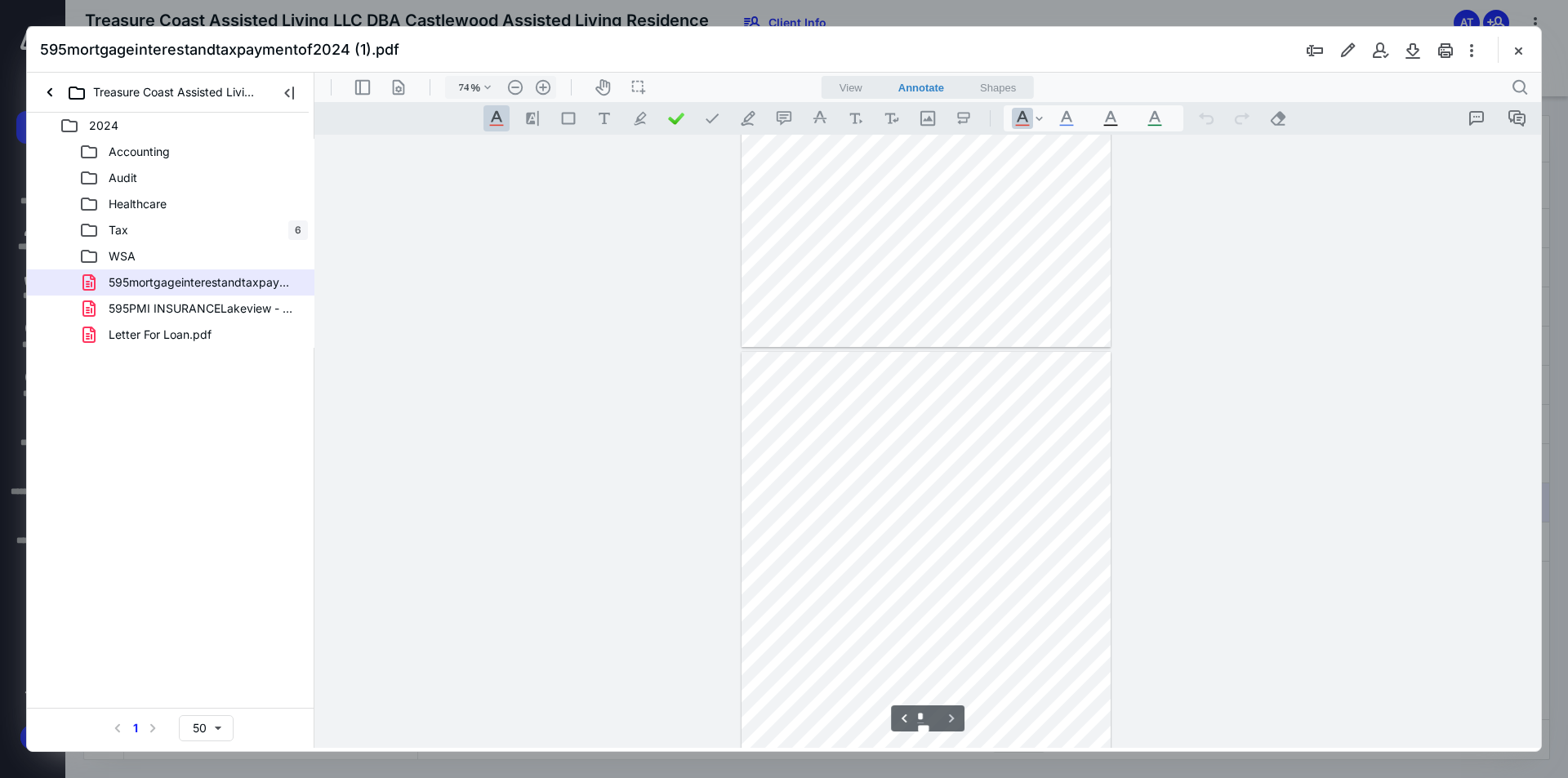 scroll, scrollTop: 3065, scrollLeft: 0, axis: vertical 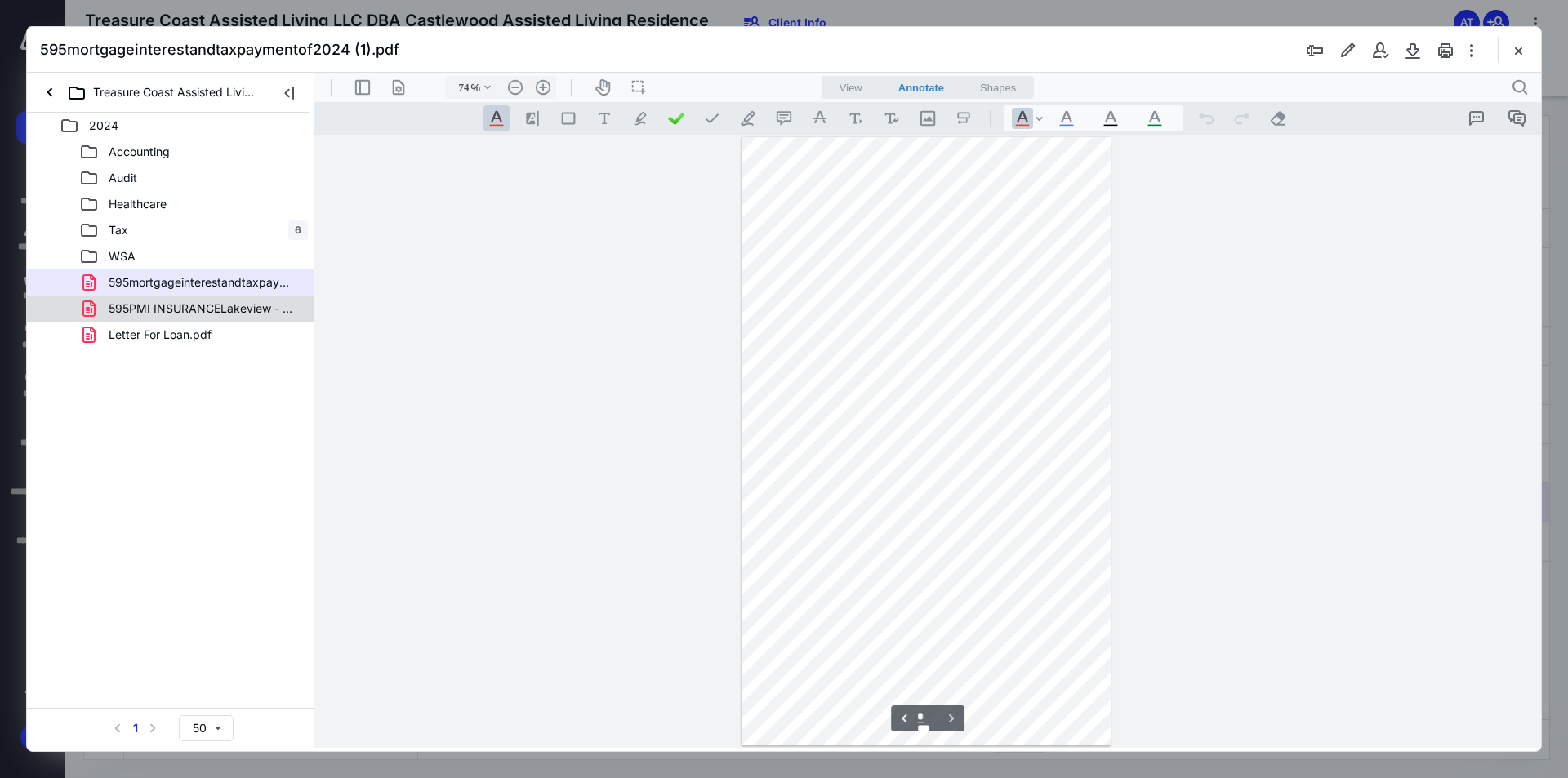 click on "595PMI INSURANCELakeview - Mortgage Insurance (1).pdf" at bounding box center (203, 309) 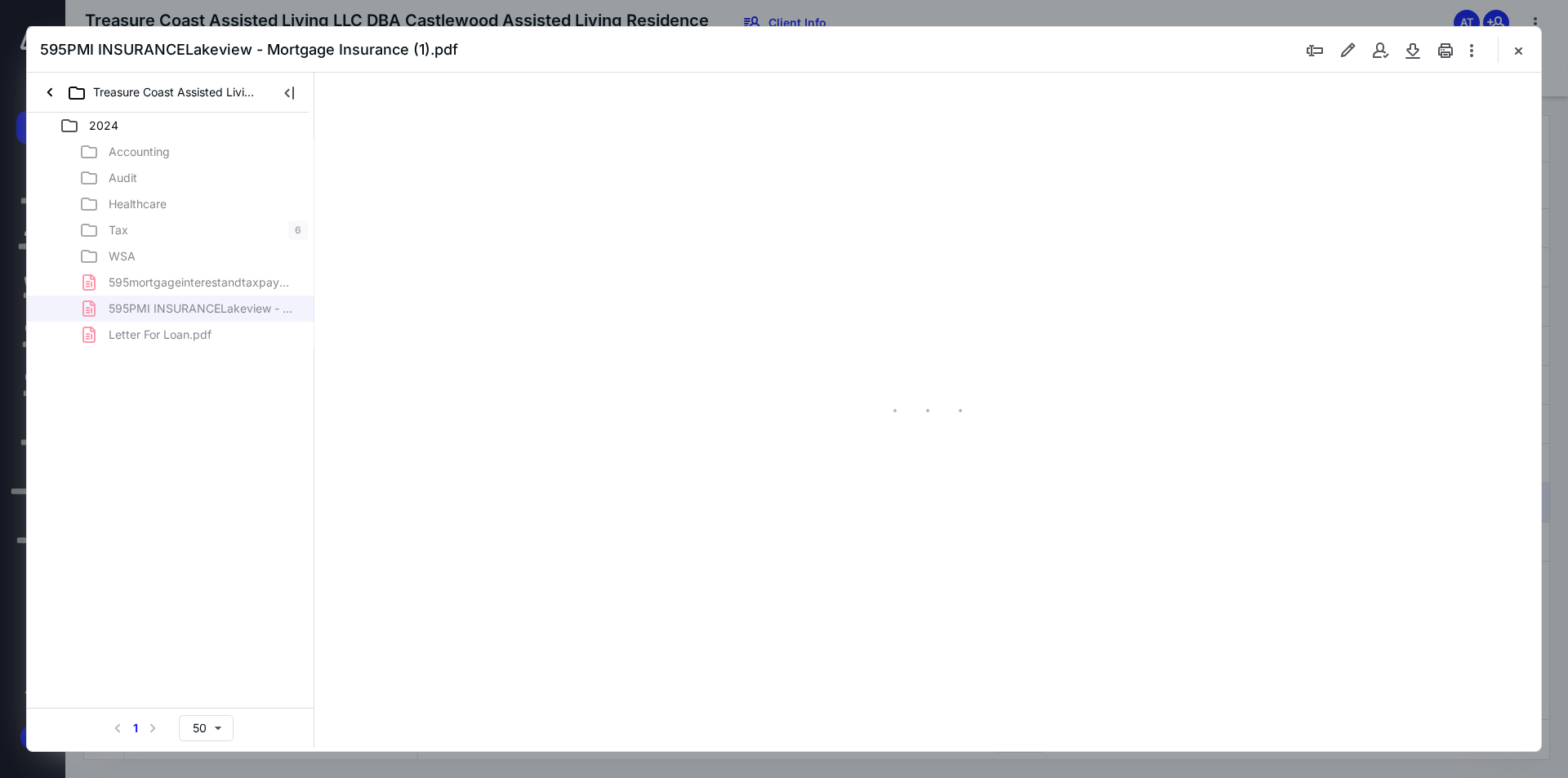 scroll, scrollTop: 0, scrollLeft: 0, axis: both 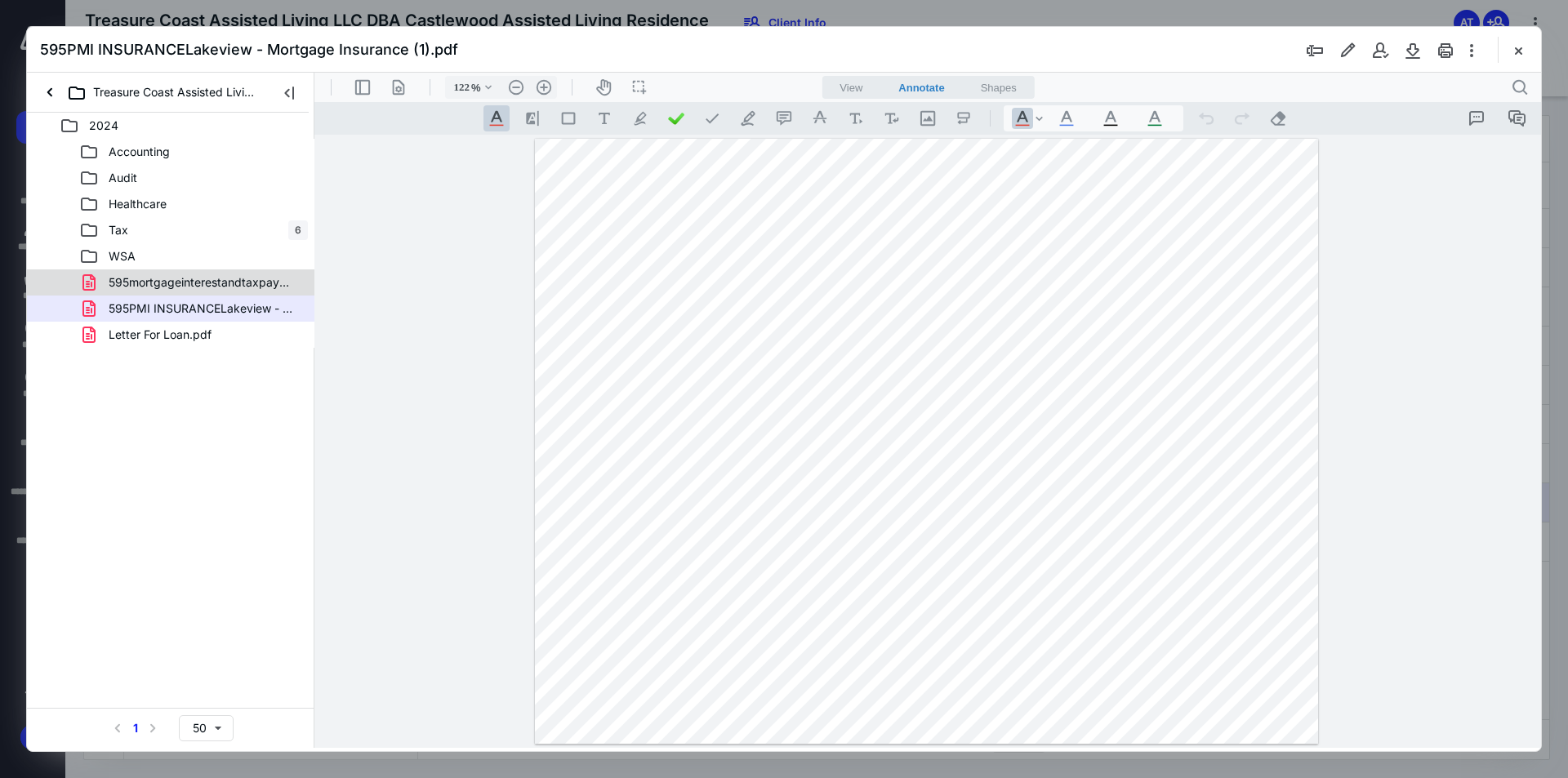 click on "595mortgageinterestandtaxpaymentof2024 (1).pdf" at bounding box center [203, 282] 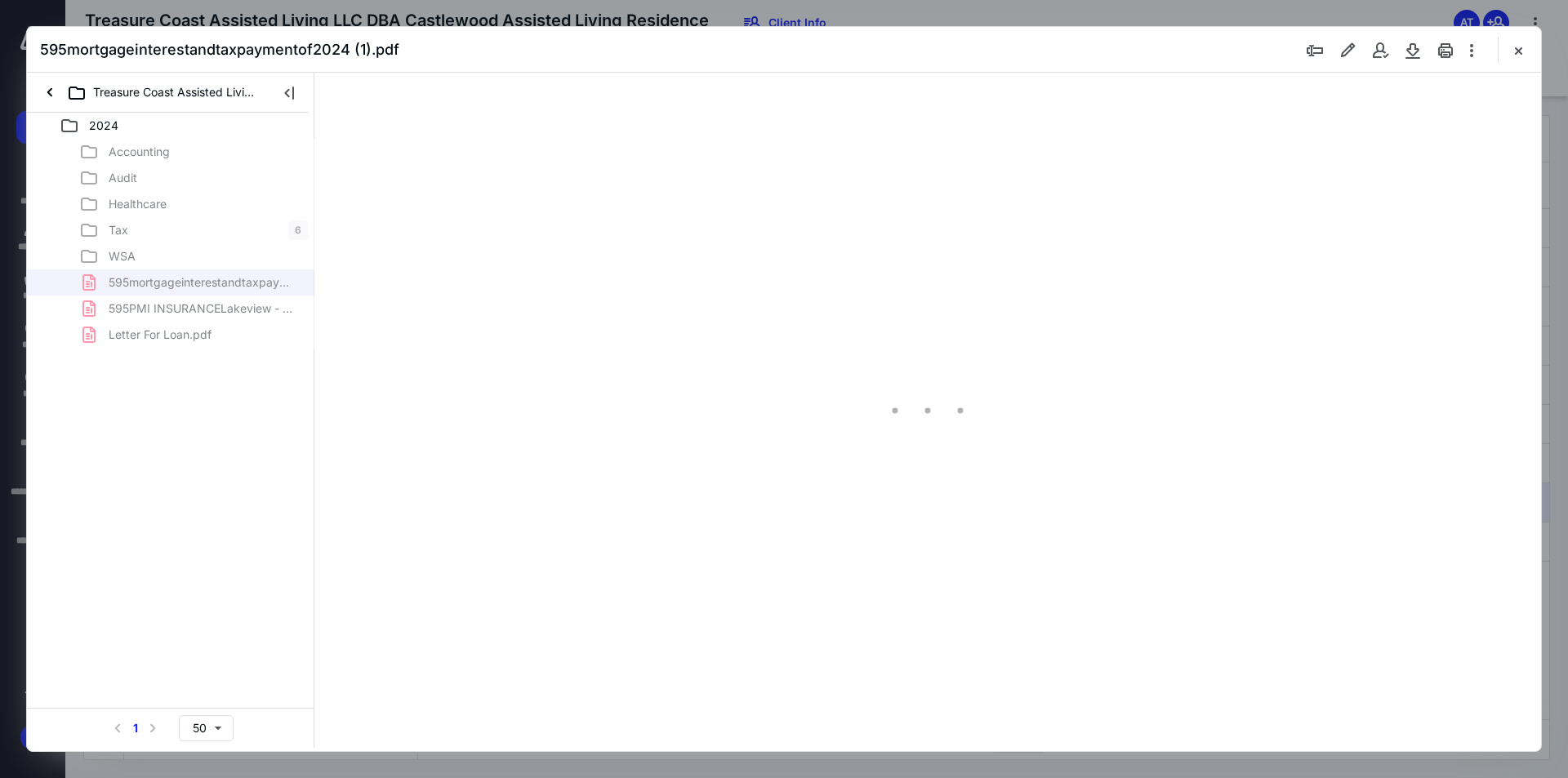 type on "74" 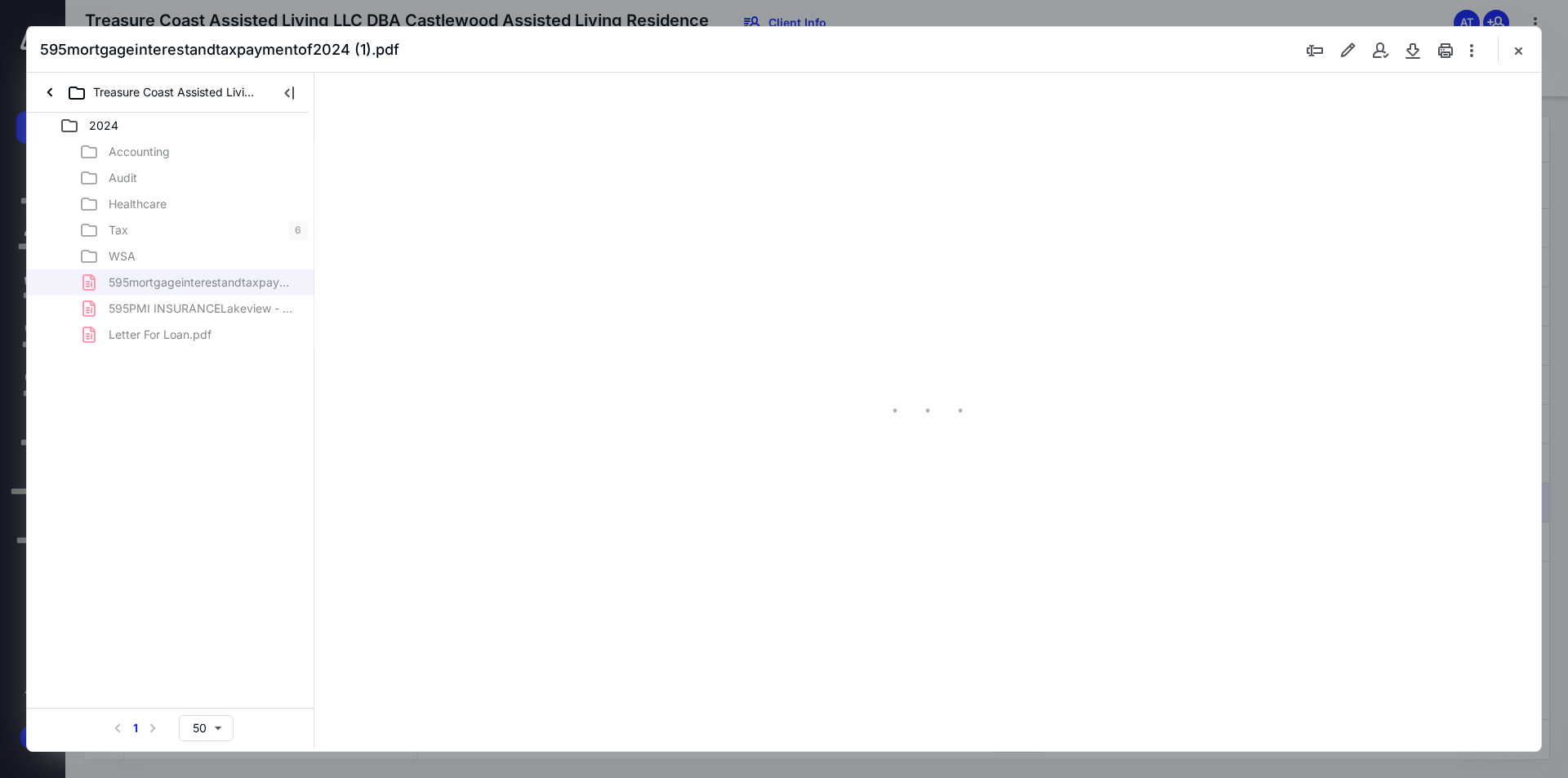 scroll, scrollTop: 64, scrollLeft: 0, axis: vertical 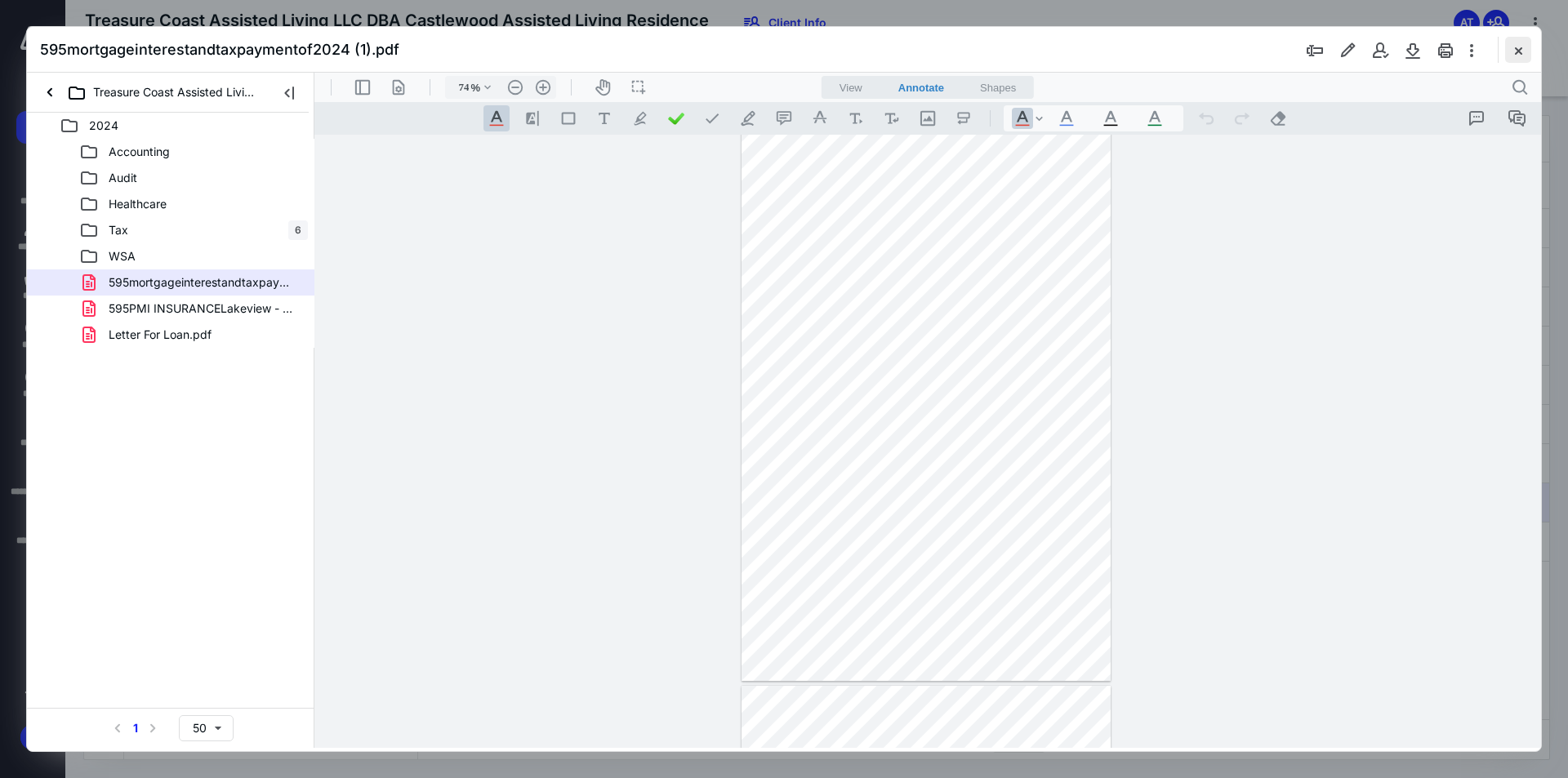 click at bounding box center (1518, 50) 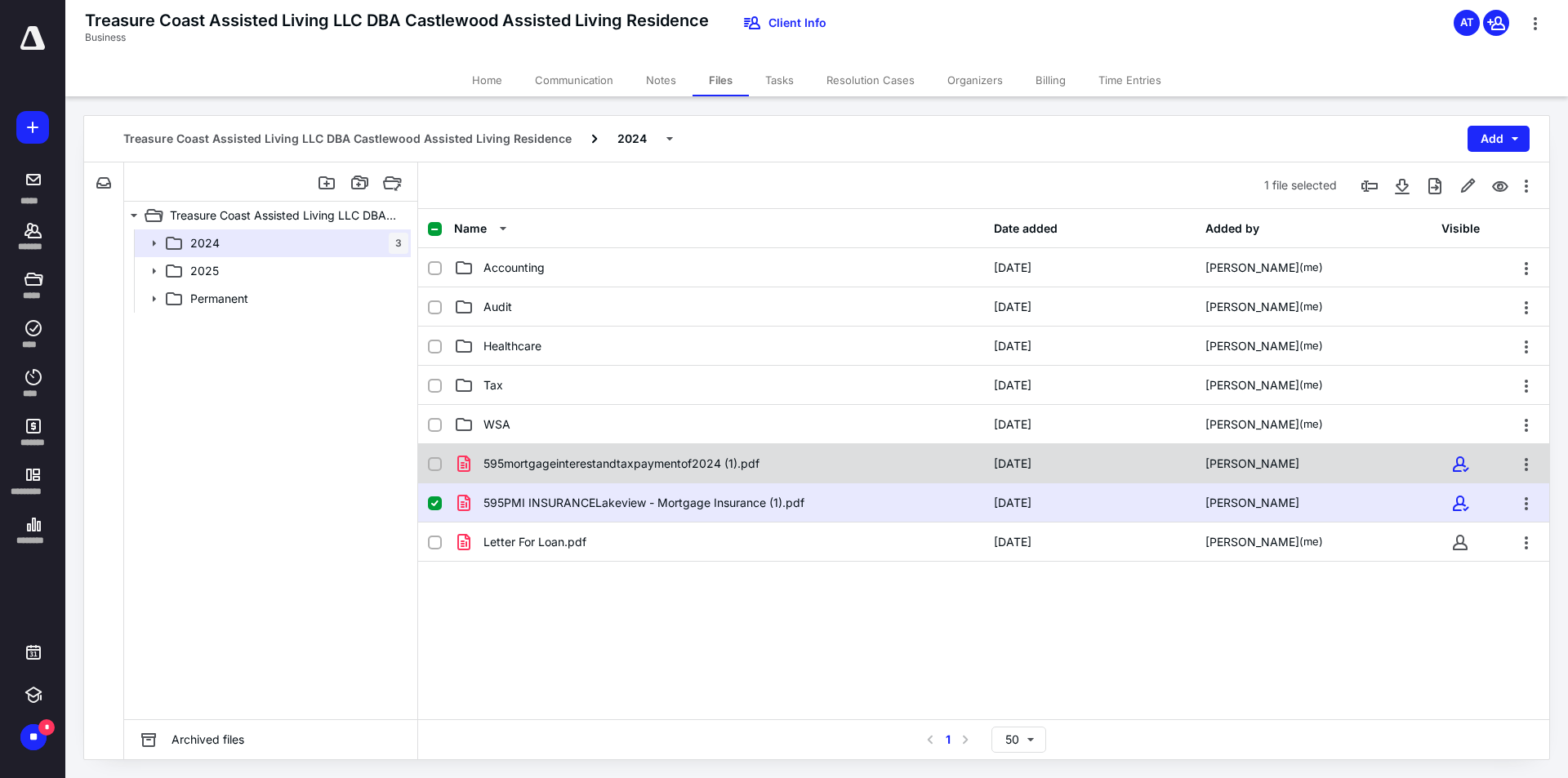 click 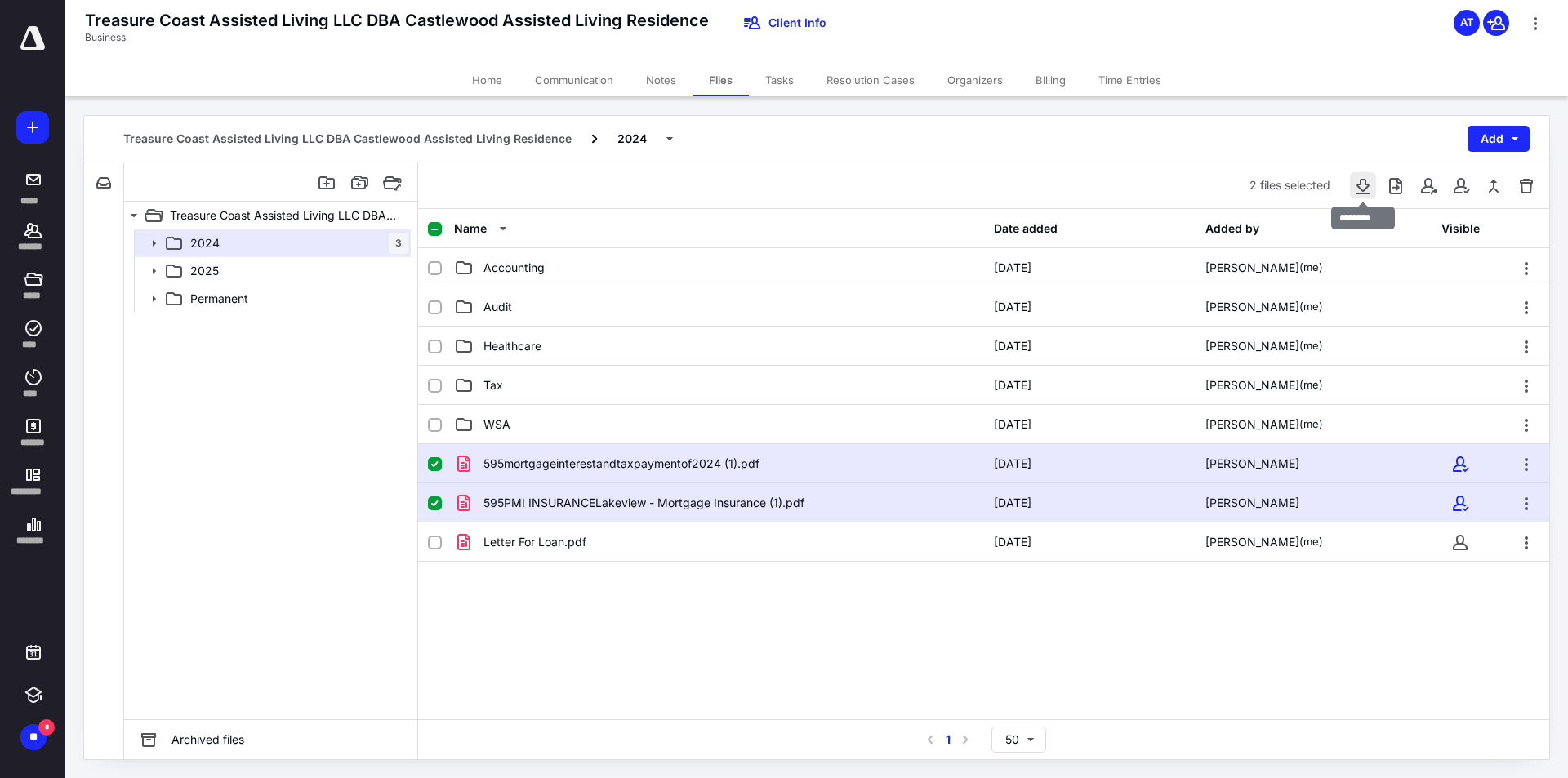 click at bounding box center (1363, 185) 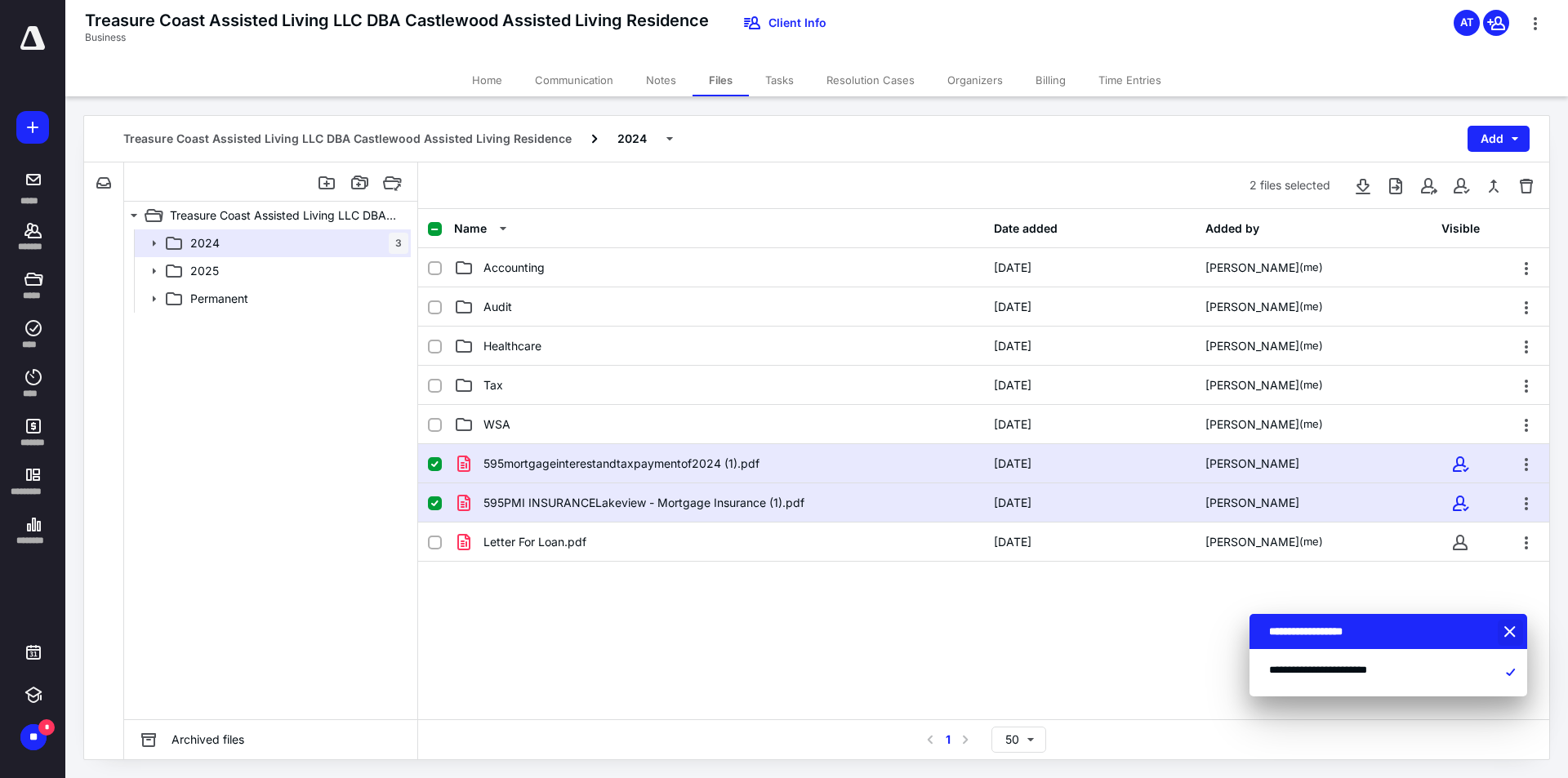 click at bounding box center [1512, 633] 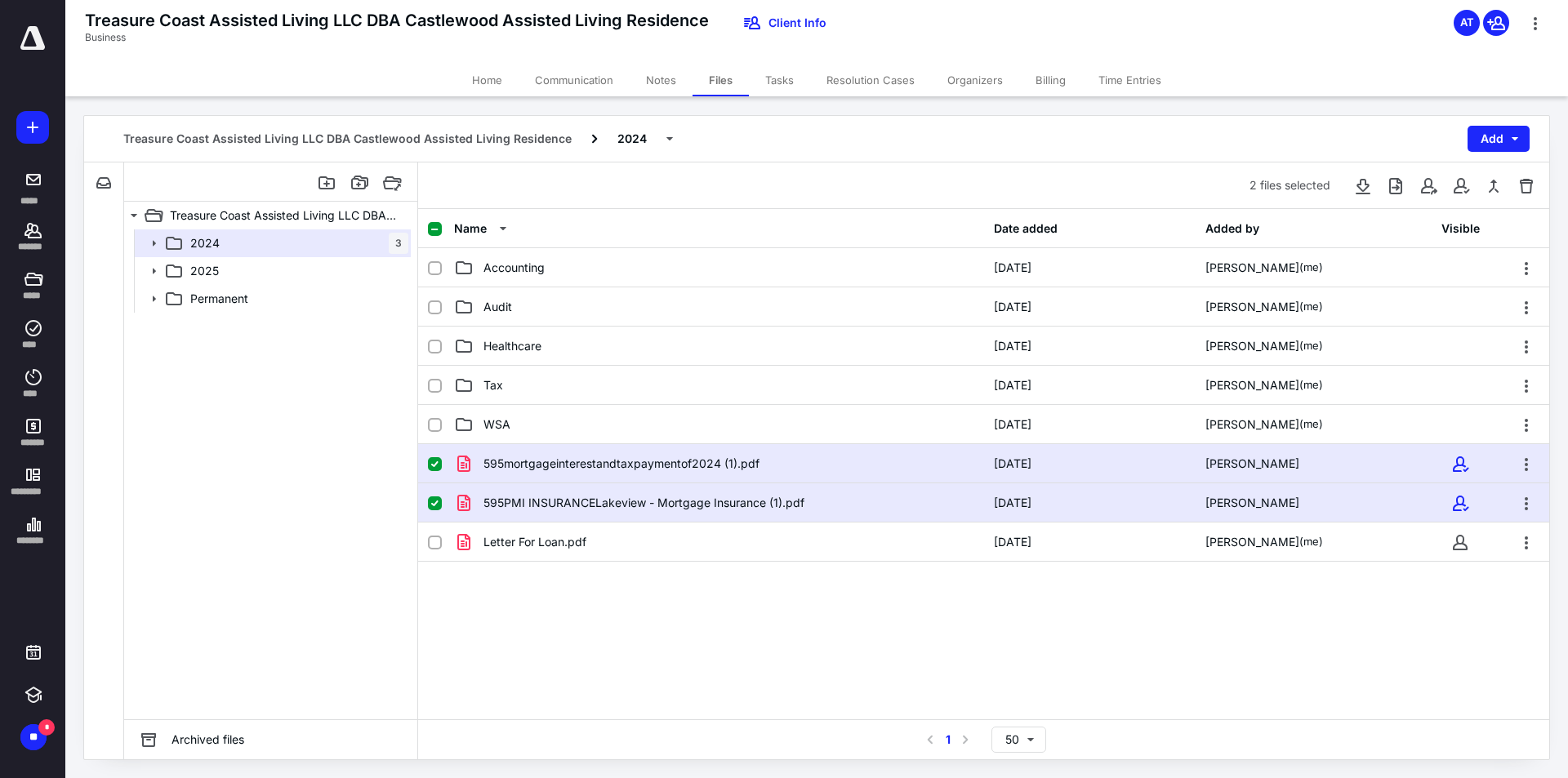 click on "Treasure Coast Assisted Living LLC DBA Castlewood Assisted Living Residence  Business Client Info AT" at bounding box center (817, 32) 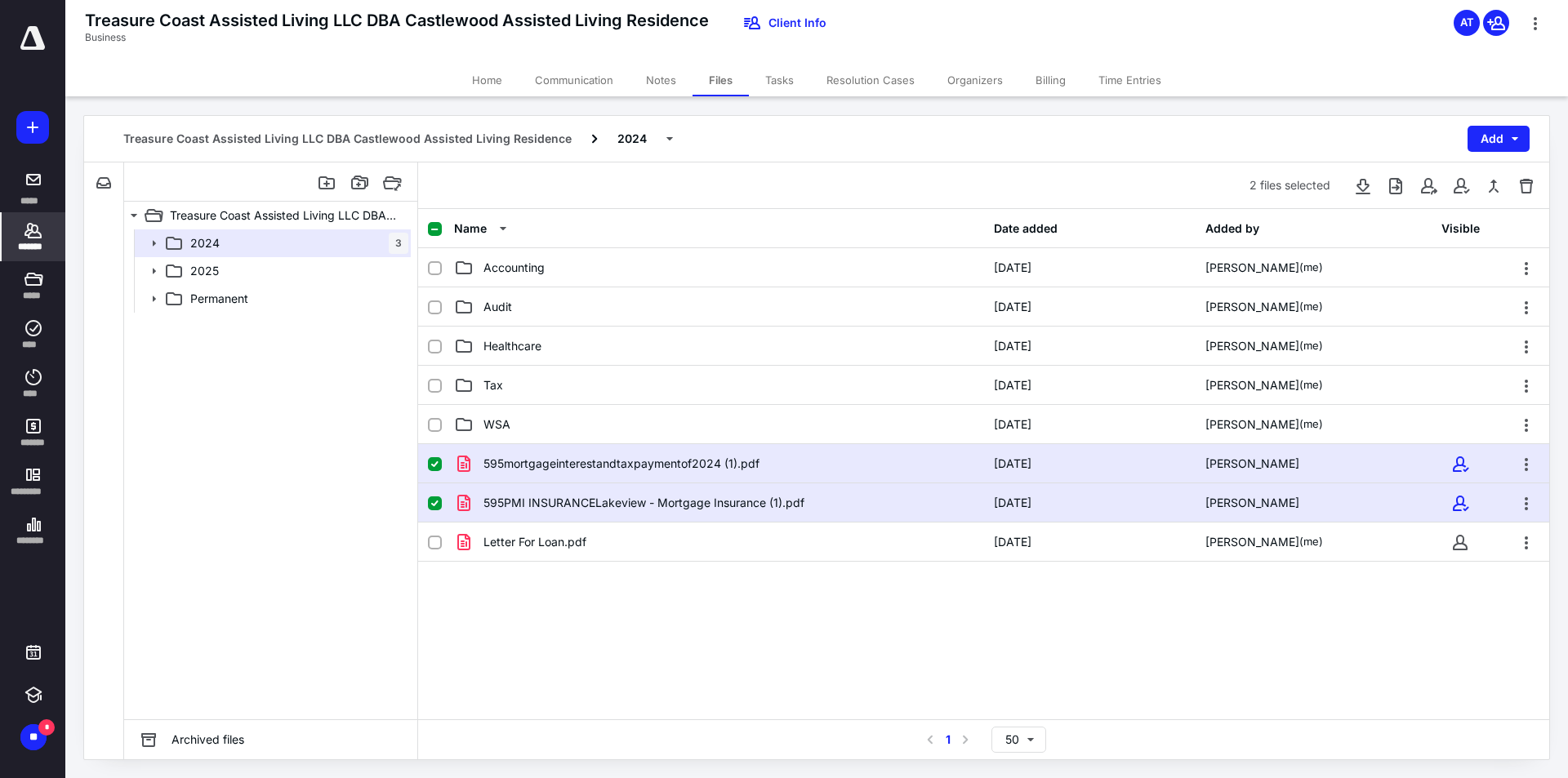 click 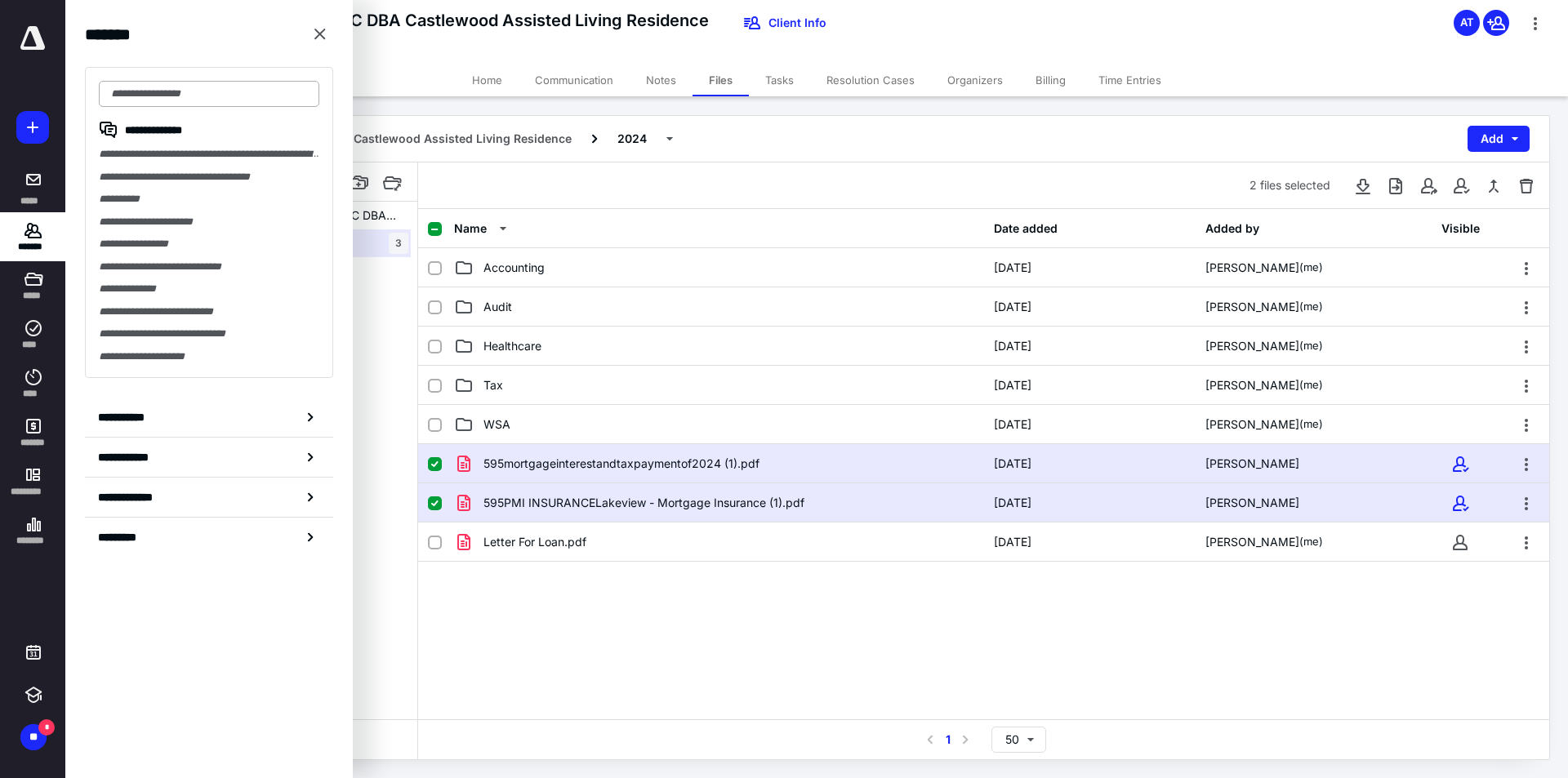click at bounding box center (209, 94) 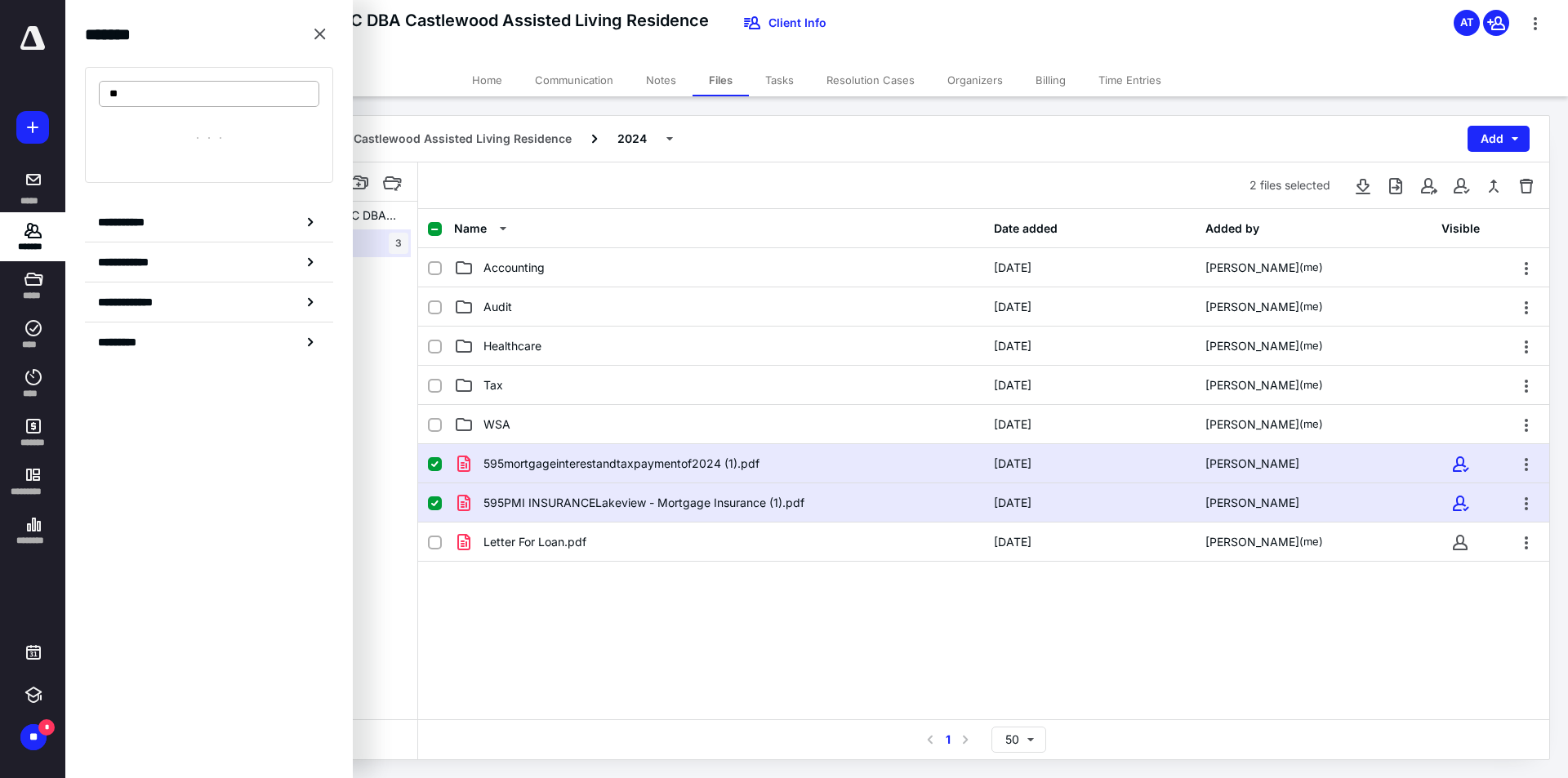 type on "*" 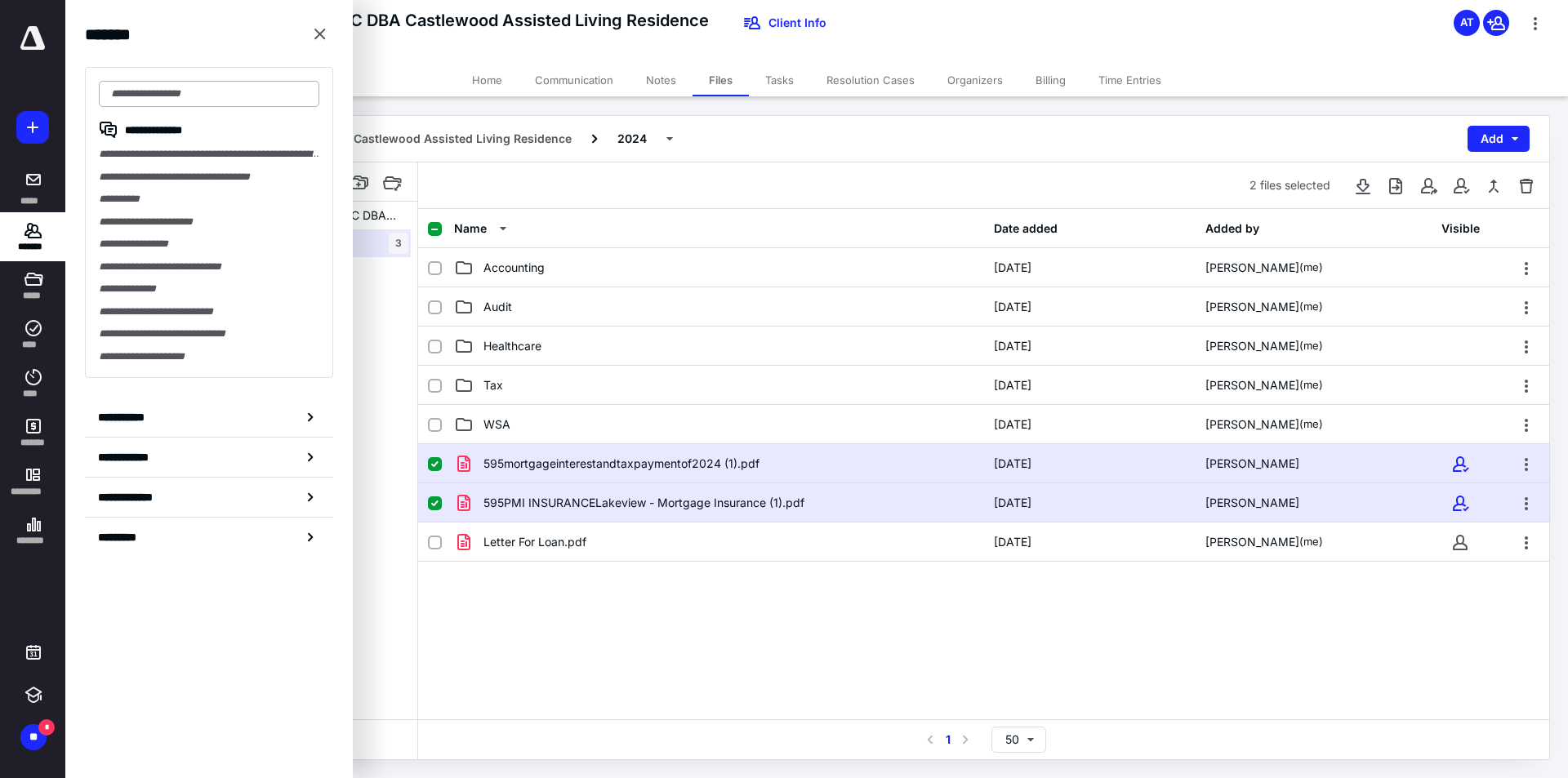 type on "*" 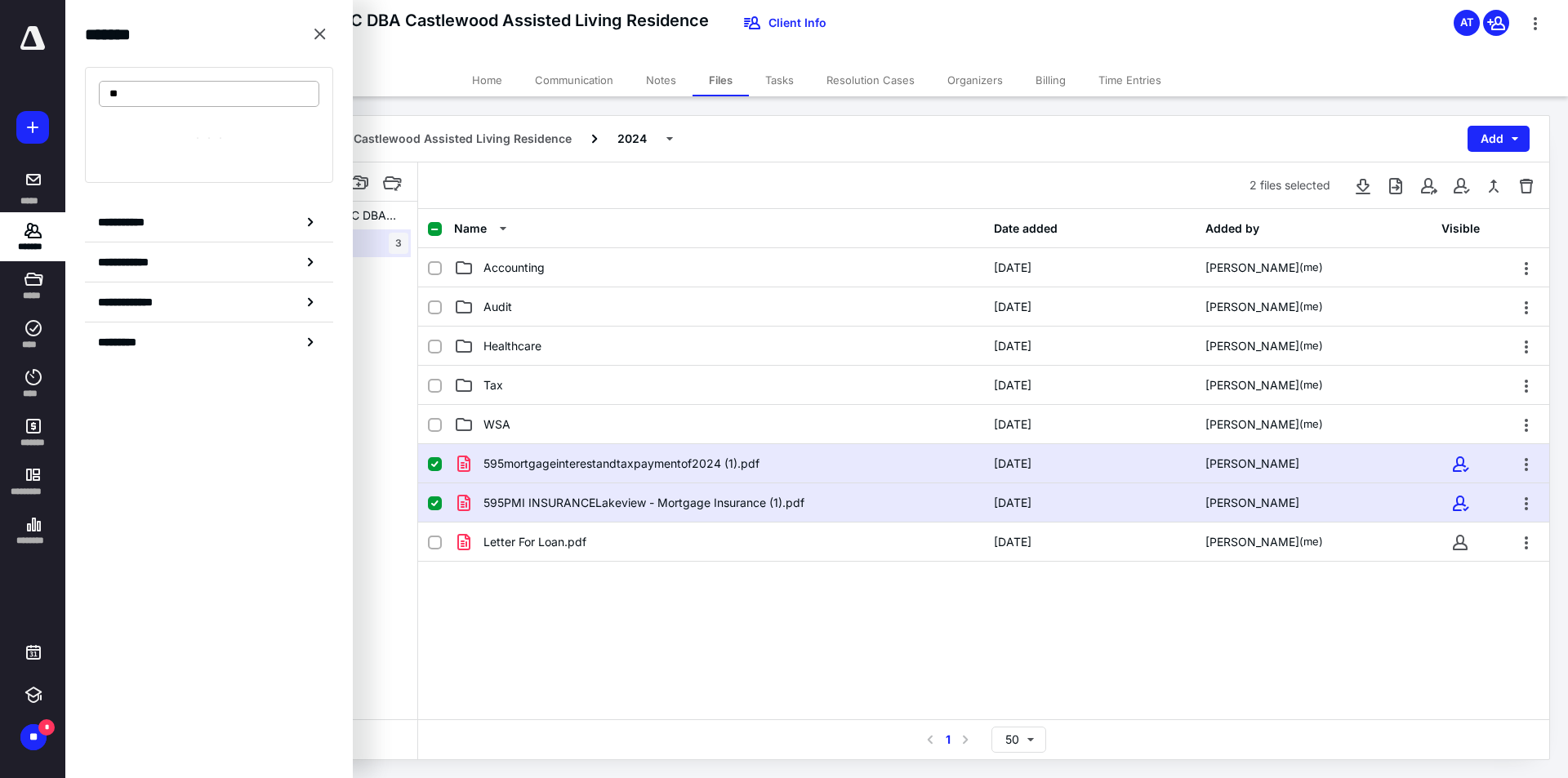 type on "*" 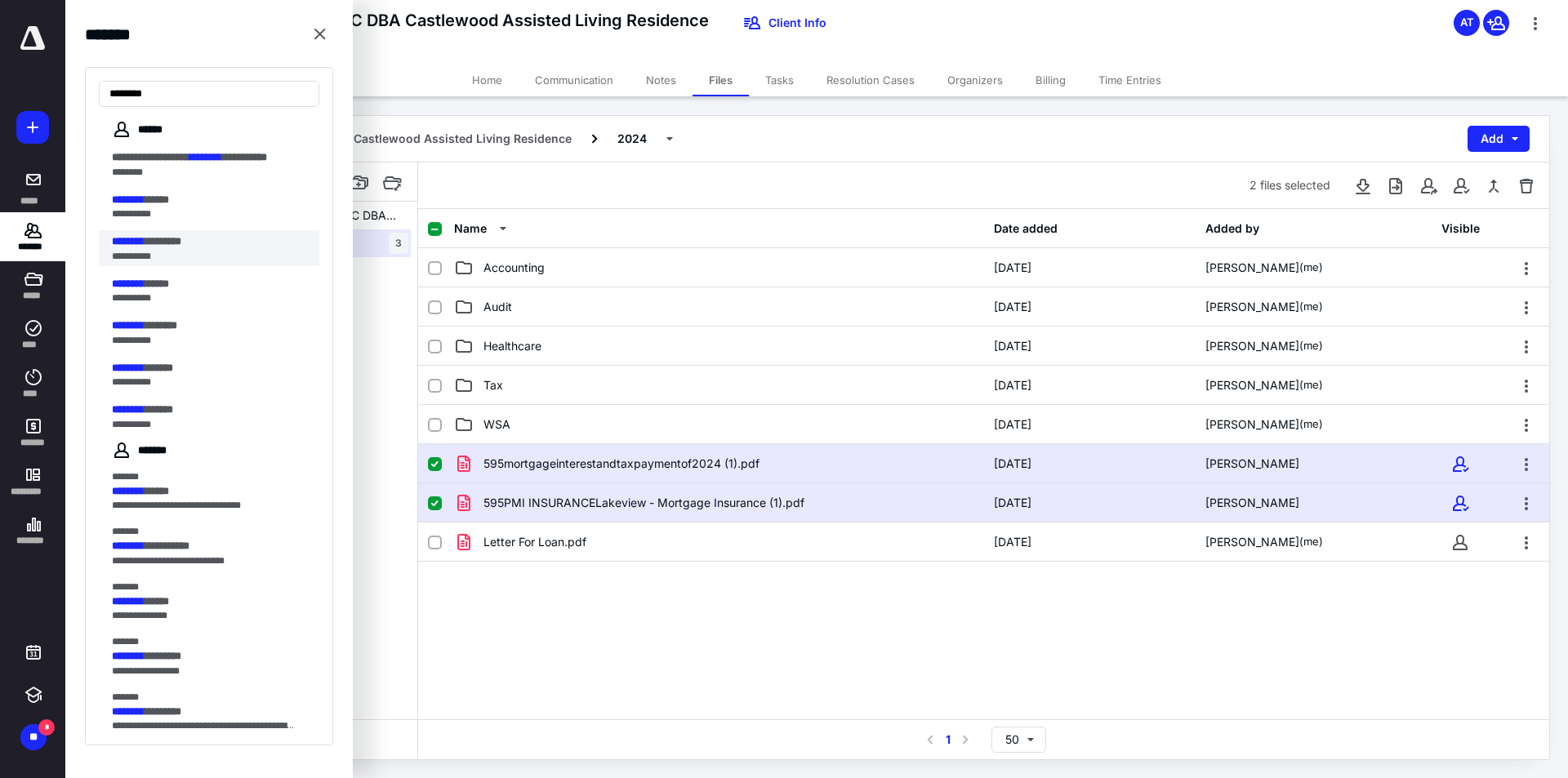 type on "********" 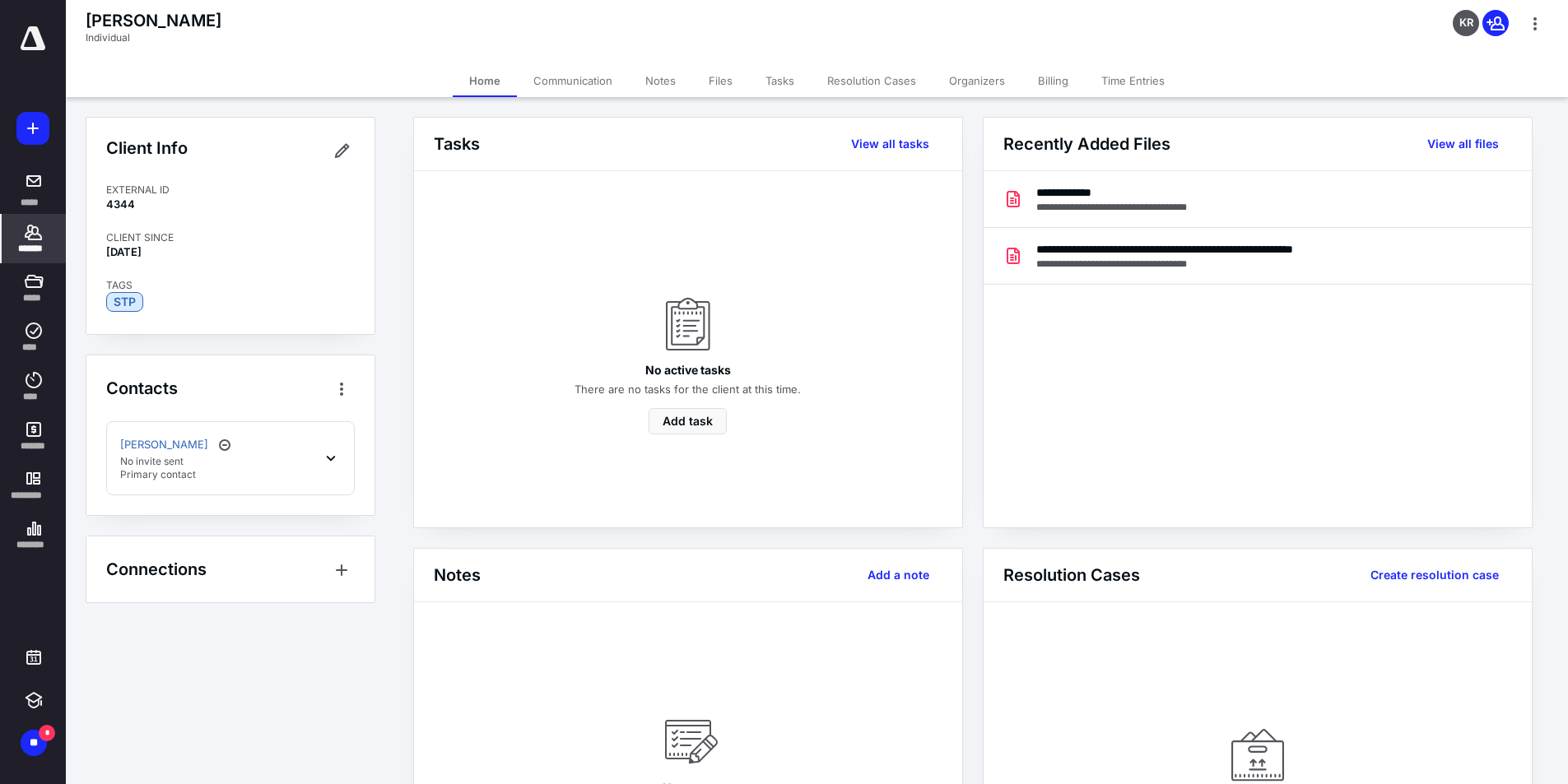 click on "Files" at bounding box center (720, 81) 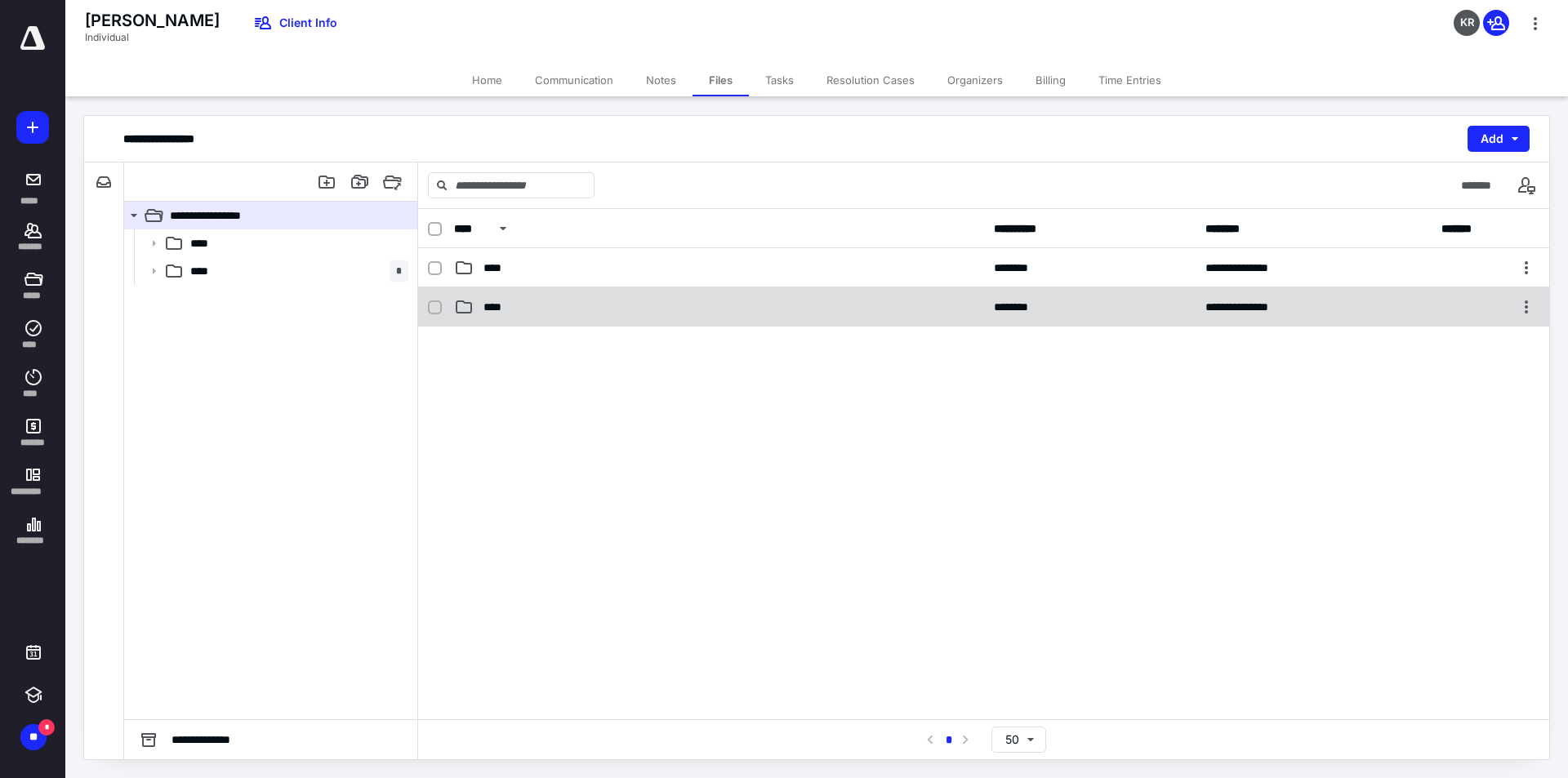 click on "**********" at bounding box center (983, 307) 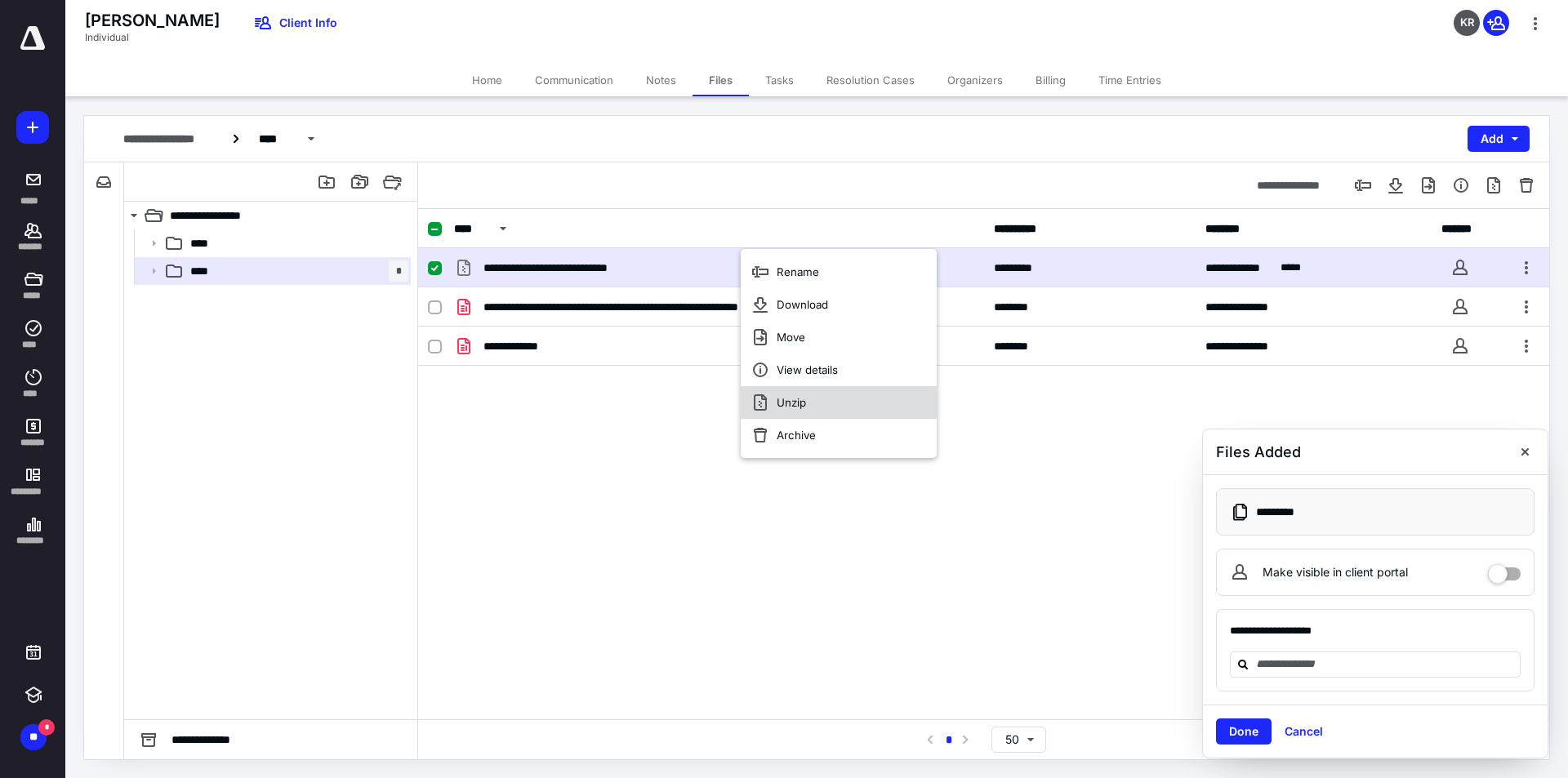 click on "Unzip" at bounding box center (839, 402) 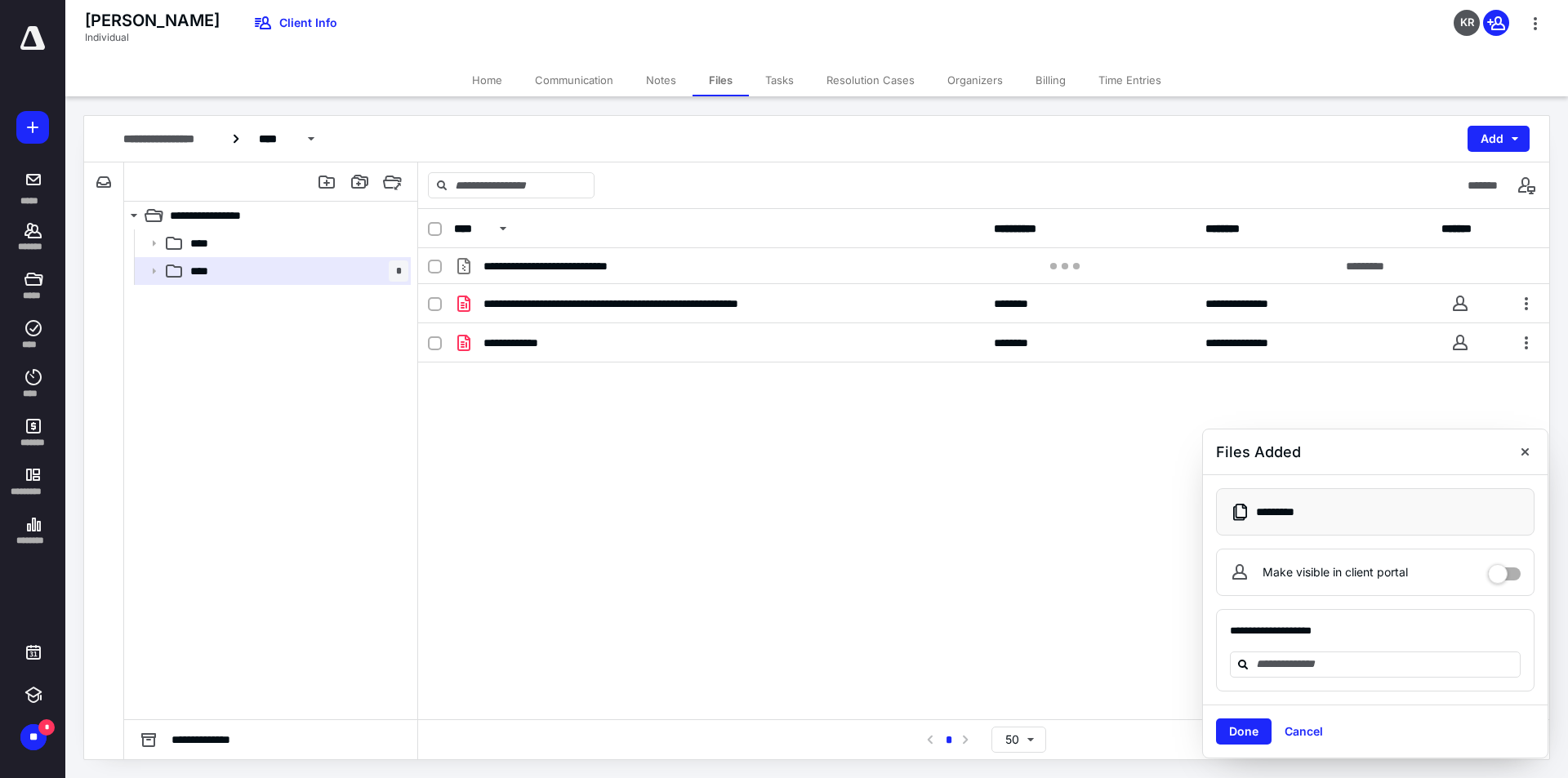 click on "Files Added" at bounding box center [1375, 452] 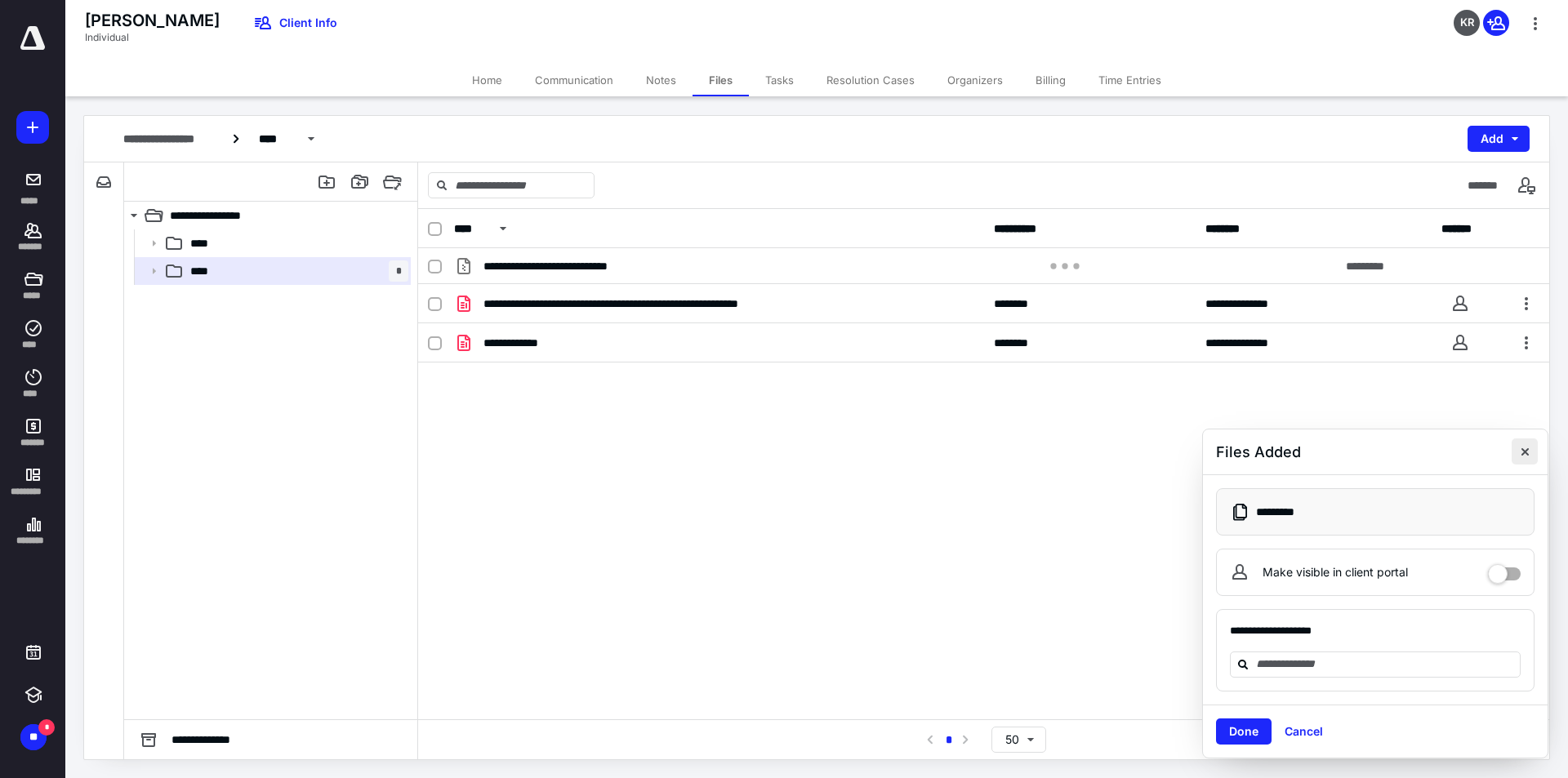 click at bounding box center (1525, 451) 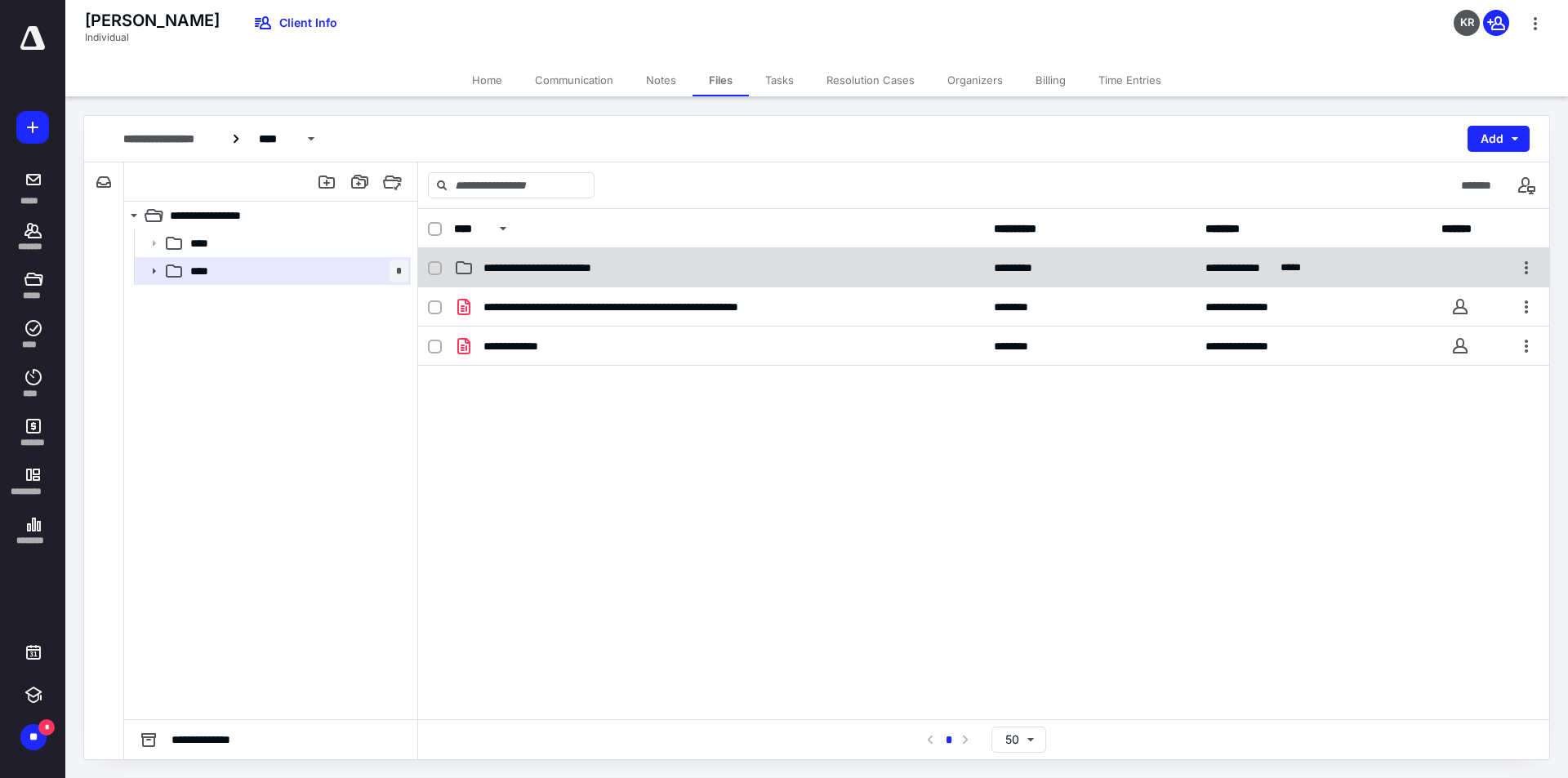 click on "**********" at bounding box center (983, 268) 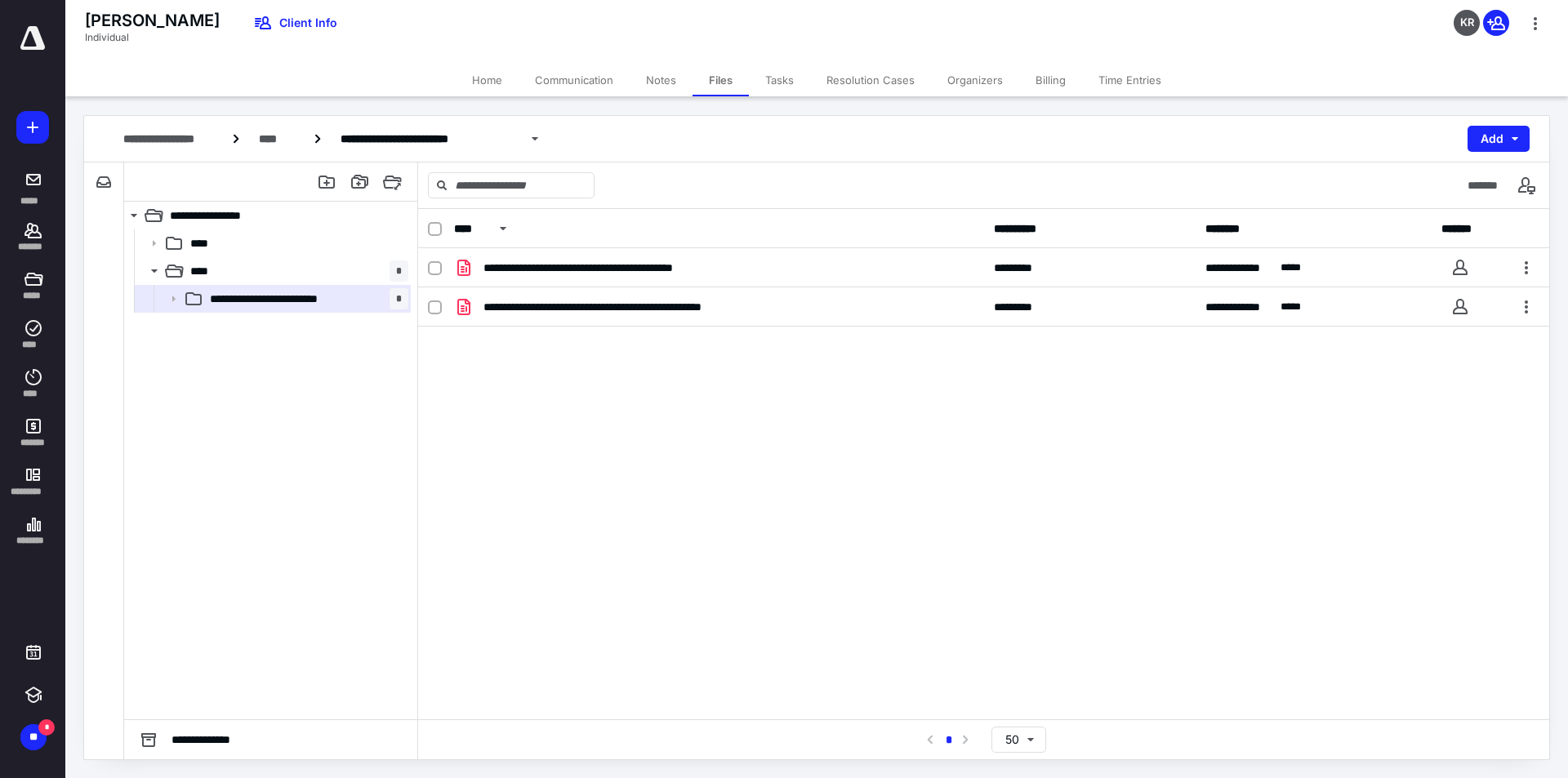 drag, startPoint x: 424, startPoint y: 231, endPoint x: 440, endPoint y: 244, distance: 20.615528 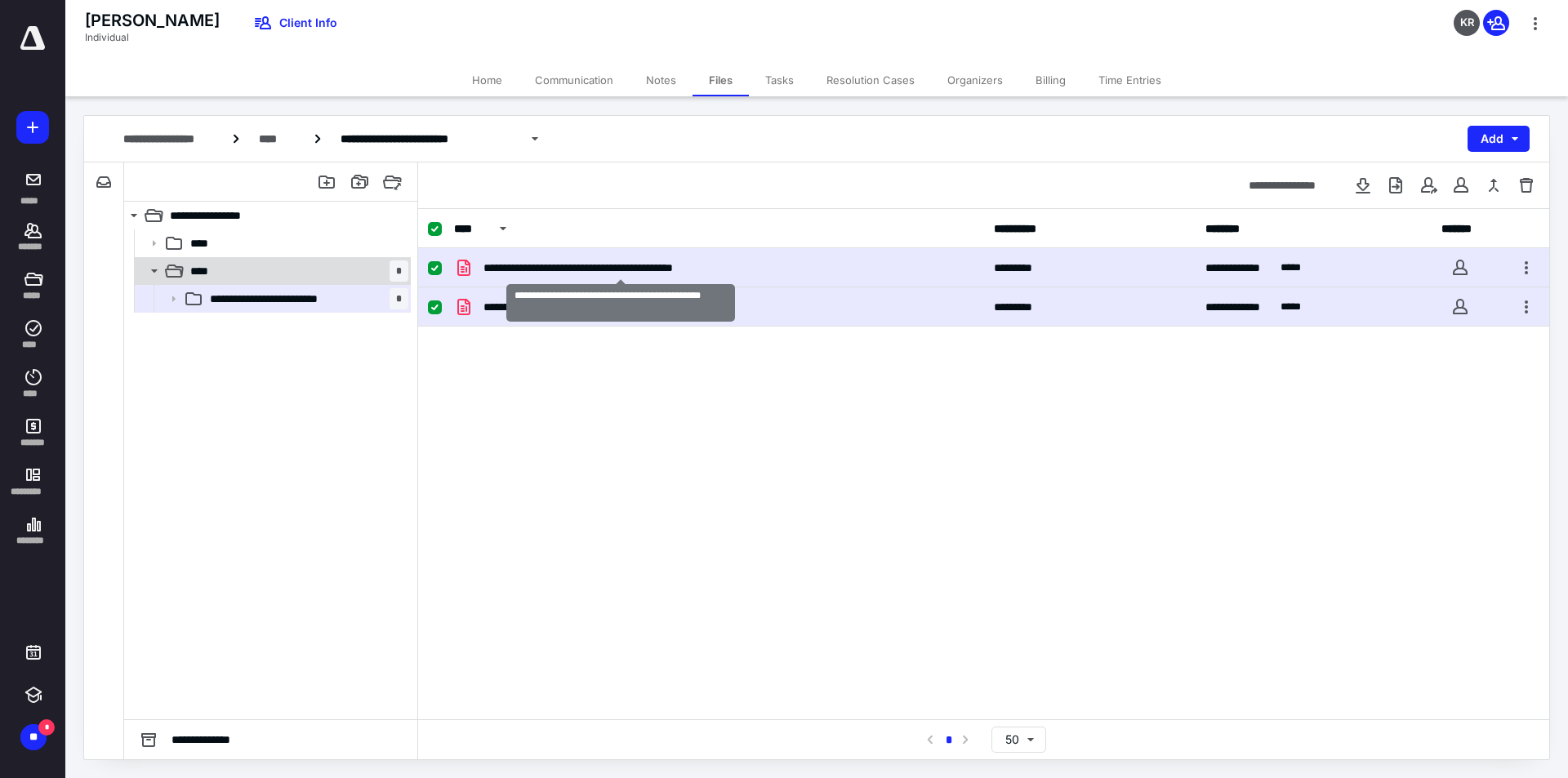 checkbox on "false" 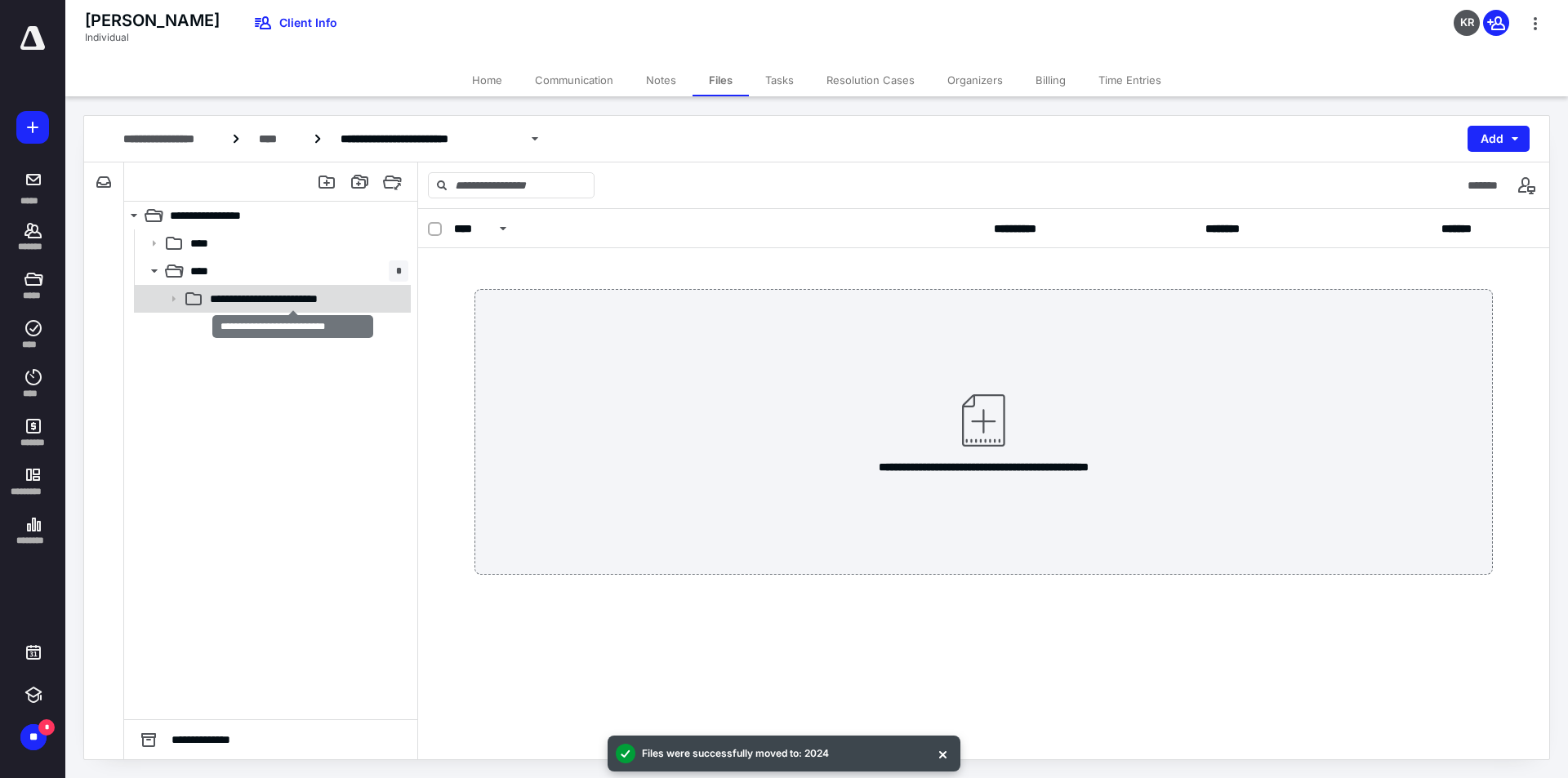 click on "**********" at bounding box center [293, 299] 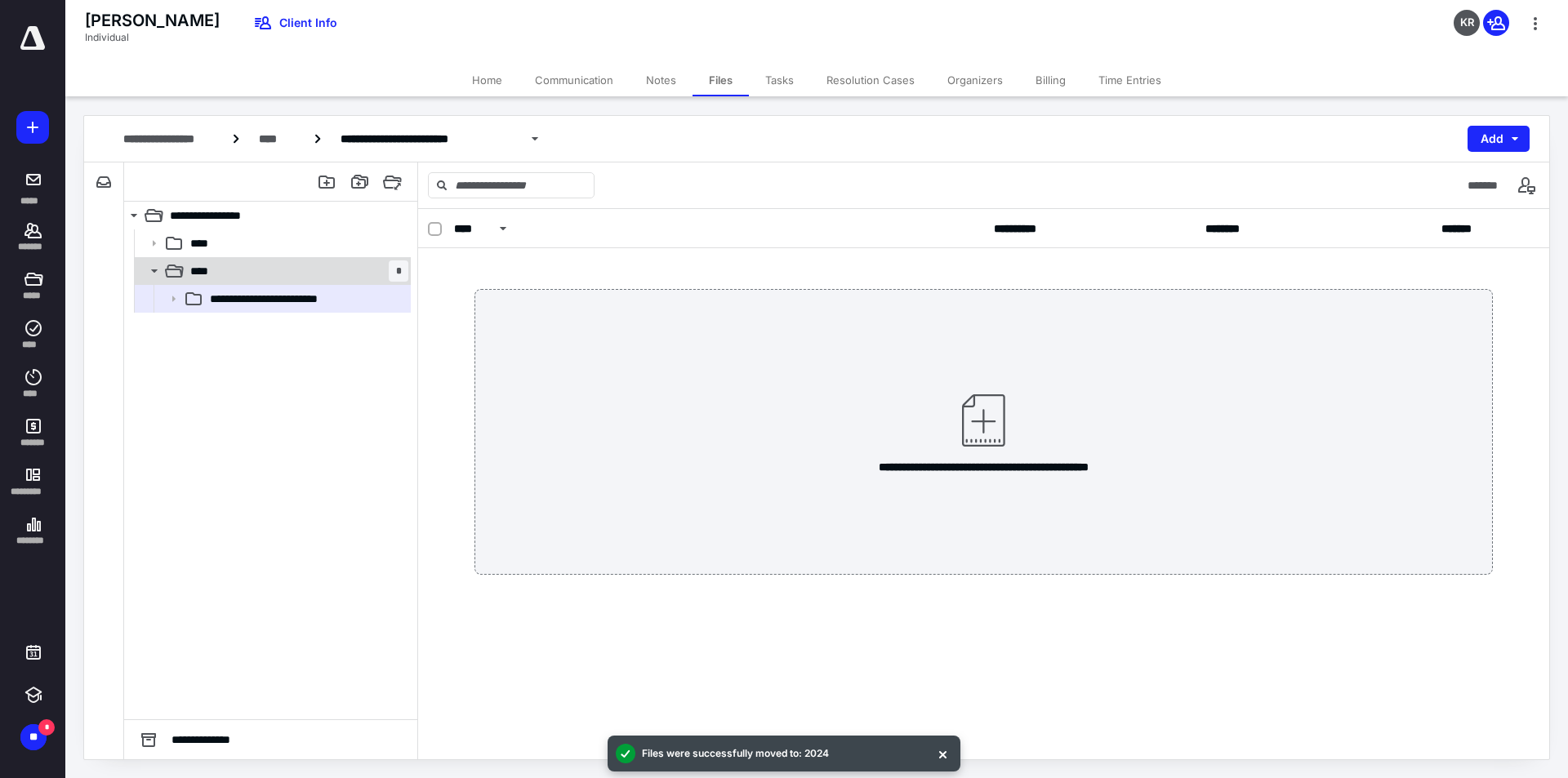 click on "**** *" at bounding box center [296, 271] 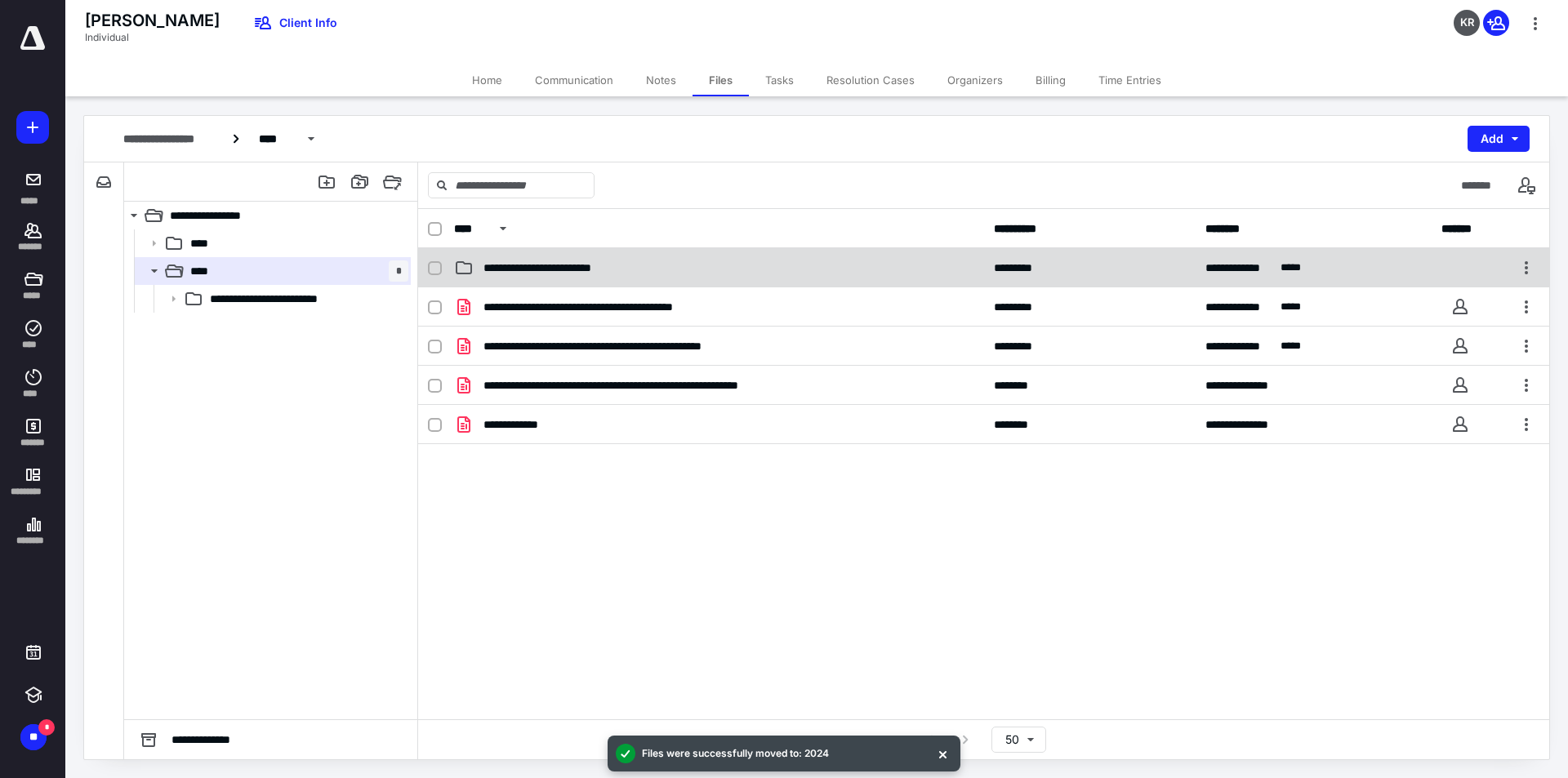 click on "**********" at bounding box center (567, 268) 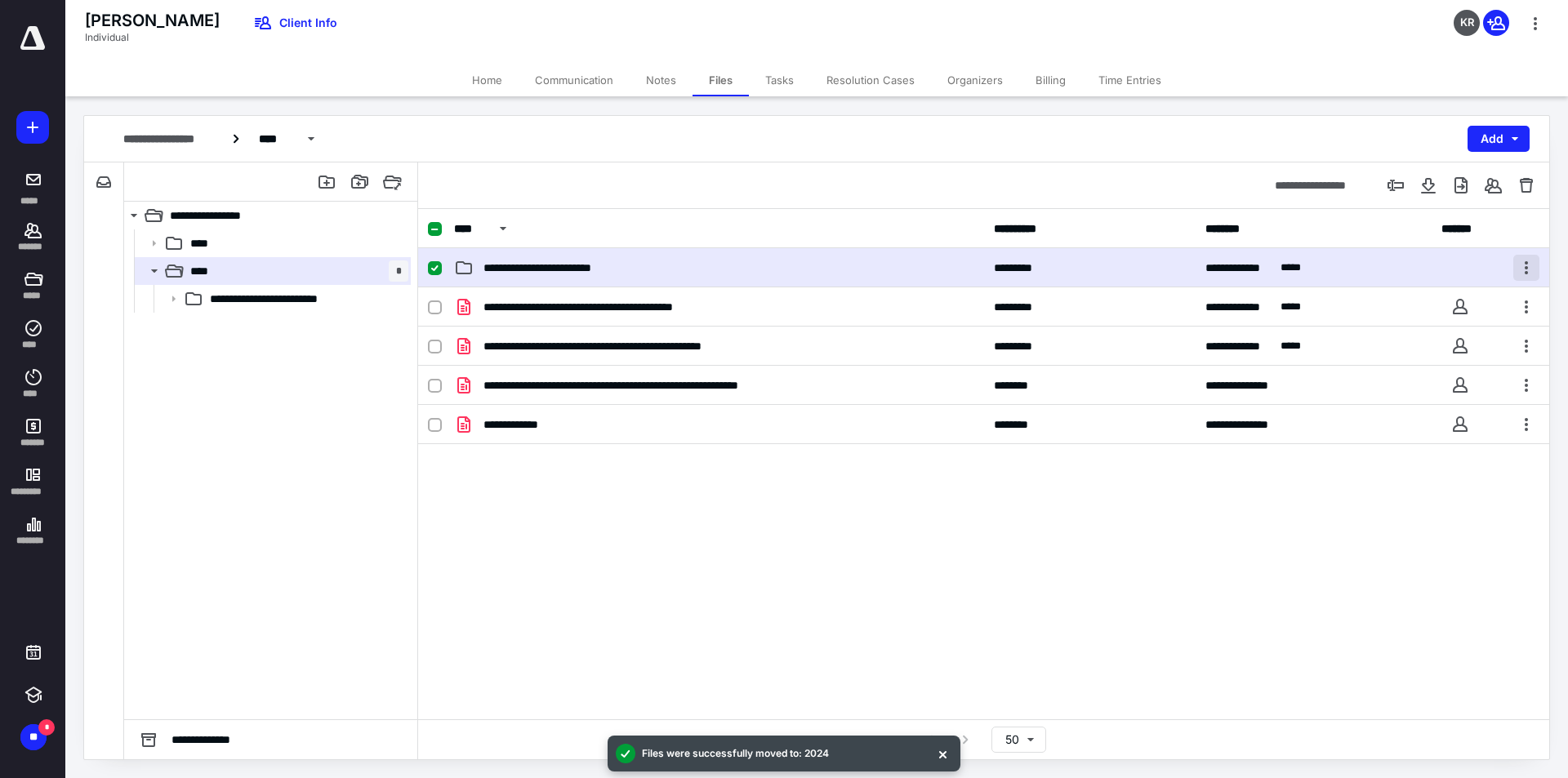 click at bounding box center (1526, 268) 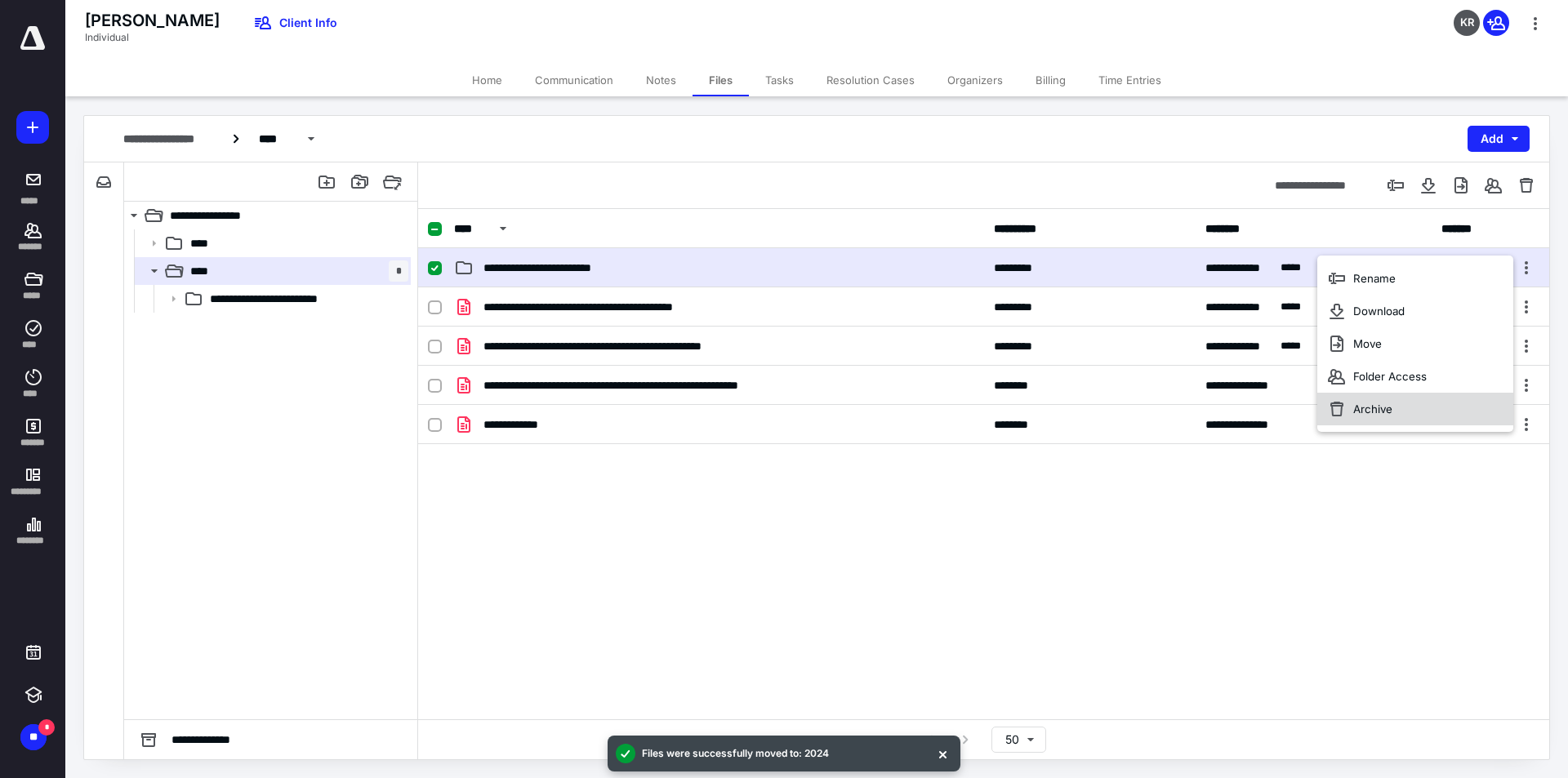 click on "Archive" at bounding box center (1415, 409) 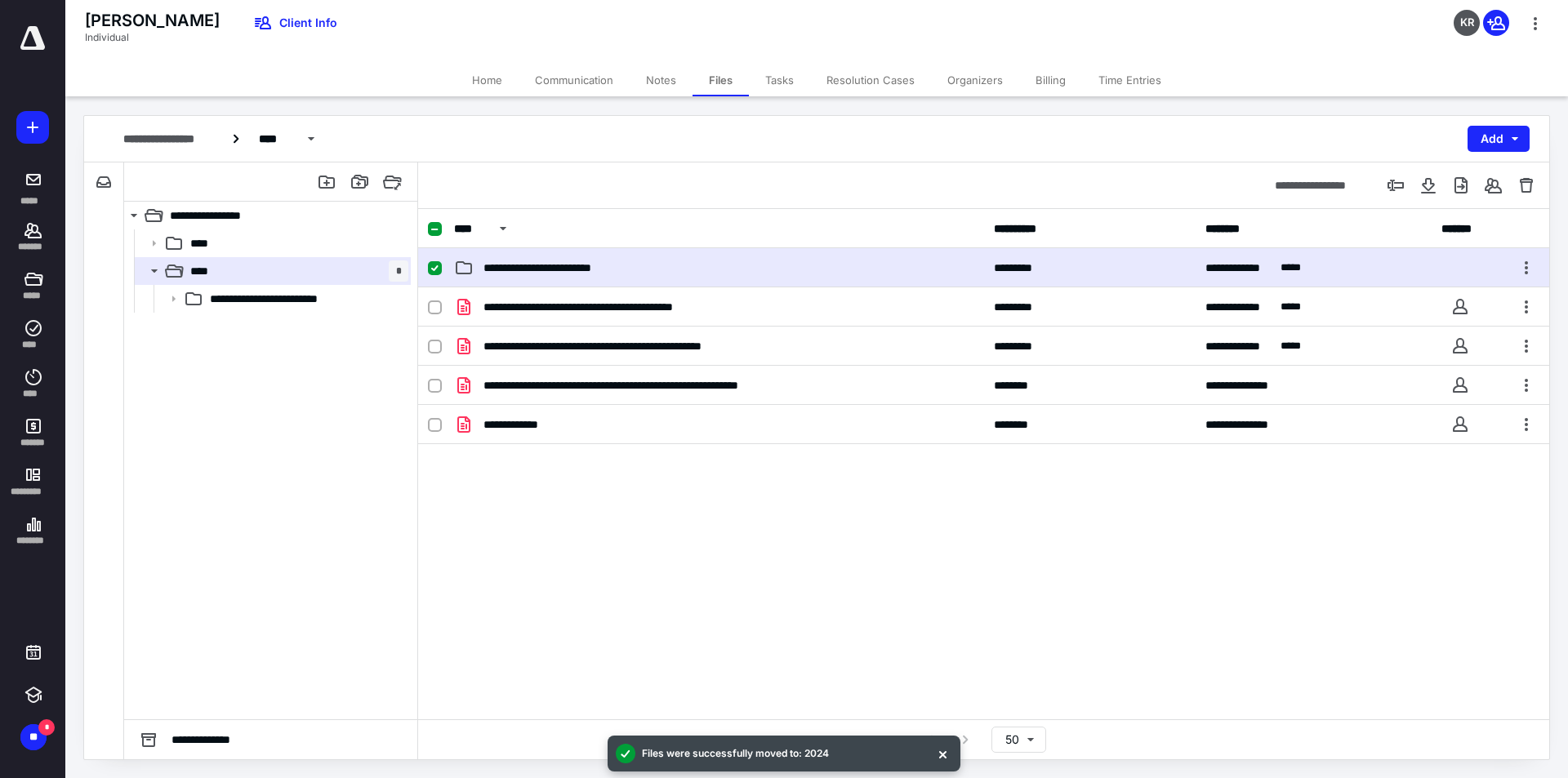 checkbox on "false" 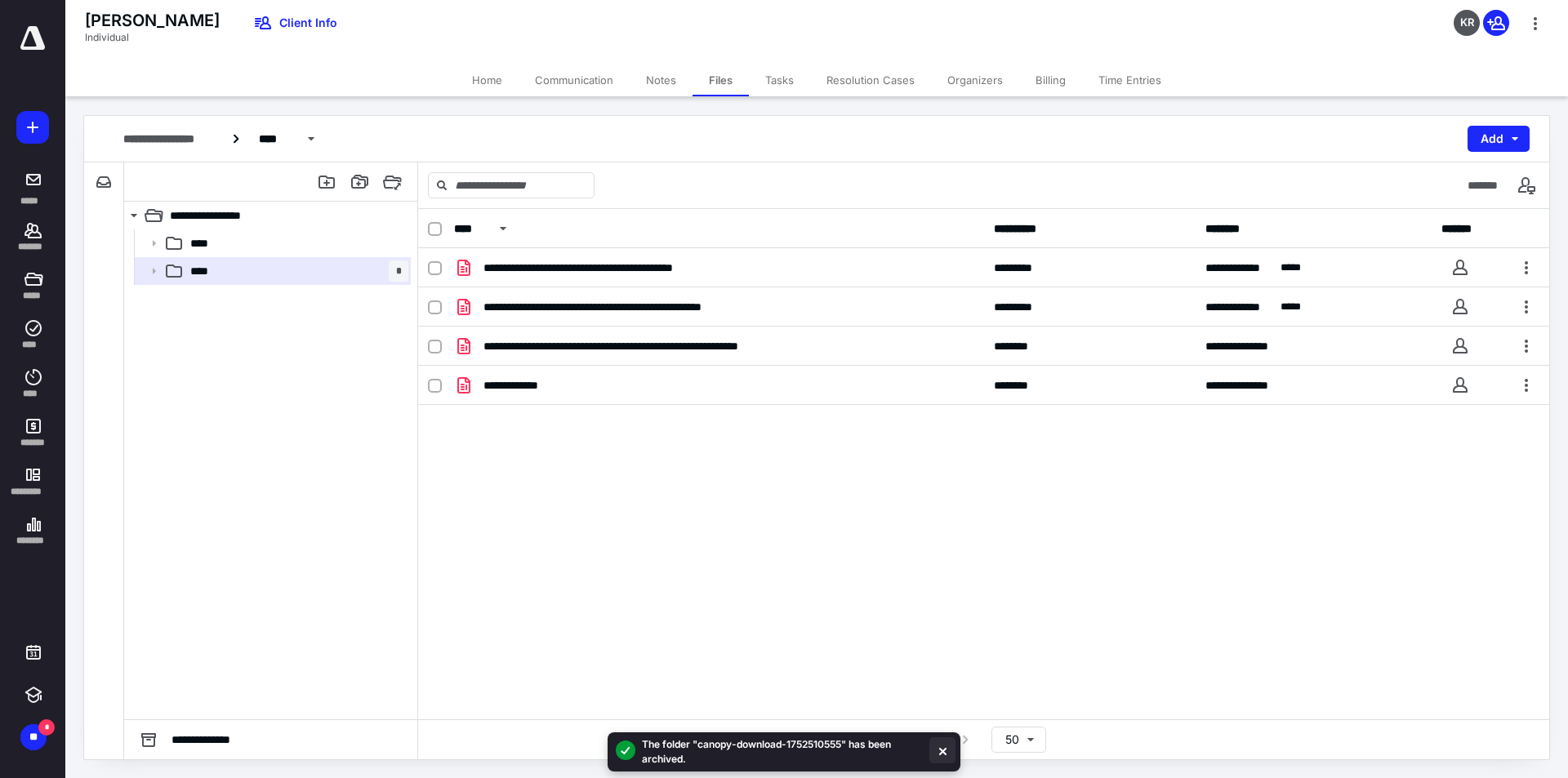 click at bounding box center [942, 750] 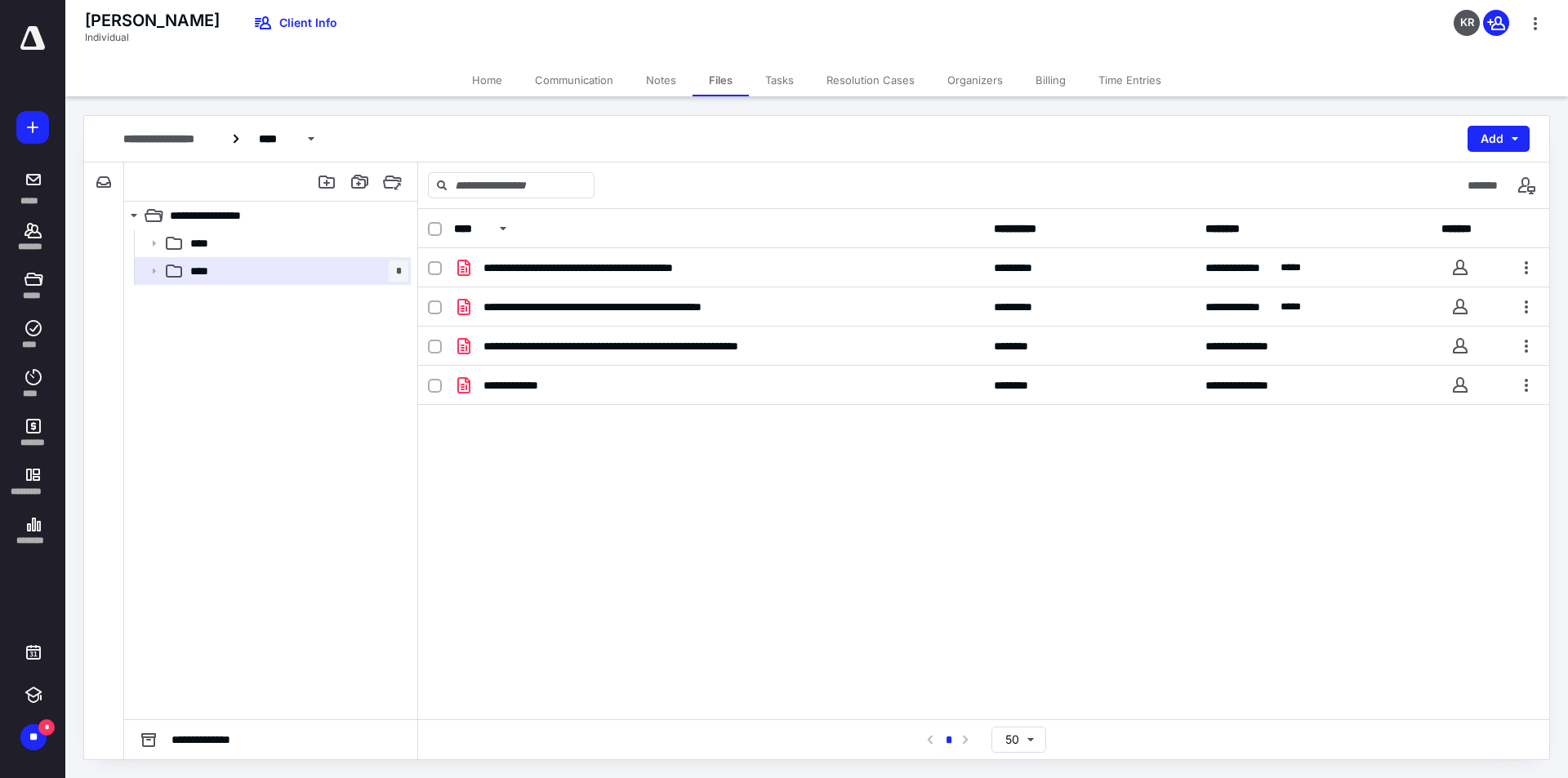 click on "**********" at bounding box center [983, 464] 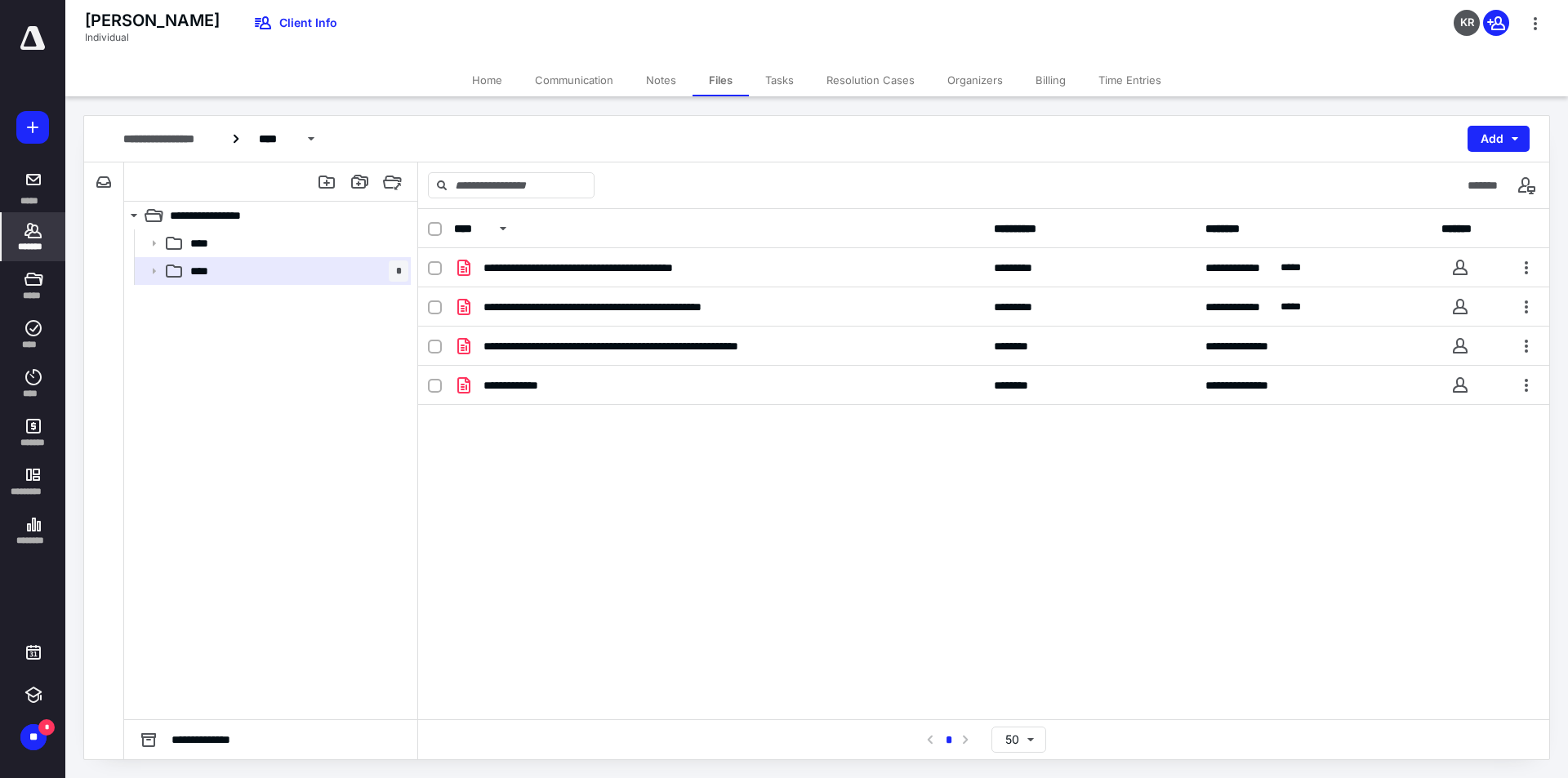 click 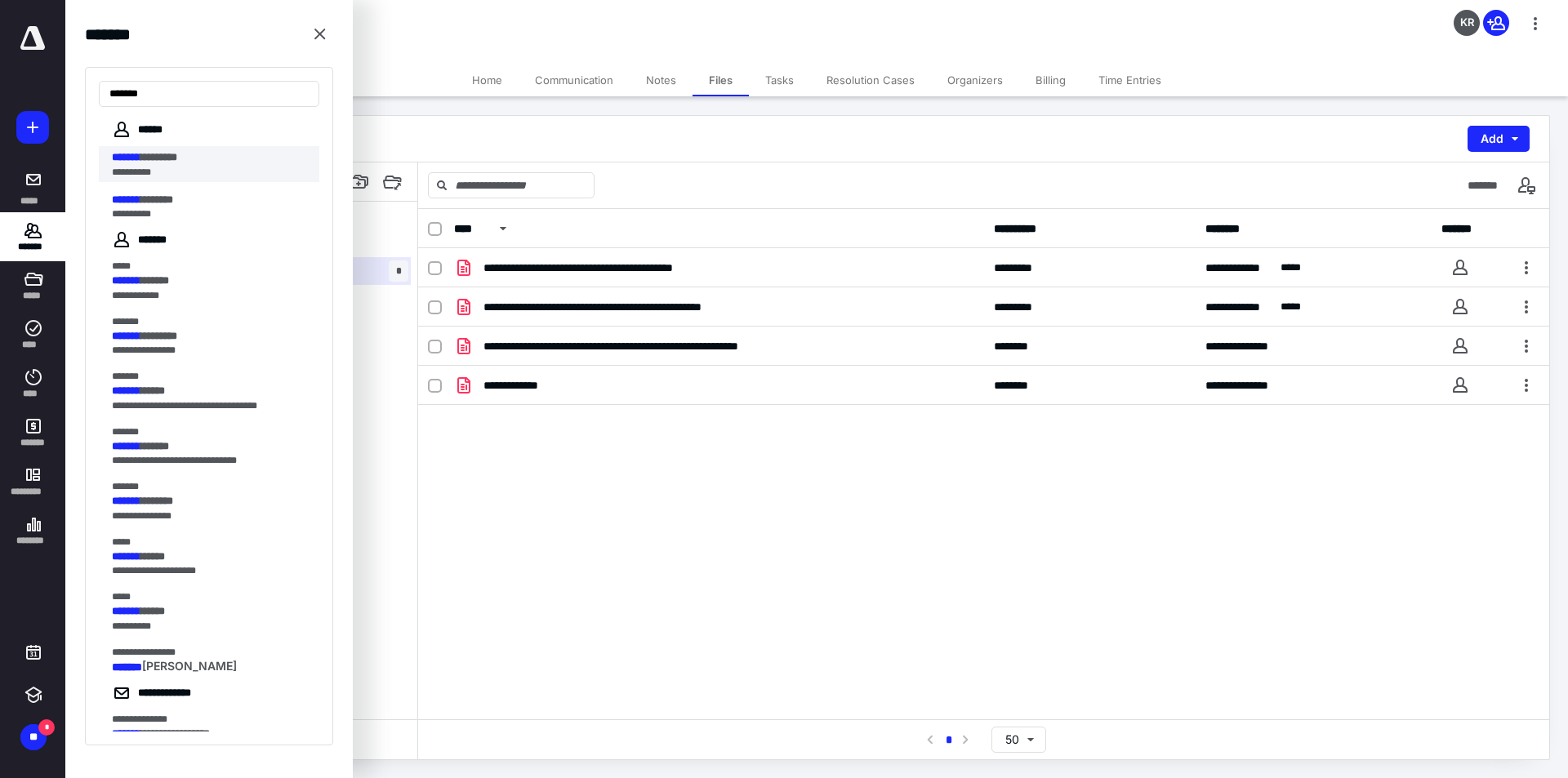 type on "*******" 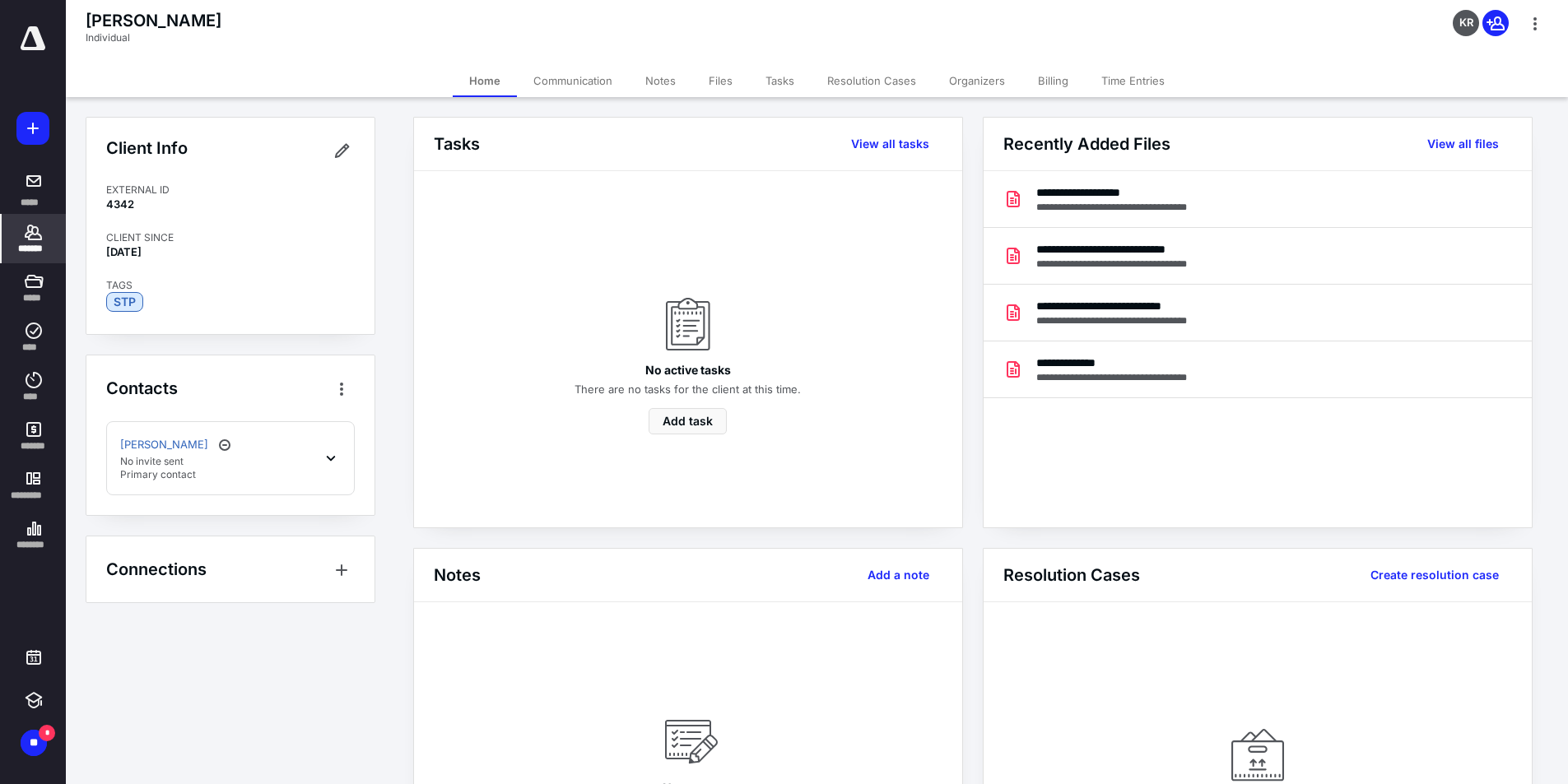 click on "Files" at bounding box center [720, 81] 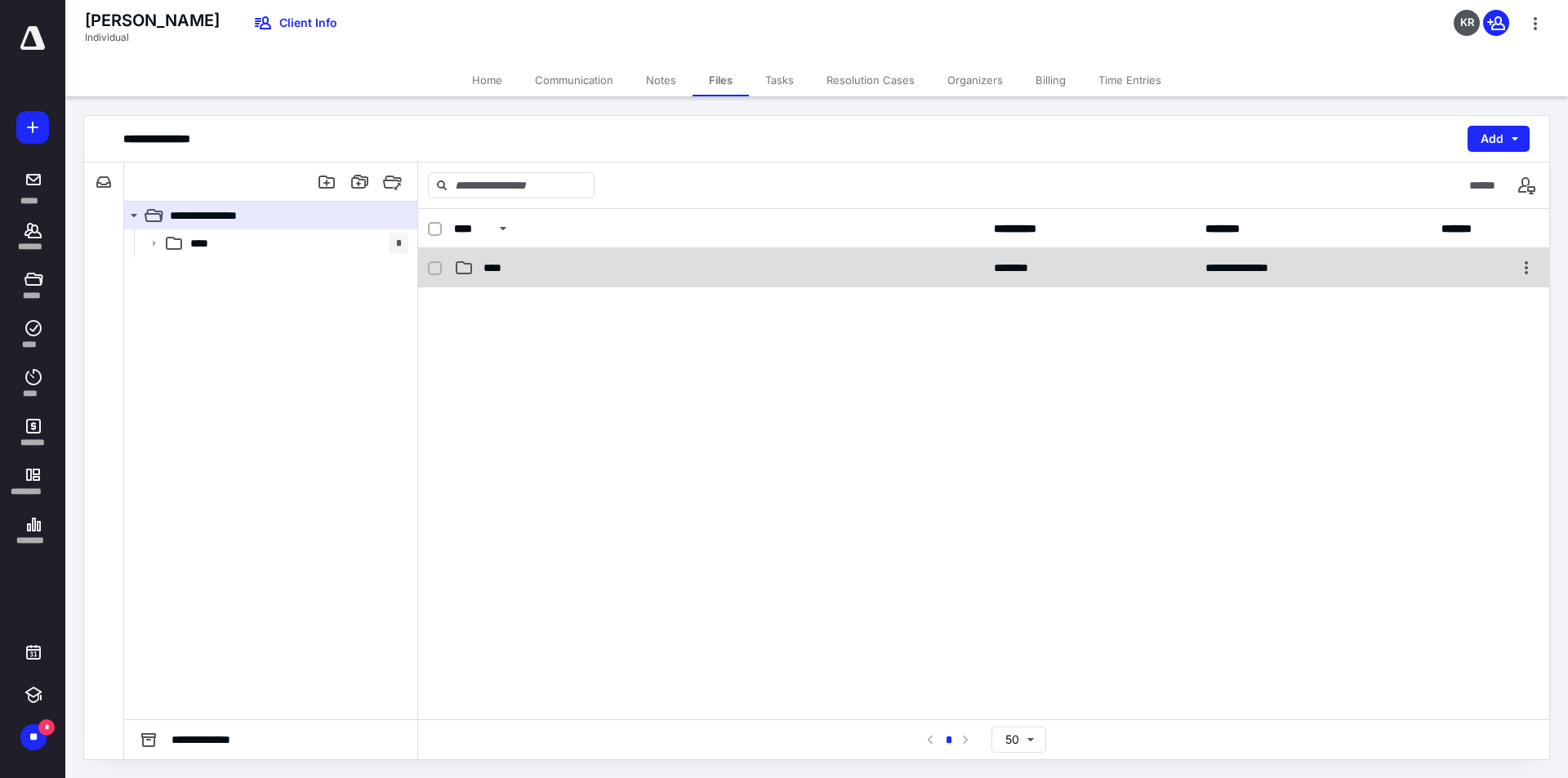 click on "**********" at bounding box center [983, 268] 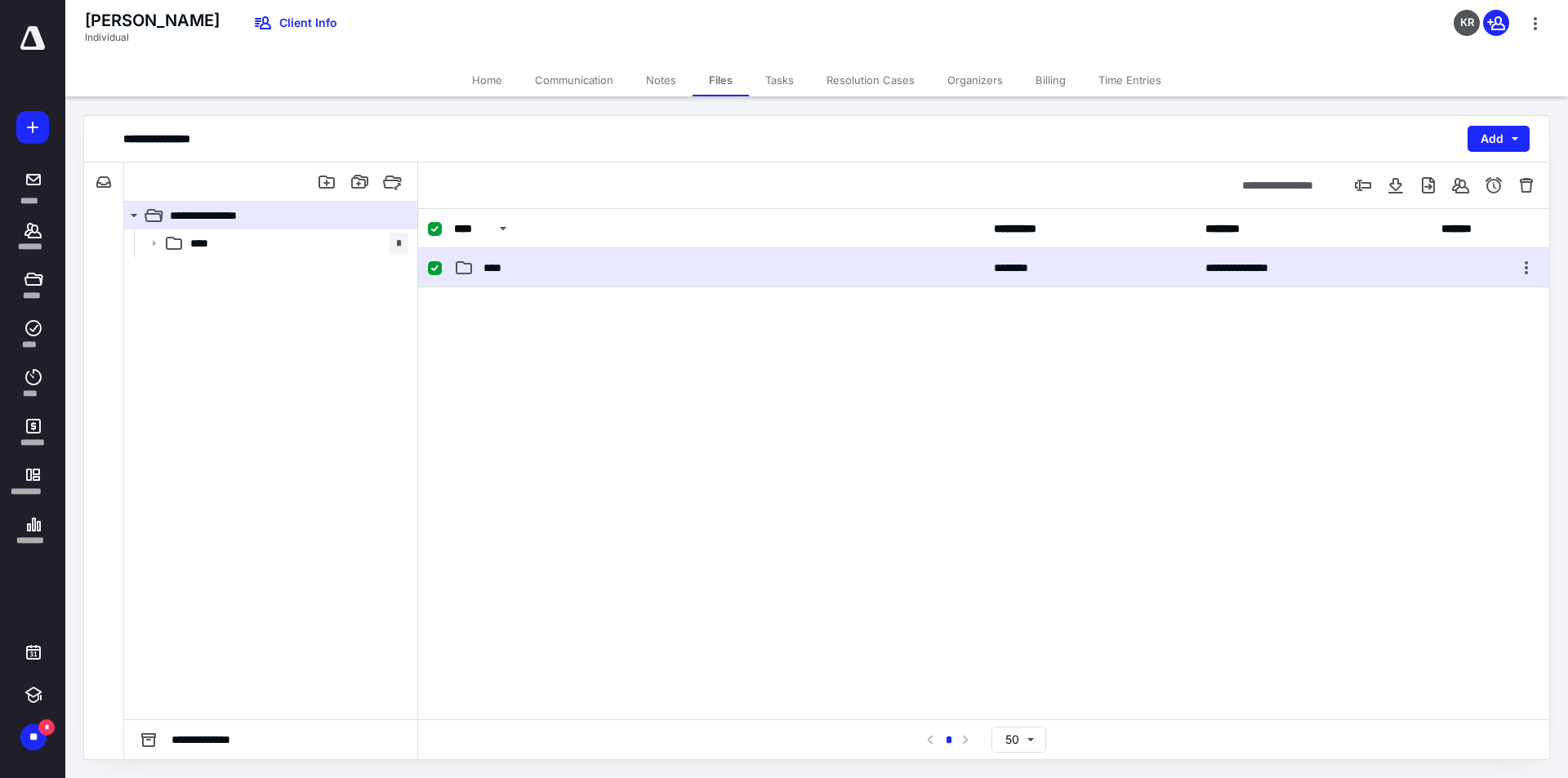 click on "**********" at bounding box center (983, 268) 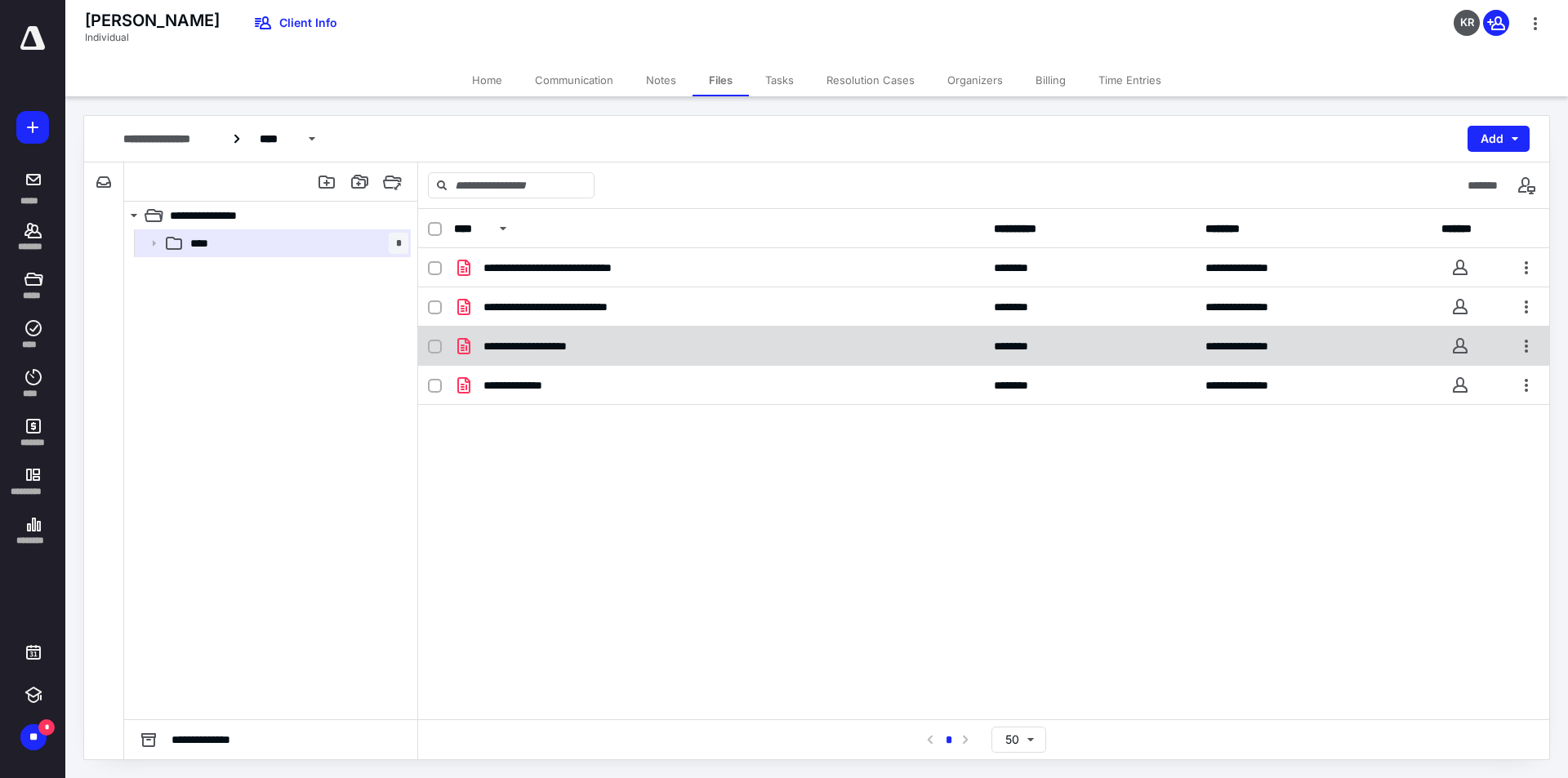 click on "**********" at bounding box center [719, 346] 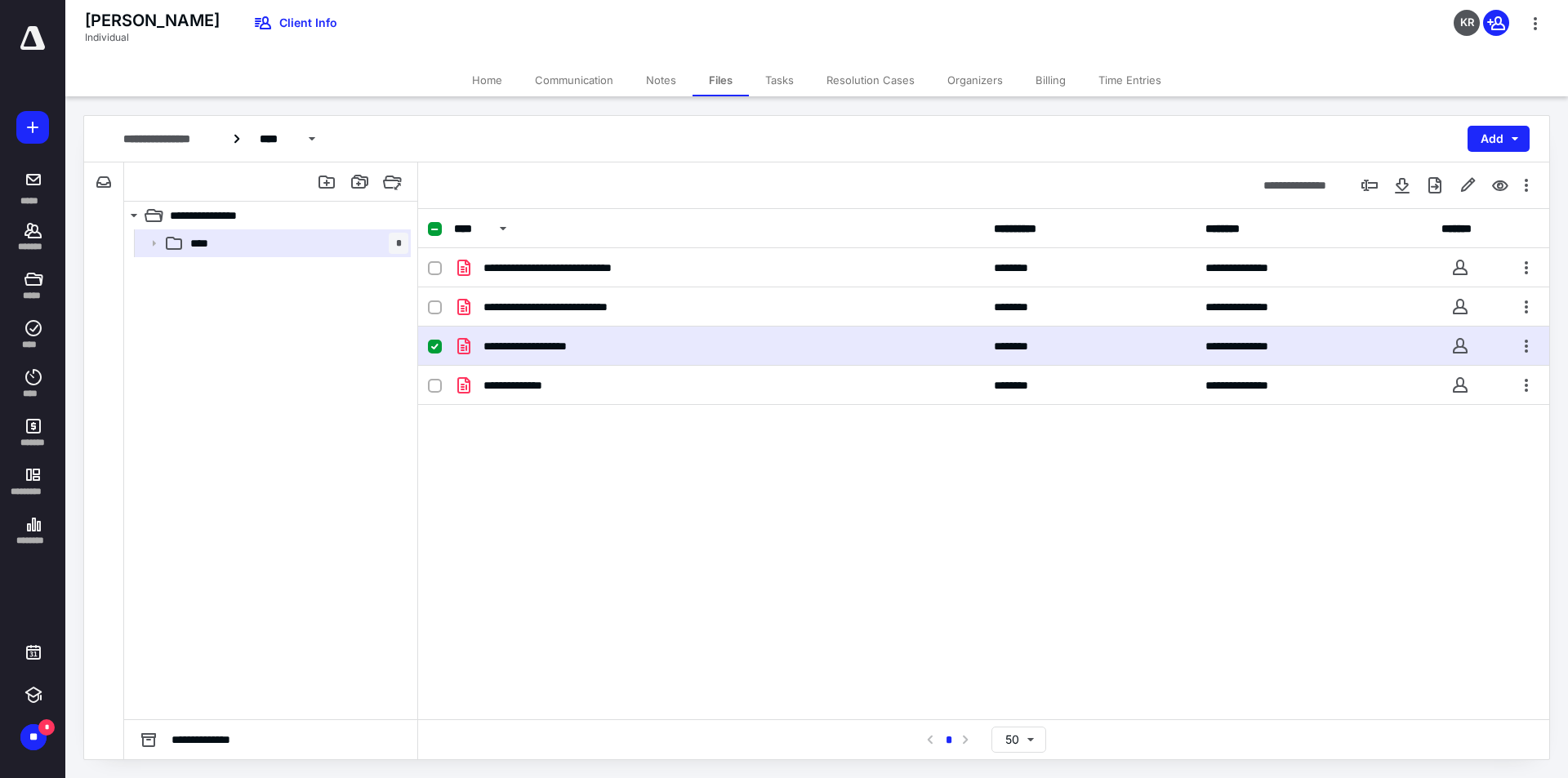 click on "**********" at bounding box center [719, 346] 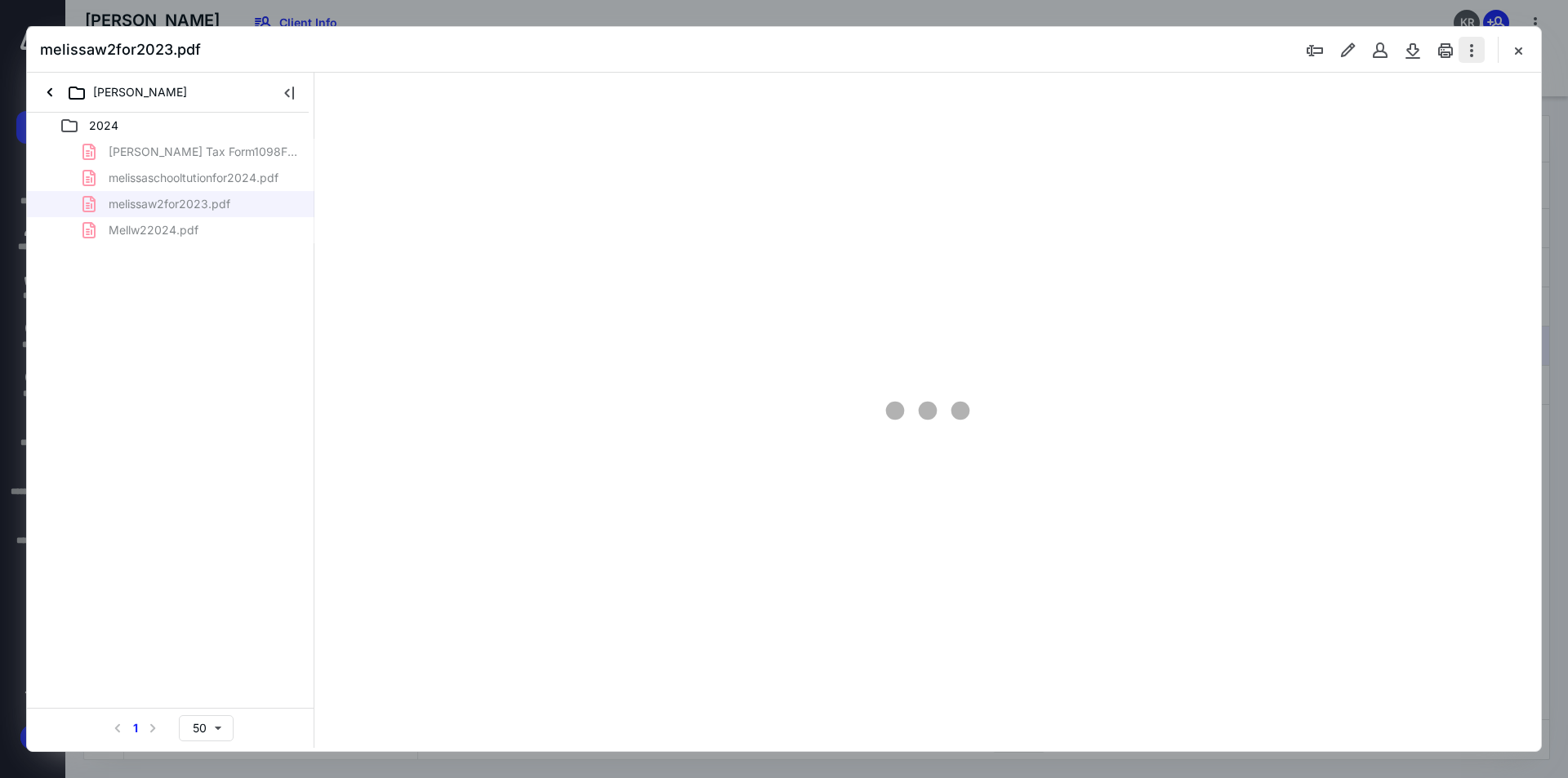 scroll, scrollTop: 0, scrollLeft: 0, axis: both 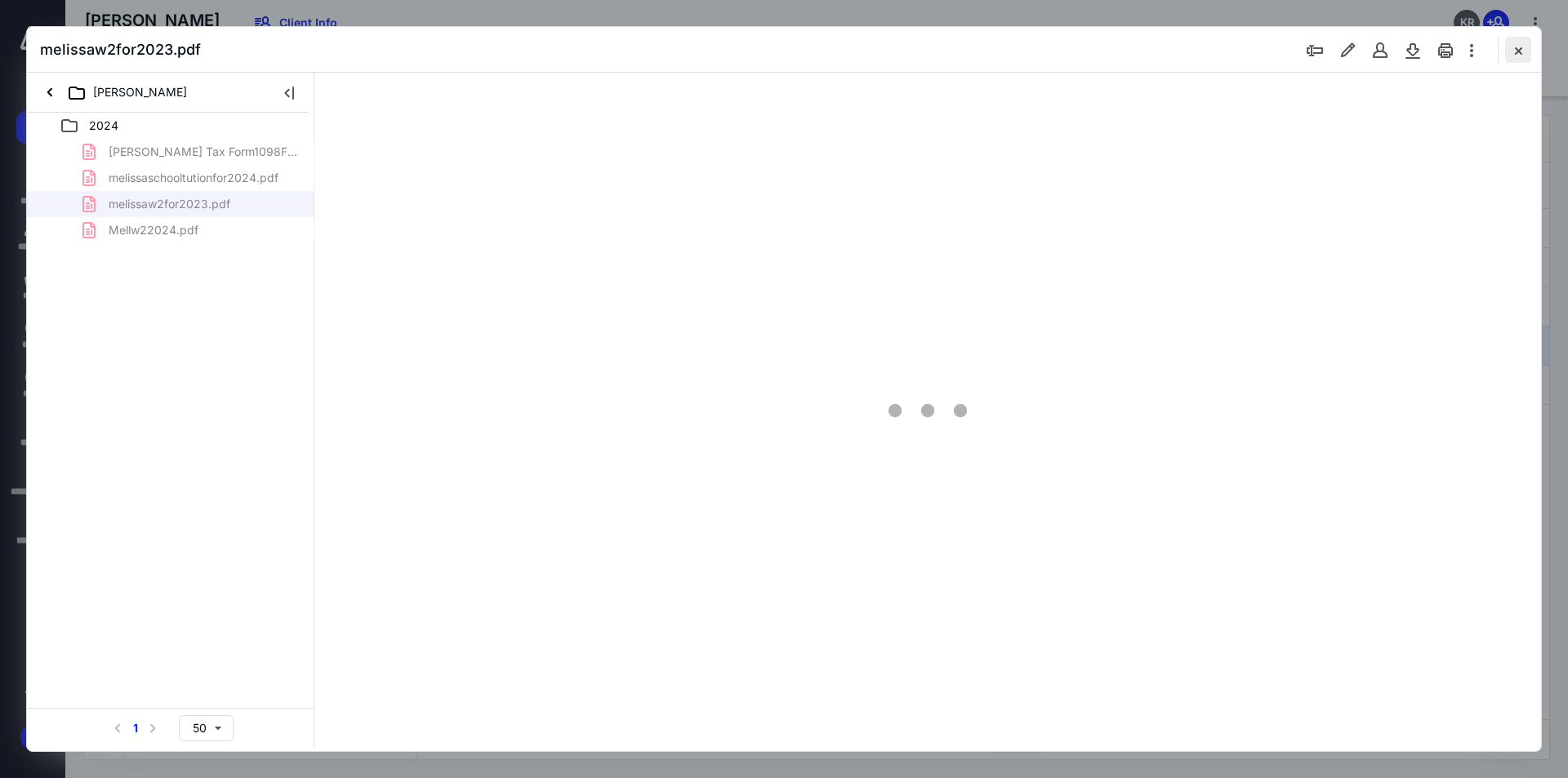 click at bounding box center [1518, 50] 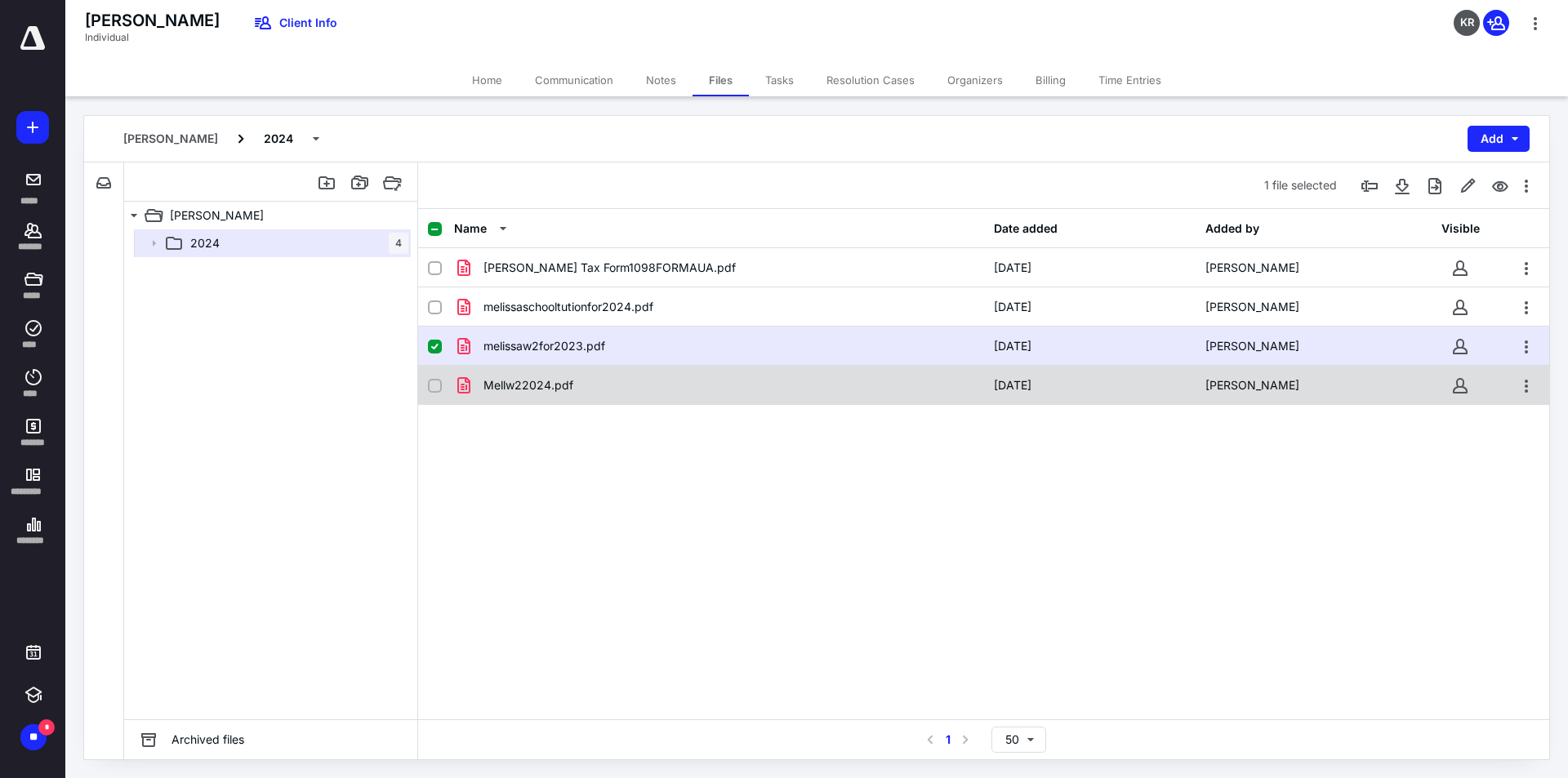 click on "Mellw22024.pdf" at bounding box center [528, 385] 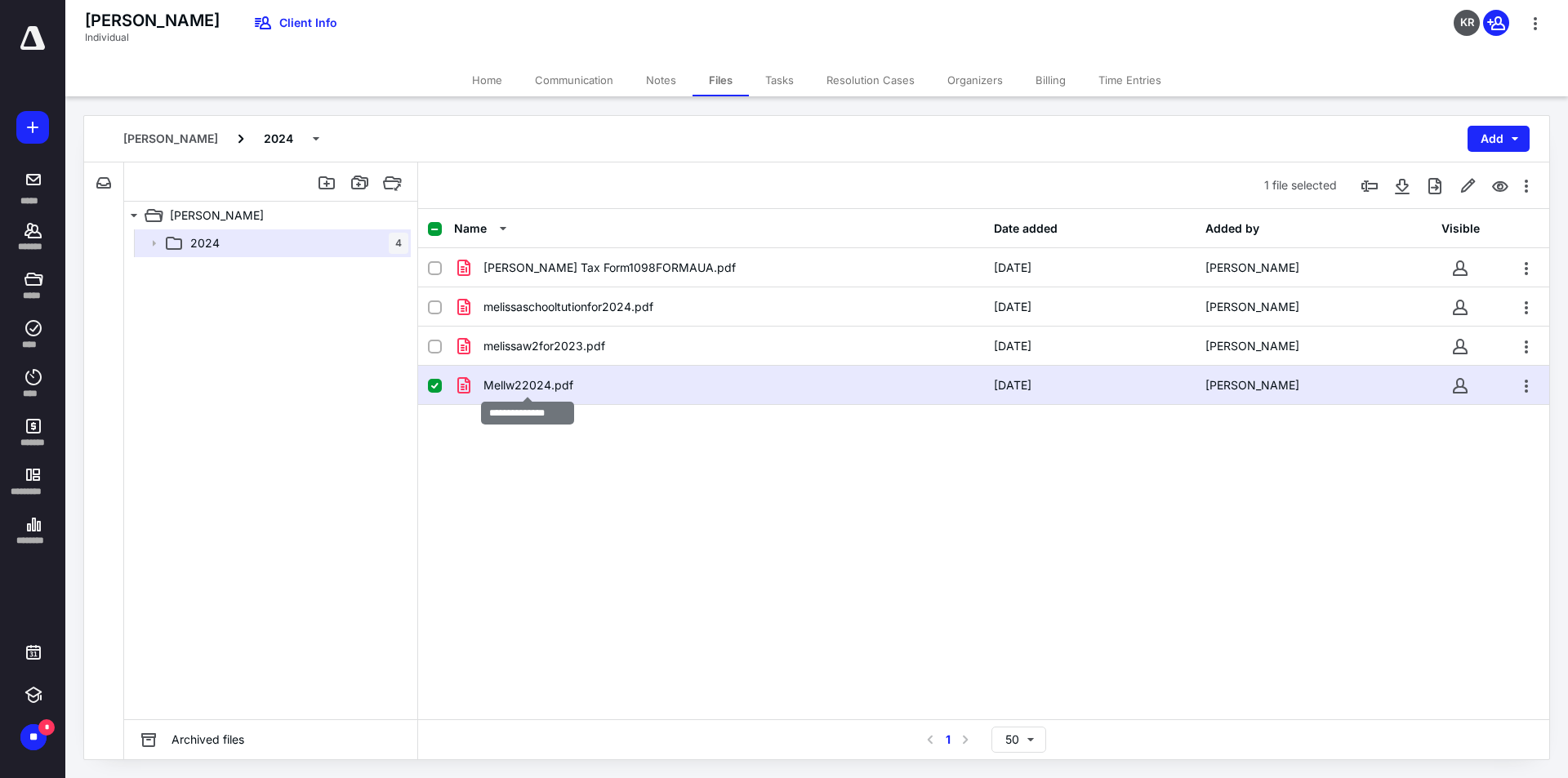 click on "Mellw22024.pdf" at bounding box center (528, 385) 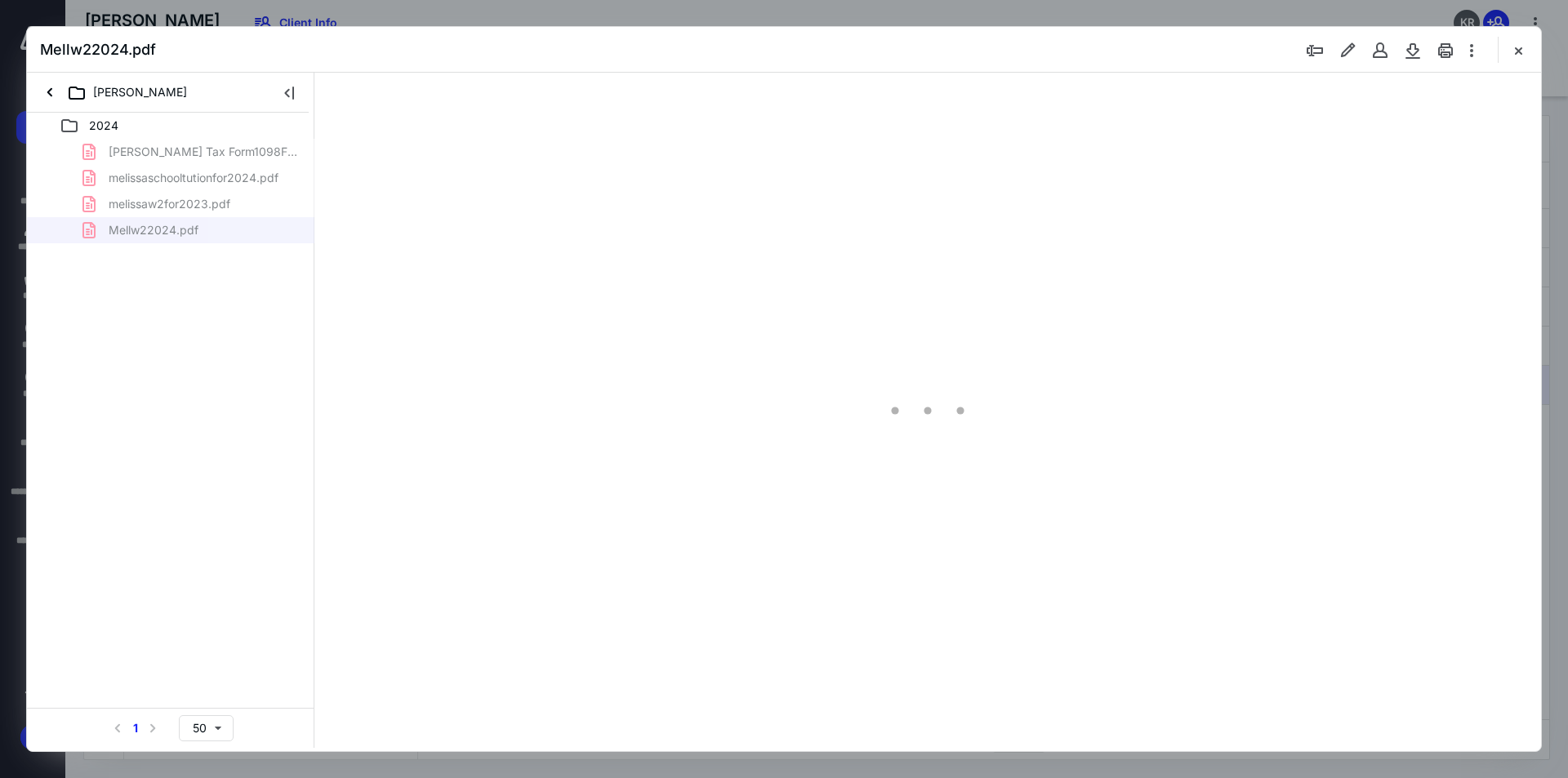 scroll, scrollTop: 0, scrollLeft: 0, axis: both 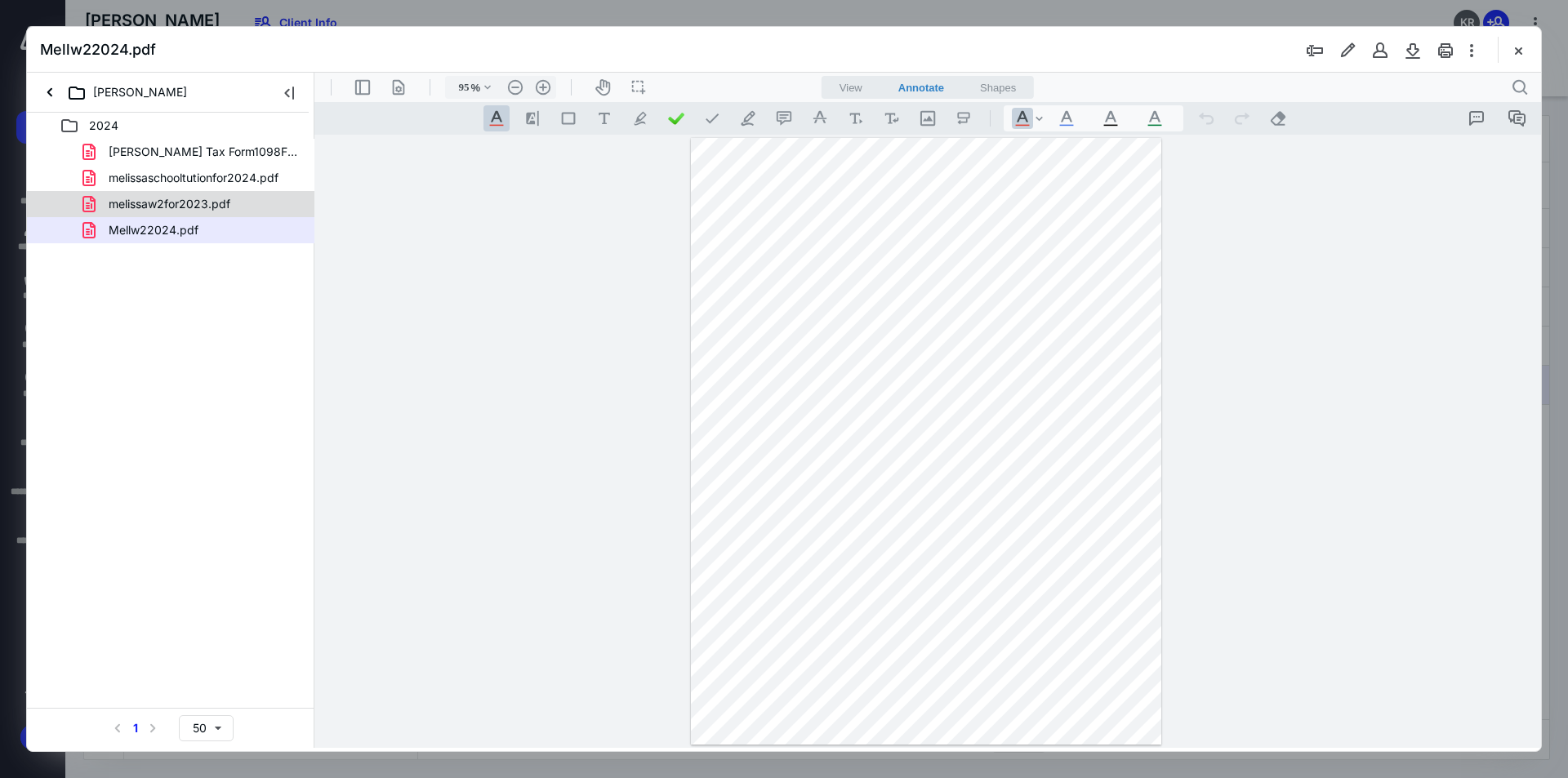 click on "melissaw2for2023.pdf" at bounding box center (194, 204) 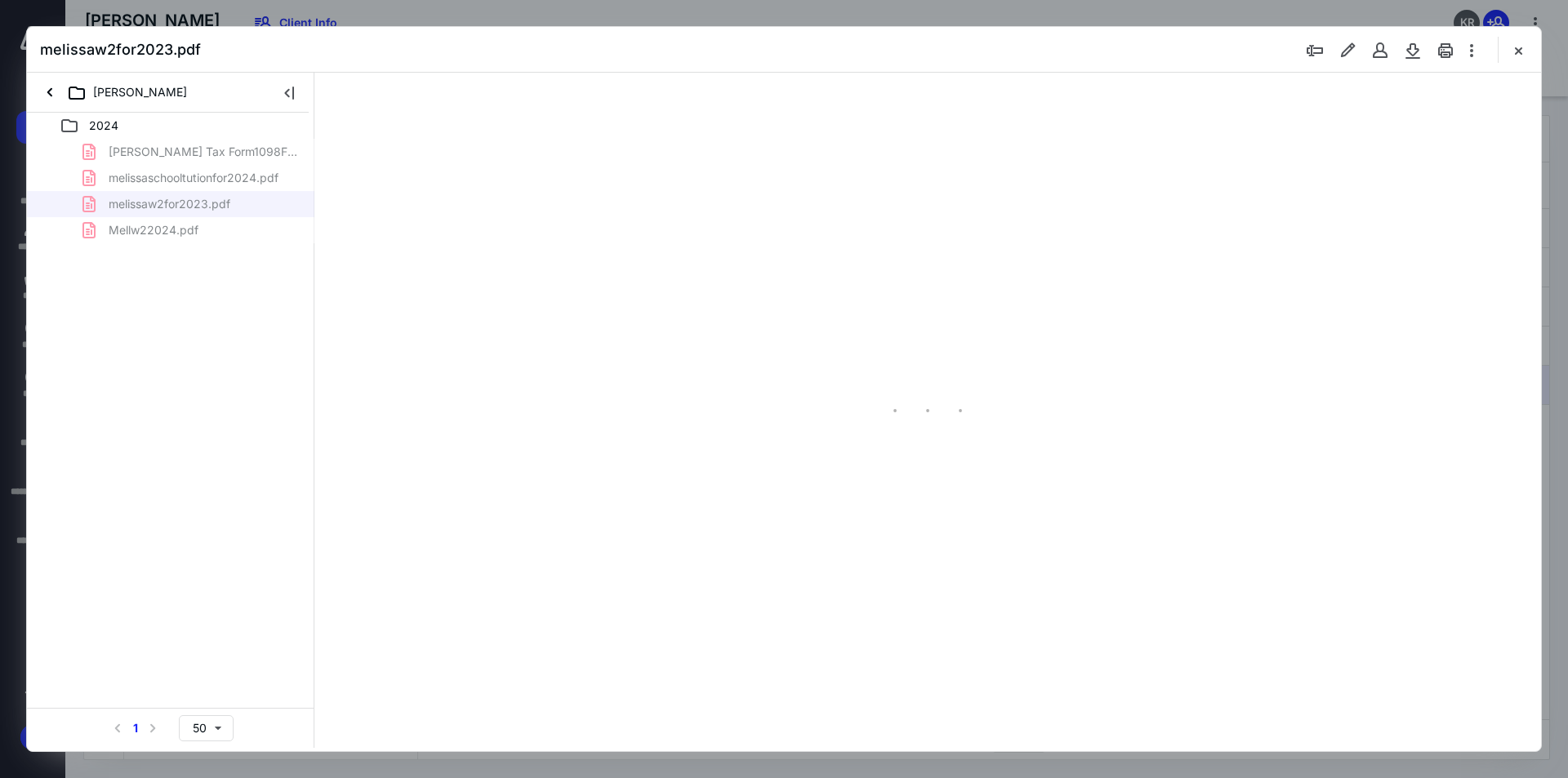 type on "94" 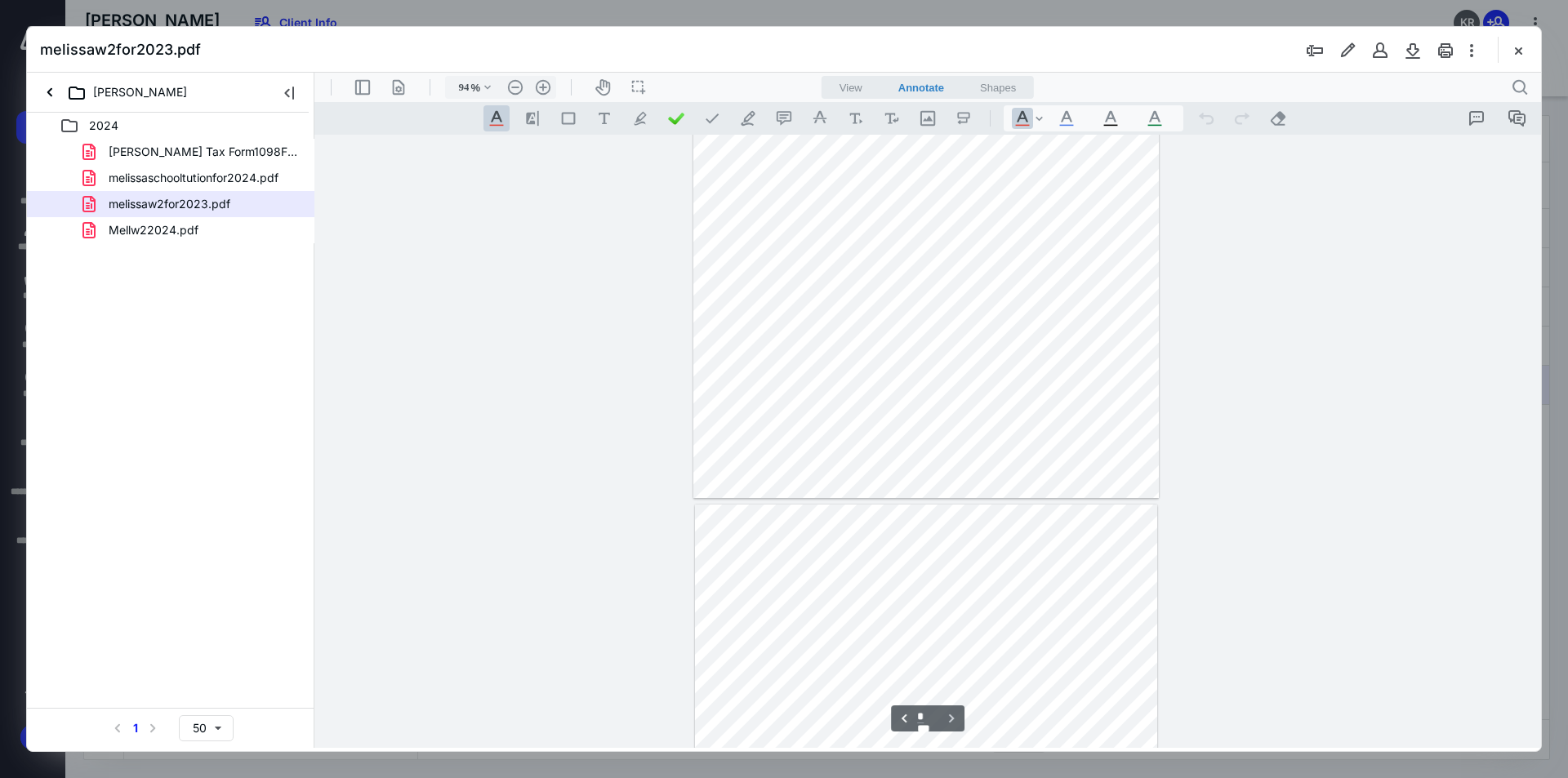 type on "*" 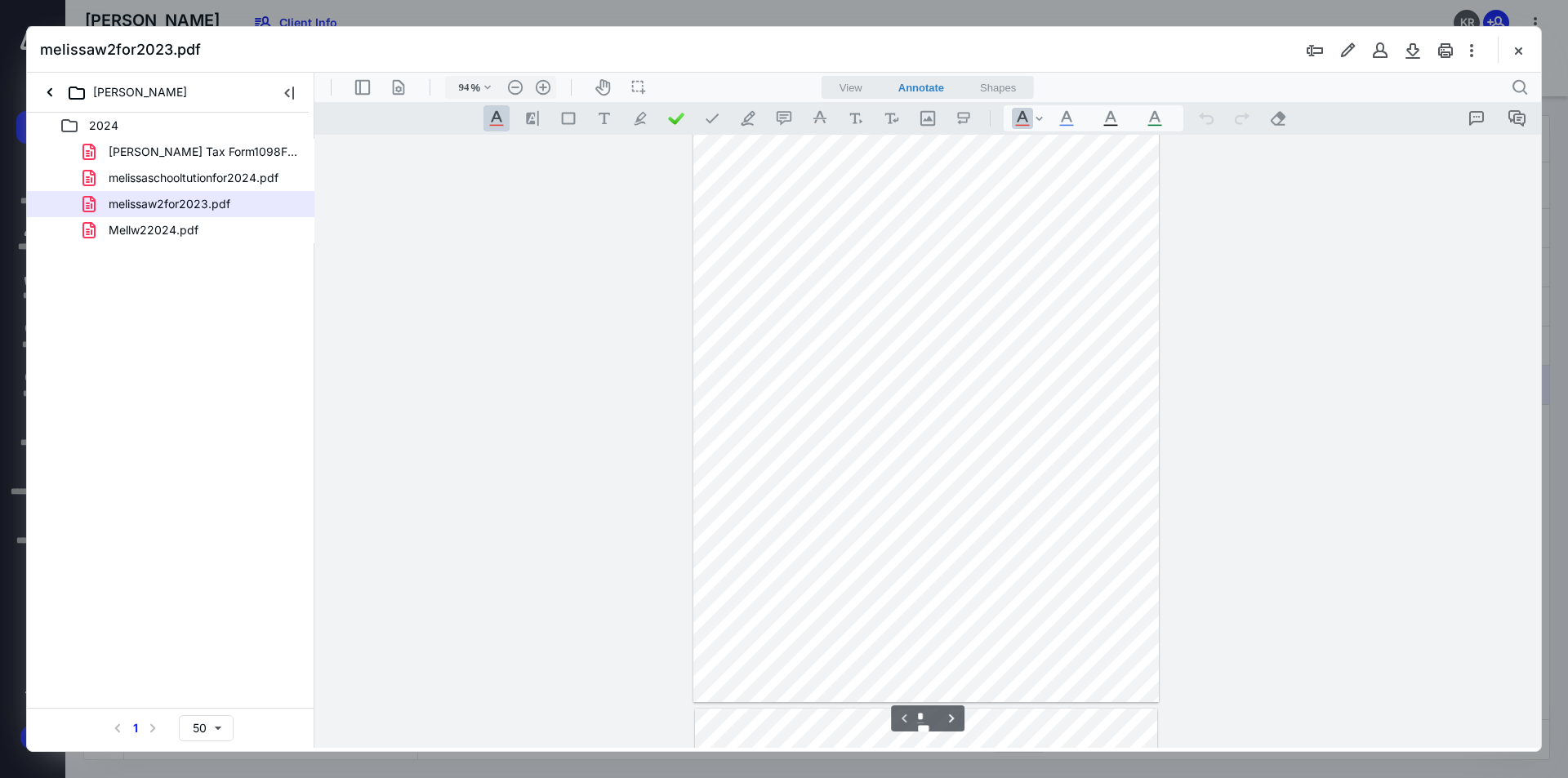scroll, scrollTop: 0, scrollLeft: 0, axis: both 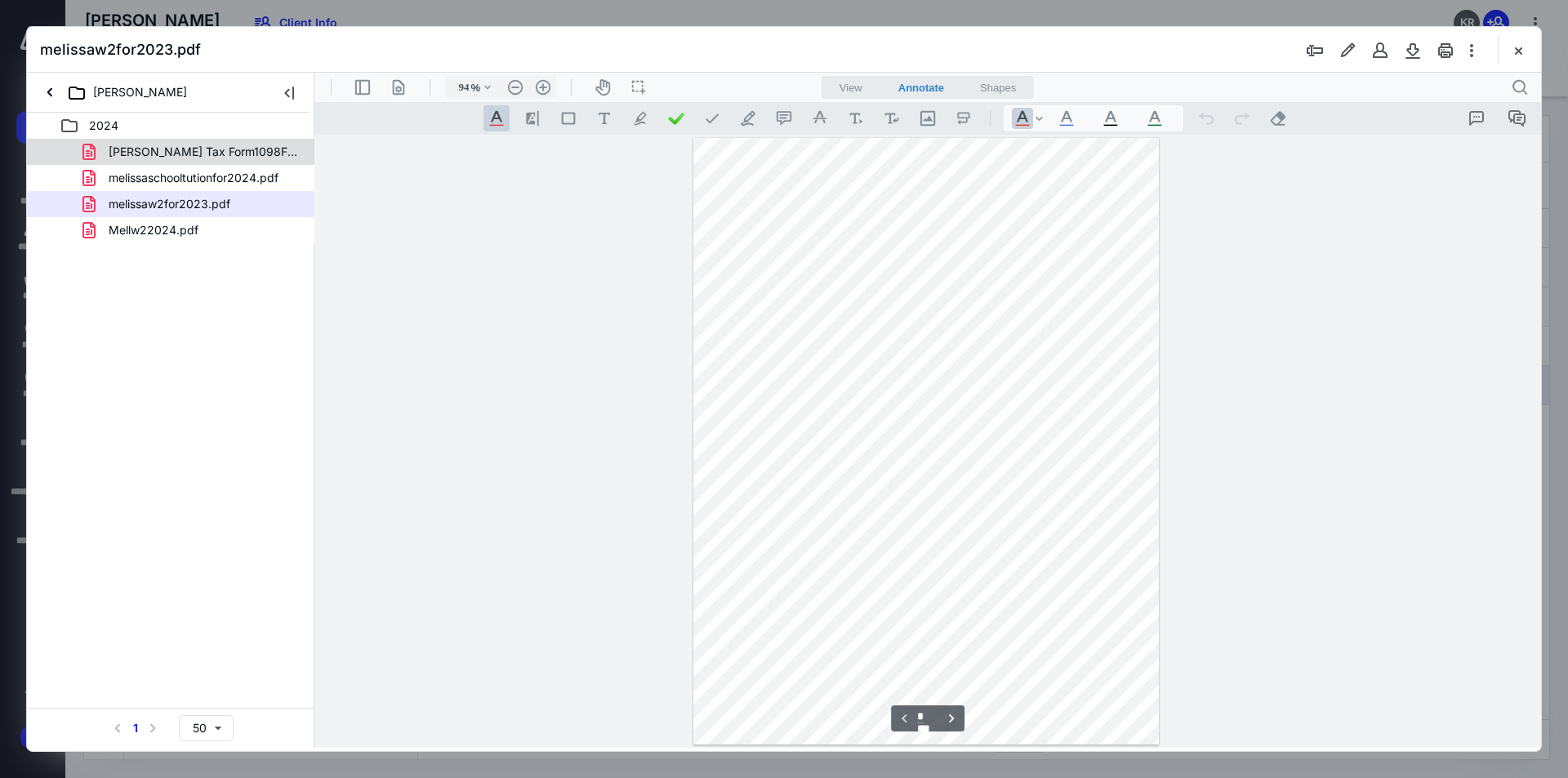 click on "[PERSON_NAME] Tax Form1098FORMAUA.pdf" at bounding box center (203, 152) 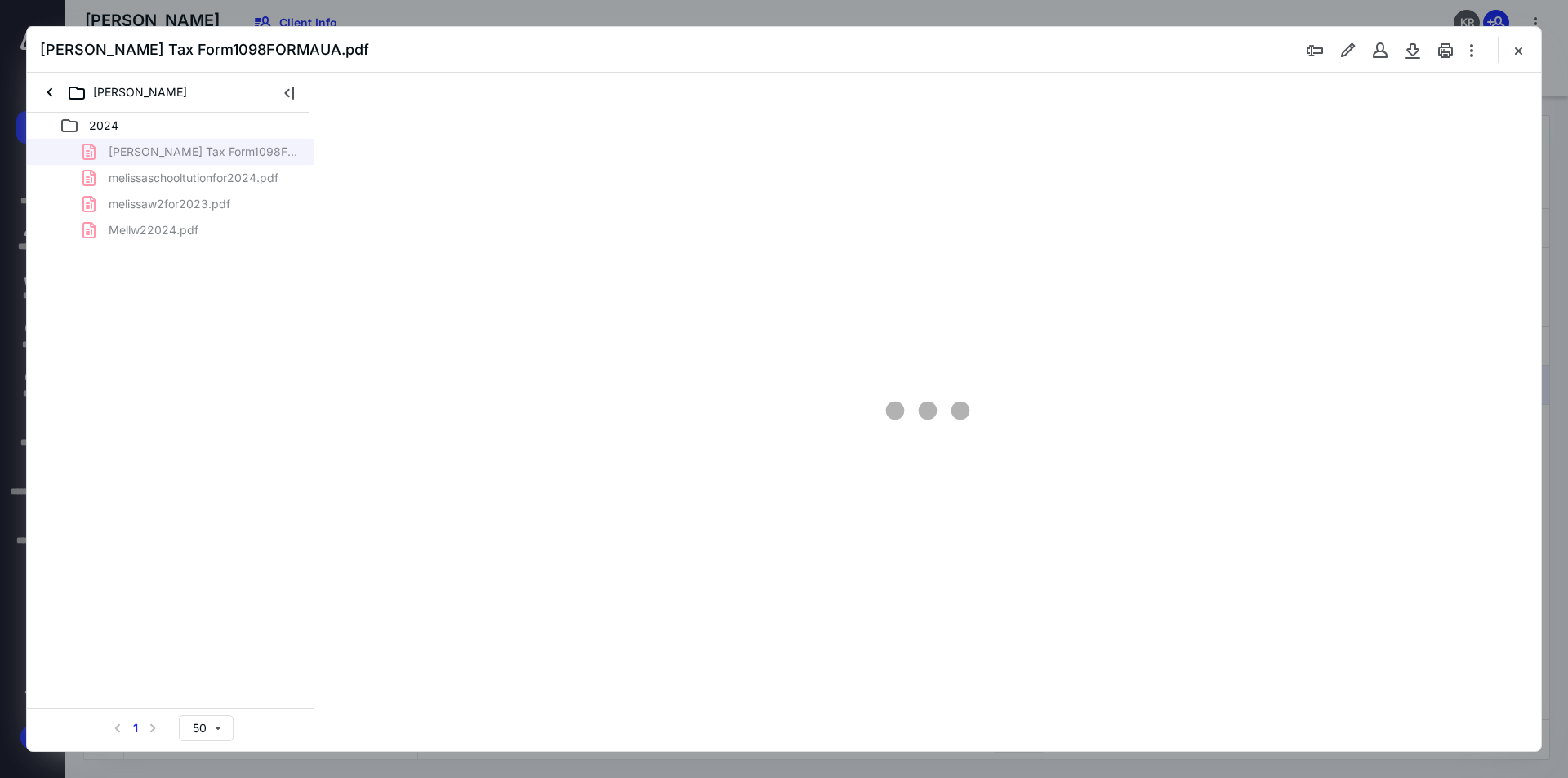 click on "melissaschooltutionfor2024.pdf" at bounding box center (194, 178) 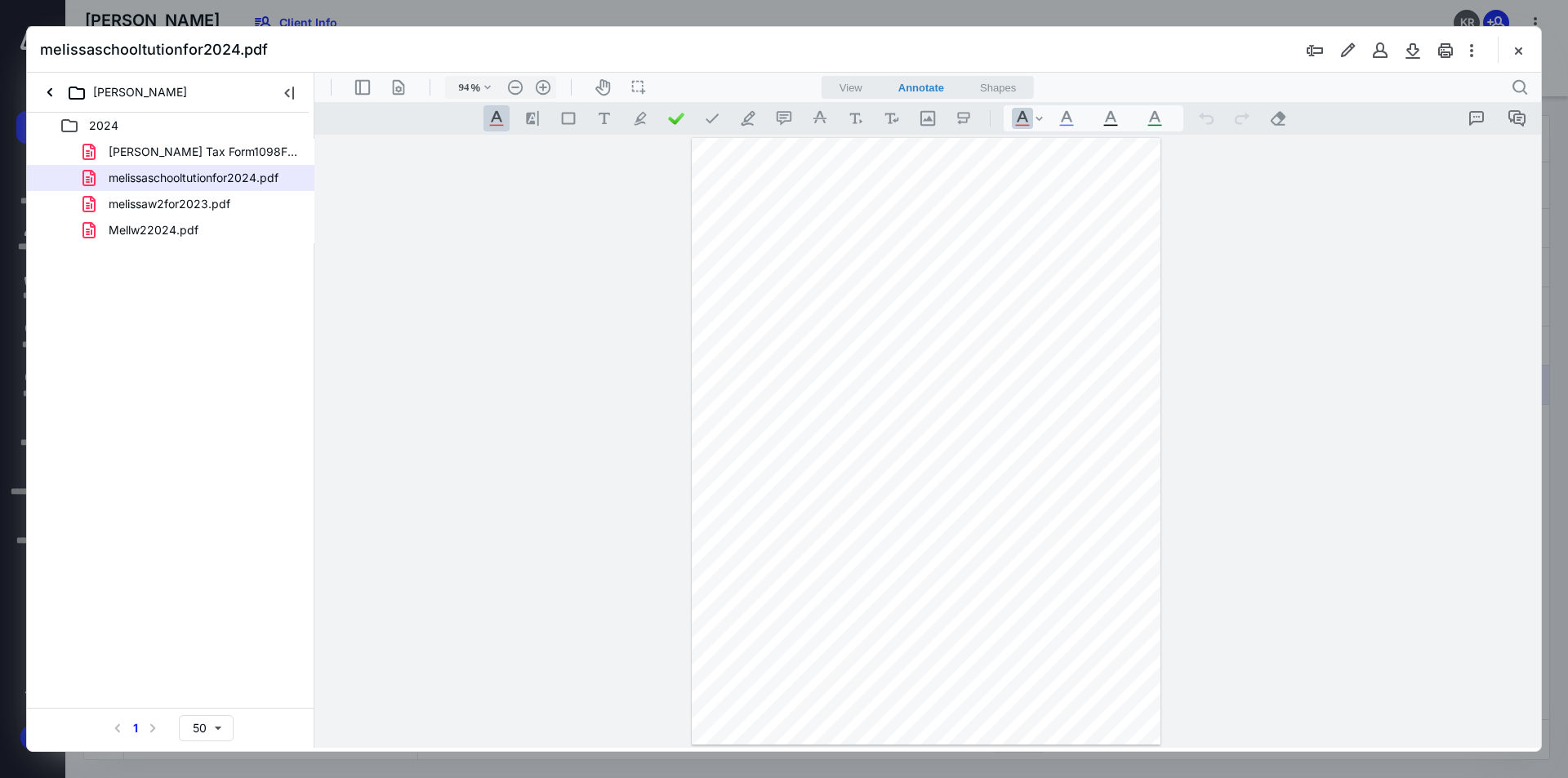 scroll, scrollTop: 0, scrollLeft: 0, axis: both 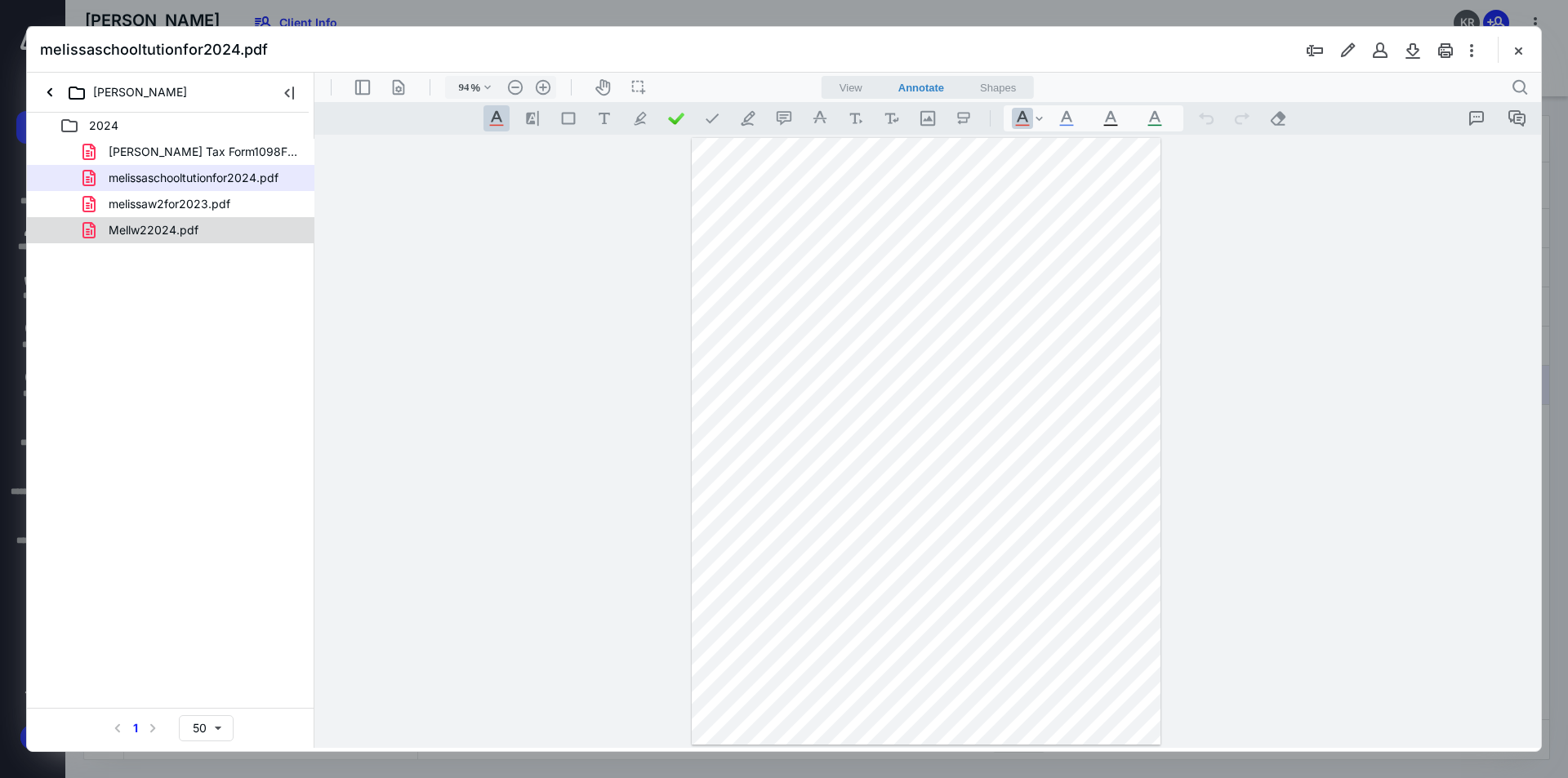click on "Mellw22024.pdf" at bounding box center [154, 230] 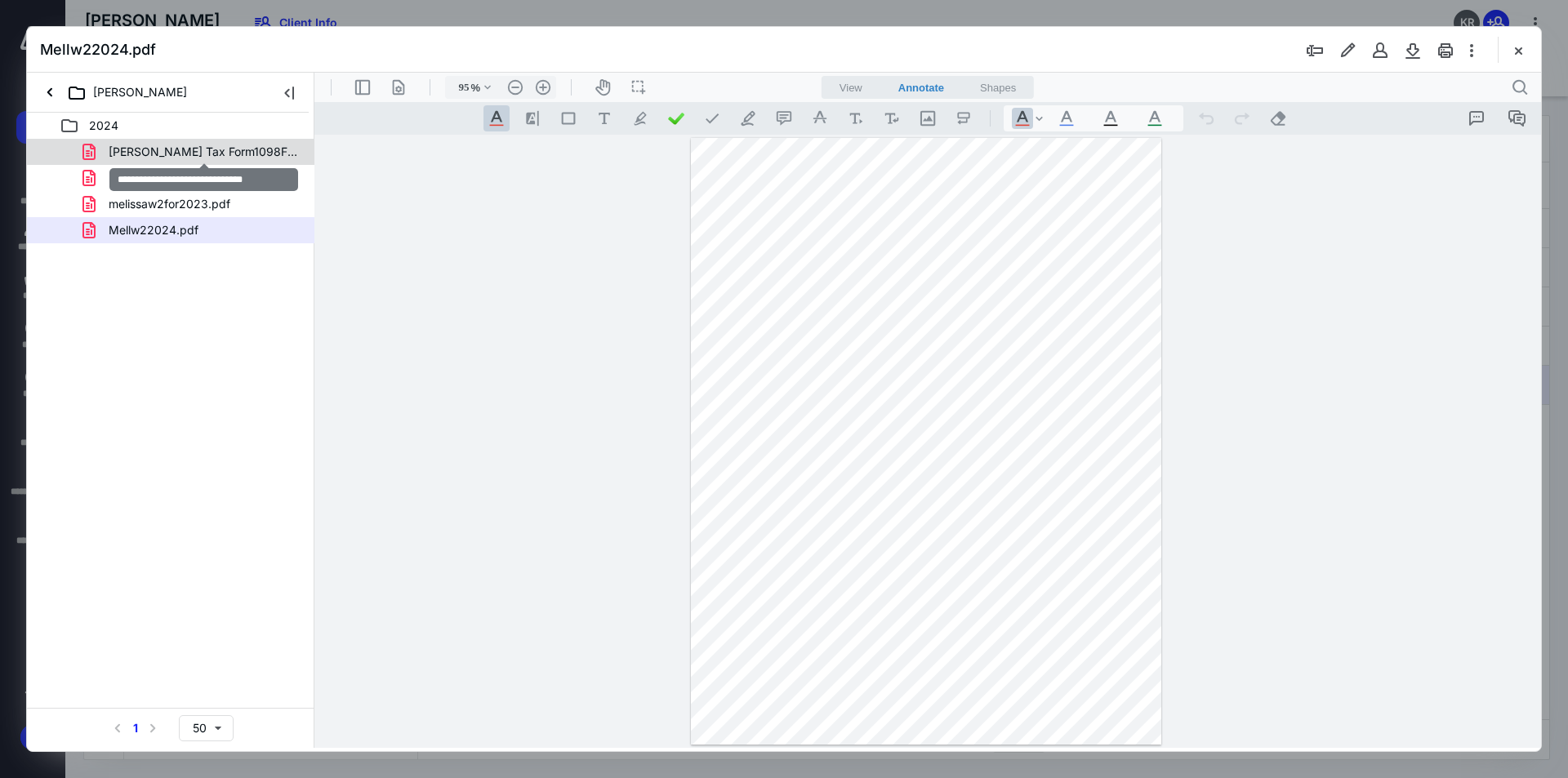 click on "[PERSON_NAME] Tax Form1098FORMAUA.pdf" at bounding box center (203, 152) 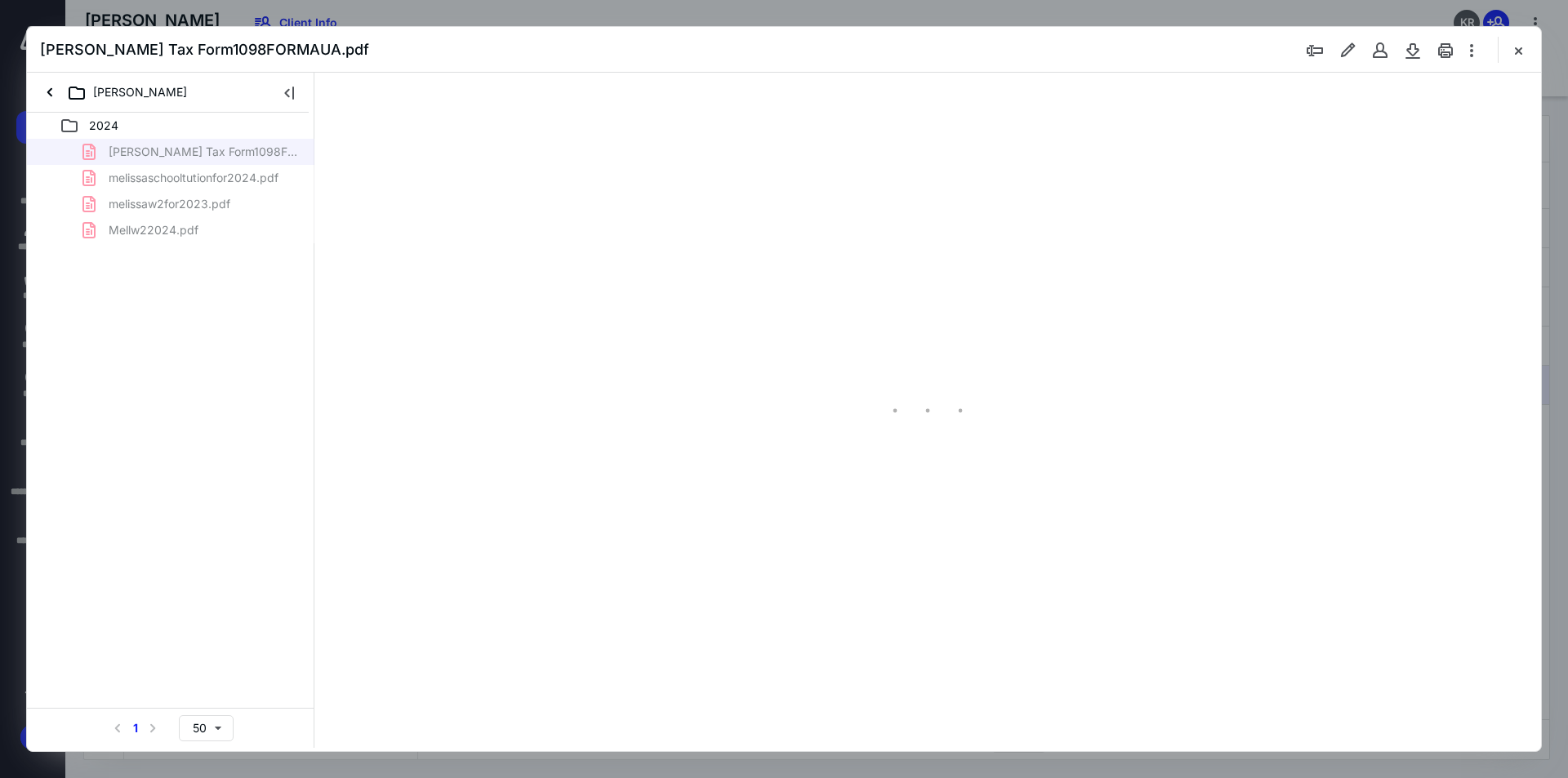 type on "94" 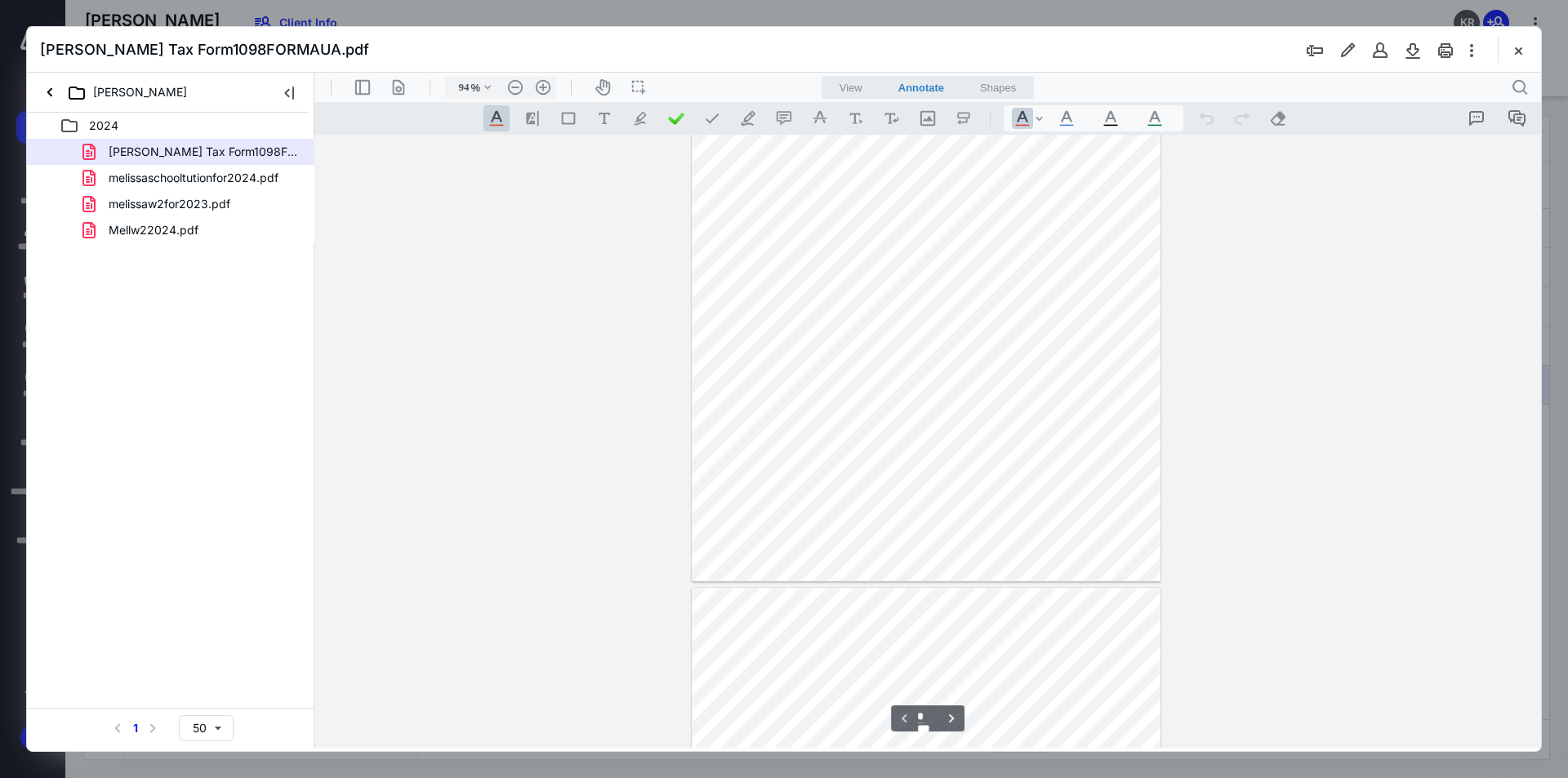 scroll, scrollTop: 0, scrollLeft: 0, axis: both 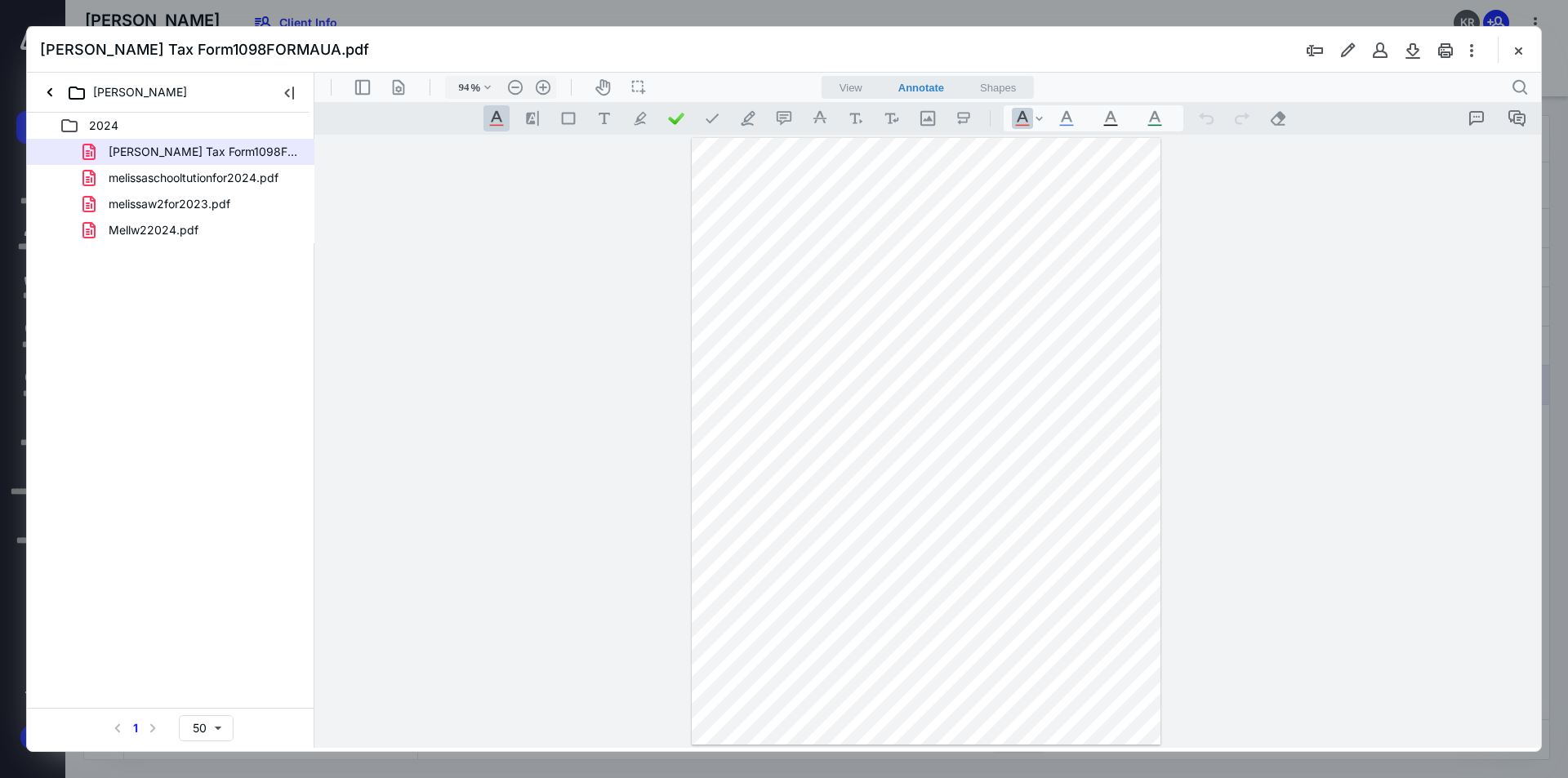 click at bounding box center (1518, 50) 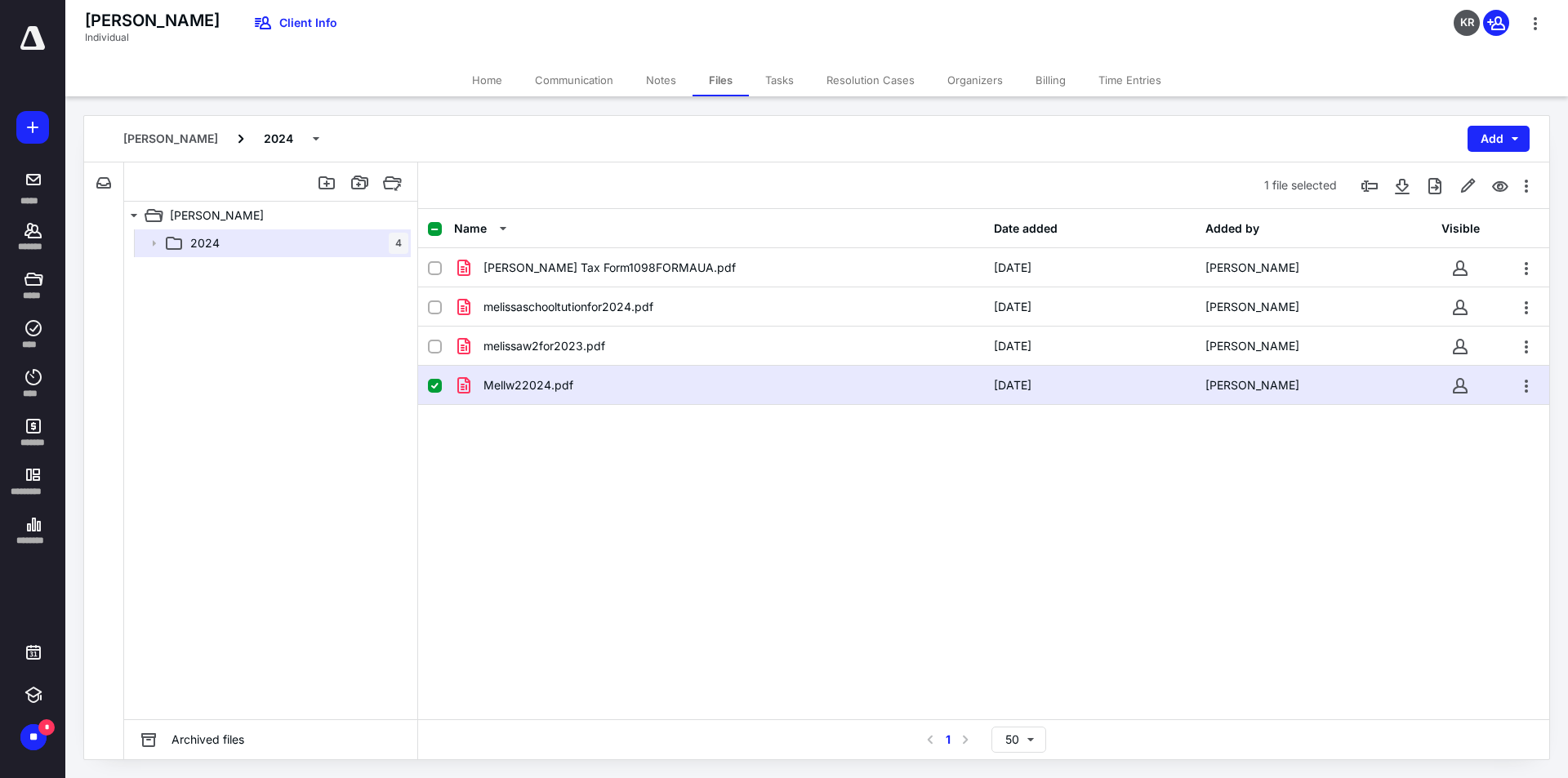 click on "Home" at bounding box center [487, 80] 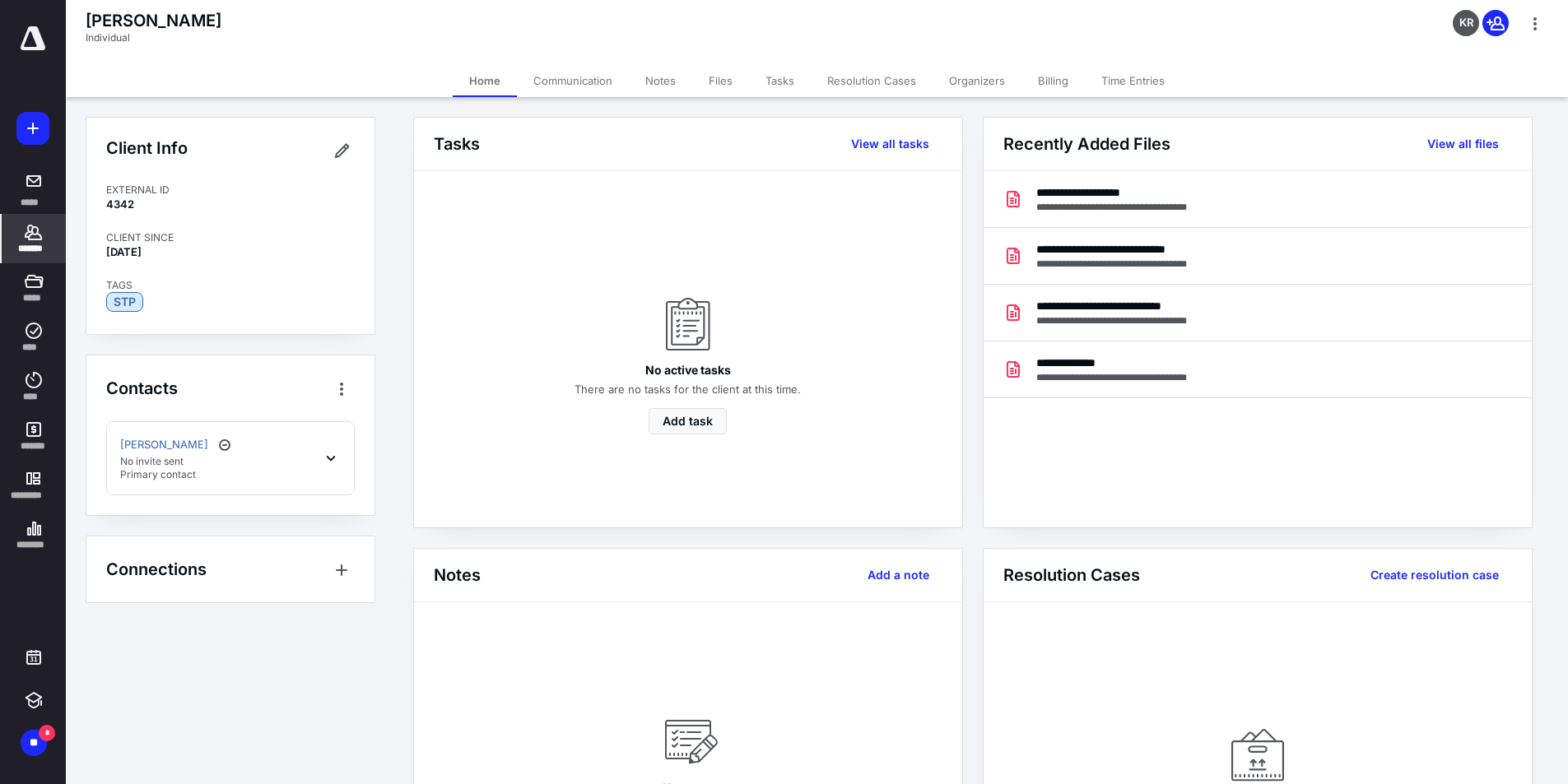 click 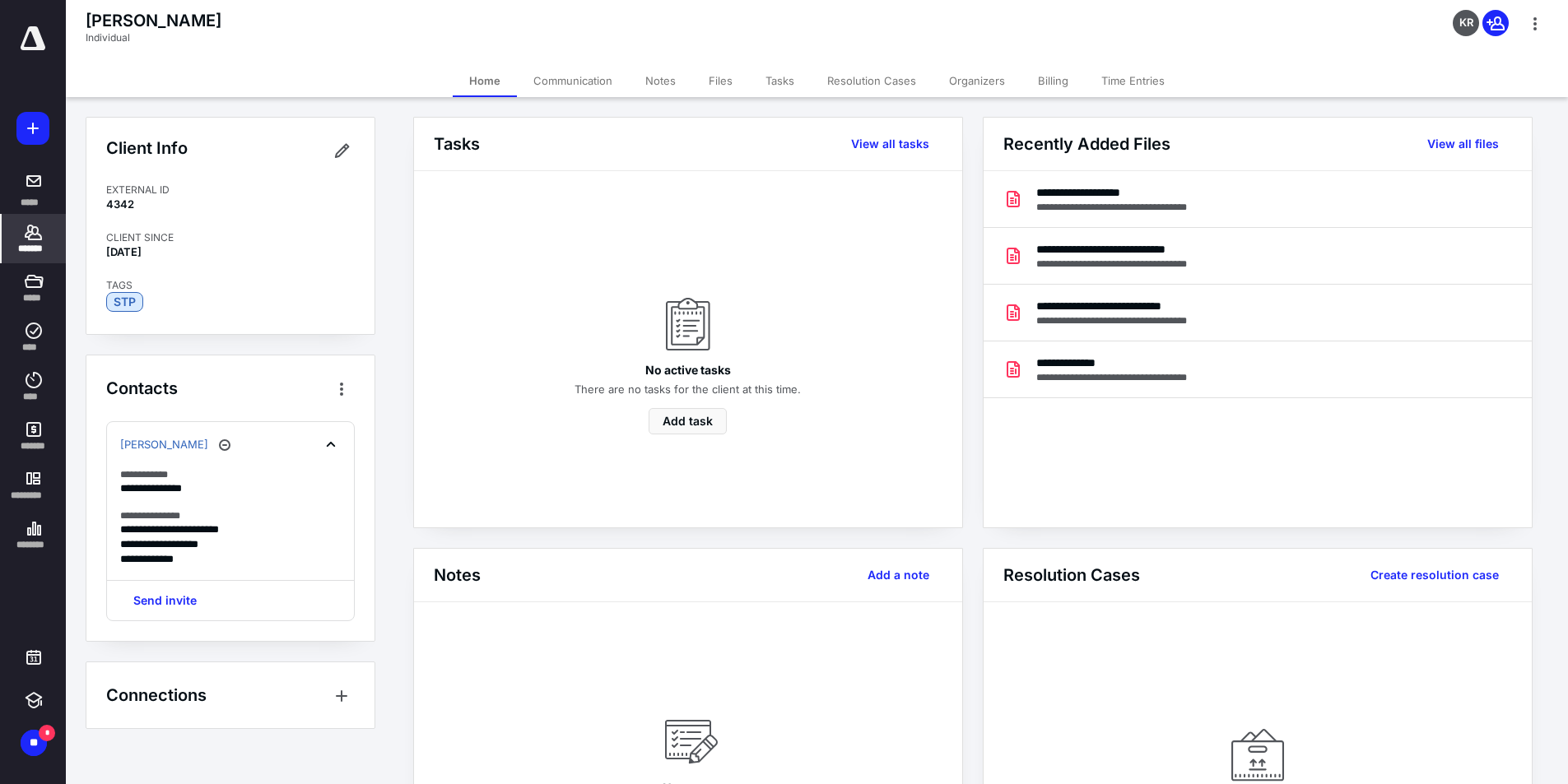 click 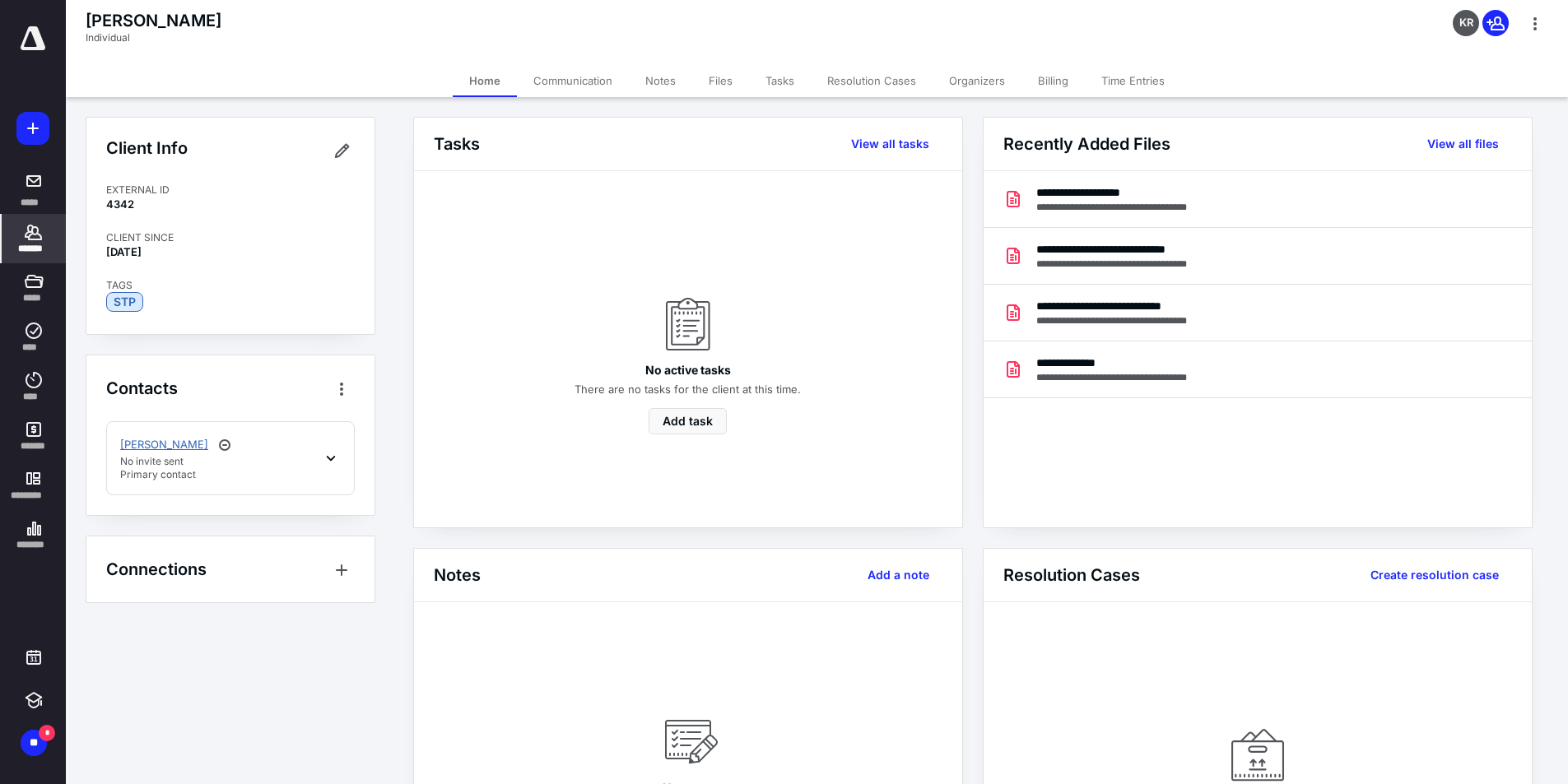 click on "[PERSON_NAME]" at bounding box center [164, 445] 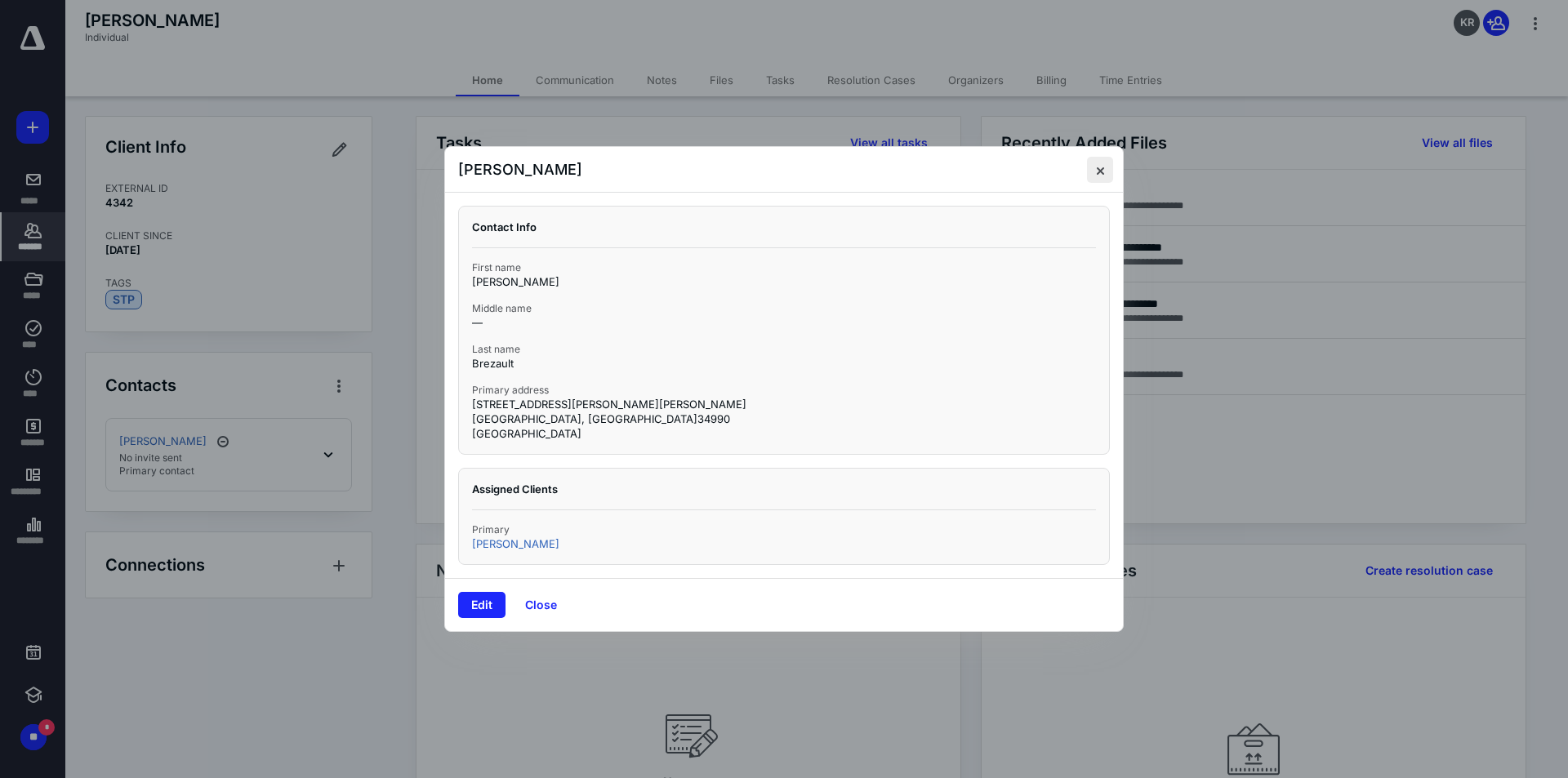 drag, startPoint x: 1076, startPoint y: 167, endPoint x: 1089, endPoint y: 176, distance: 15.811388 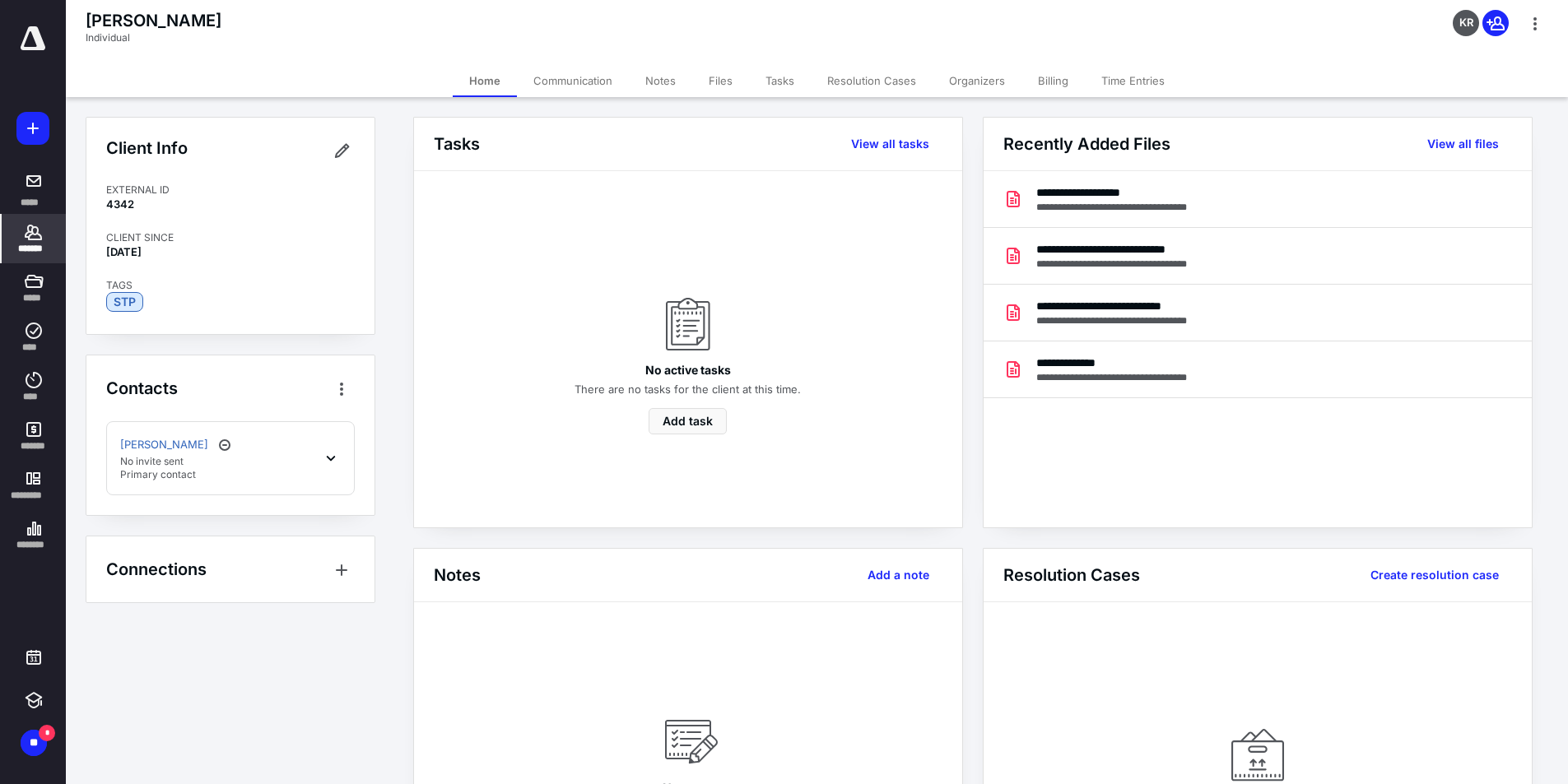 click on "*******" at bounding box center (34, 239) 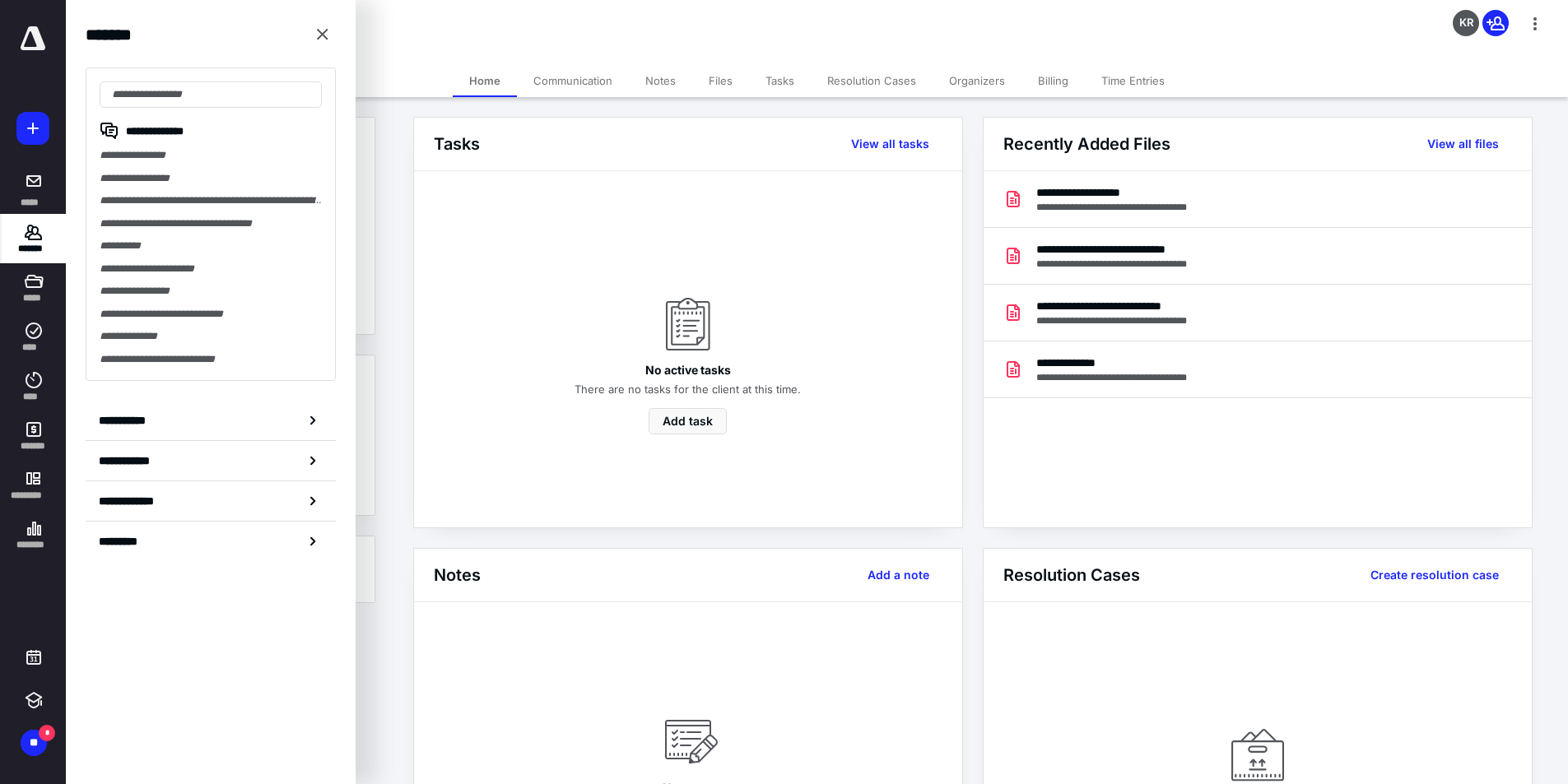 click on "**********" at bounding box center (211, 224) 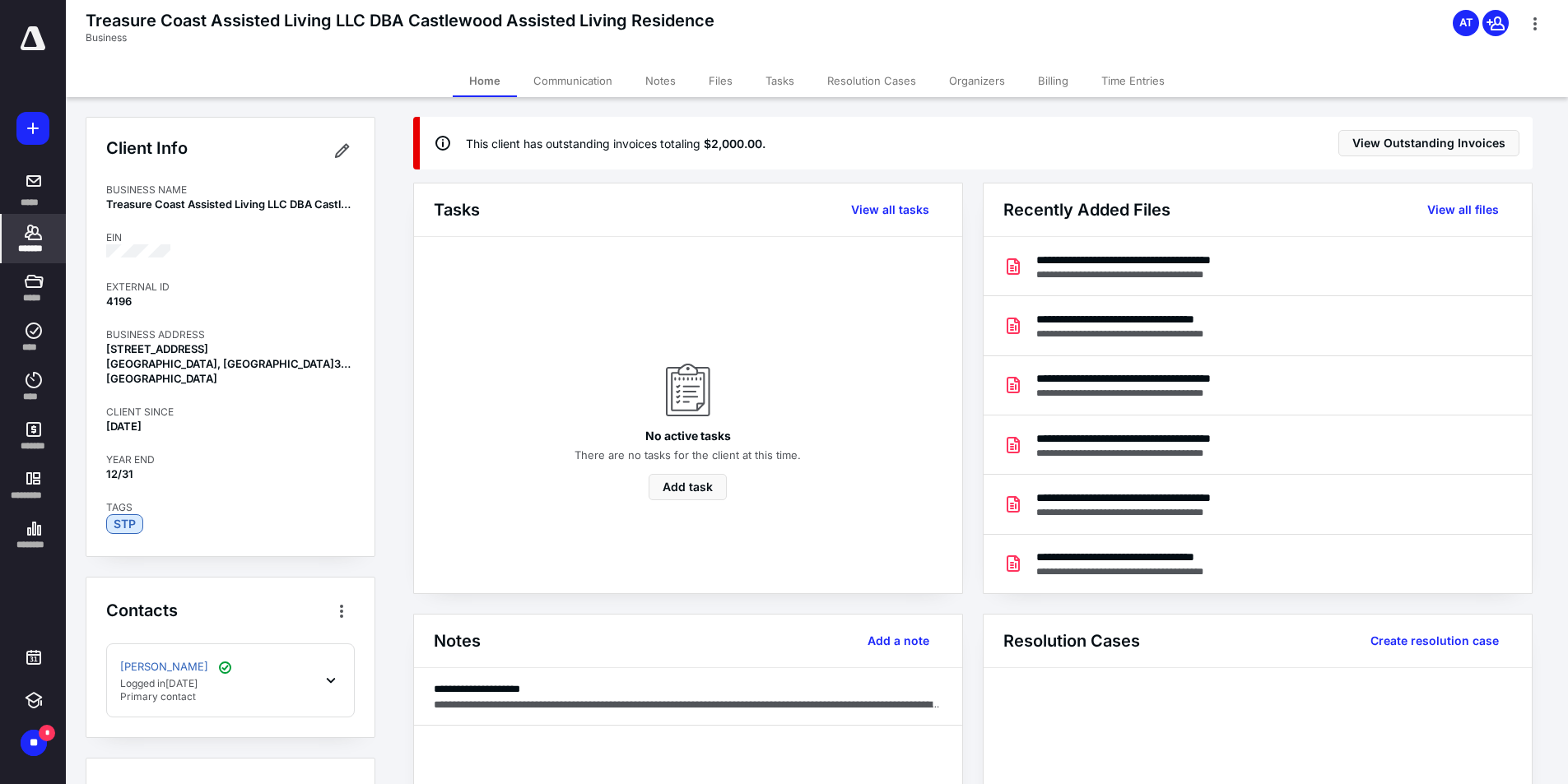 click on "Files" at bounding box center (720, 81) 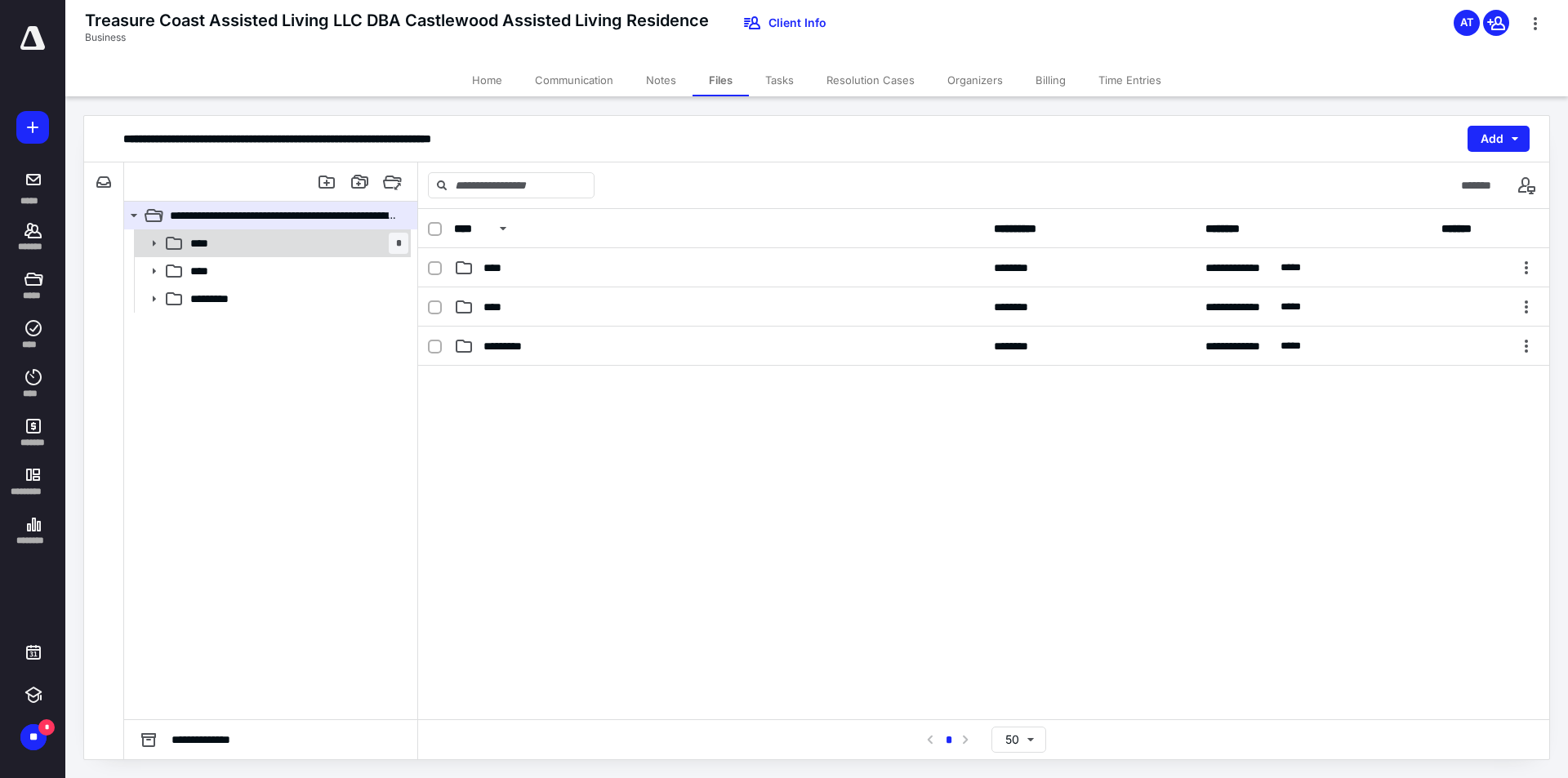 click on "**** *" at bounding box center [296, 243] 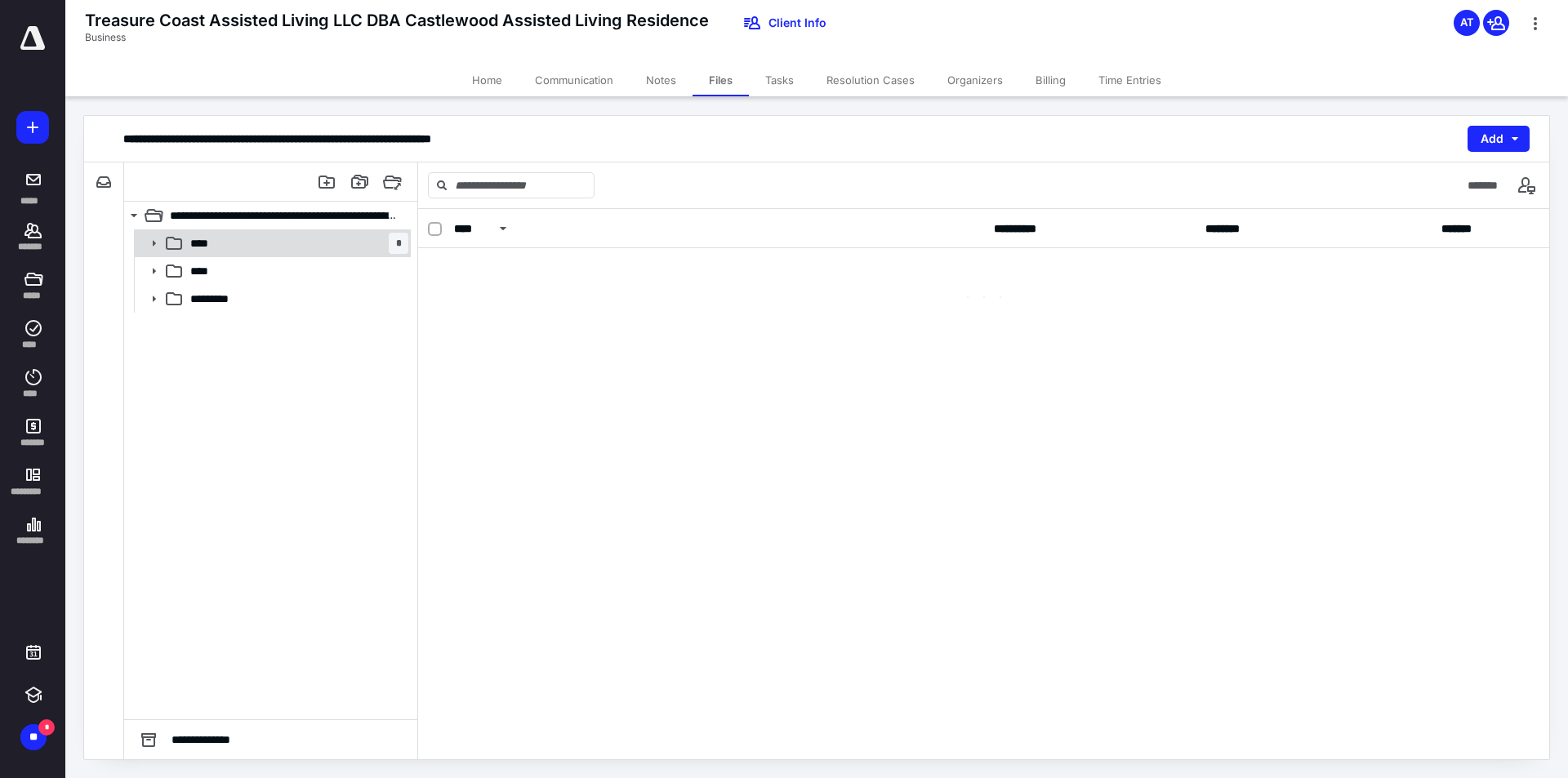 click on "**** *" at bounding box center [296, 243] 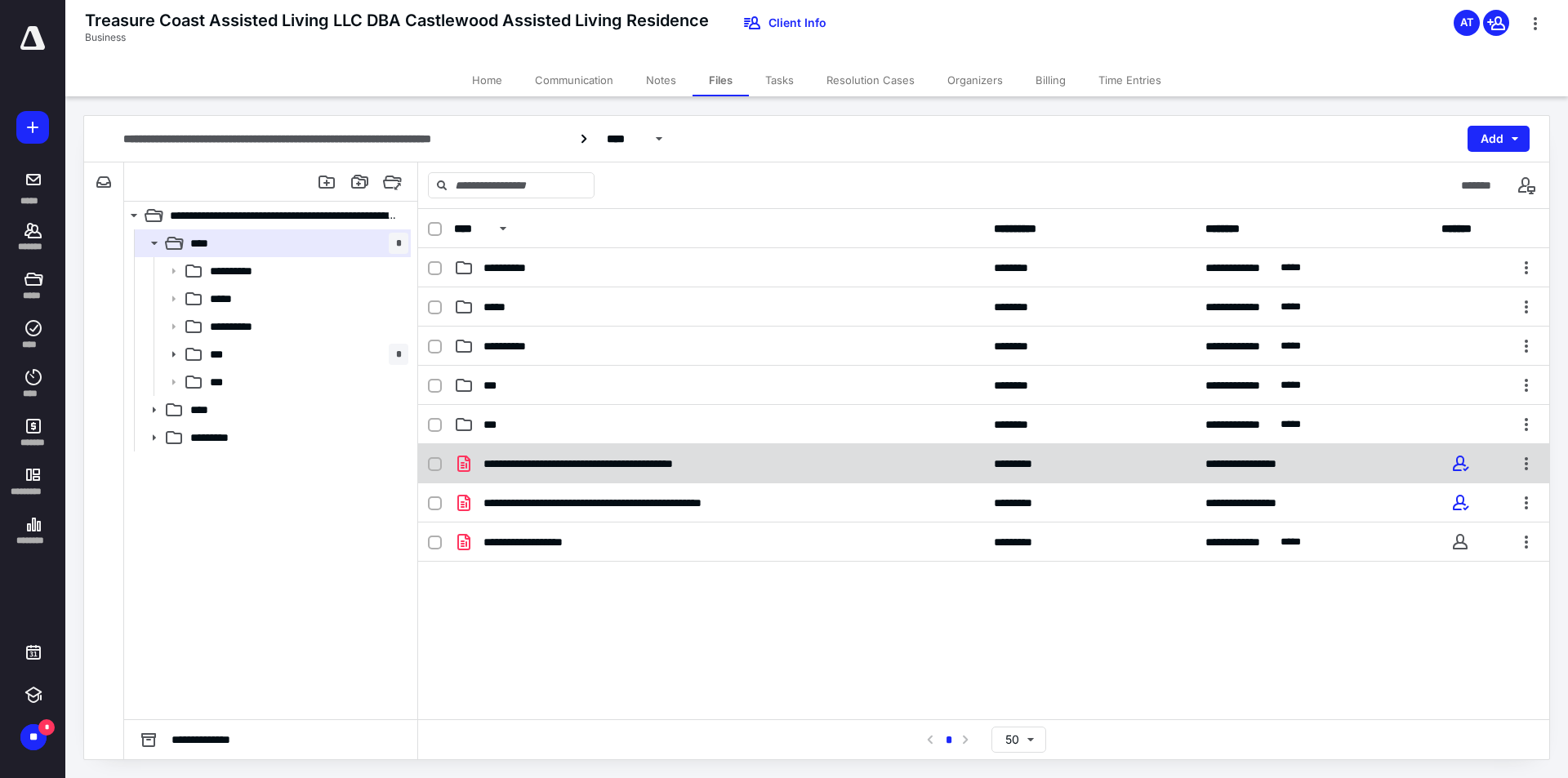 click at bounding box center [434, 465] 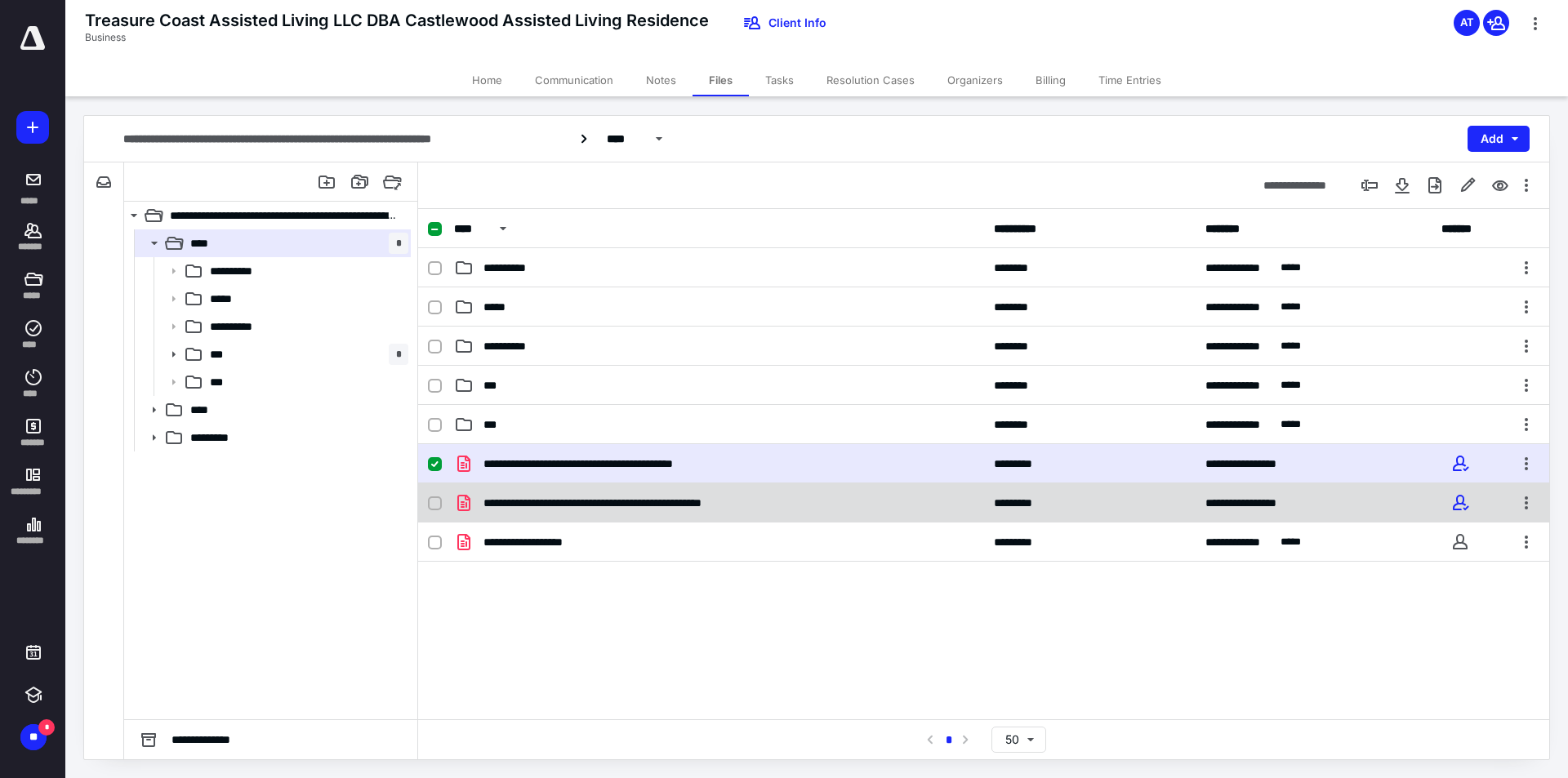 click 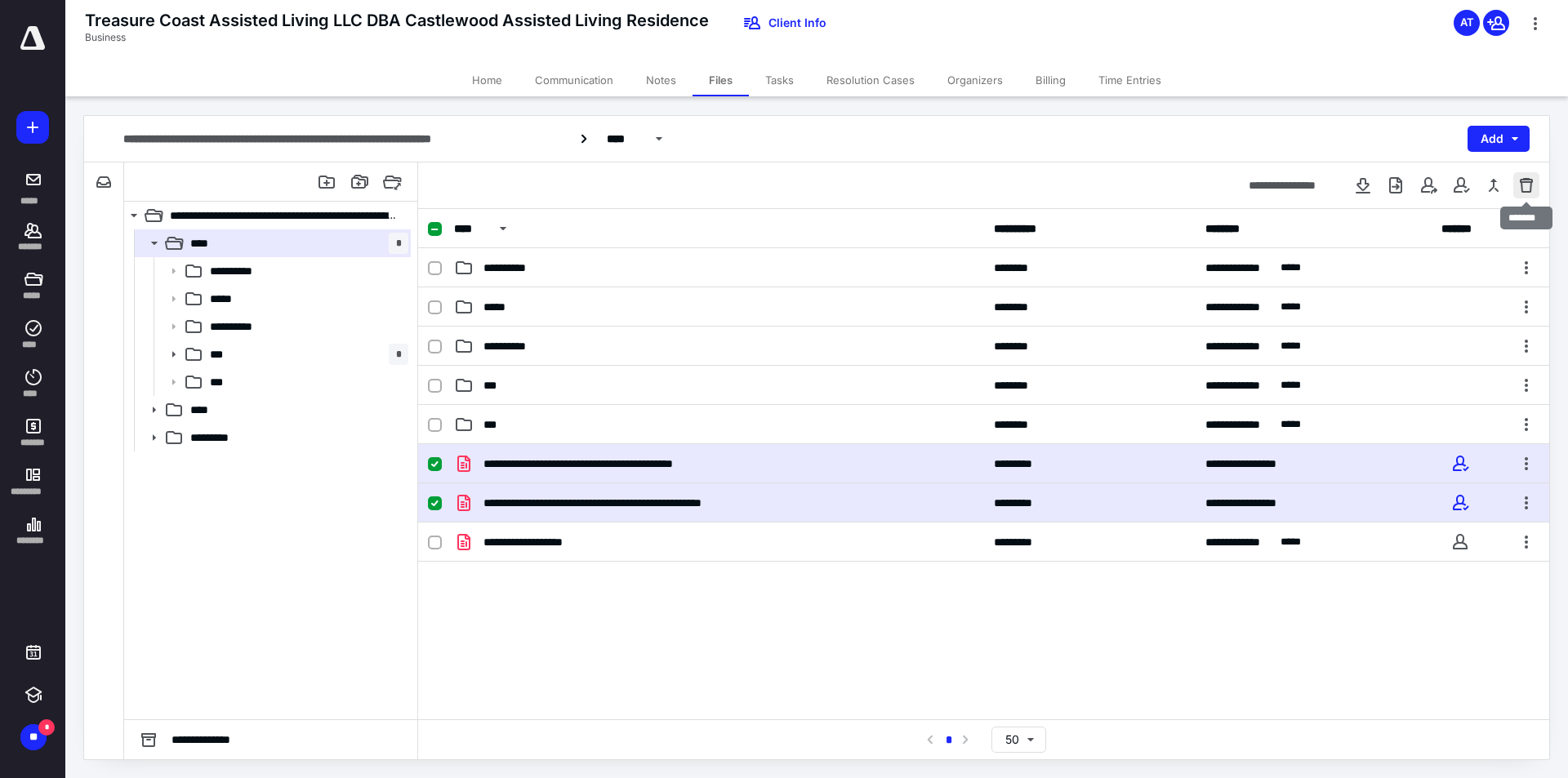 click at bounding box center (1526, 185) 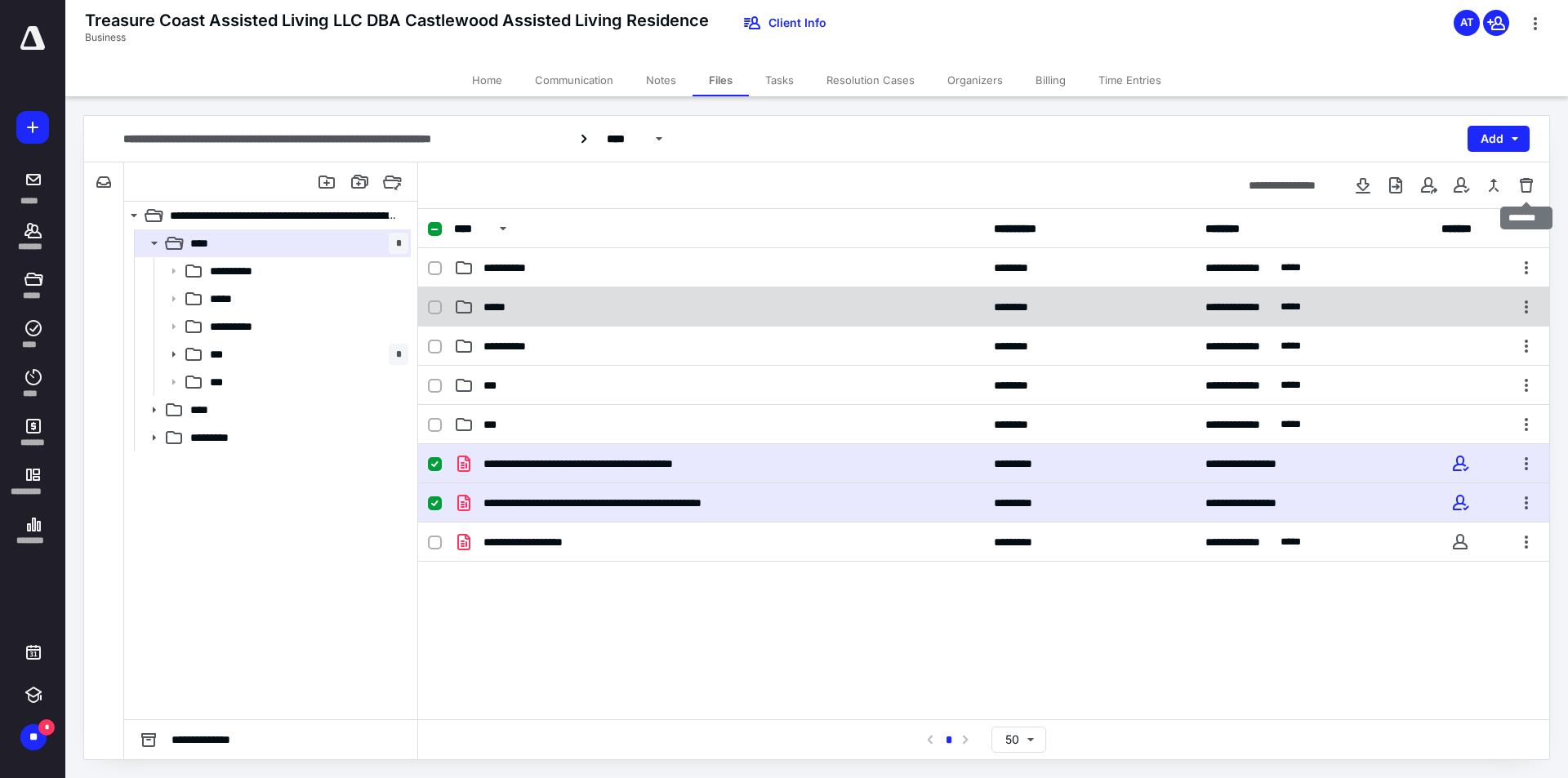 checkbox on "false" 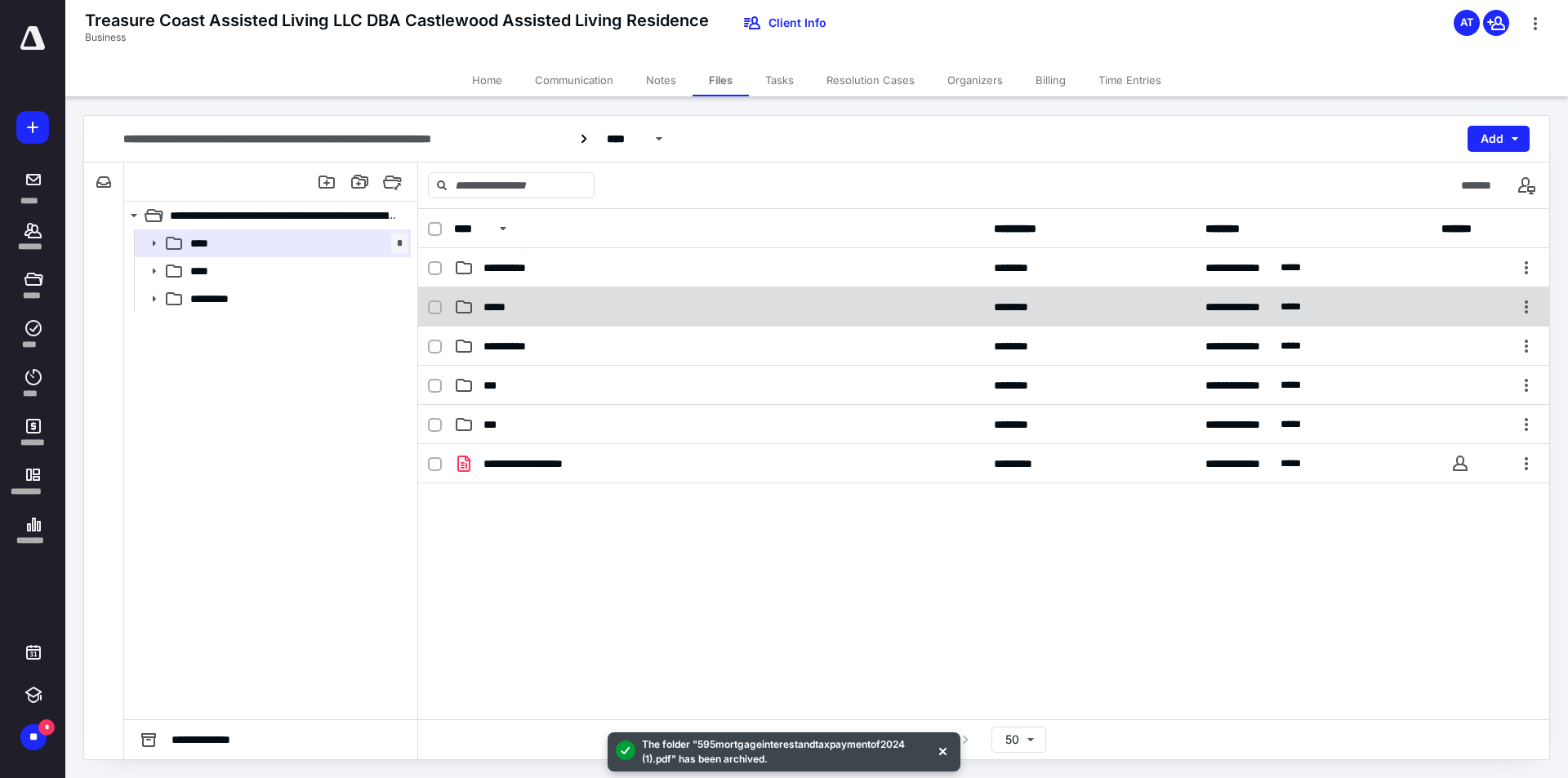 click on "*****" at bounding box center [719, 307] 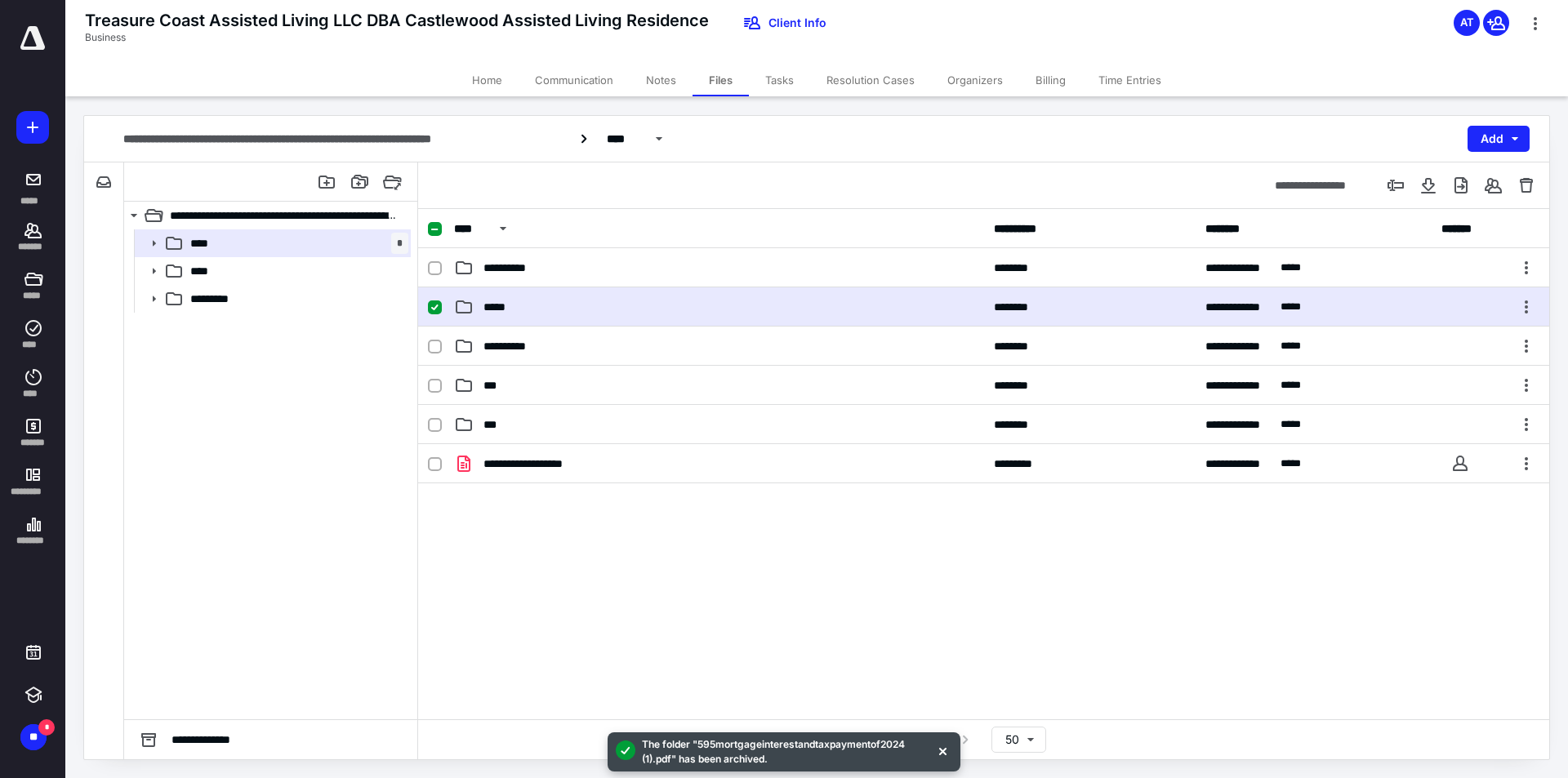 click on "*****" at bounding box center (719, 307) 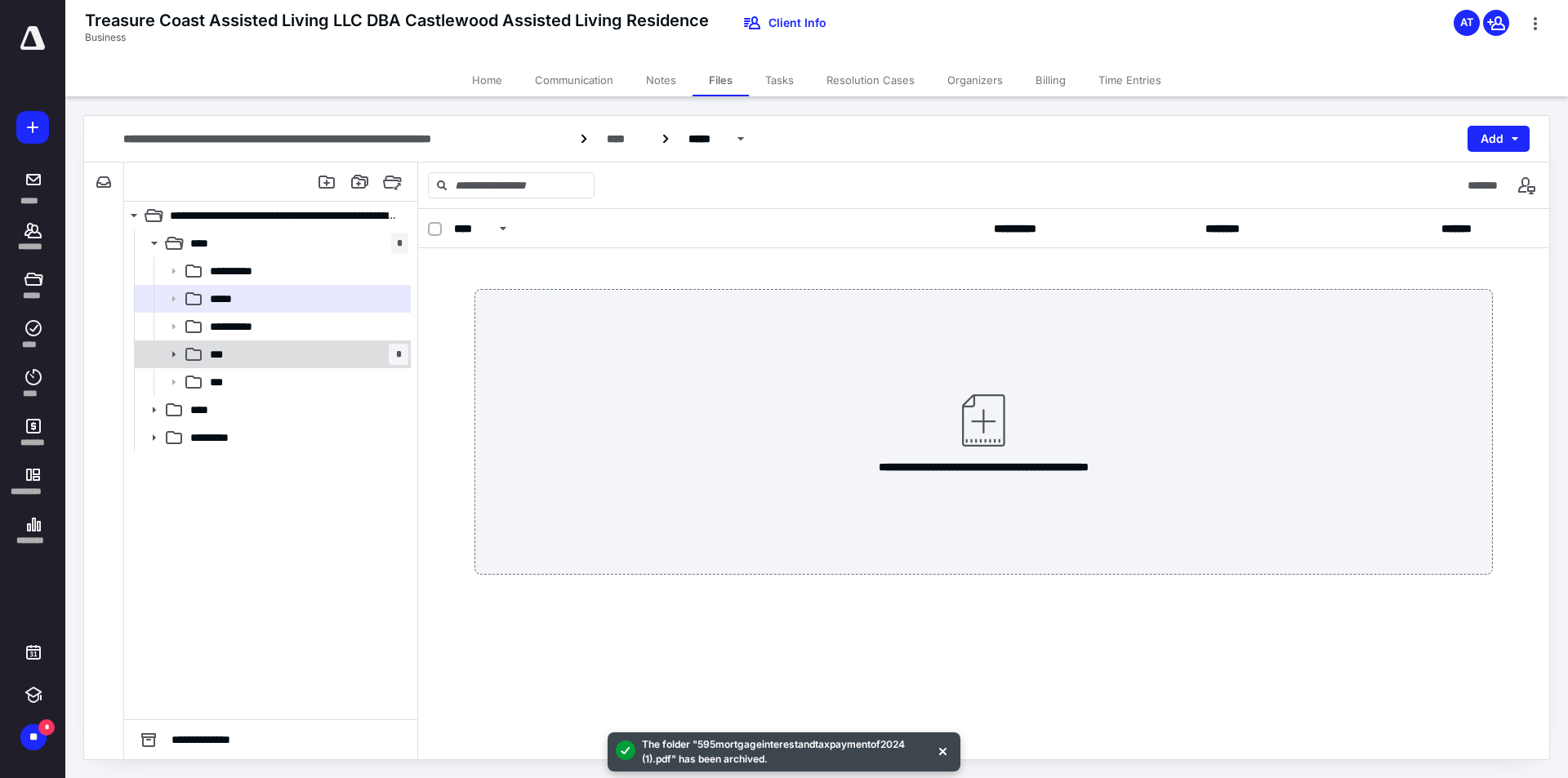 click on "*** *" at bounding box center [305, 354] 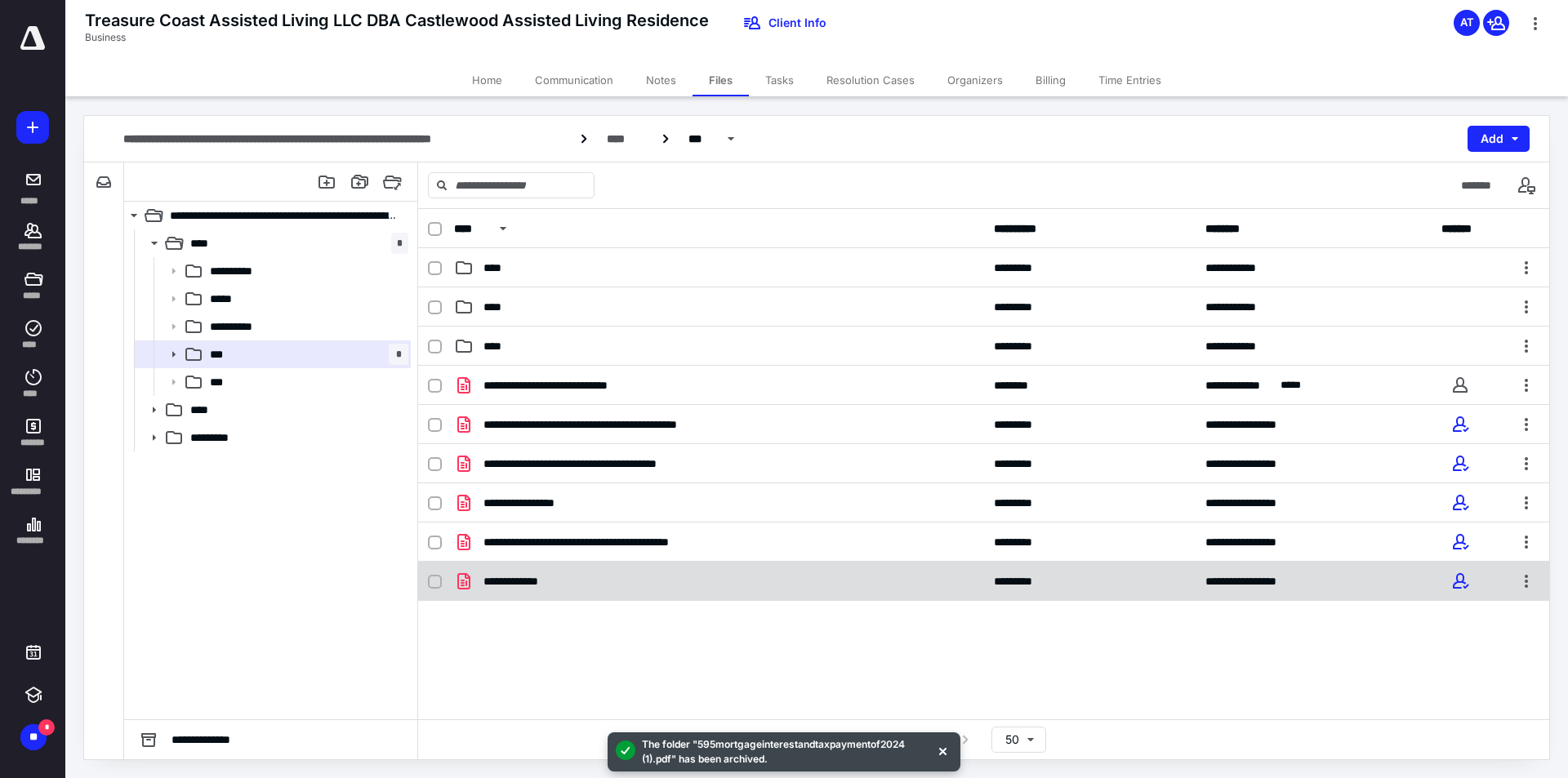 click on "**********" at bounding box center [983, 581] 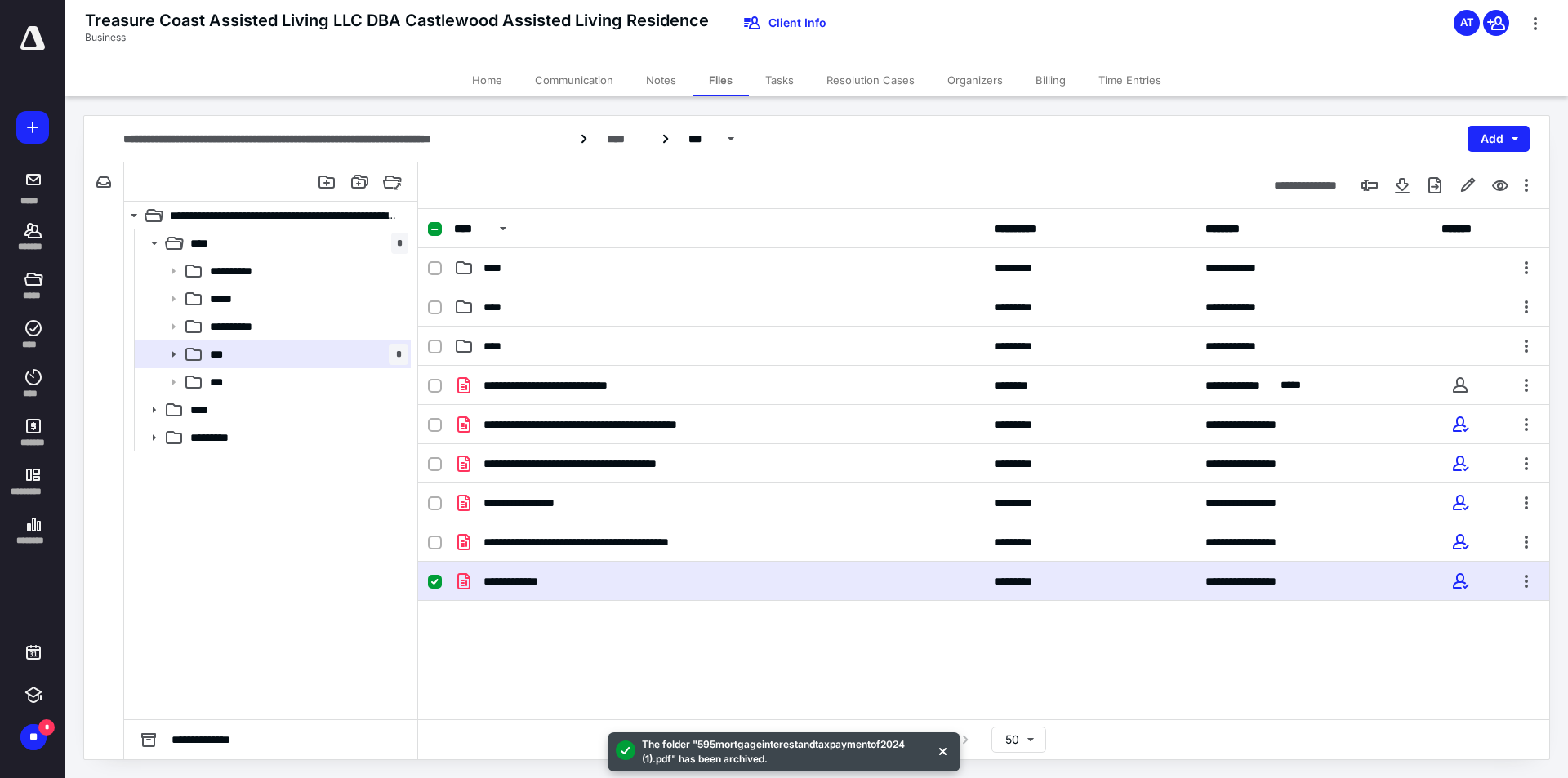 click on "**********" at bounding box center [983, 581] 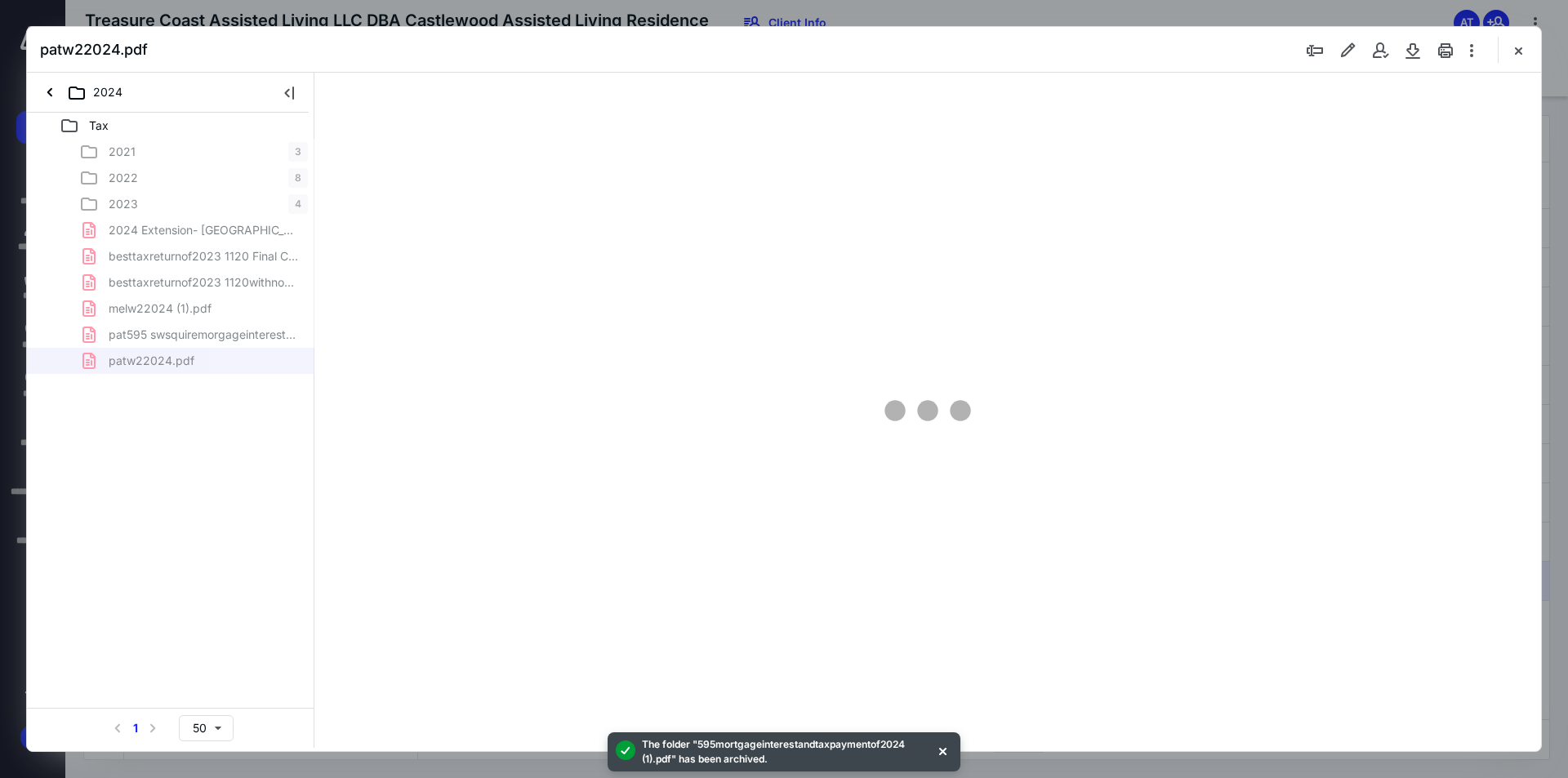 scroll, scrollTop: 0, scrollLeft: 0, axis: both 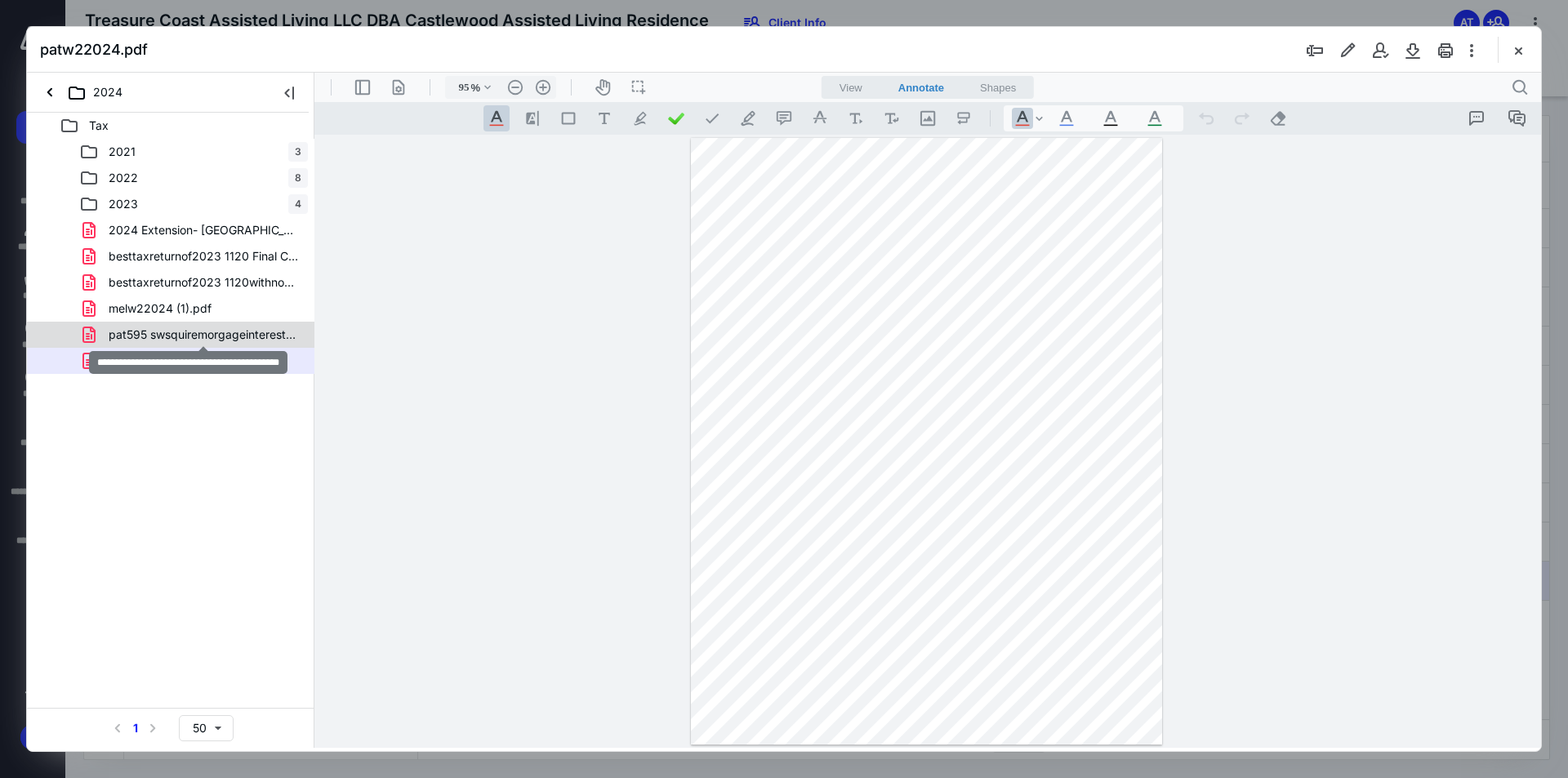 click on "pat595 swsquiremorgageinterestfor2023 (1).pdf" at bounding box center (203, 335) 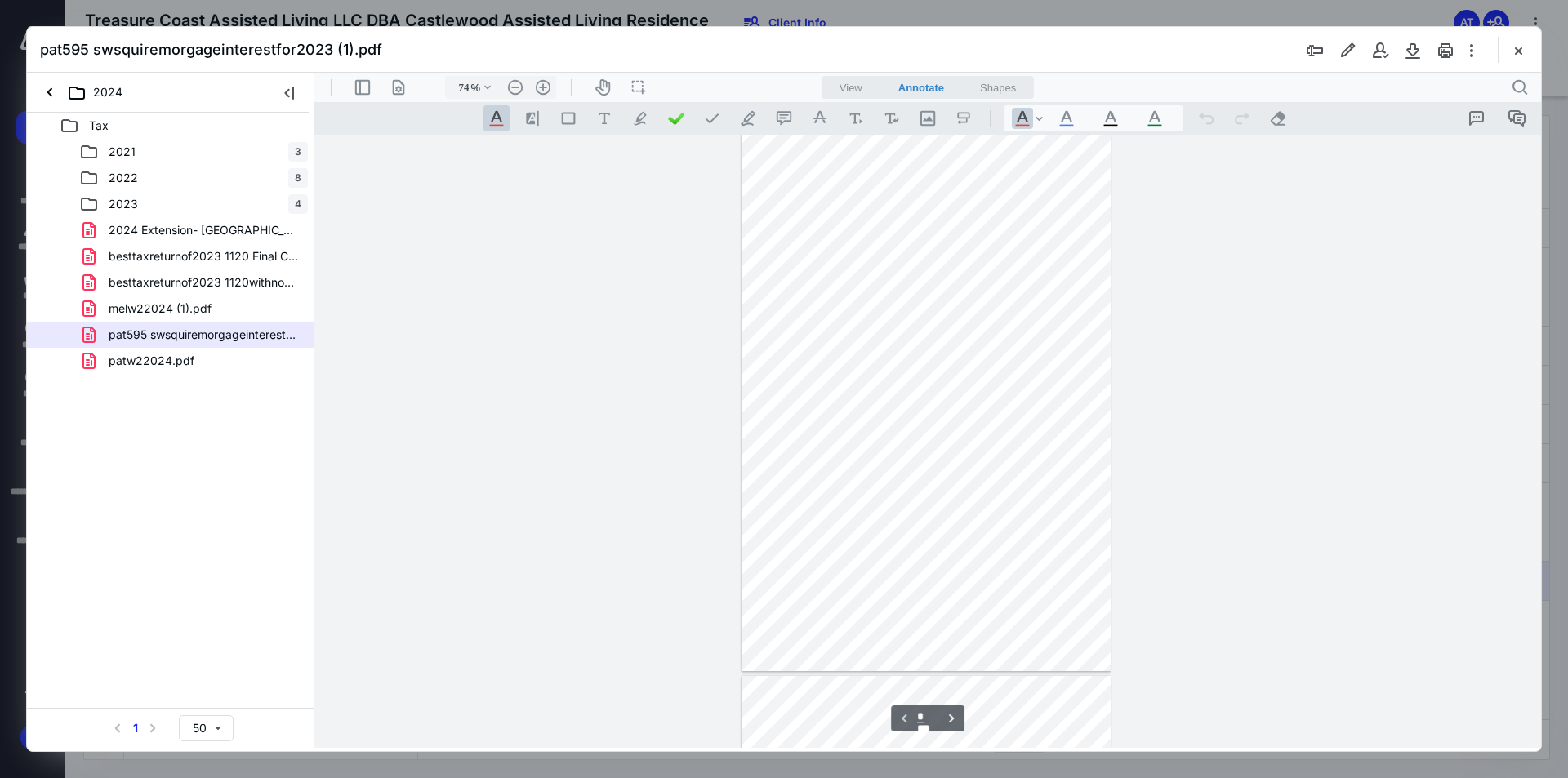 scroll, scrollTop: 0, scrollLeft: 0, axis: both 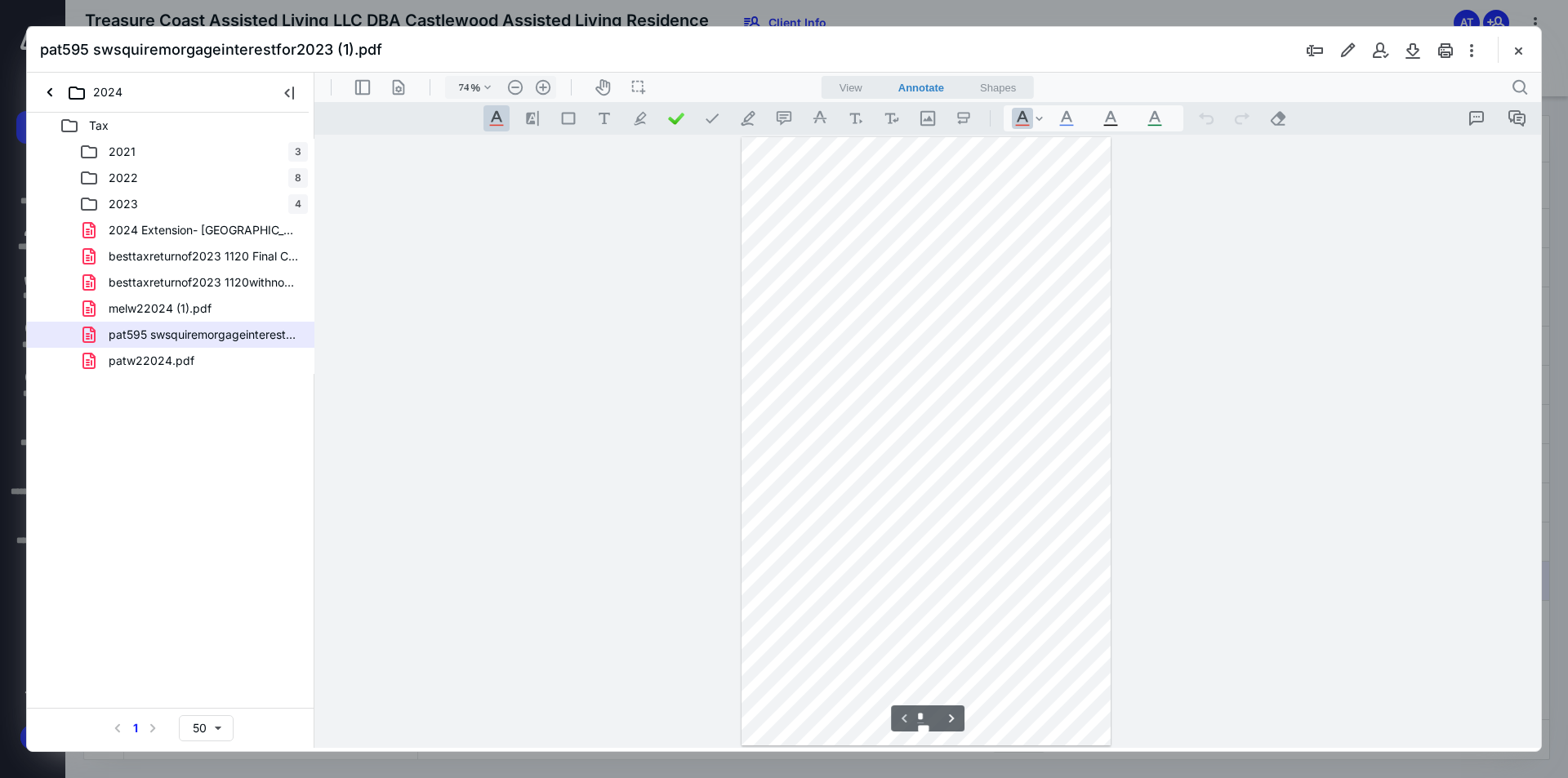 click on "melw22024 (1).pdf" at bounding box center (160, 309) 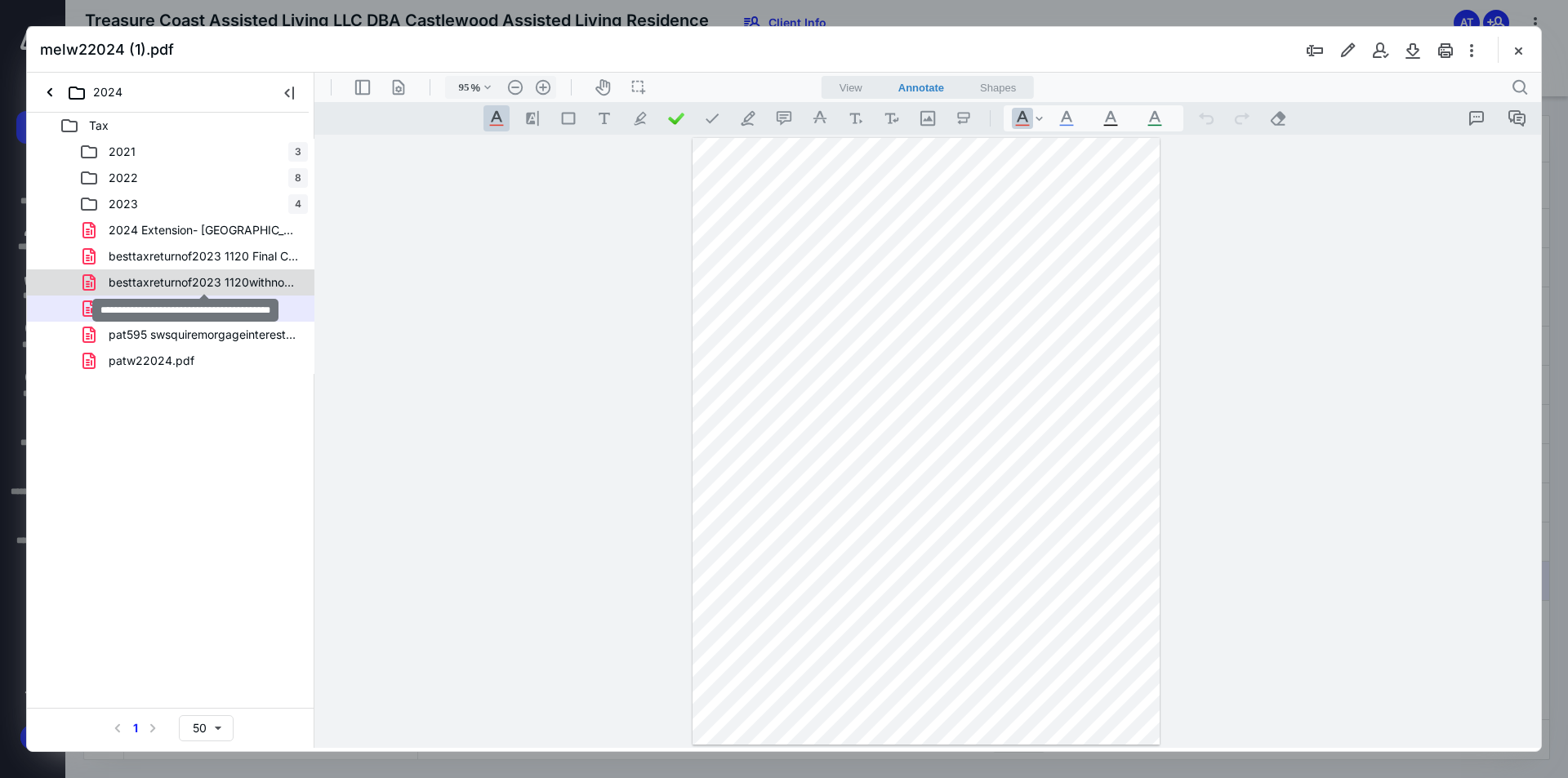 click on "besttaxreturnof2023 1120withnocoverltr.pdf" at bounding box center (203, 282) 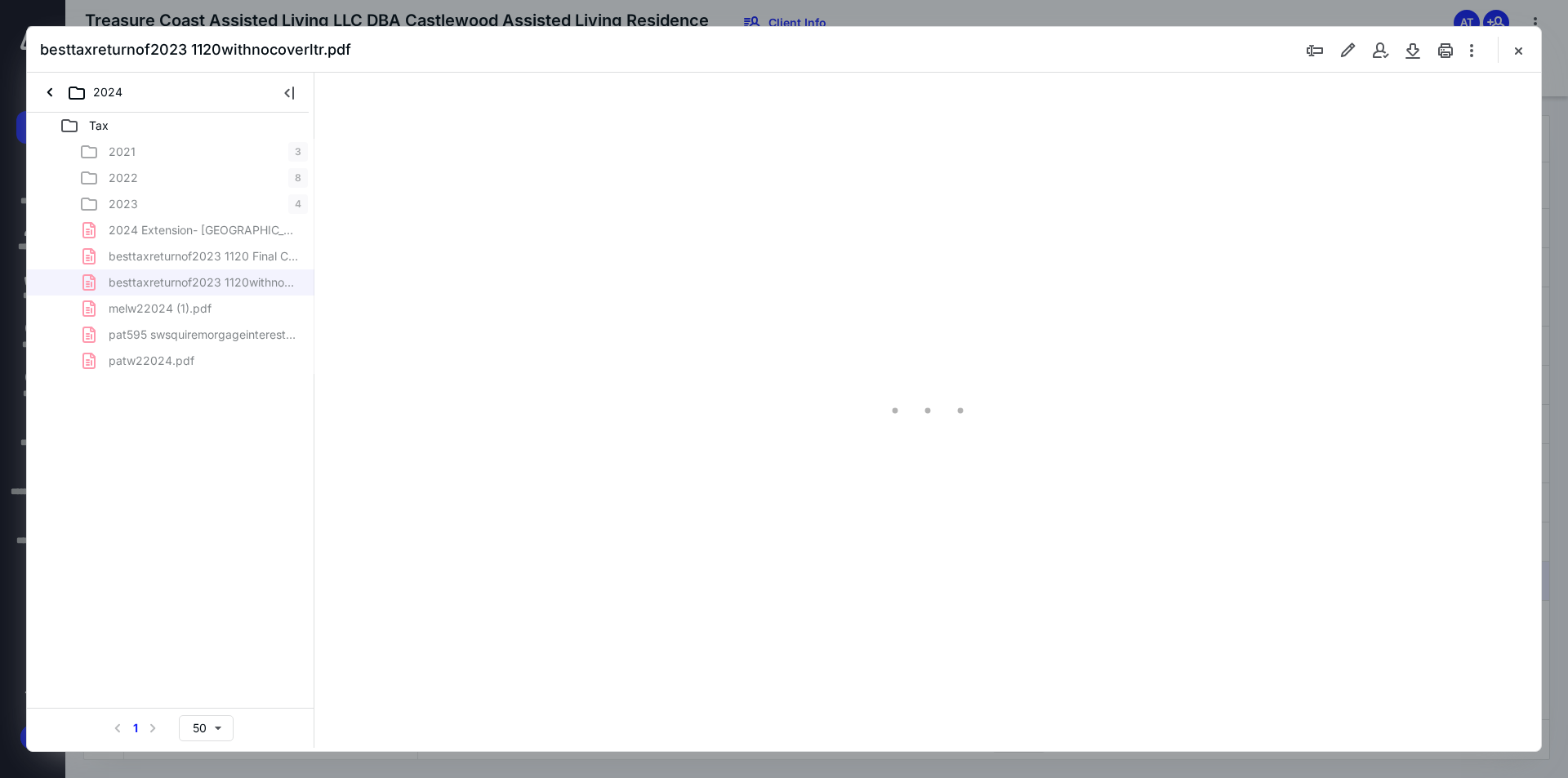 type on "94" 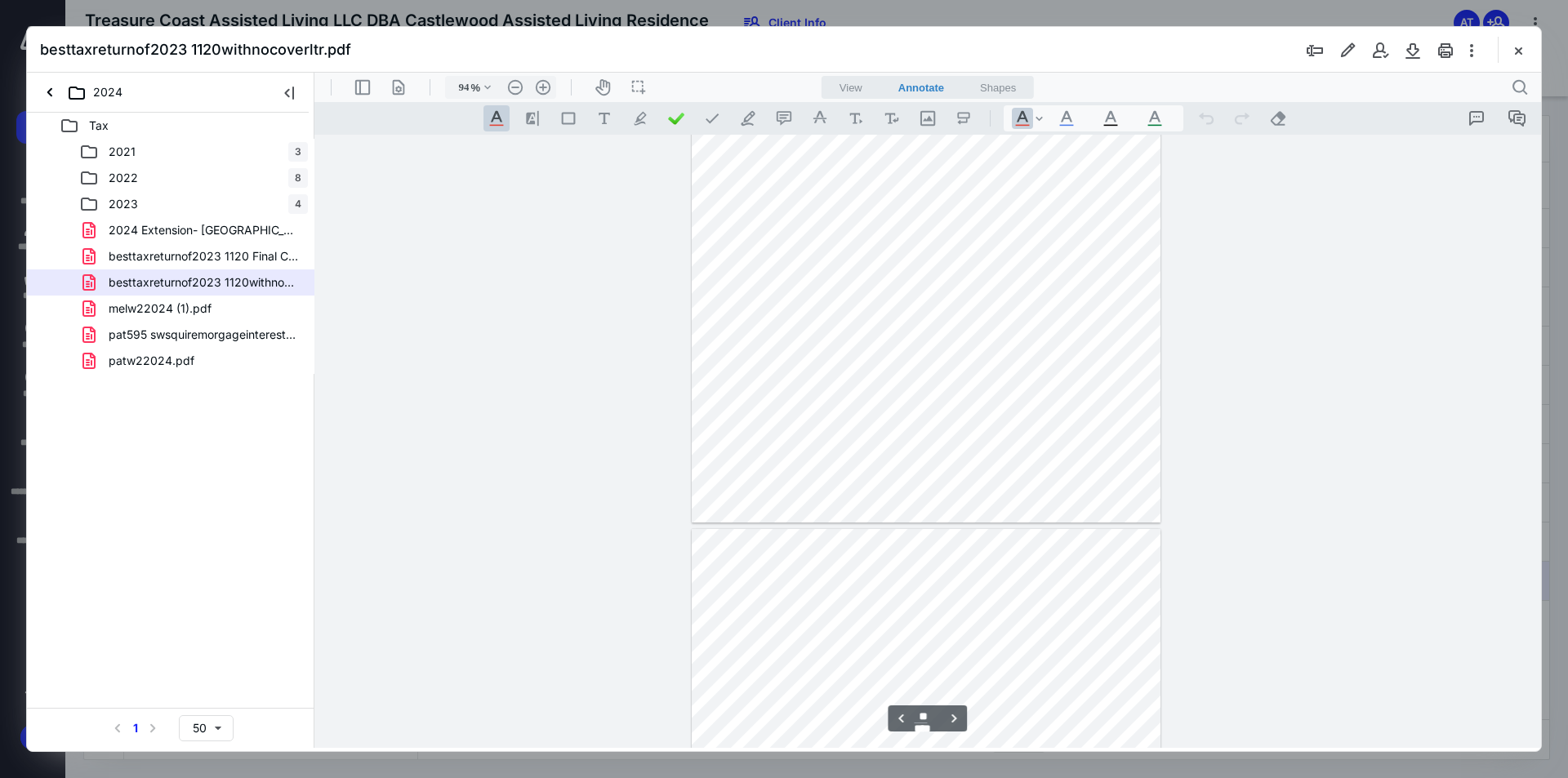 scroll, scrollTop: 5535, scrollLeft: 0, axis: vertical 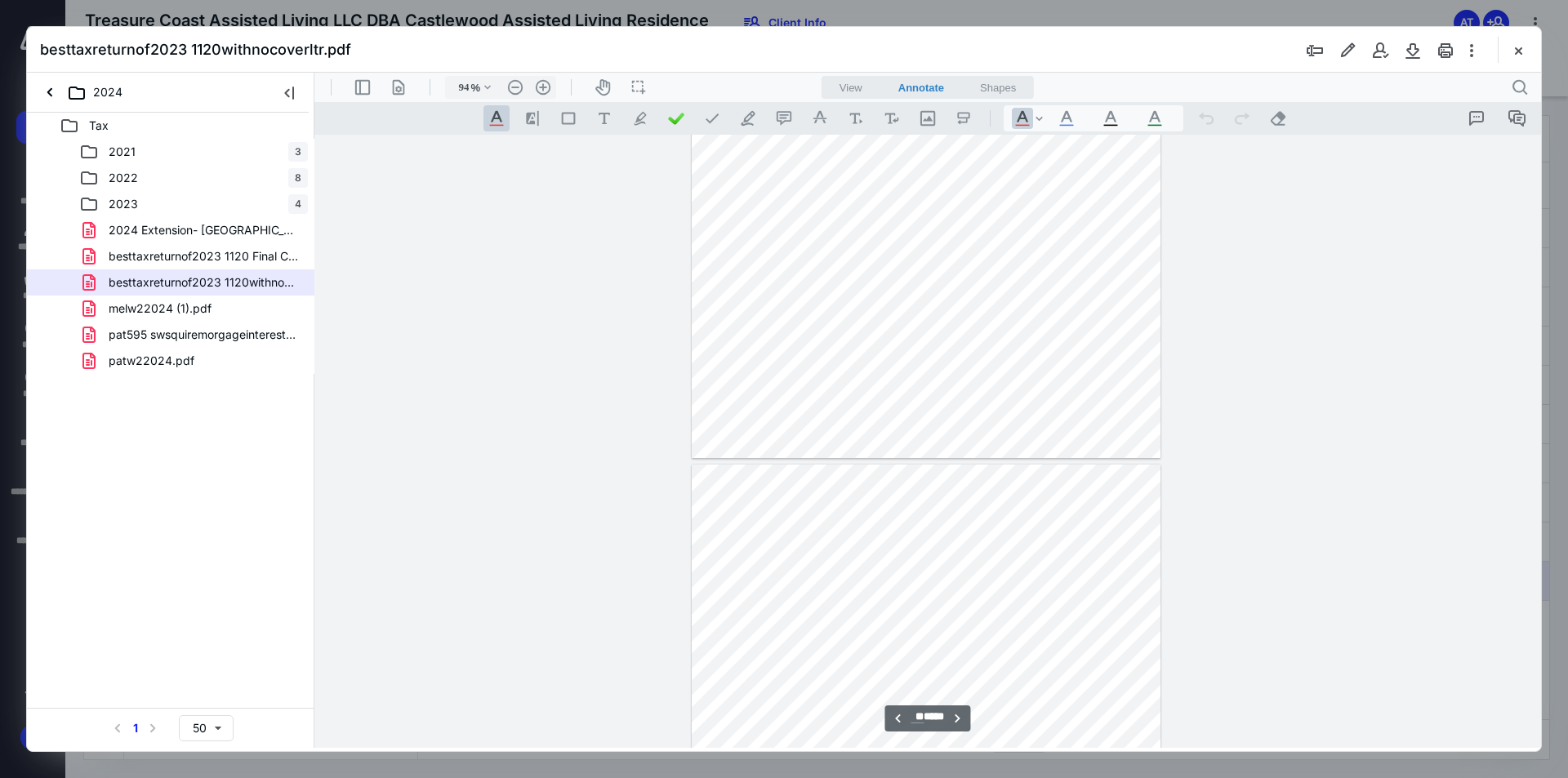 type on "**" 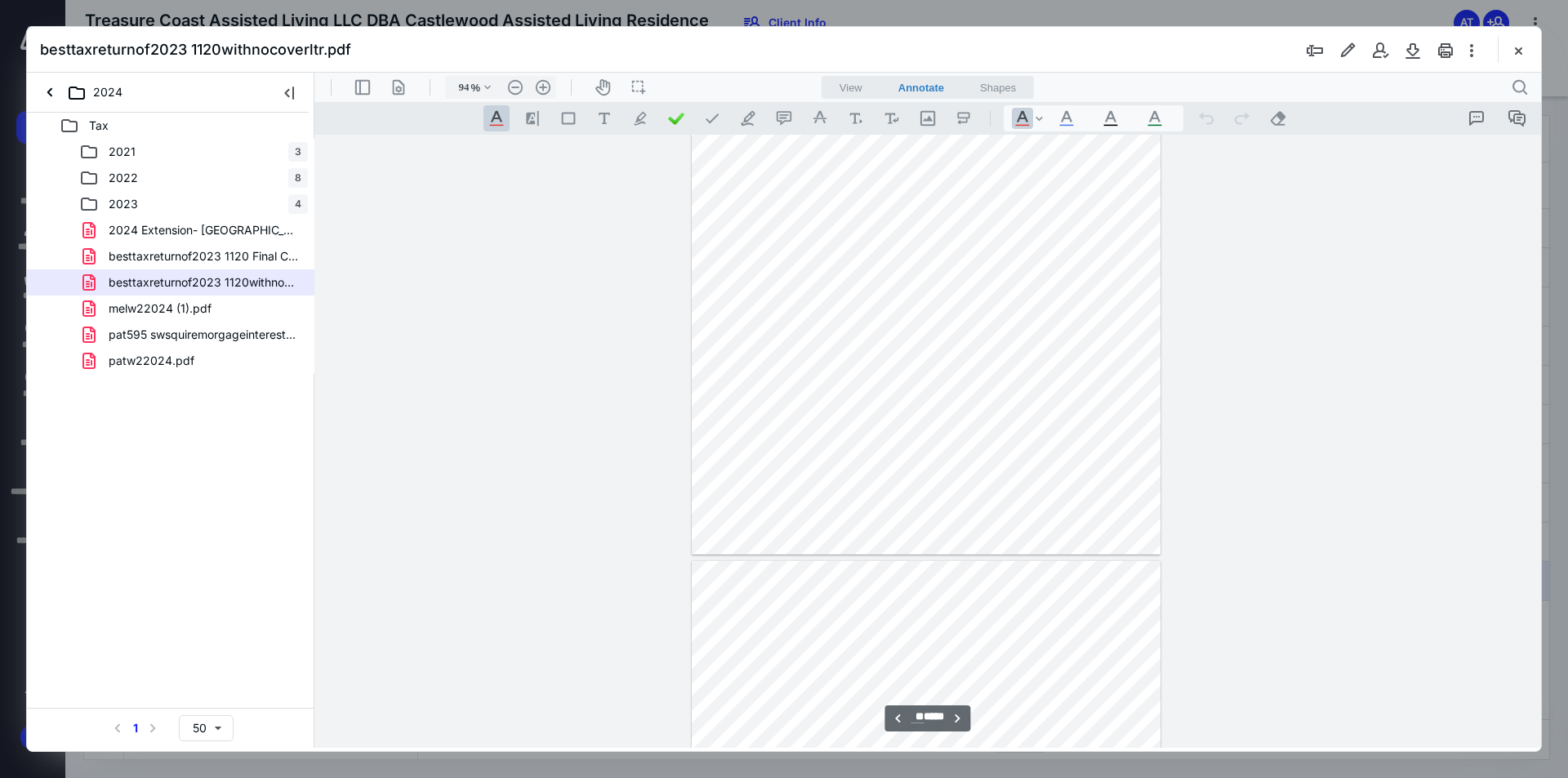 scroll, scrollTop: 6106, scrollLeft: 0, axis: vertical 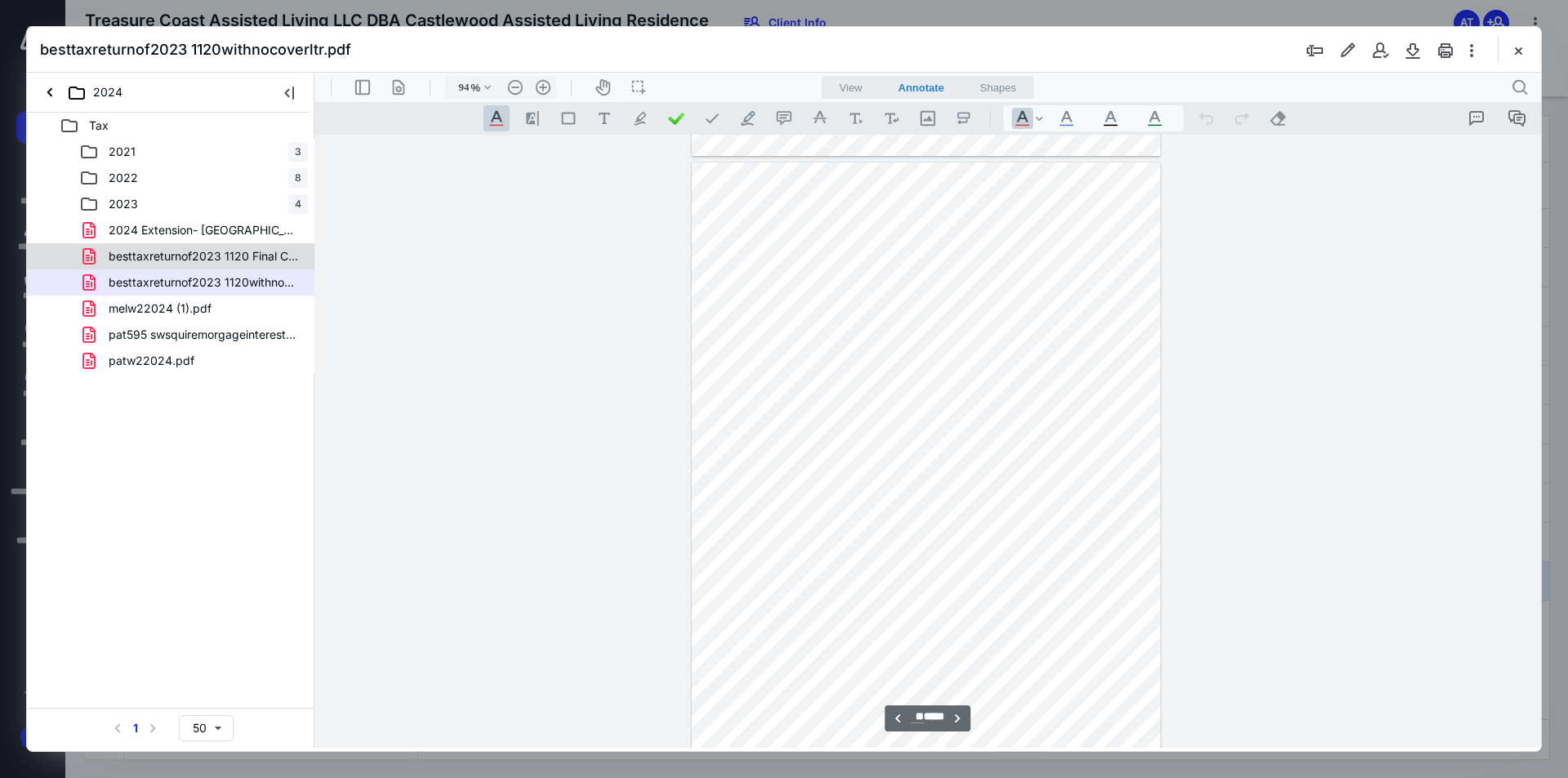 click on "besttaxreturnof2023 1120 Final Combined (1).pdf" at bounding box center [203, 256] 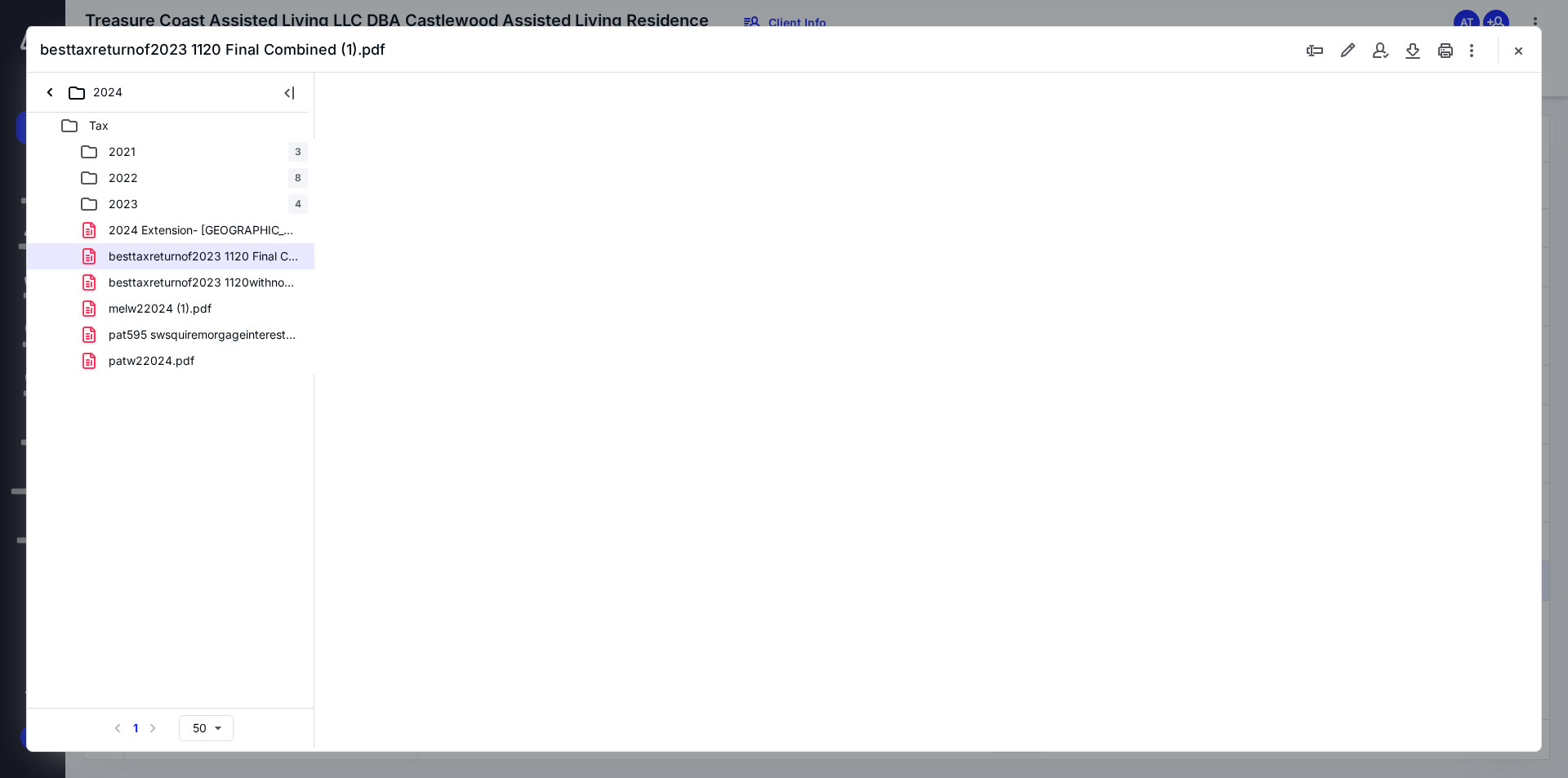 type on "94" 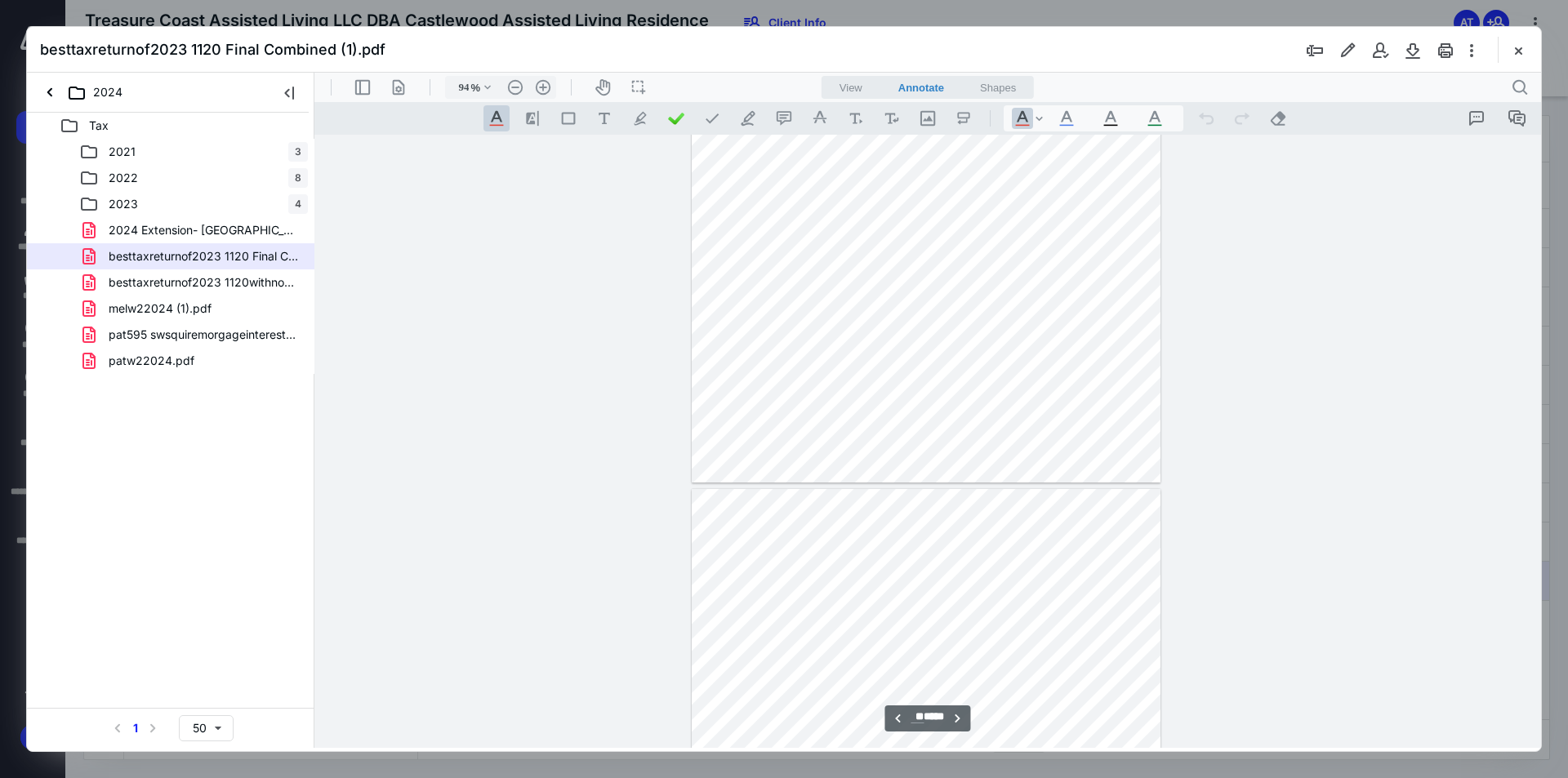 type on "**" 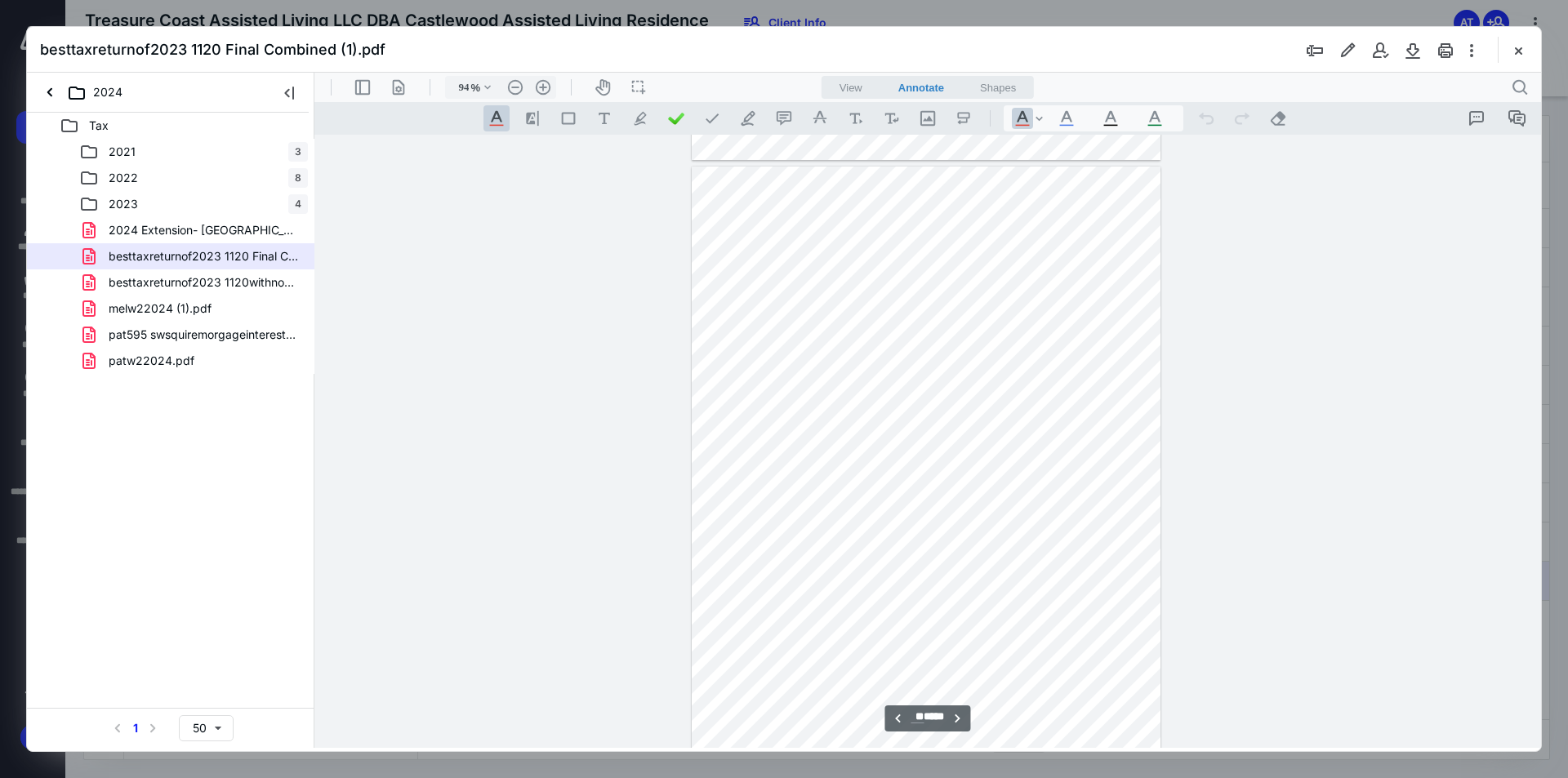 scroll, scrollTop: 6188, scrollLeft: 0, axis: vertical 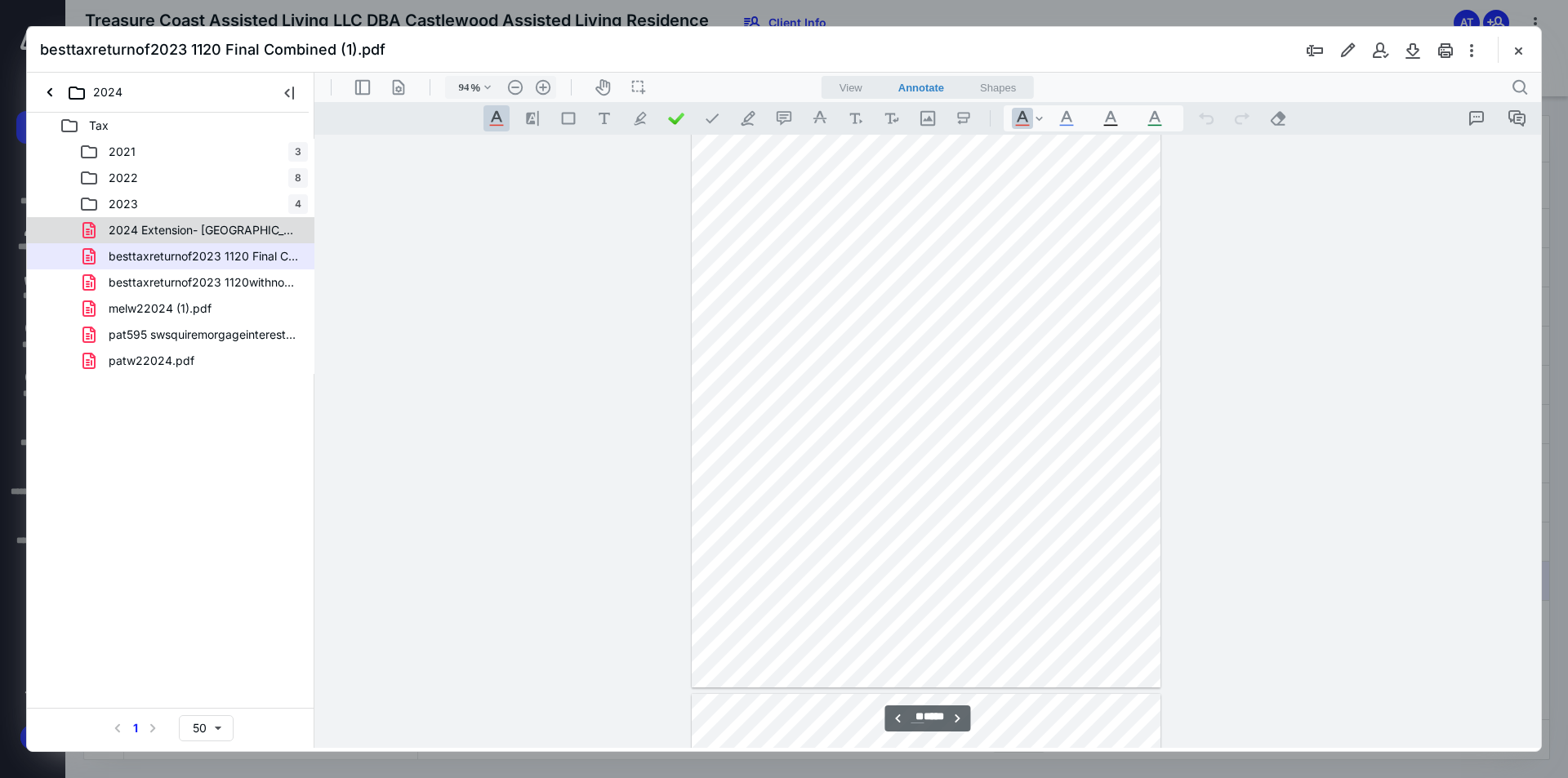 click on "2024 Extension- [GEOGRAPHIC_DATA]pdf" at bounding box center [203, 230] 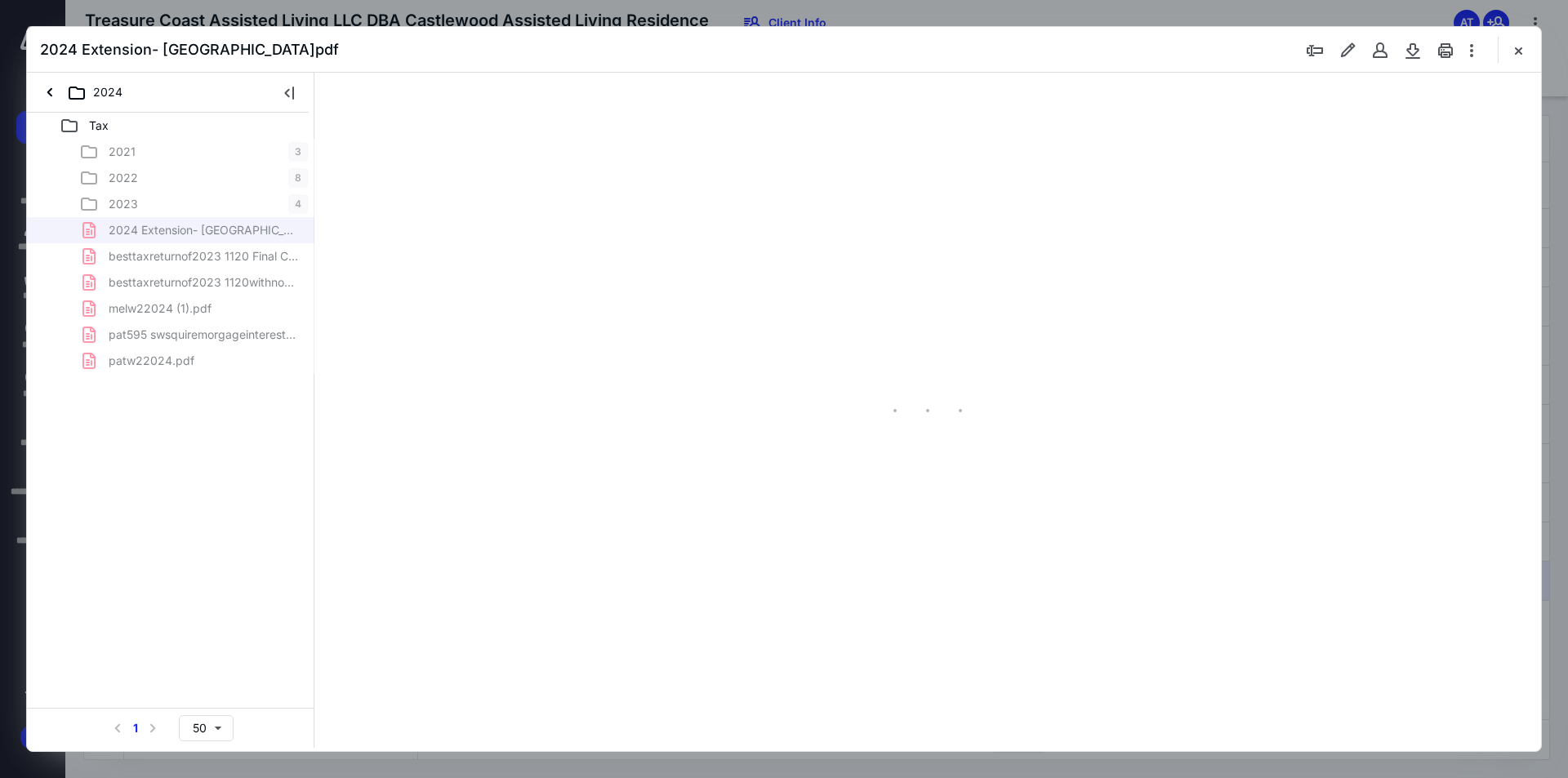 scroll, scrollTop: 0, scrollLeft: 0, axis: both 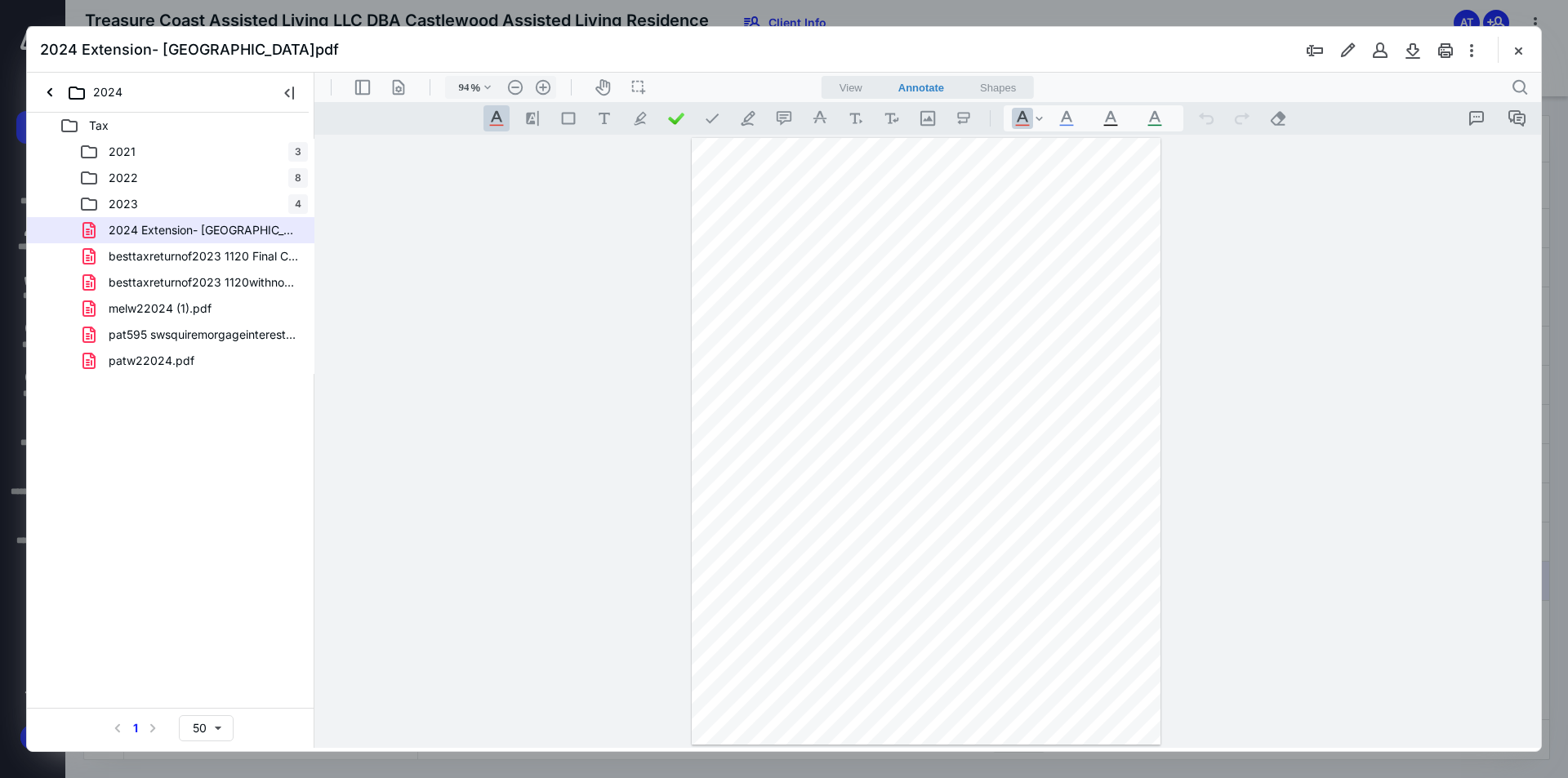 click on "2023 4" at bounding box center [194, 204] 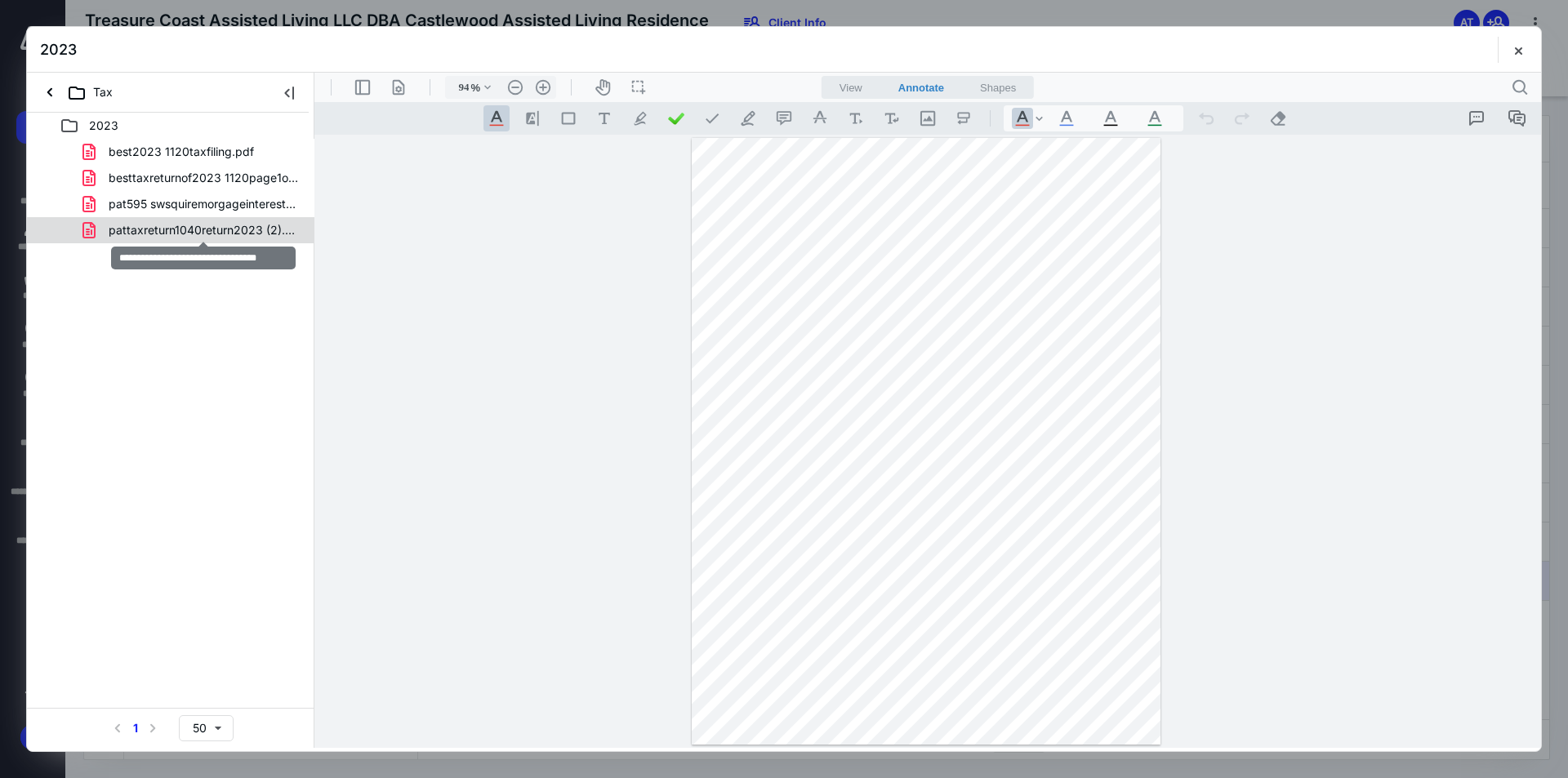 click on "pattaxreturn1040return2023 (2).pdf" at bounding box center [203, 230] 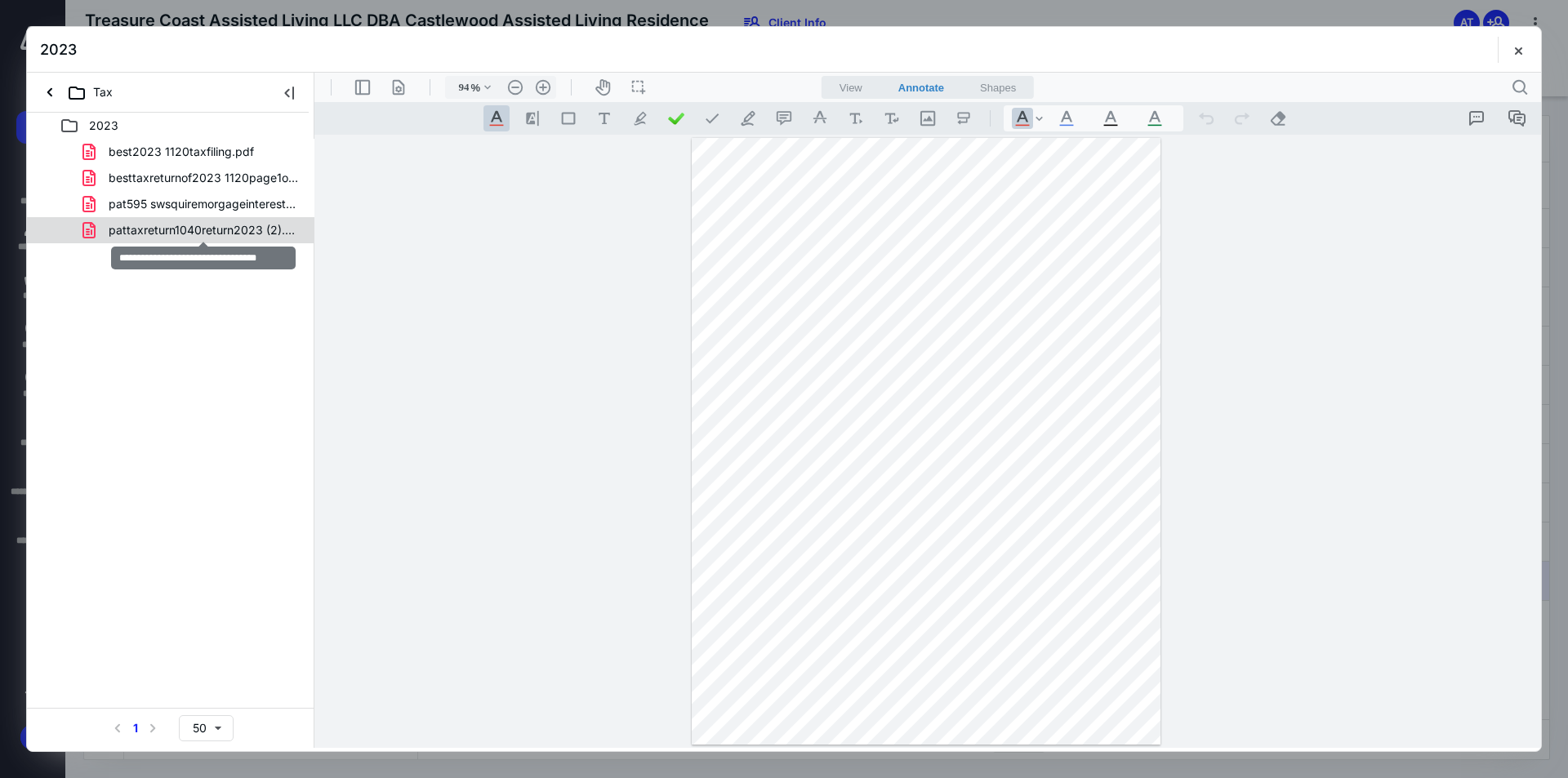 click on "best2023 1120taxfiling.pdf besttaxreturnof2023 1120page1oend.pdf pat595 swsquiremorgageinterestfor2023.pdf pattaxreturn1040return2023 (2).pdf" at bounding box center (171, 191) 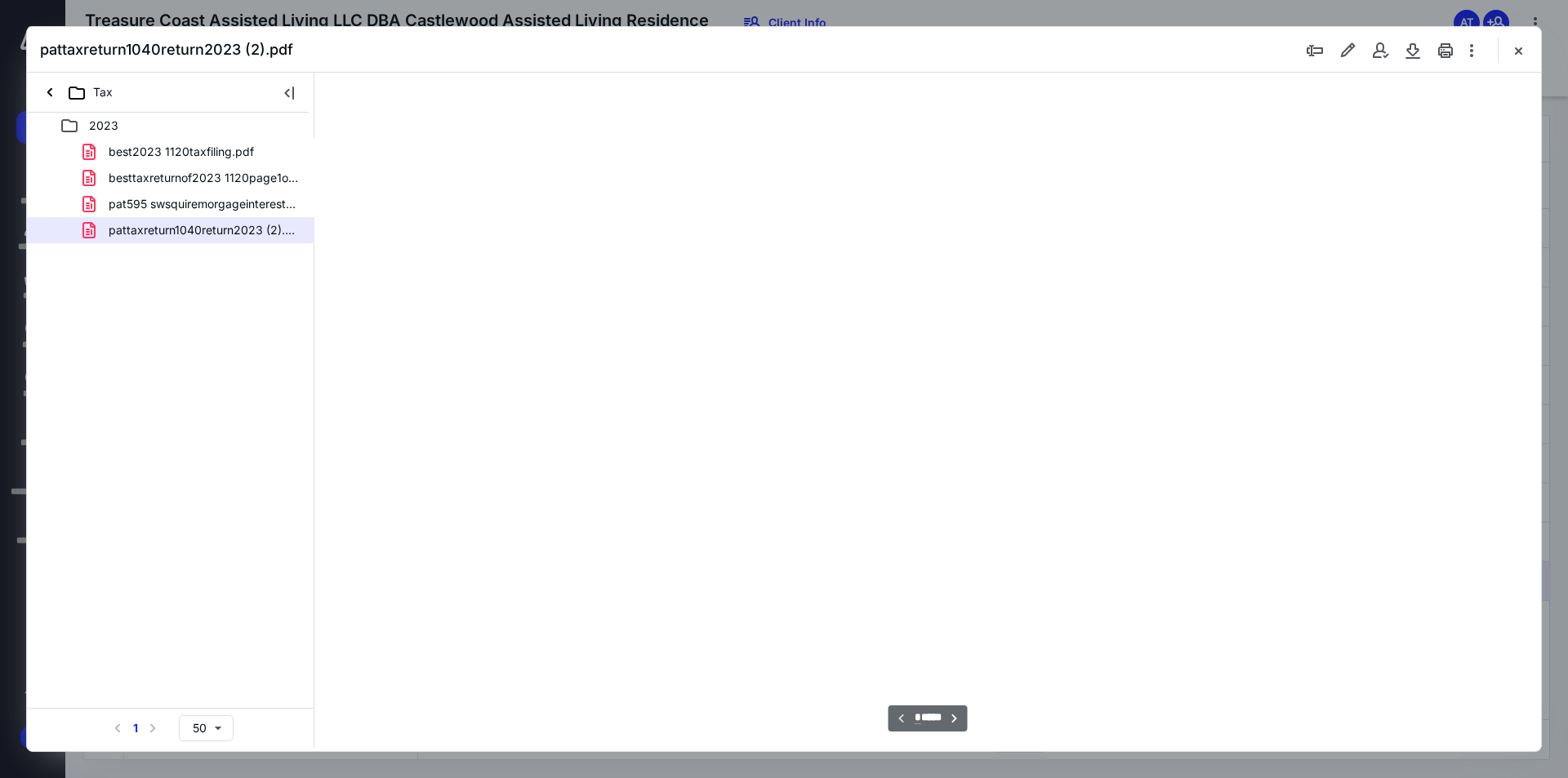 type on "94" 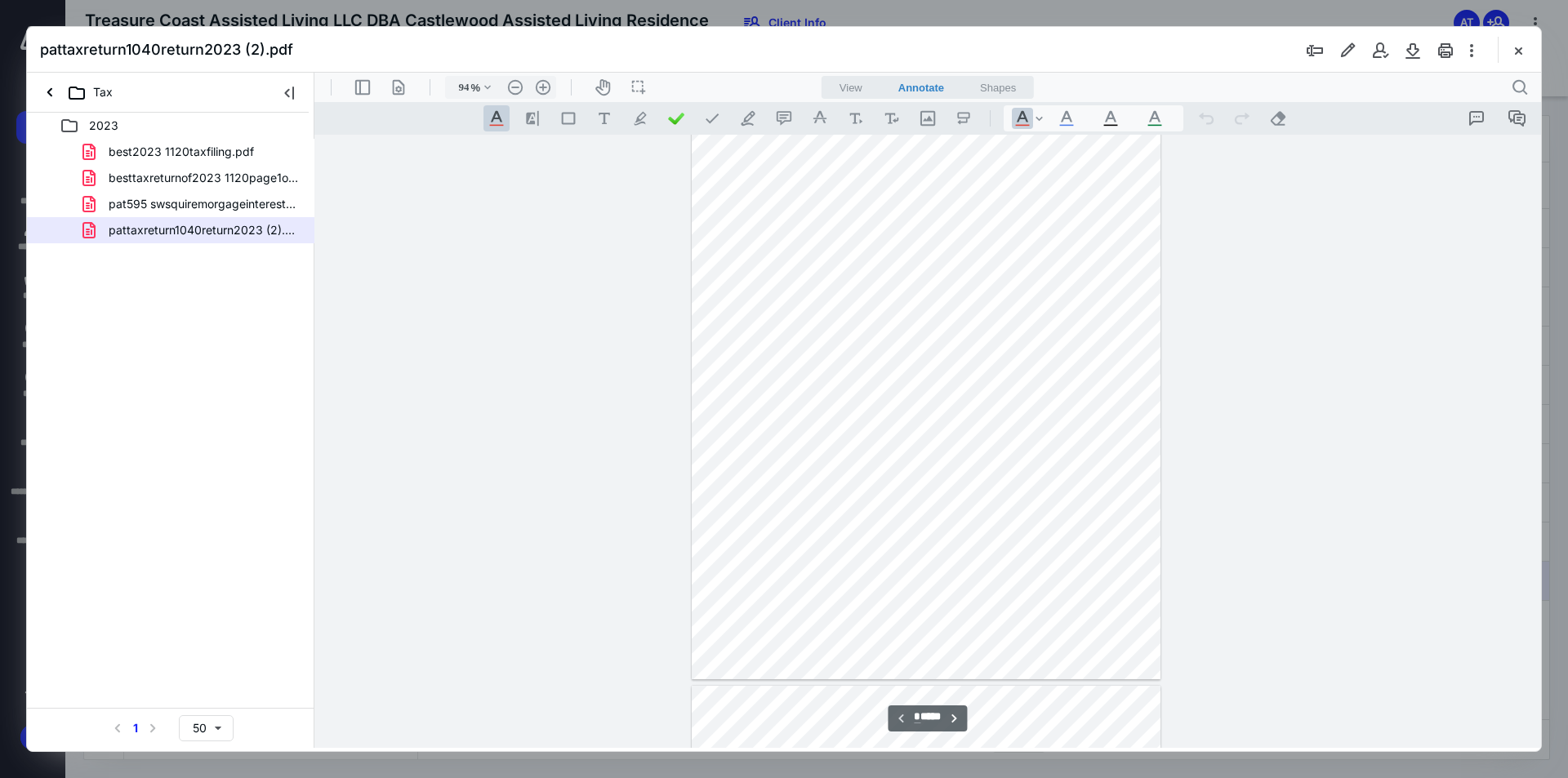 scroll, scrollTop: 0, scrollLeft: 0, axis: both 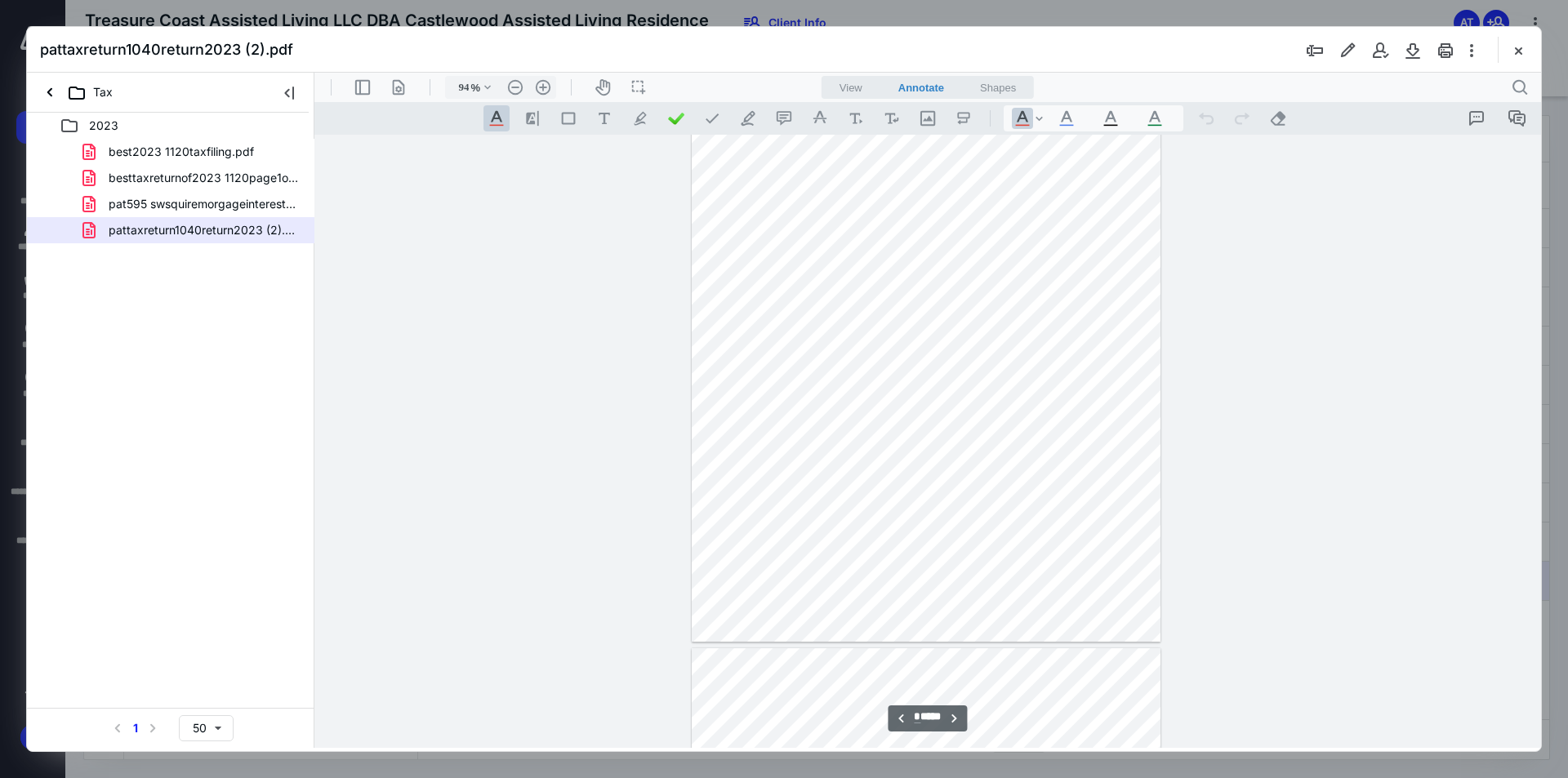 type on "*" 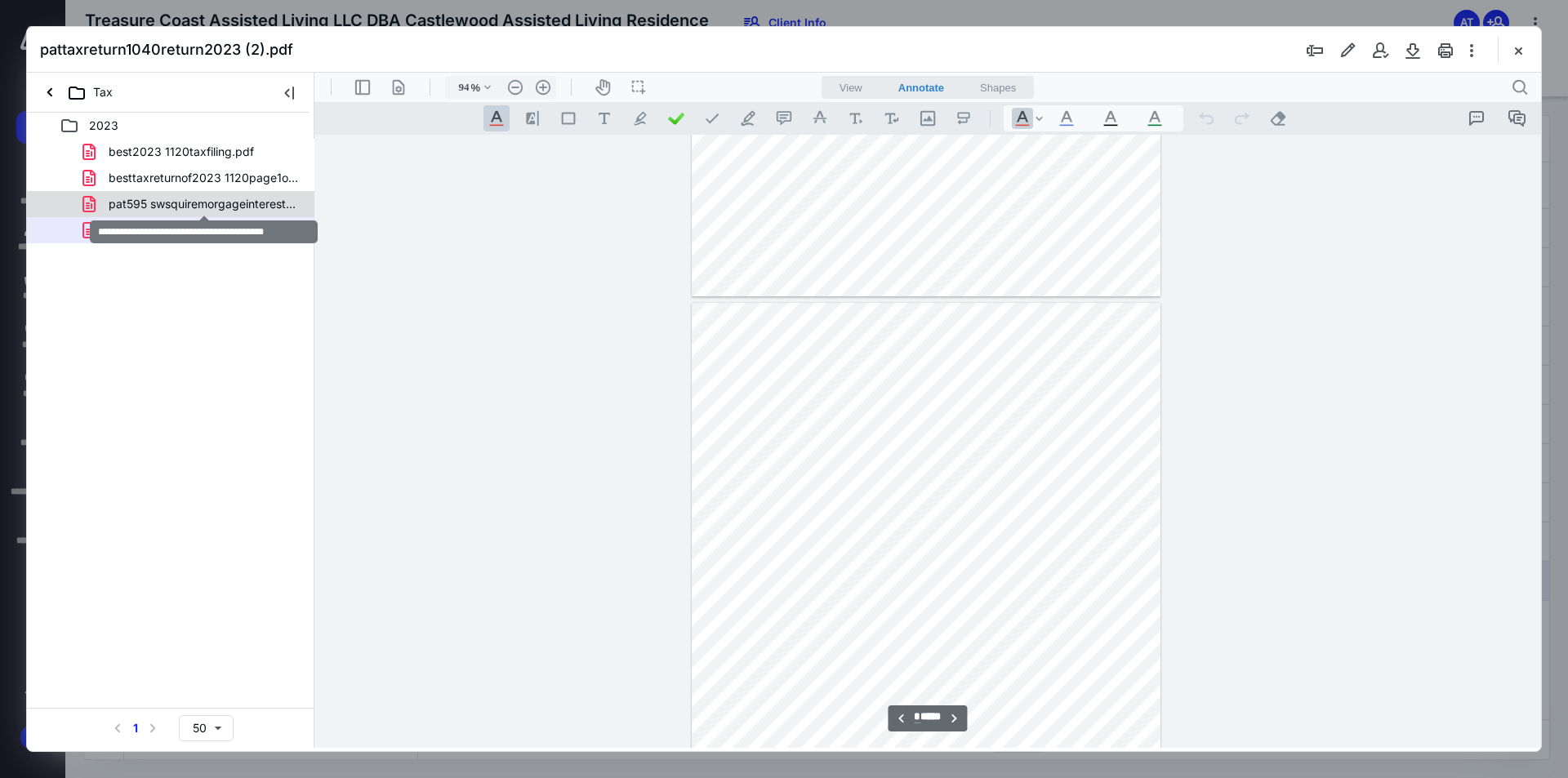 click on "pat595 swsquiremorgageinterestfor2023.pdf" at bounding box center (203, 204) 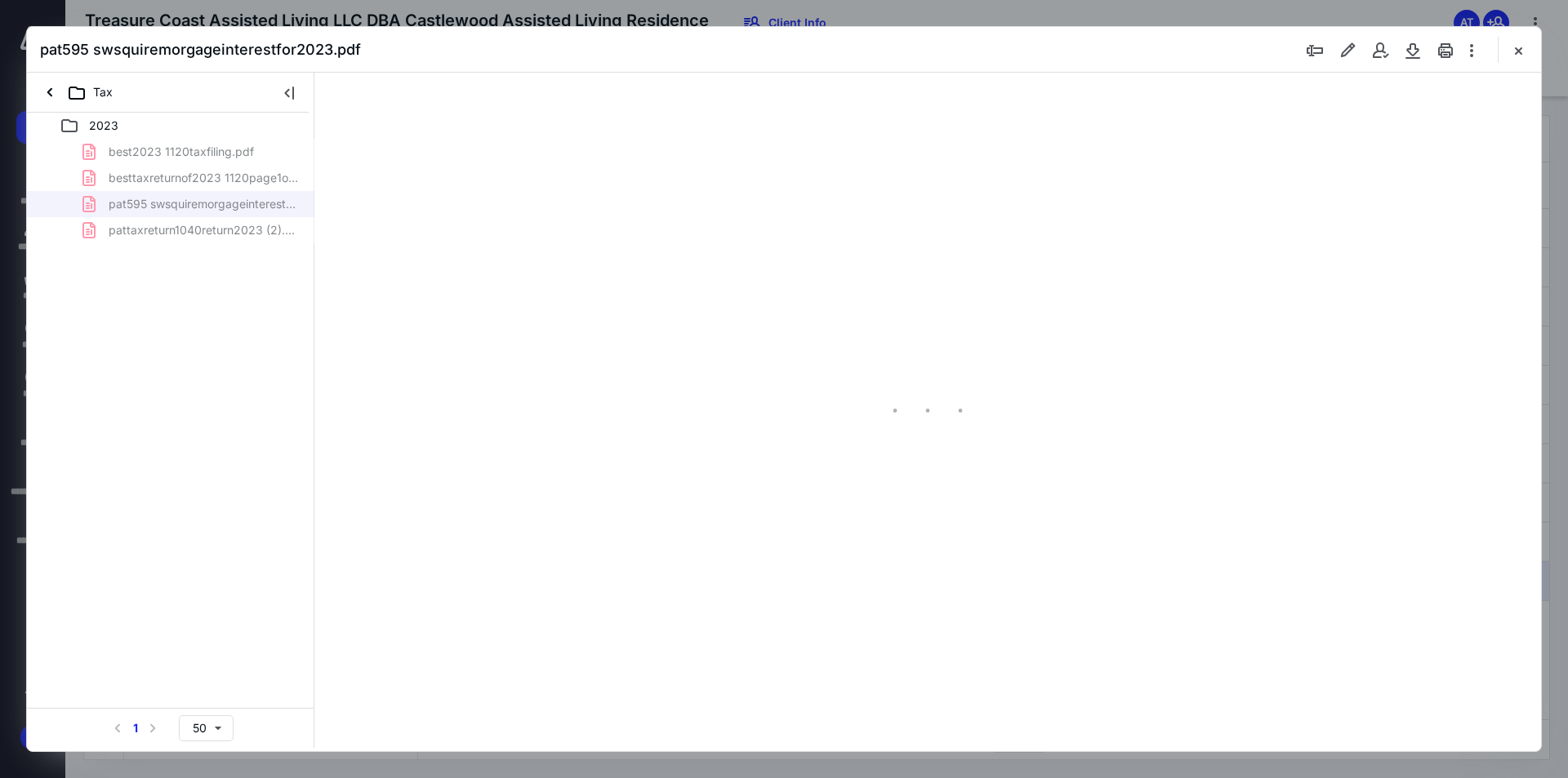 type on "74" 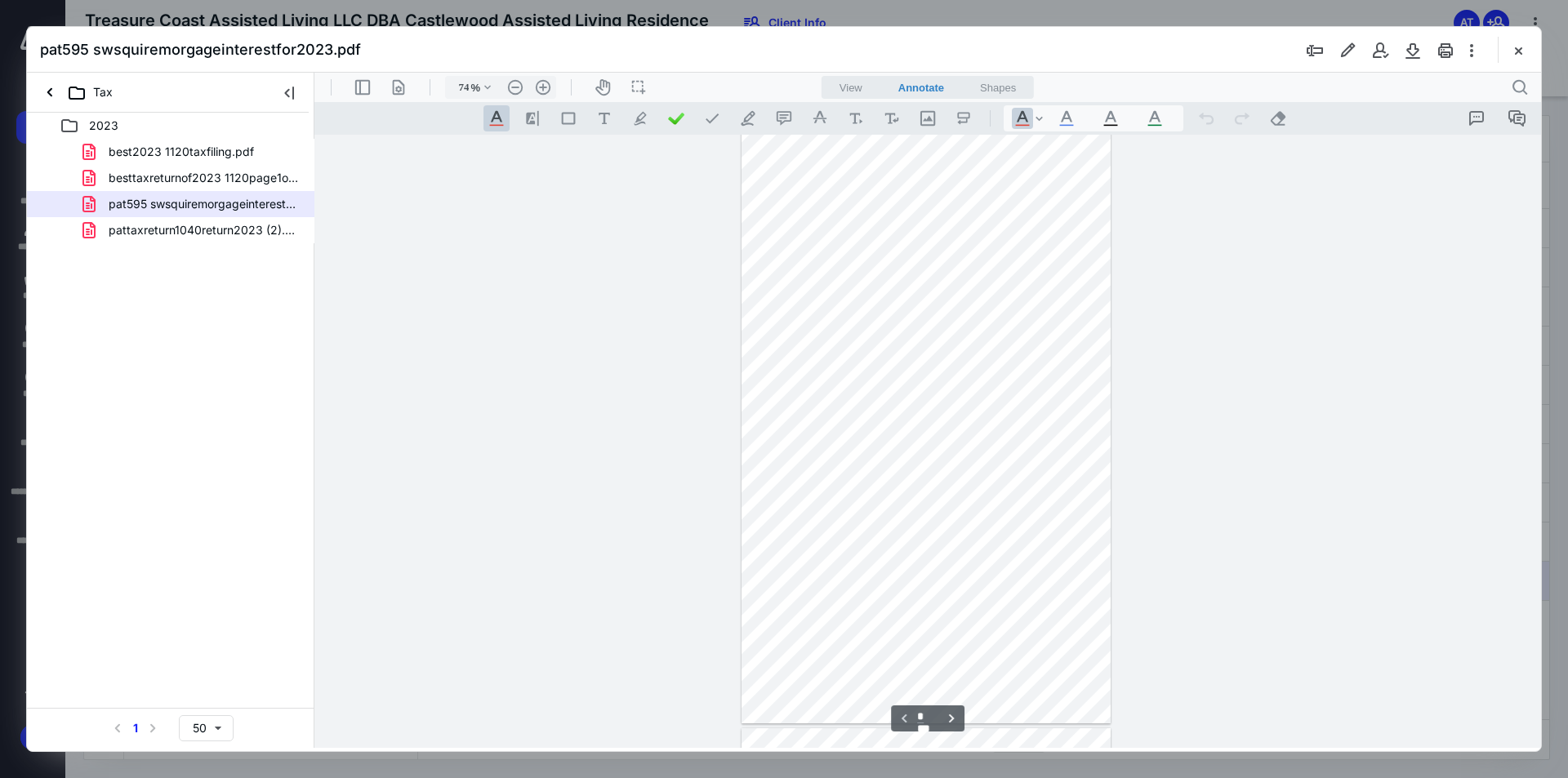 scroll, scrollTop: 0, scrollLeft: 0, axis: both 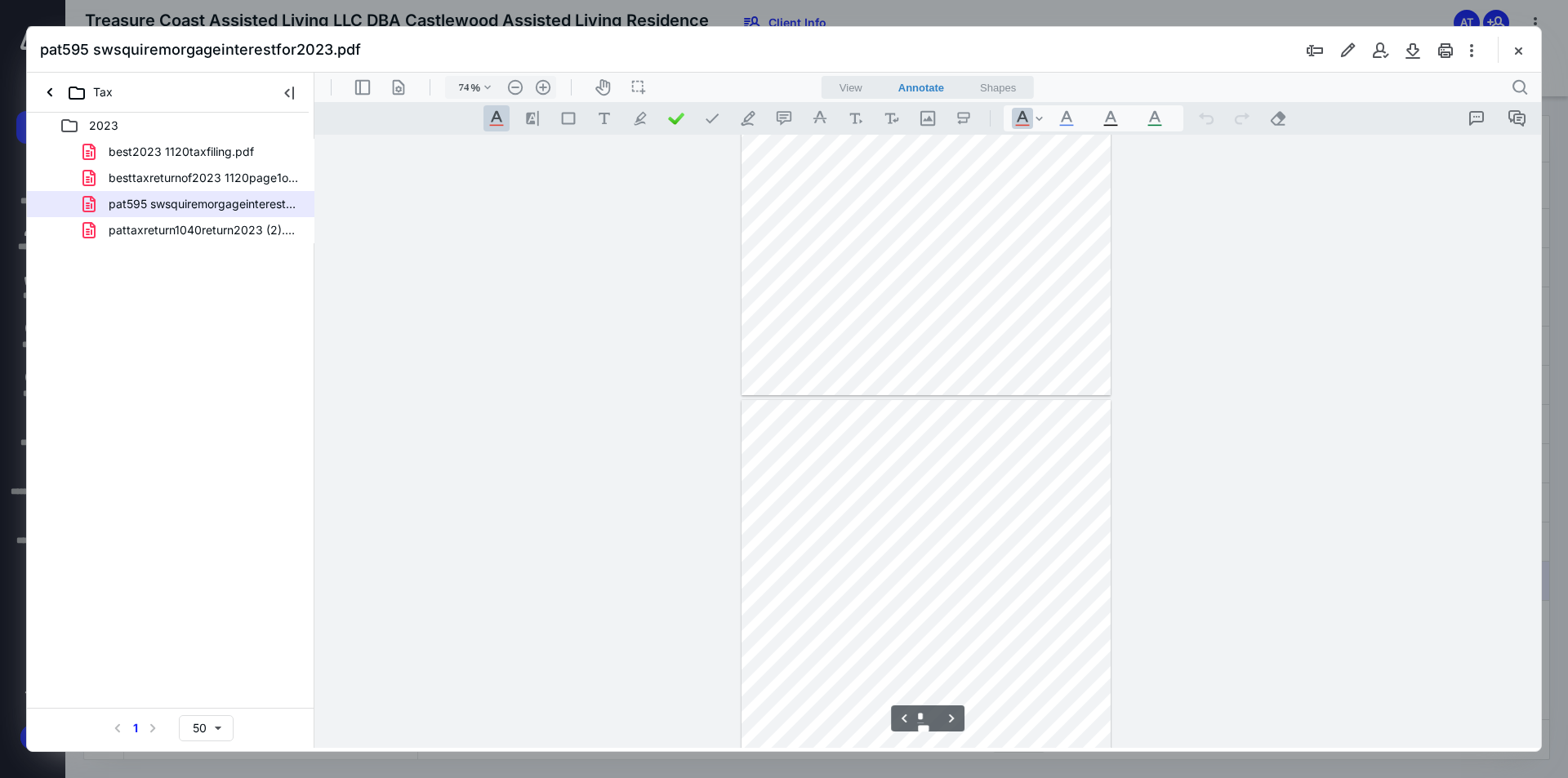 type on "*" 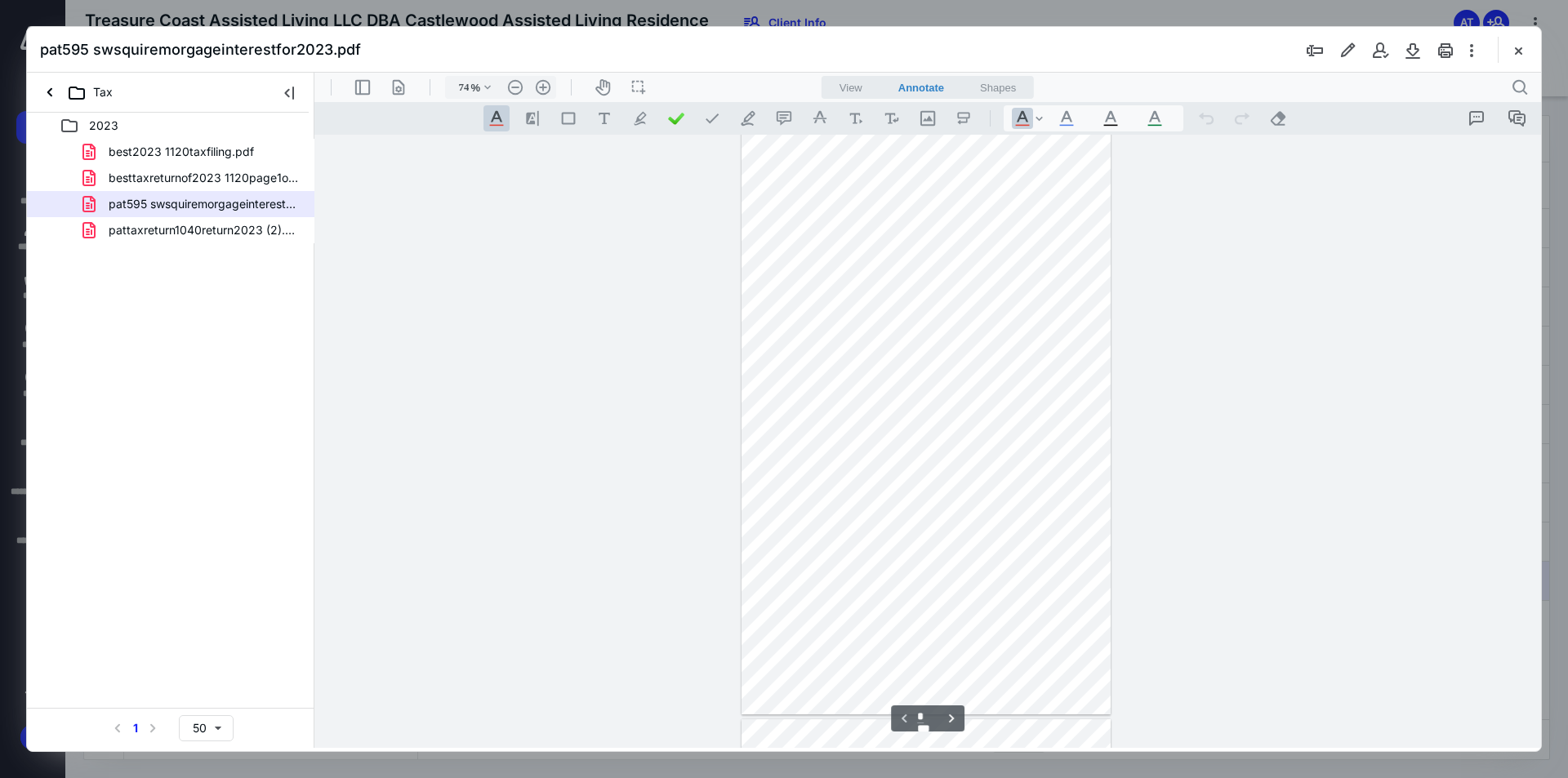 scroll, scrollTop: 0, scrollLeft: 0, axis: both 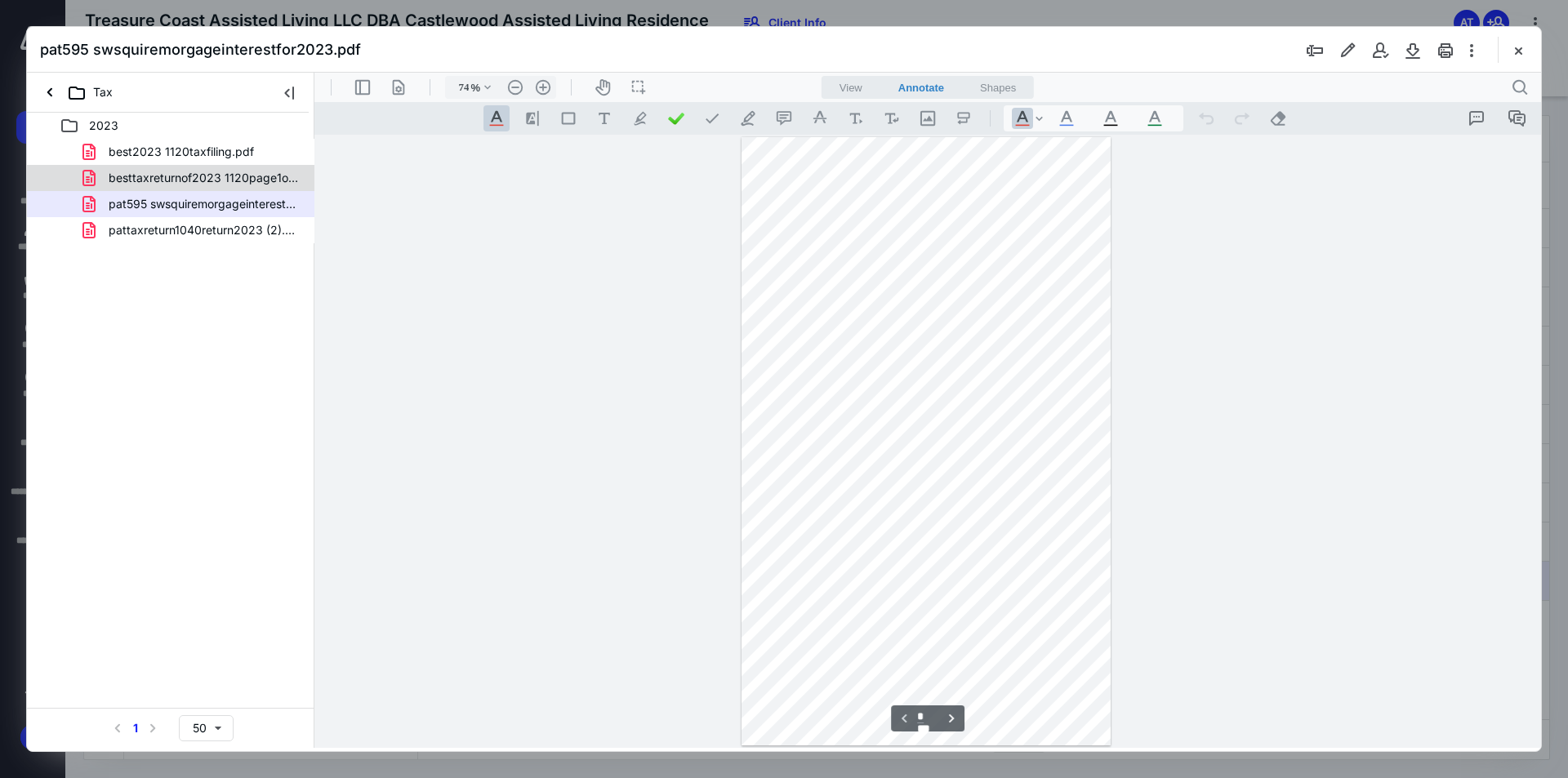 click on "besttaxreturnof2023 1120page1oend.pdf" at bounding box center [171, 178] 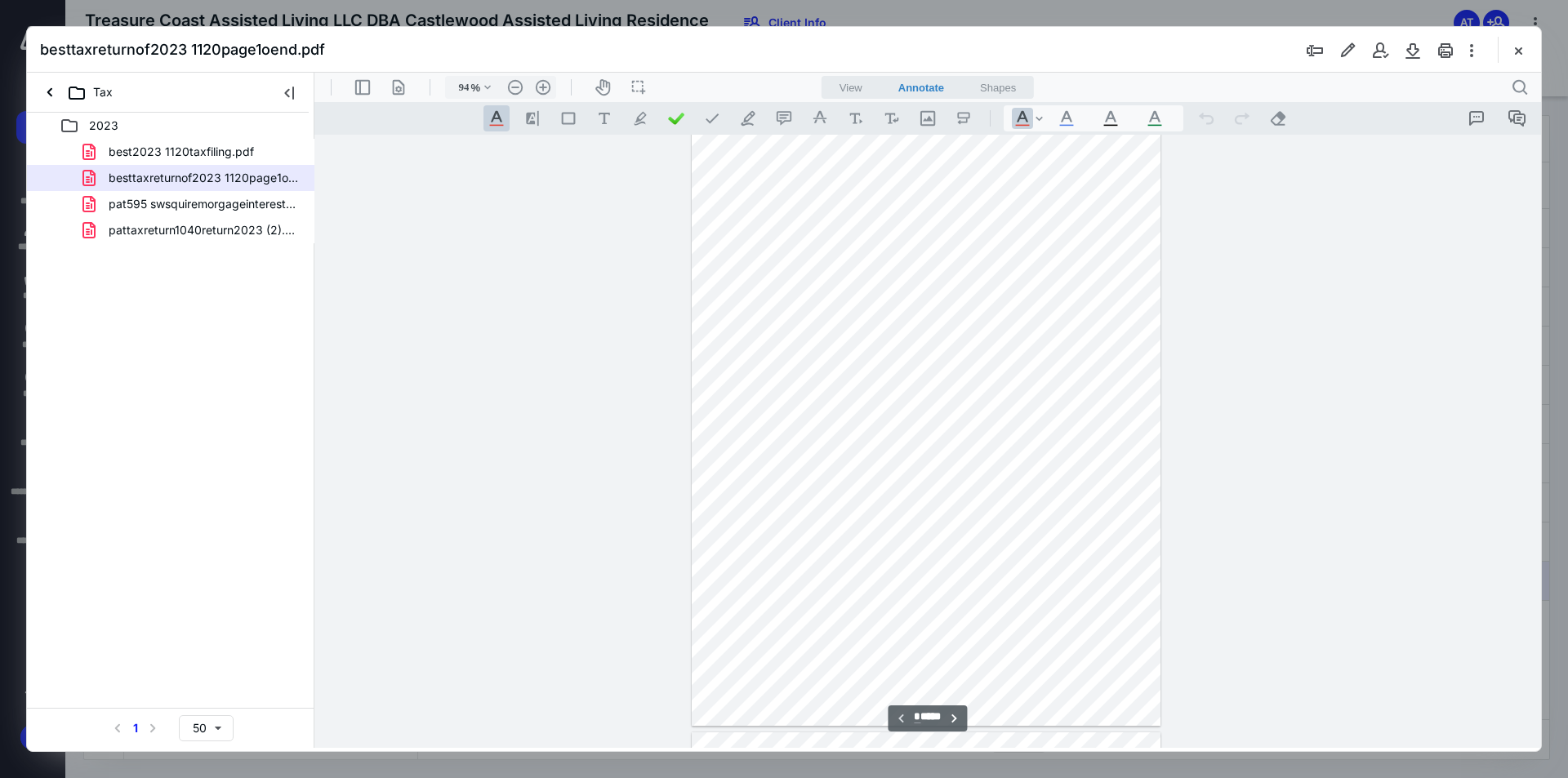 scroll, scrollTop: 0, scrollLeft: 0, axis: both 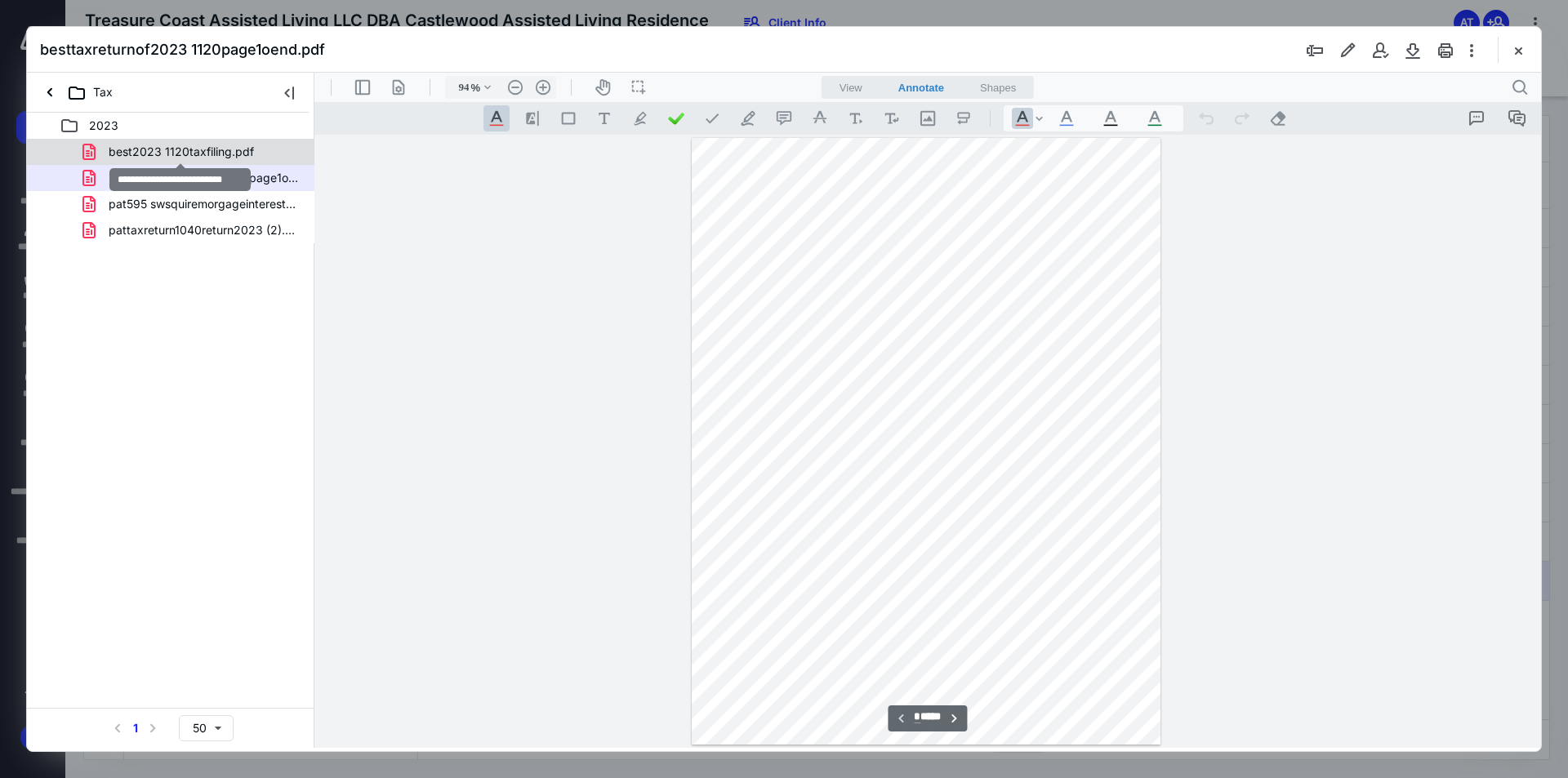 click on "best2023 1120taxfiling.pdf" at bounding box center (181, 152) 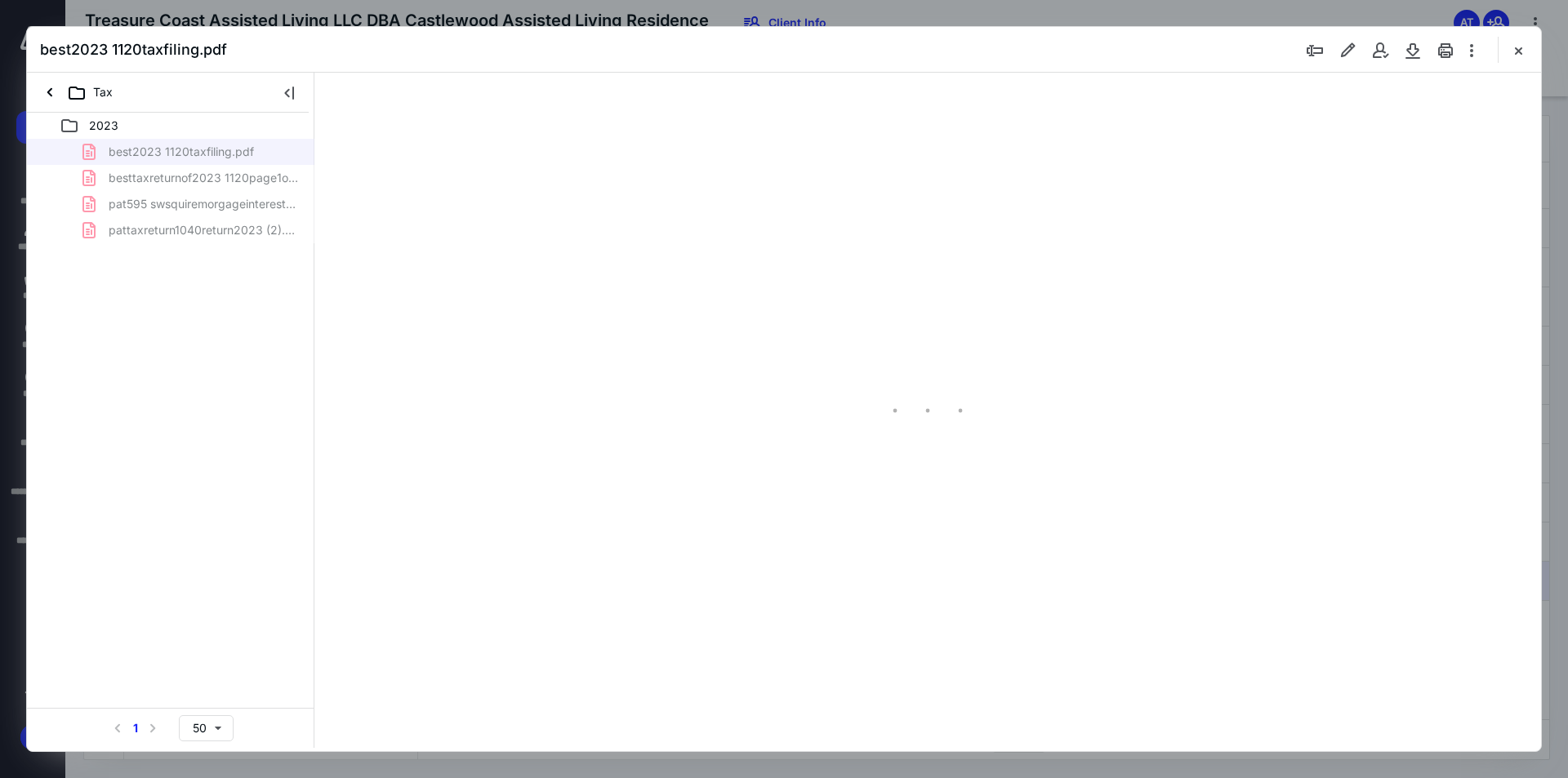 type on "94" 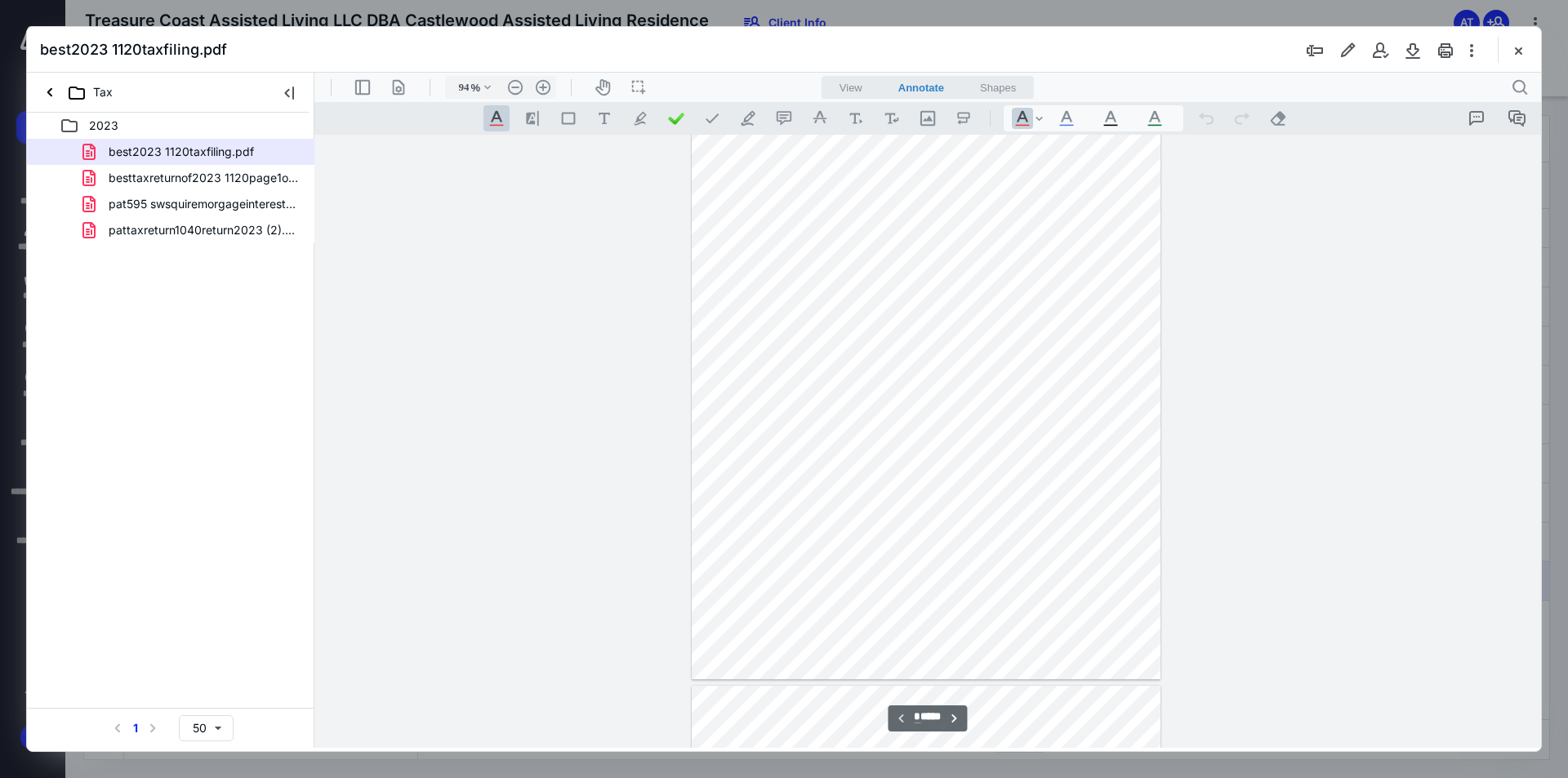 scroll, scrollTop: 0, scrollLeft: 0, axis: both 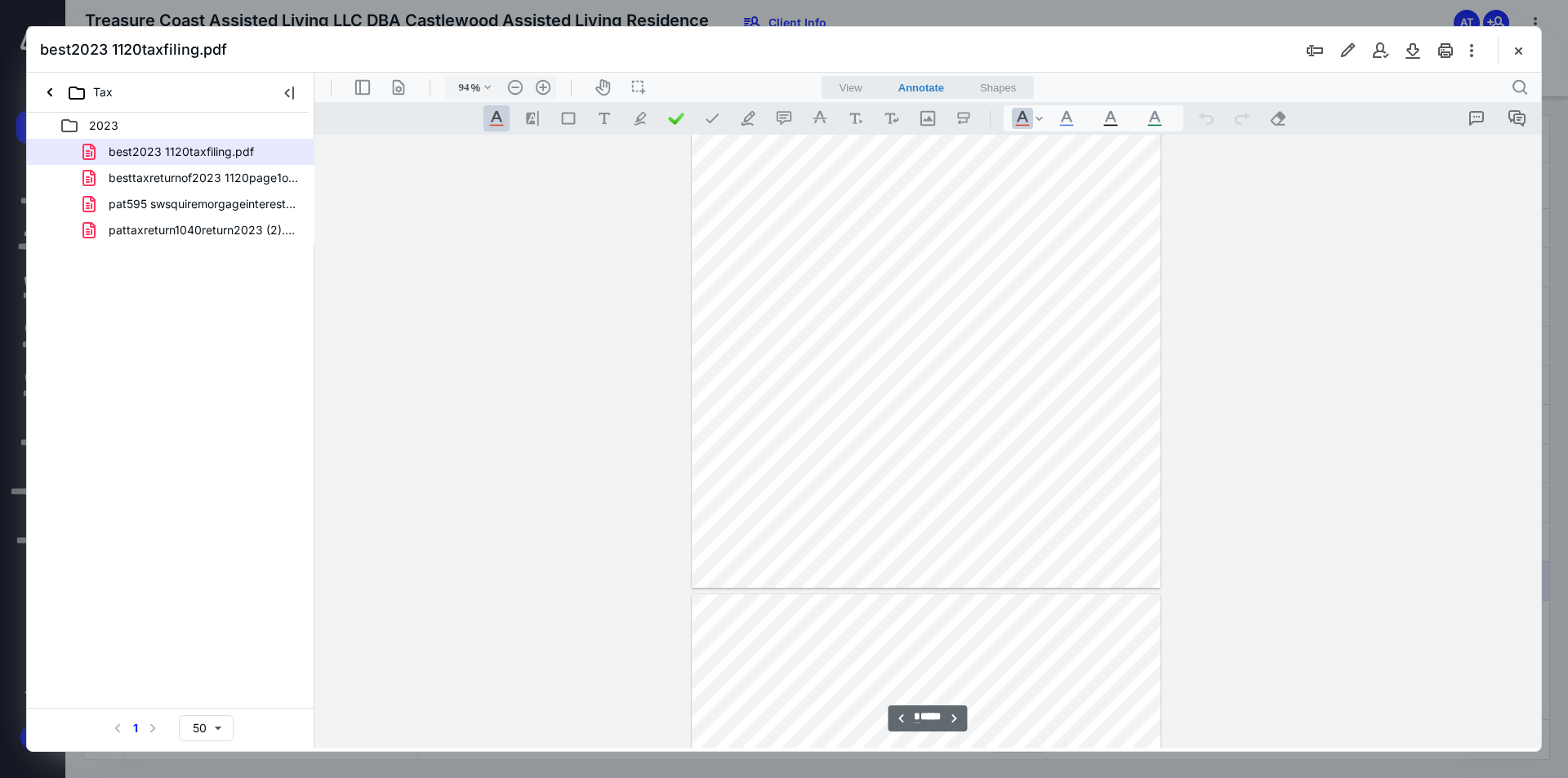 type on "**" 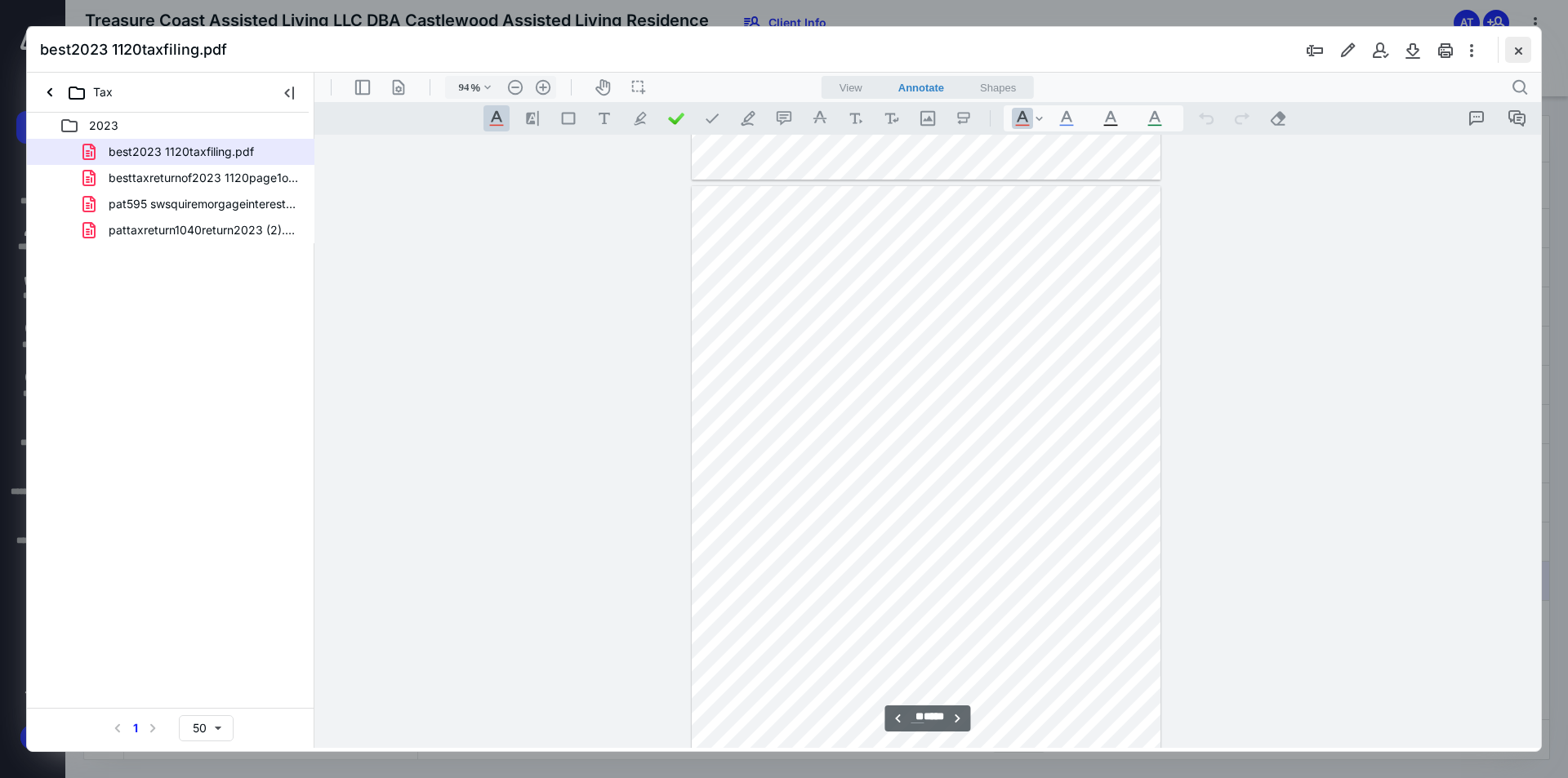 click at bounding box center [1518, 50] 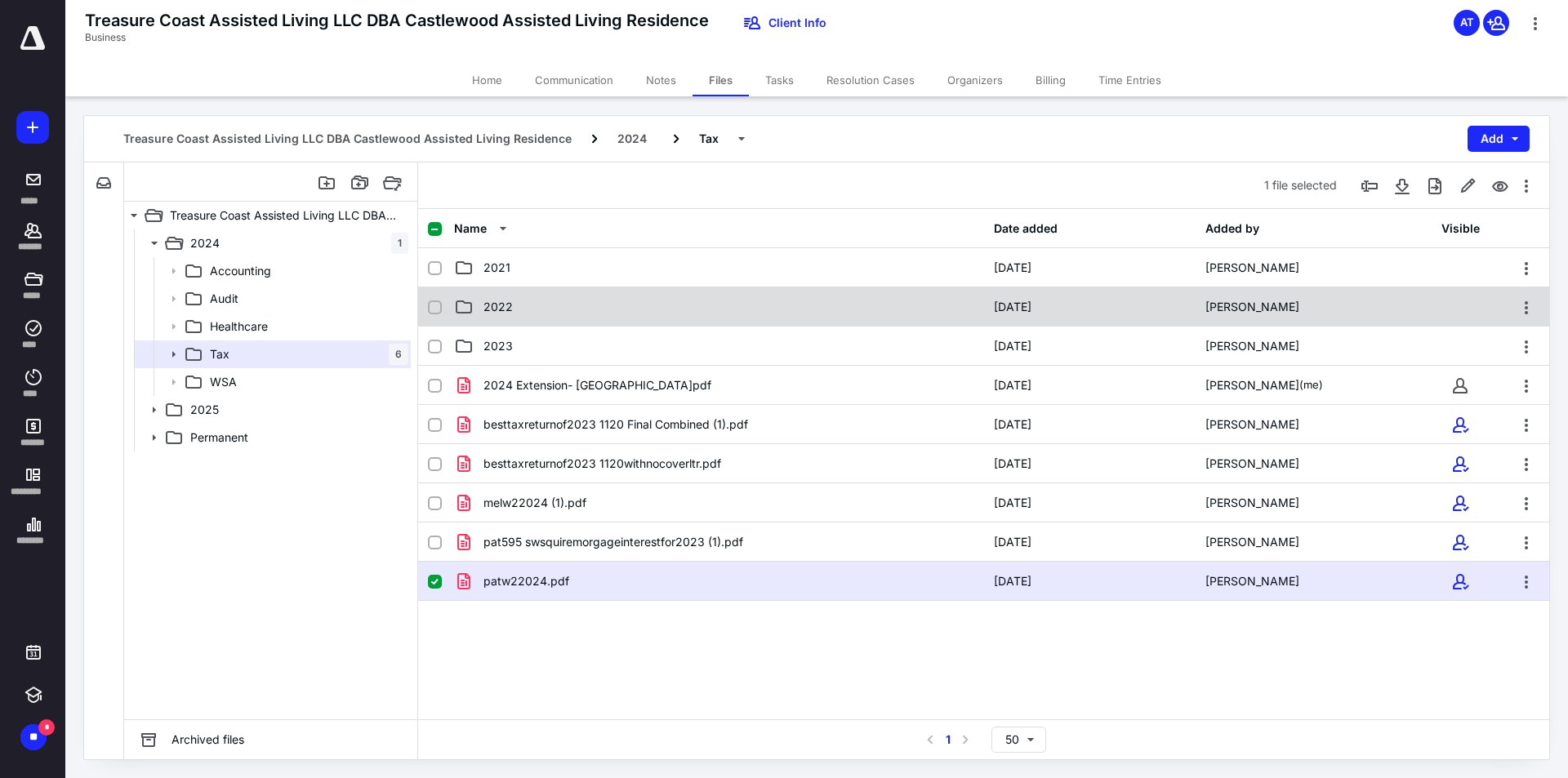 click on "2022" at bounding box center (719, 307) 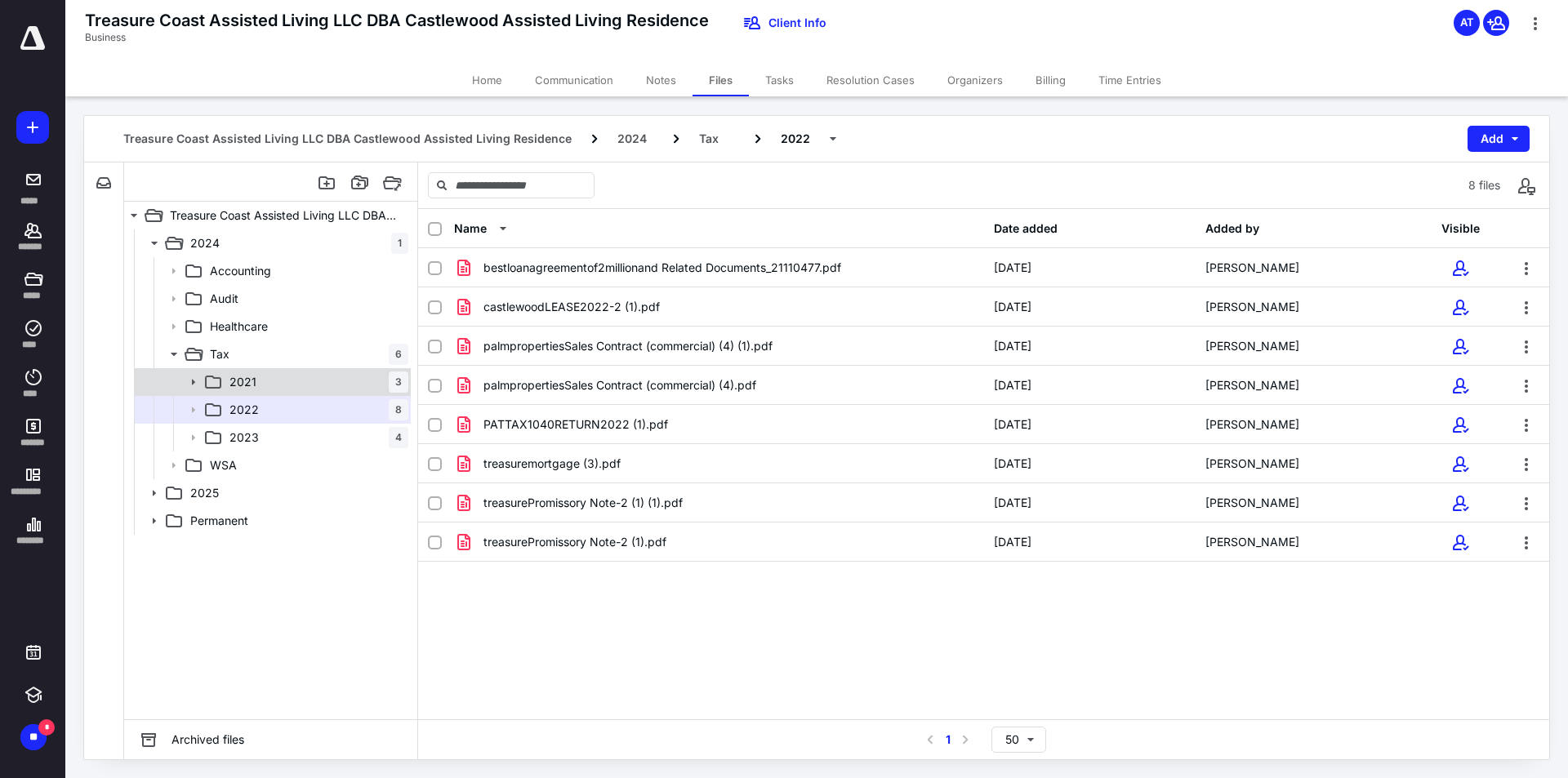 click on "2021 3" at bounding box center (315, 382) 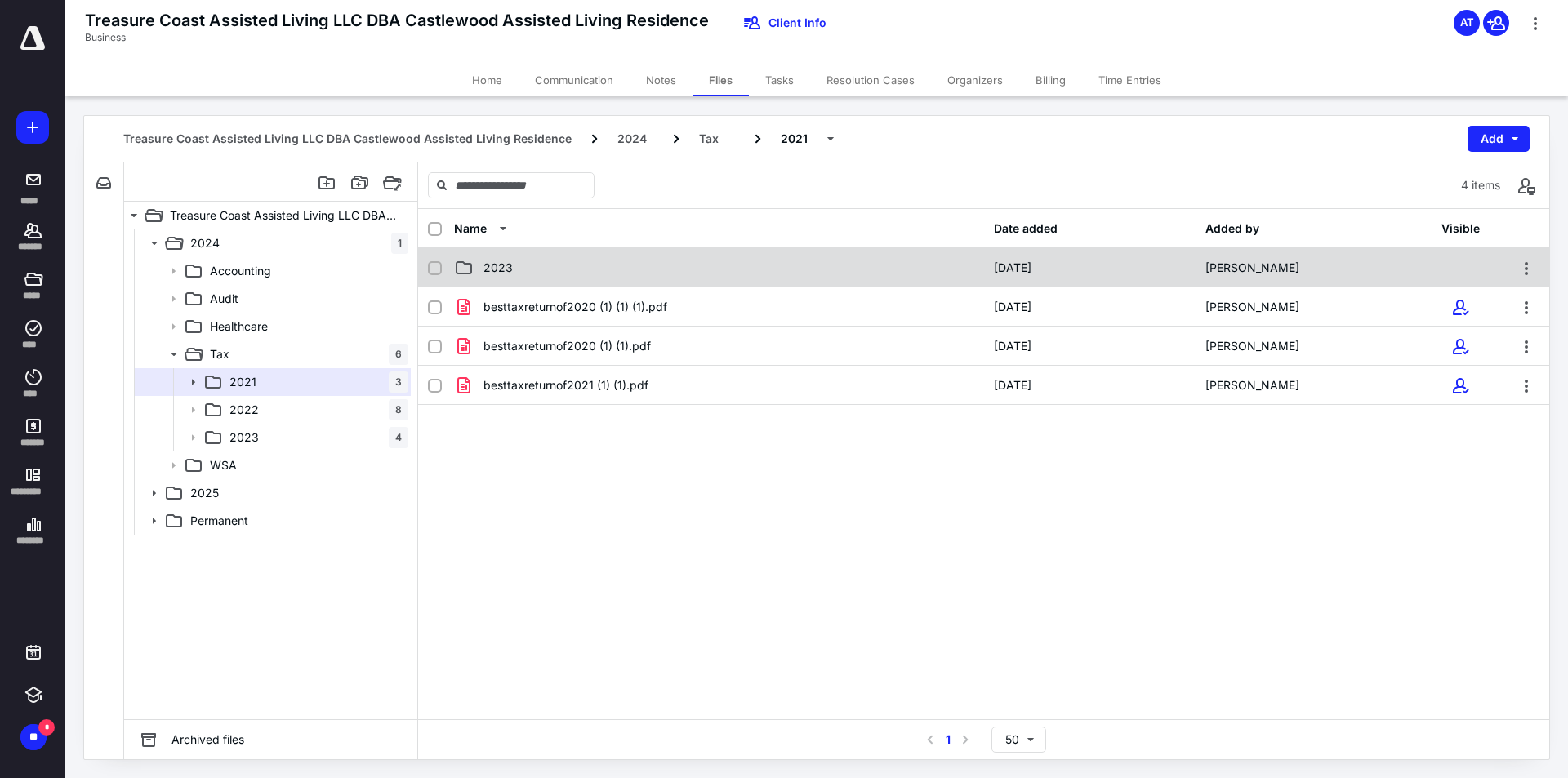 click on "2023" at bounding box center [719, 268] 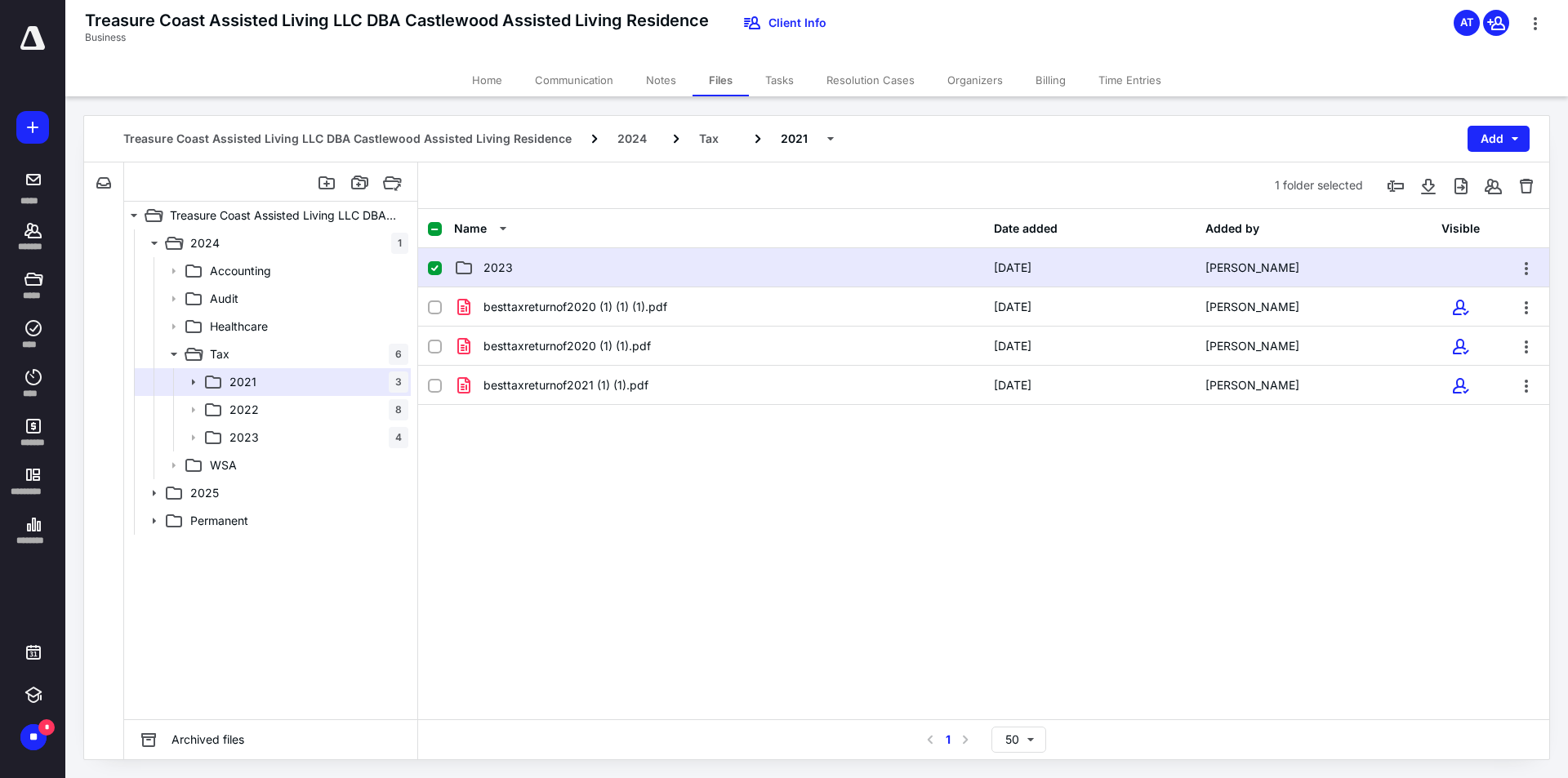 click on "2023" at bounding box center (719, 268) 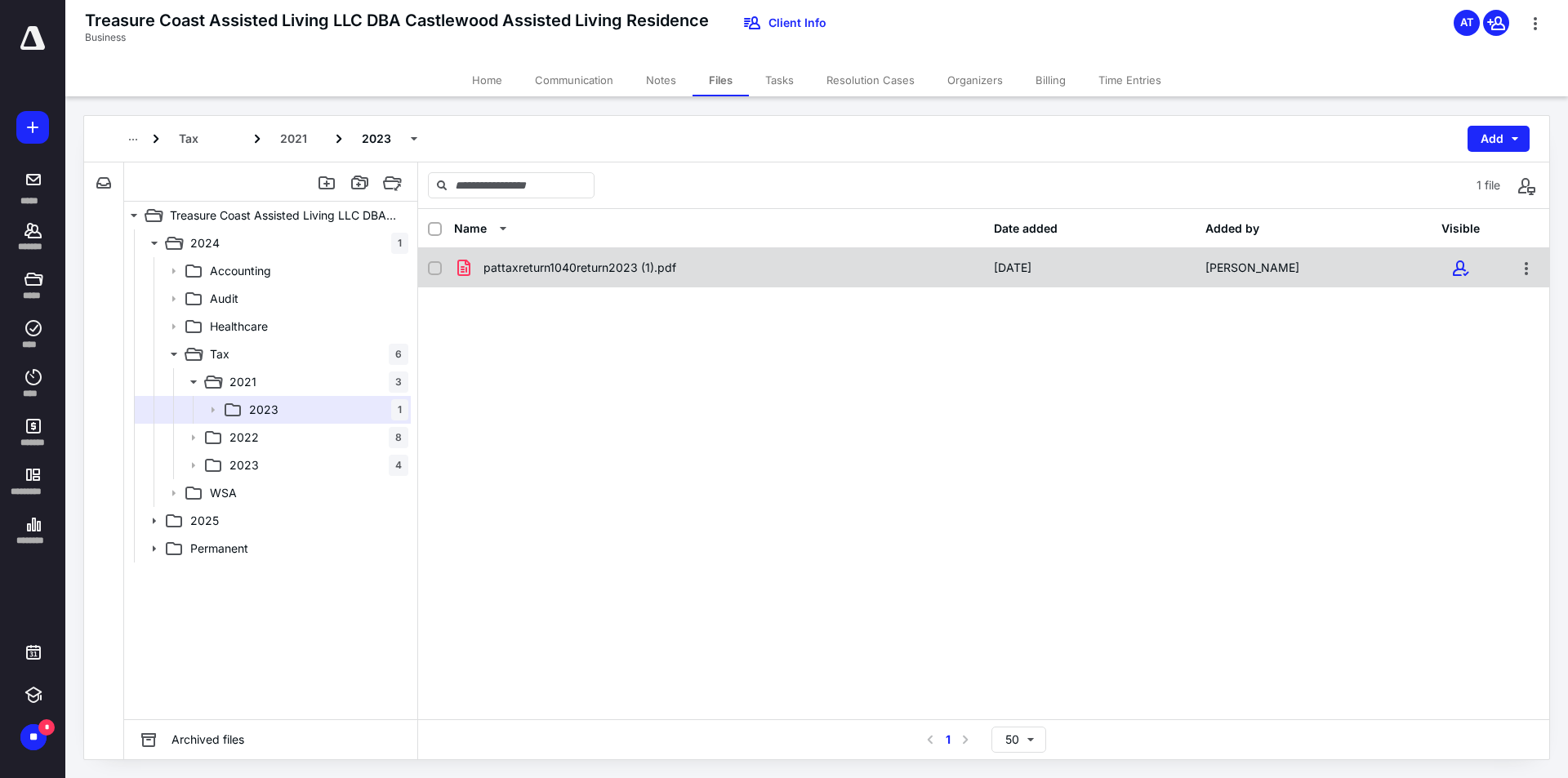 click on "pattaxreturn1040return2023 (1).pdf" at bounding box center (580, 268) 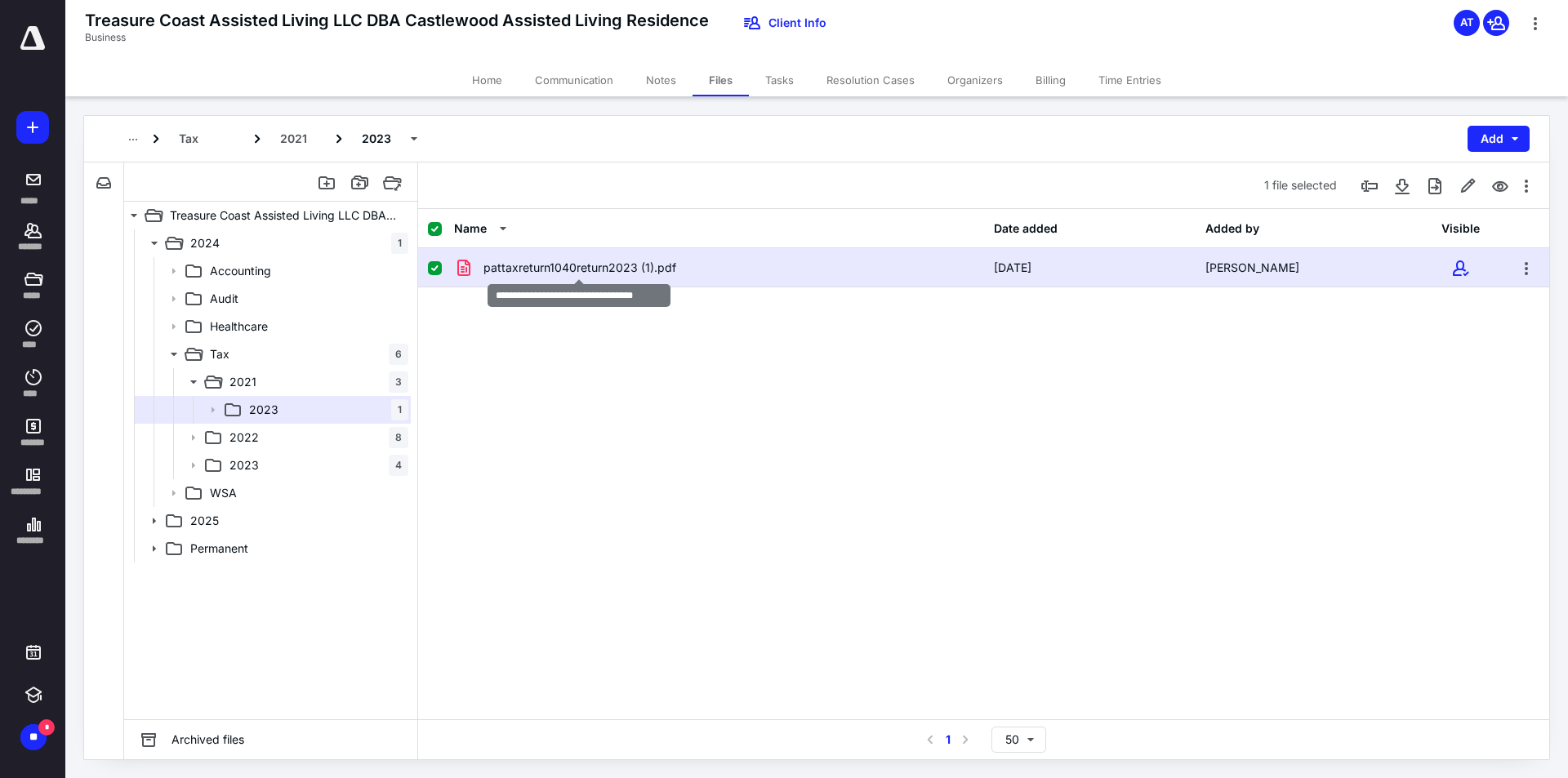 click on "pattaxreturn1040return2023 (1).pdf" at bounding box center (580, 268) 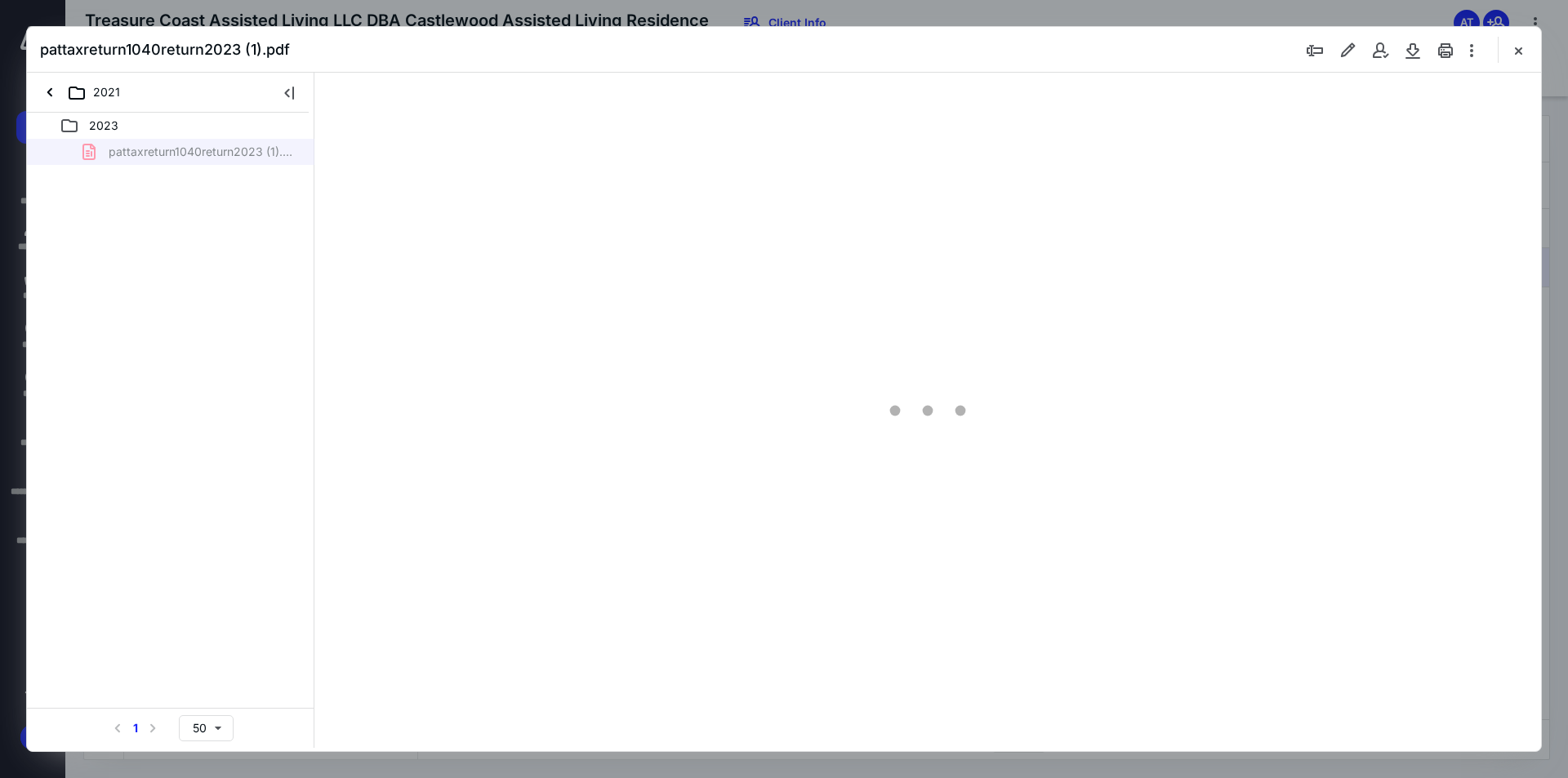 scroll, scrollTop: 0, scrollLeft: 0, axis: both 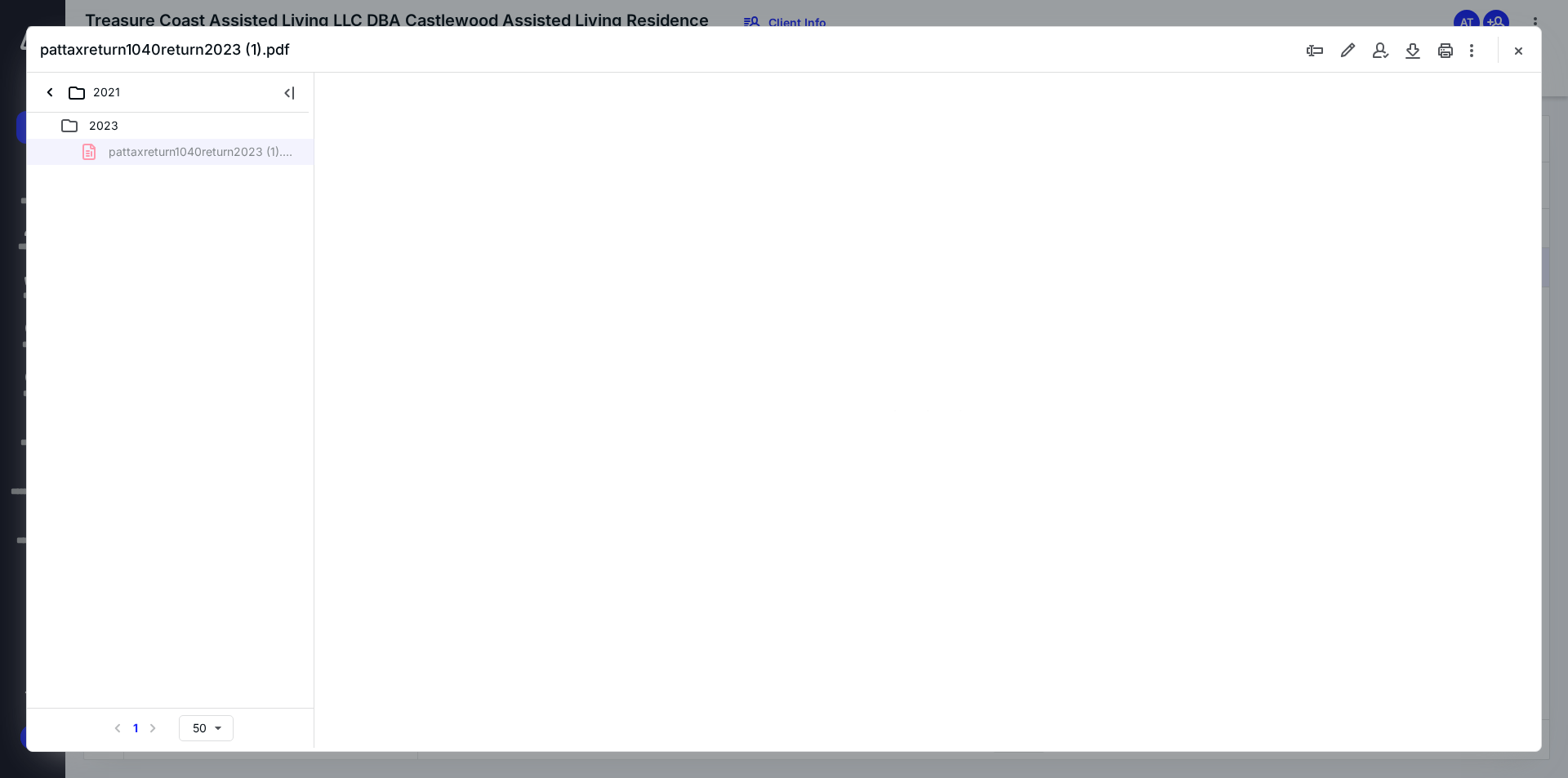 type on "94" 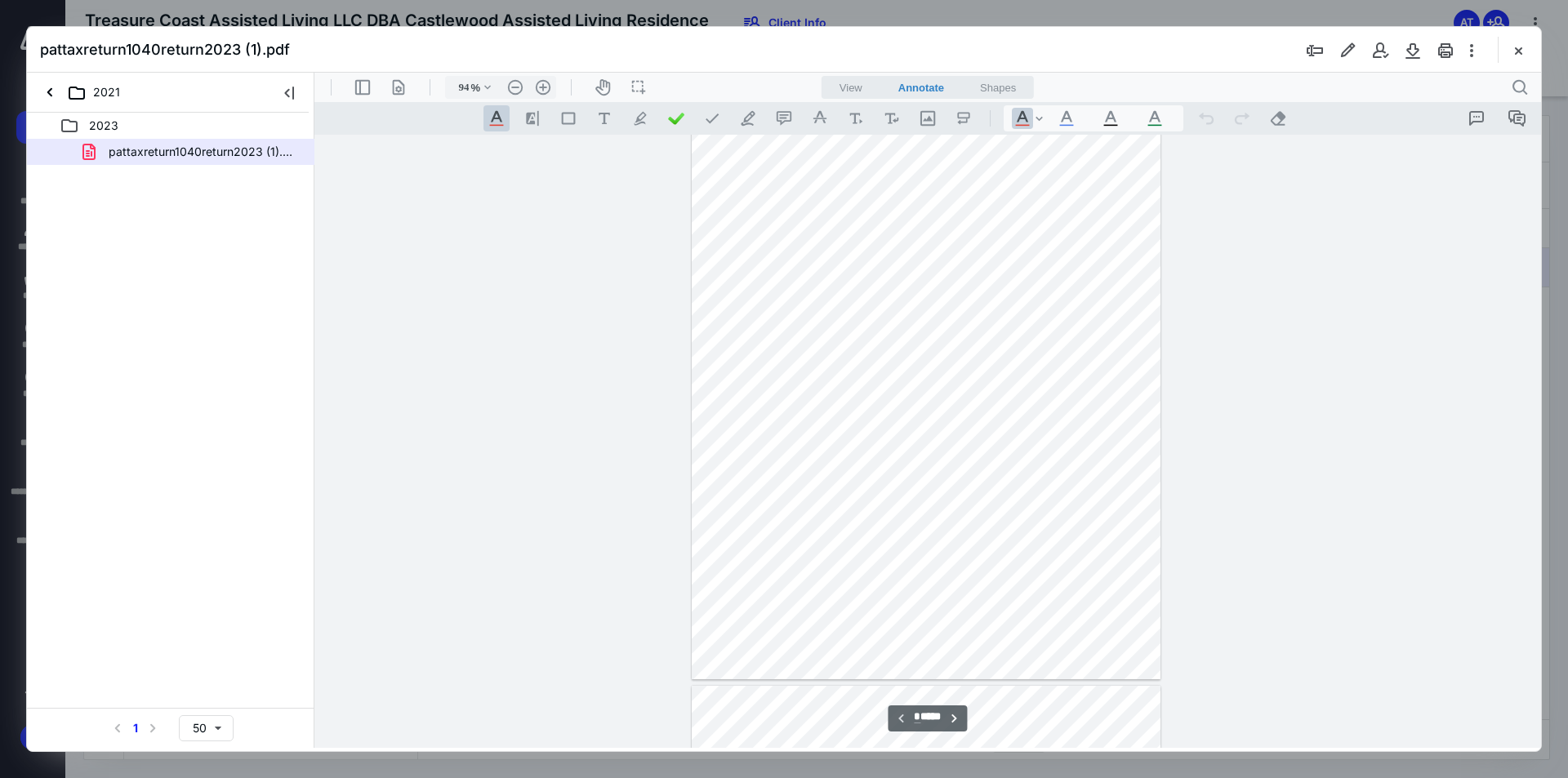 scroll, scrollTop: 0, scrollLeft: 0, axis: both 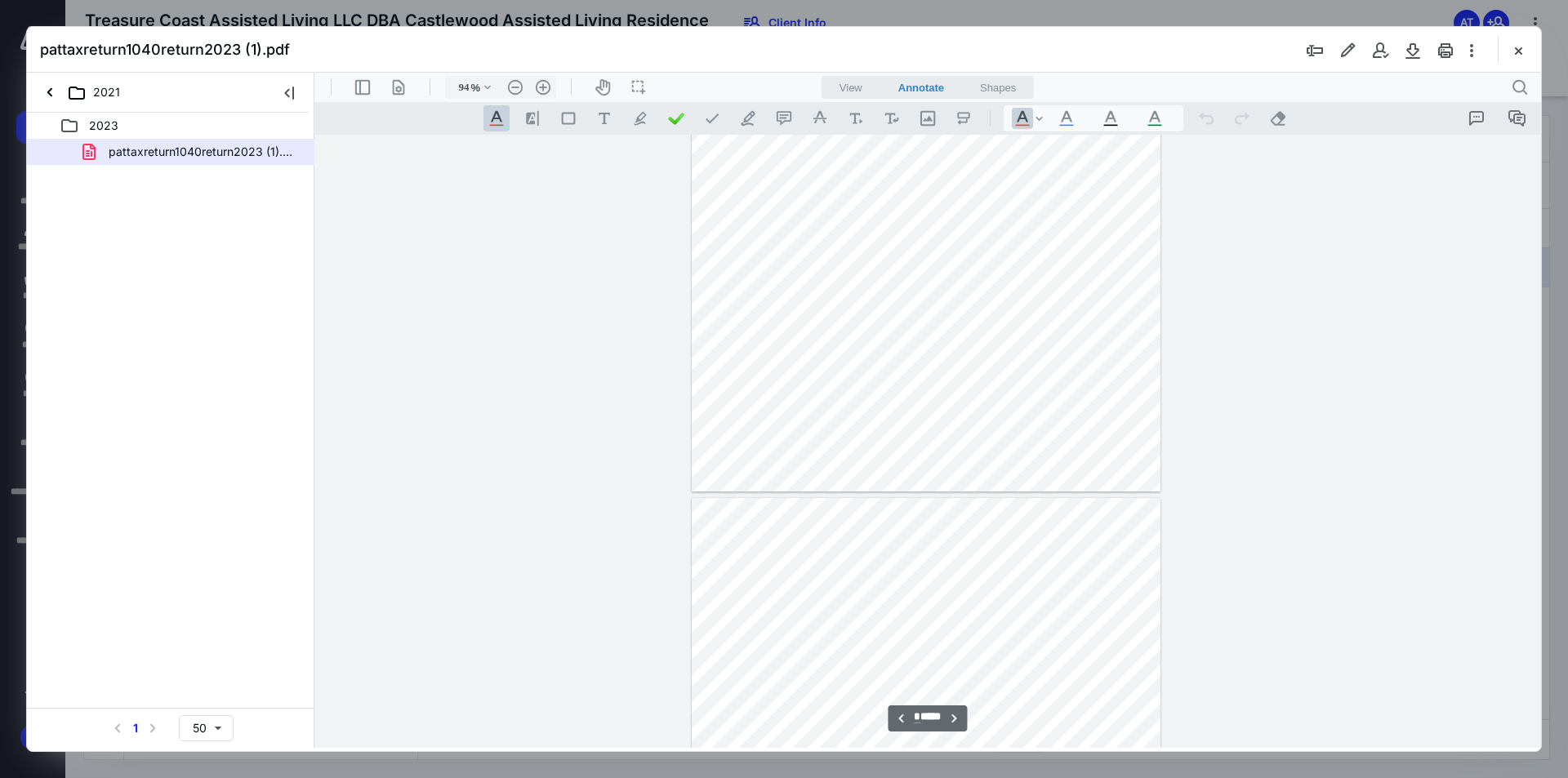 type on "*" 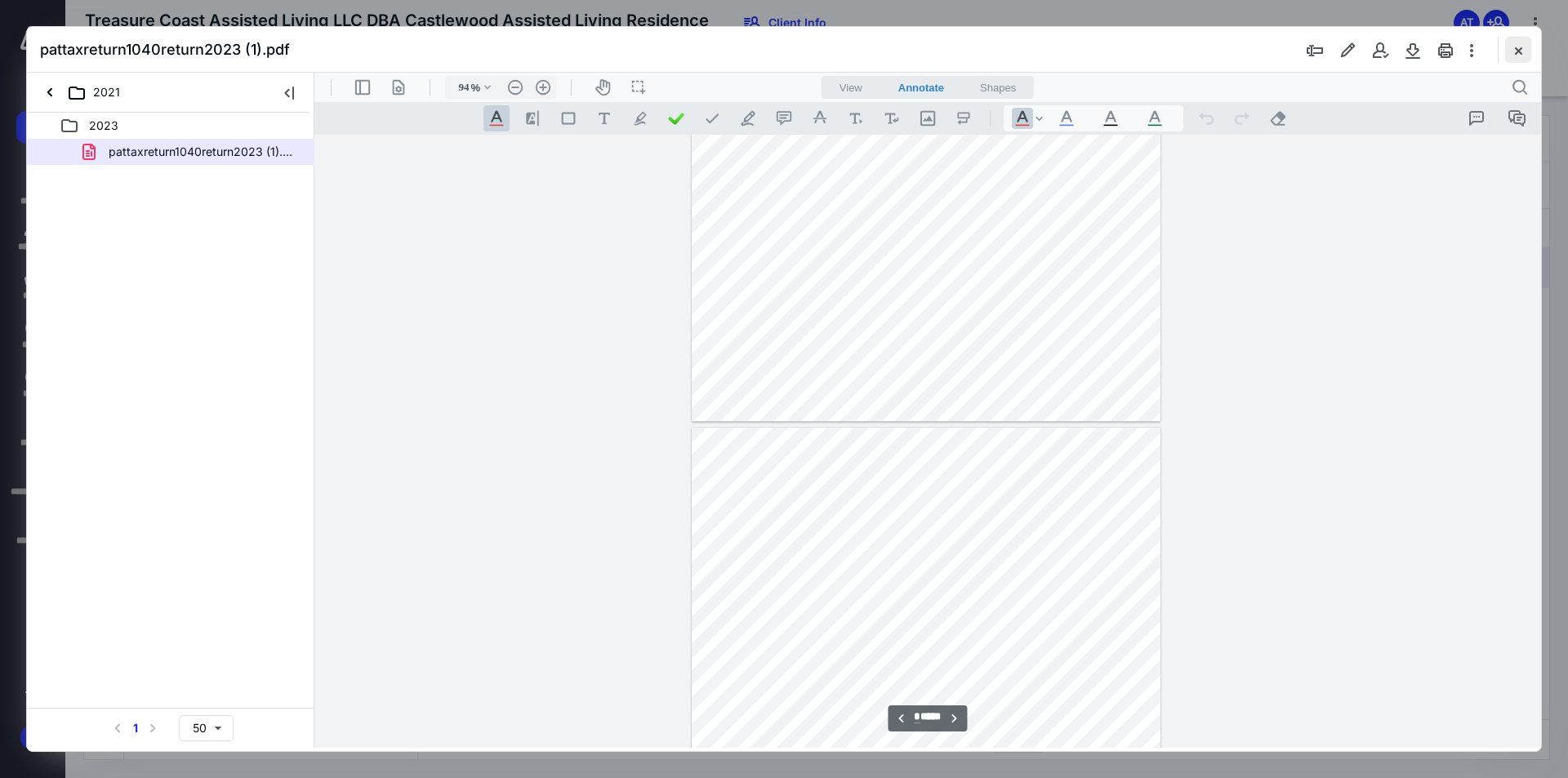 click at bounding box center (1518, 50) 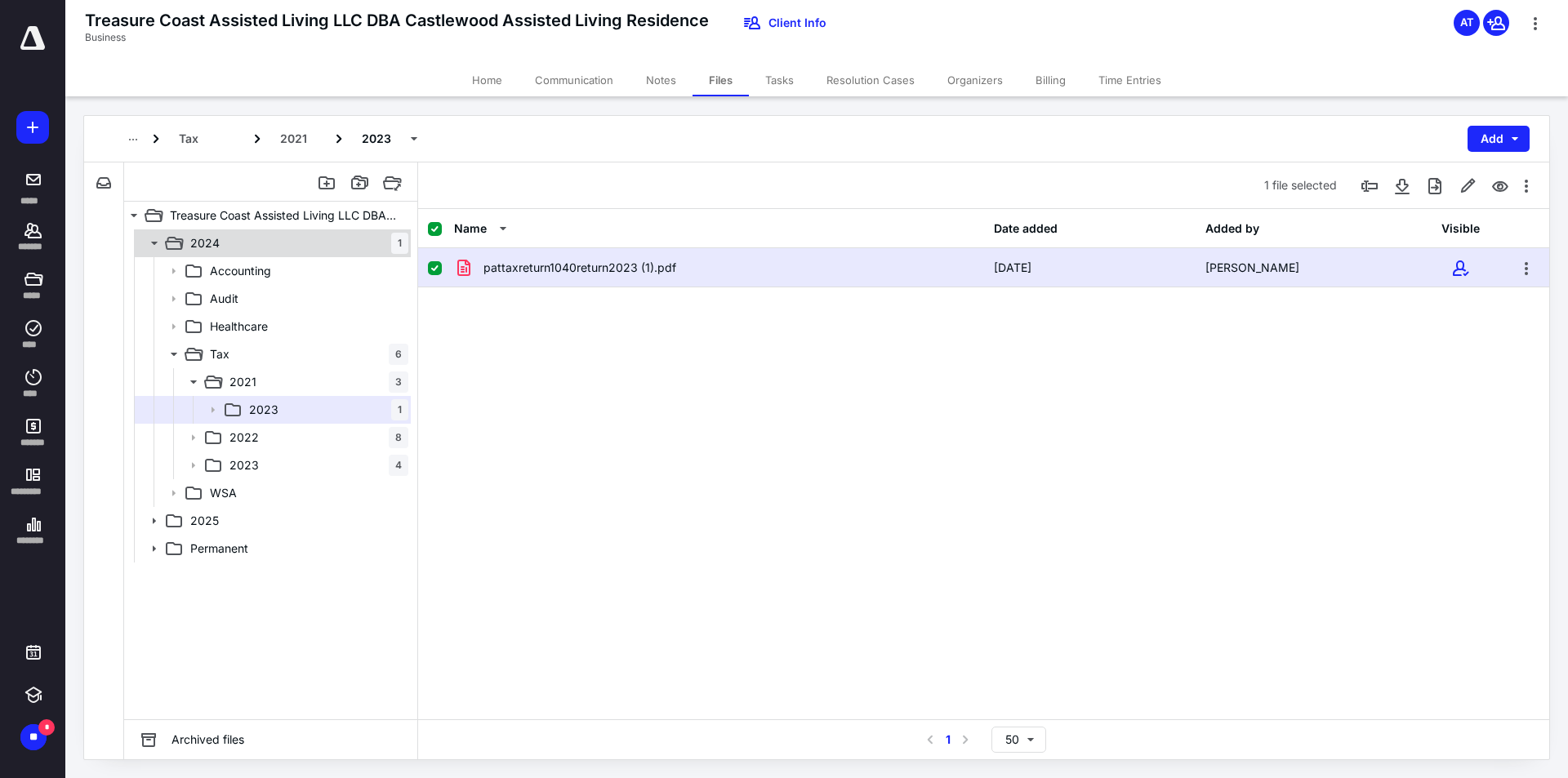 click on "2024 1" at bounding box center [296, 243] 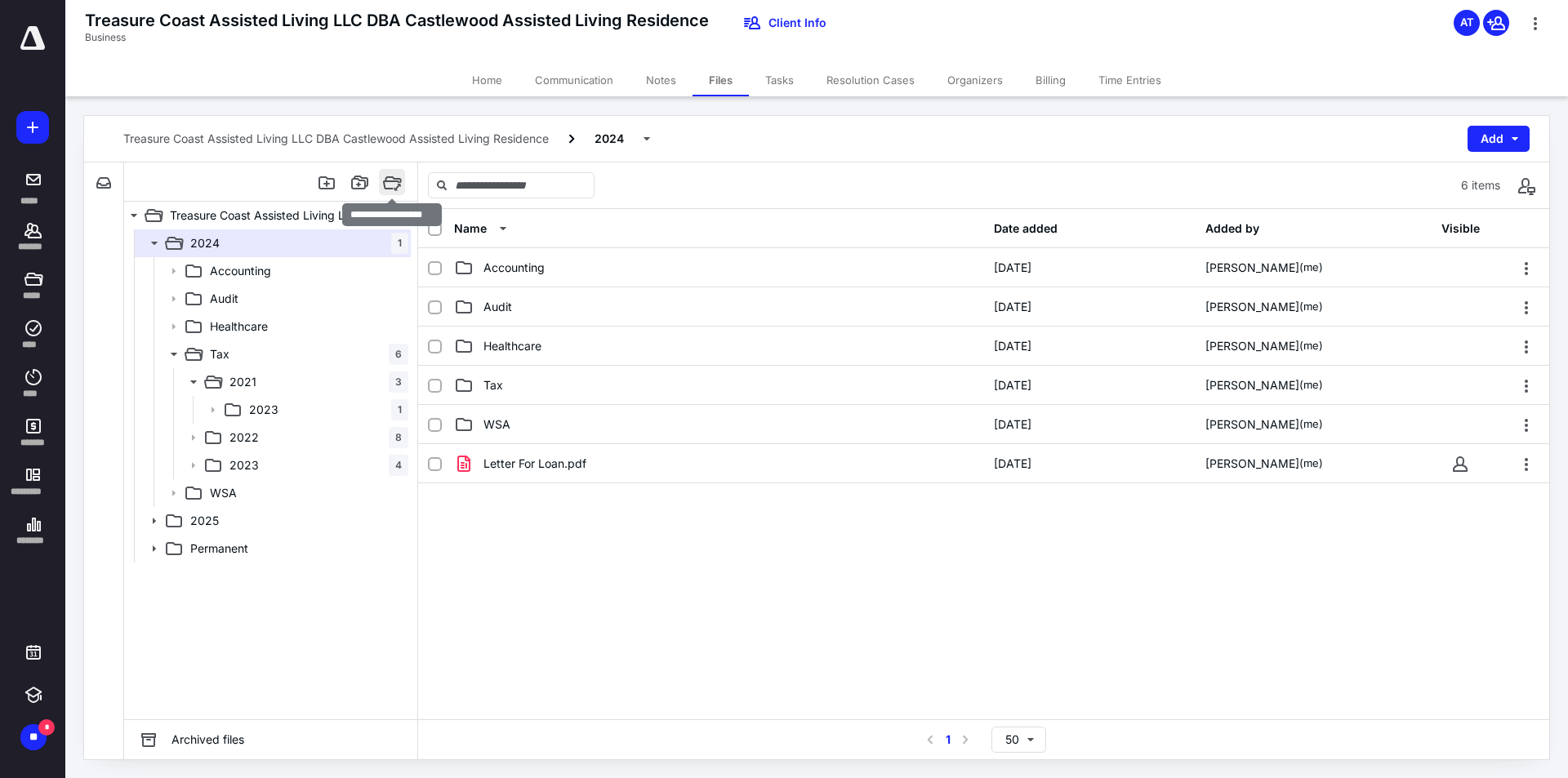 click at bounding box center (392, 182) 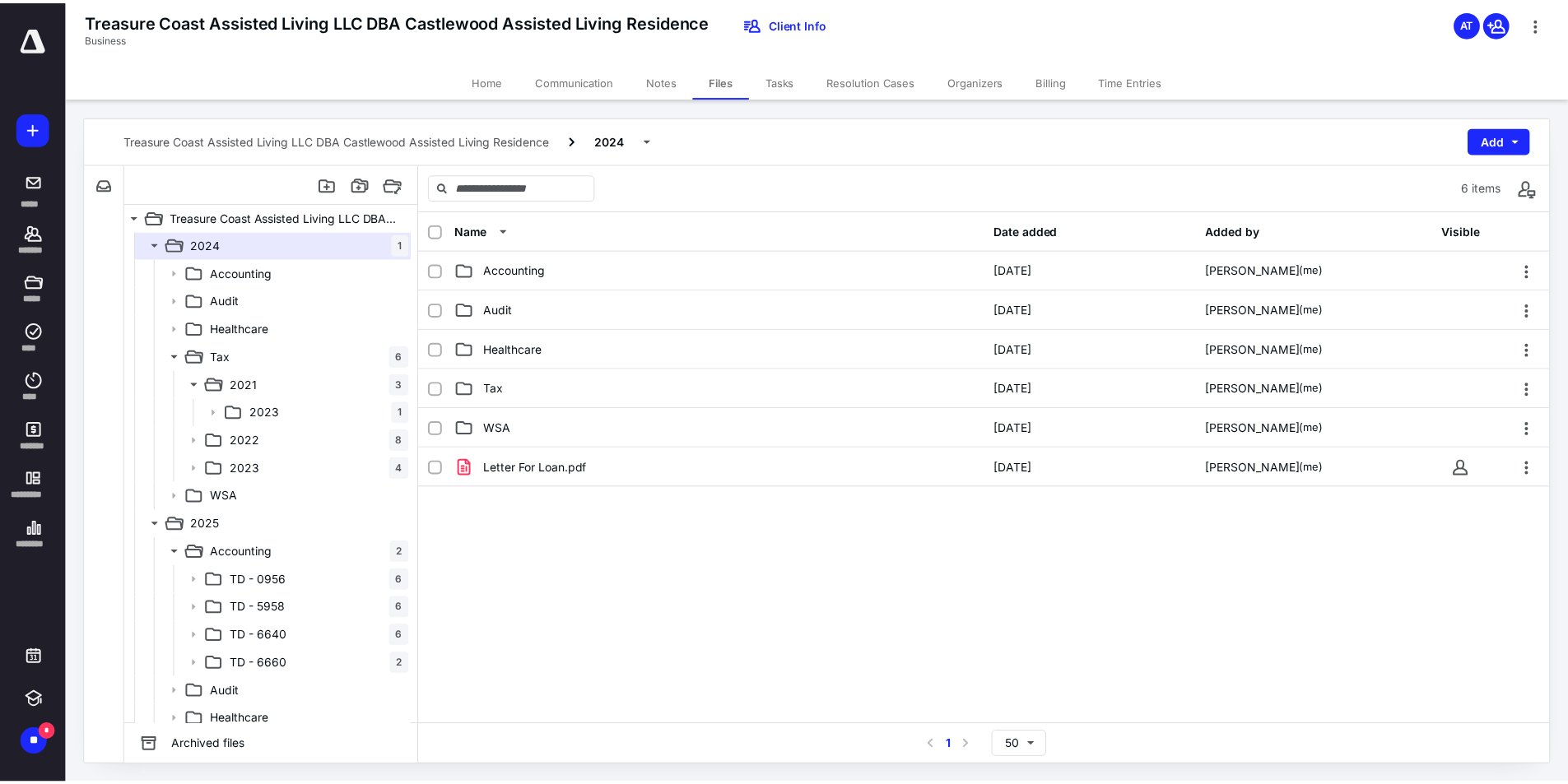 scroll, scrollTop: 0, scrollLeft: 0, axis: both 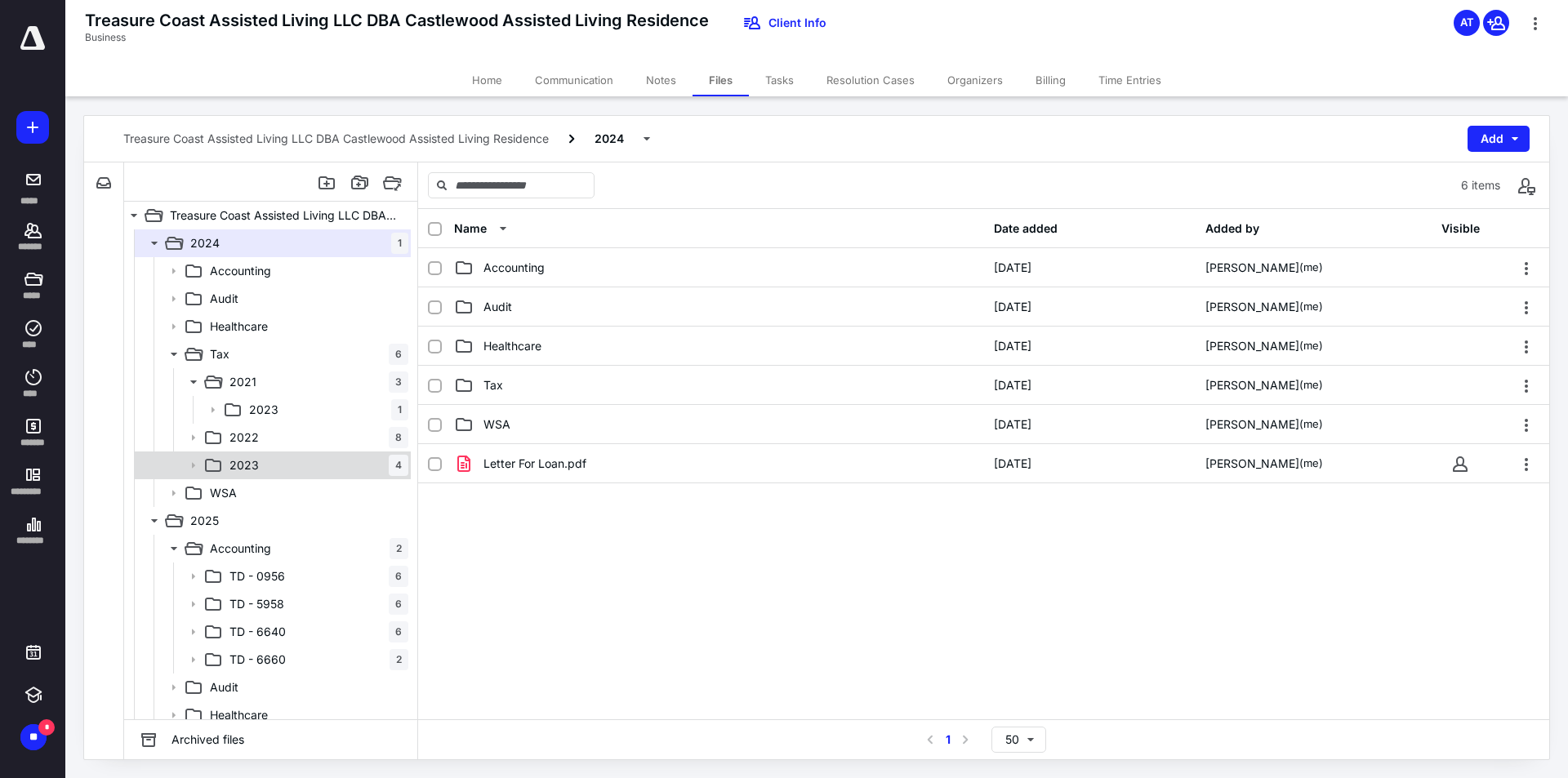 click on "2023 4" at bounding box center (315, 465) 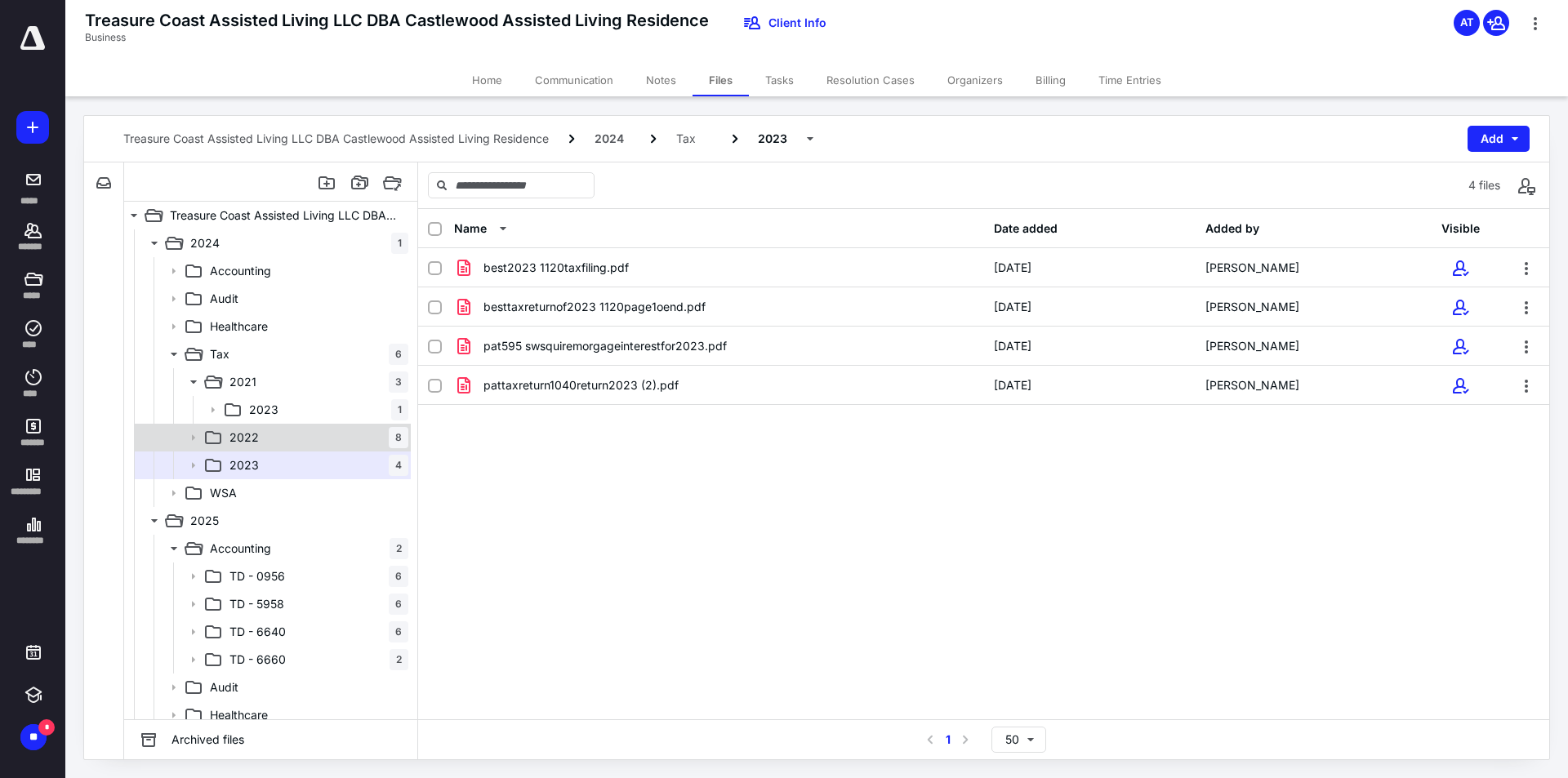 click on "2022 8" at bounding box center (271, 438) 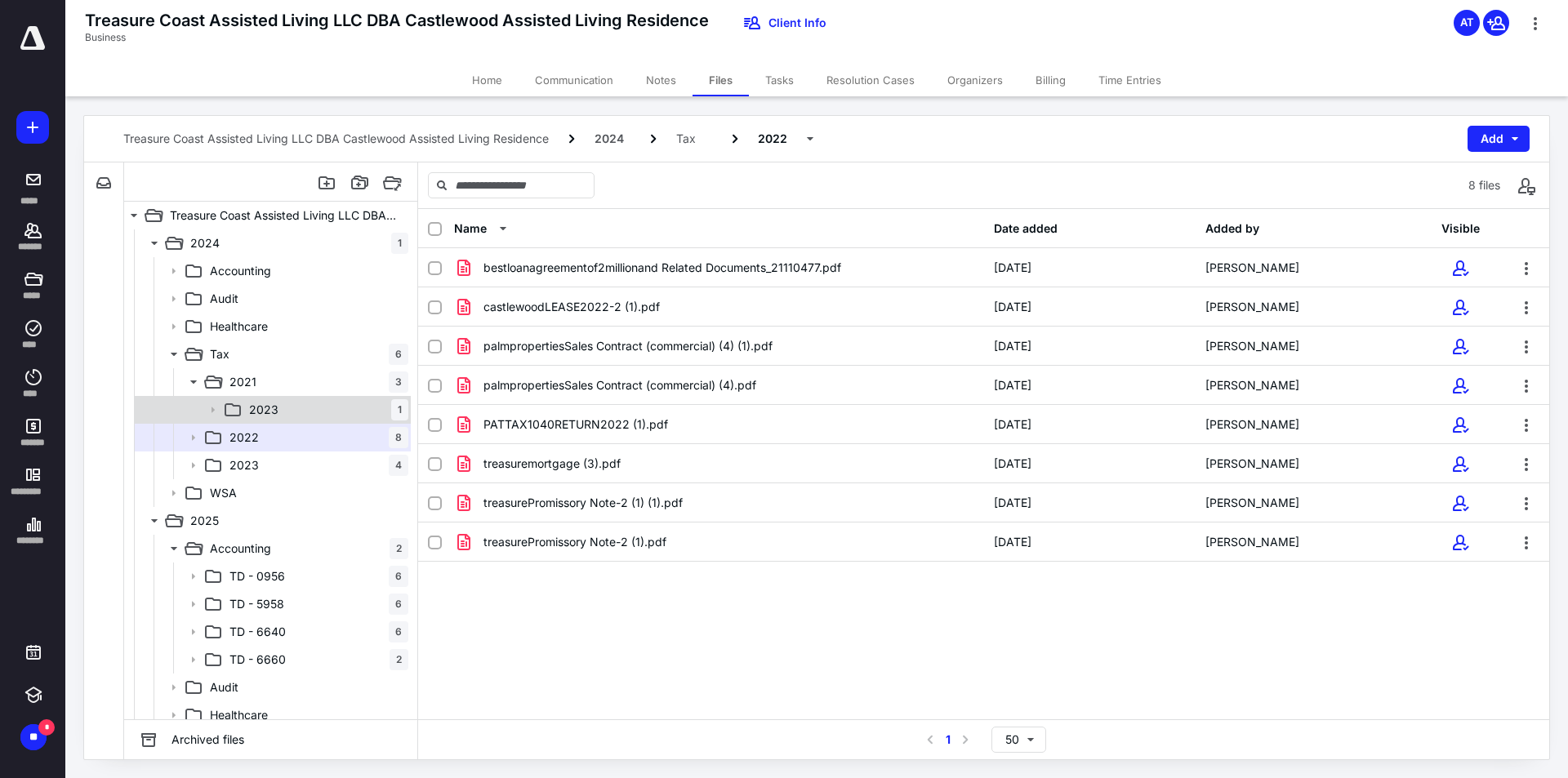 click on "2023 1" at bounding box center [325, 410] 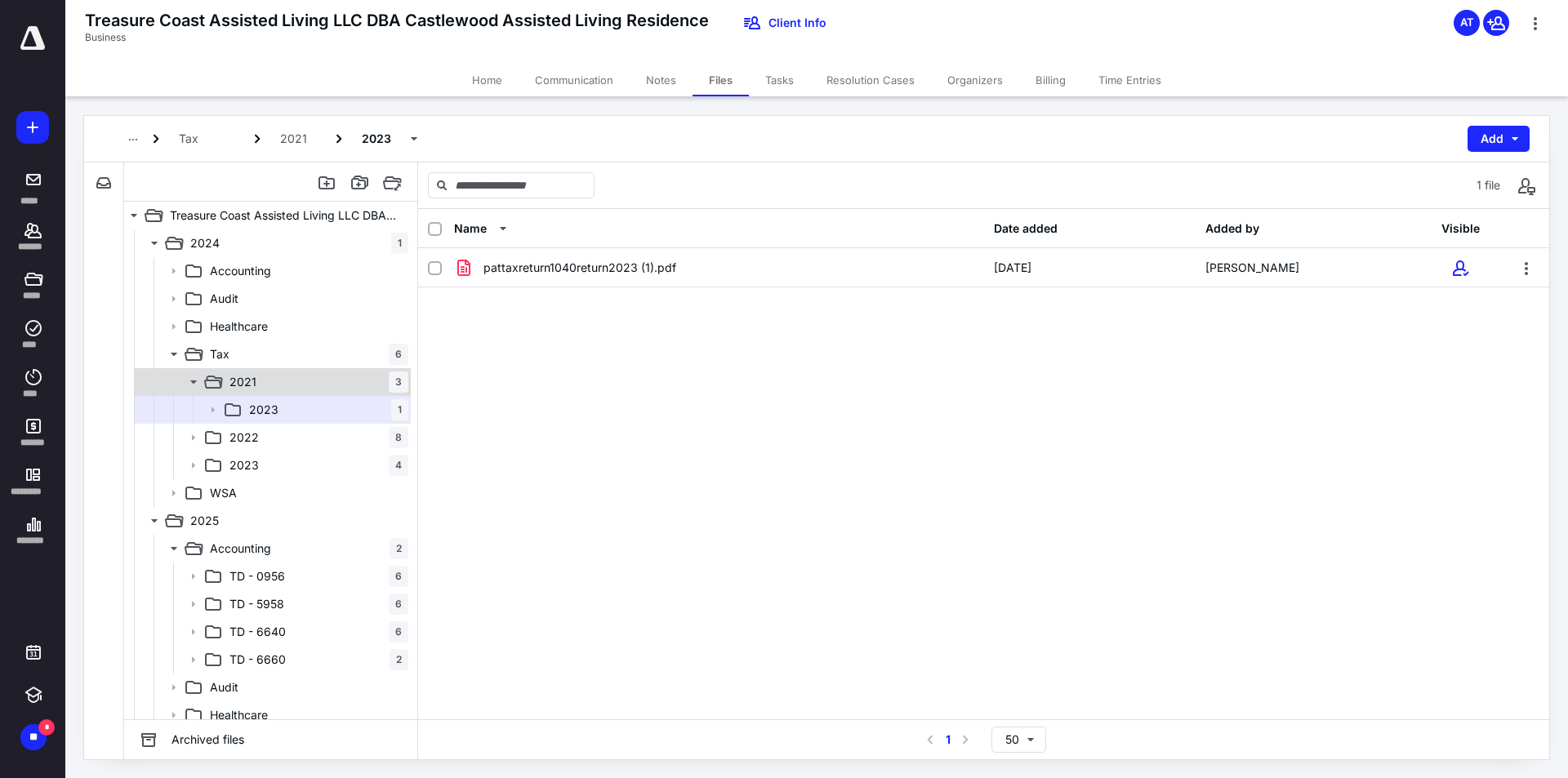 click on "2021 3" at bounding box center (315, 382) 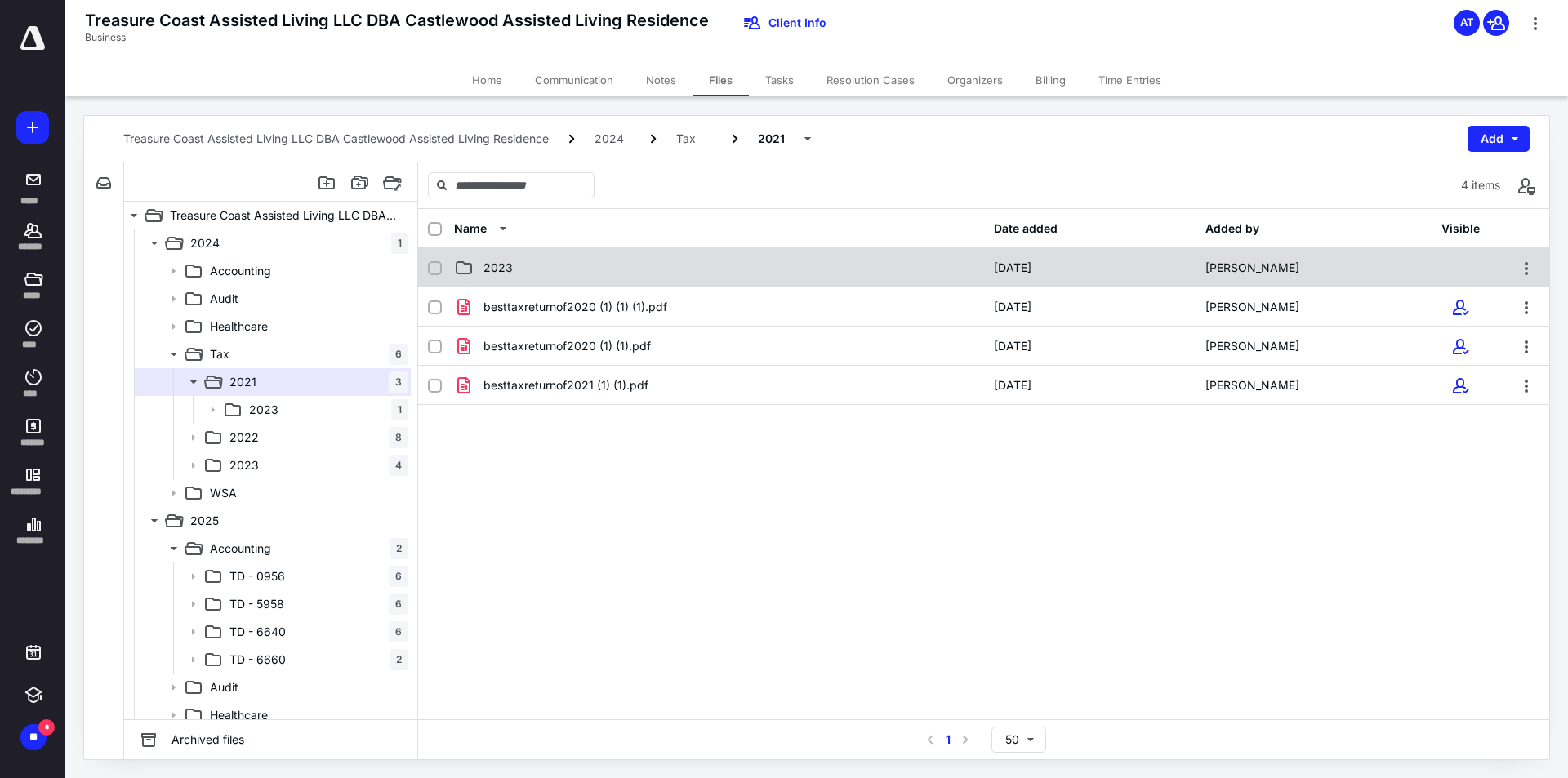 click on "2023" at bounding box center (719, 268) 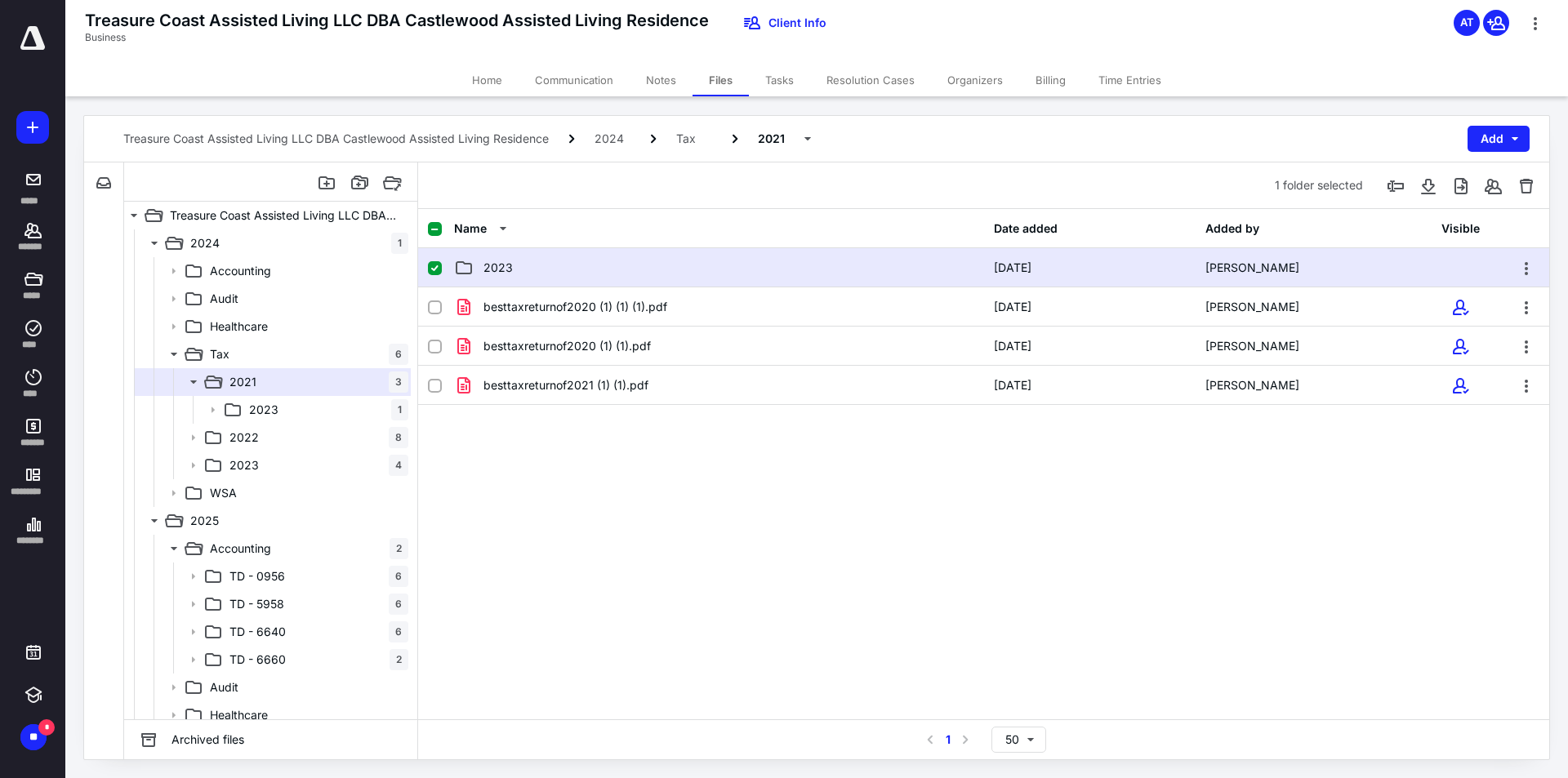click on "2023" at bounding box center [719, 268] 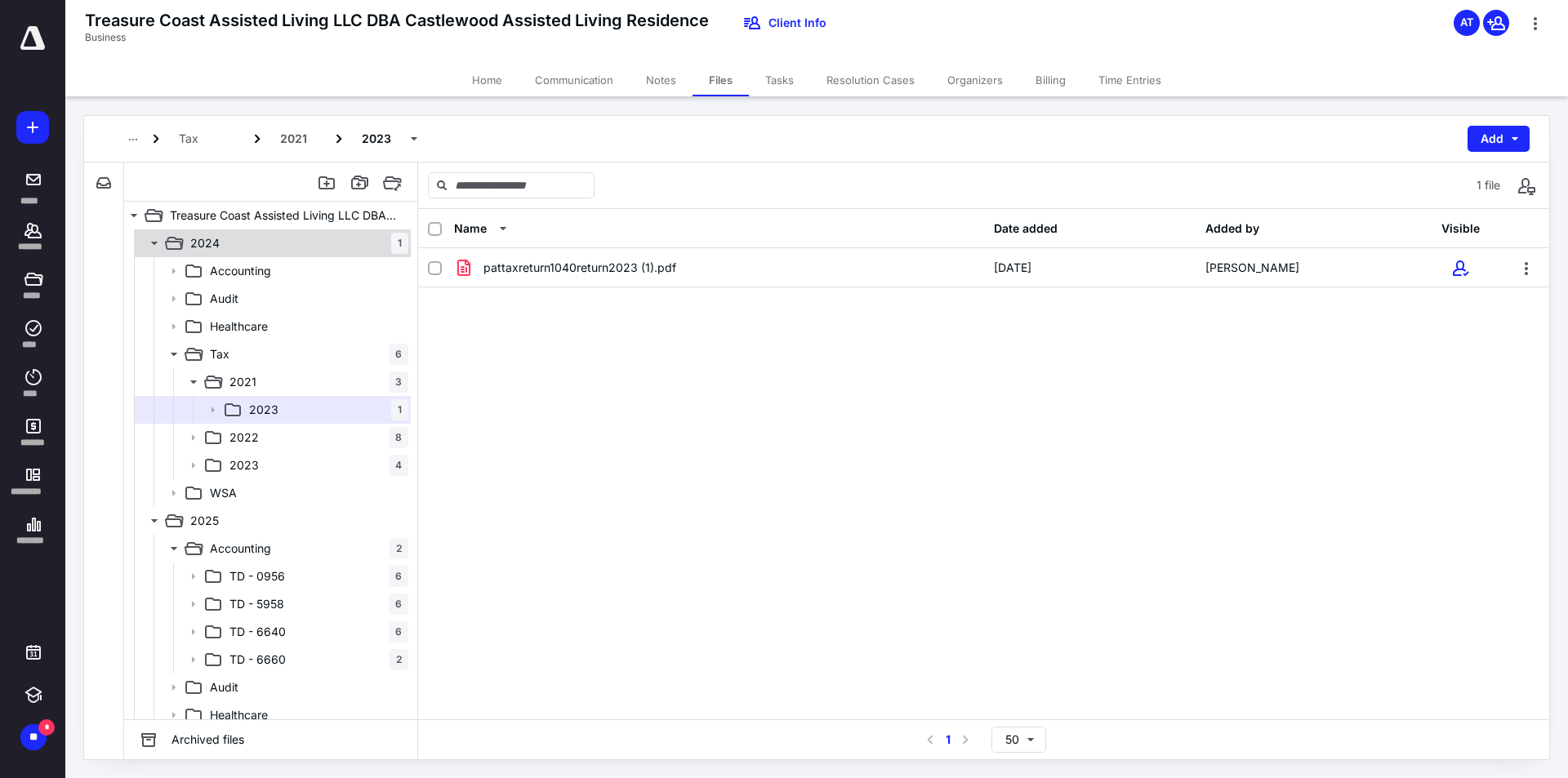 click on "2024 1" at bounding box center (296, 243) 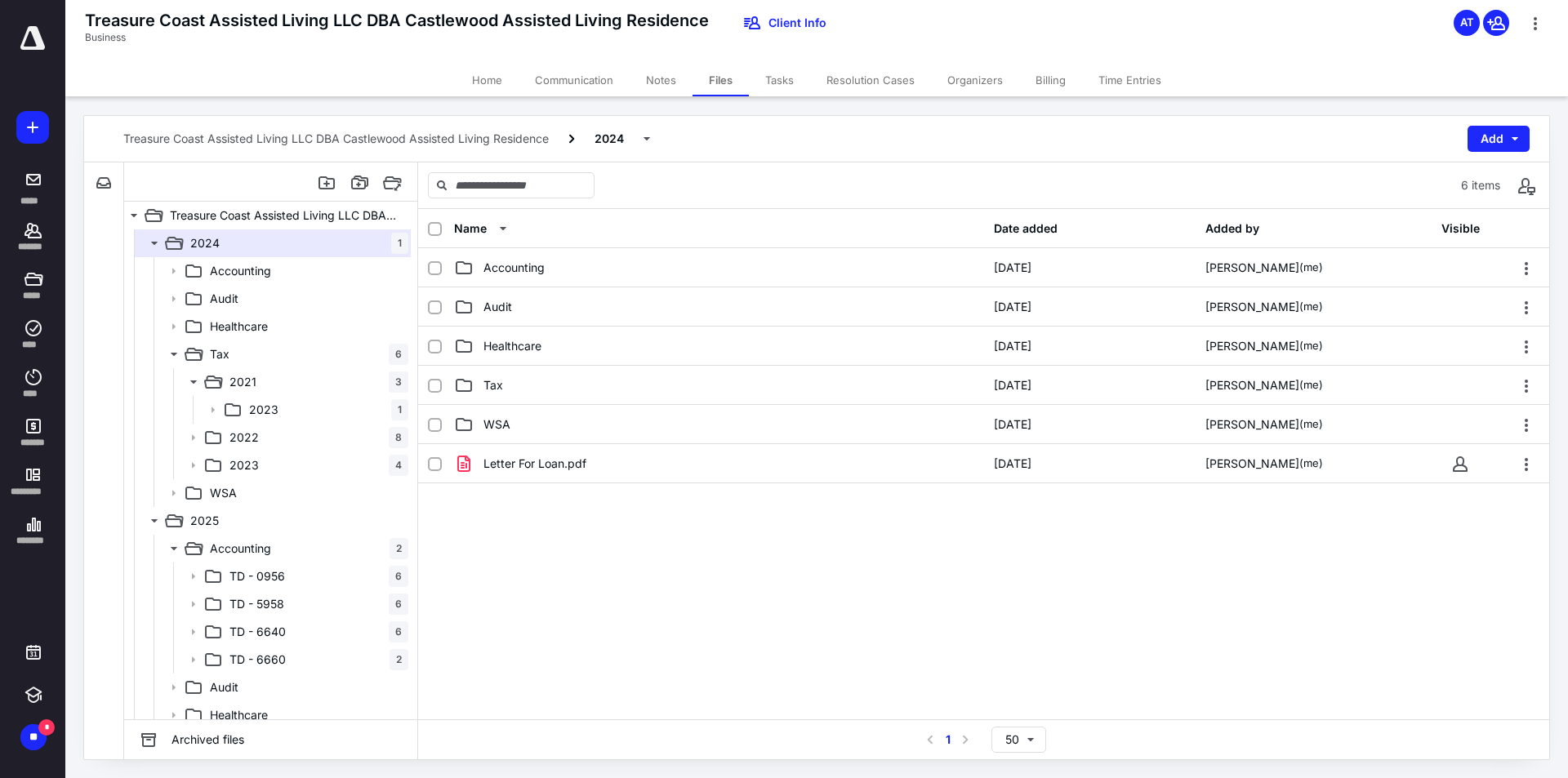 click on "Home" at bounding box center (487, 80) 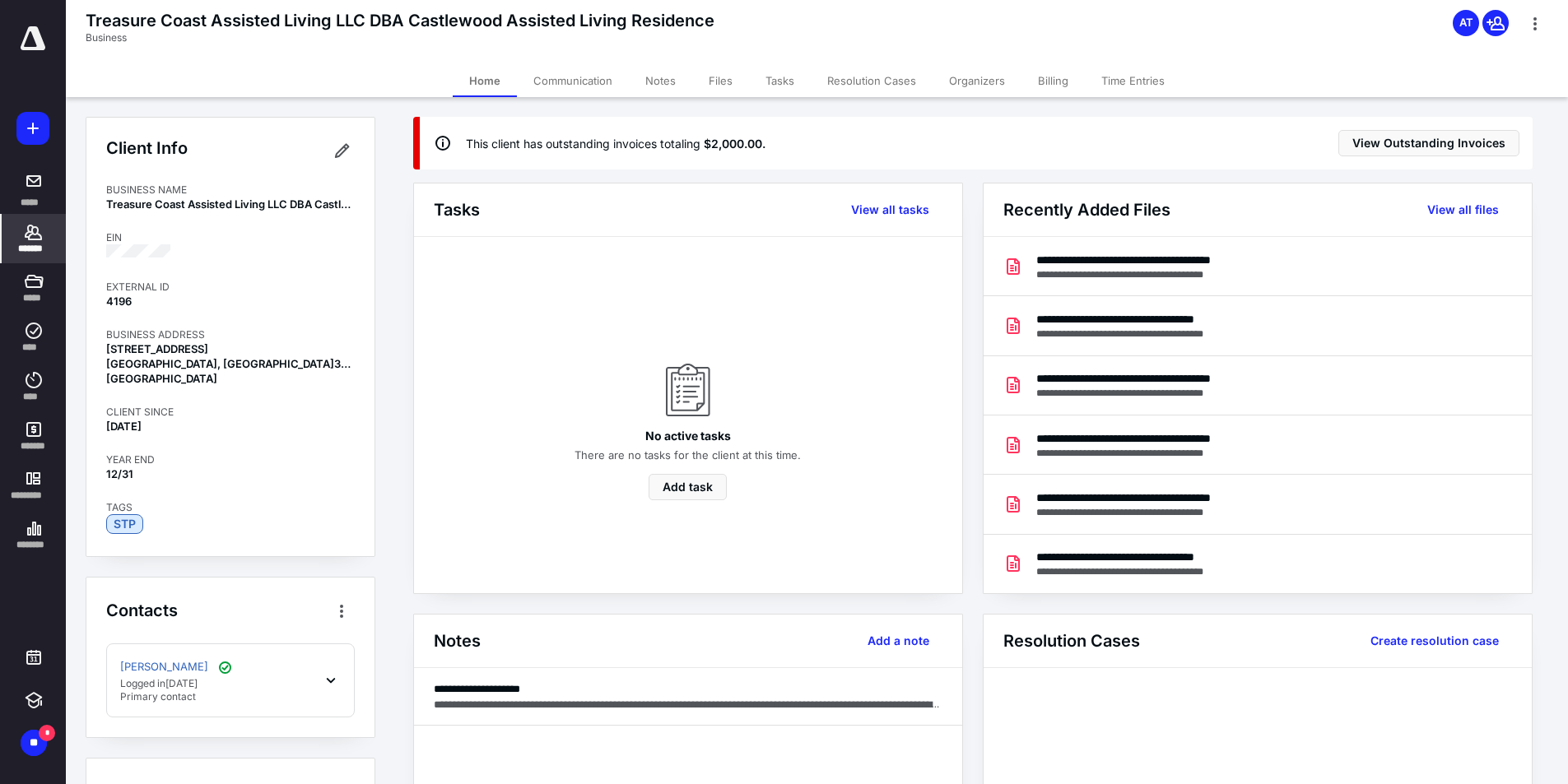 click on "Files" at bounding box center [720, 81] 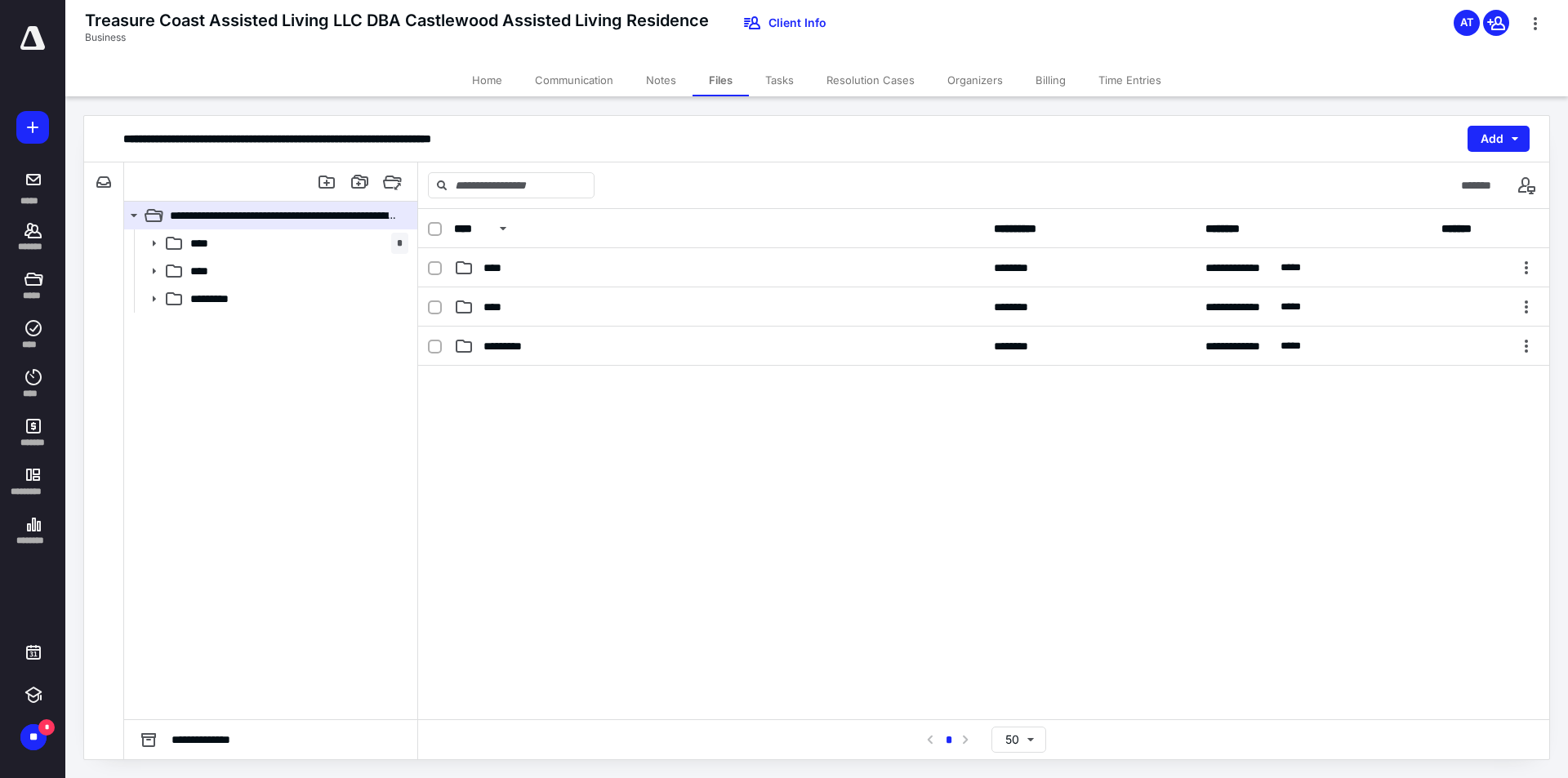click on "Home" at bounding box center (487, 80) 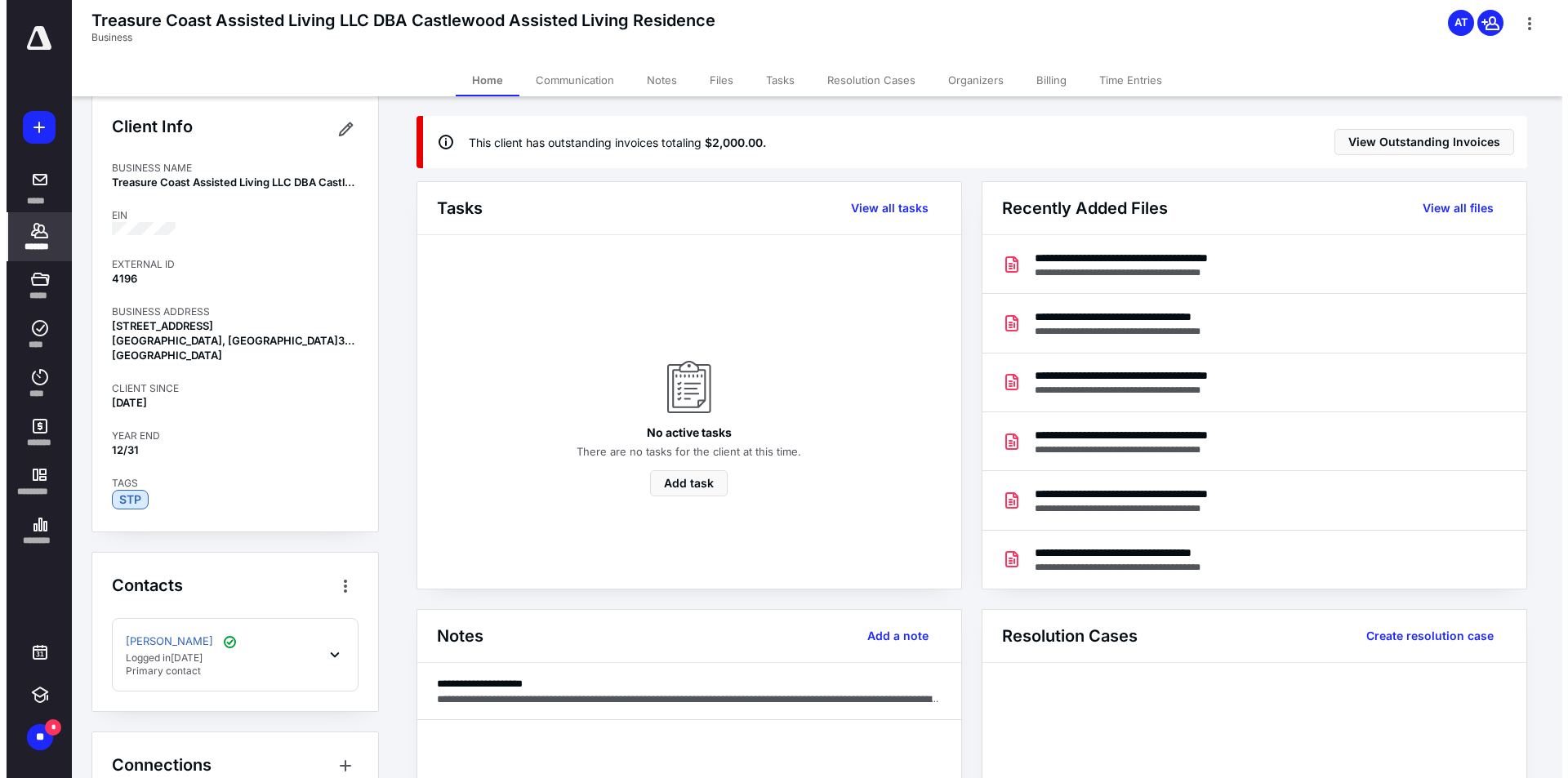 scroll, scrollTop: 0, scrollLeft: 0, axis: both 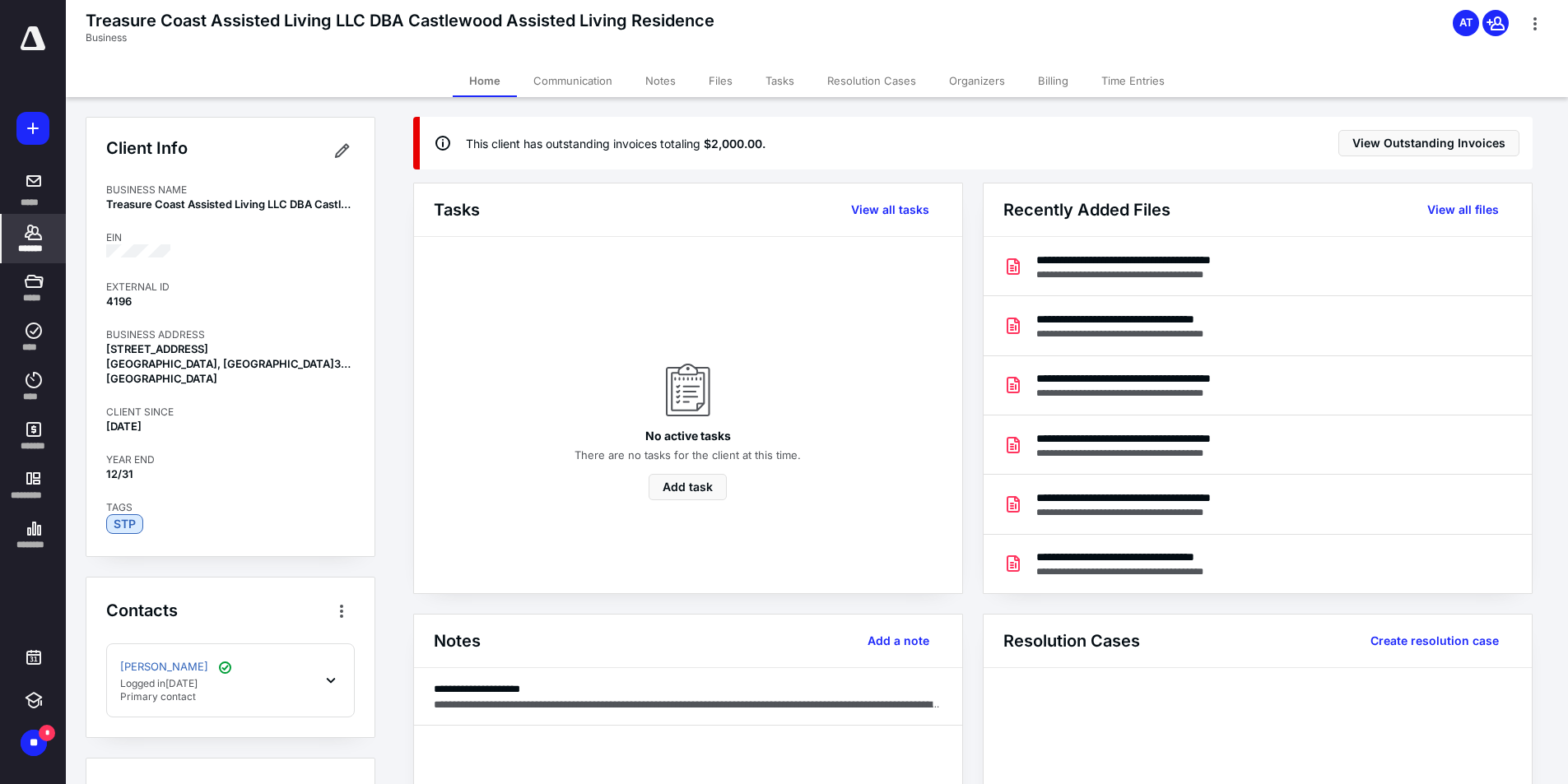 click on "Files" at bounding box center (720, 81) 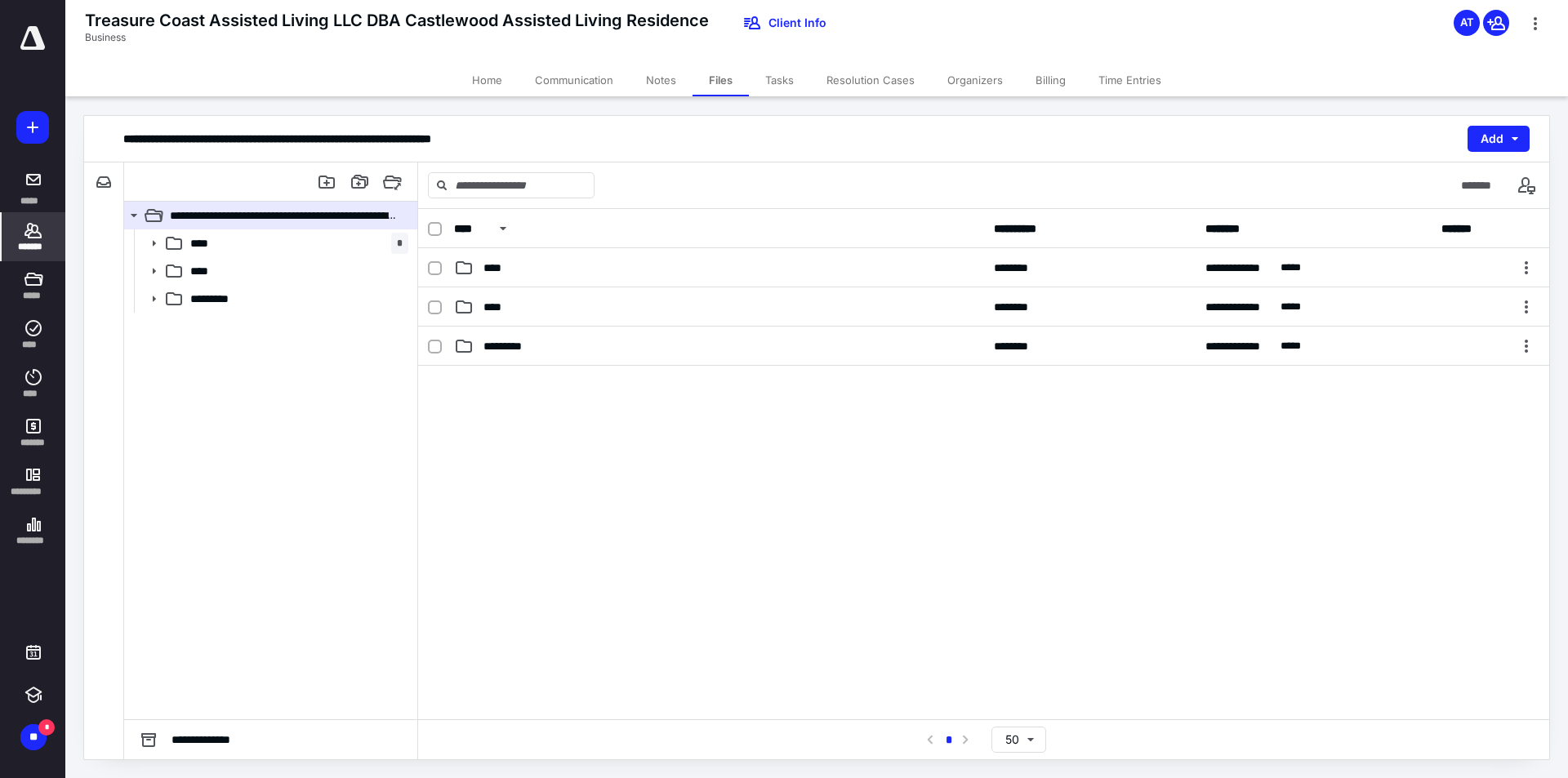 click on "*******" at bounding box center (33, 247) 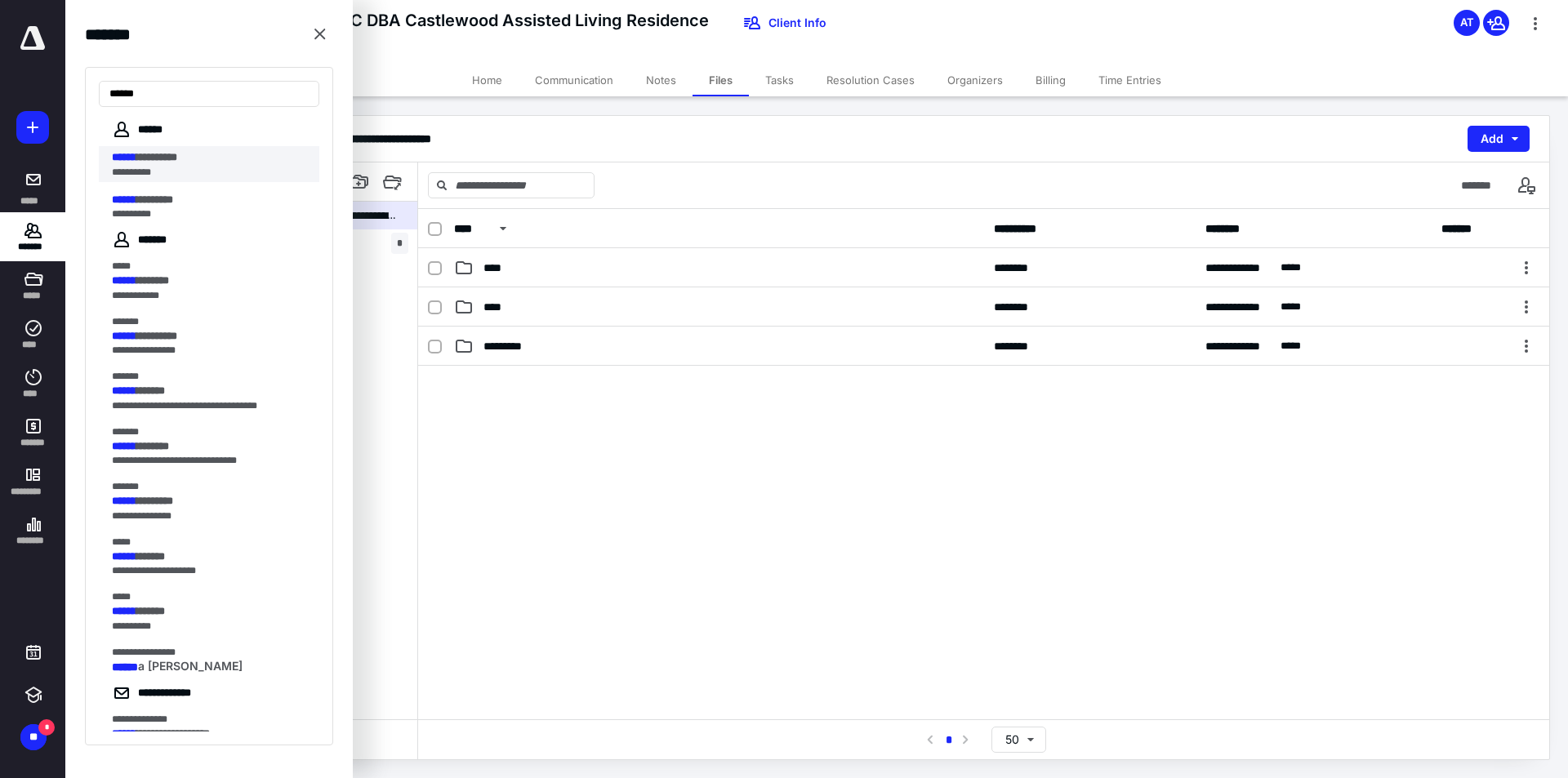 type on "******" 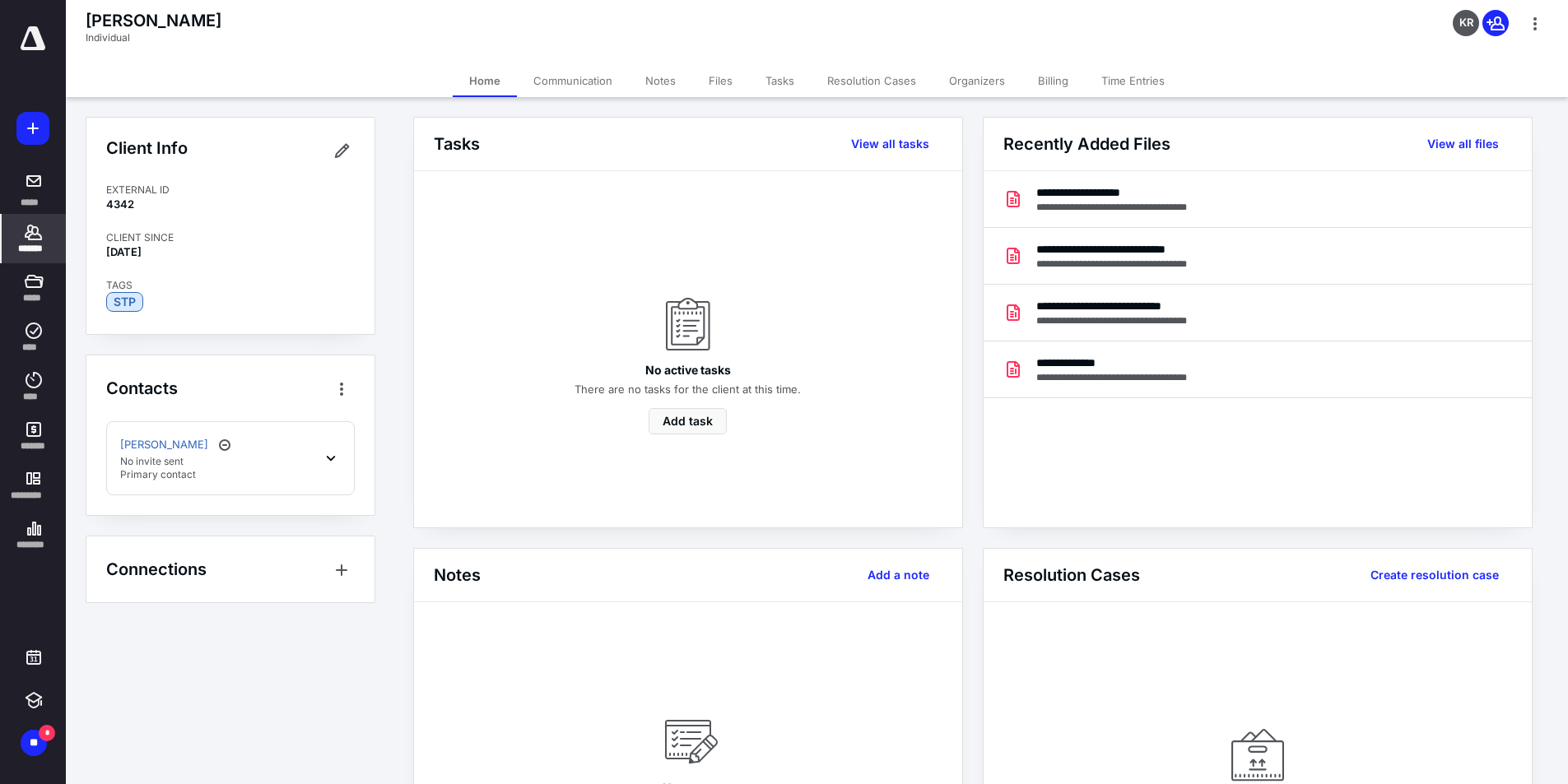 click on "Files" at bounding box center [720, 81] 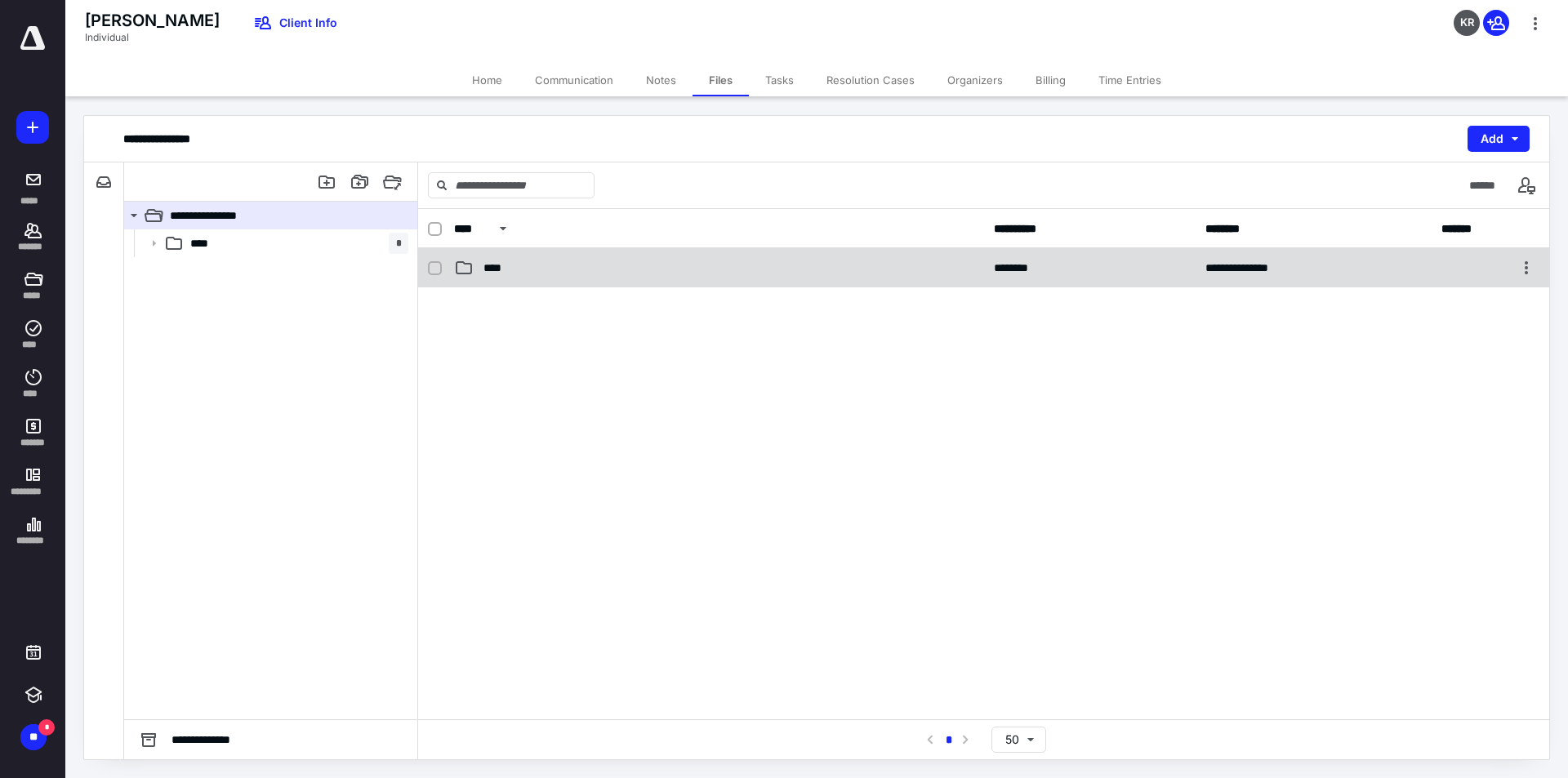 click on "****" at bounding box center [719, 268] 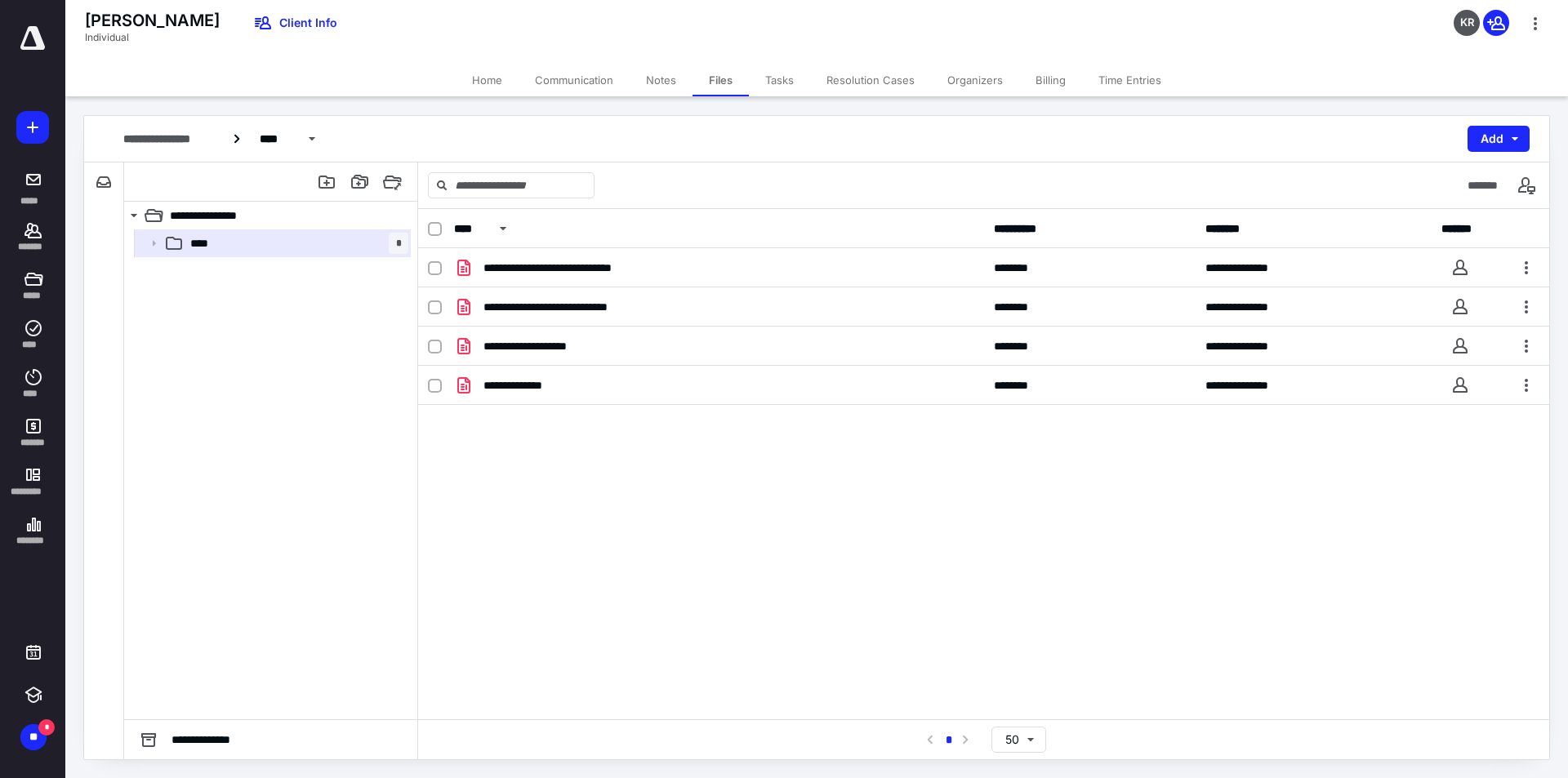 click on "**********" at bounding box center [983, 371] 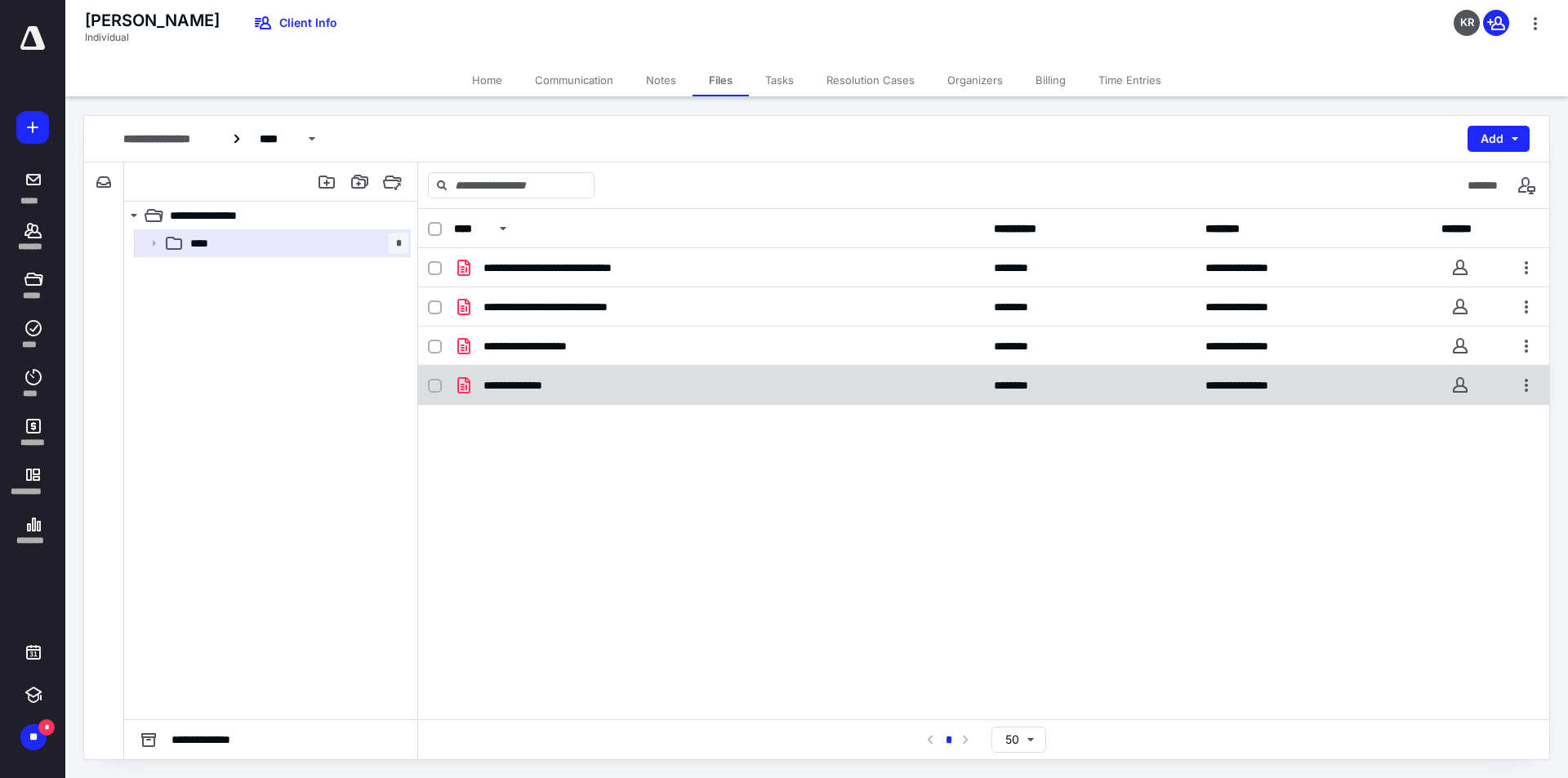 click on "**********" at bounding box center [719, 385] 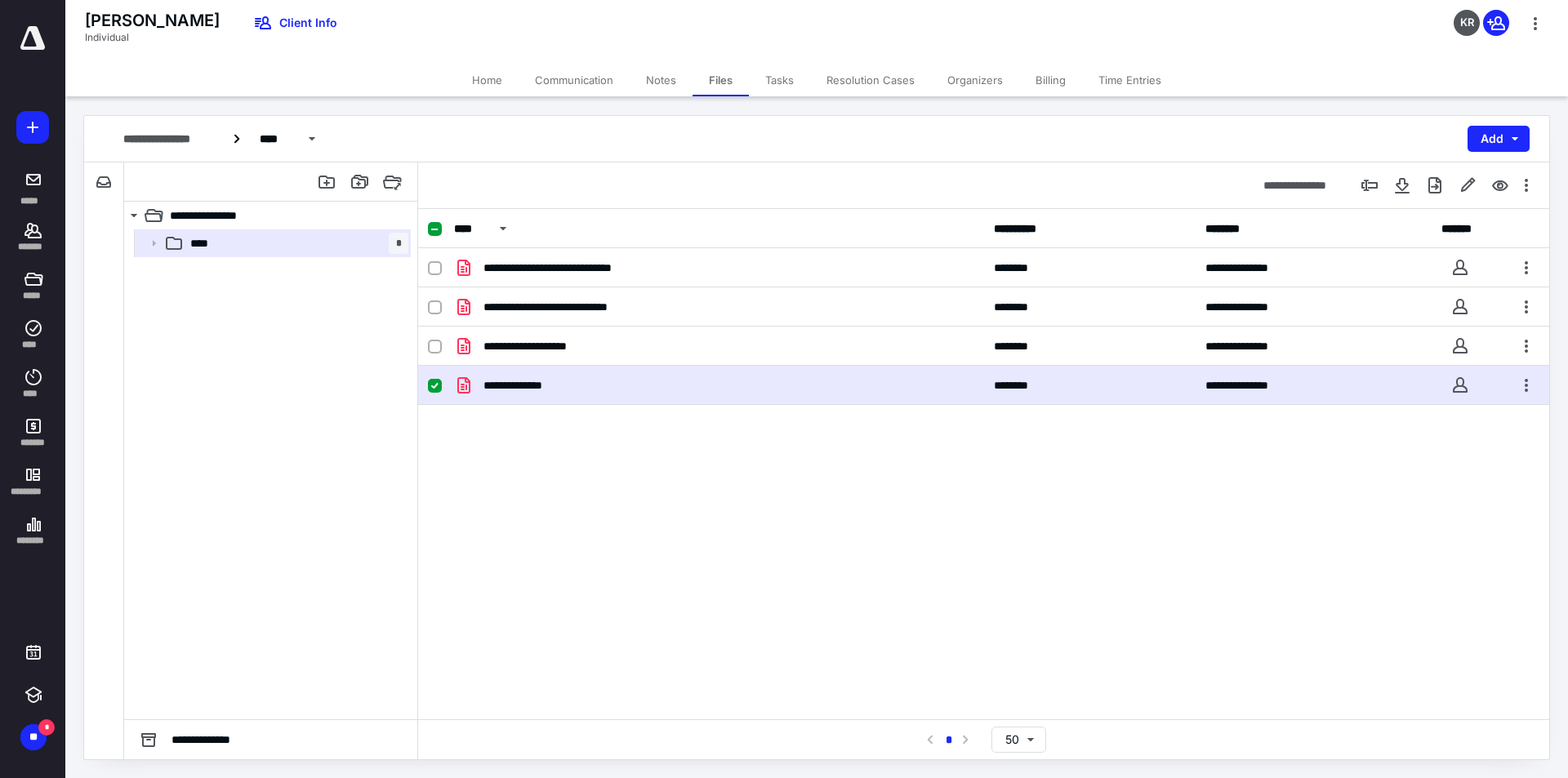 click on "**********" at bounding box center (719, 385) 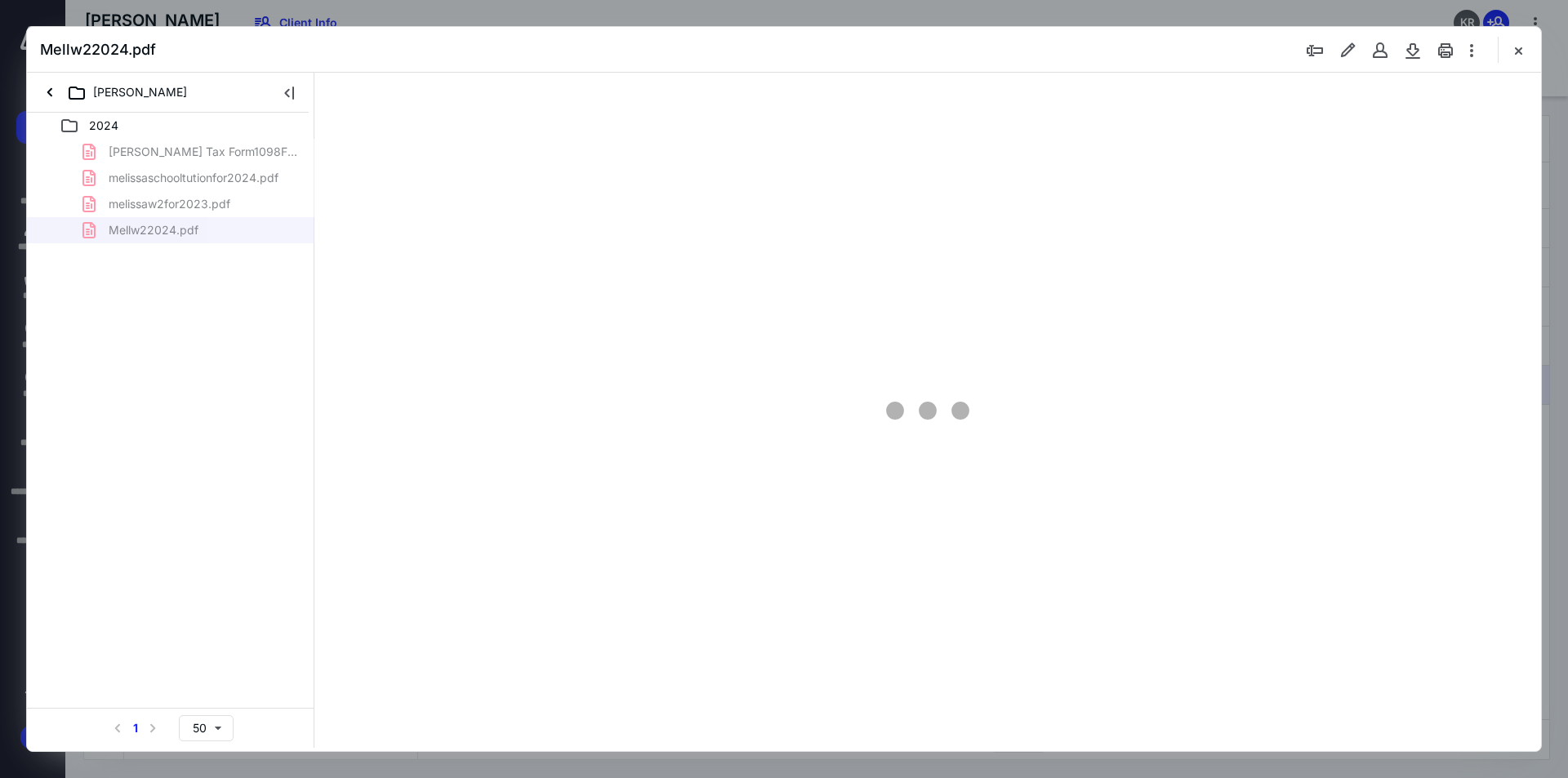 scroll, scrollTop: 0, scrollLeft: 0, axis: both 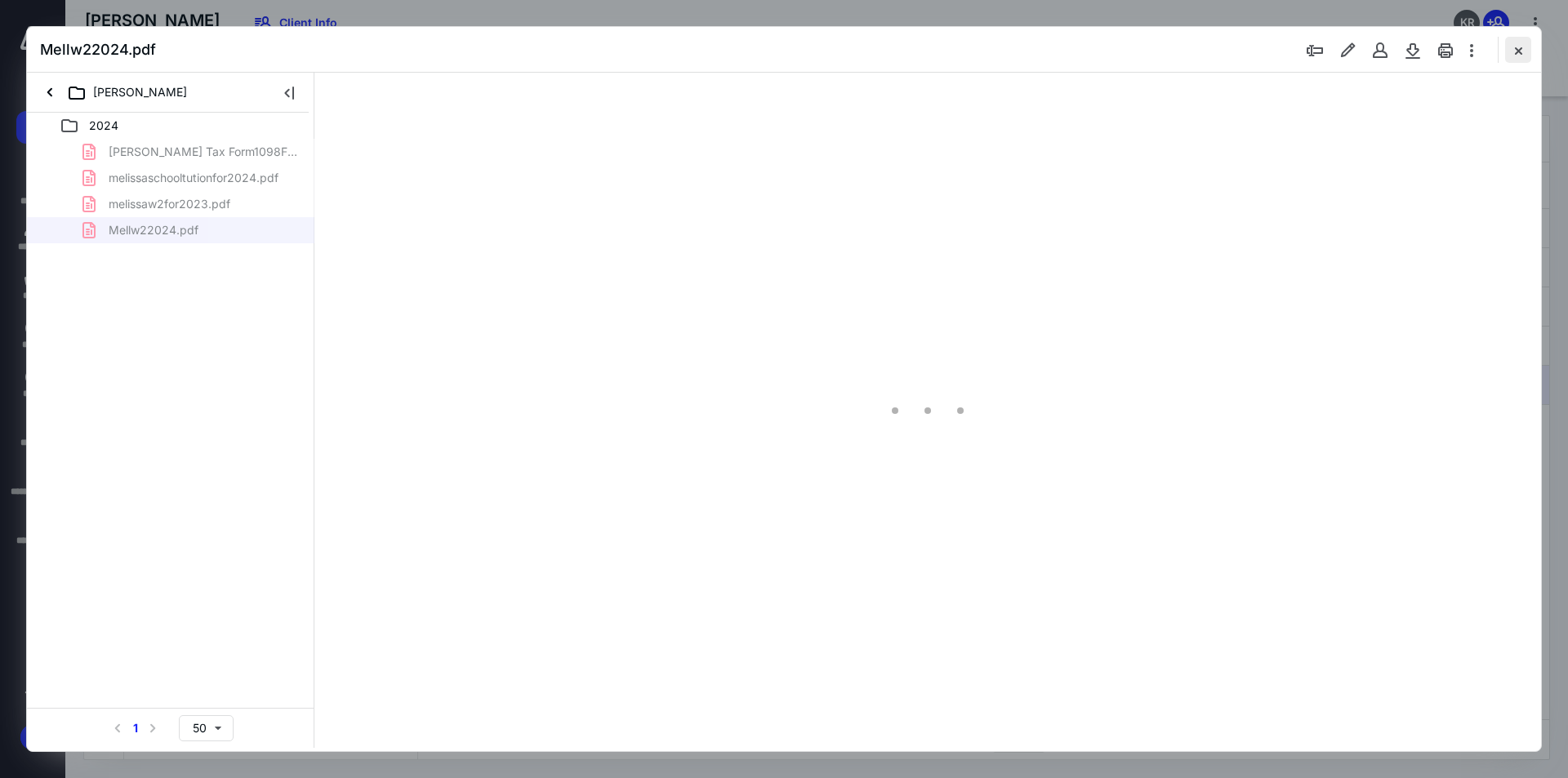 click at bounding box center [1518, 50] 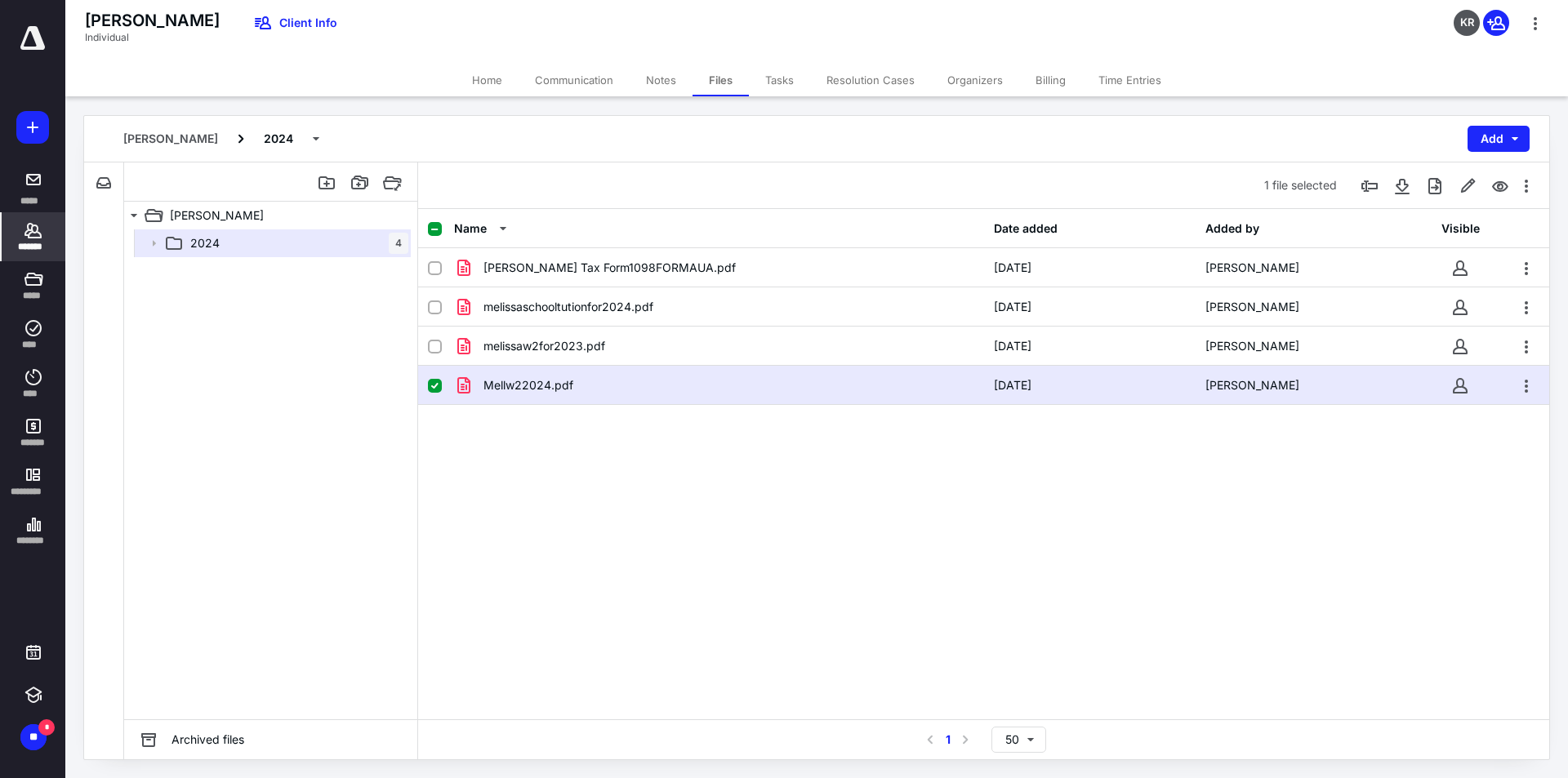 click 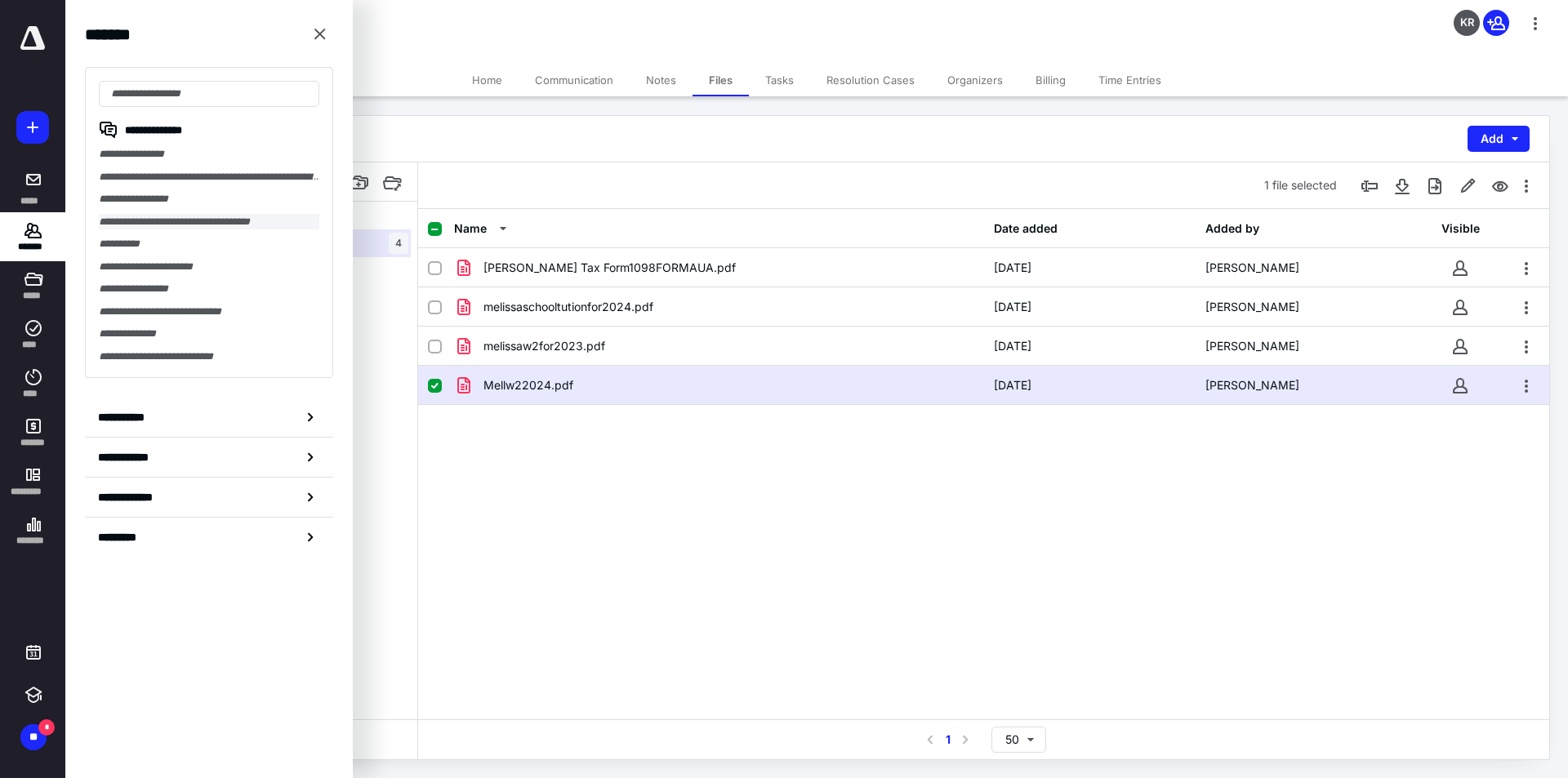 click on "**********" at bounding box center [209, 222] 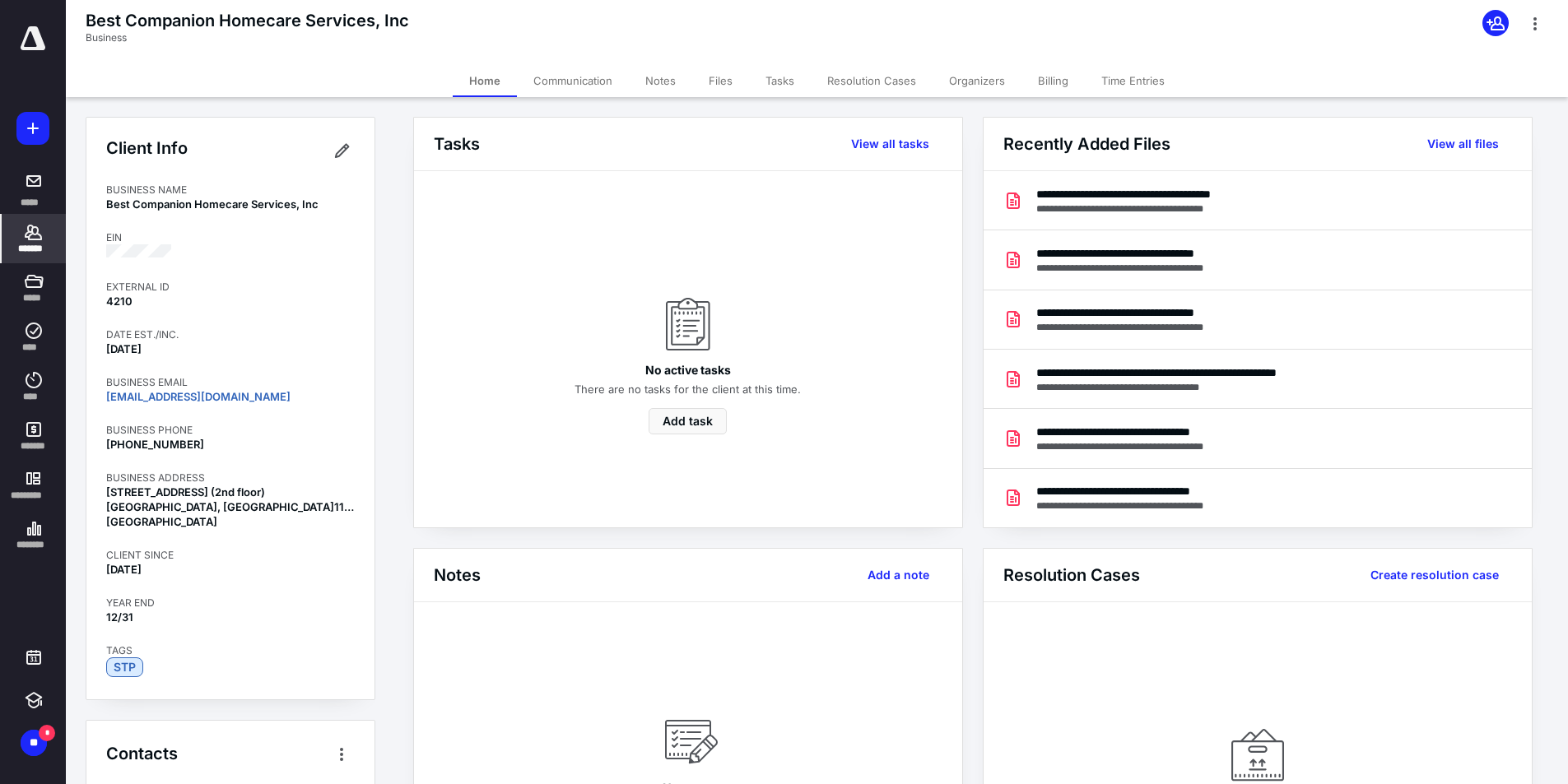 click on "Files" at bounding box center (720, 81) 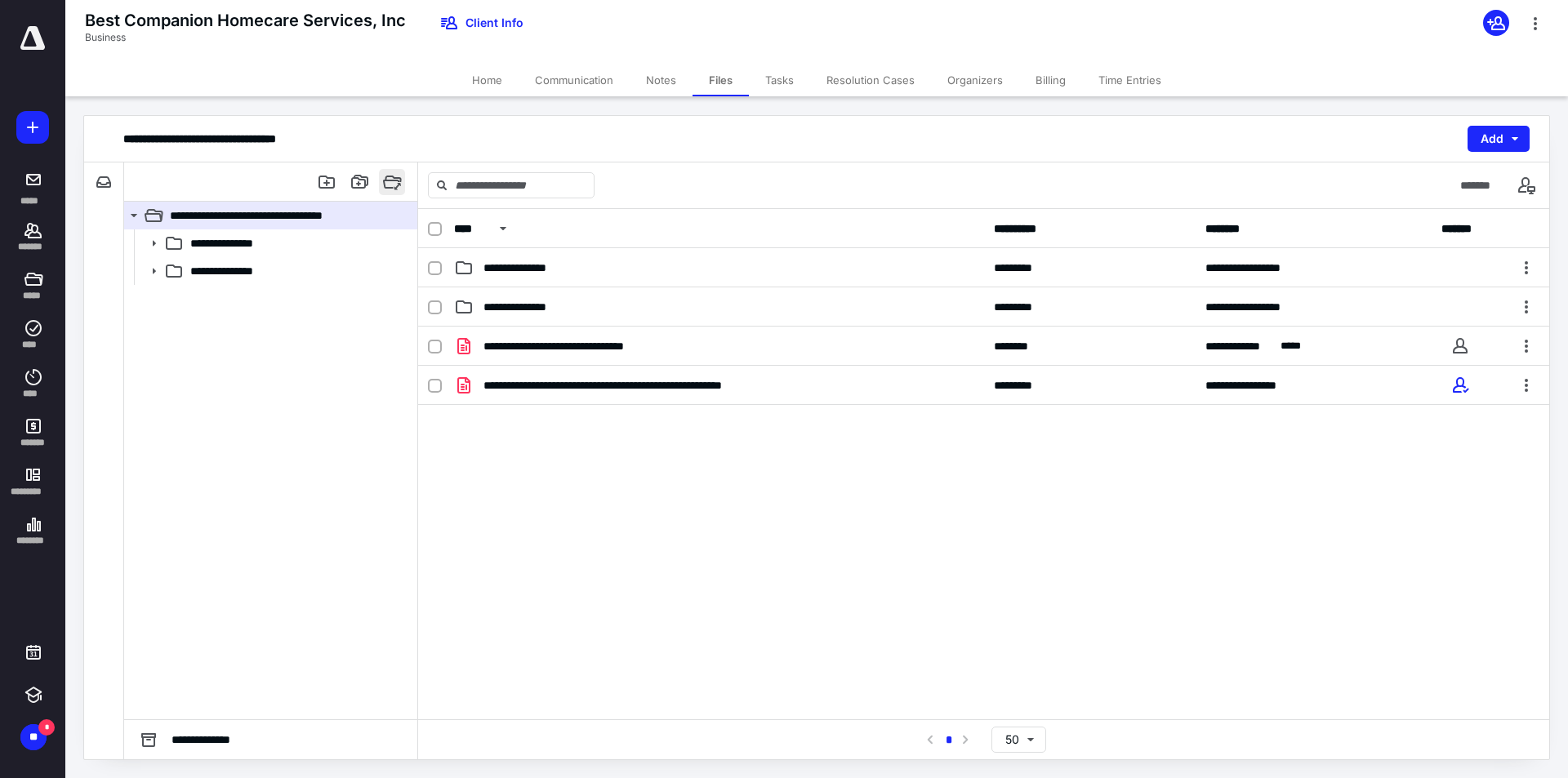 click at bounding box center (392, 182) 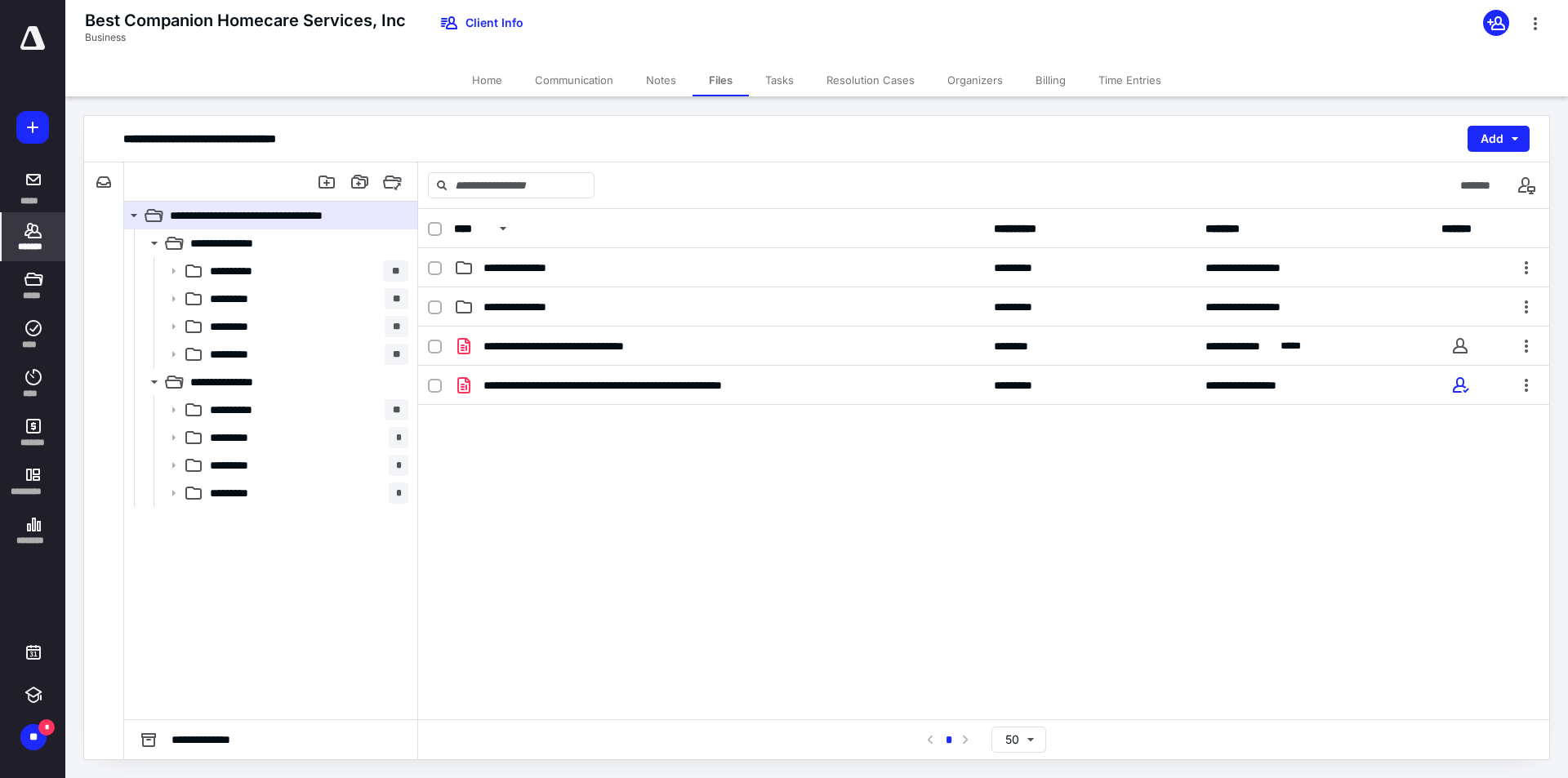 click 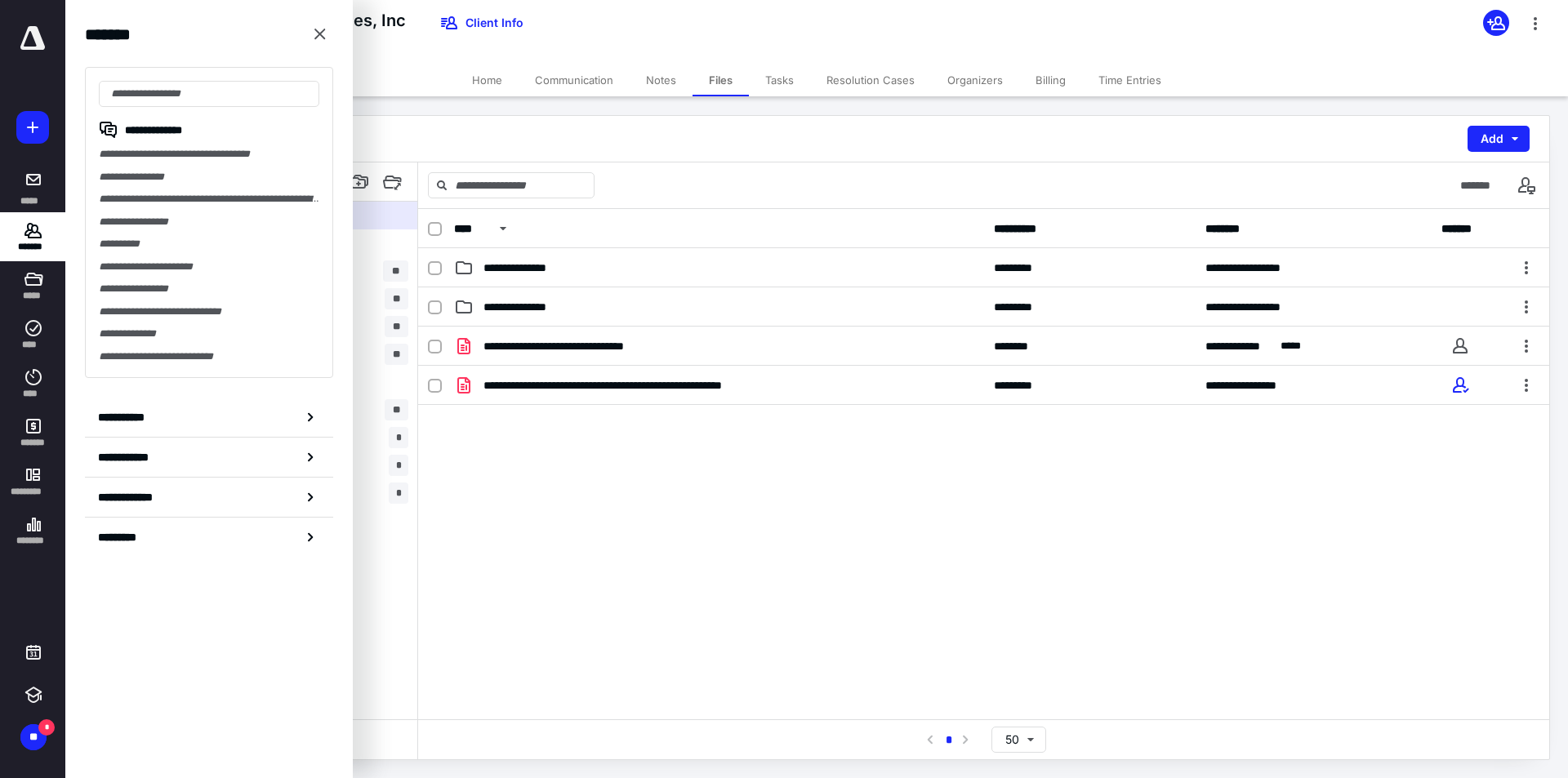click on "**********" at bounding box center (209, 199) 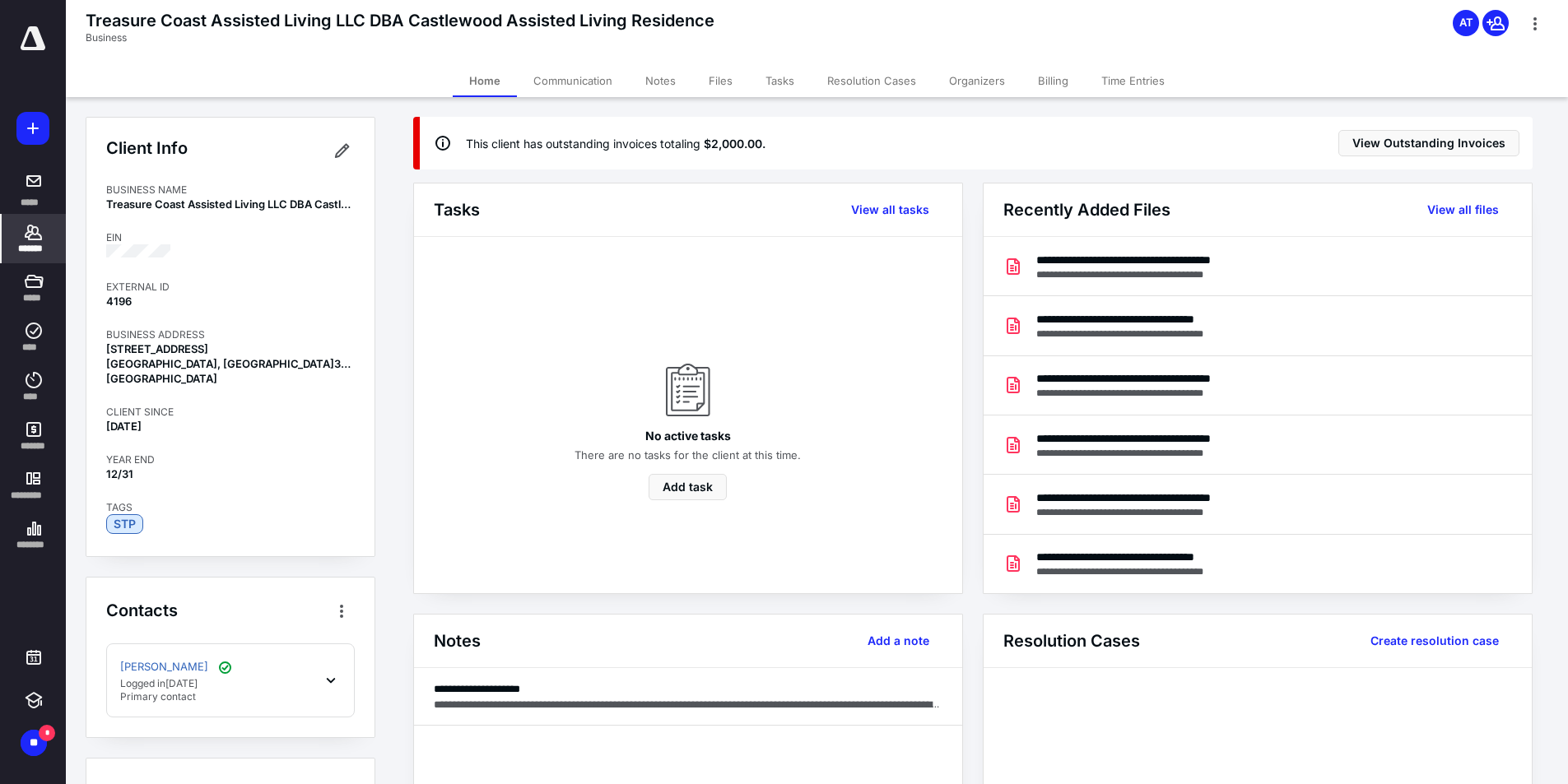 click on "Files" at bounding box center [720, 81] 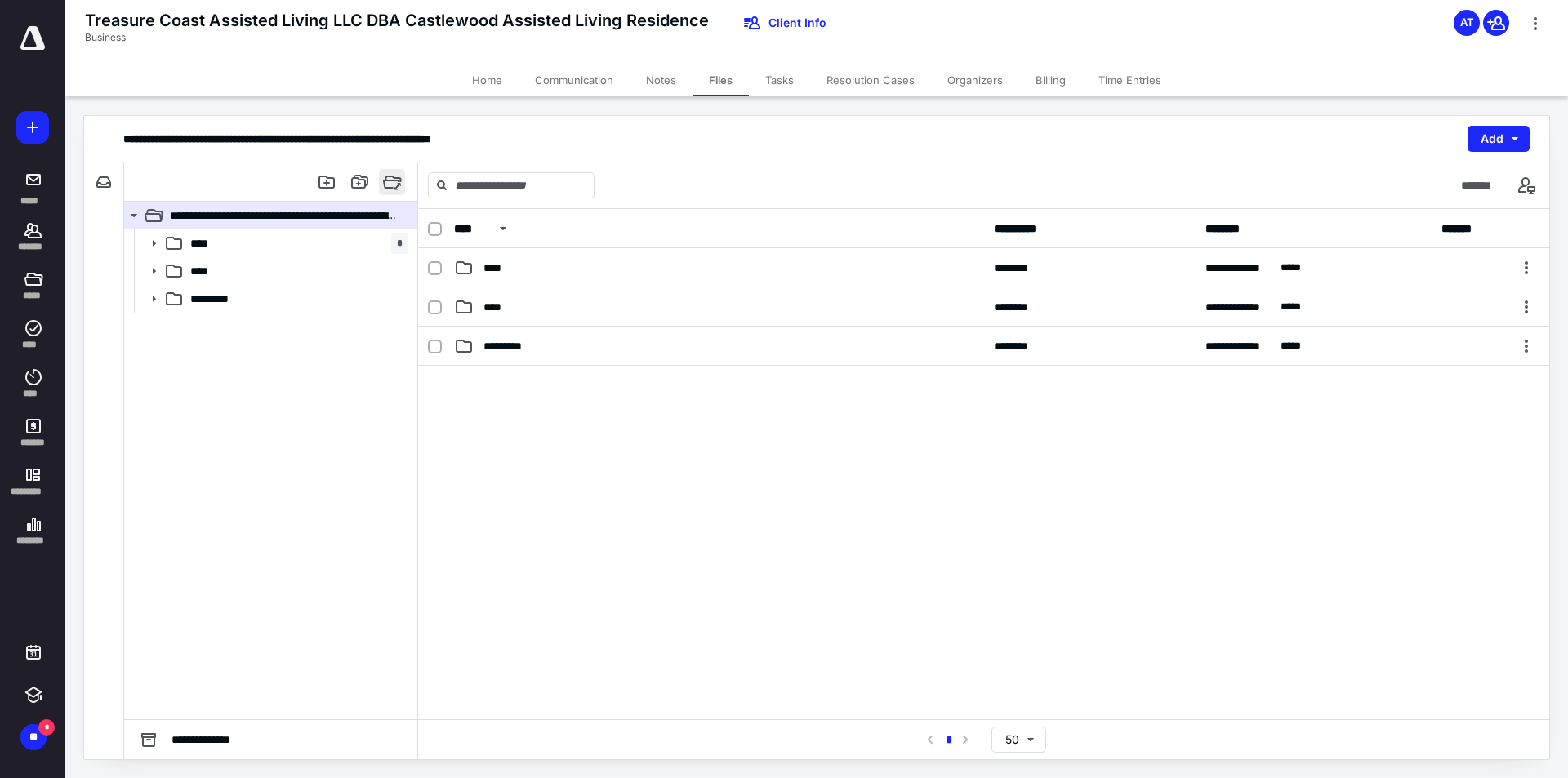 click at bounding box center [392, 182] 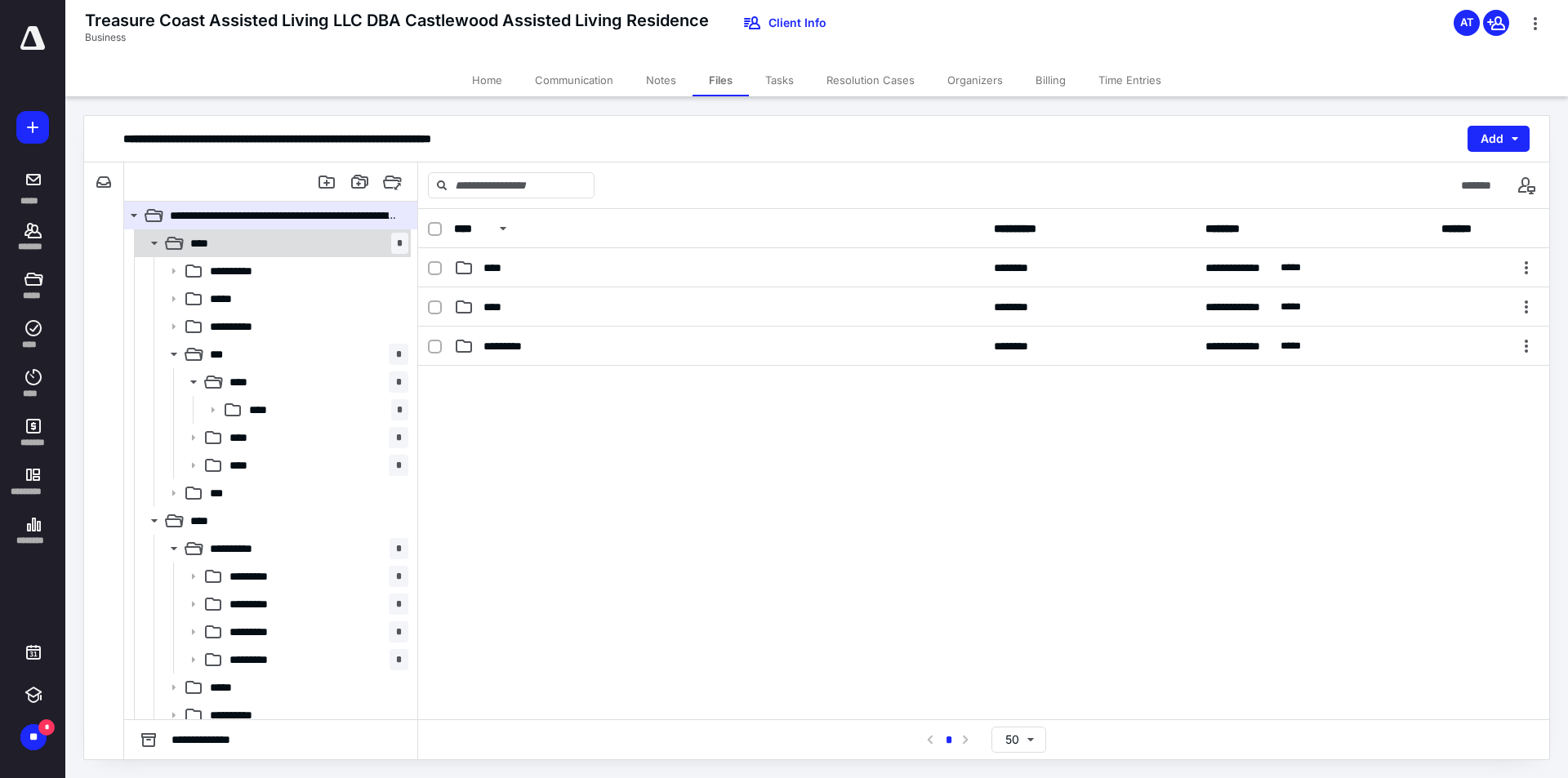 click on "**** *" at bounding box center (296, 243) 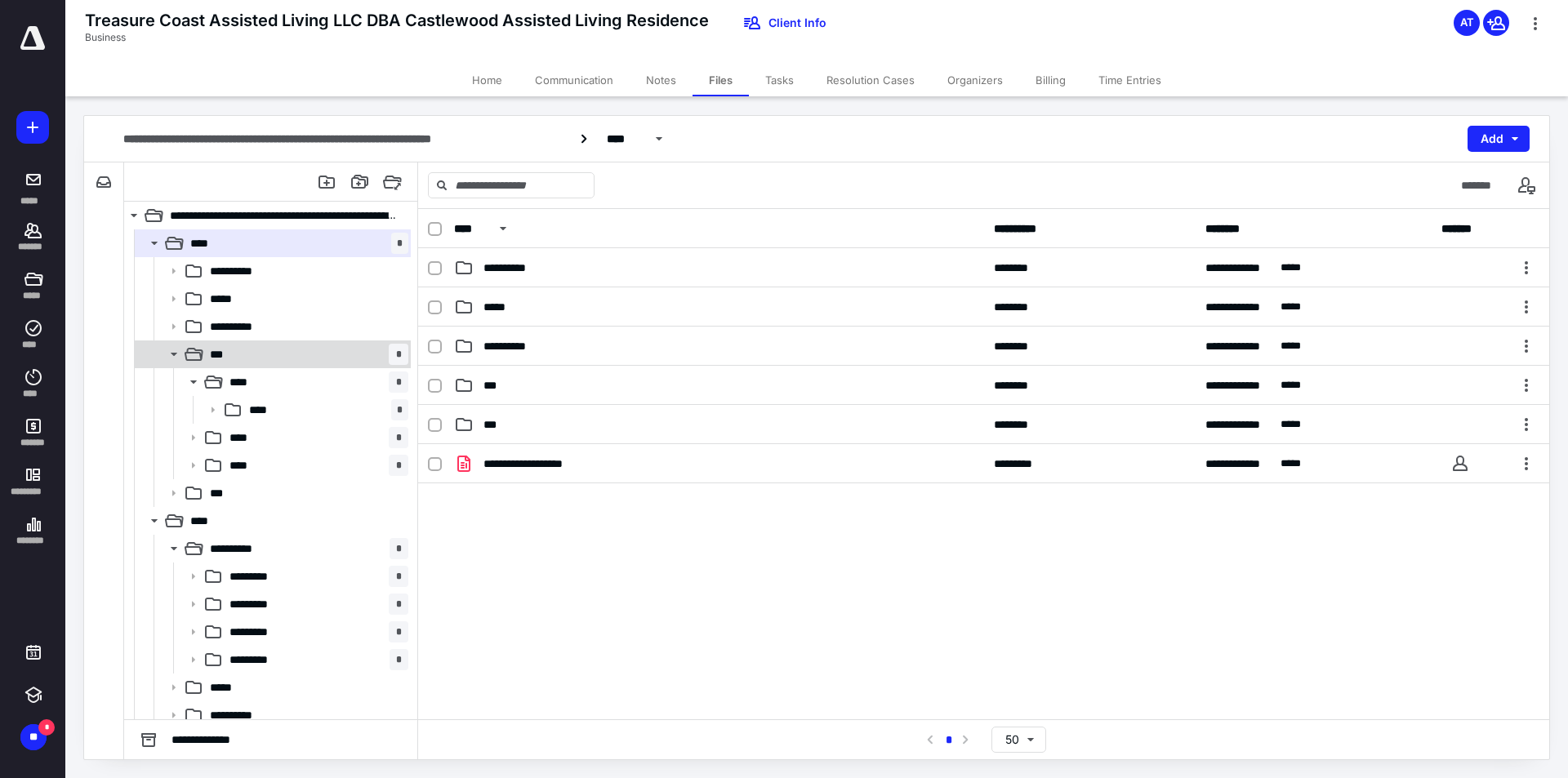 click on "*** *" at bounding box center (305, 354) 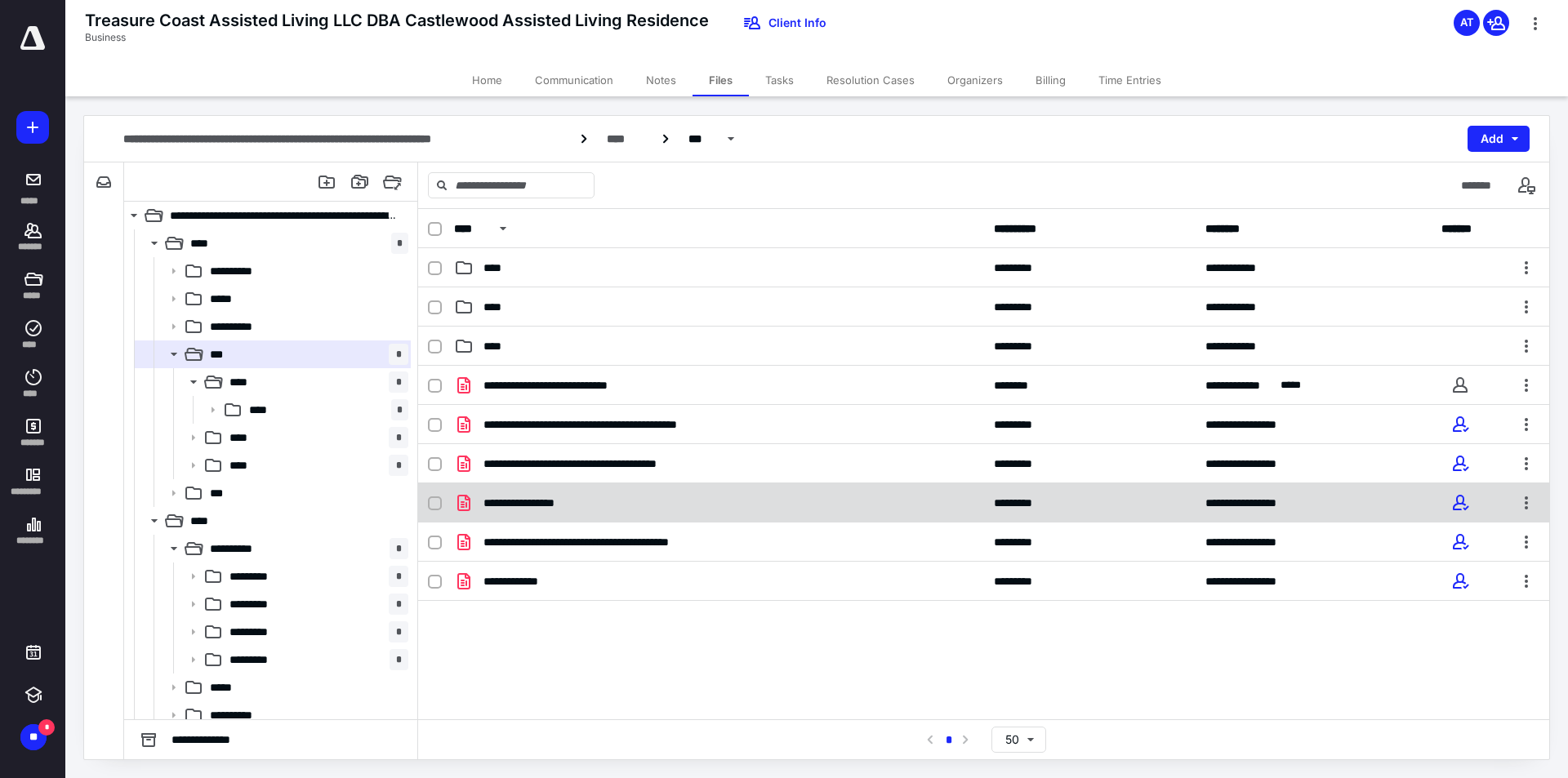 click on "**********" at bounding box center [983, 503] 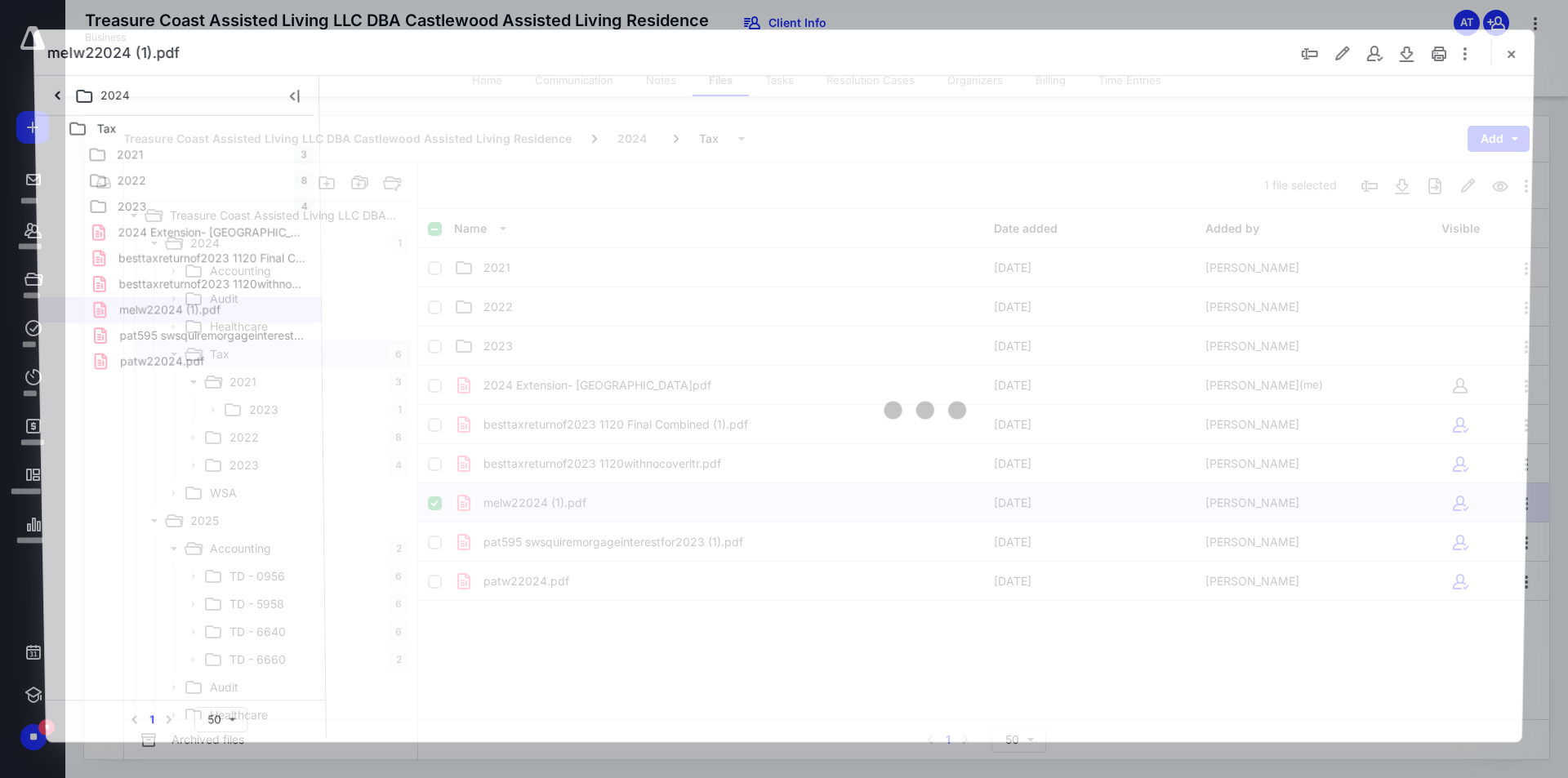 scroll, scrollTop: 0, scrollLeft: 0, axis: both 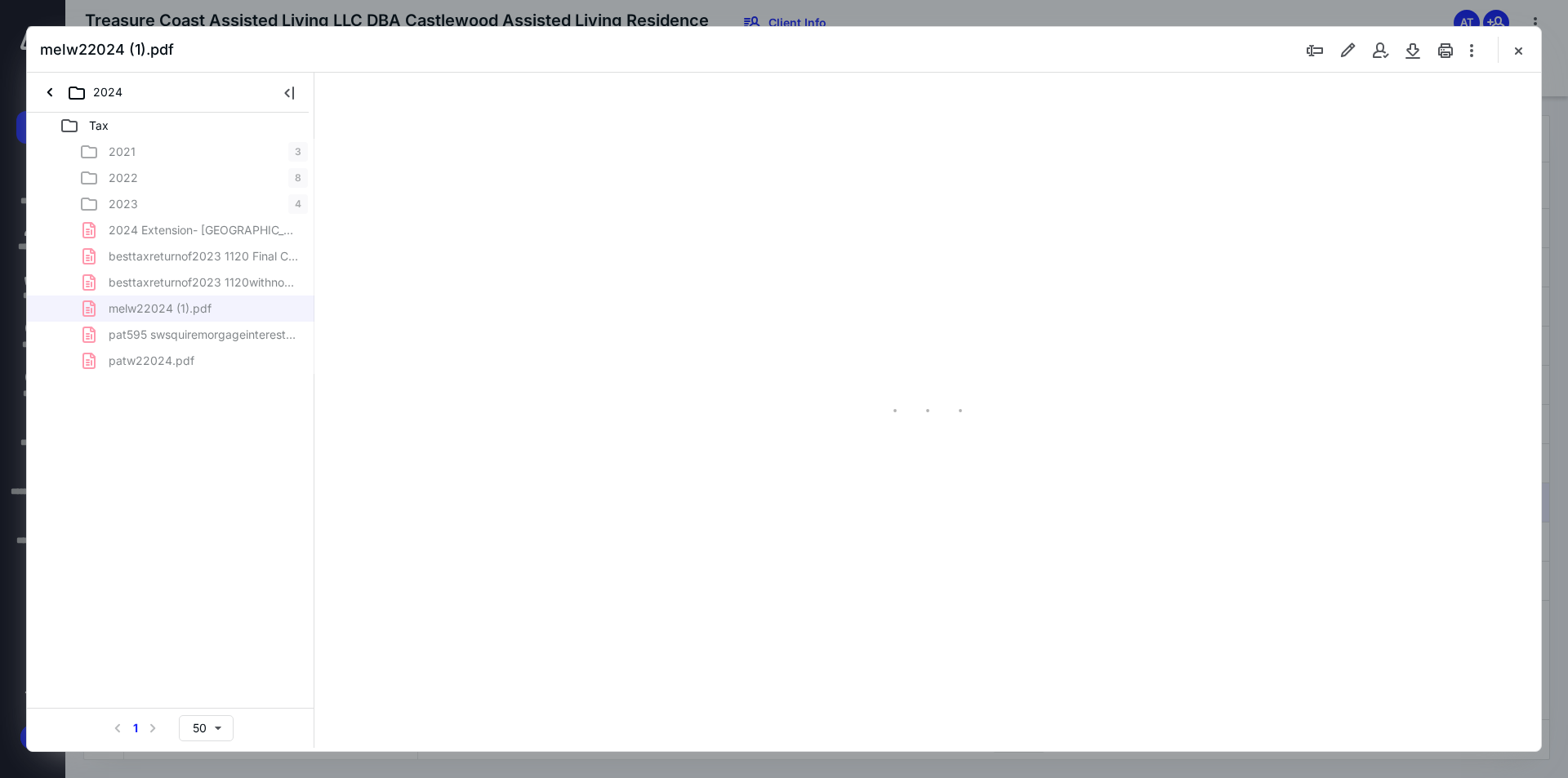 type on "95" 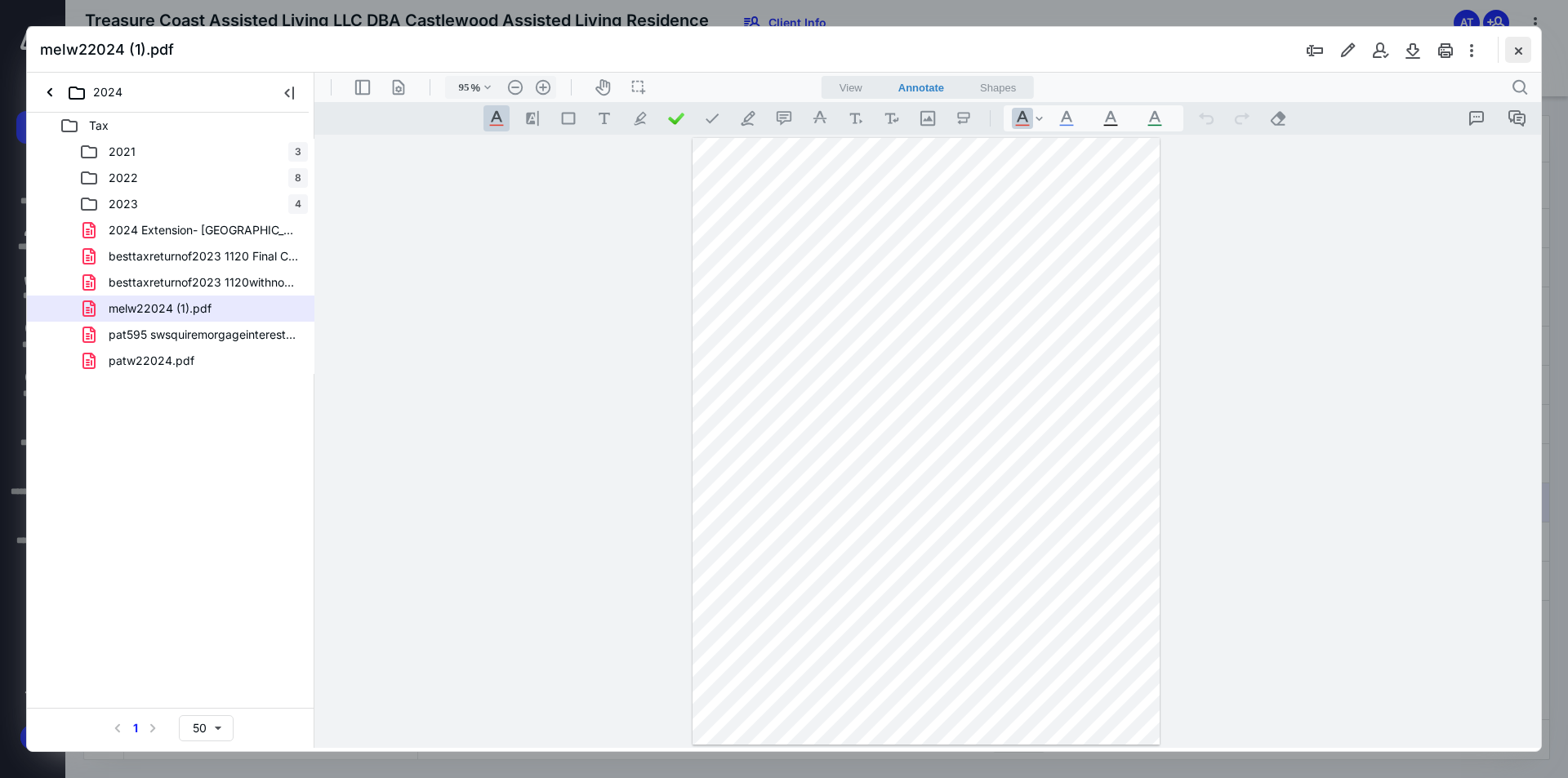 click at bounding box center (1518, 50) 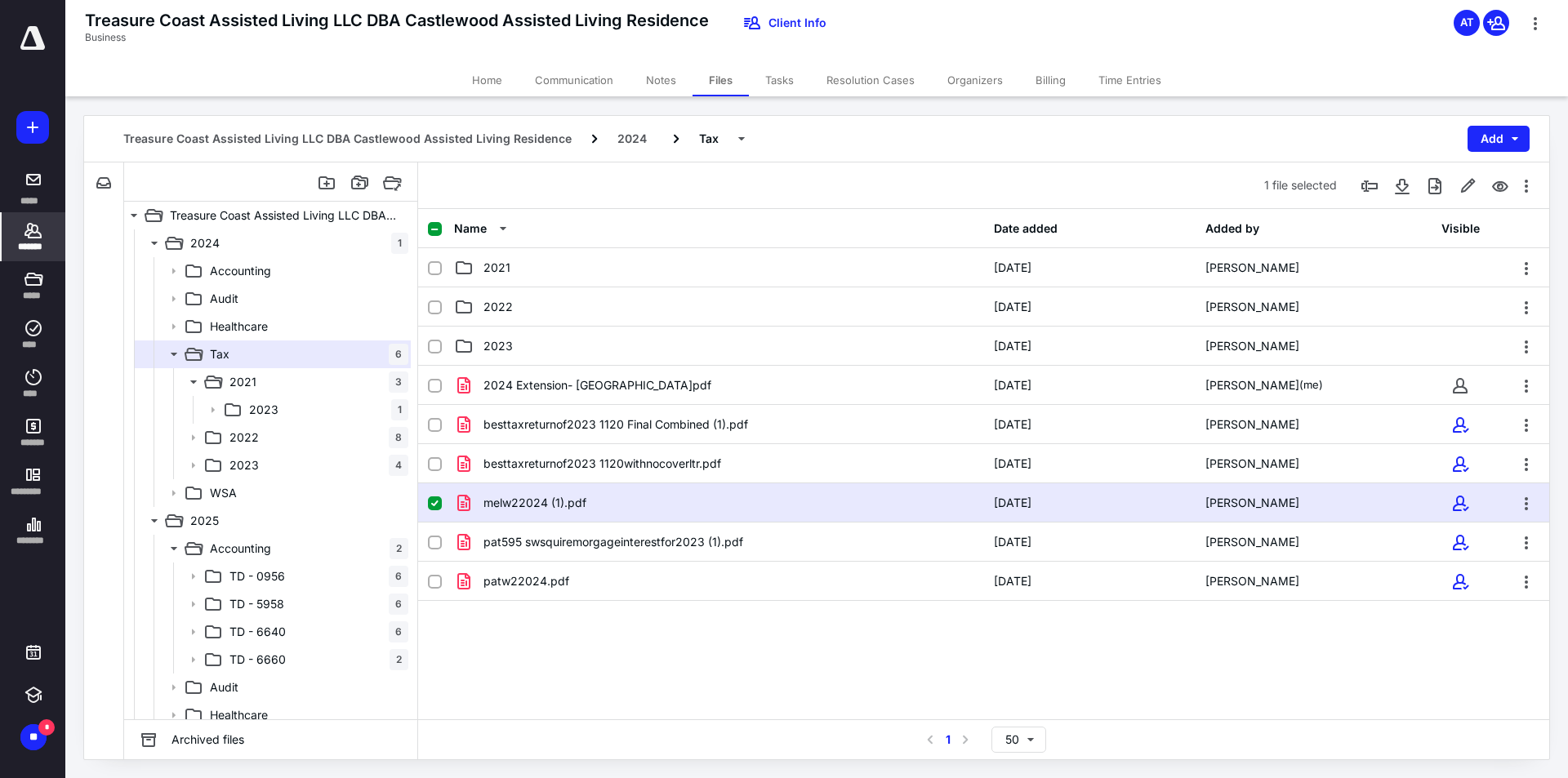 click on "*******" at bounding box center [33, 237] 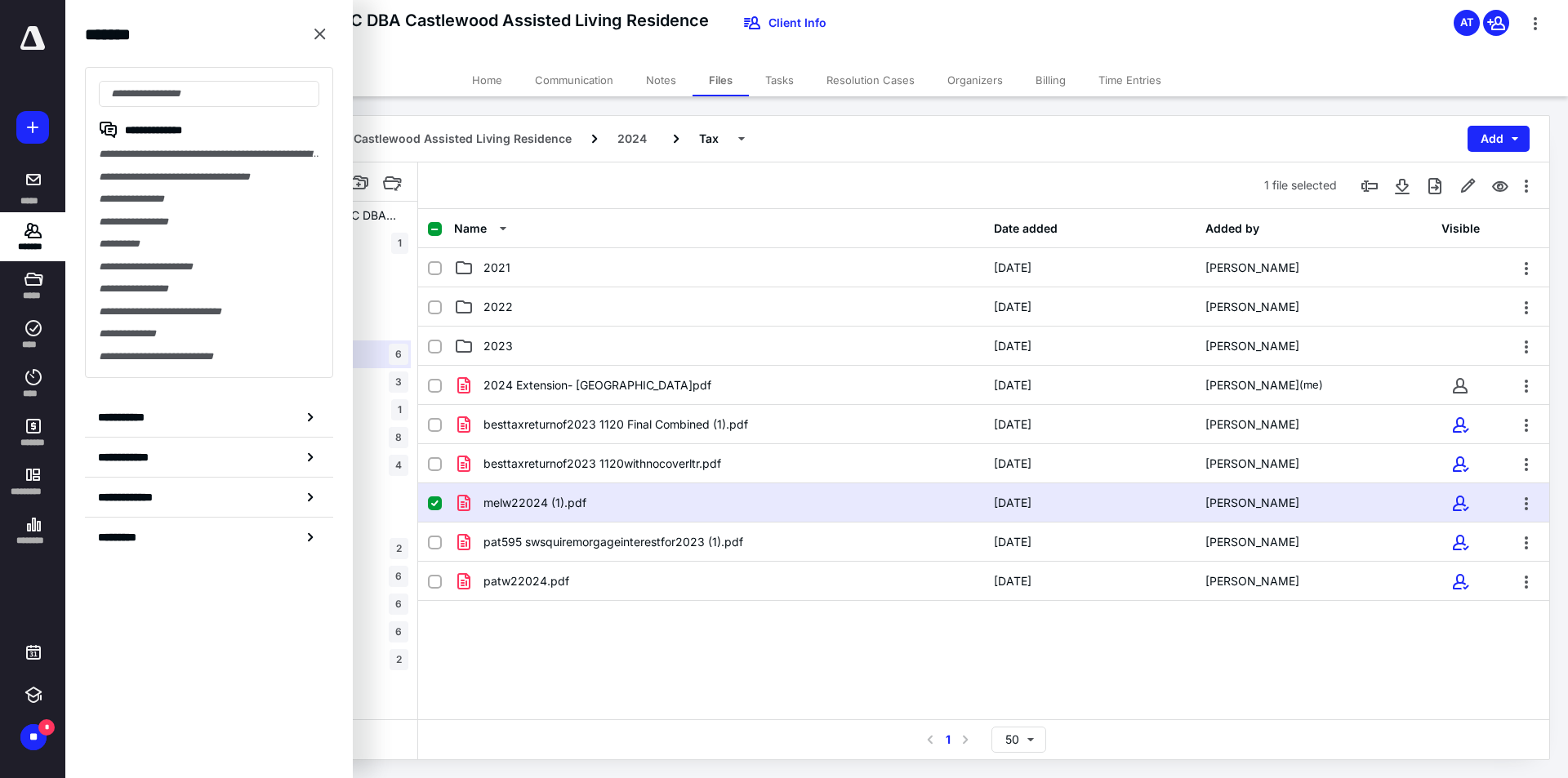 click on "**********" at bounding box center [209, 222] 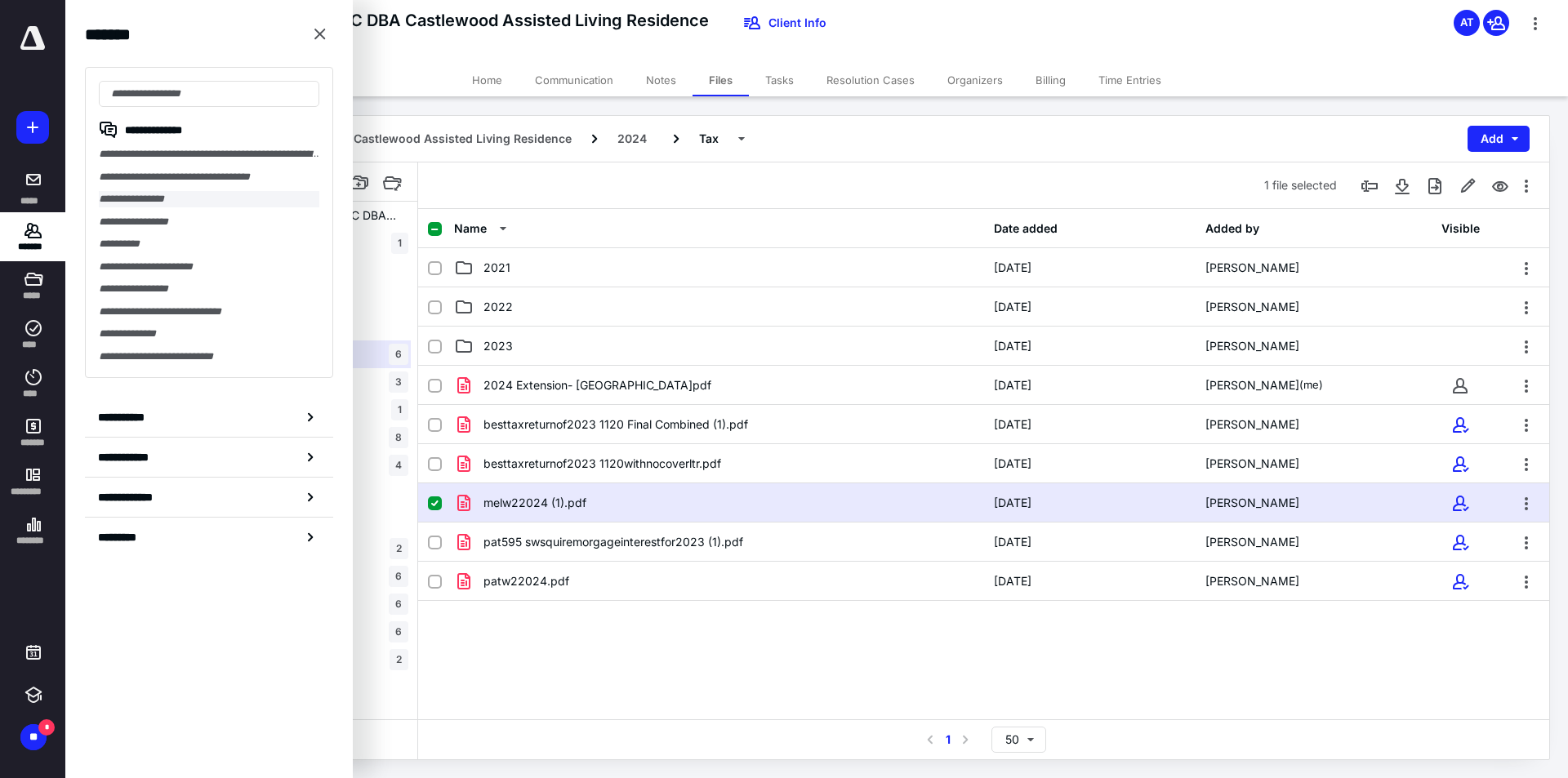 click on "**********" at bounding box center (209, 199) 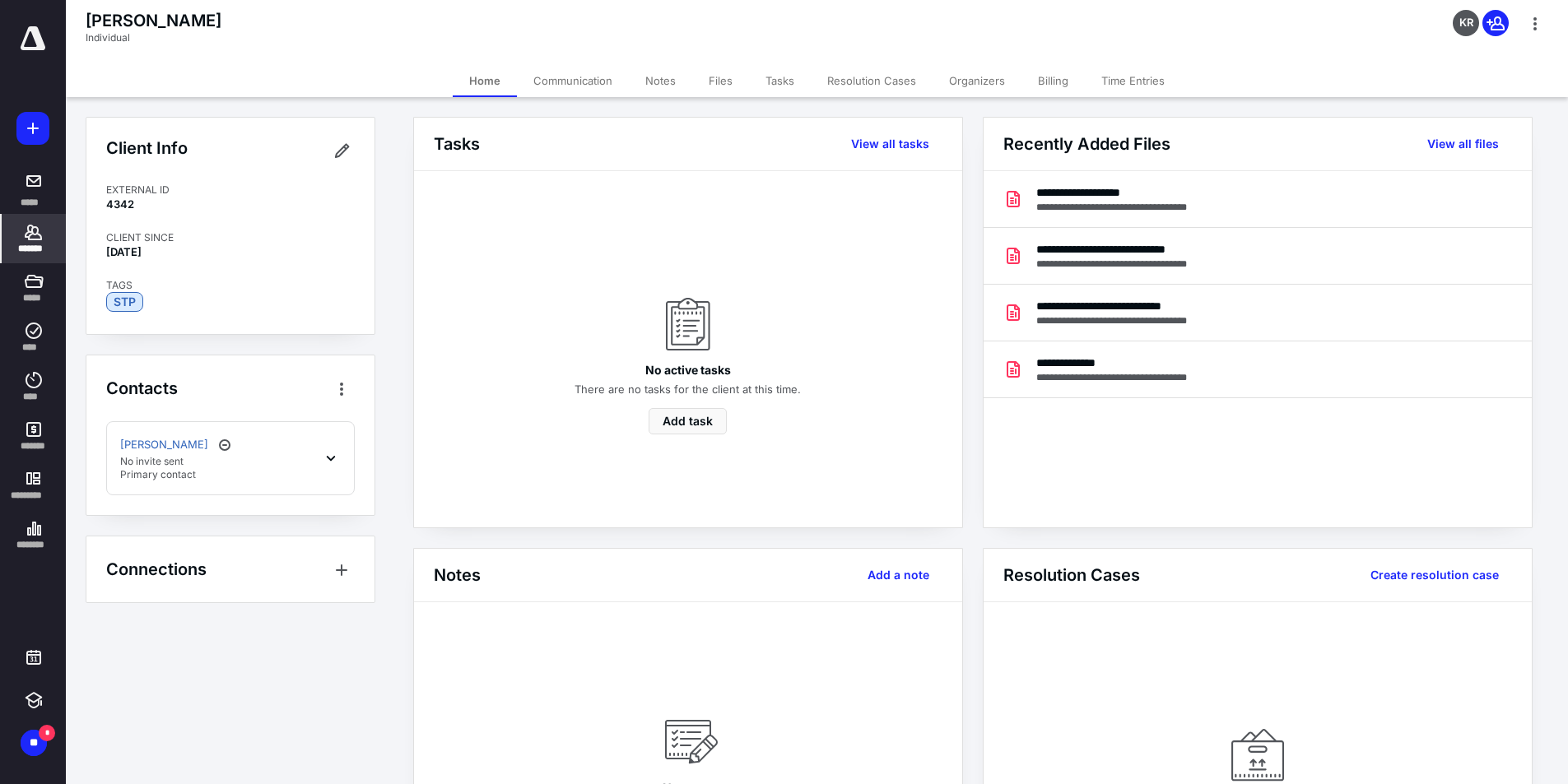 click on "Files" at bounding box center [720, 81] 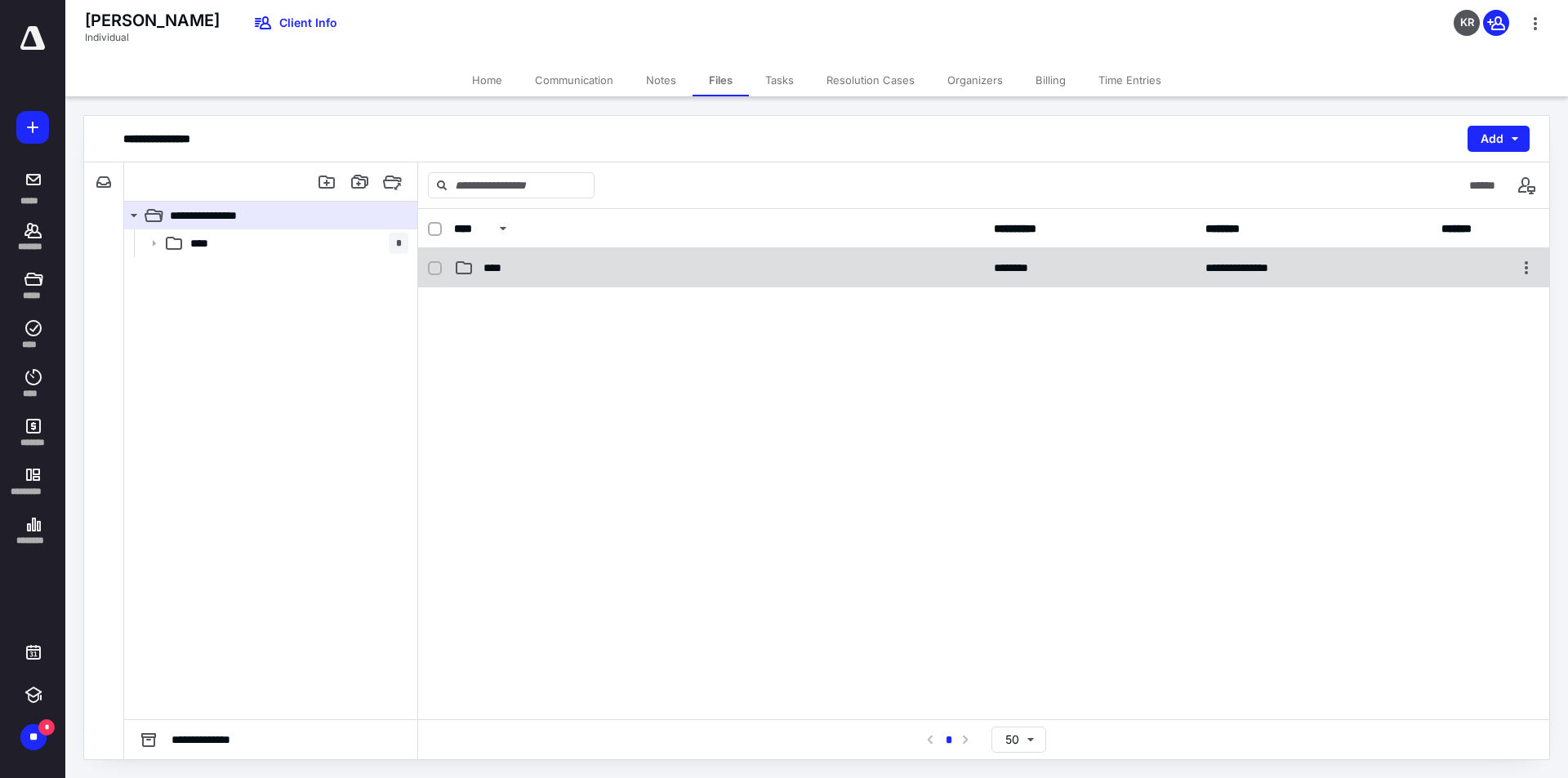 click on "****" at bounding box center (719, 268) 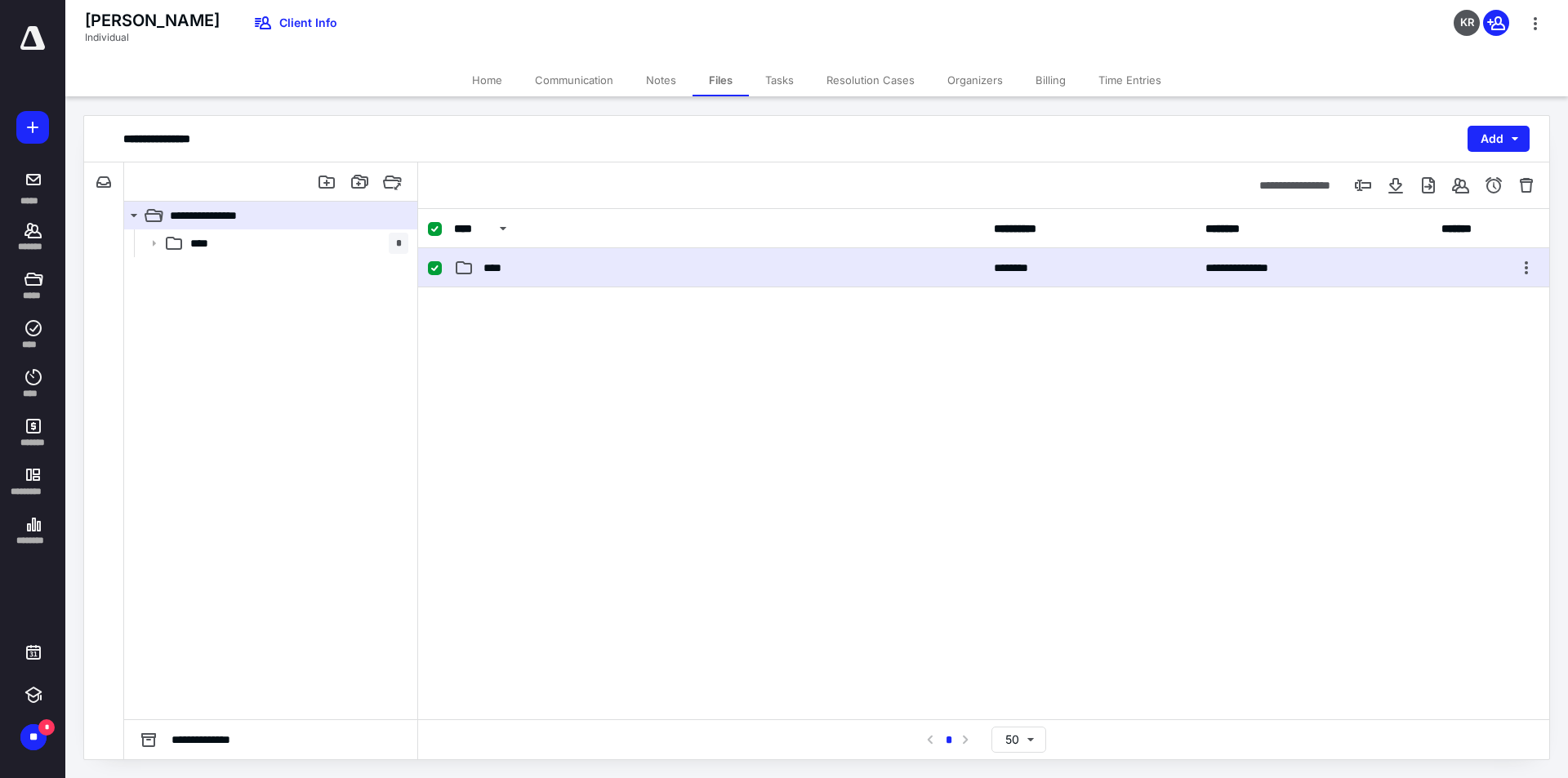 click on "****" at bounding box center (719, 268) 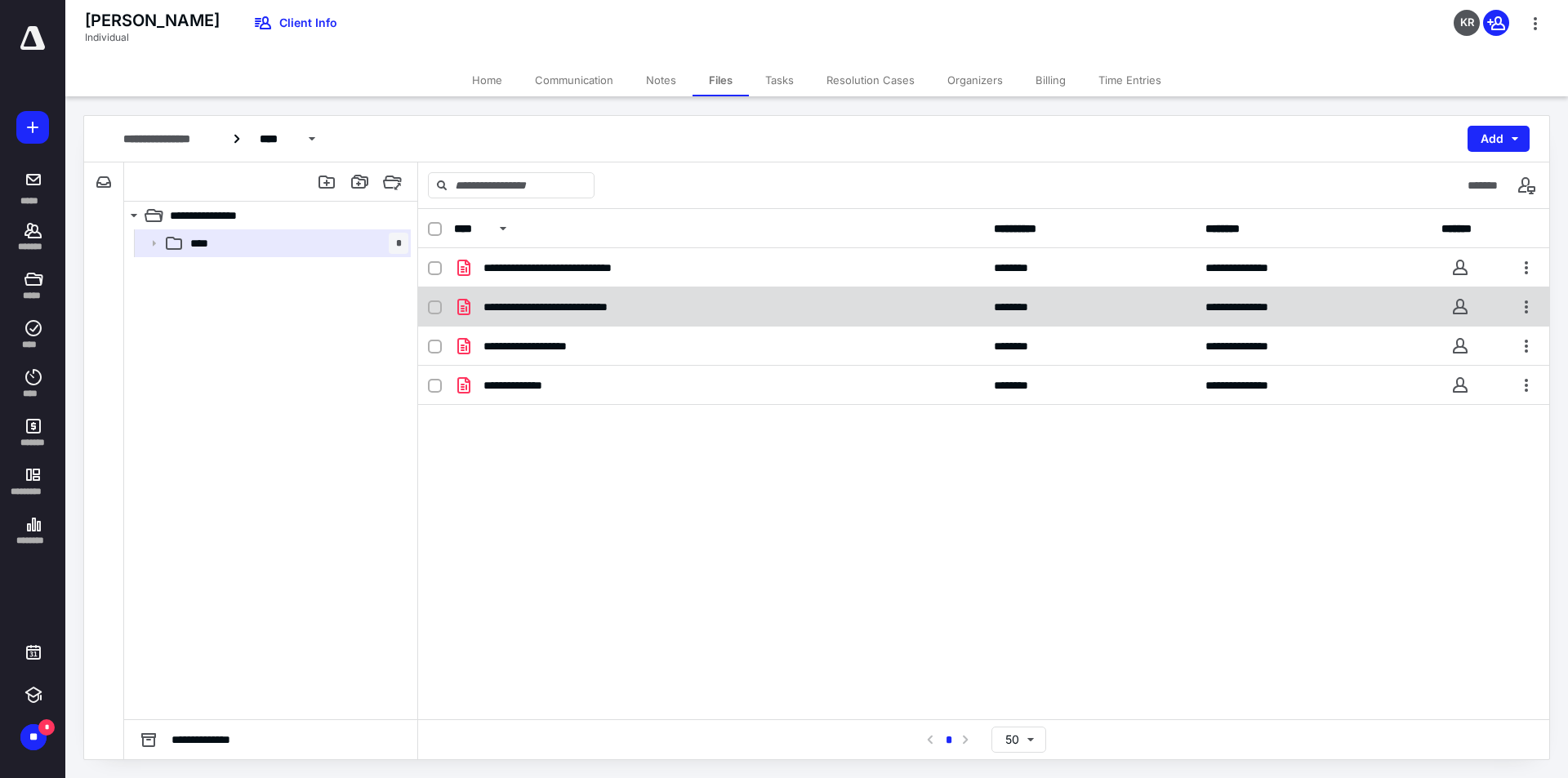 click on "**********" at bounding box center [569, 307] 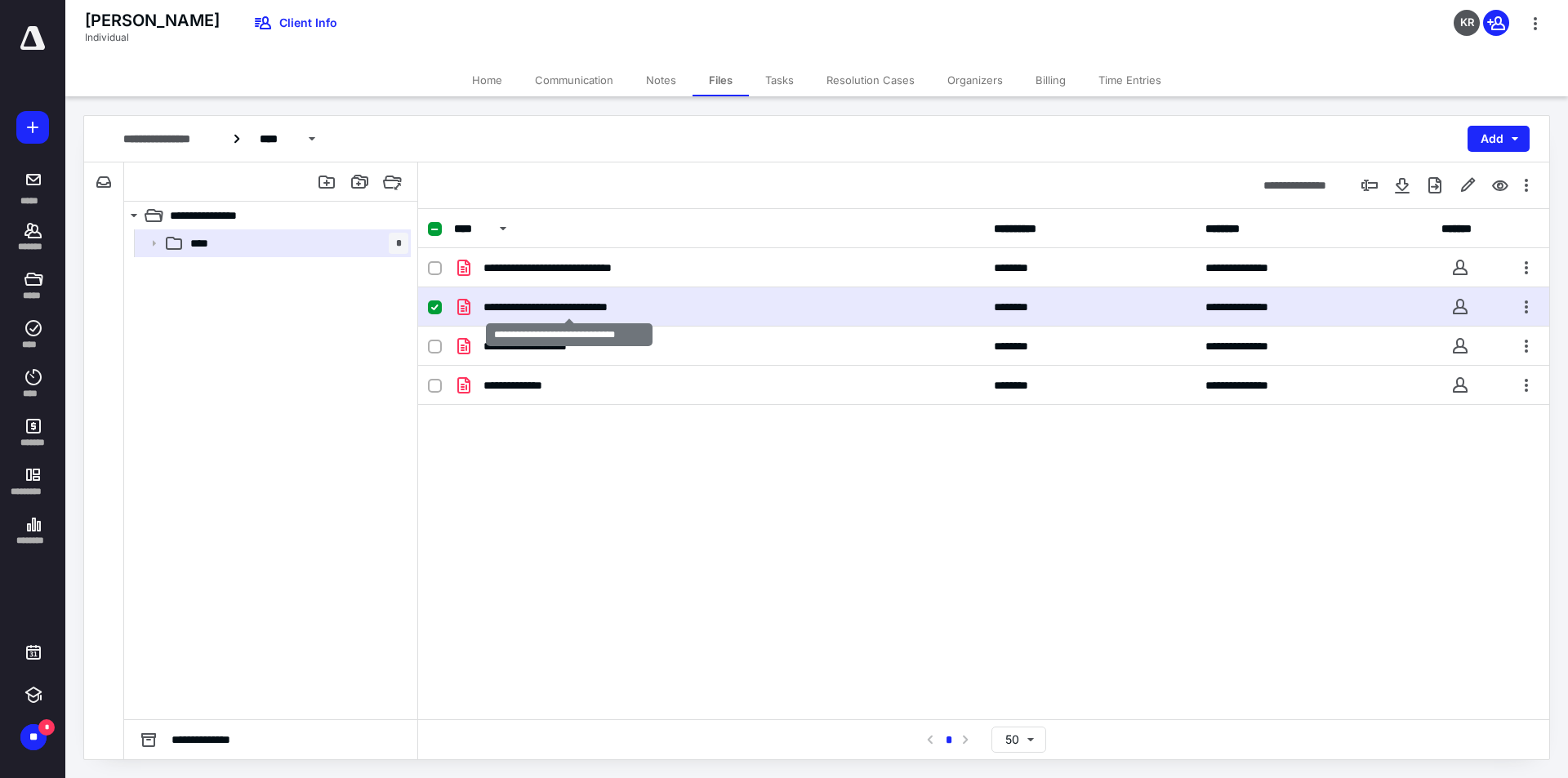 click on "**********" at bounding box center [569, 307] 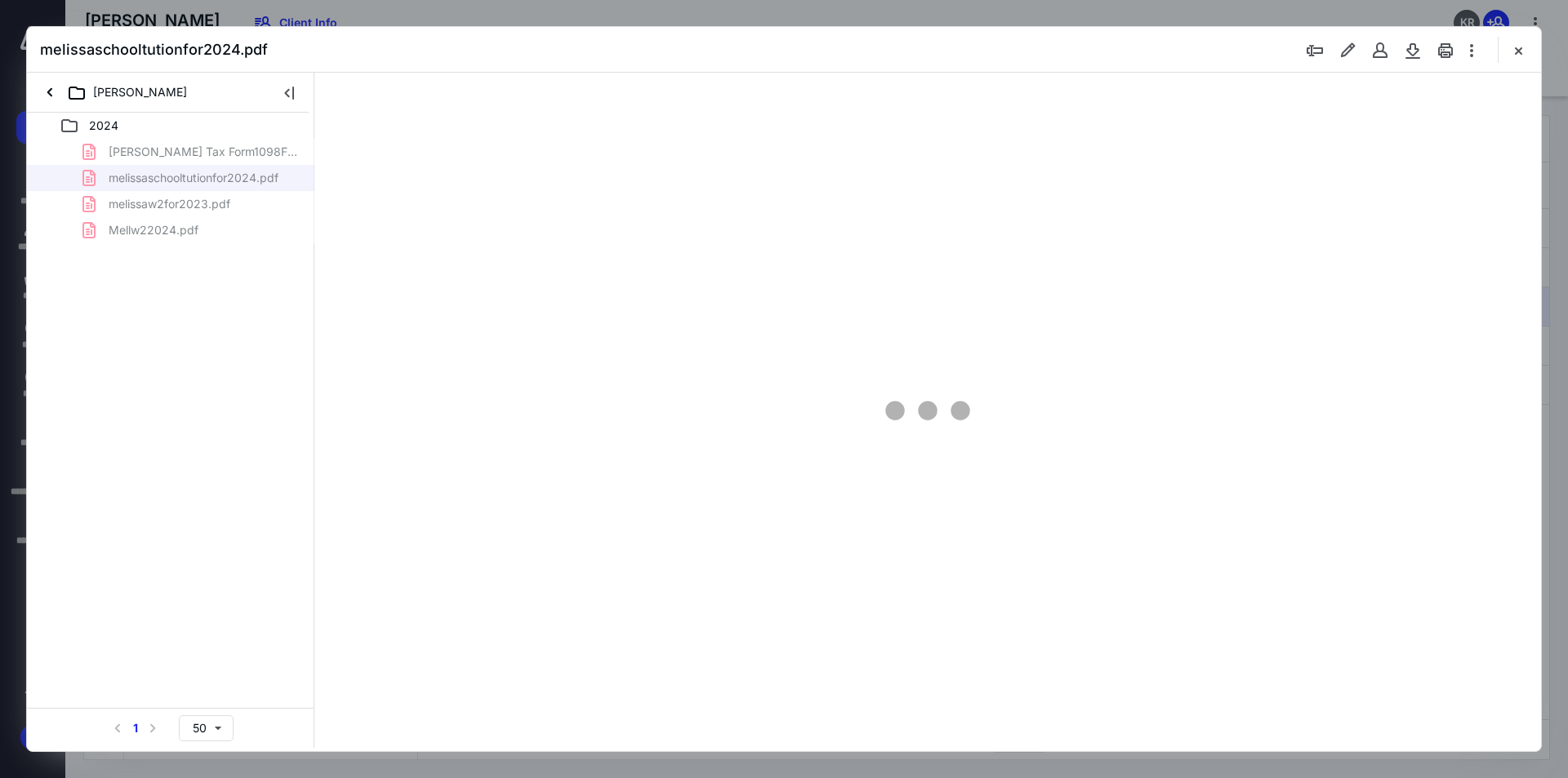 scroll, scrollTop: 0, scrollLeft: 0, axis: both 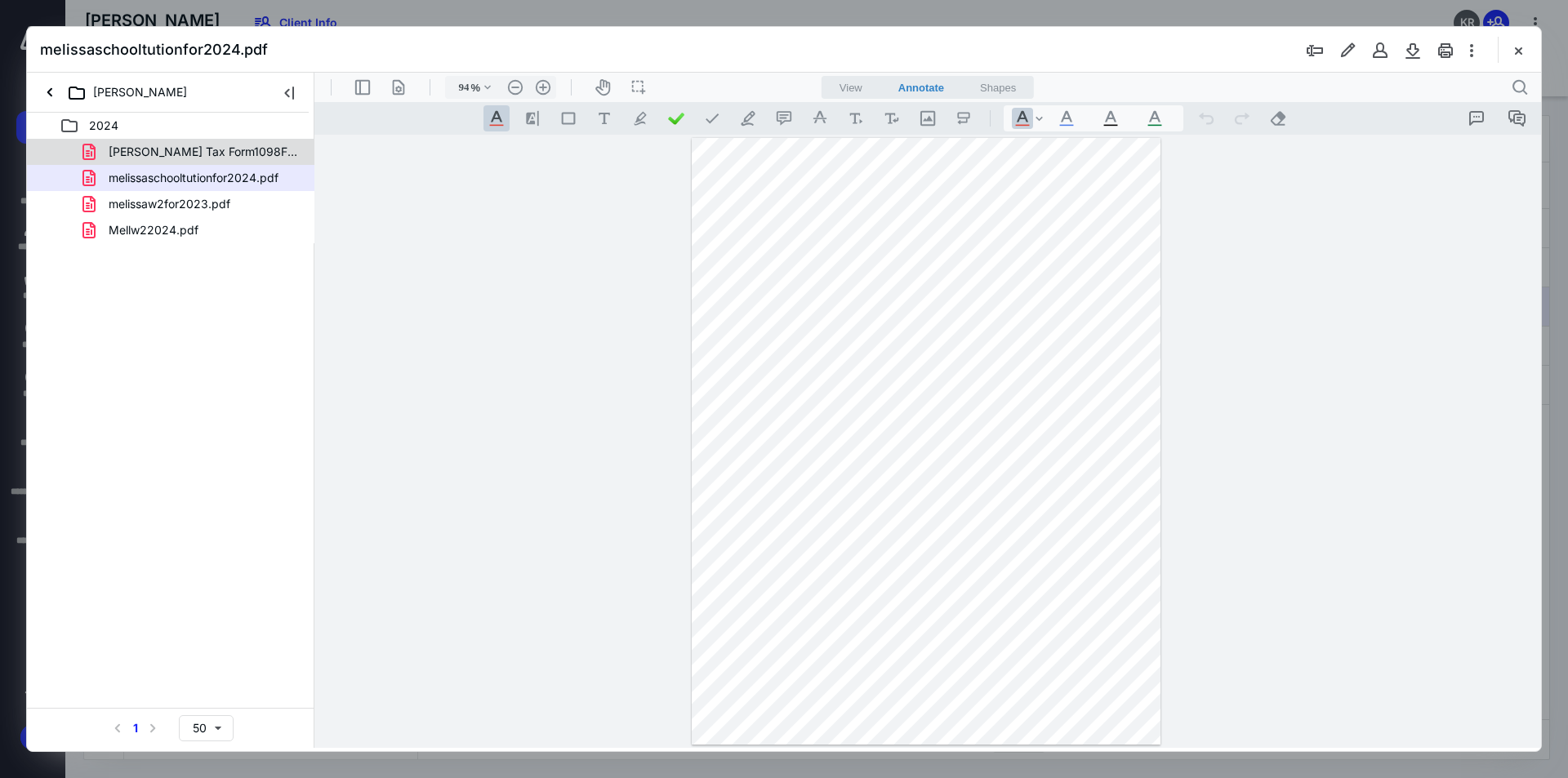 click on "[PERSON_NAME] Tax Form1098FORMAUA.pdf" at bounding box center (203, 152) 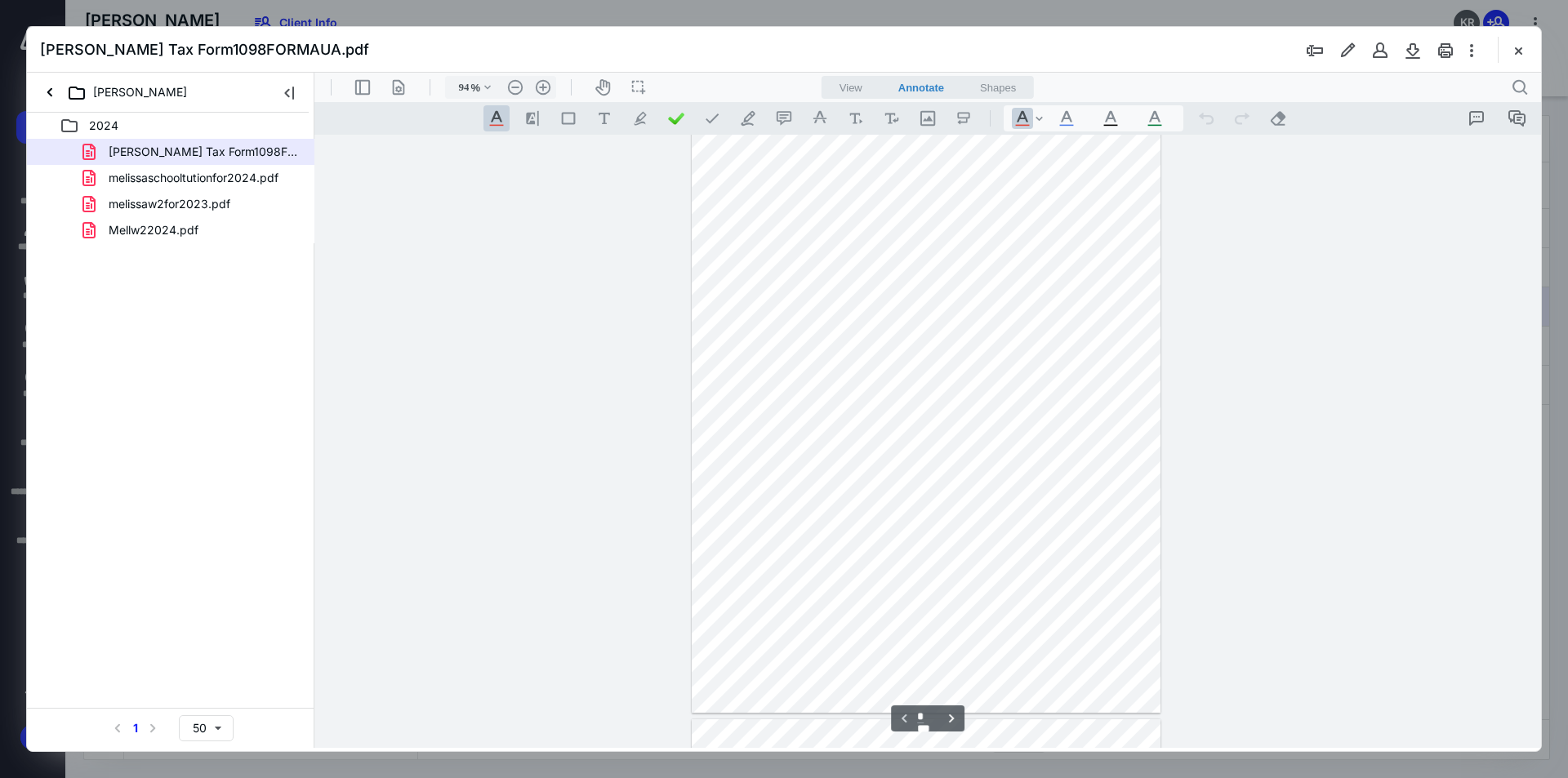 scroll, scrollTop: 0, scrollLeft: 0, axis: both 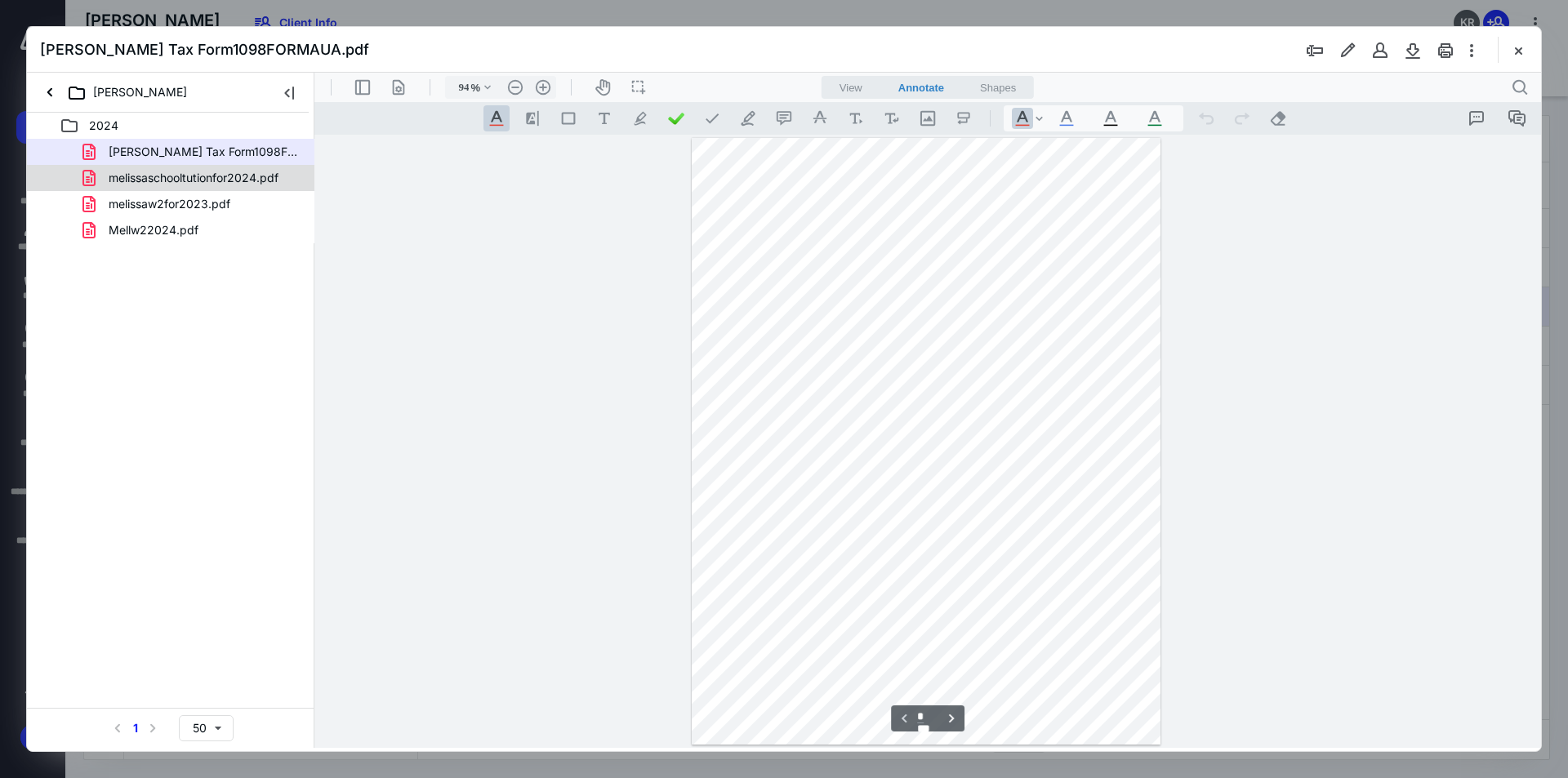 click on "melissaschooltutionfor2024.pdf" at bounding box center [194, 178] 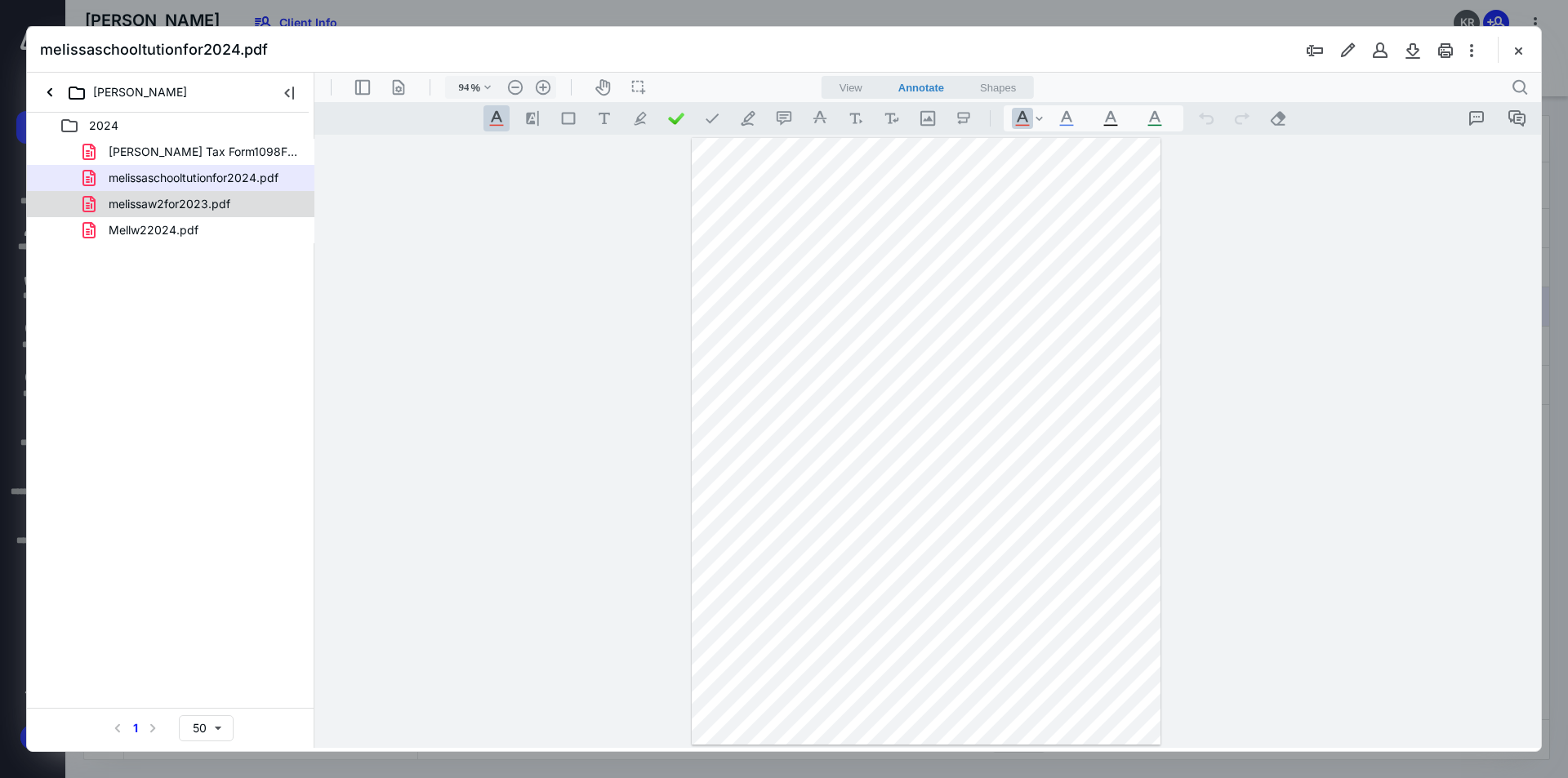 click on "melissaw2for2023.pdf" at bounding box center [169, 204] 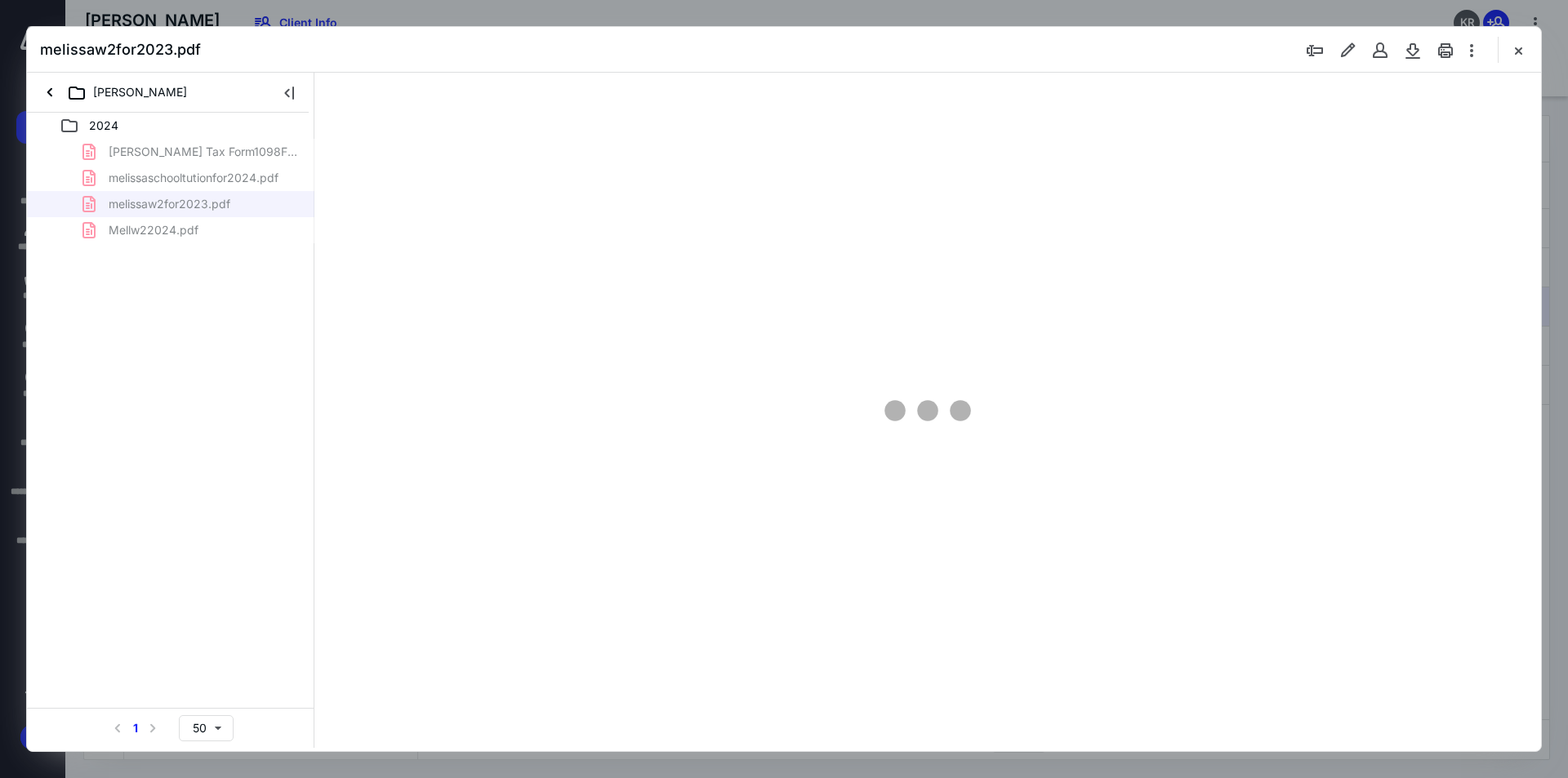 click on "[PERSON_NAME] Tax Form1098FORMAUA.pdf melissaschooltutionfor2024.pdf melissaw2for2023.pdf Mellw22024.pdf" at bounding box center [171, 191] 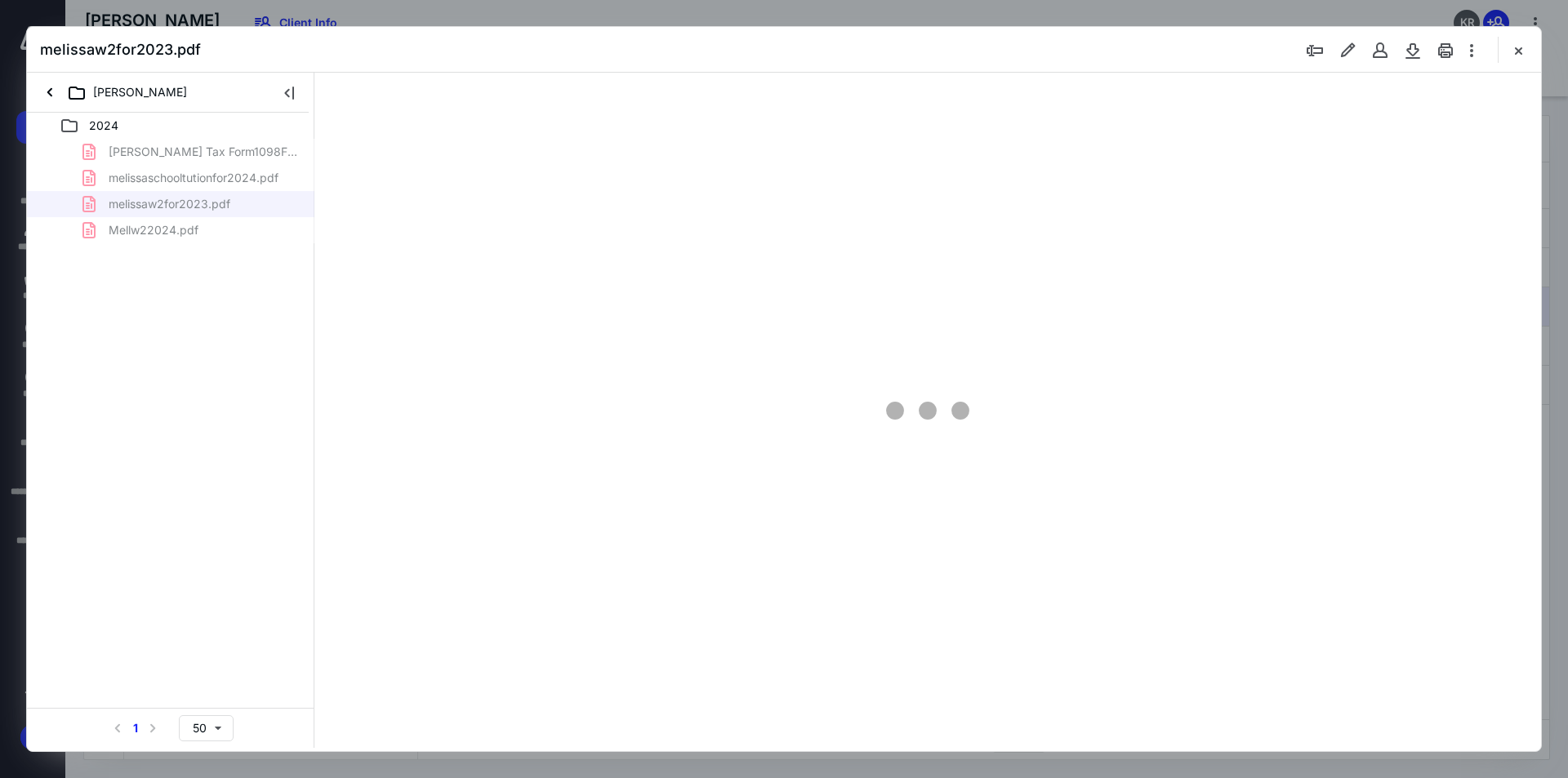 scroll, scrollTop: 65, scrollLeft: 0, axis: vertical 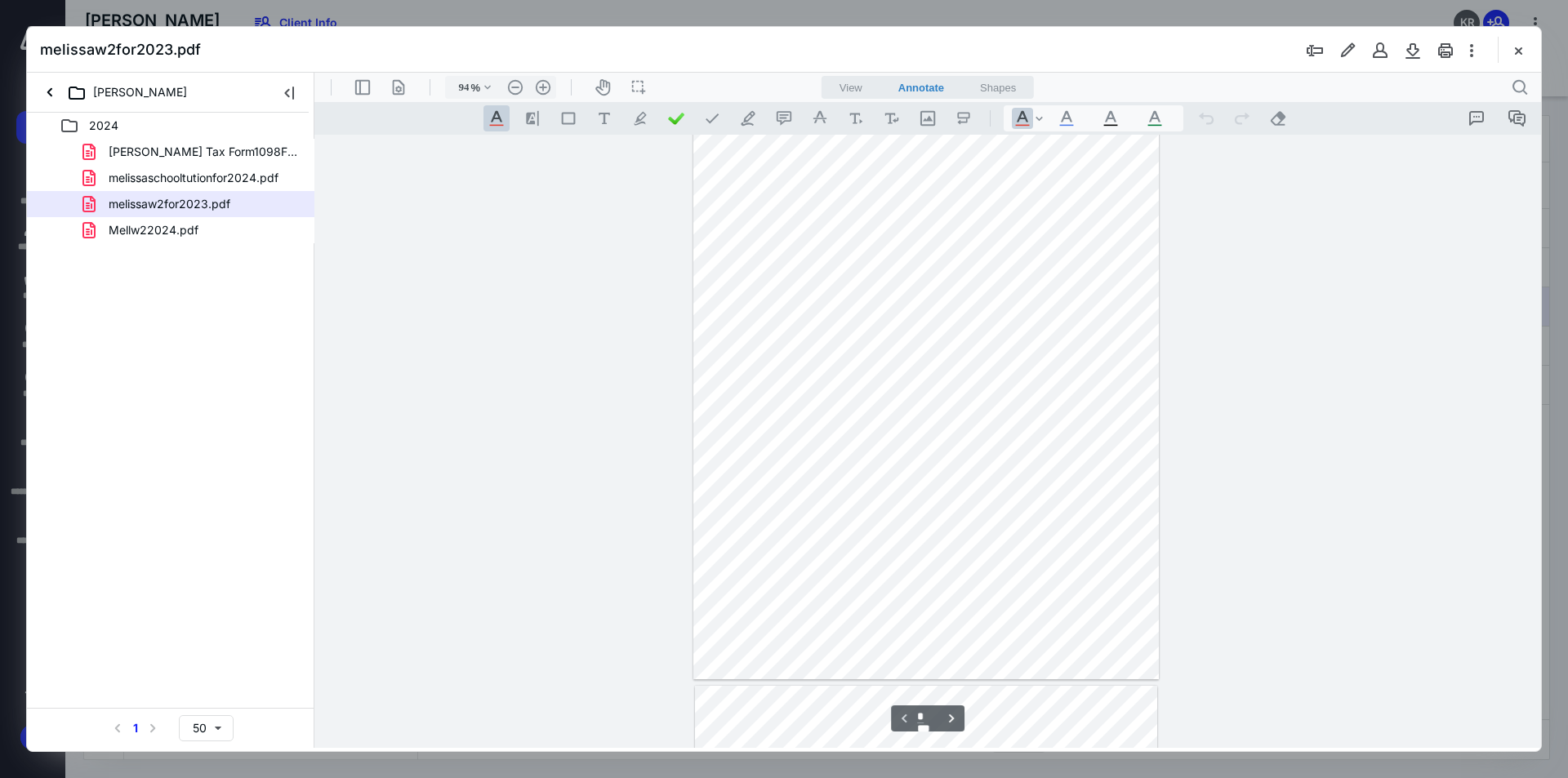 click on "Mellw22024.pdf" at bounding box center (194, 230) 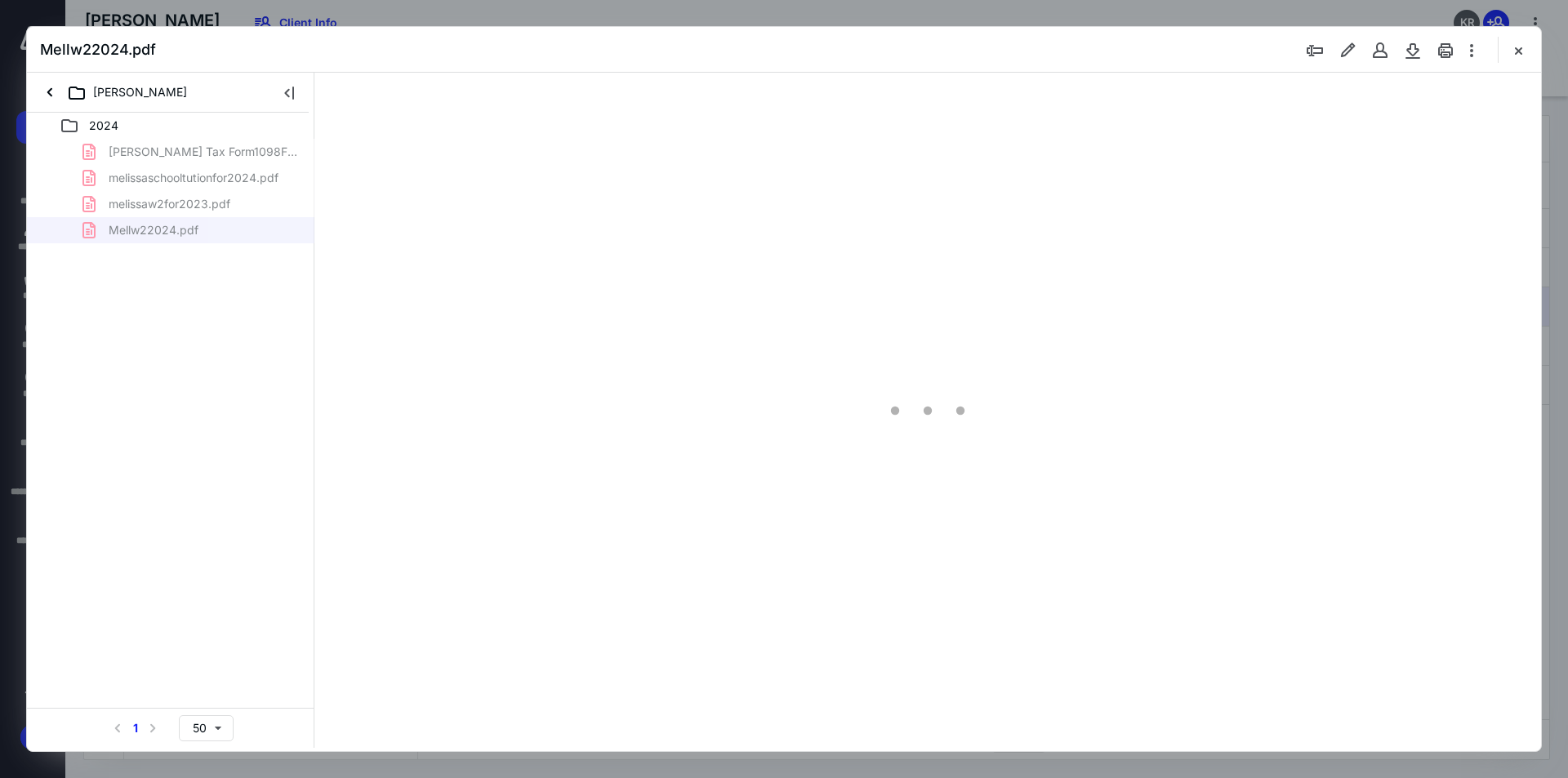 scroll, scrollTop: 0, scrollLeft: 0, axis: both 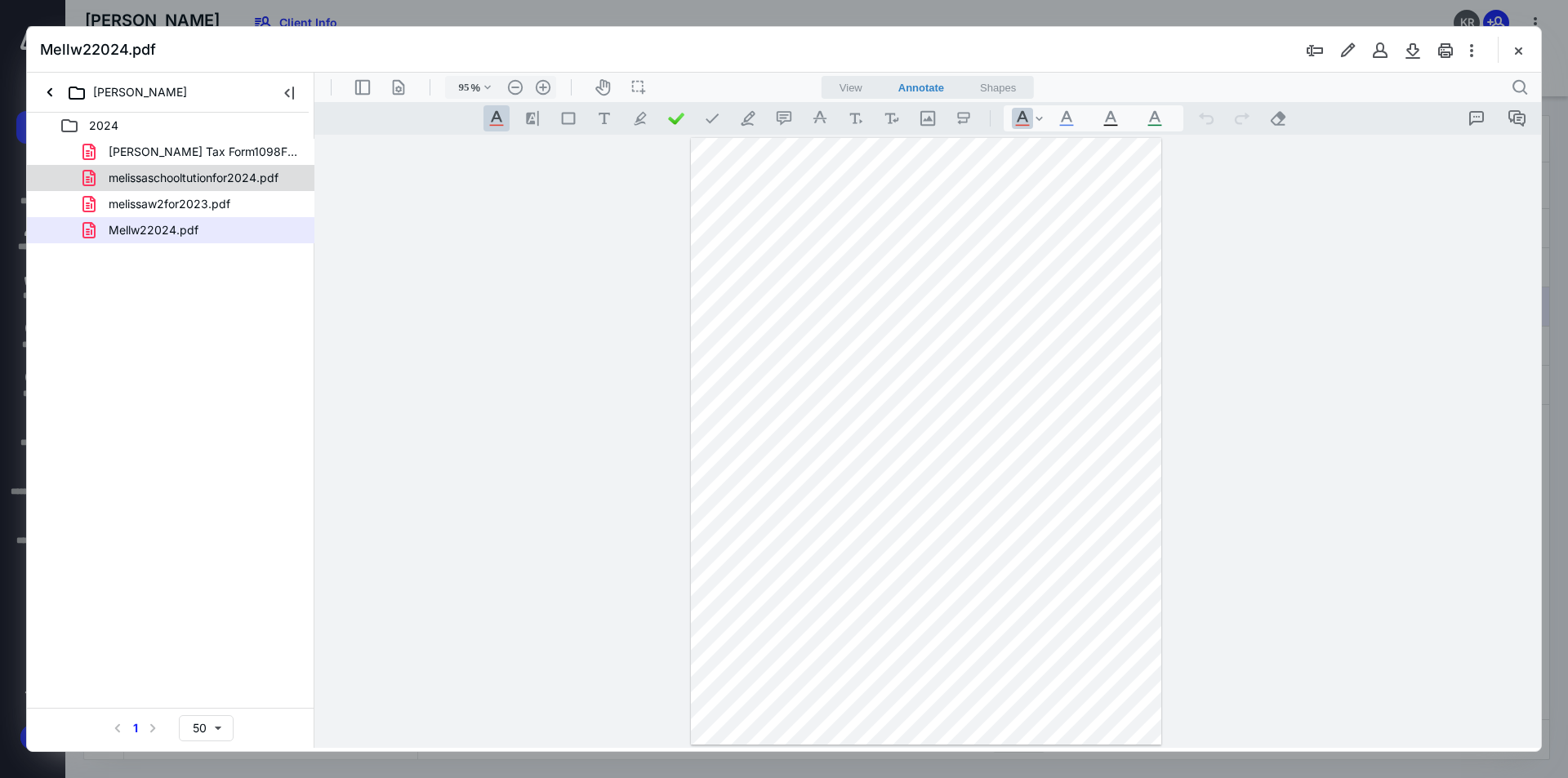 click on "melissaschooltutionfor2024.pdf" at bounding box center [194, 178] 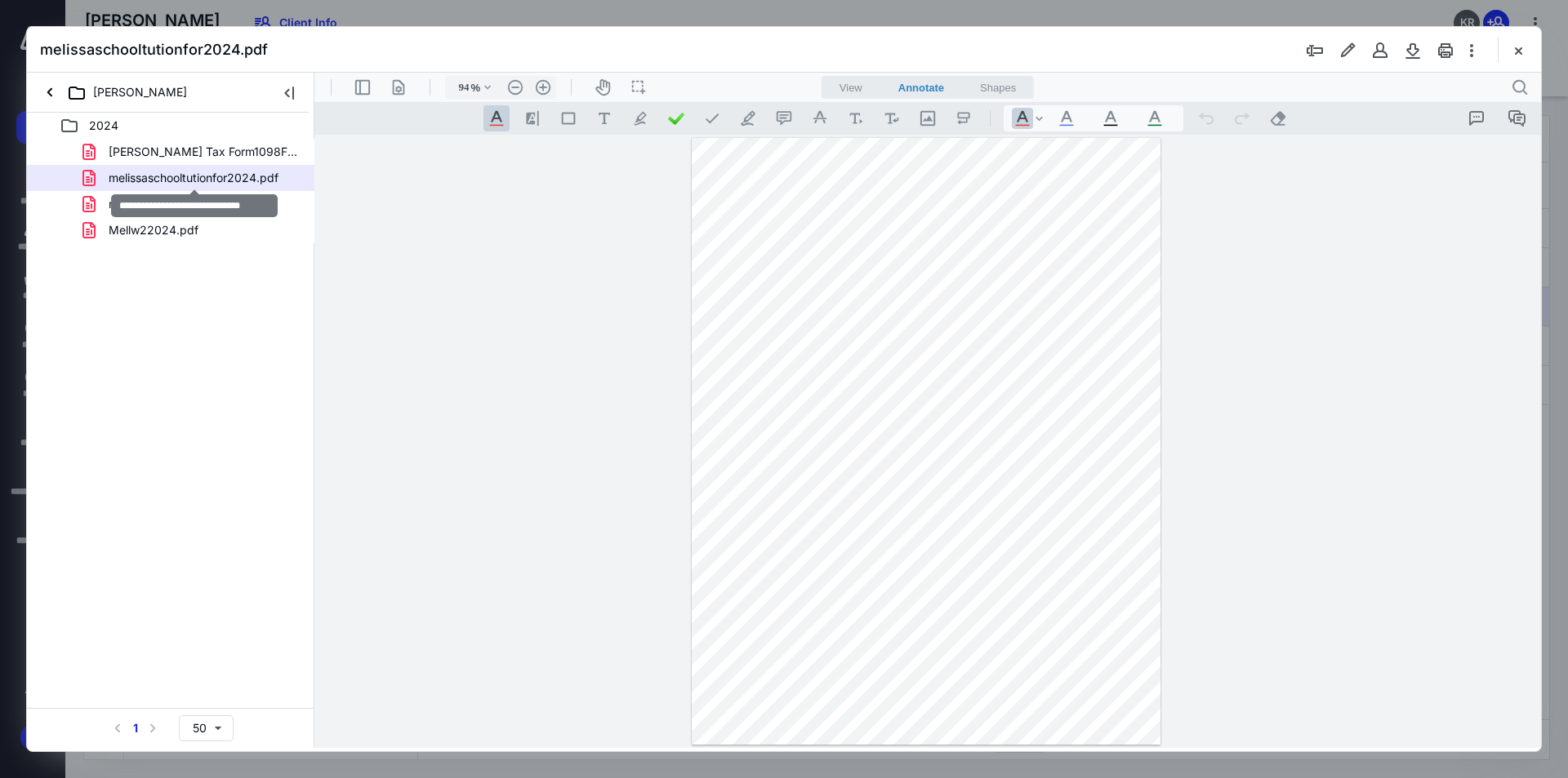click on "melissaschooltutionfor2024.pdf" at bounding box center [194, 178] 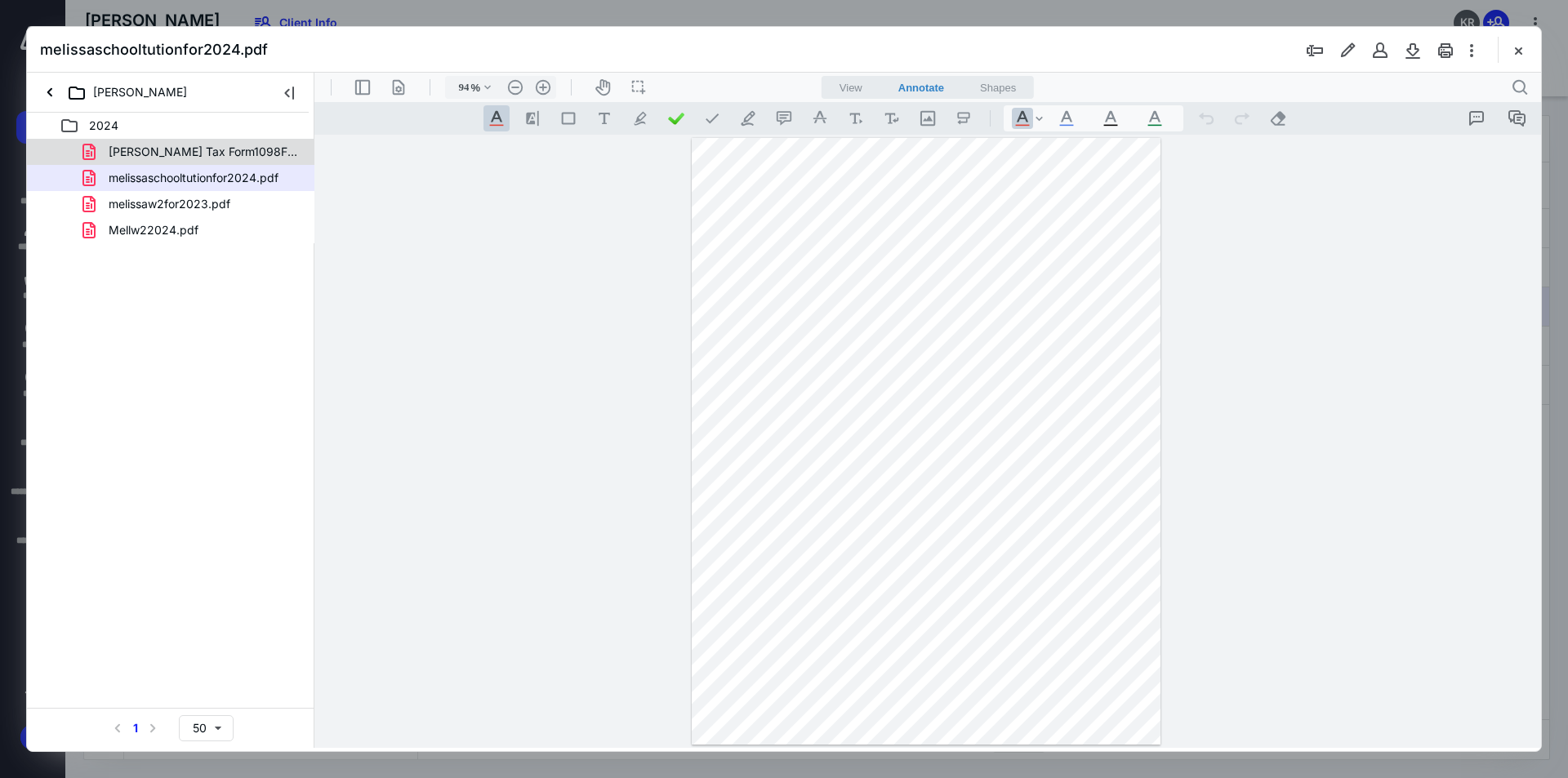 click on "[PERSON_NAME] Tax Form1098FORMAUA.pdf" at bounding box center (171, 152) 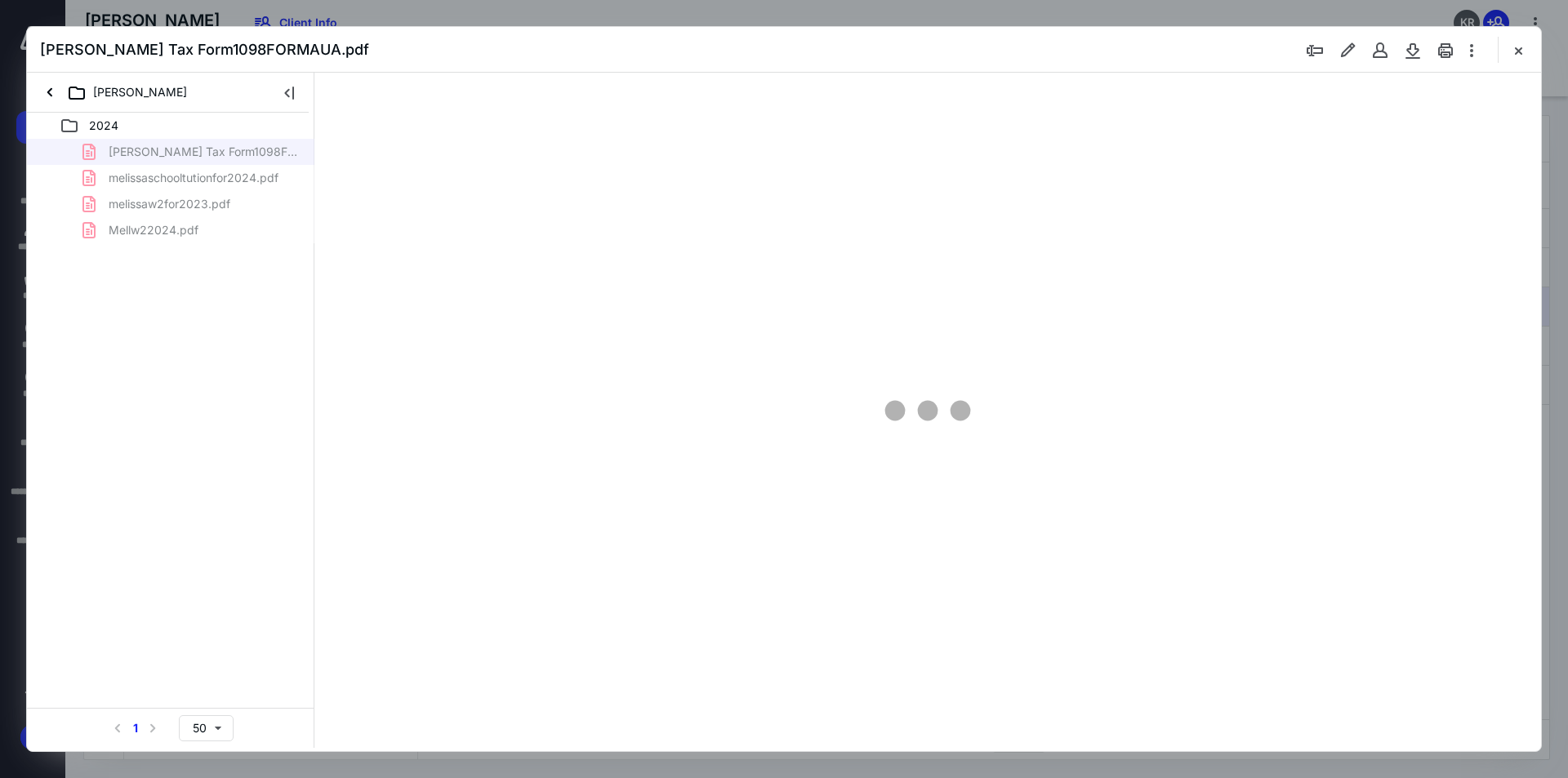 type on "94" 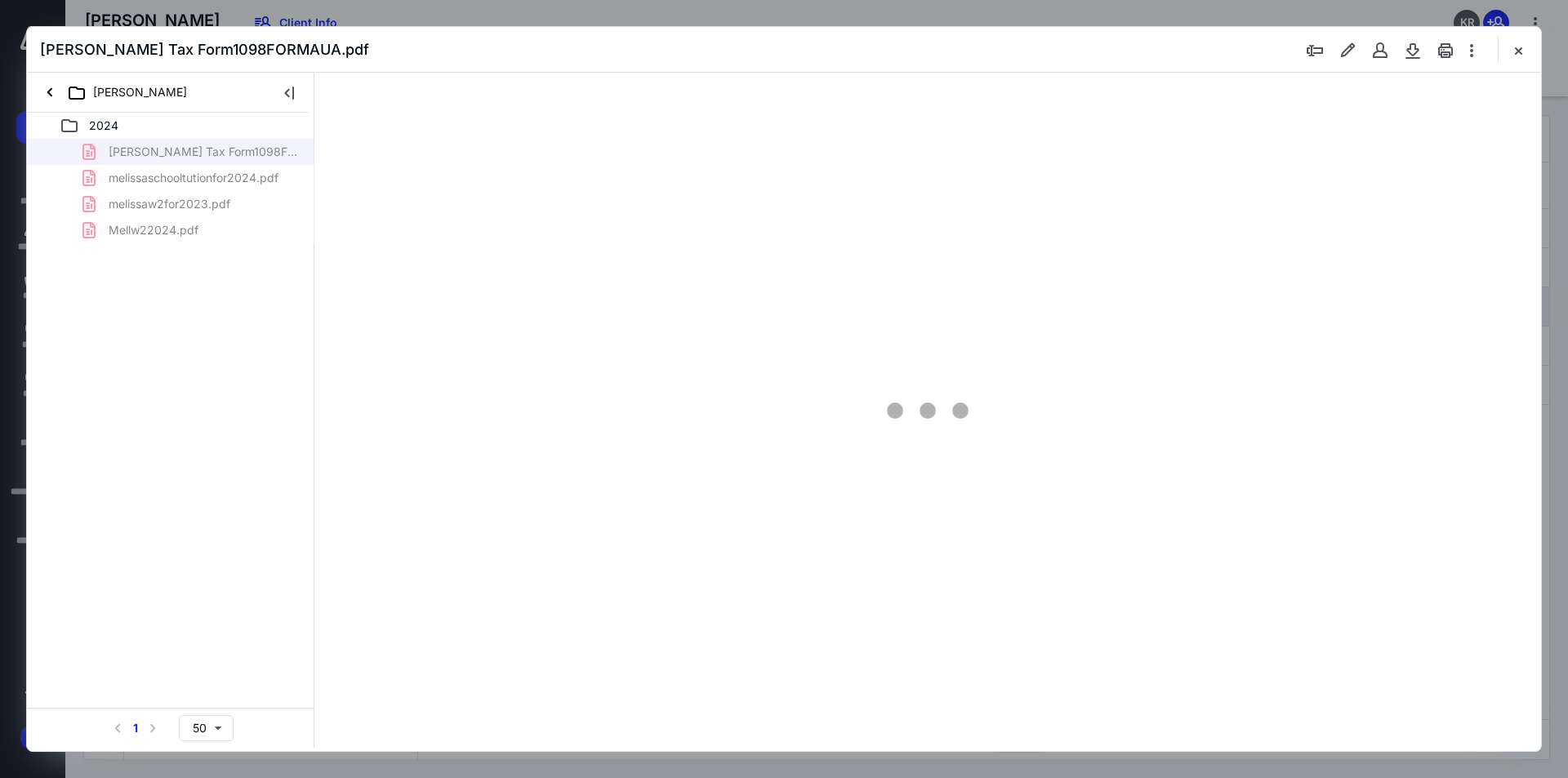 scroll, scrollTop: 65, scrollLeft: 0, axis: vertical 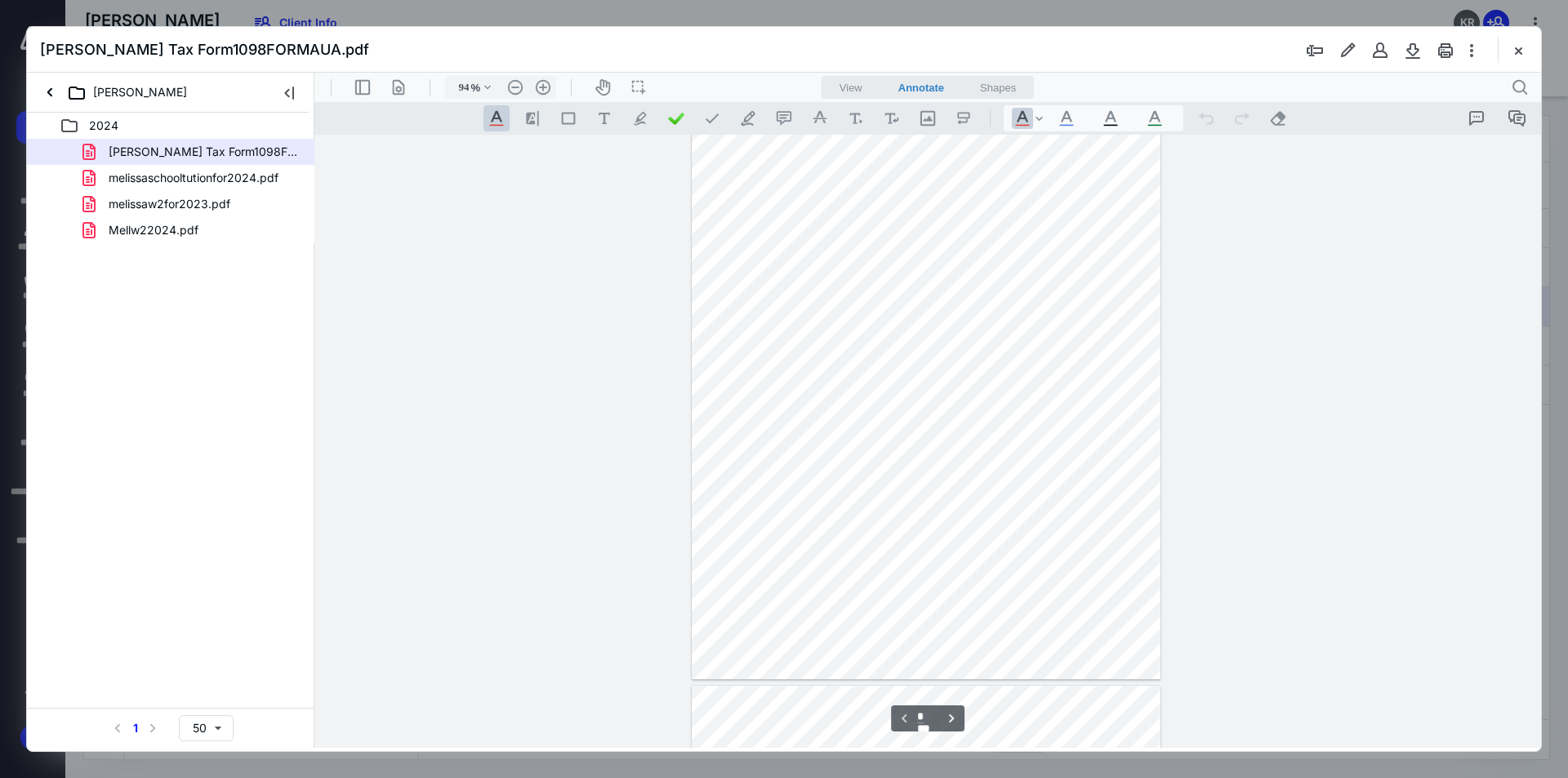 click at bounding box center [1518, 50] 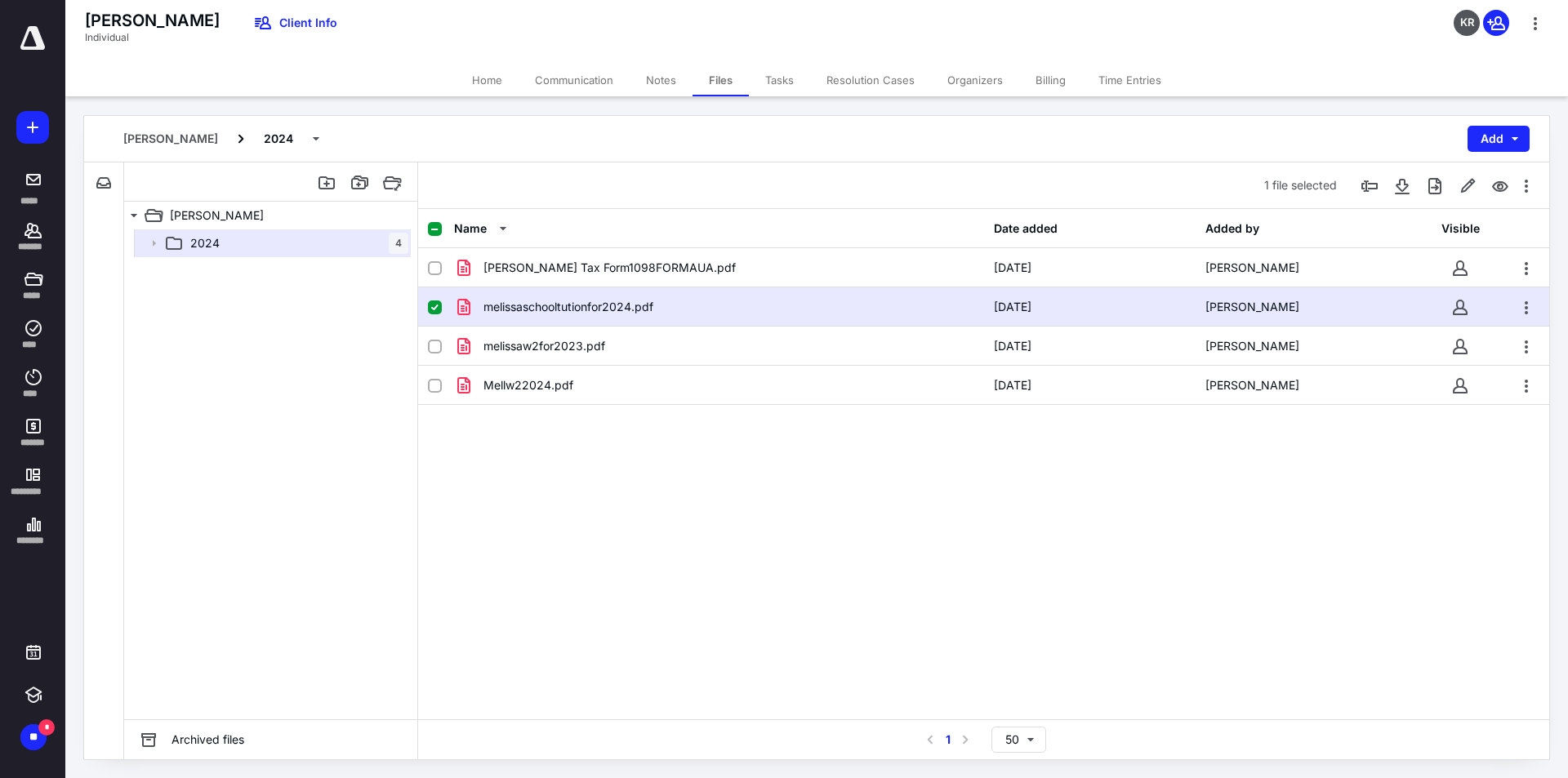 click 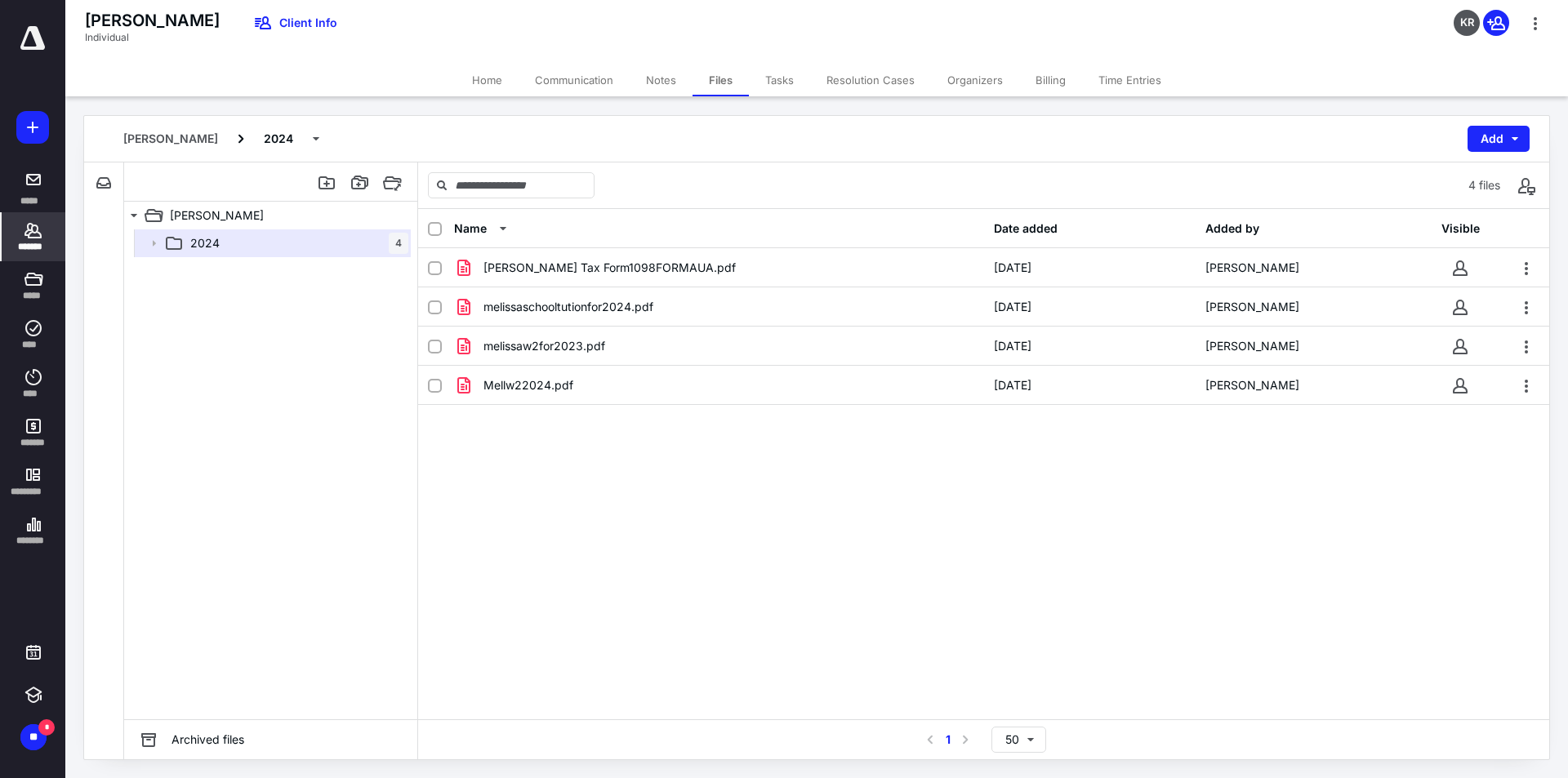 click on "*******" at bounding box center (33, 237) 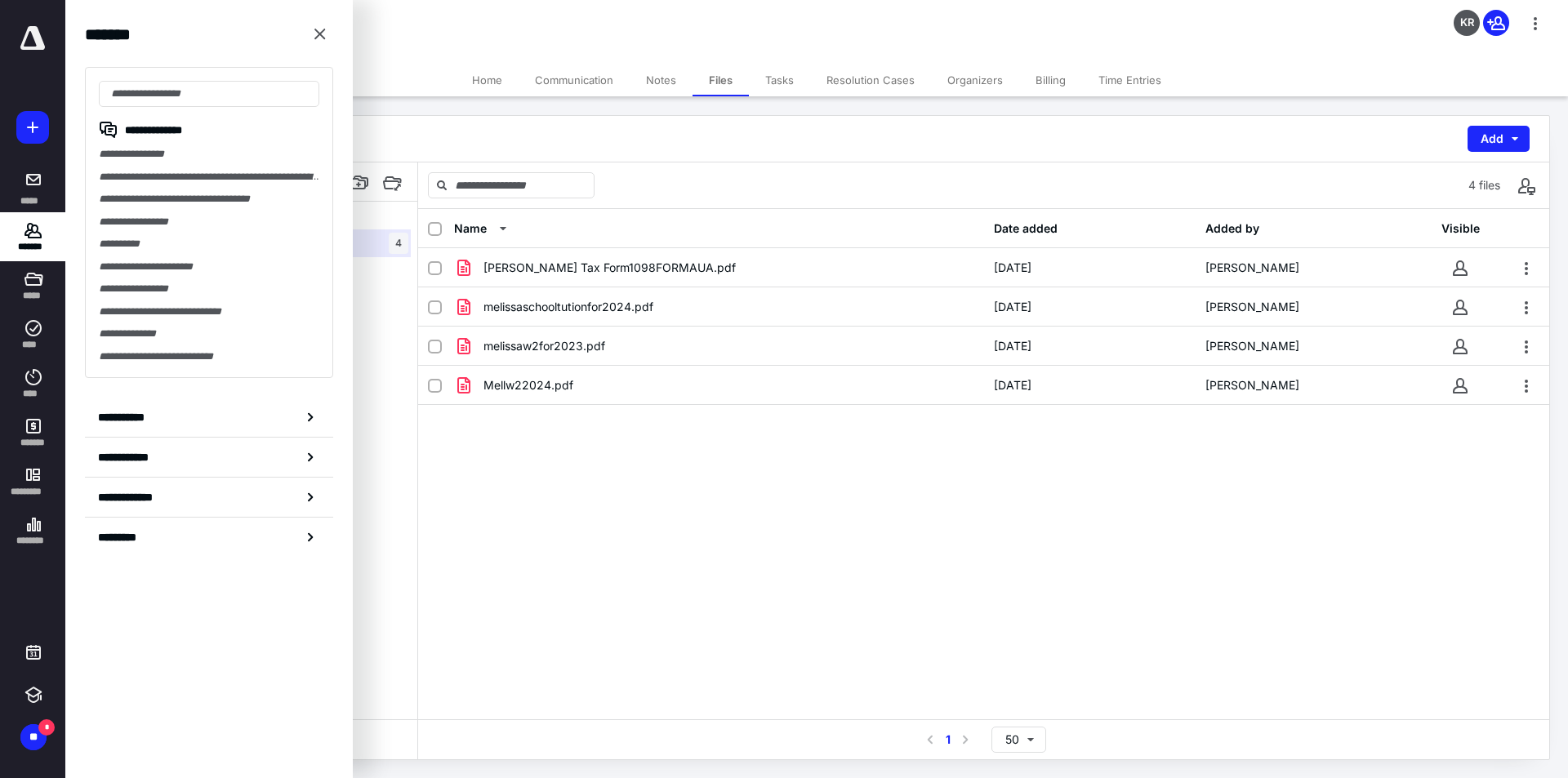 click on "**********" at bounding box center [209, 177] 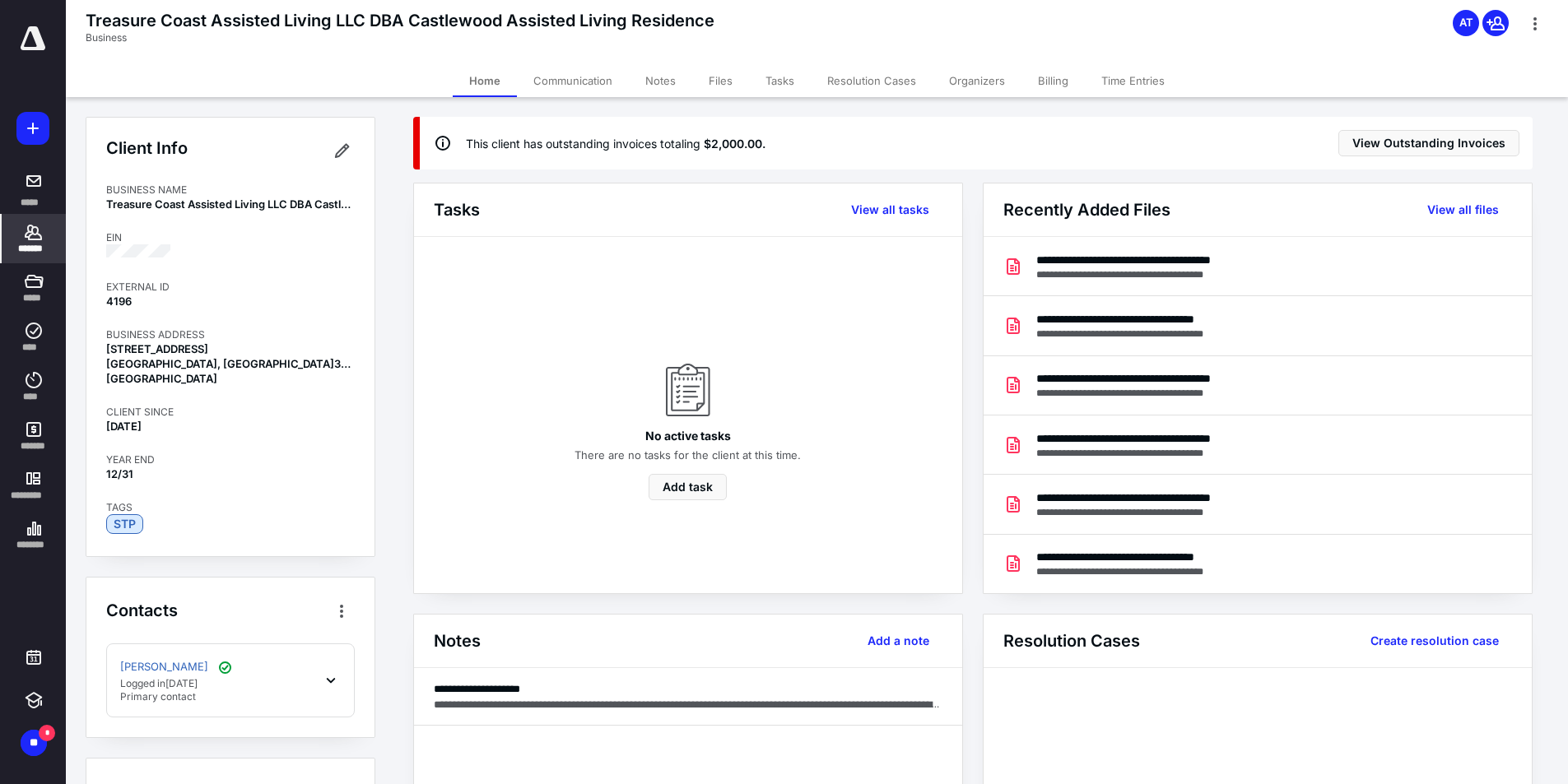 click on "Files" at bounding box center (720, 81) 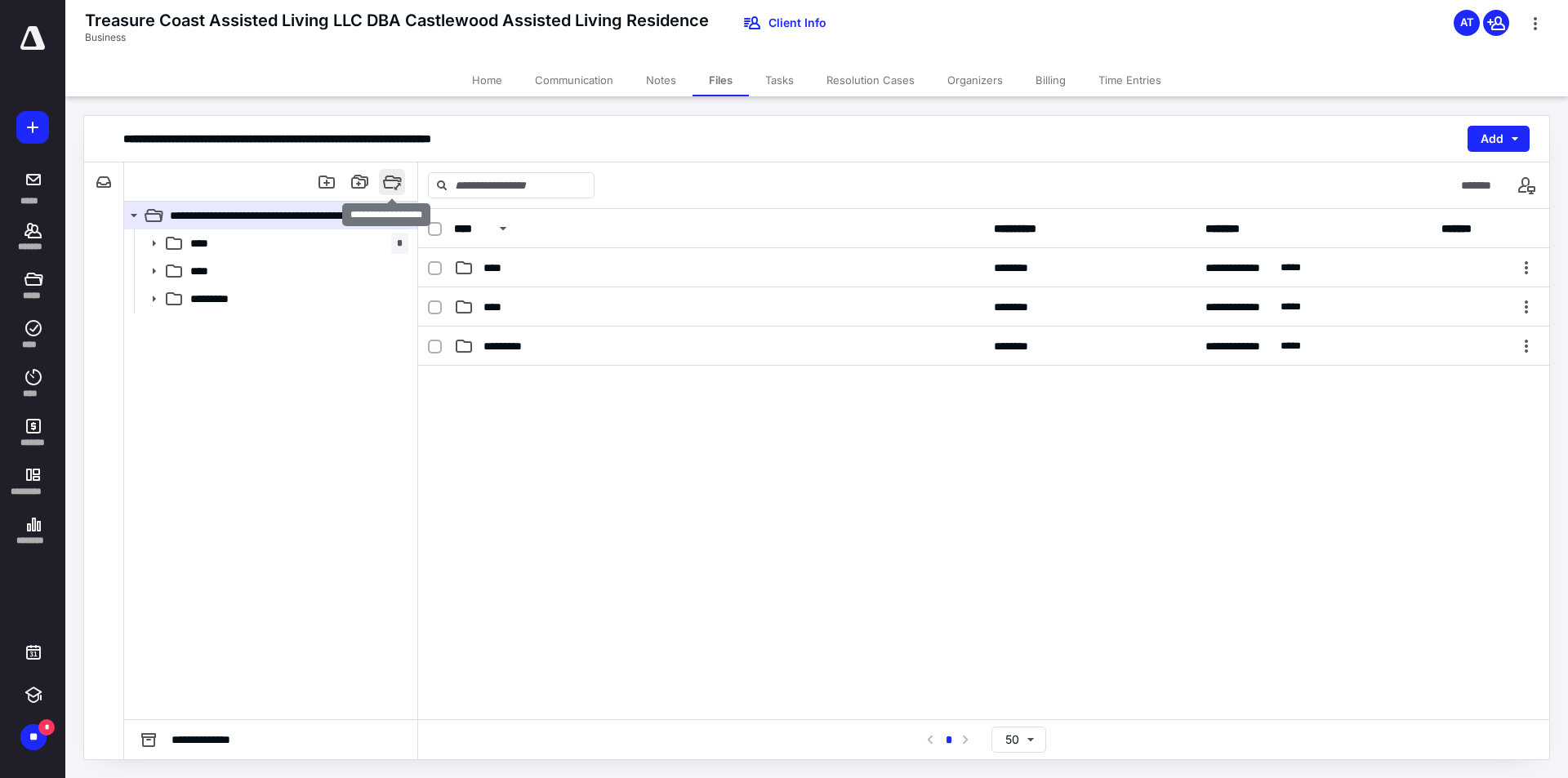click at bounding box center [392, 182] 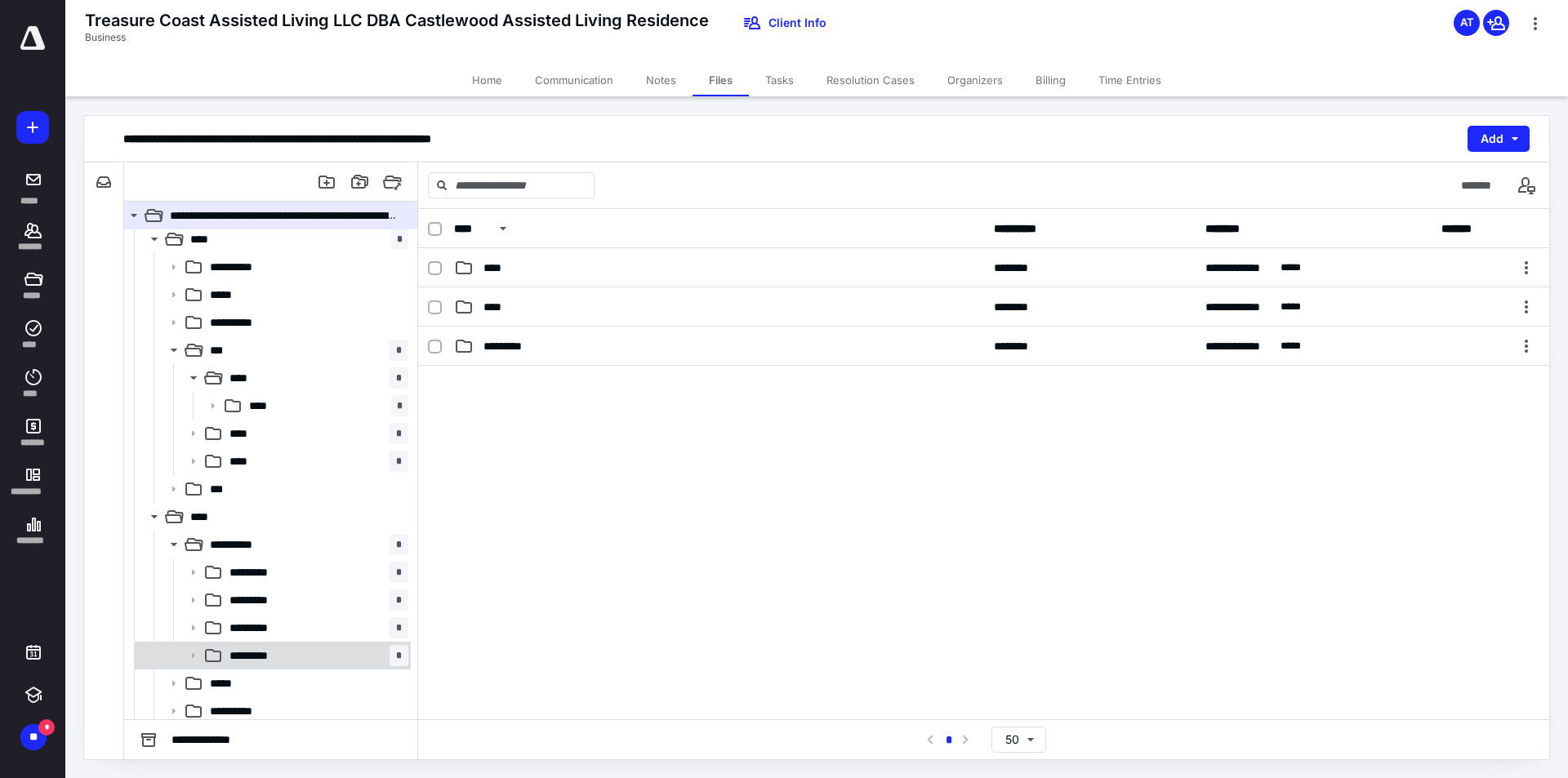 scroll, scrollTop: 0, scrollLeft: 0, axis: both 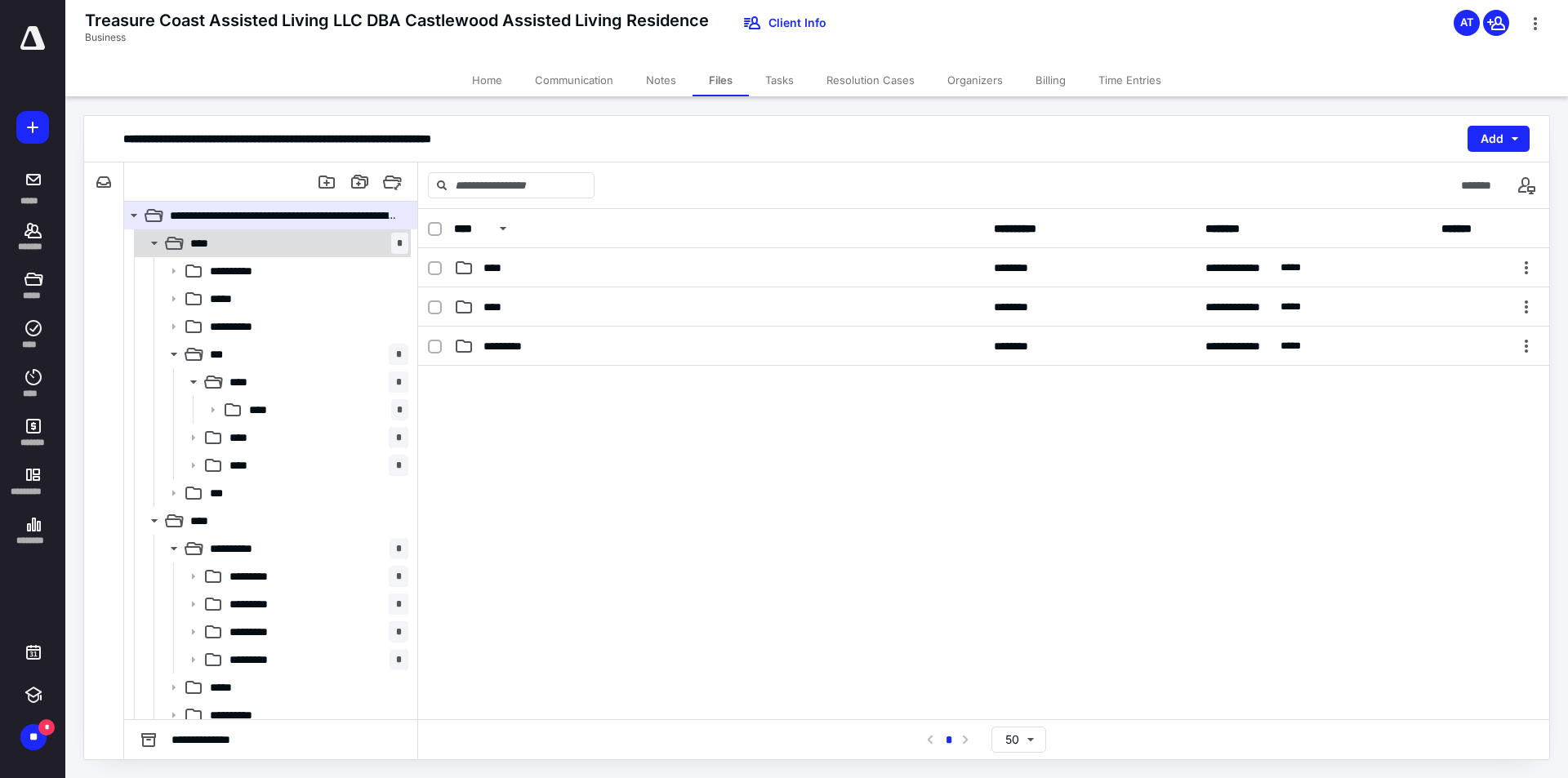 click on "**** *" at bounding box center [296, 243] 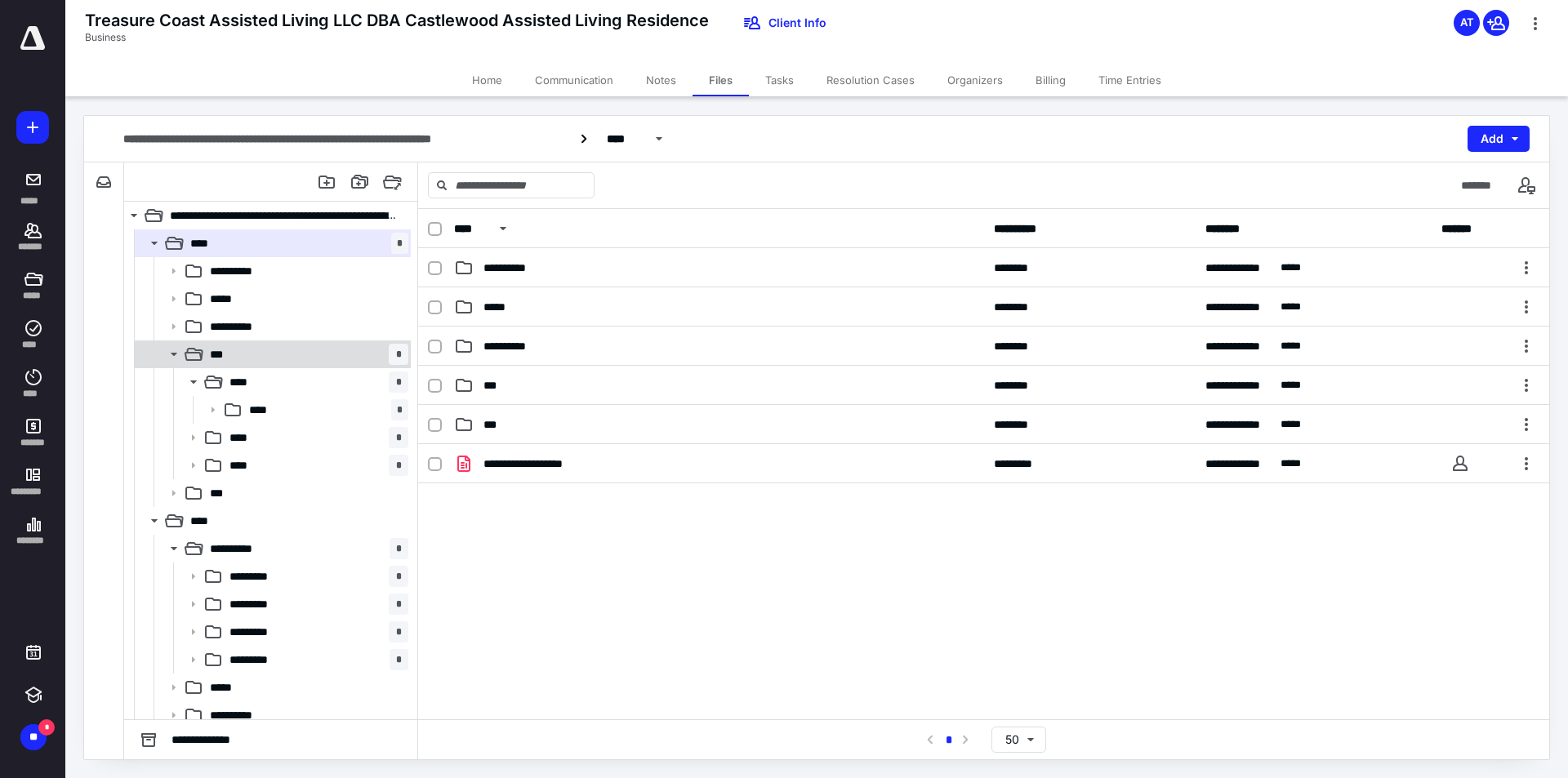 click on "*** *" at bounding box center [305, 354] 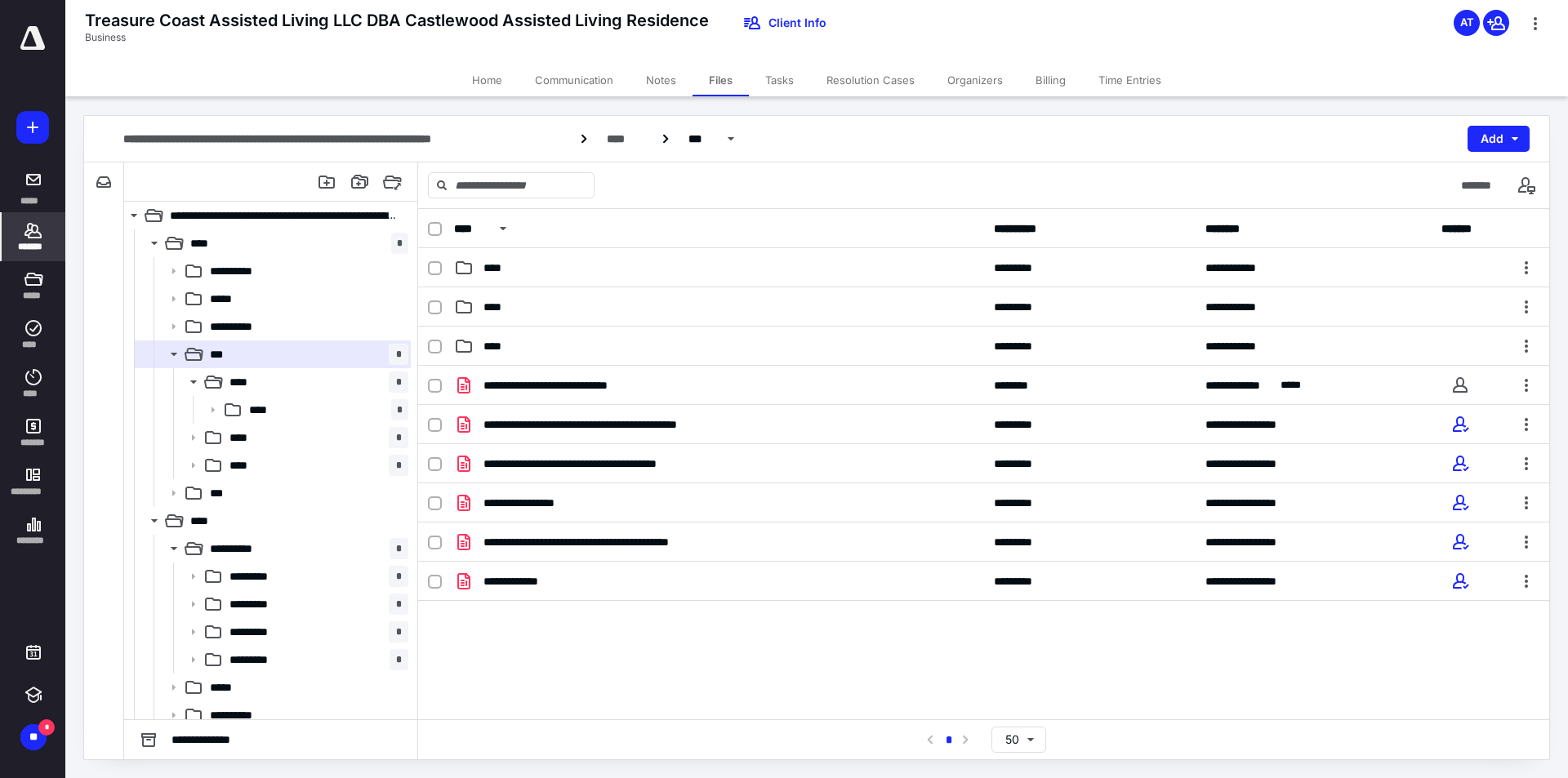 click on "*******" at bounding box center (33, 237) 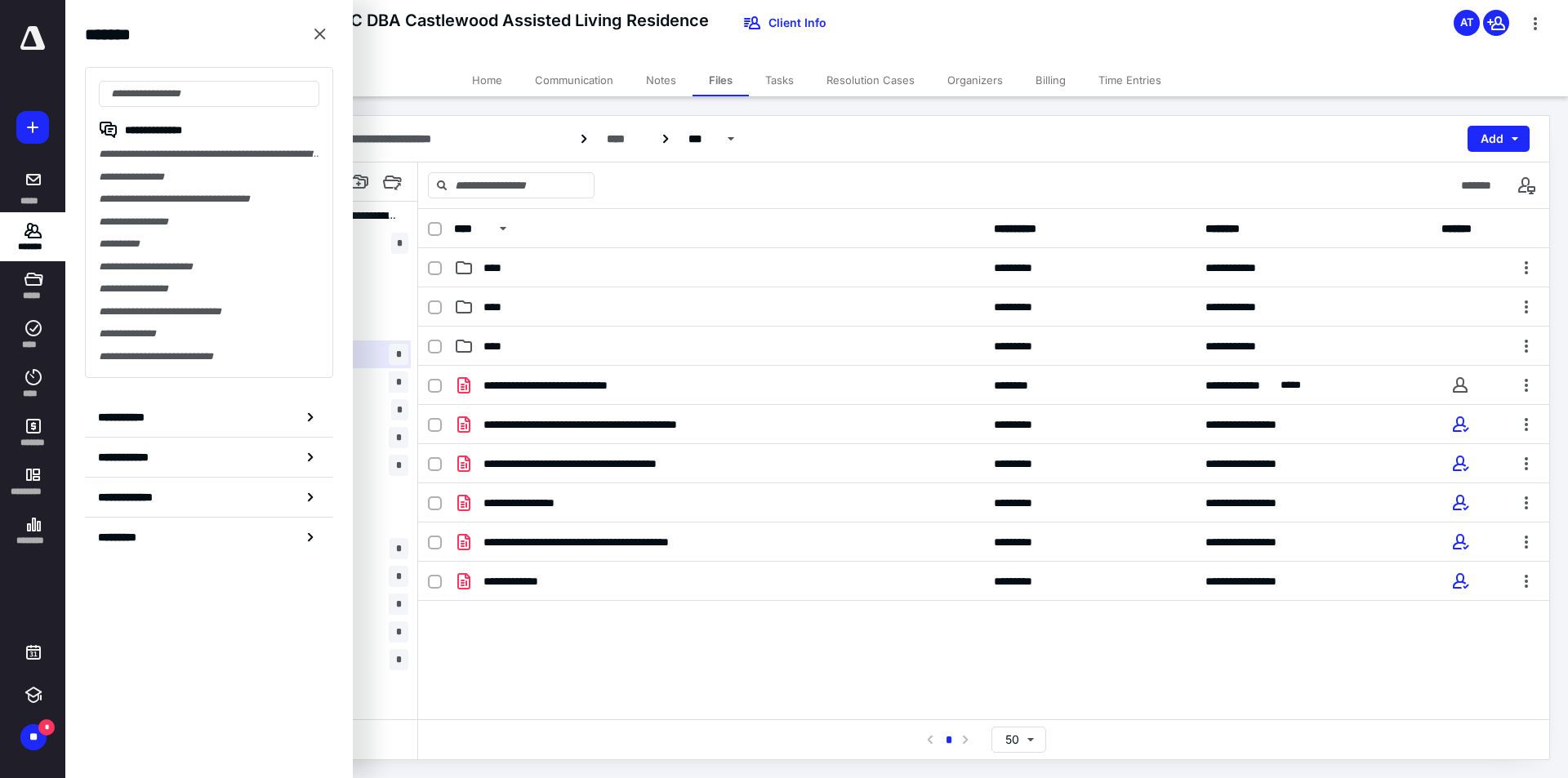 click on "**********" at bounding box center (209, 222) 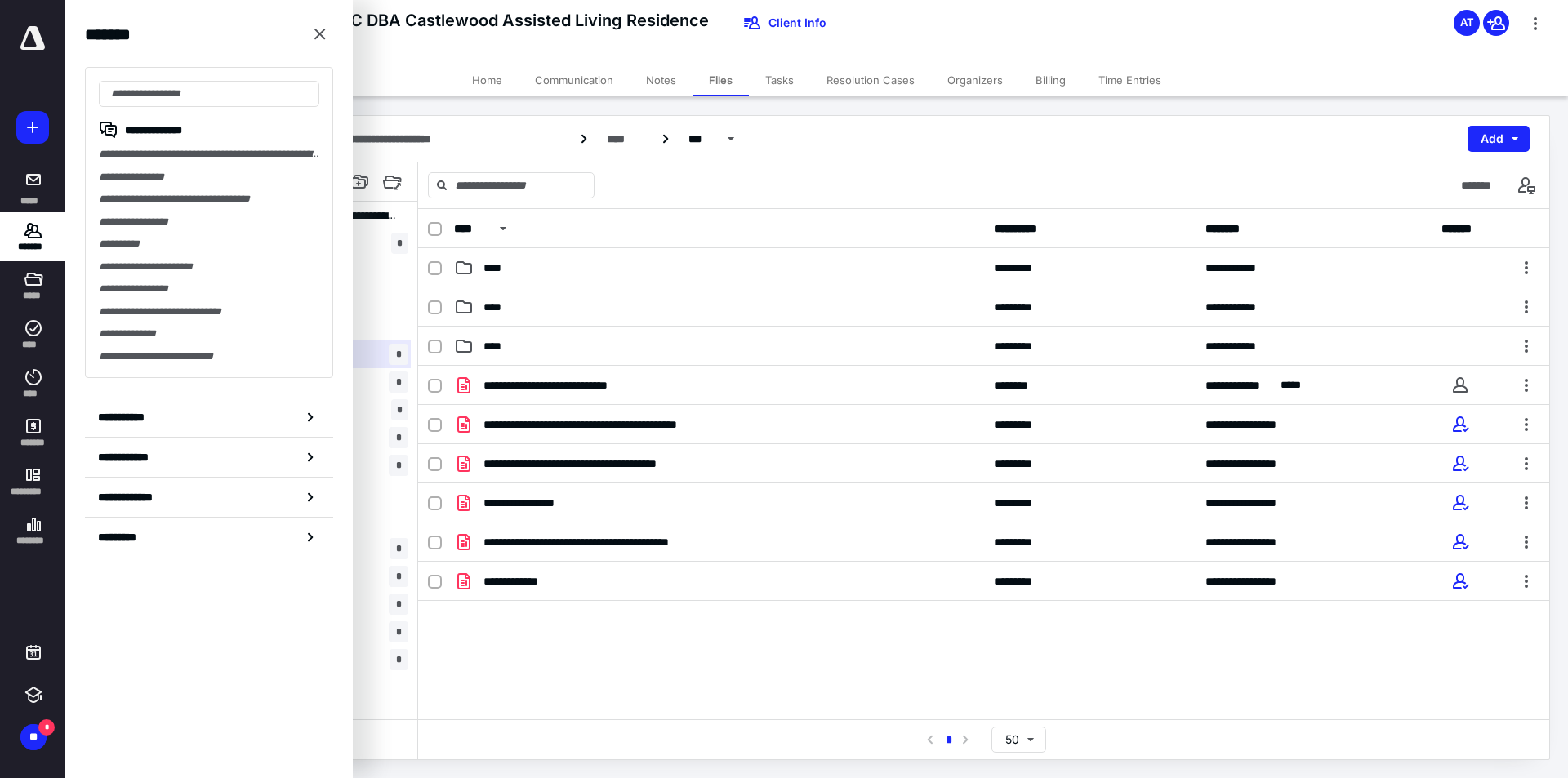 click on "**********" at bounding box center (209, 177) 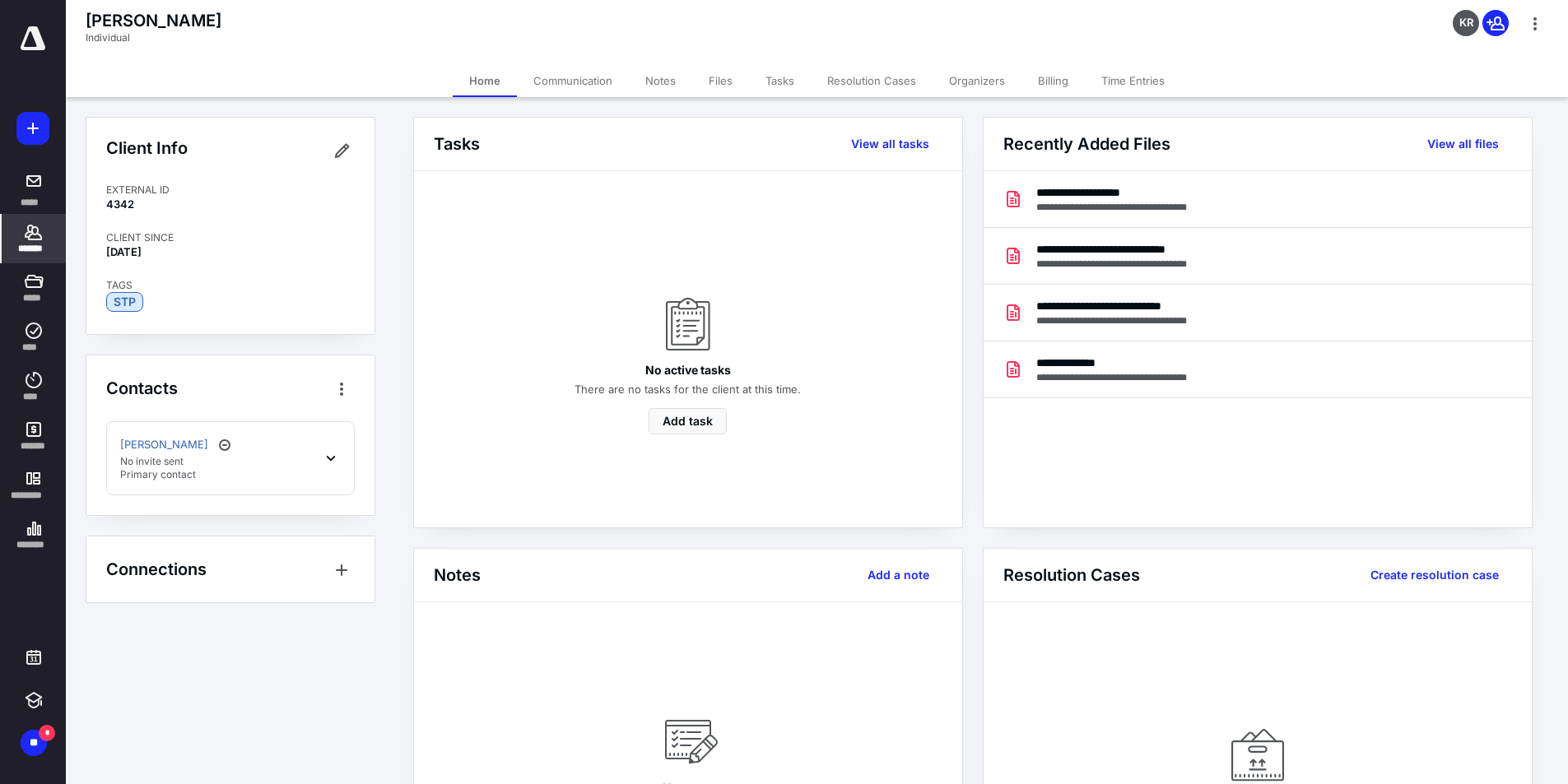 click on "Files" at bounding box center [720, 81] 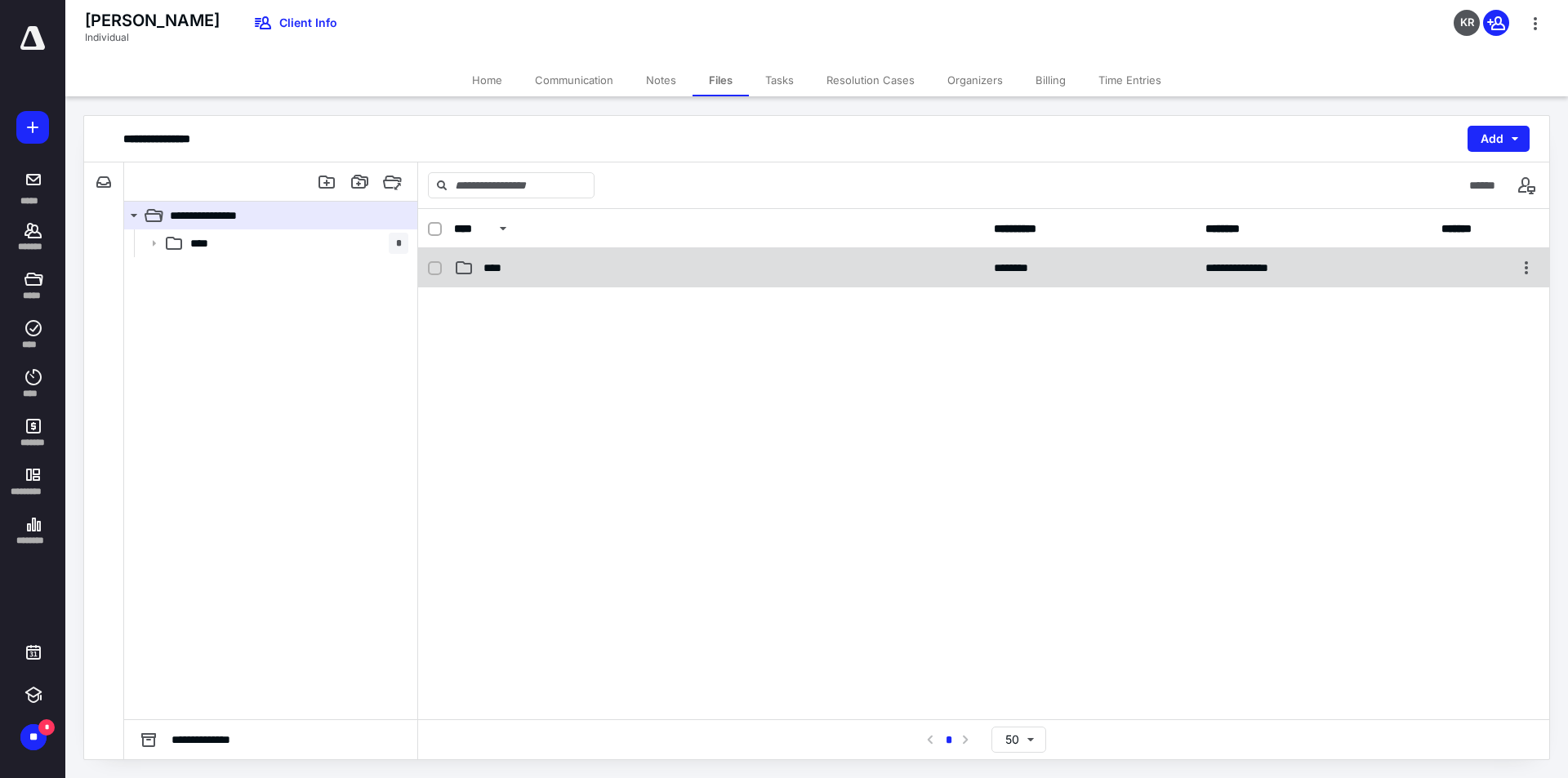 click on "****" at bounding box center (497, 268) 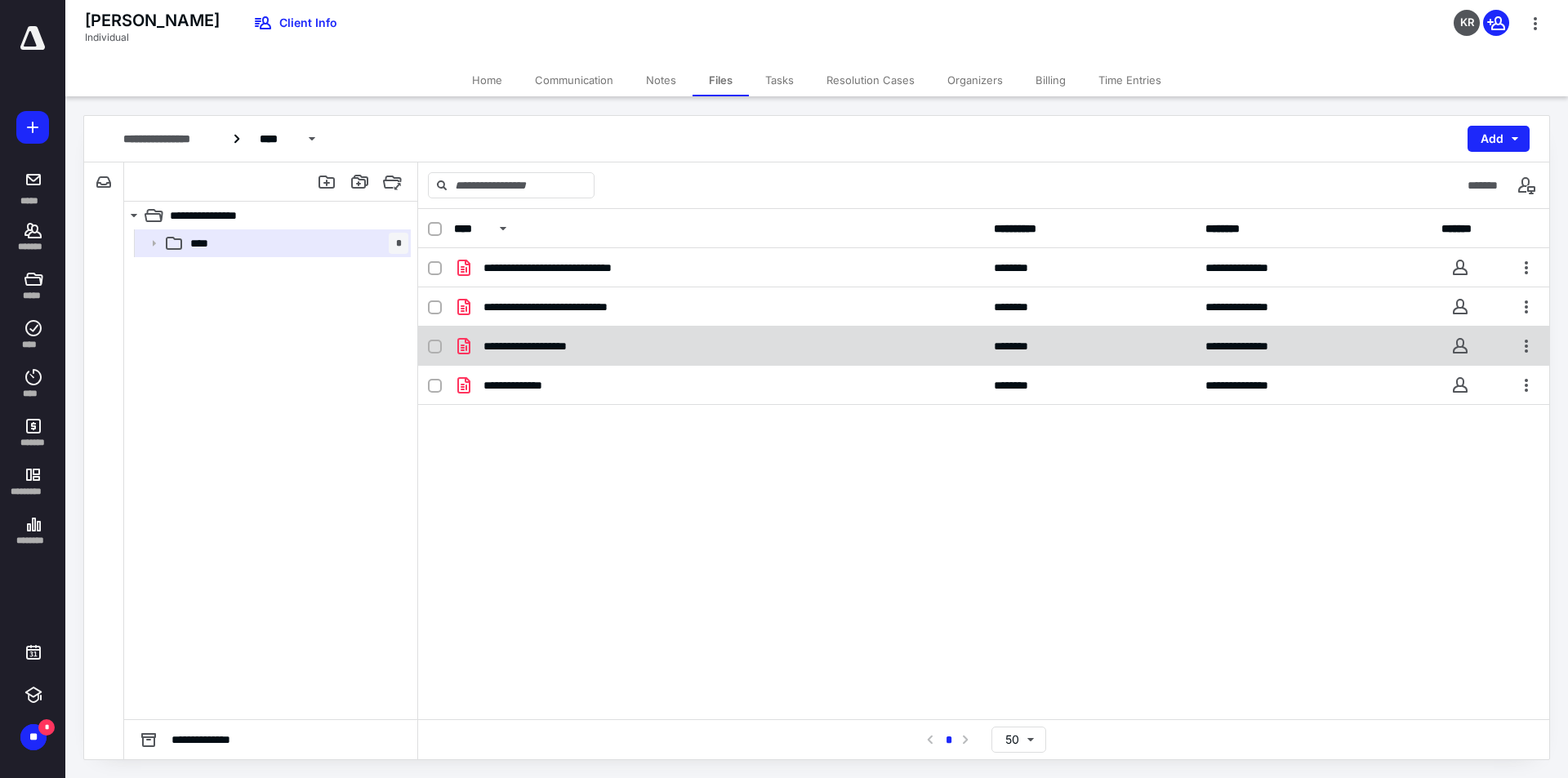 click on "**********" at bounding box center [544, 346] 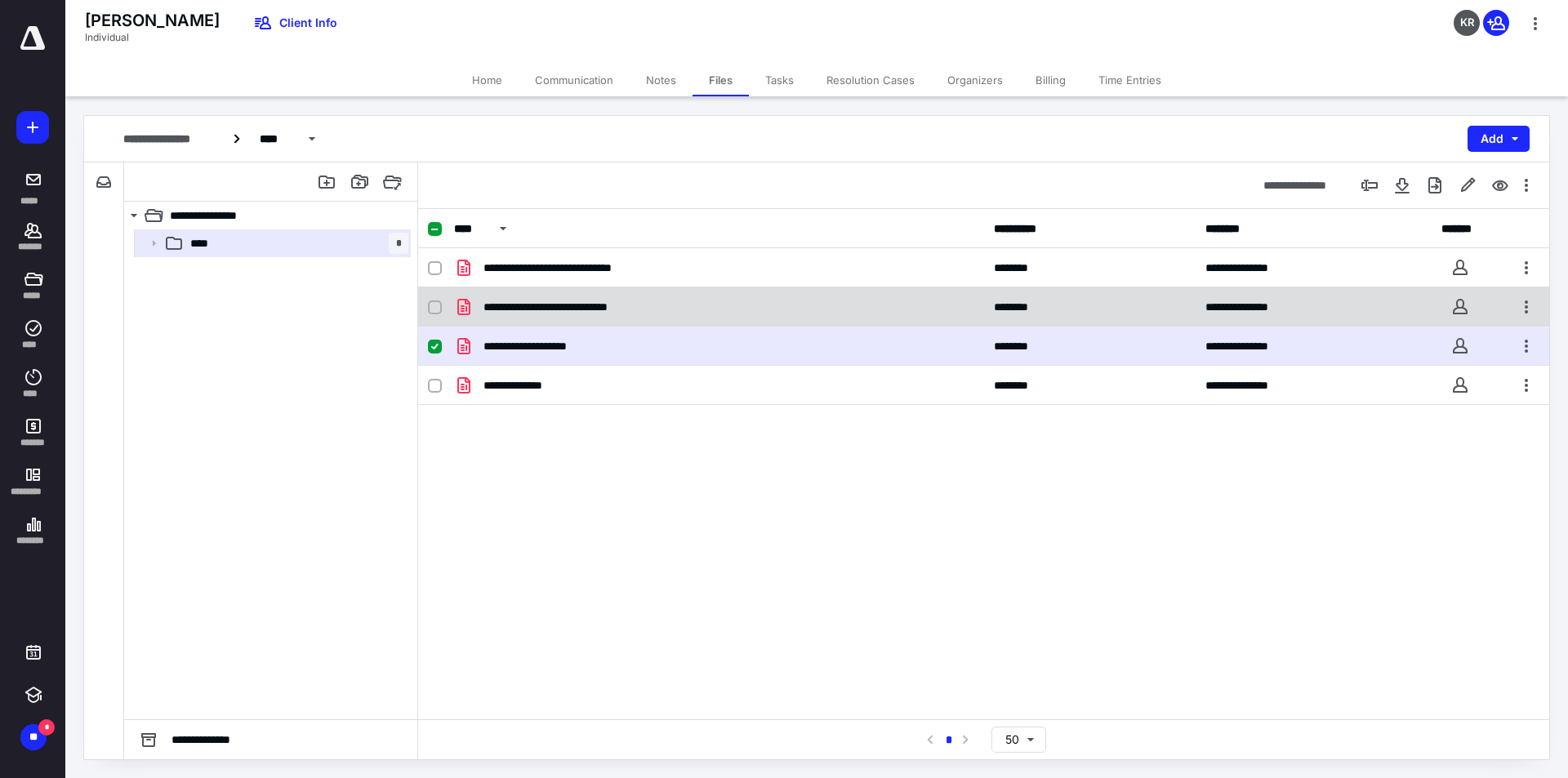 click on "**********" at bounding box center [569, 307] 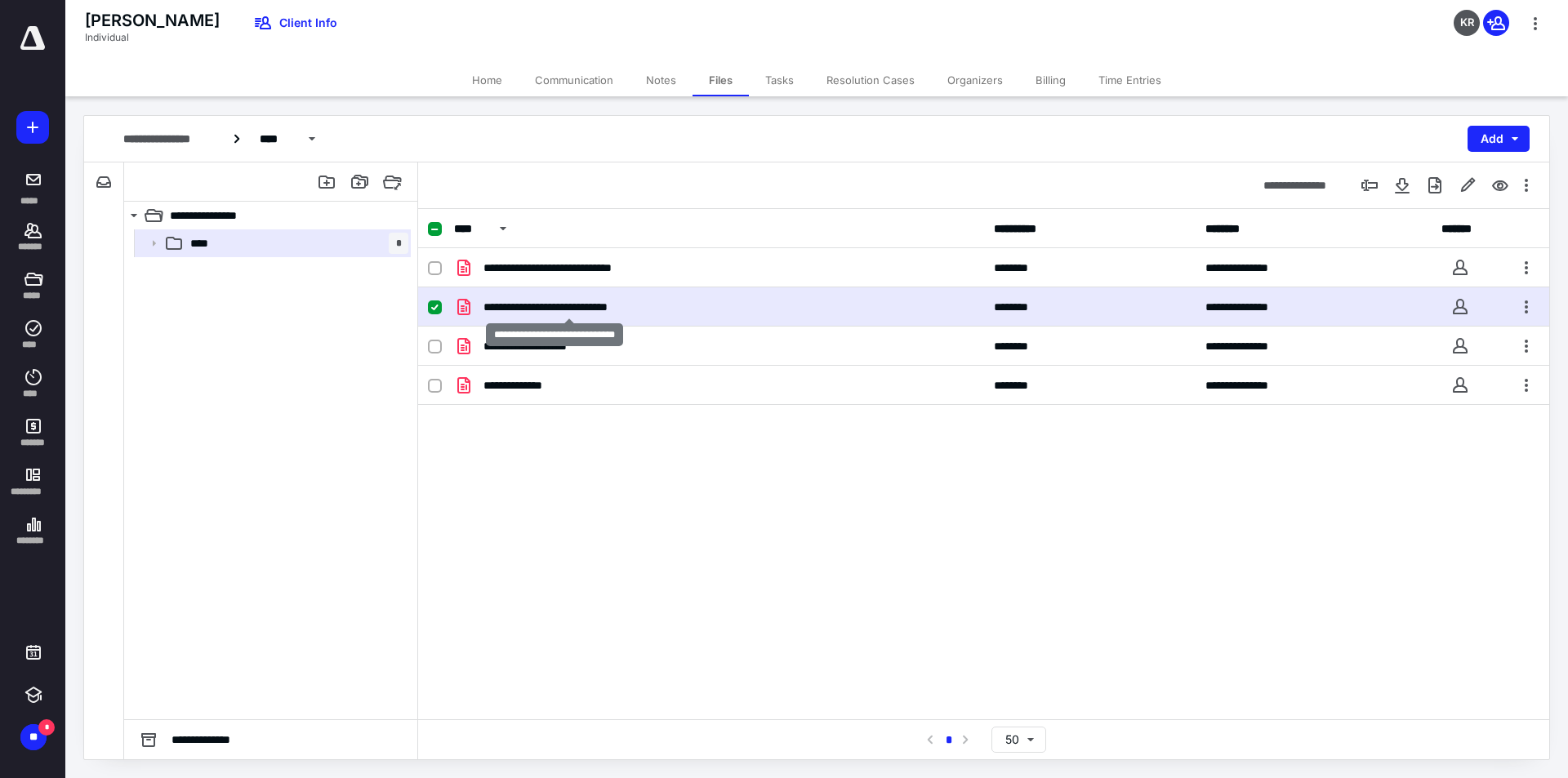 click on "**********" at bounding box center [569, 307] 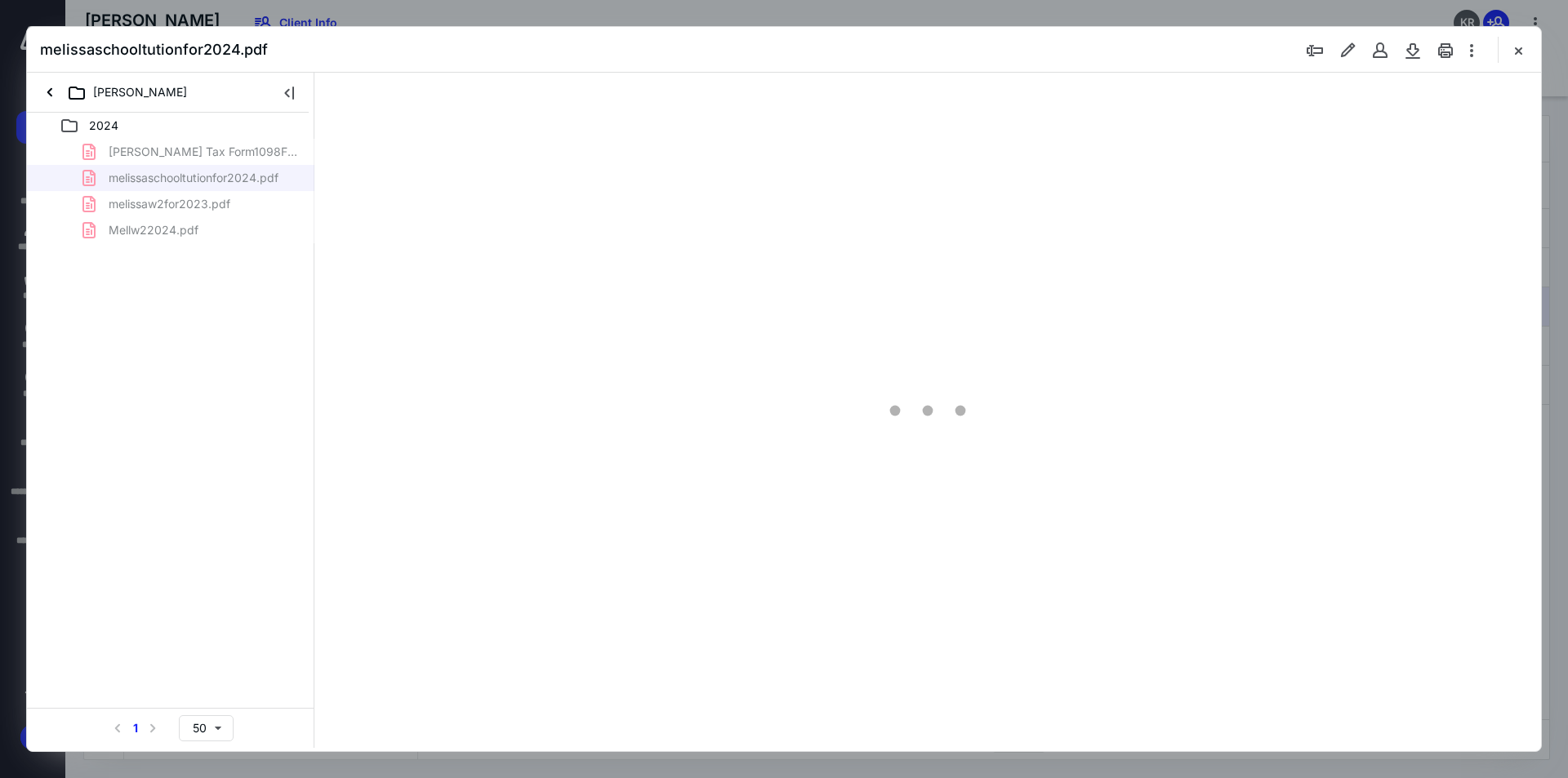 scroll, scrollTop: 0, scrollLeft: 0, axis: both 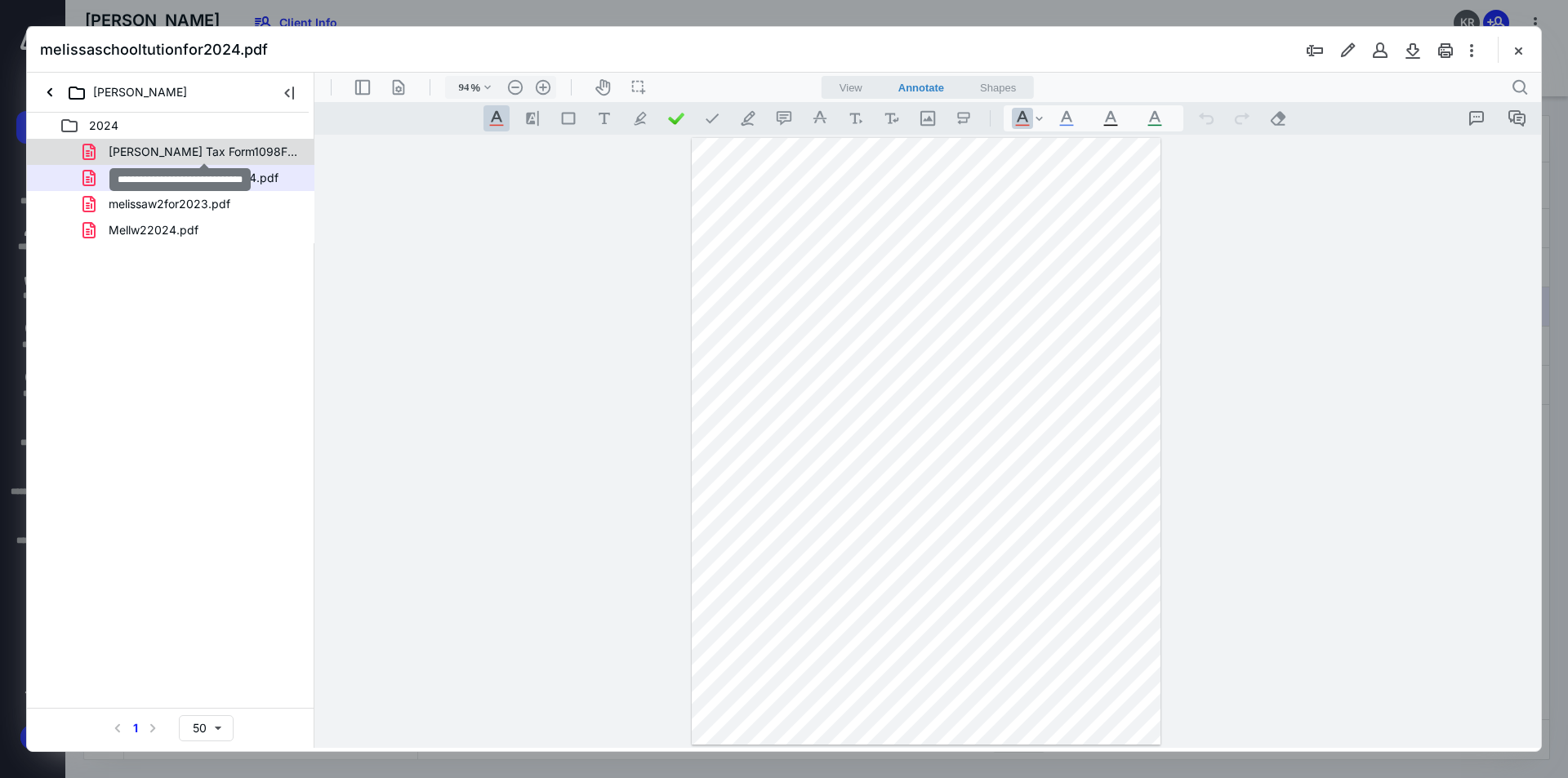 click on "[PERSON_NAME] Tax Form1098FORMAUA.pdf" at bounding box center (203, 152) 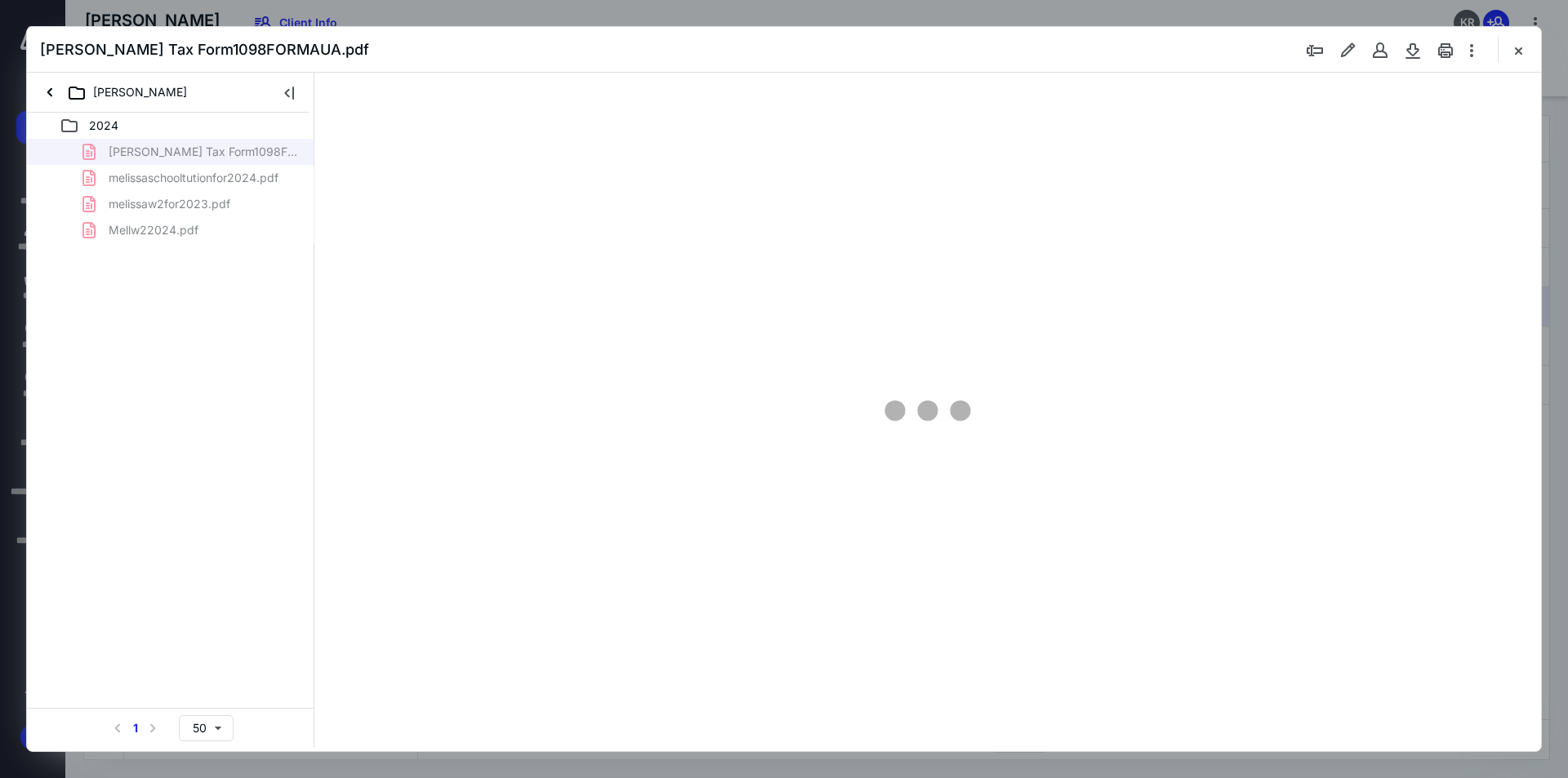 type on "94" 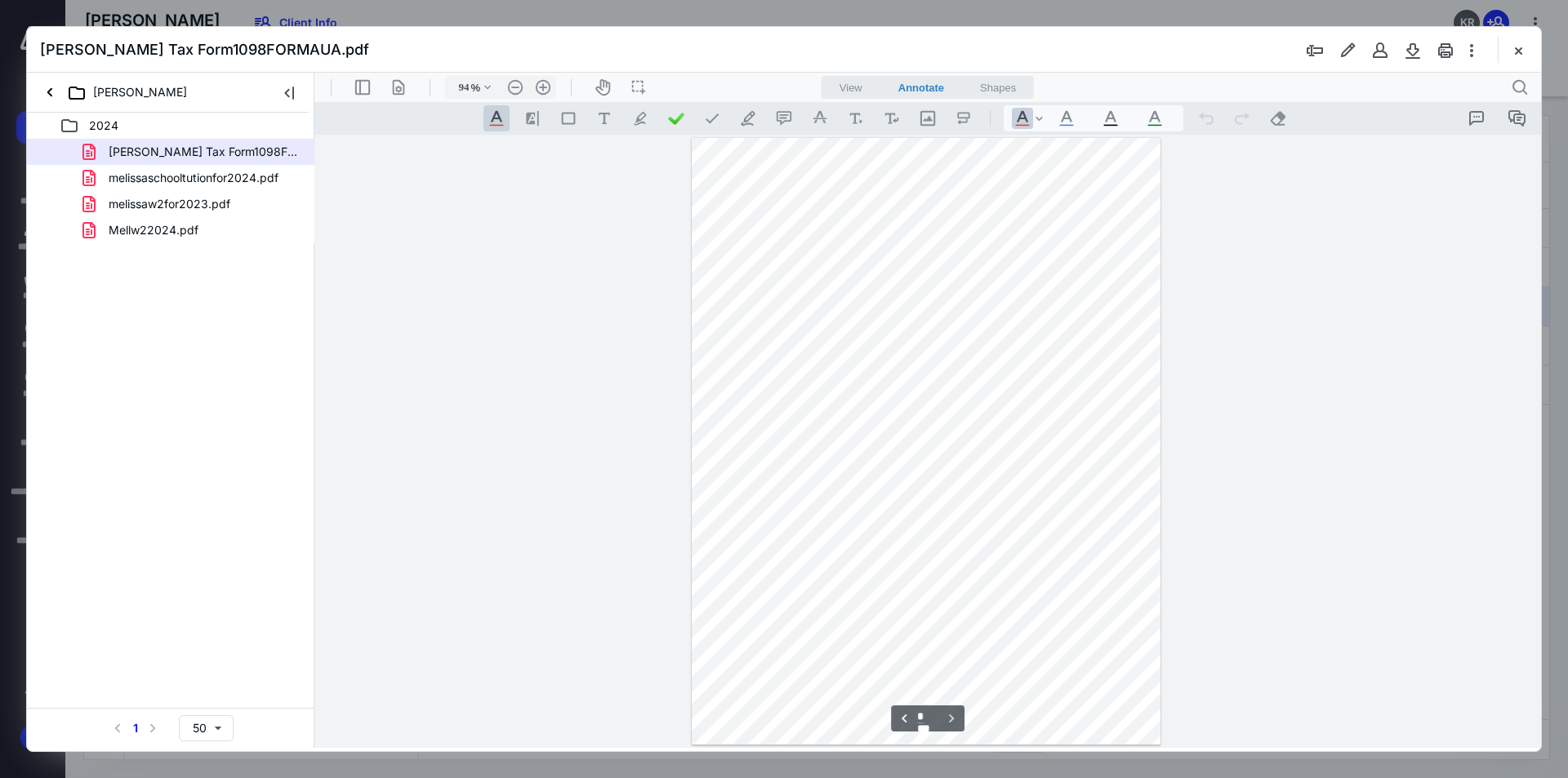scroll, scrollTop: 31, scrollLeft: 0, axis: vertical 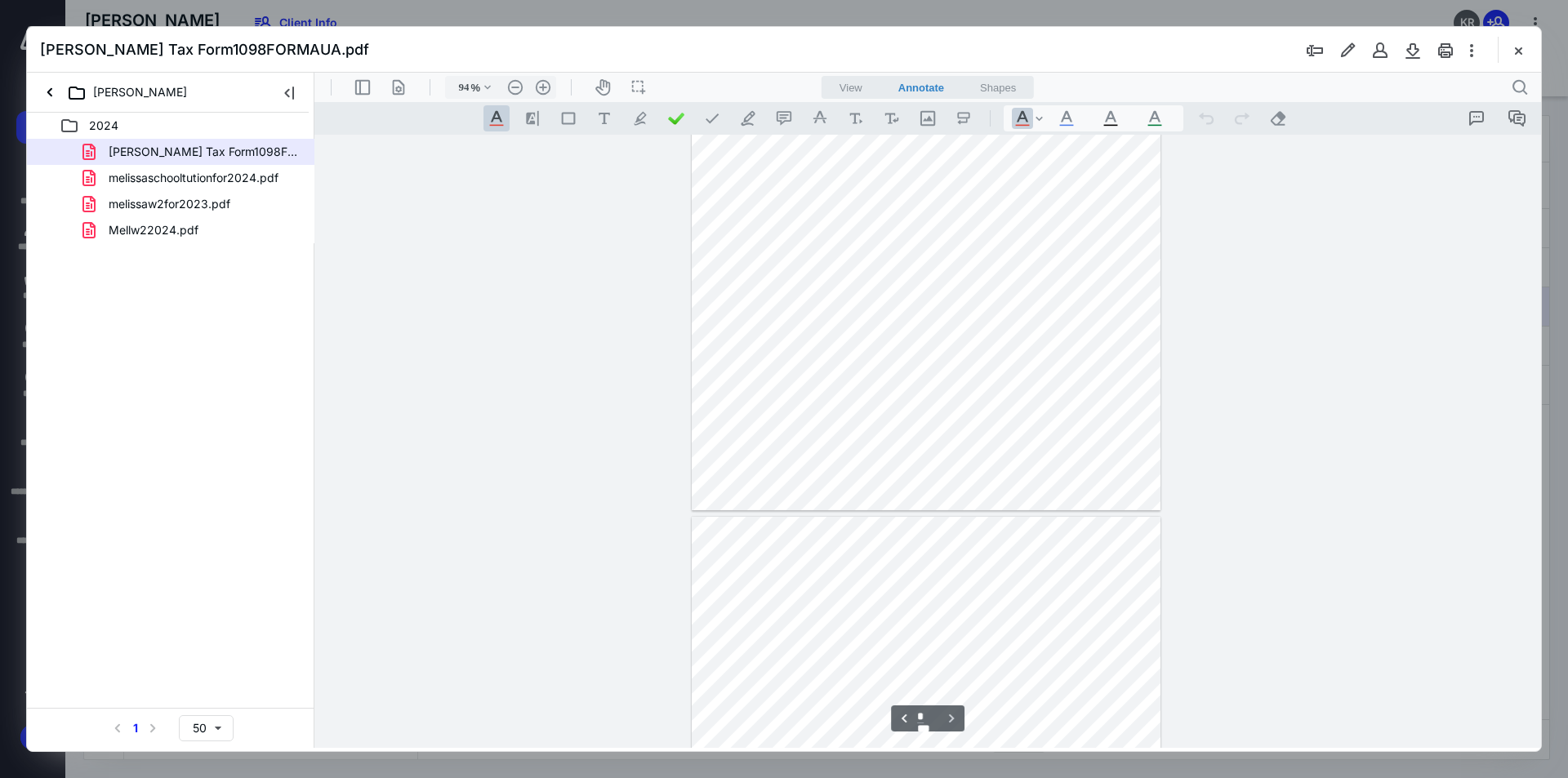 type on "*" 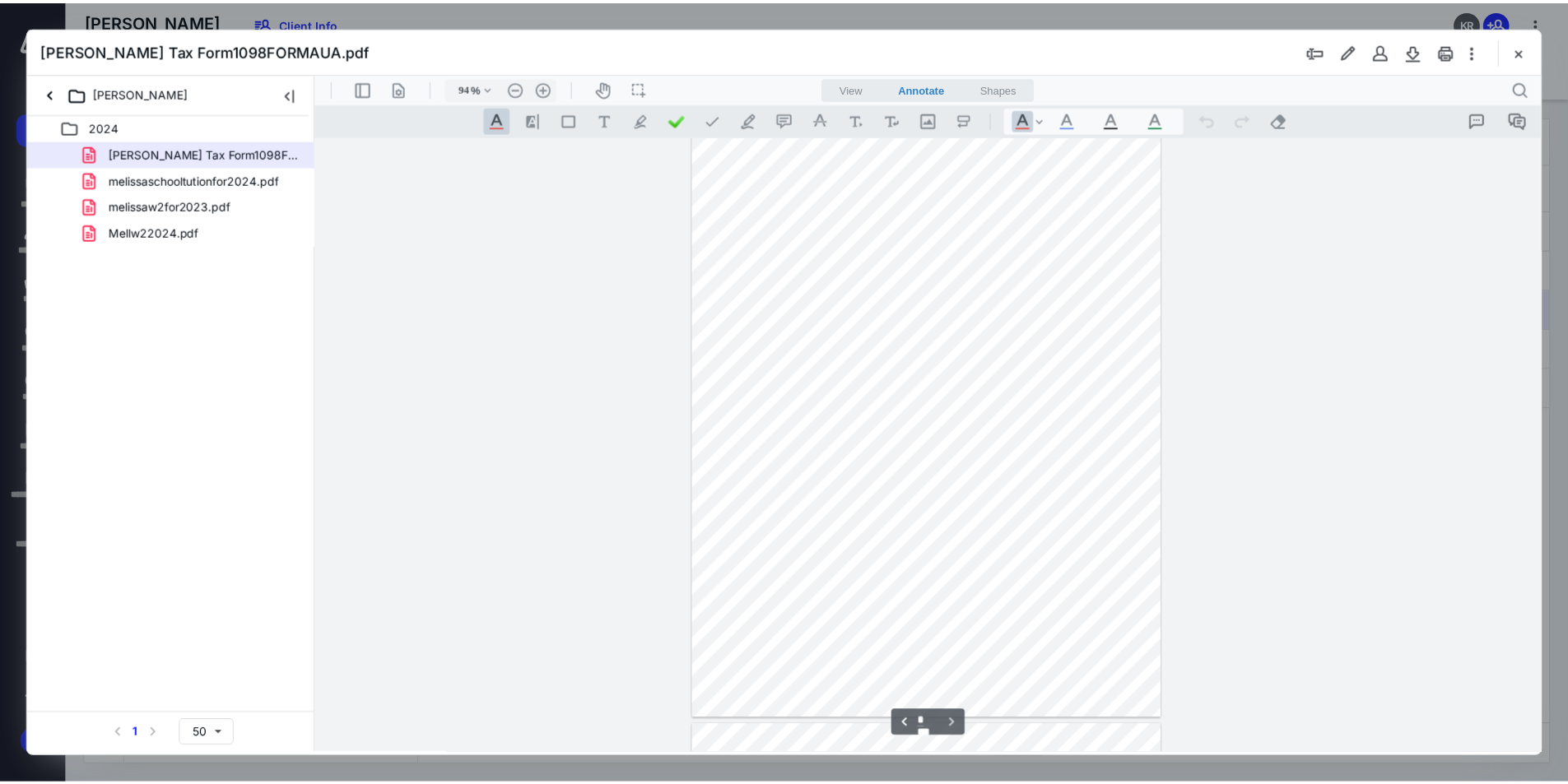 scroll, scrollTop: 0, scrollLeft: 0, axis: both 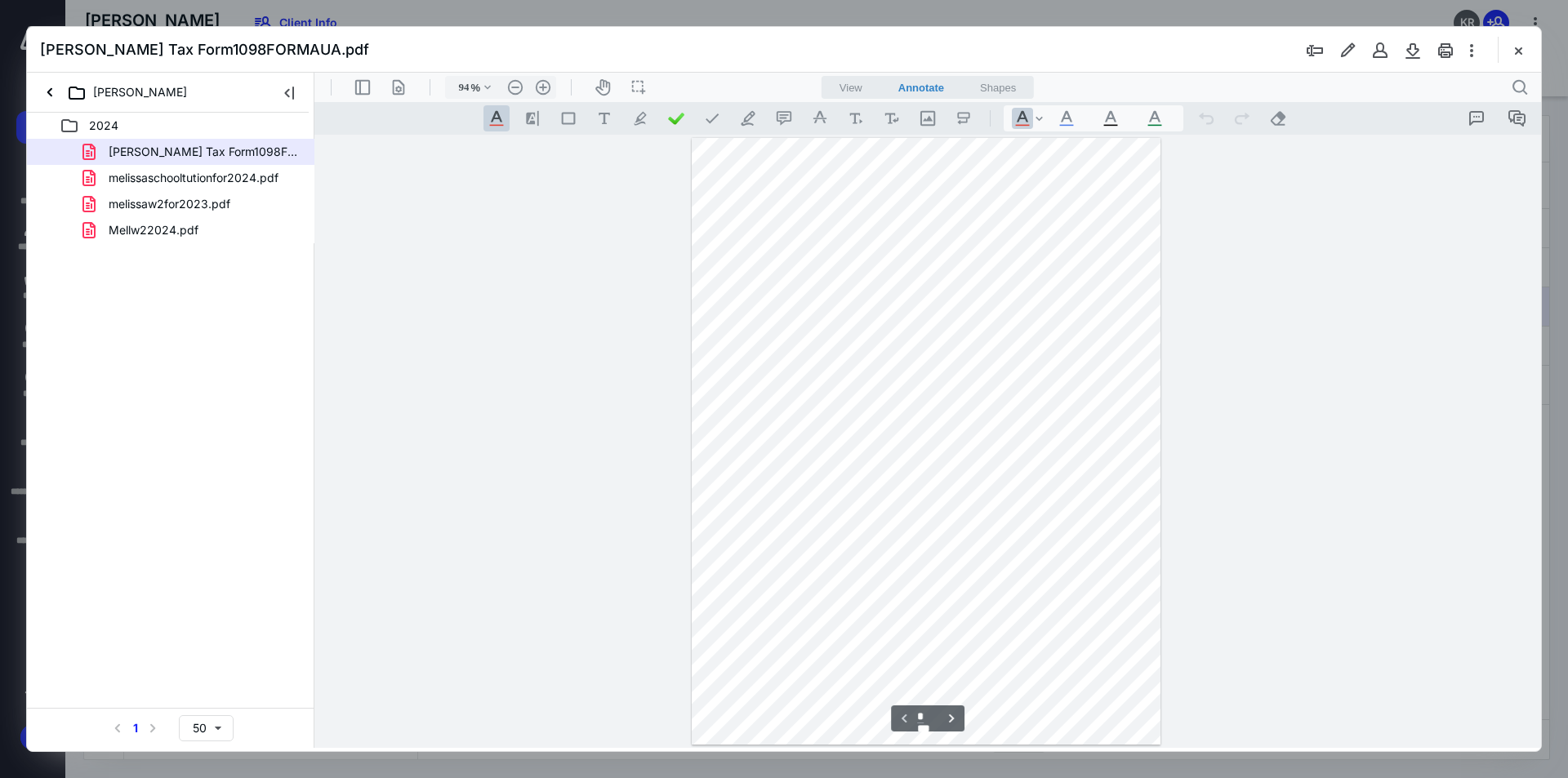 click on "melissaschooltutionfor2024.pdf" at bounding box center [194, 178] 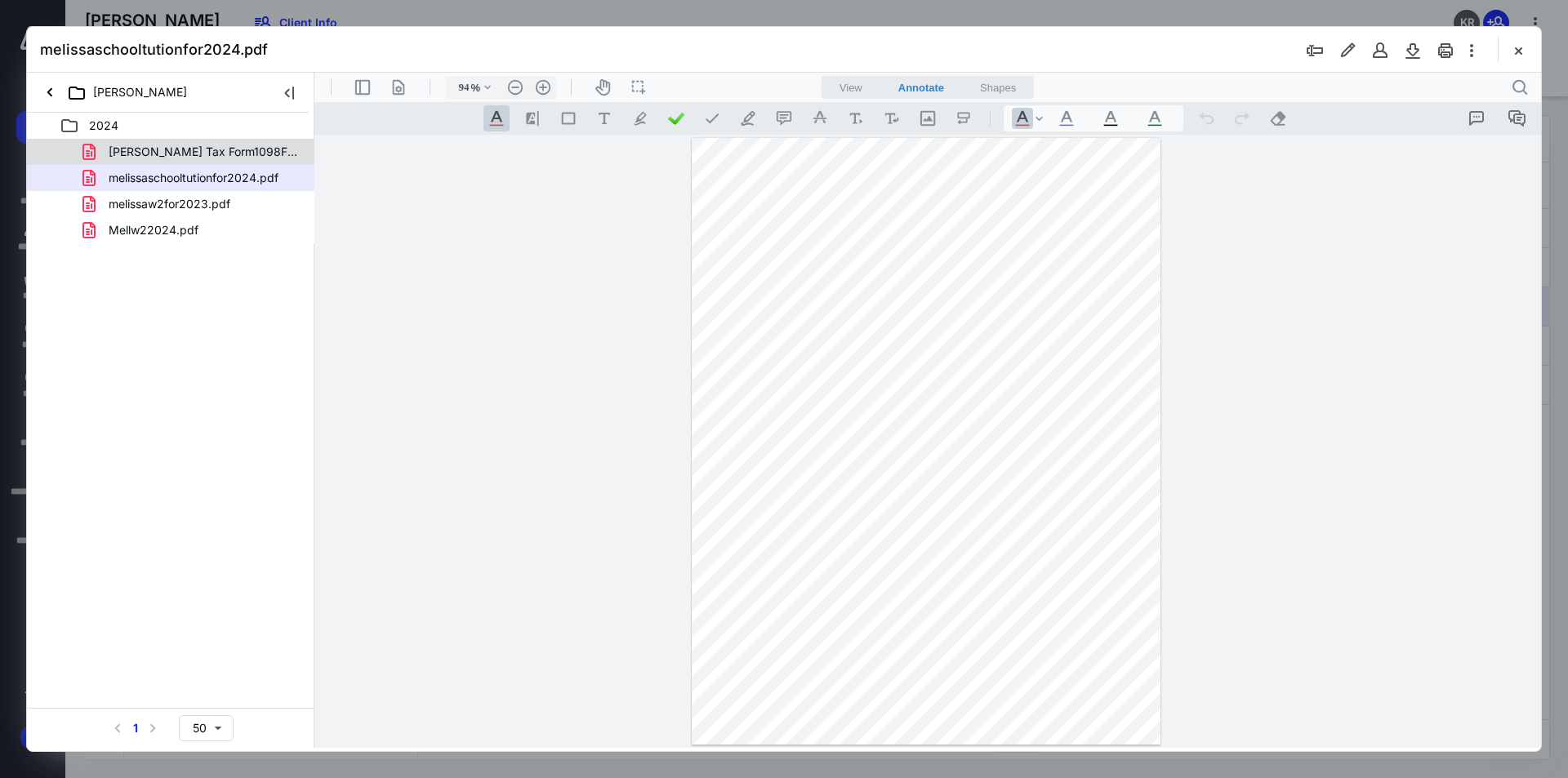 click on "[PERSON_NAME] Tax Form1098FORMAUA.pdf" at bounding box center [194, 152] 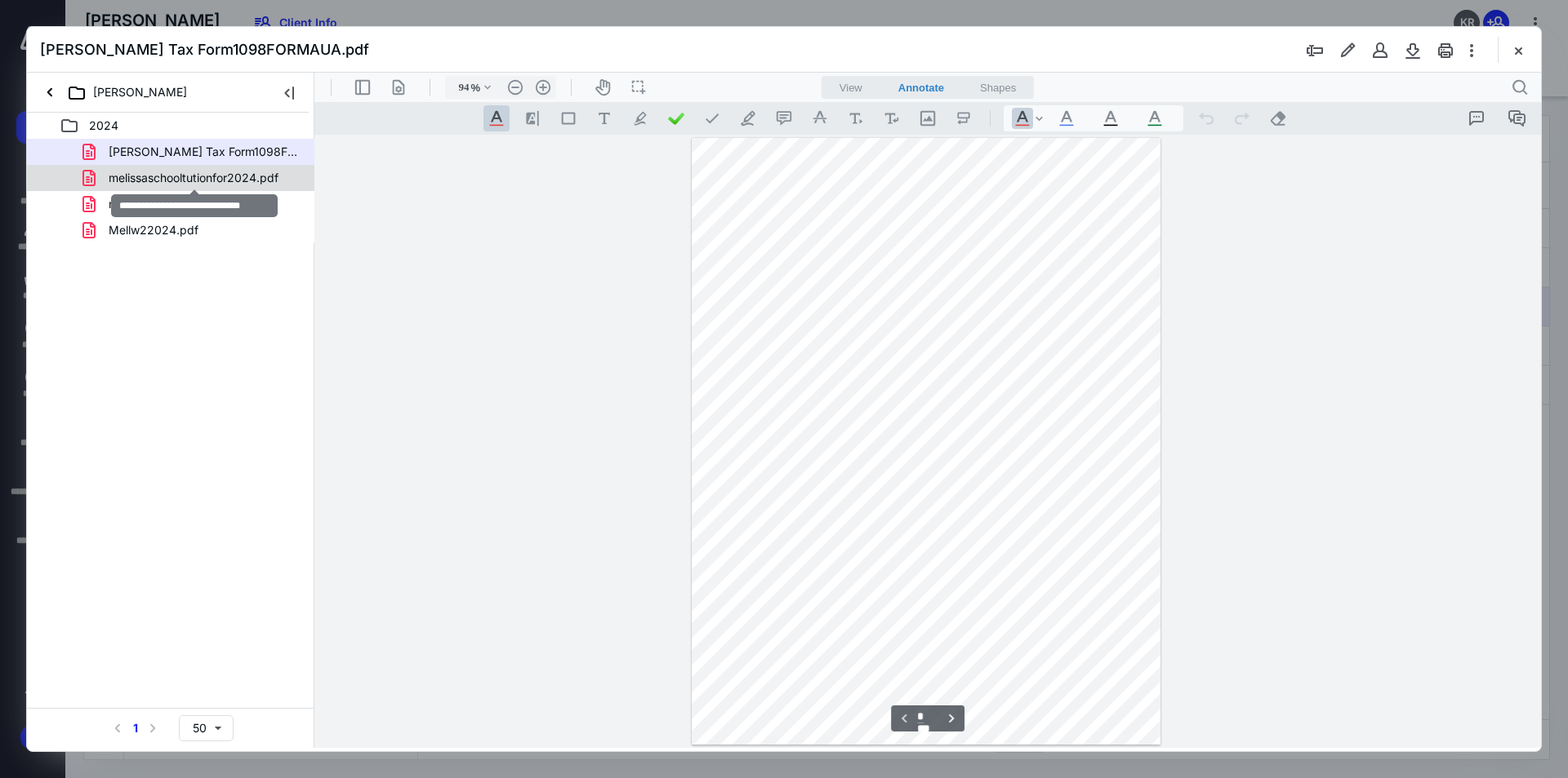 click on "melissaschooltutionfor2024.pdf" at bounding box center (194, 178) 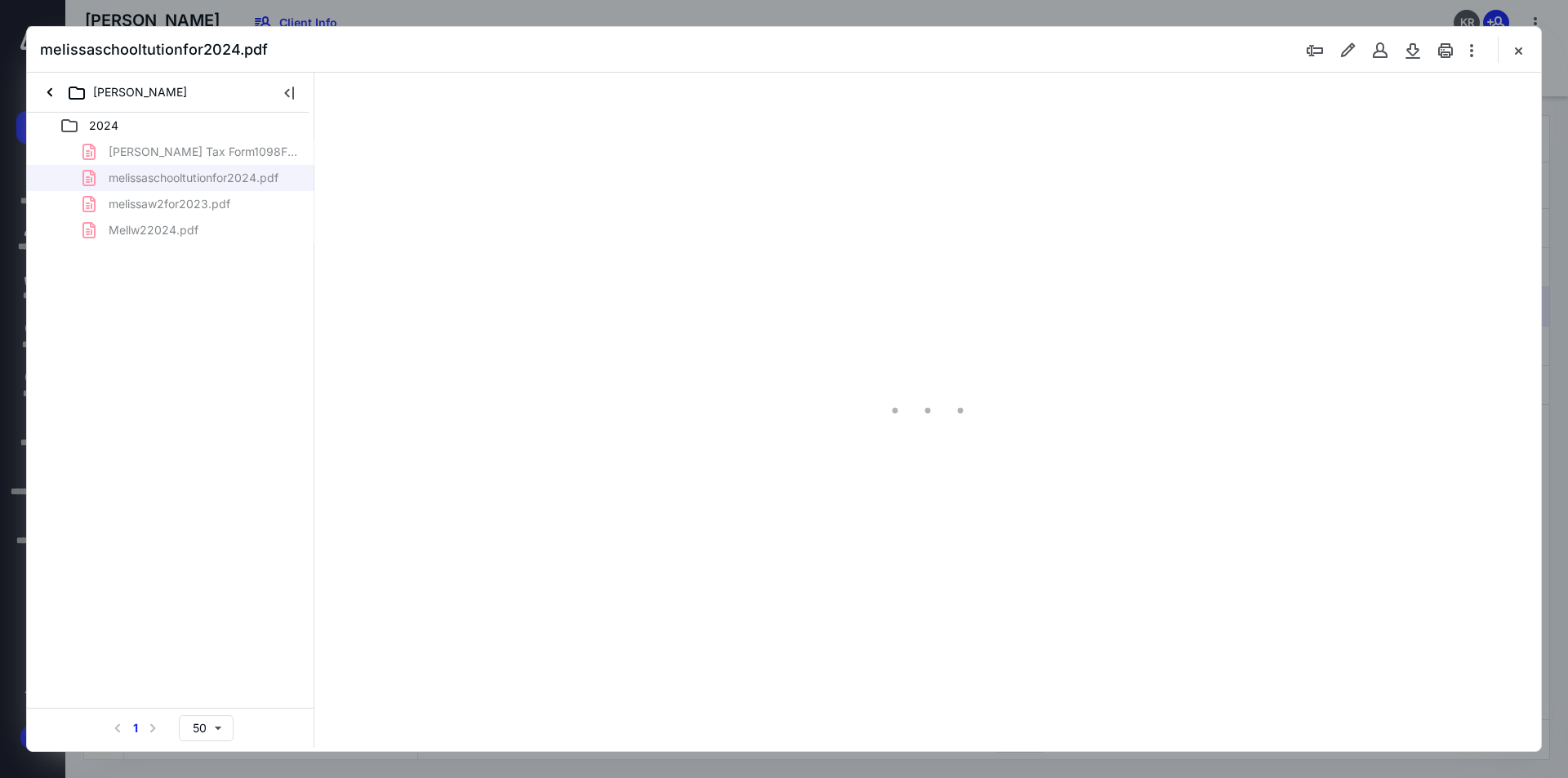 type on "94" 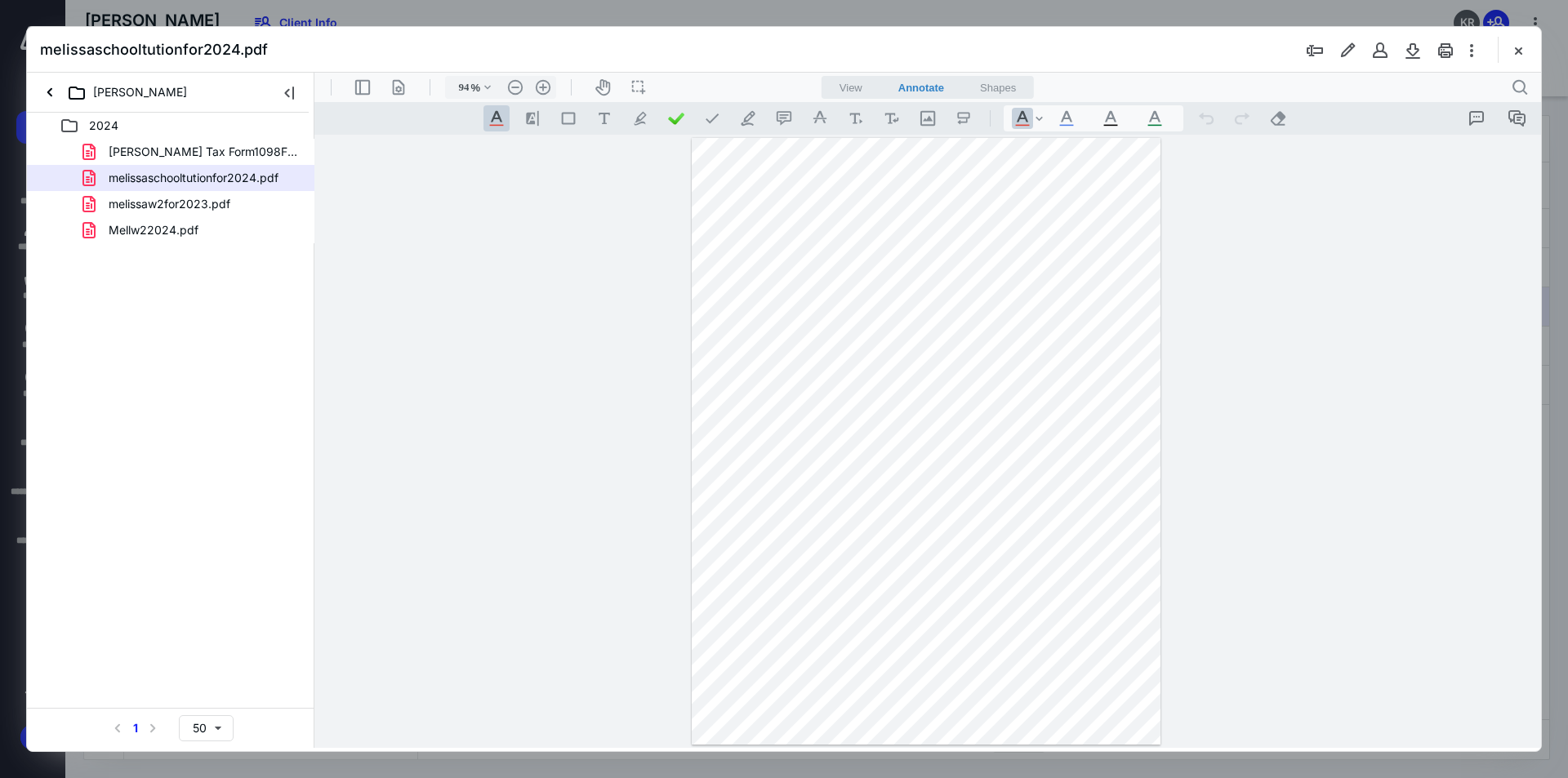 drag, startPoint x: 867, startPoint y: 203, endPoint x: 767, endPoint y: 172, distance: 104.69479 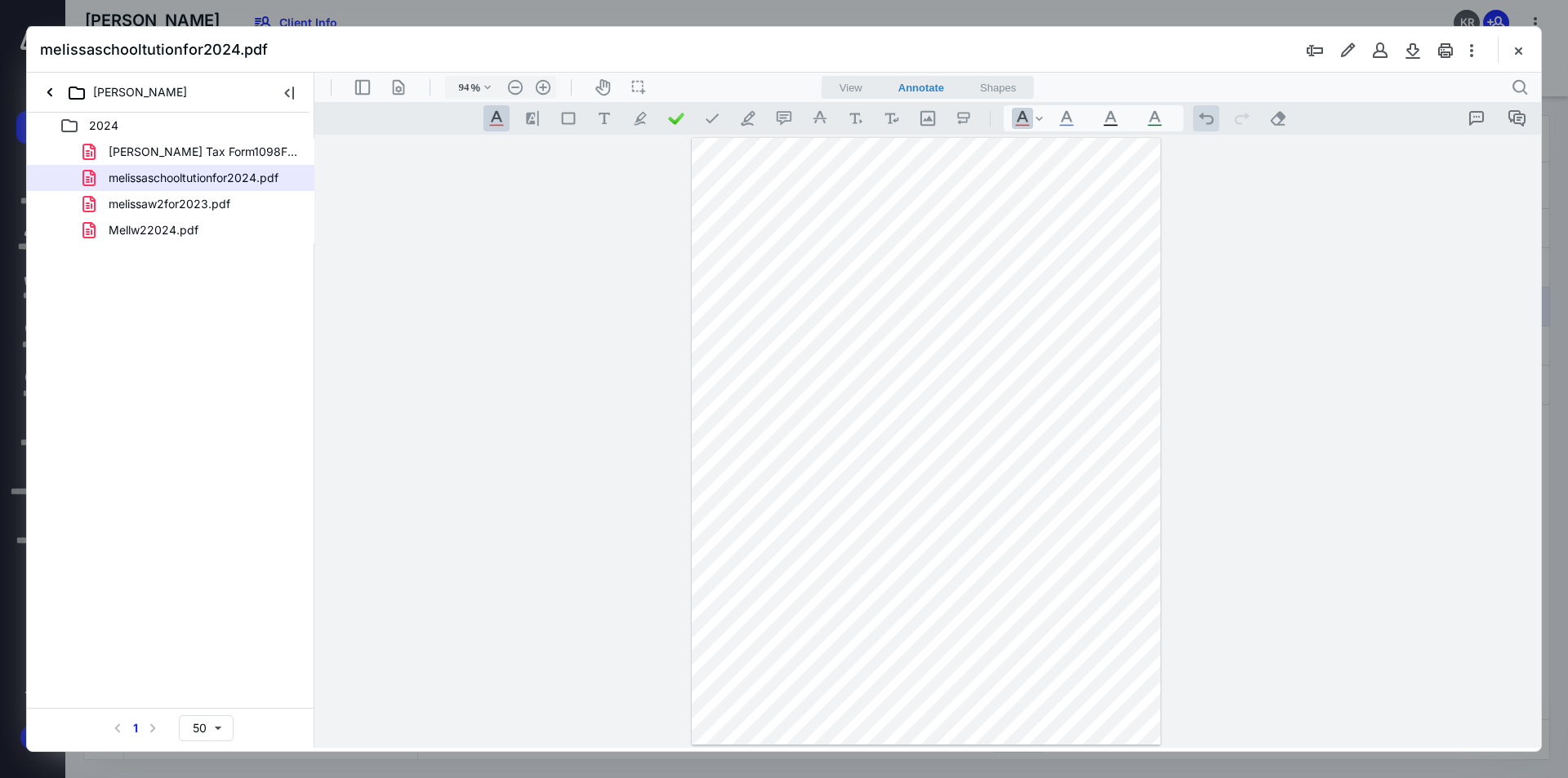 click on ".cls-1{fill:#abb0c4;} icon - operation - undo" at bounding box center [1206, 118] 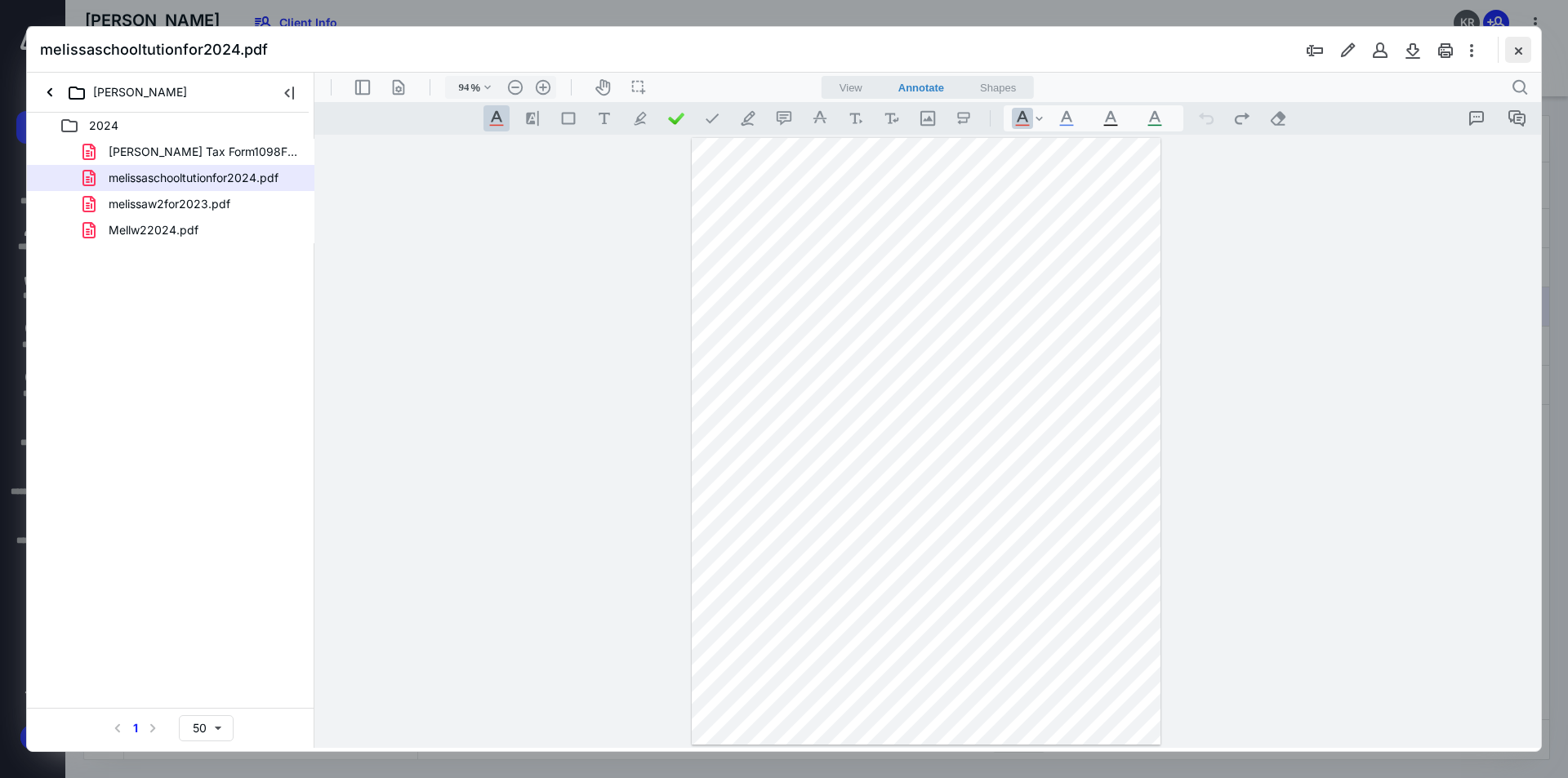 click at bounding box center (1518, 50) 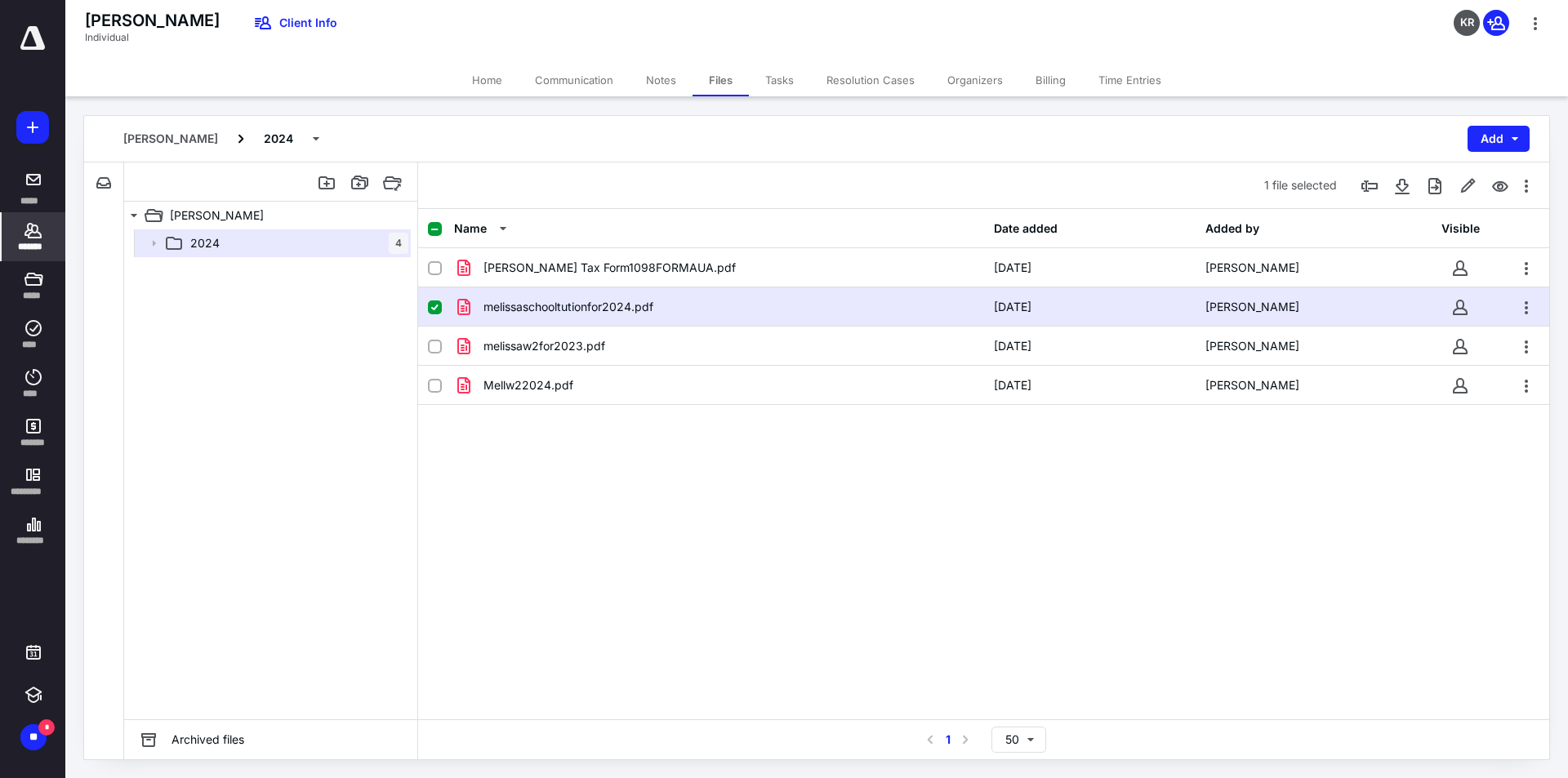 click on "*******" at bounding box center [33, 247] 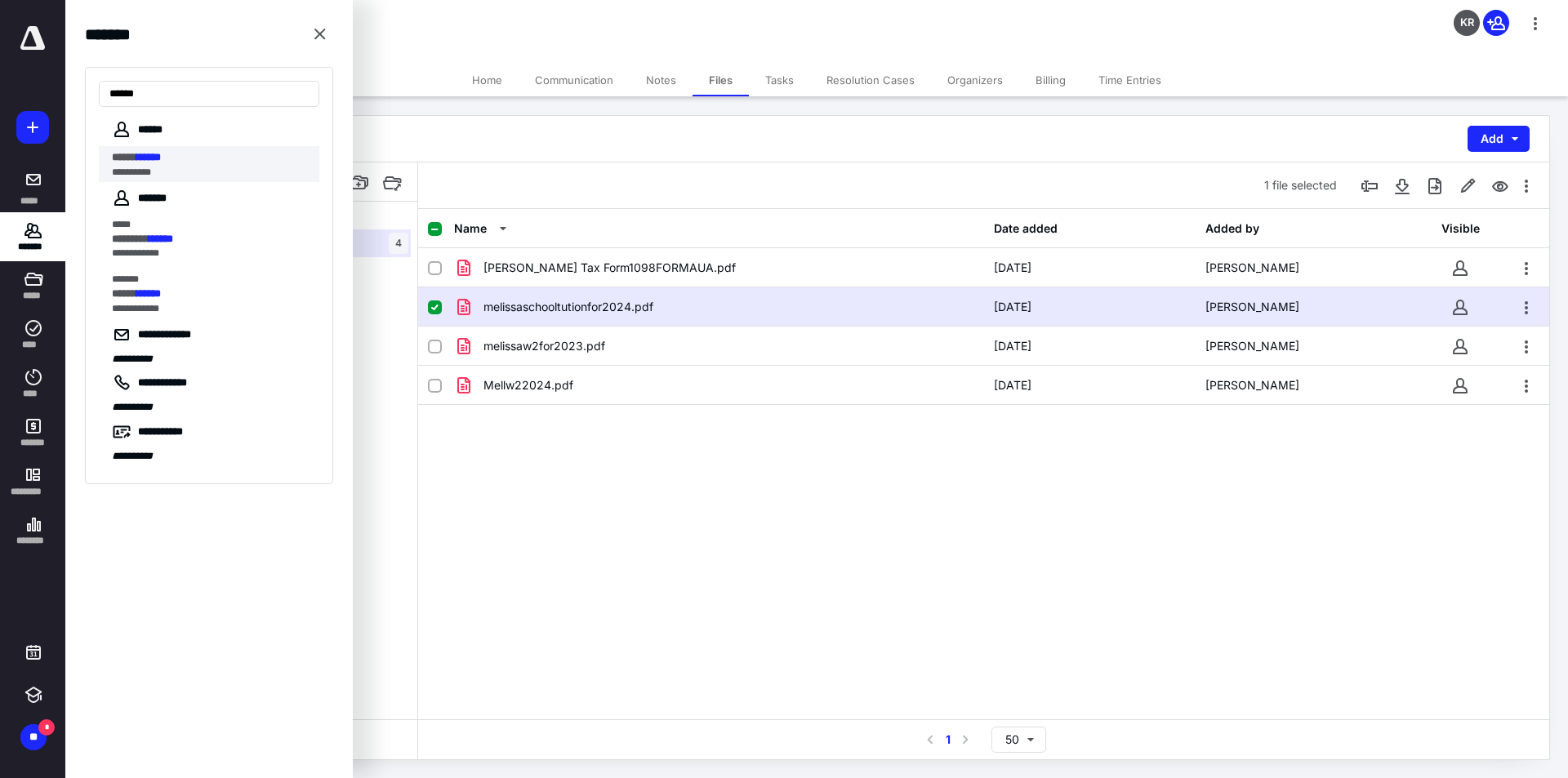 type on "******" 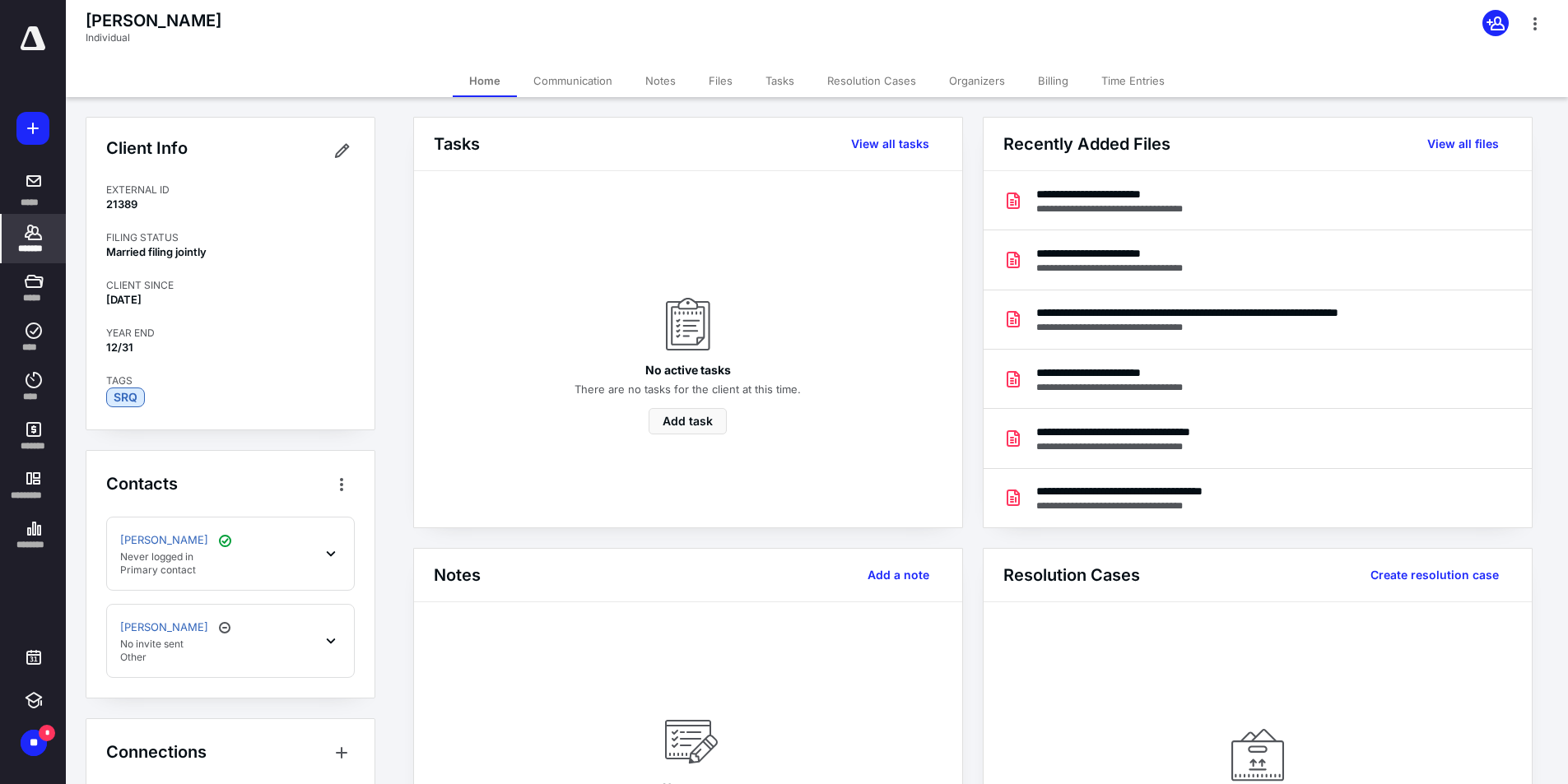 click on "Notes" at bounding box center [660, 81] 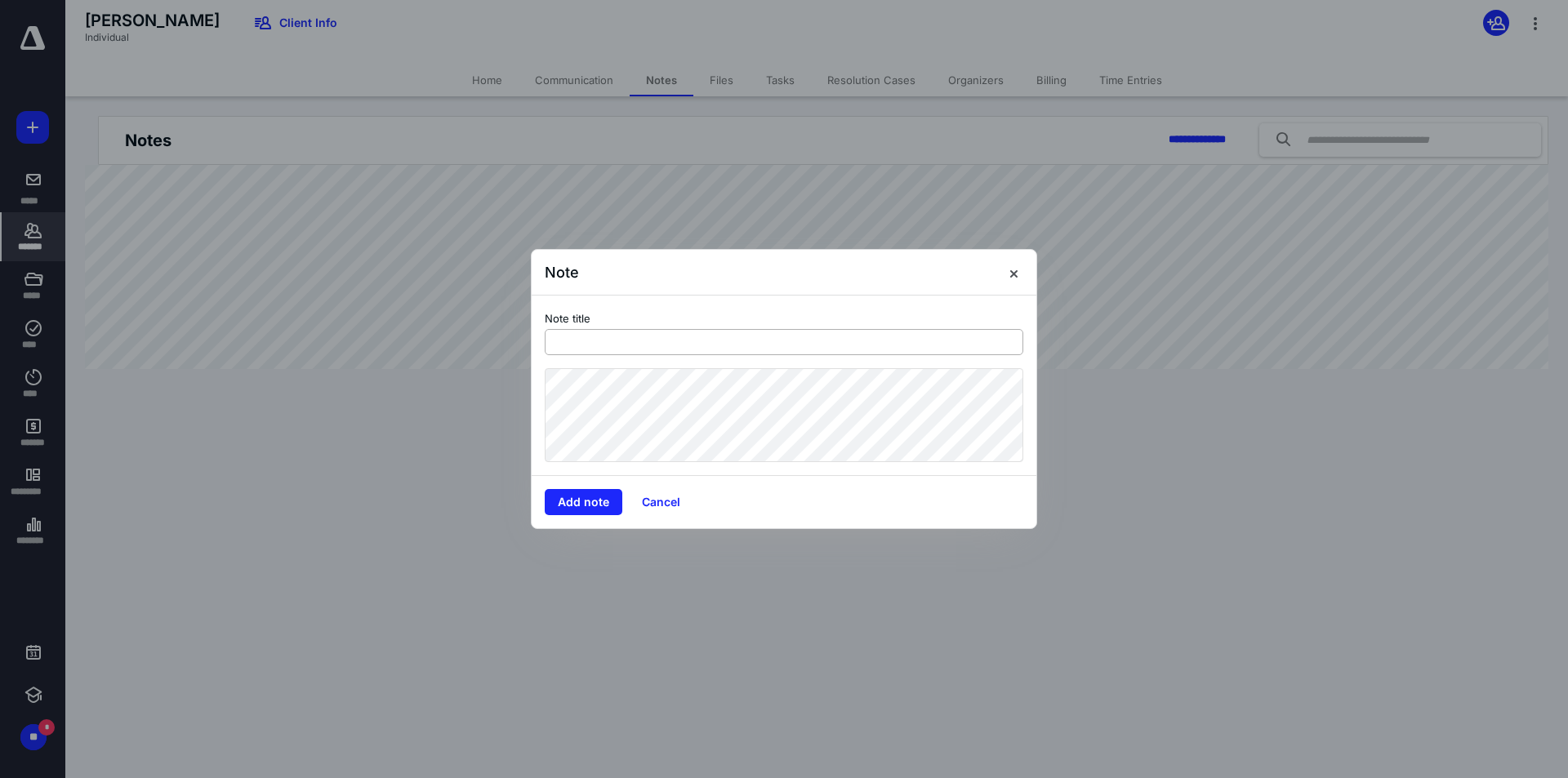 click at bounding box center (784, 342) 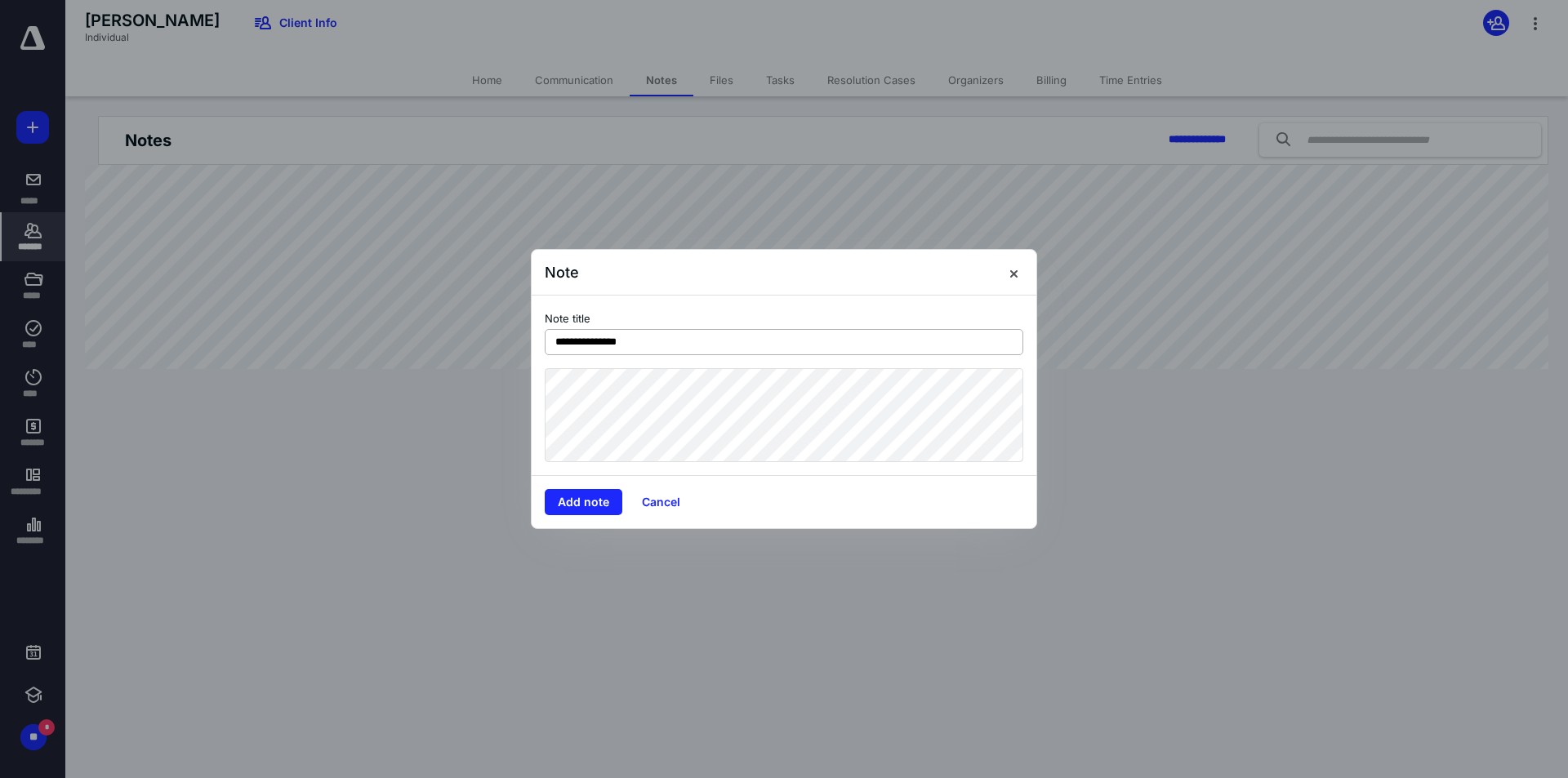 type on "**********" 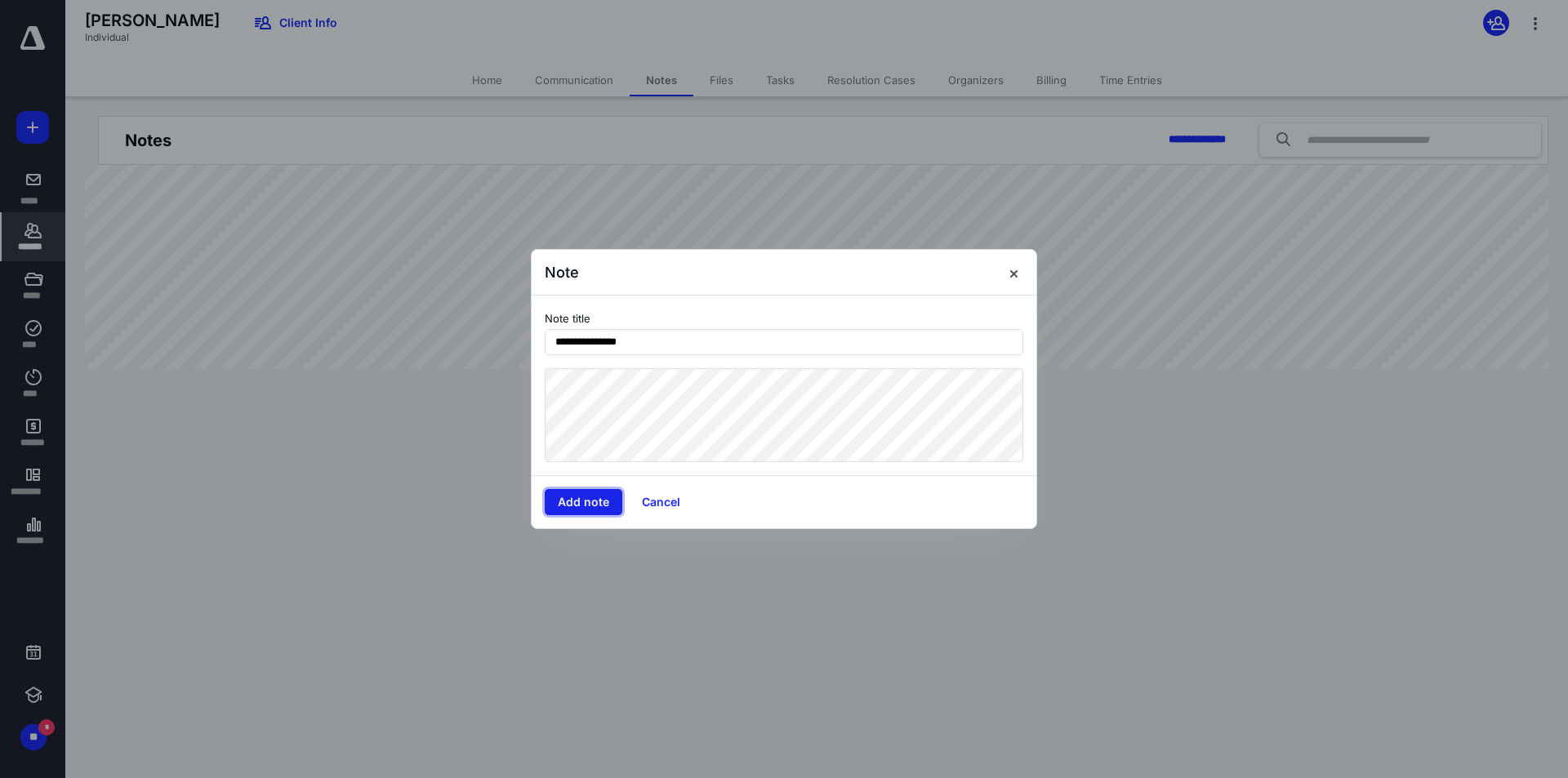click on "Add note" at bounding box center (583, 502) 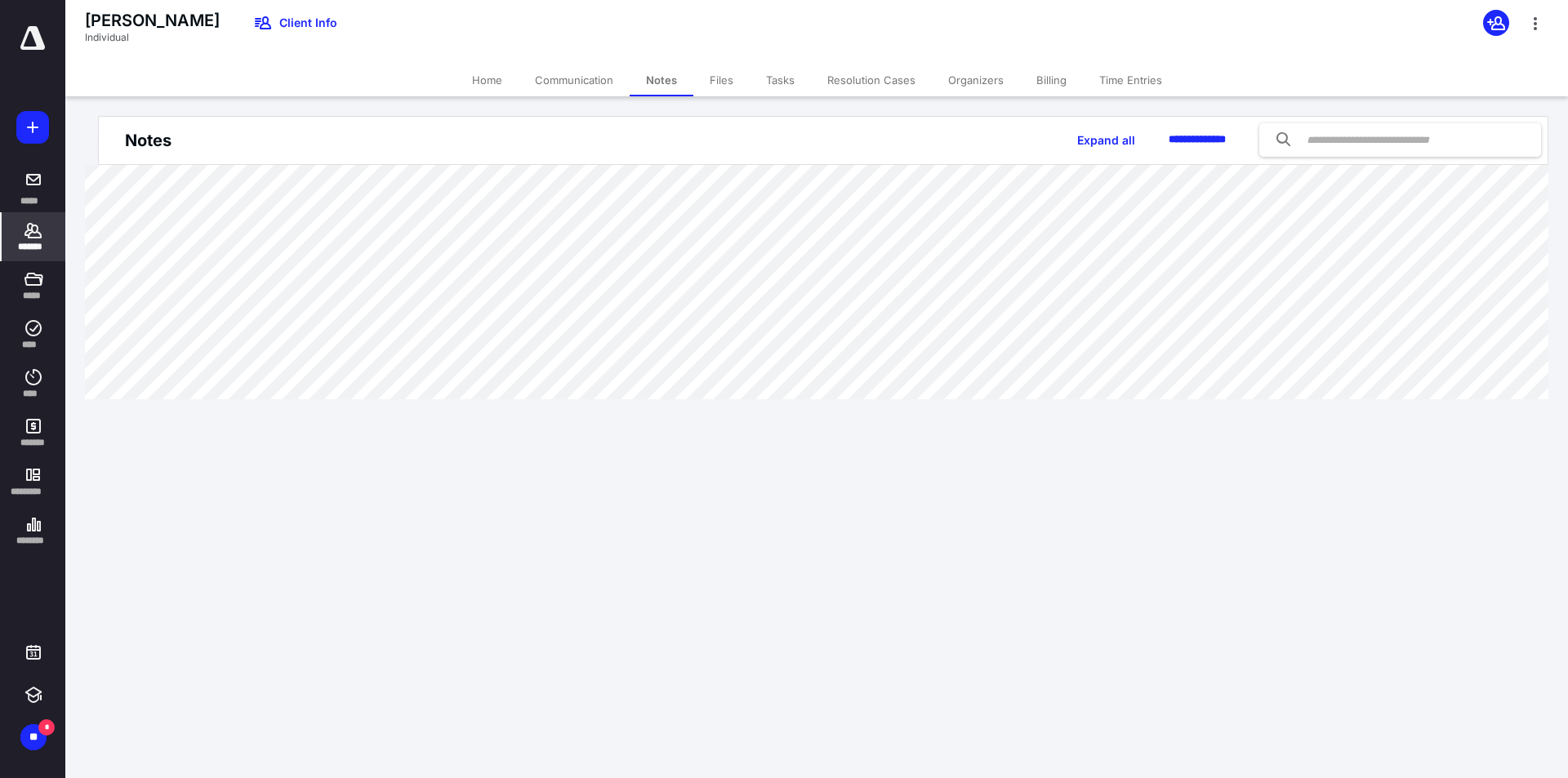 click on "Home" at bounding box center [487, 80] 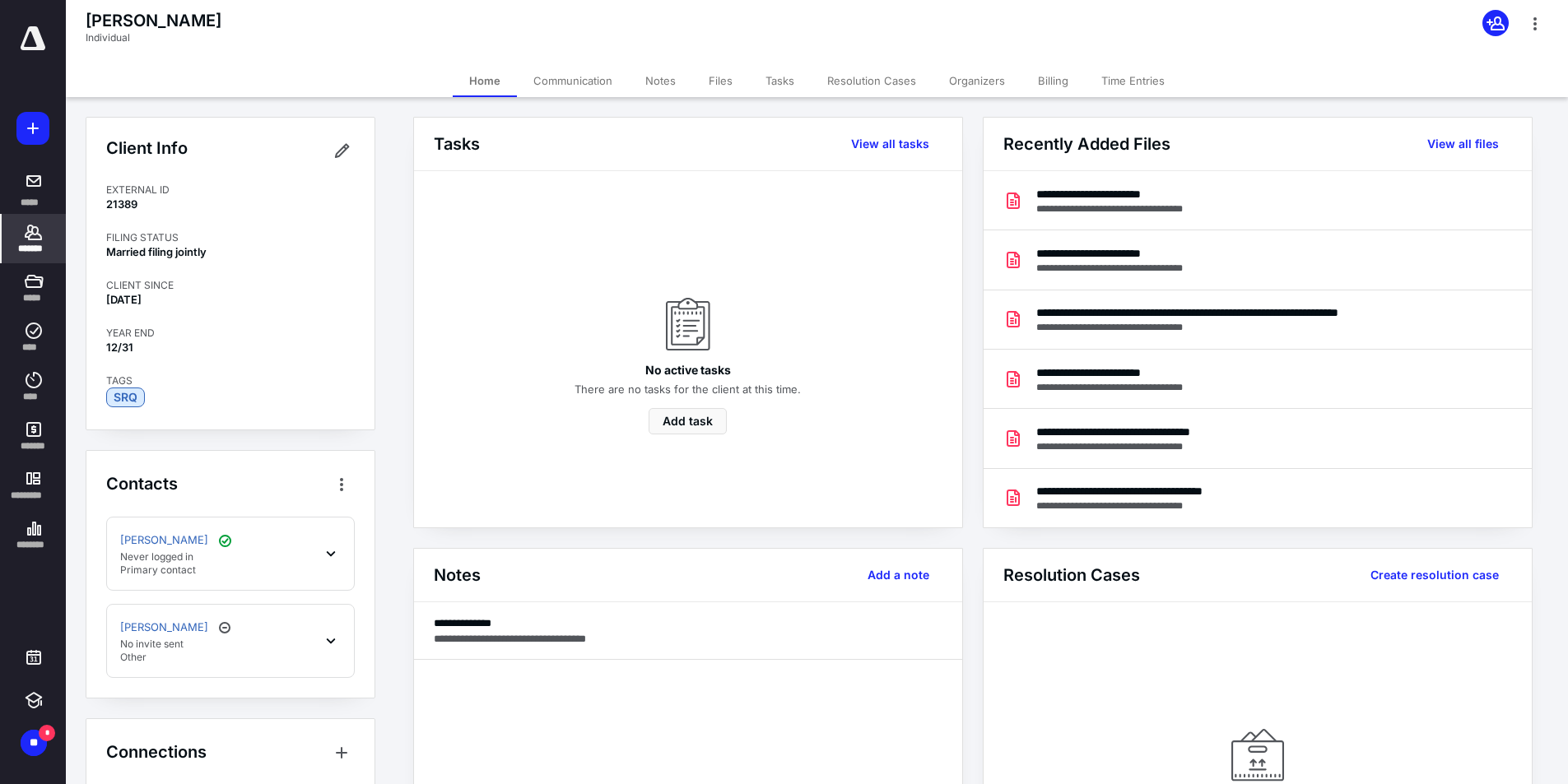 click on "[PERSON_NAME] Never logged in Primary contact" at bounding box center (230, 554) 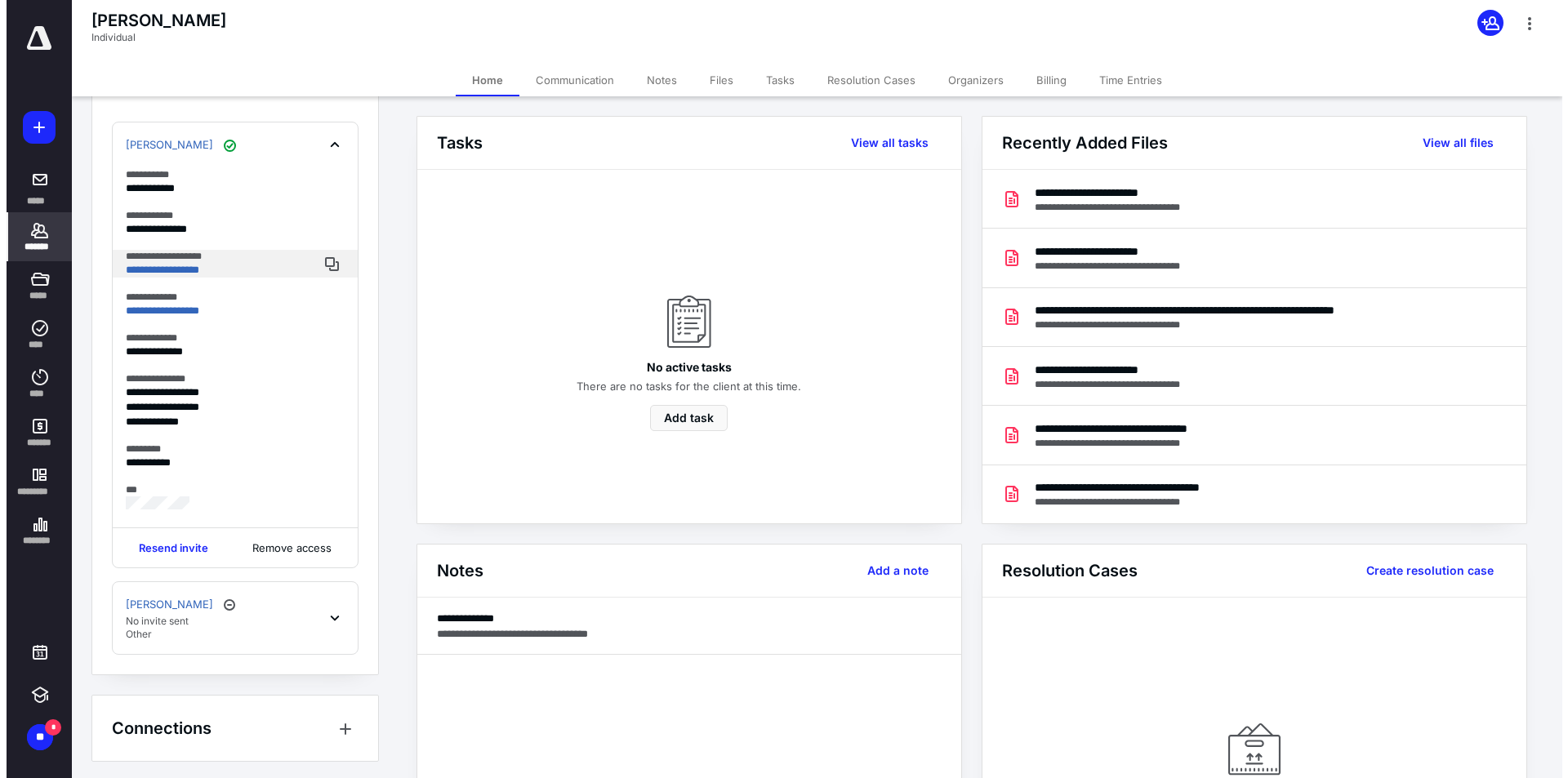 scroll, scrollTop: 0, scrollLeft: 0, axis: both 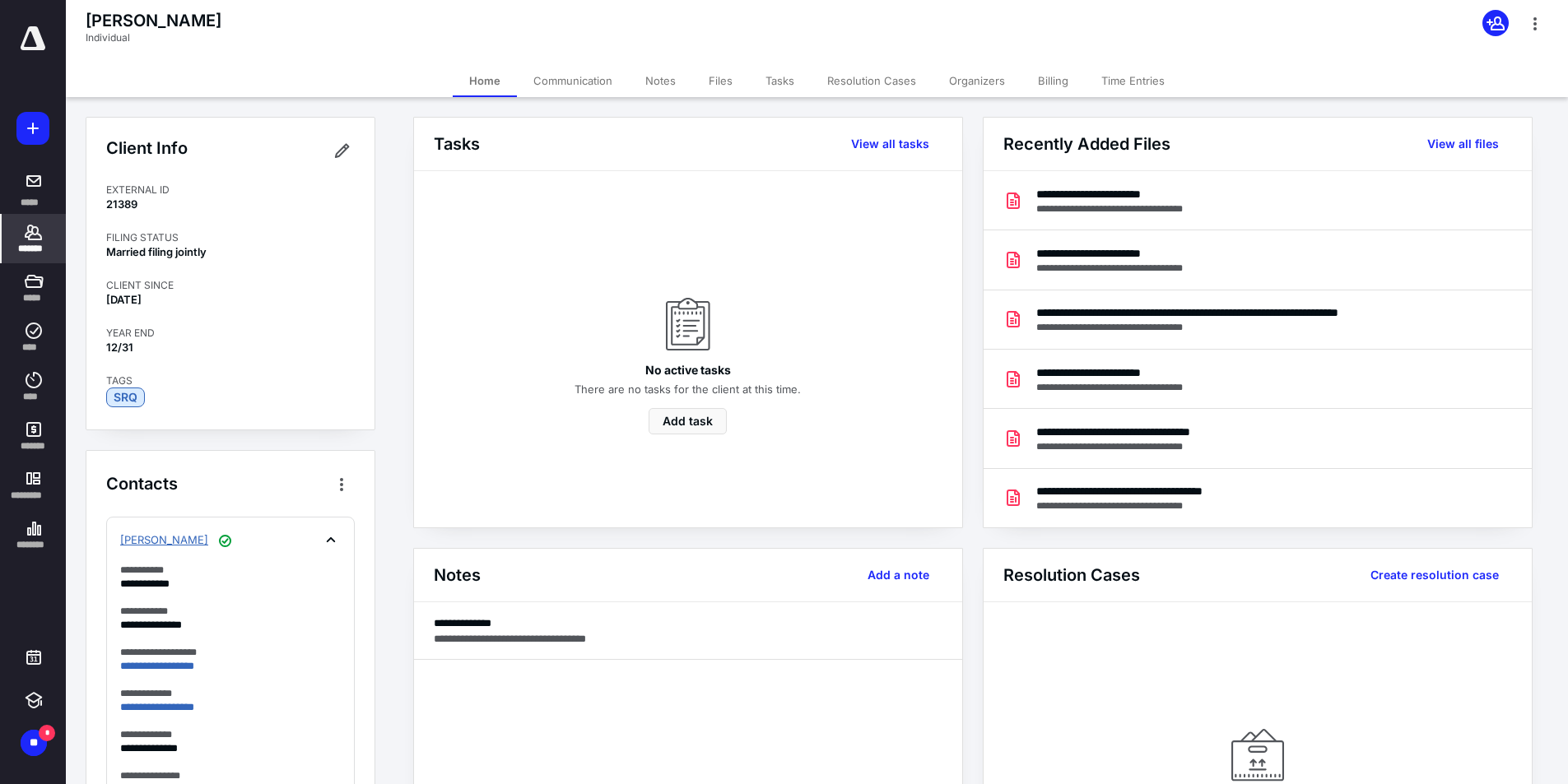 click on "[PERSON_NAME]" at bounding box center [164, 540] 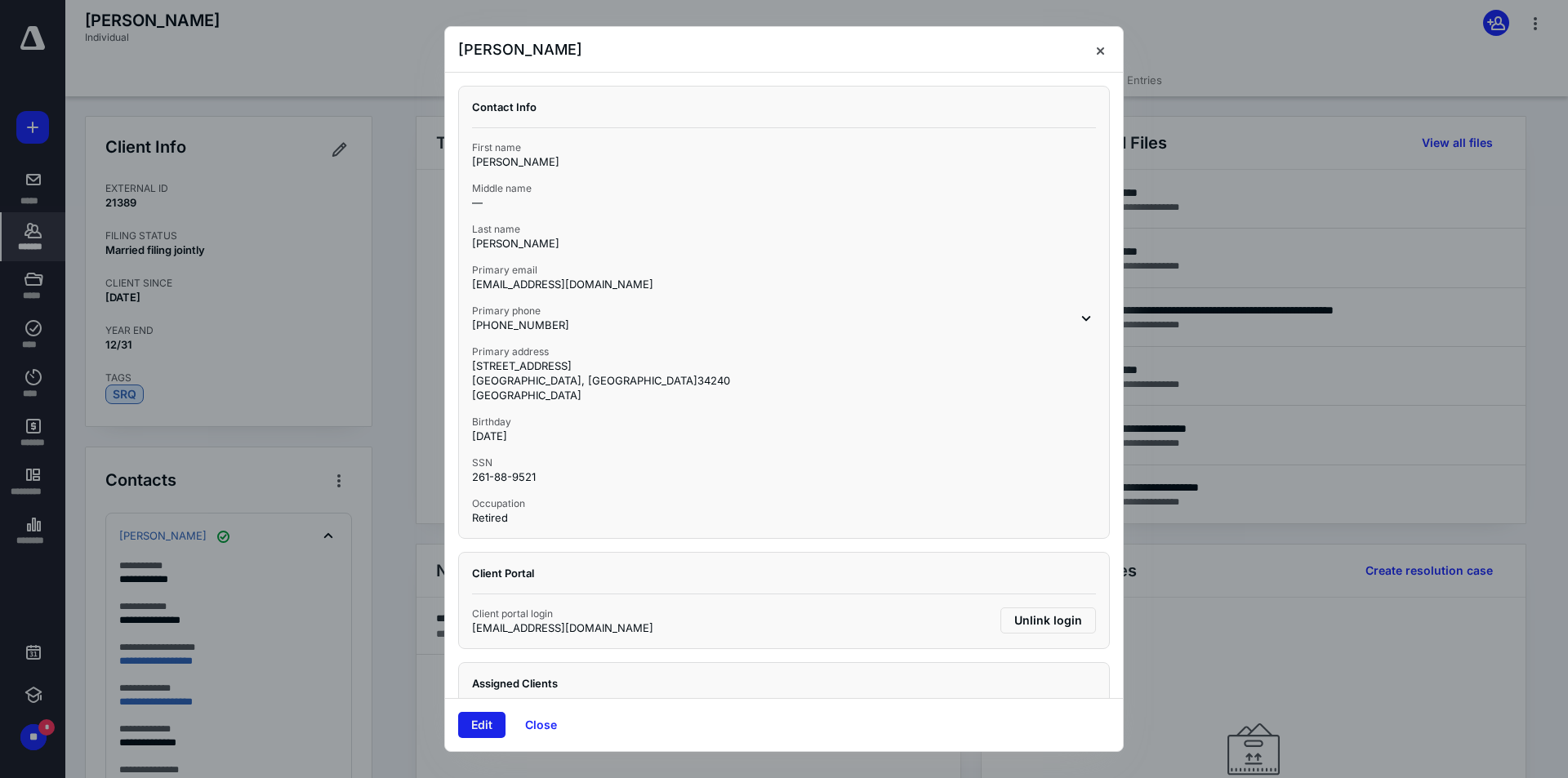 click on "Edit" at bounding box center [482, 725] 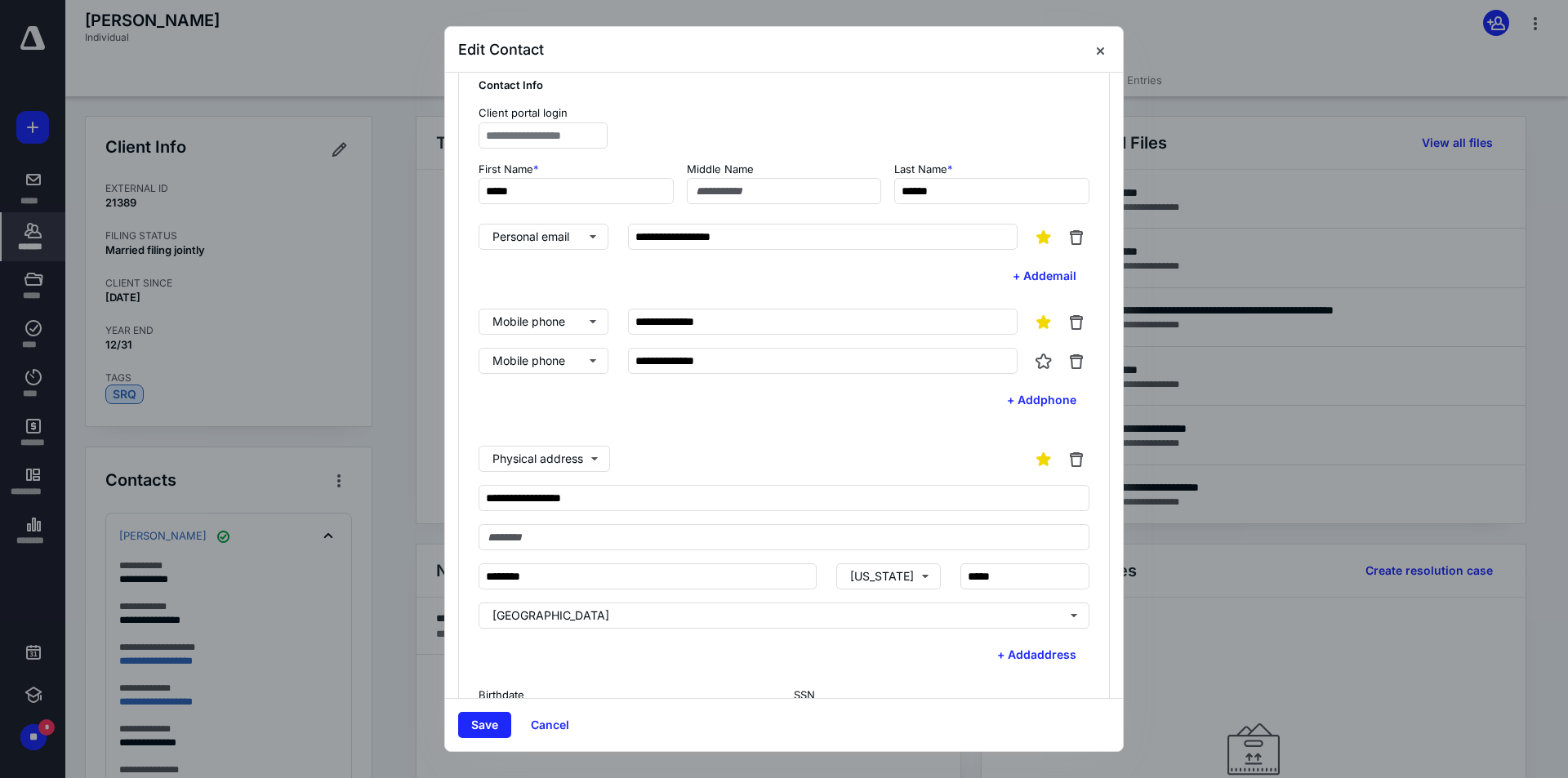 scroll, scrollTop: 0, scrollLeft: 0, axis: both 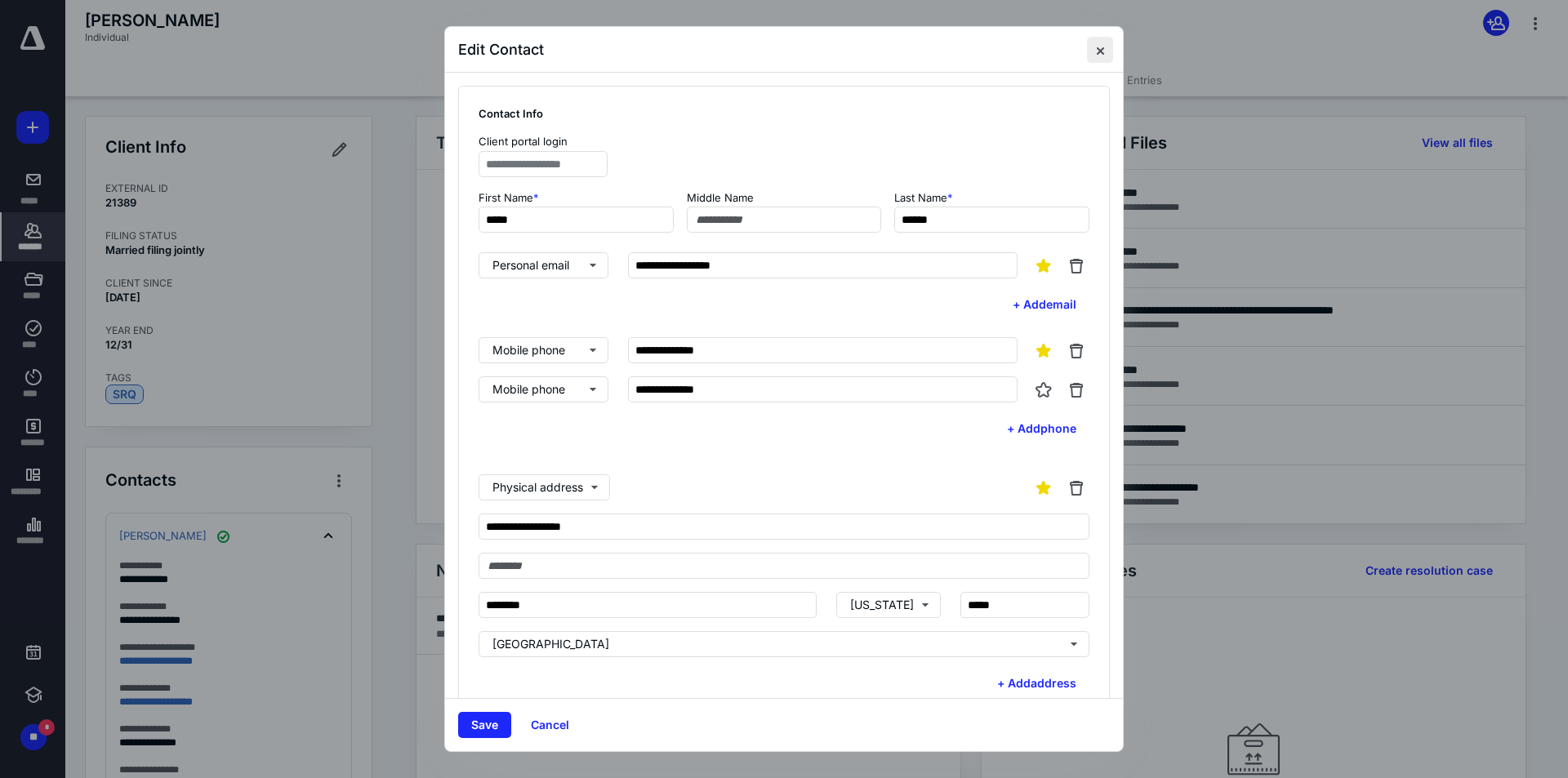 click at bounding box center (1100, 50) 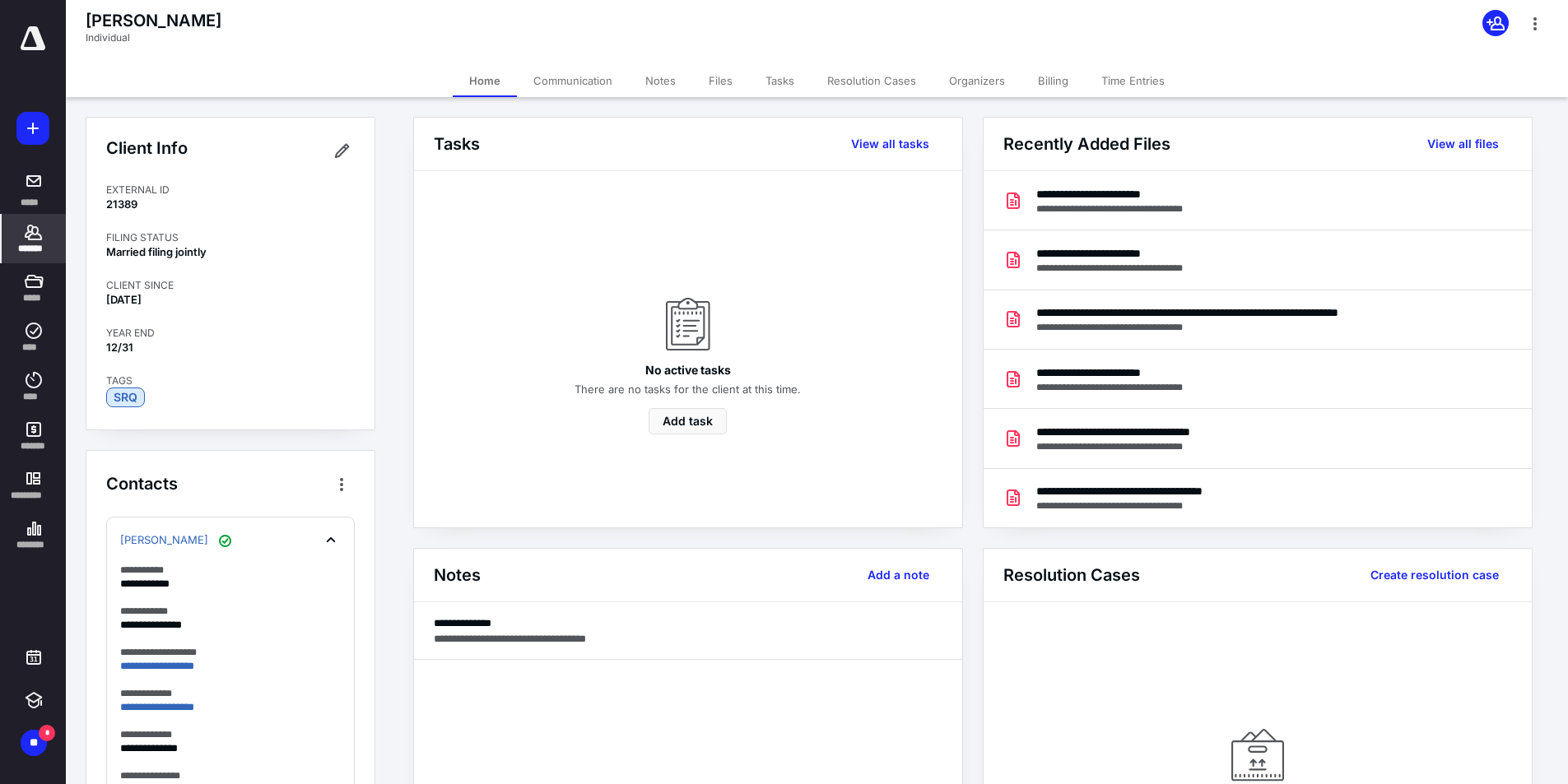 click 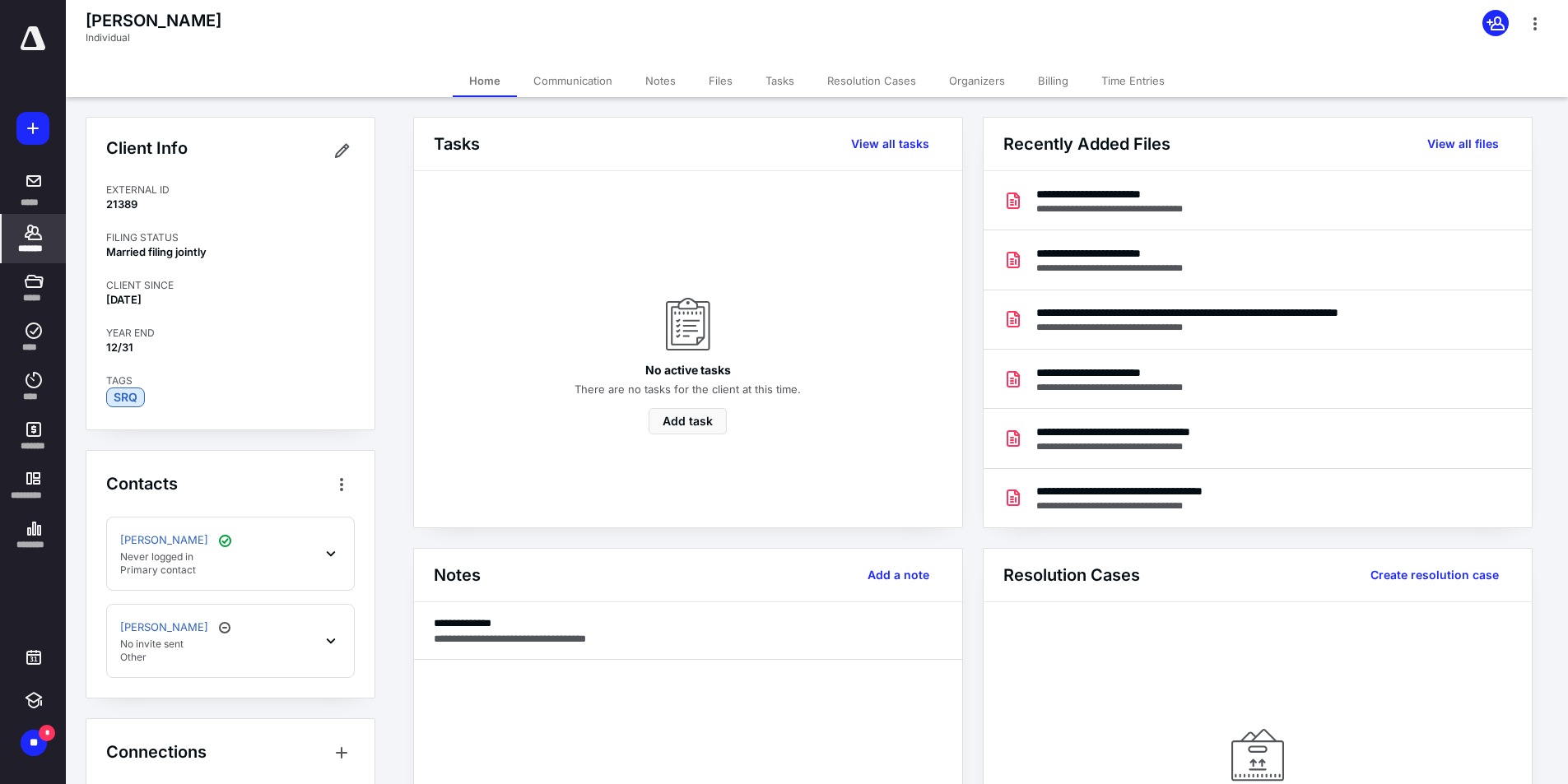 click 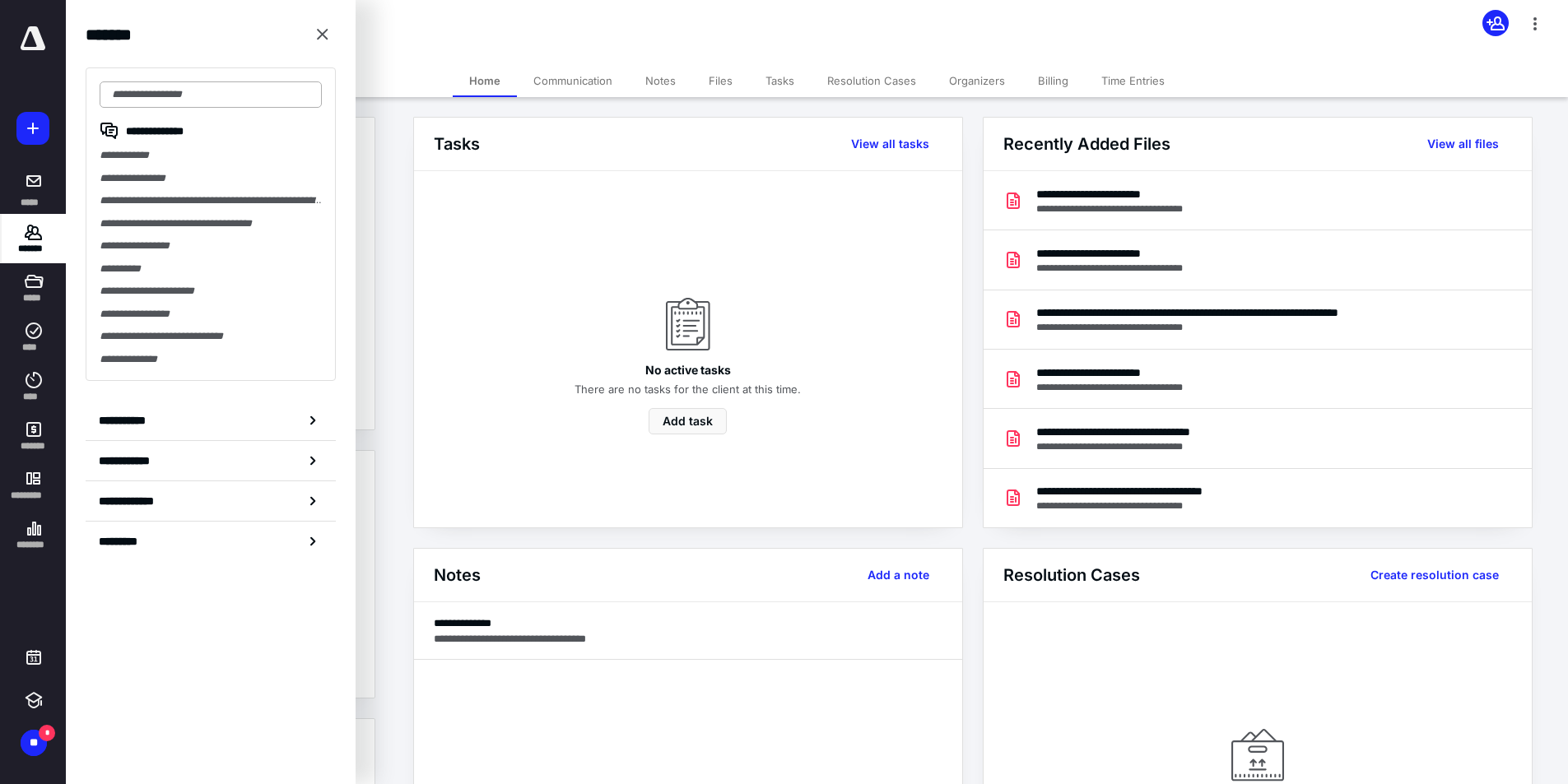 click at bounding box center [211, 95] 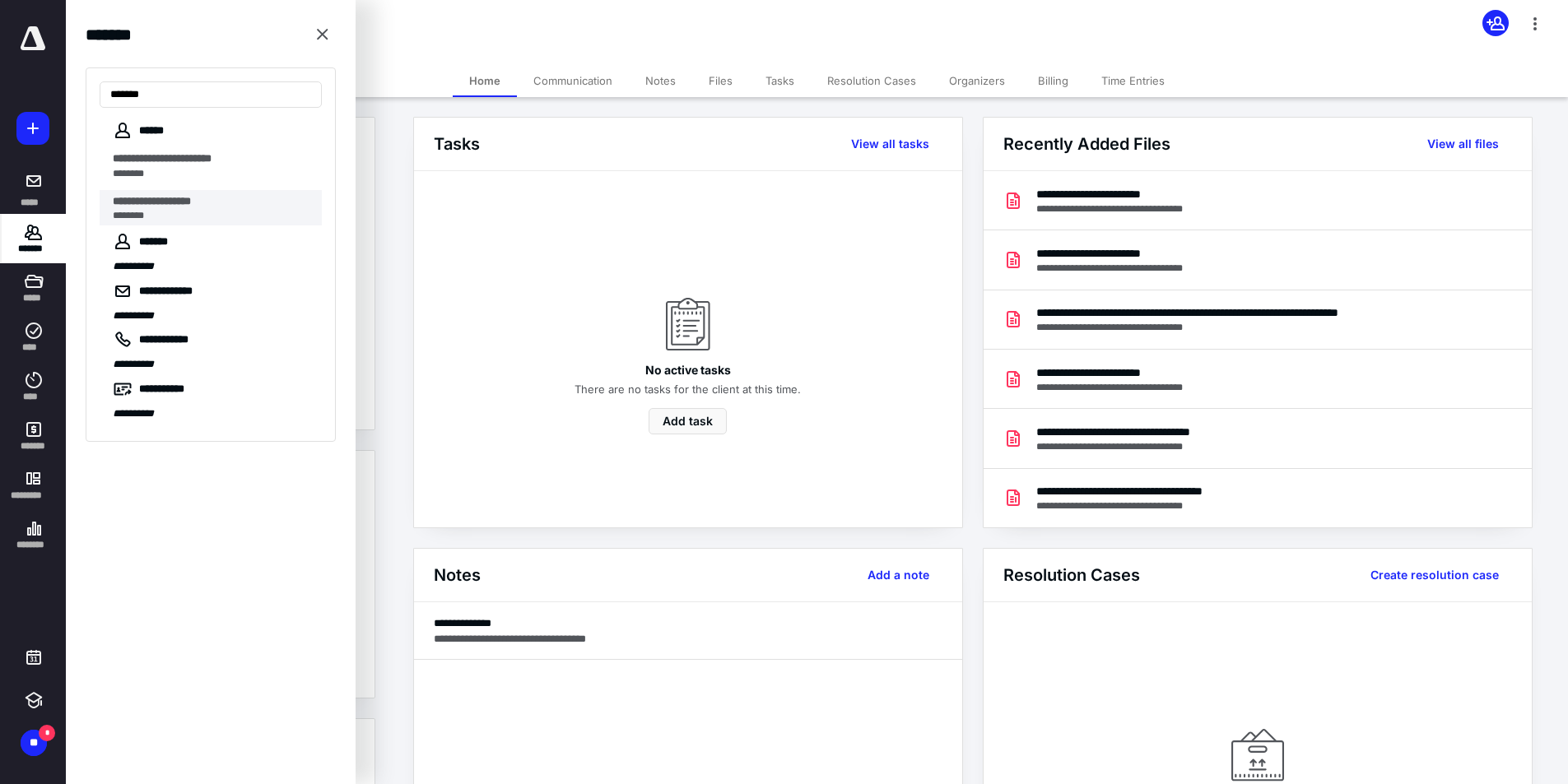 type on "******" 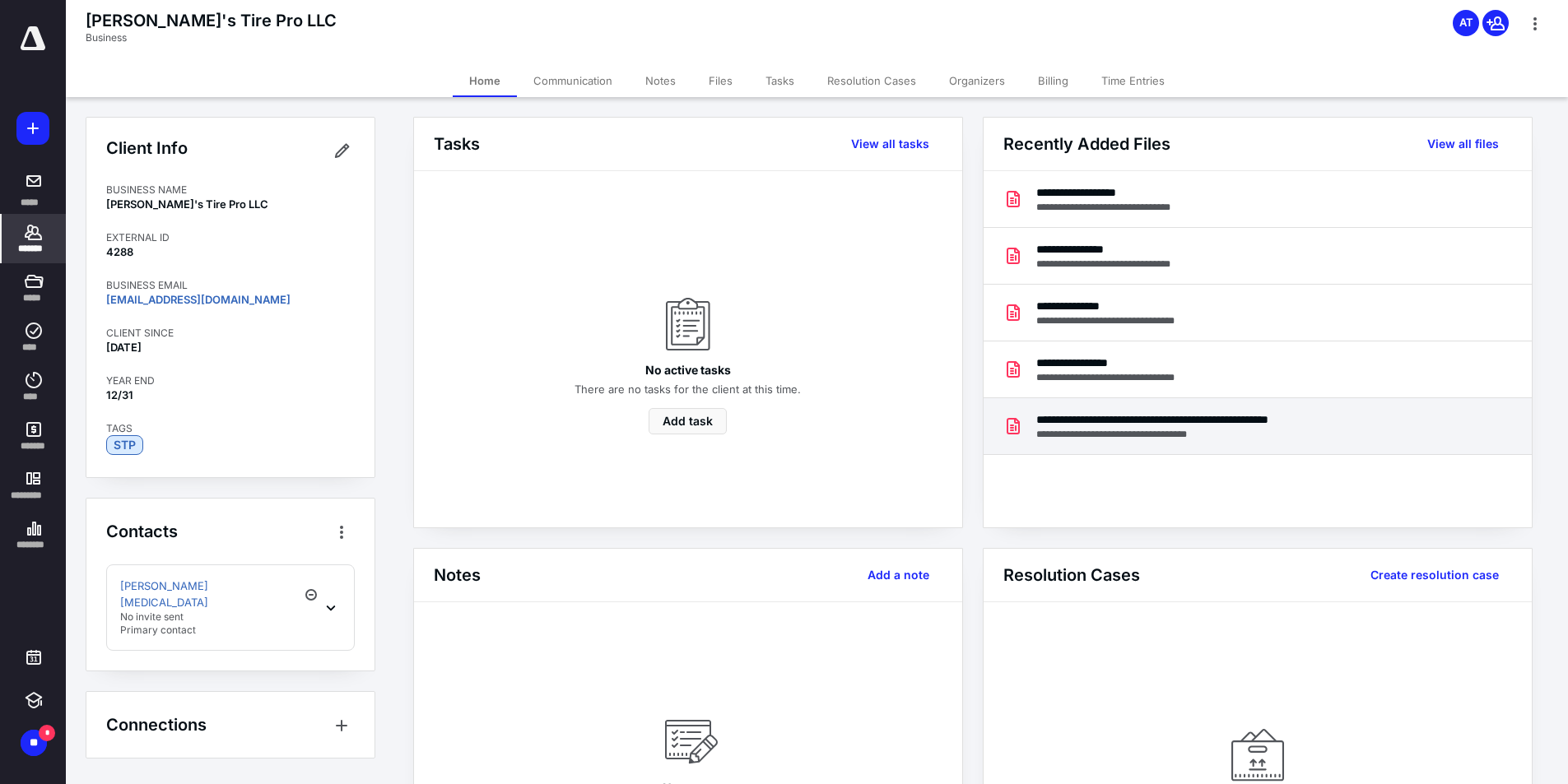 click on "**********" at bounding box center [1197, 420] 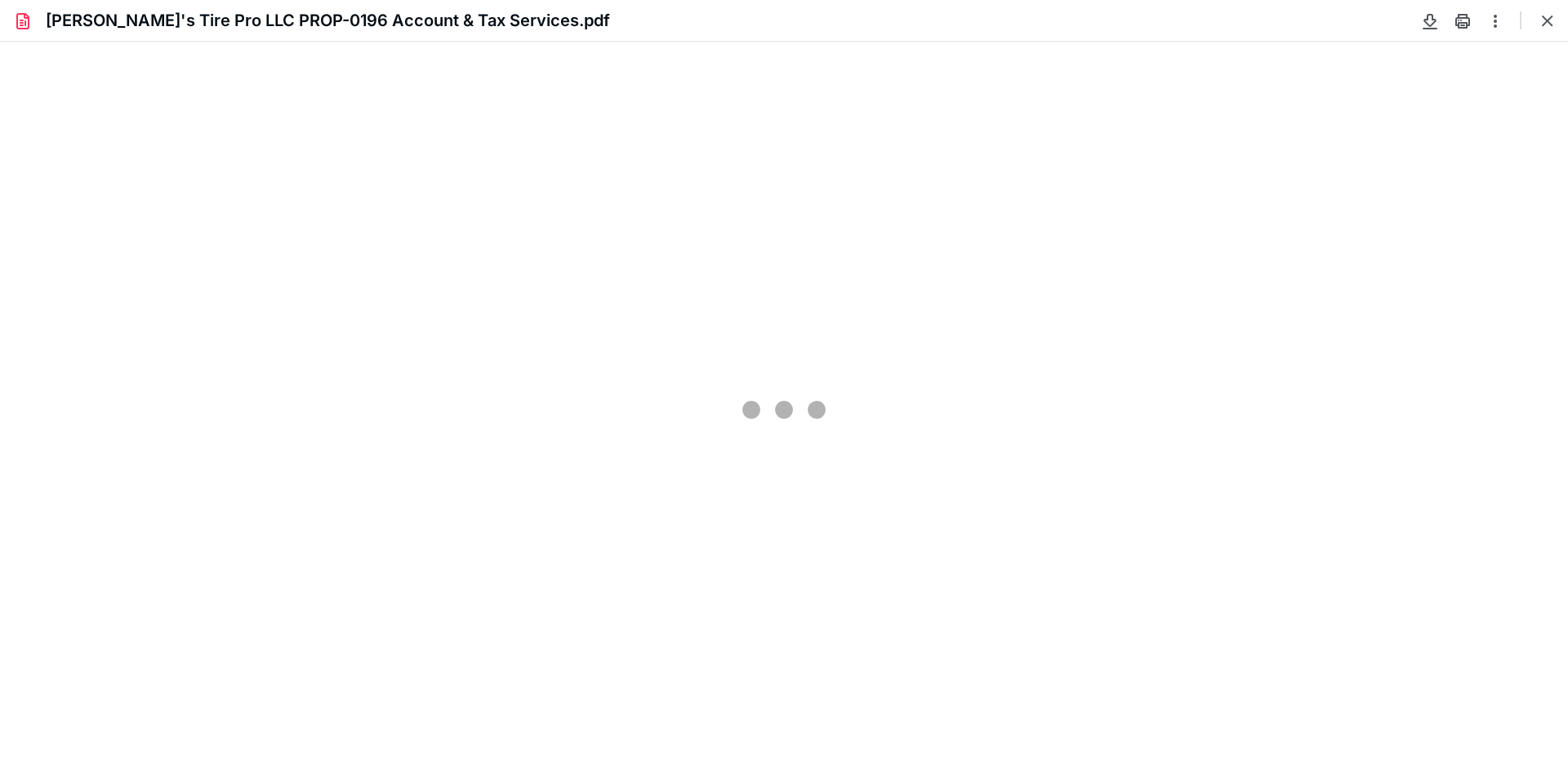 scroll, scrollTop: 0, scrollLeft: 0, axis: both 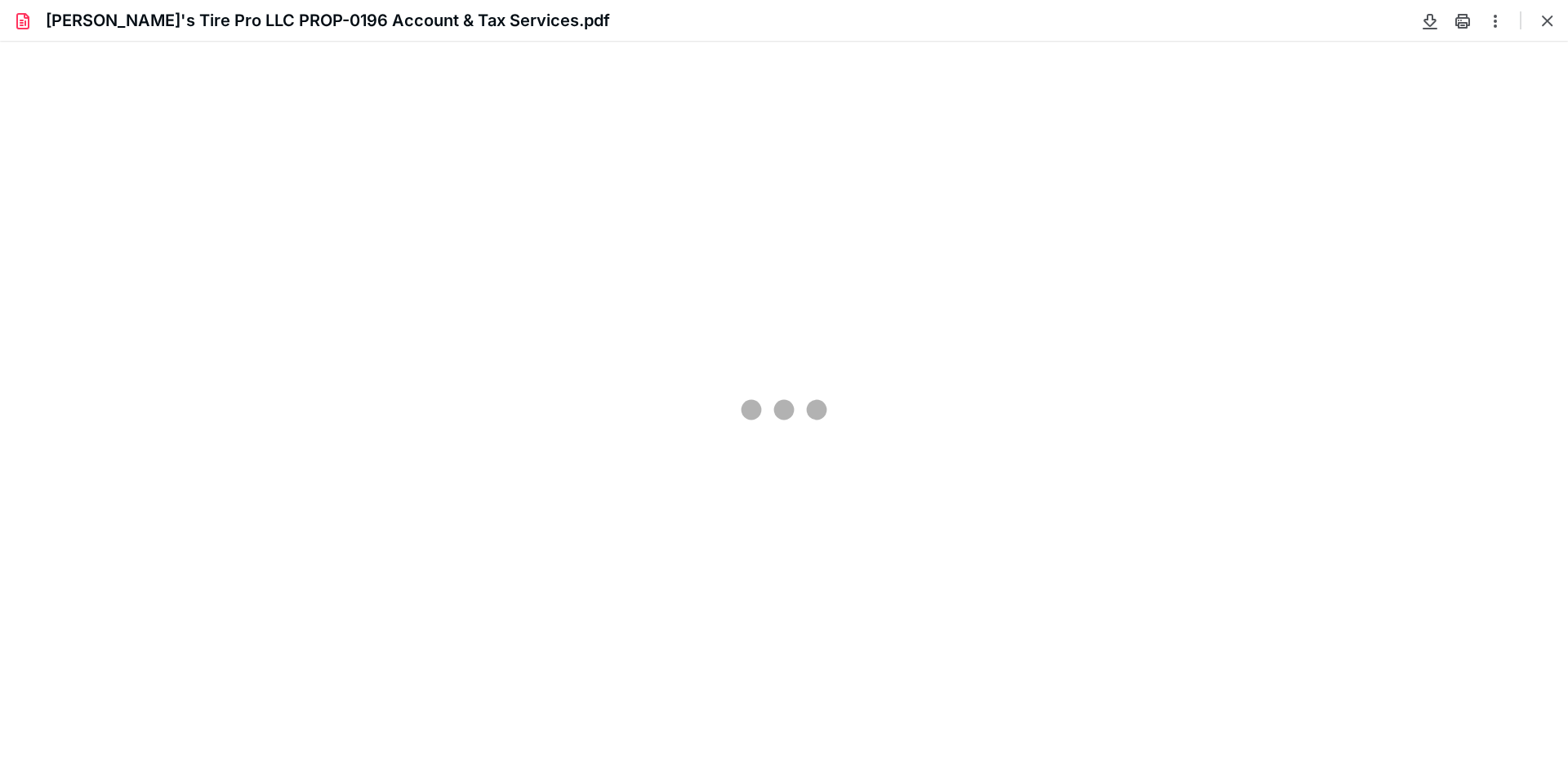 type on "102" 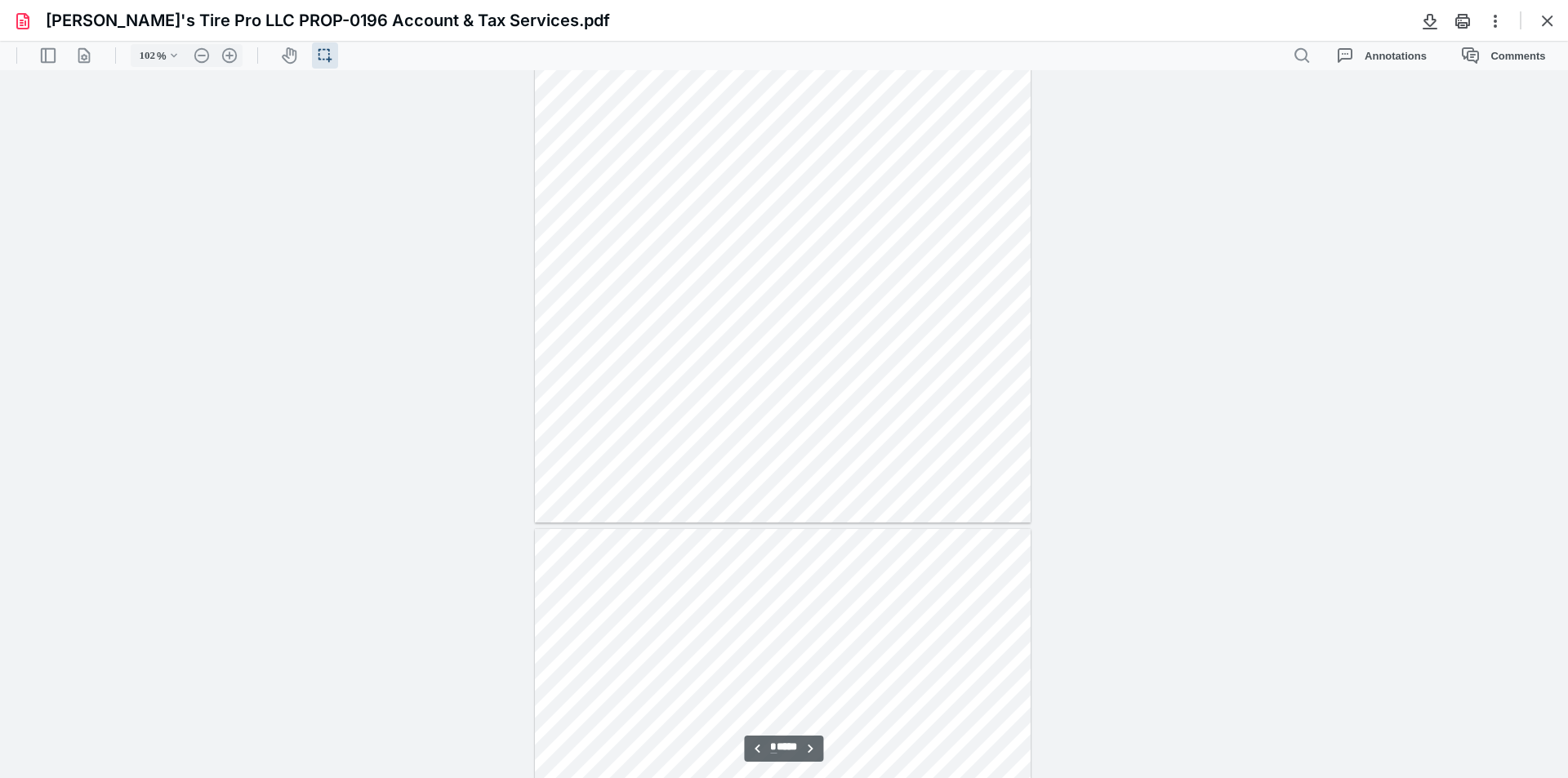 type on "*" 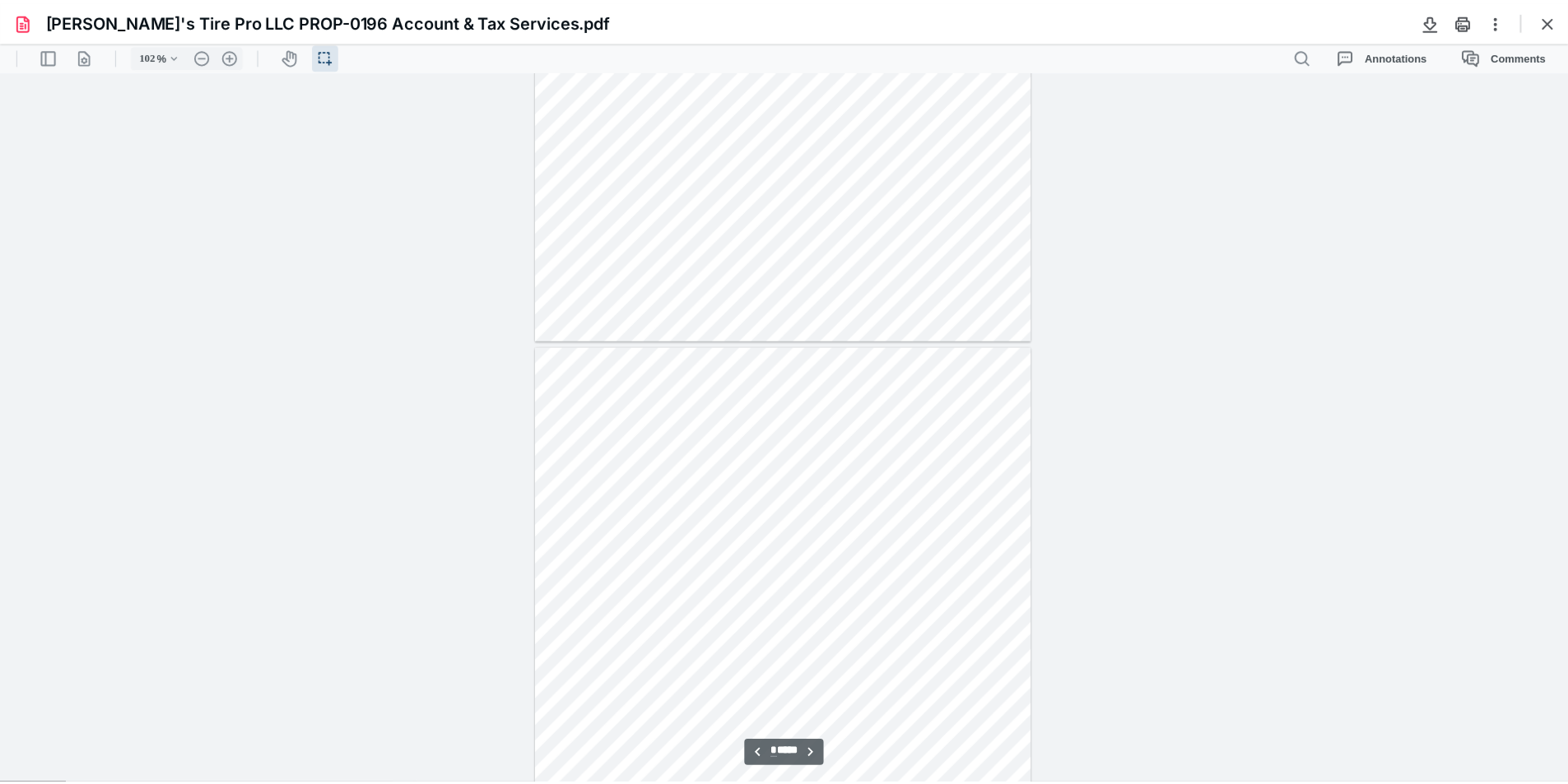 scroll, scrollTop: 2254, scrollLeft: 0, axis: vertical 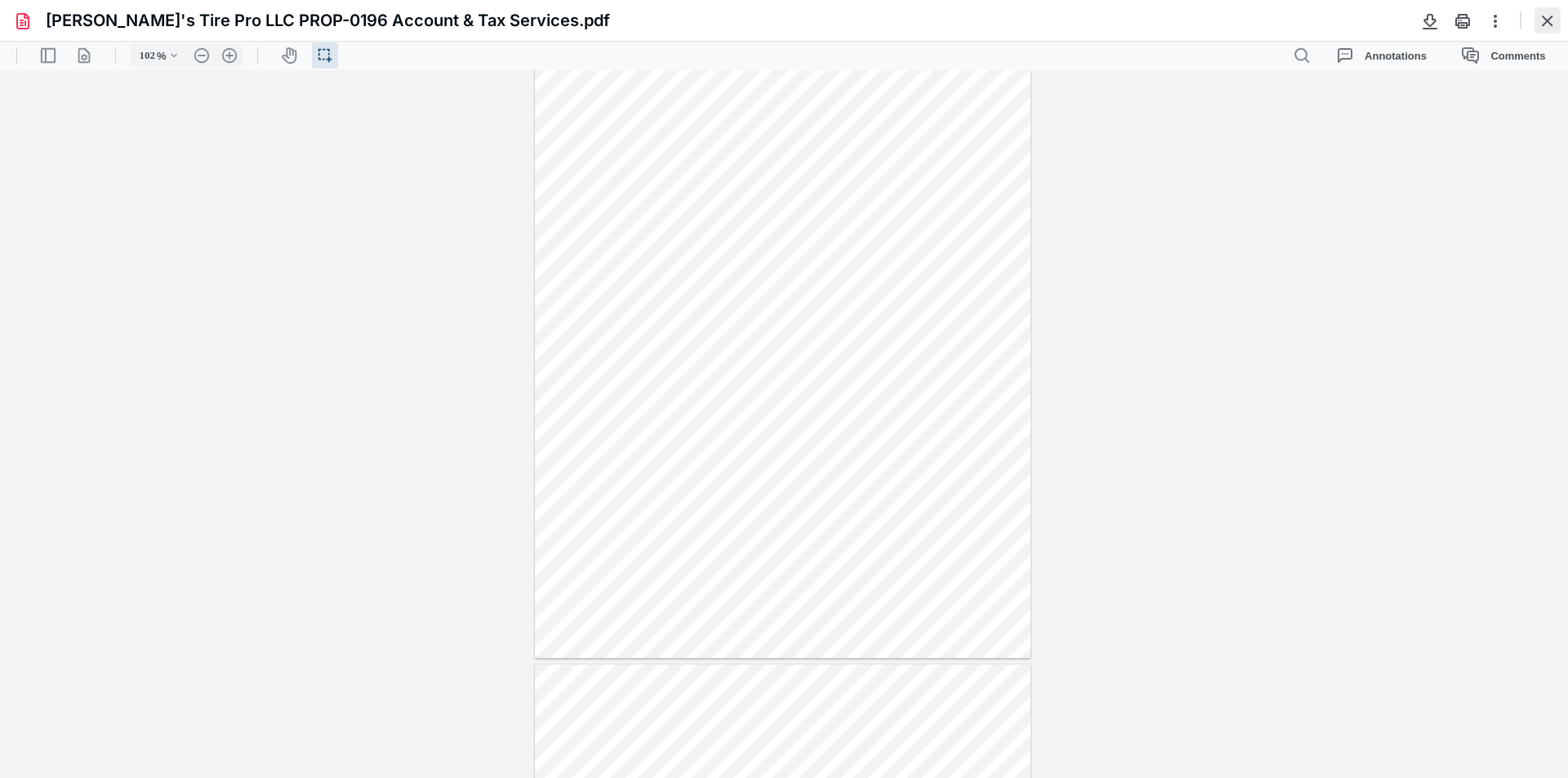 click at bounding box center (1548, 20) 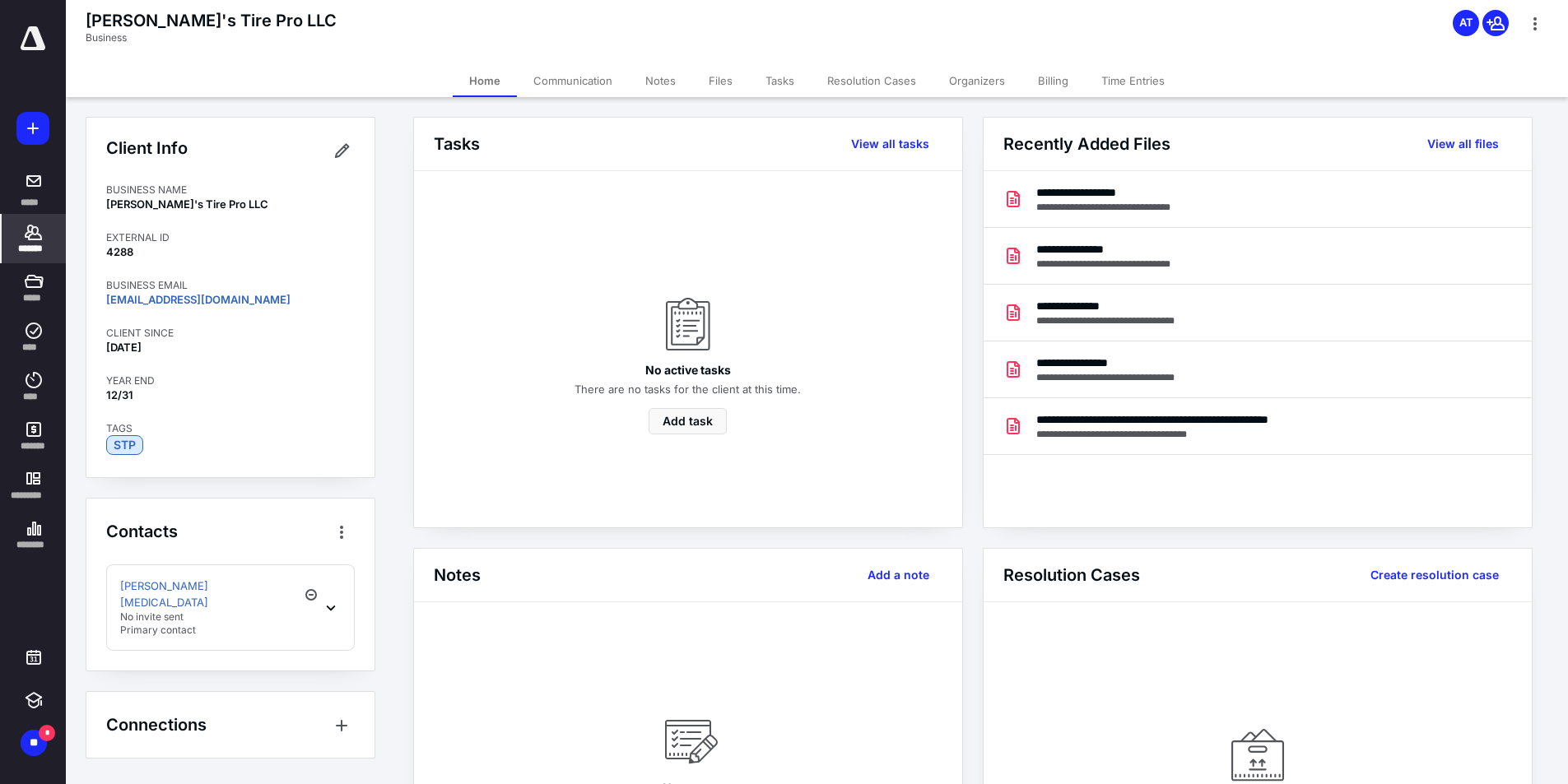 click on "*******" at bounding box center [34, 239] 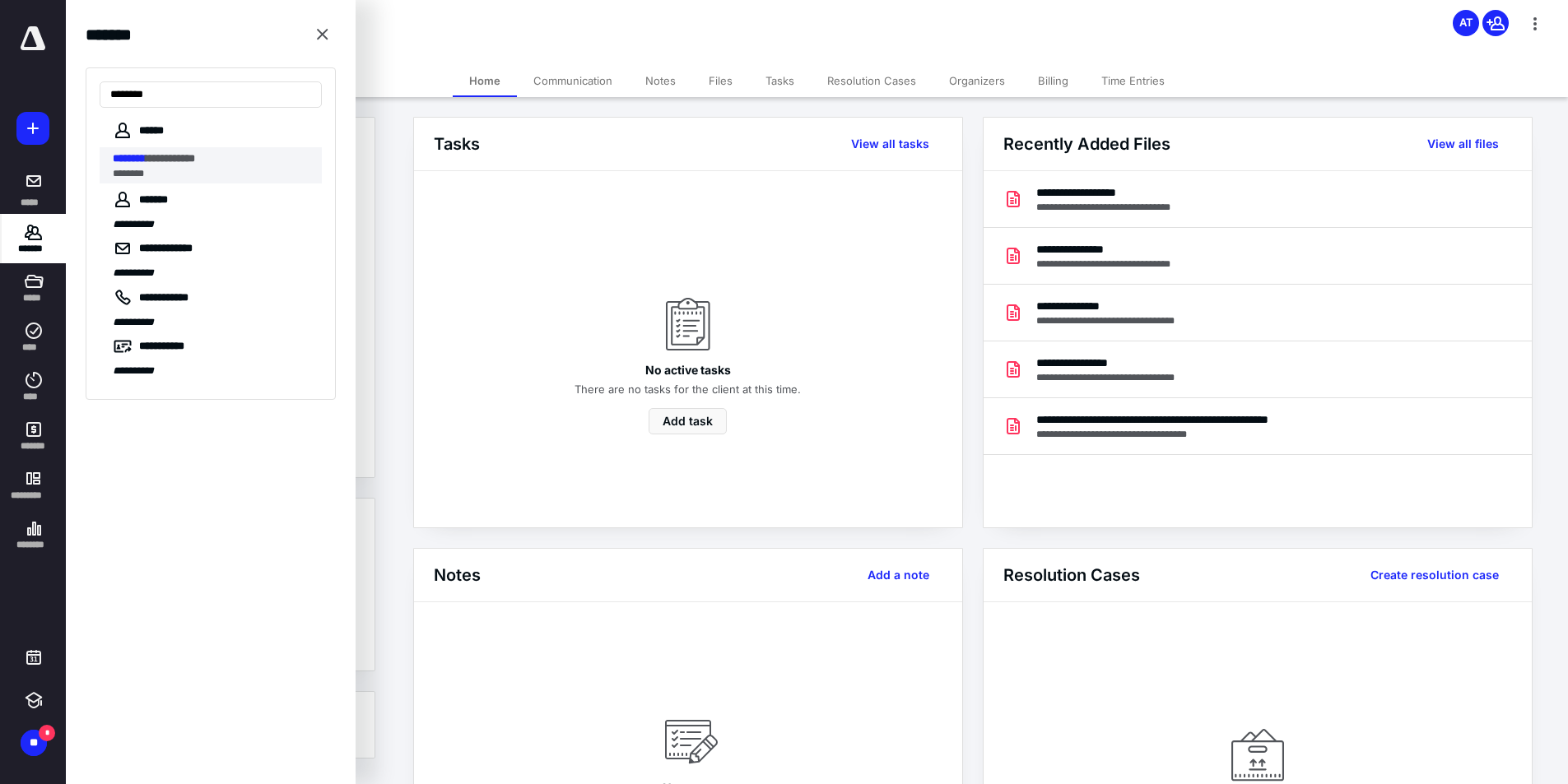 type on "********" 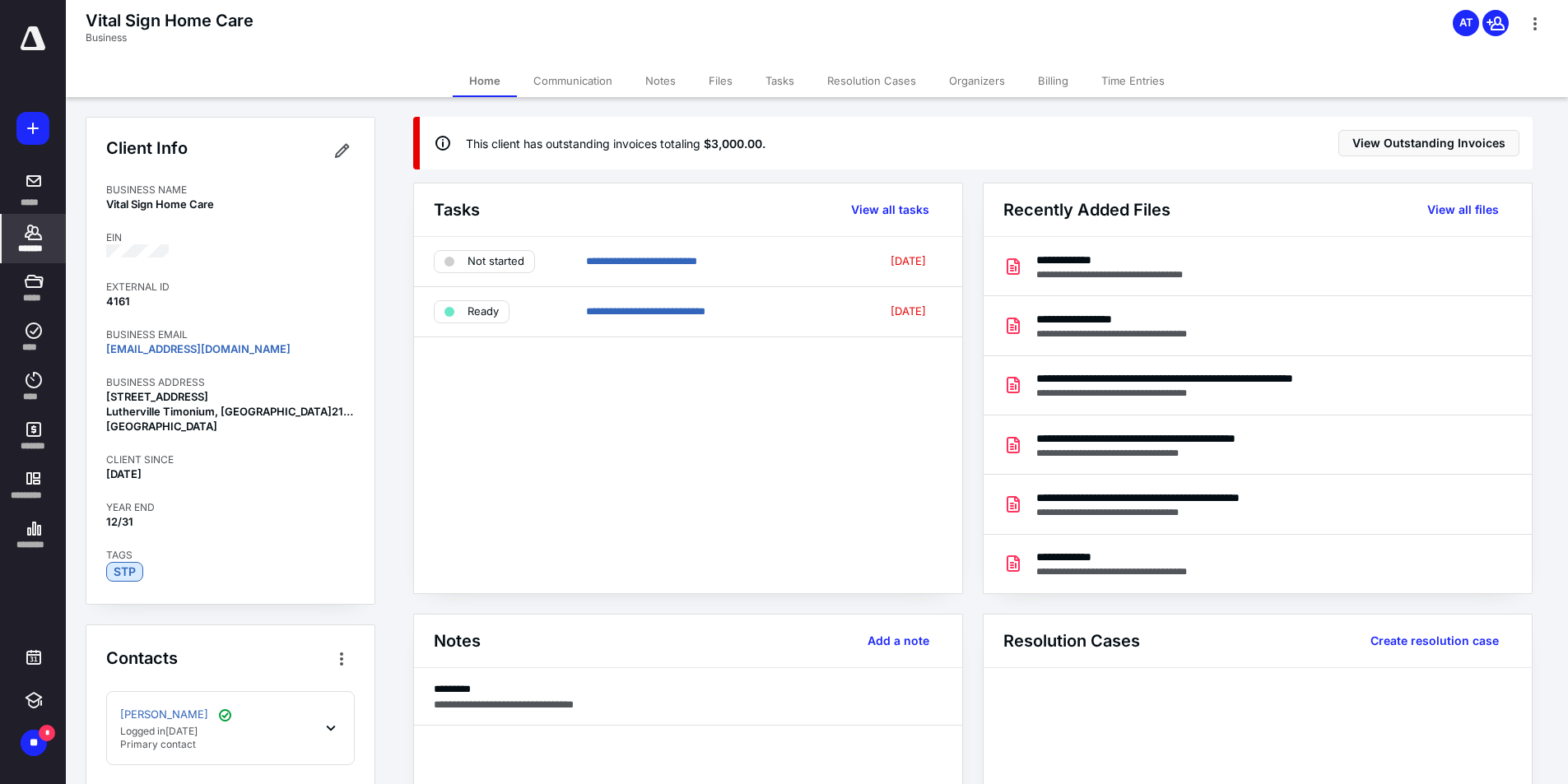click on "[PERSON_NAME] Logged [DATE][DATE] Primary contact" at bounding box center (230, 728) 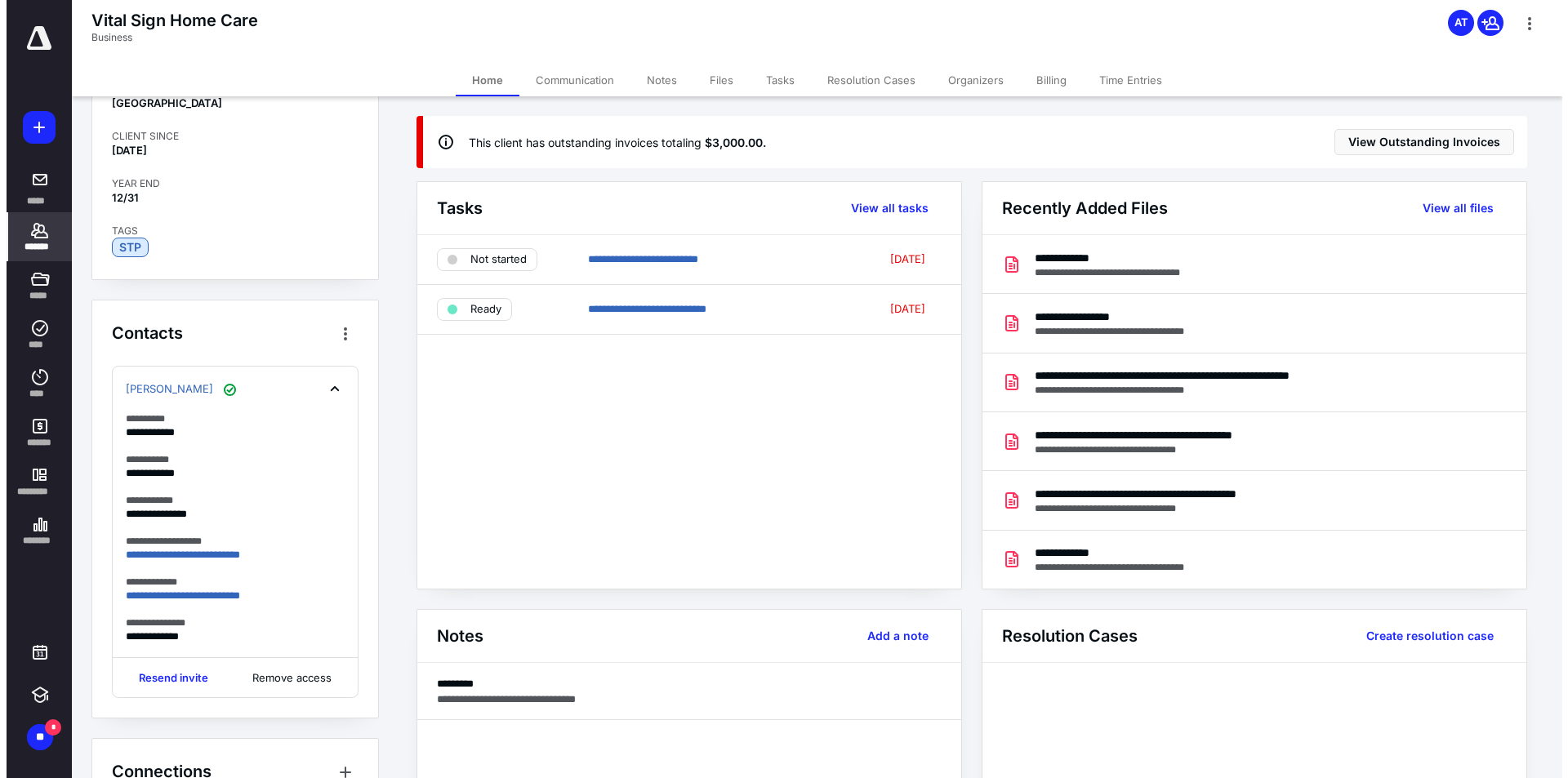 scroll, scrollTop: 327, scrollLeft: 0, axis: vertical 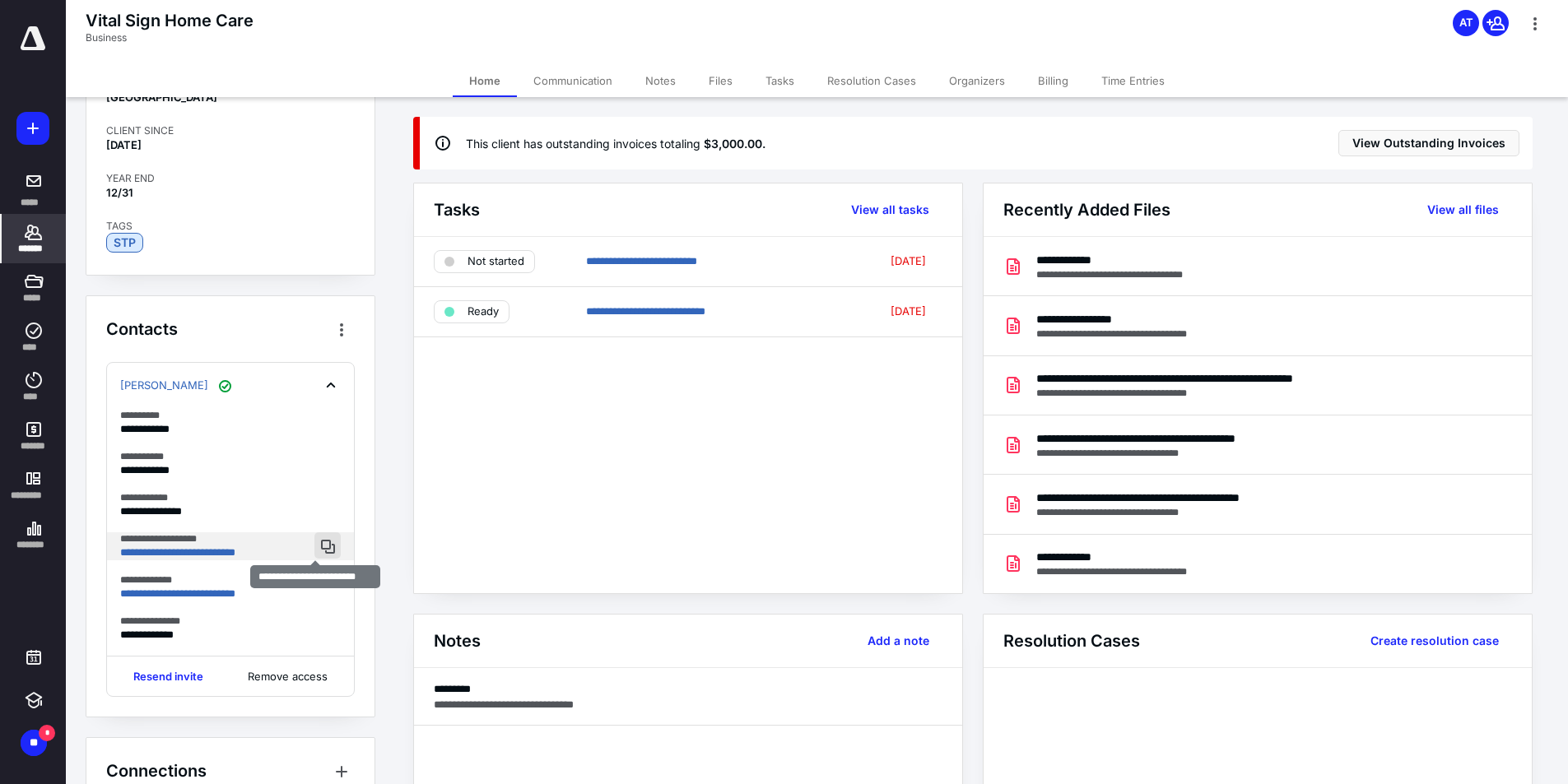 click at bounding box center [328, 545] 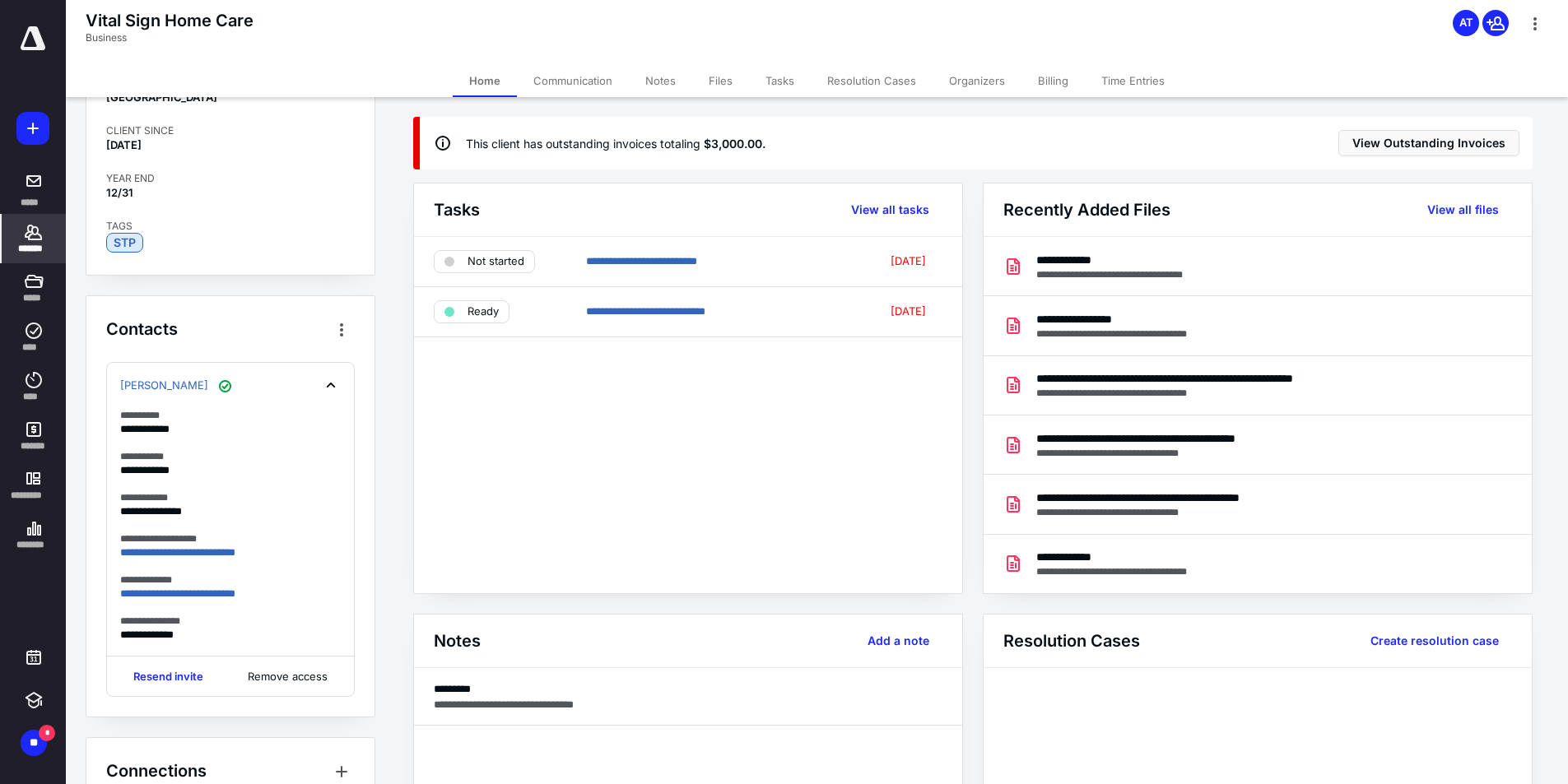 click on "*******" at bounding box center [34, 248] 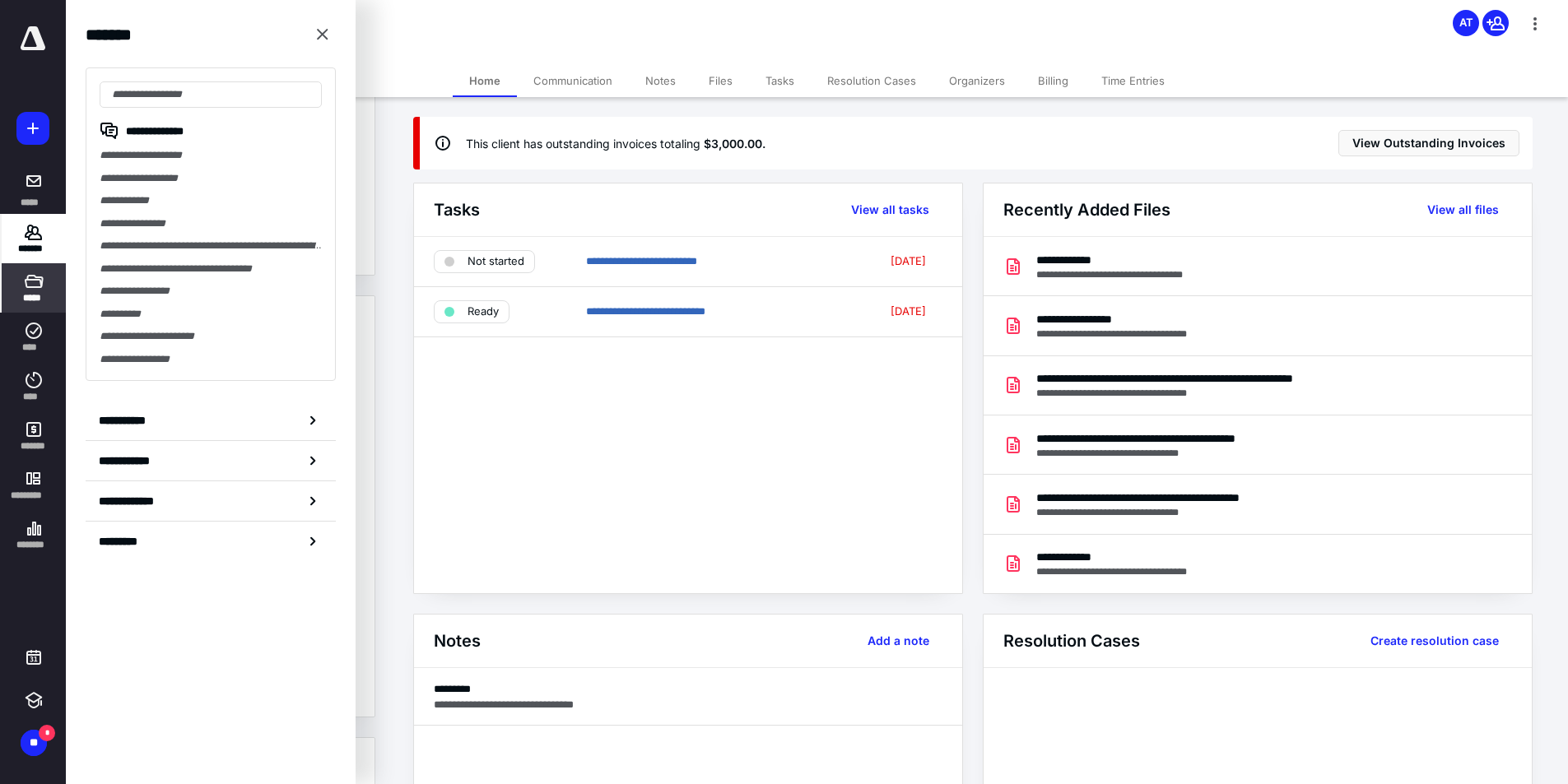 click on "*****" at bounding box center [34, 288] 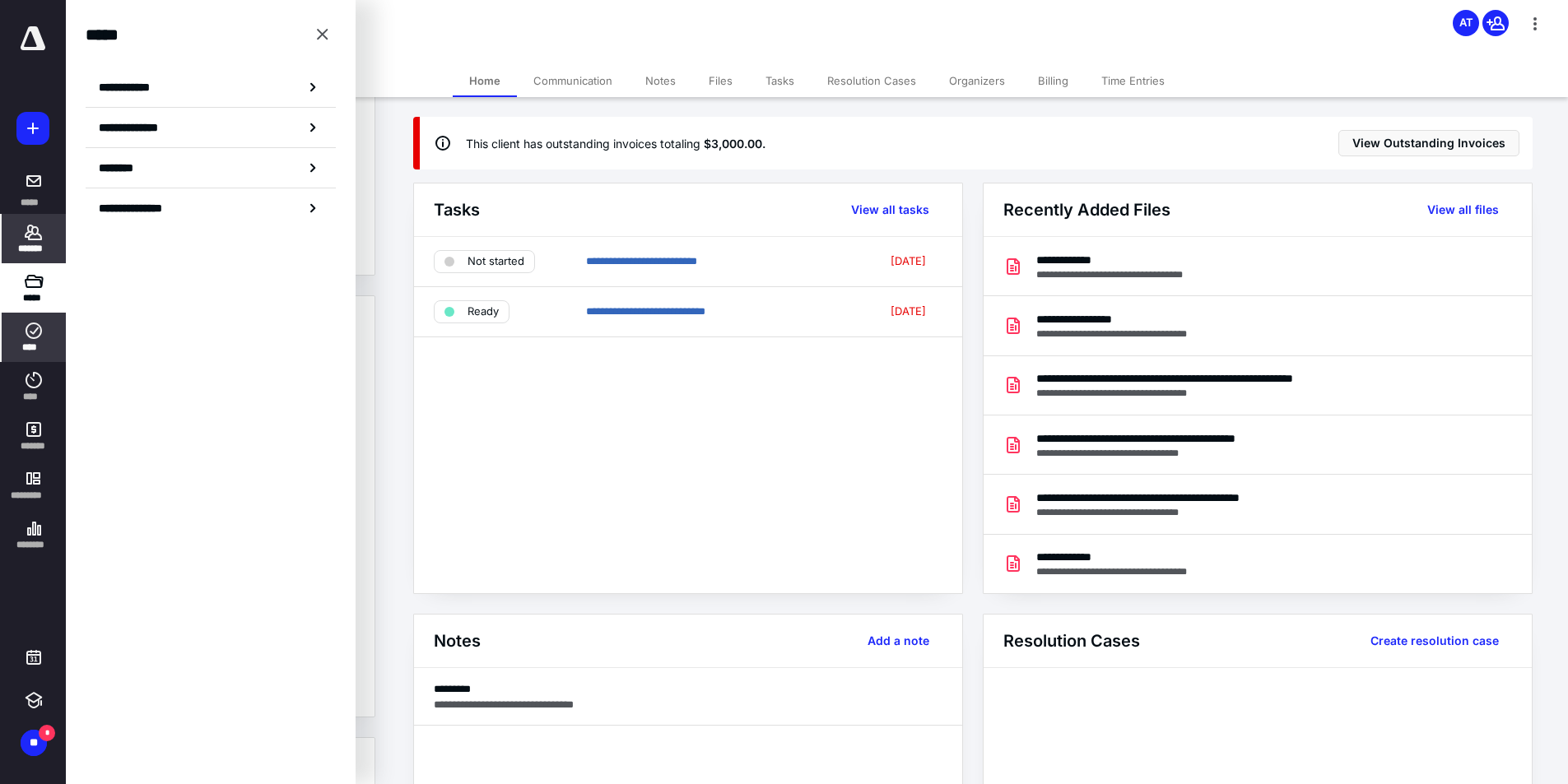 click on "****" at bounding box center (34, 337) 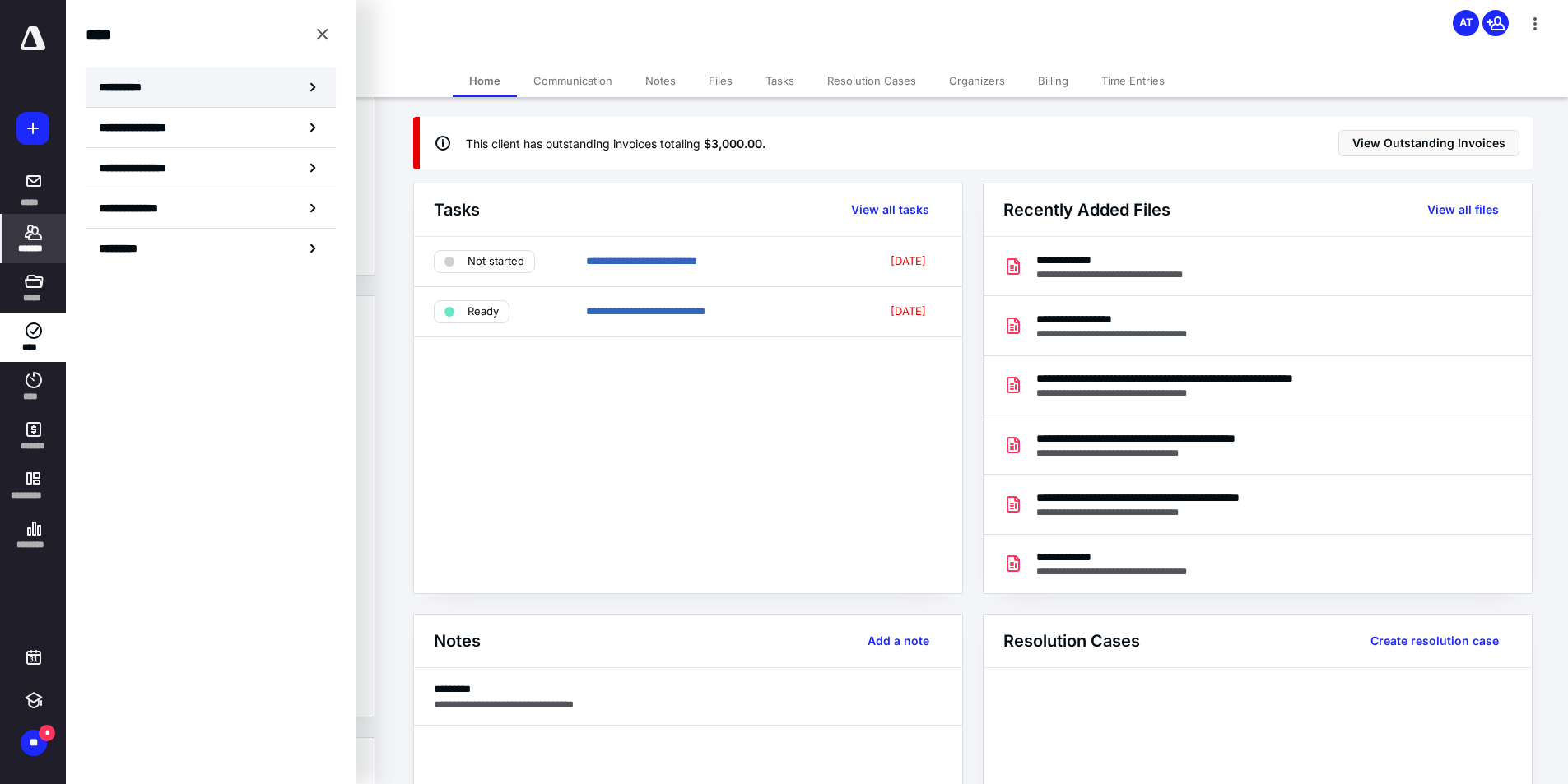 click on "**********" at bounding box center [211, 87] 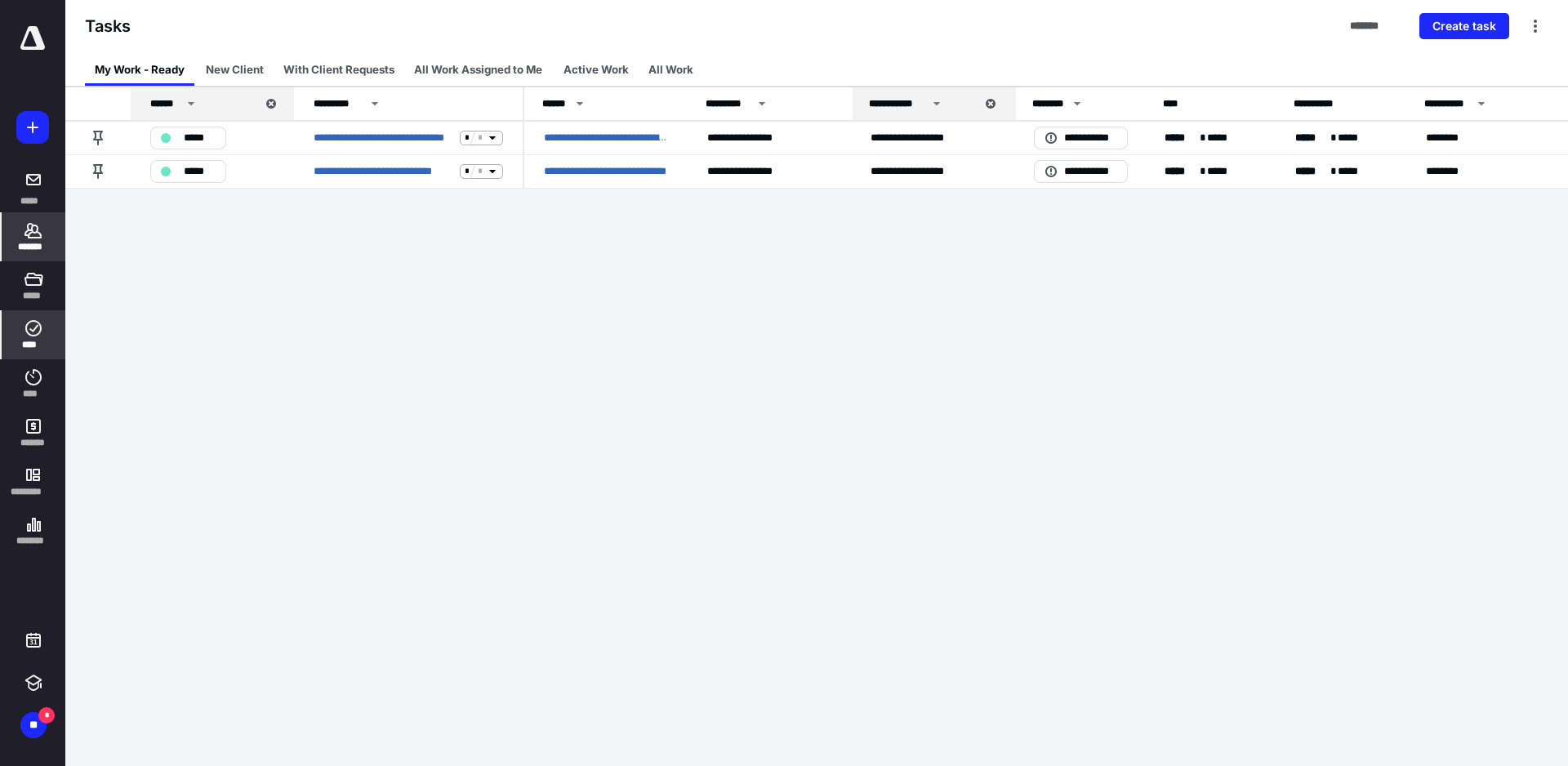 click on "*******" at bounding box center (33, 247) 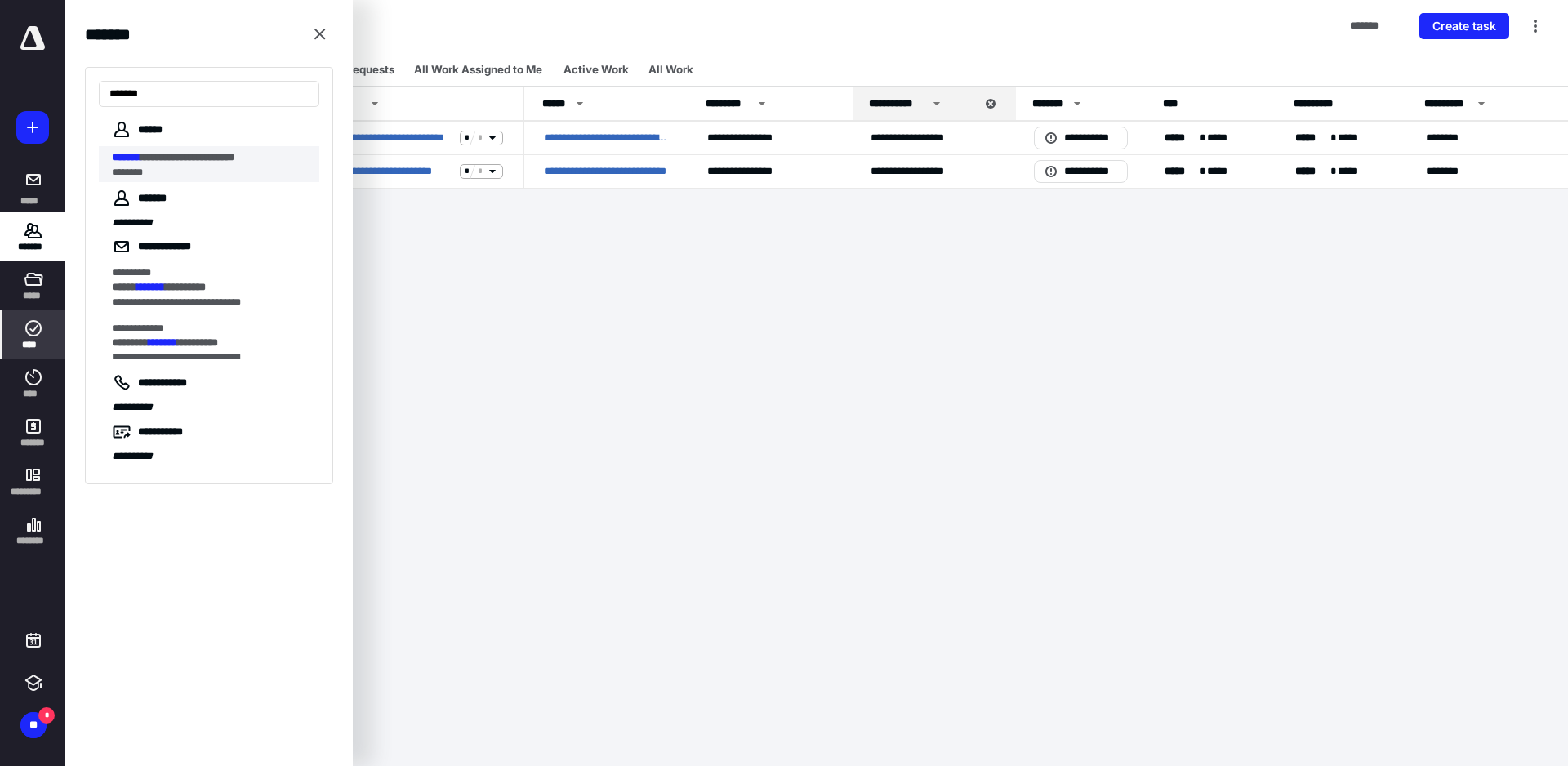 type on "*******" 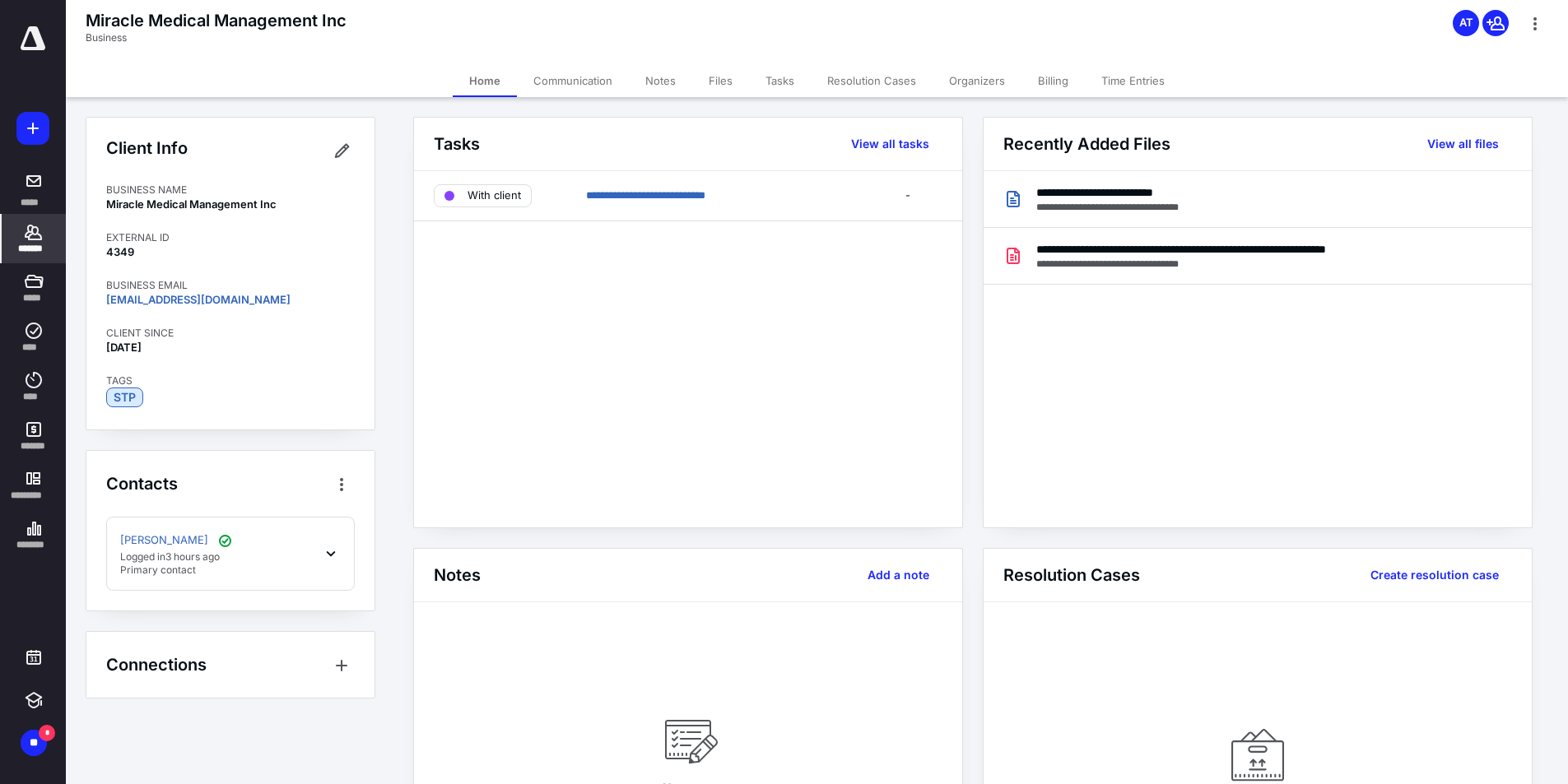 click on "Files" at bounding box center (720, 81) 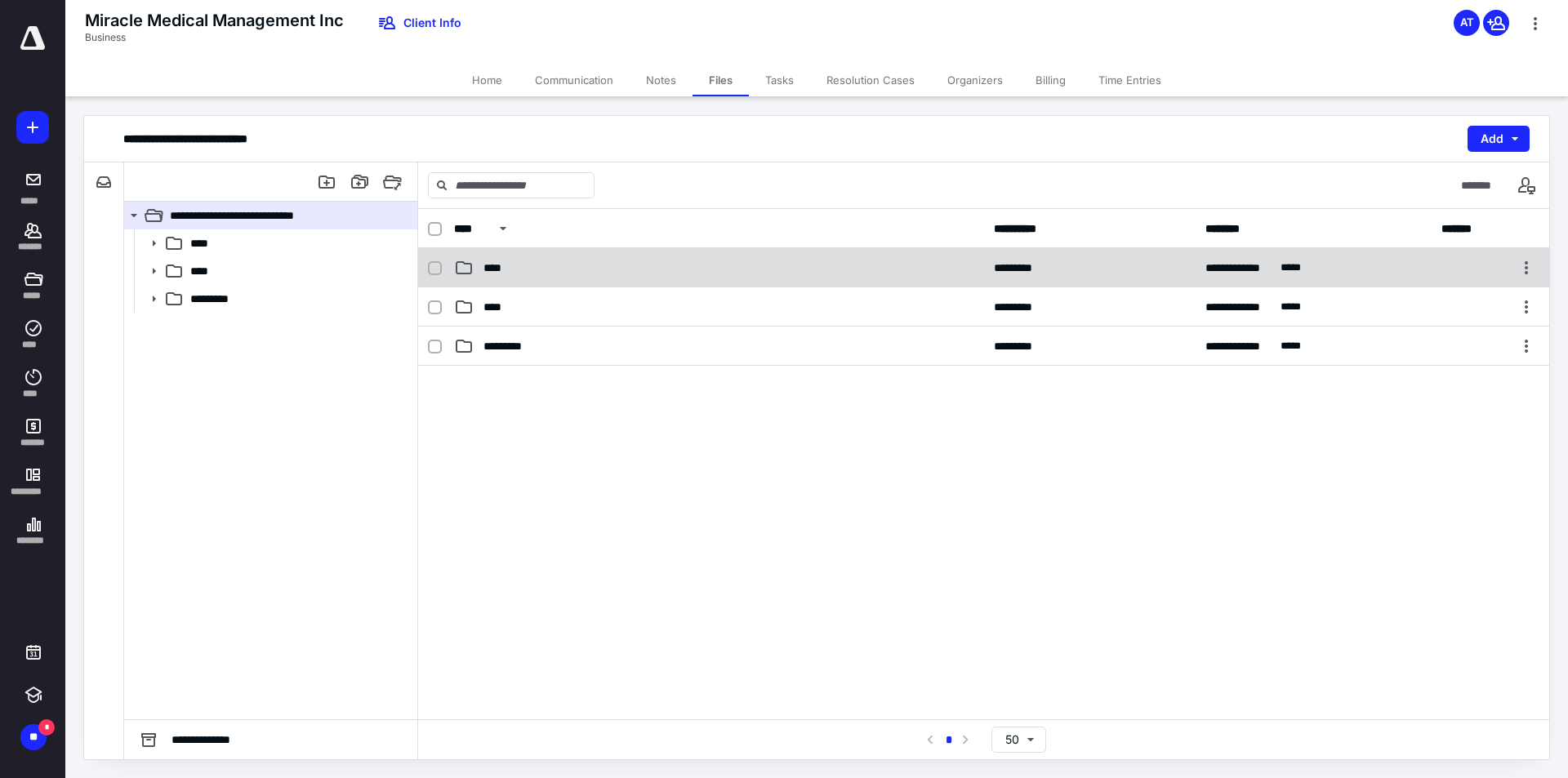 click on "****" at bounding box center [719, 268] 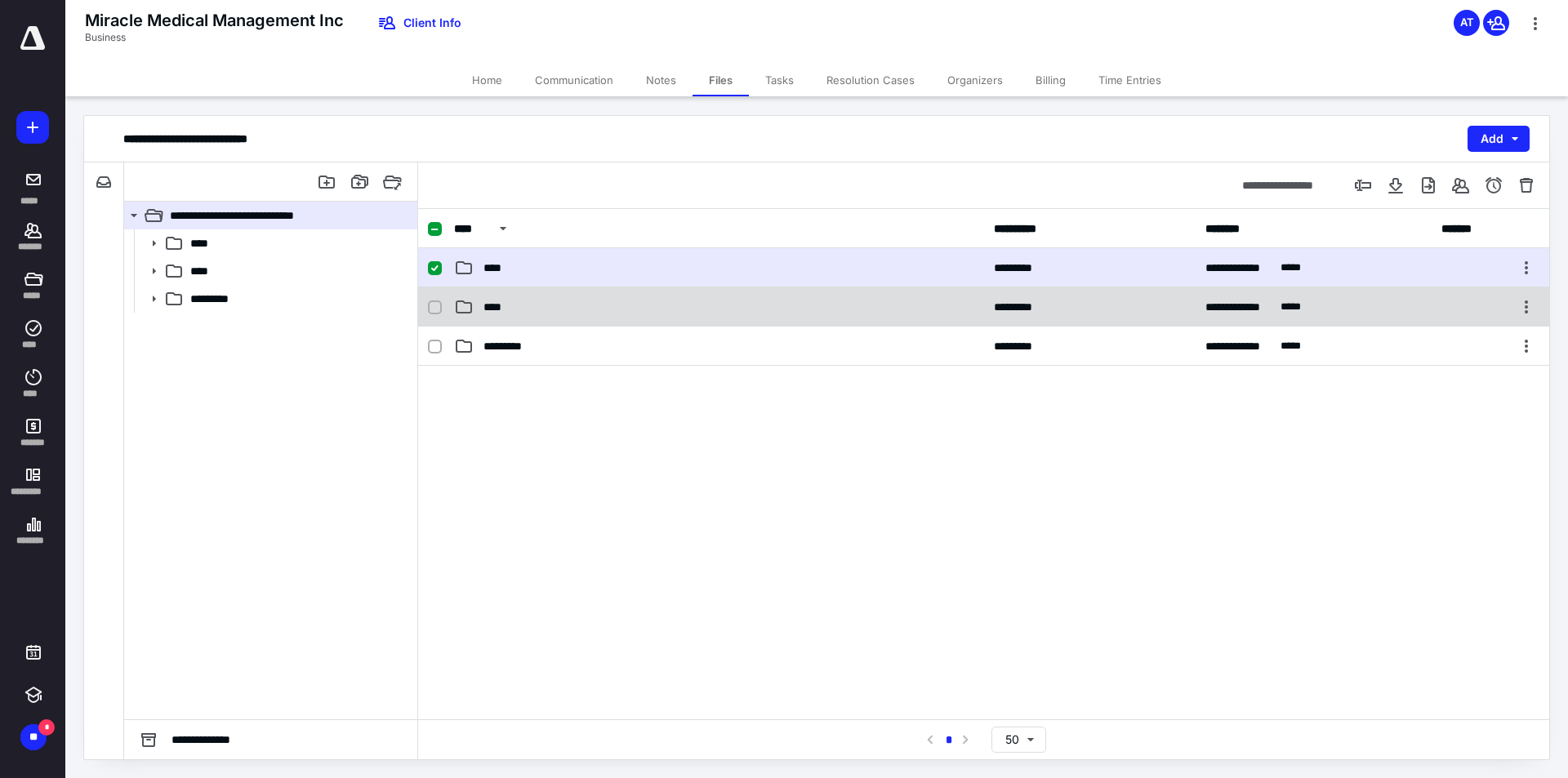 click on "**********" at bounding box center (983, 307) 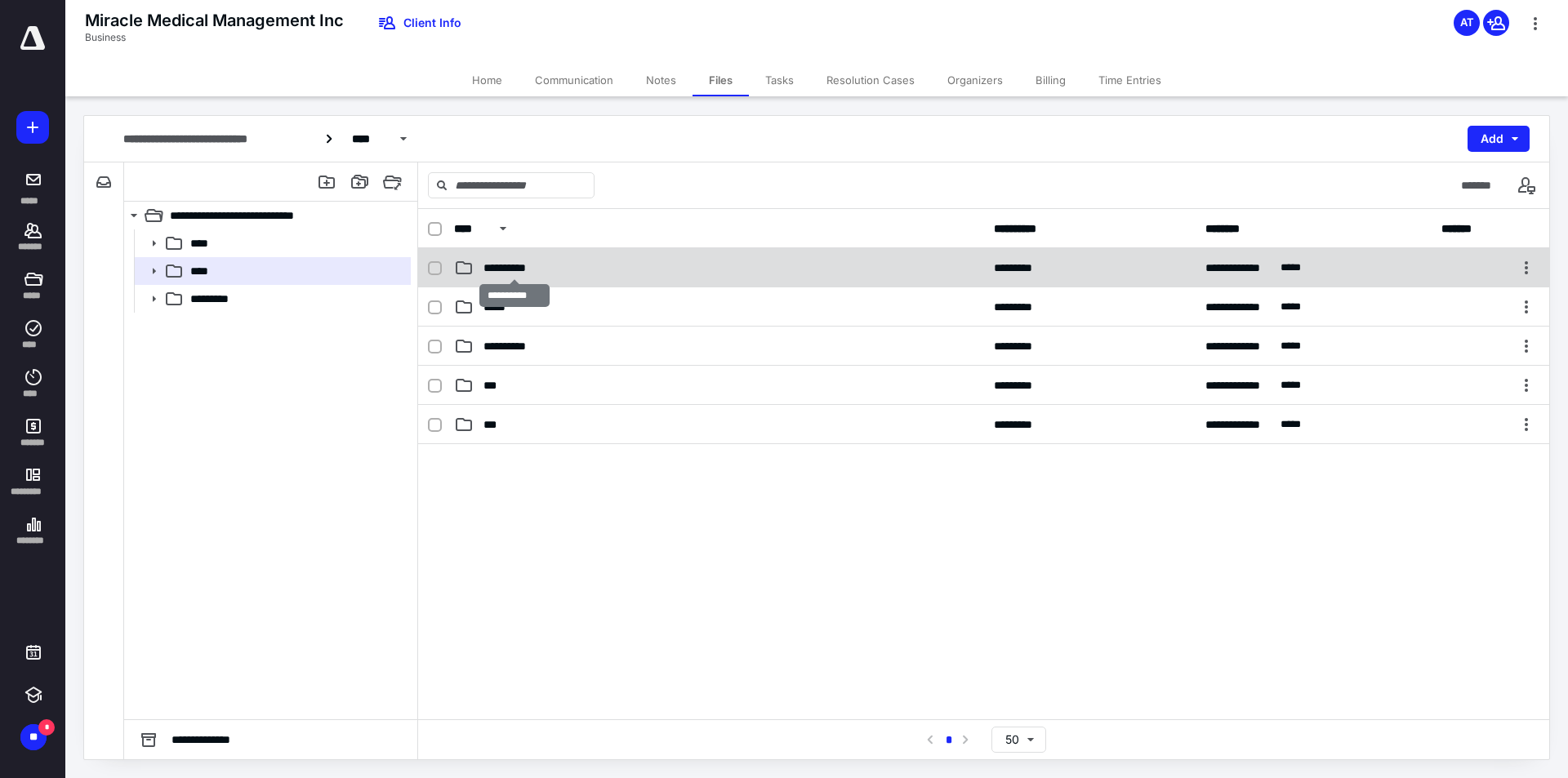 click on "**********" at bounding box center (514, 268) 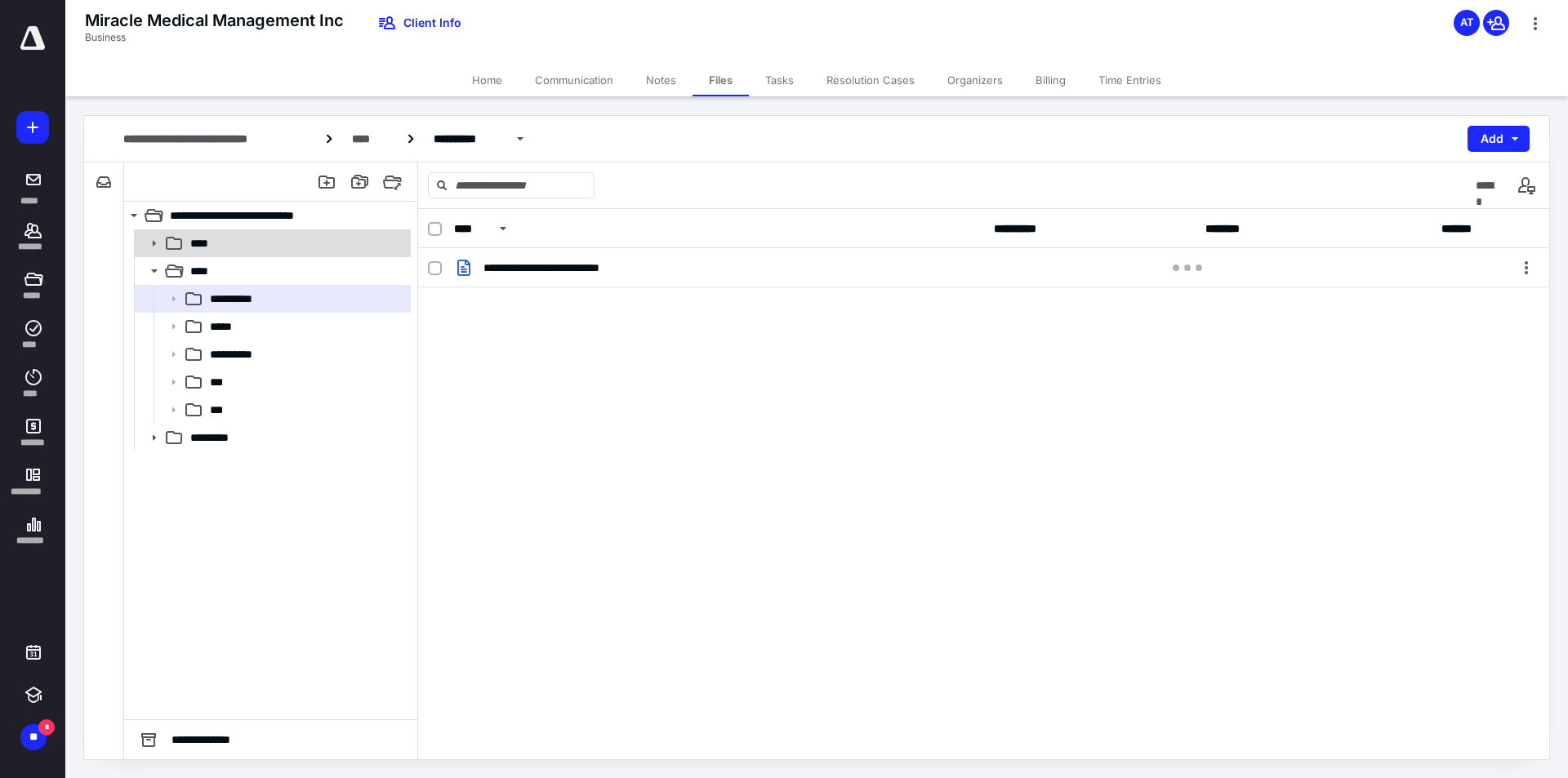 click on "****" at bounding box center (296, 243) 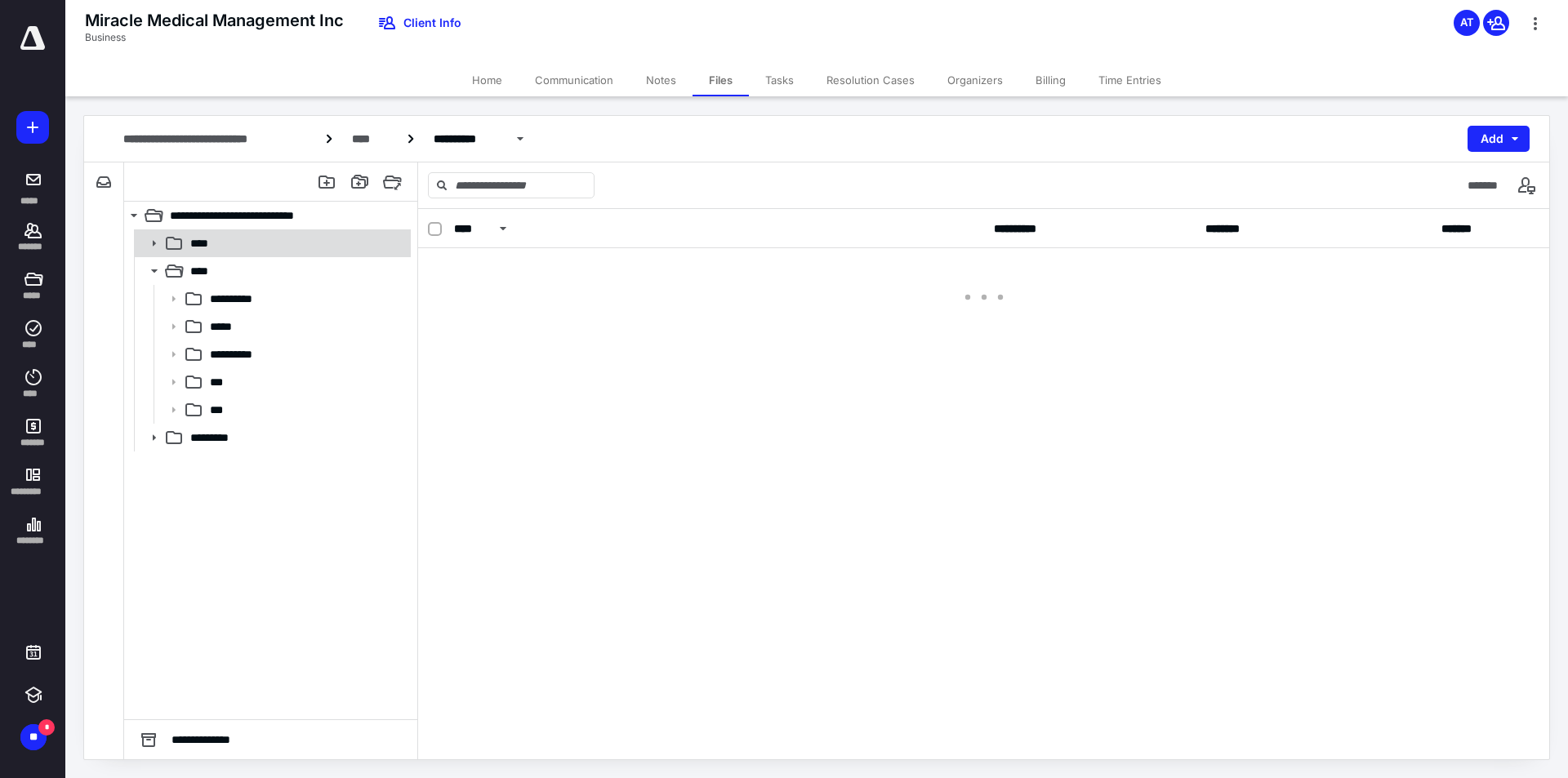 click on "****" at bounding box center [296, 243] 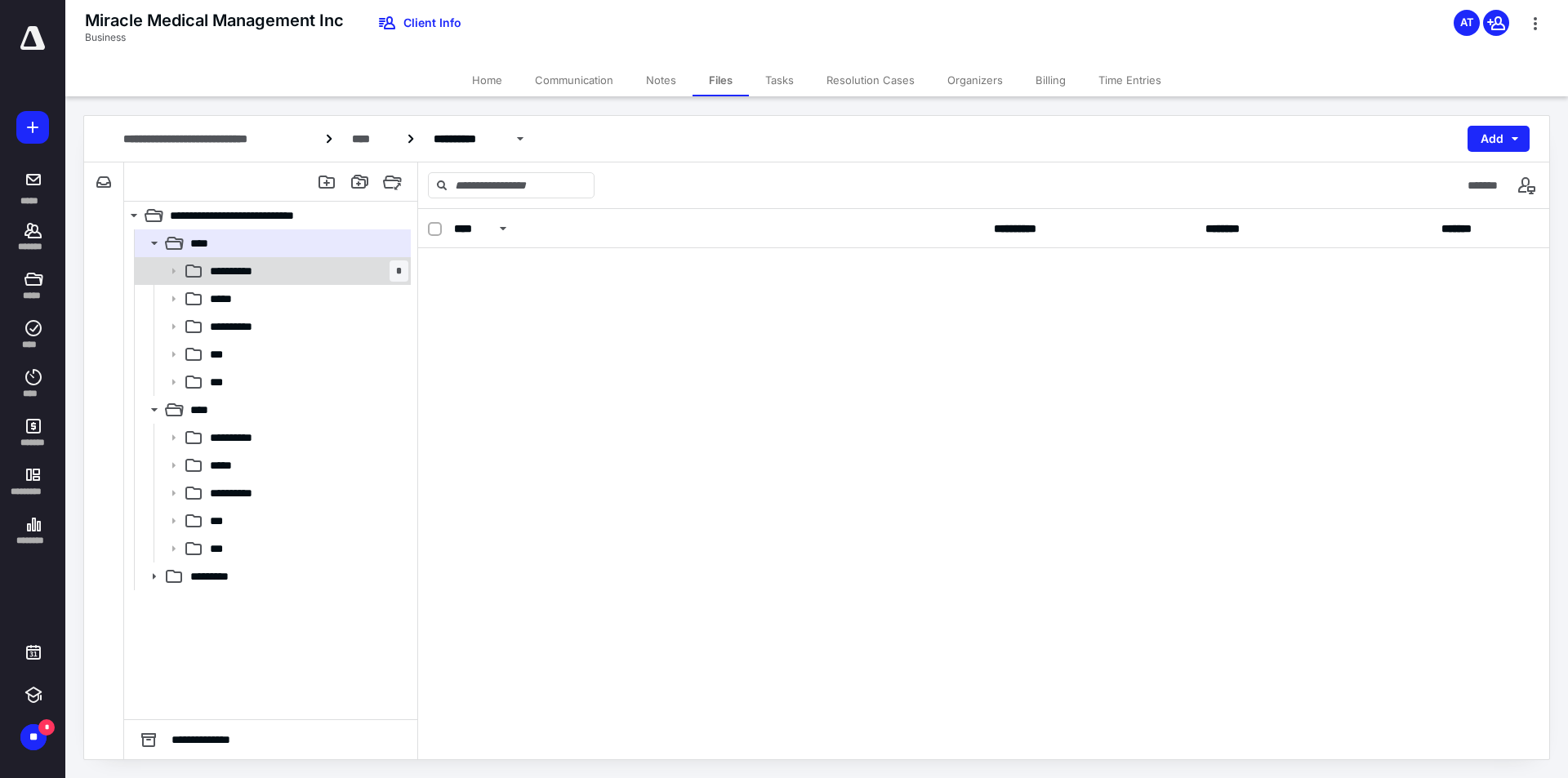 click on "**********" at bounding box center (305, 271) 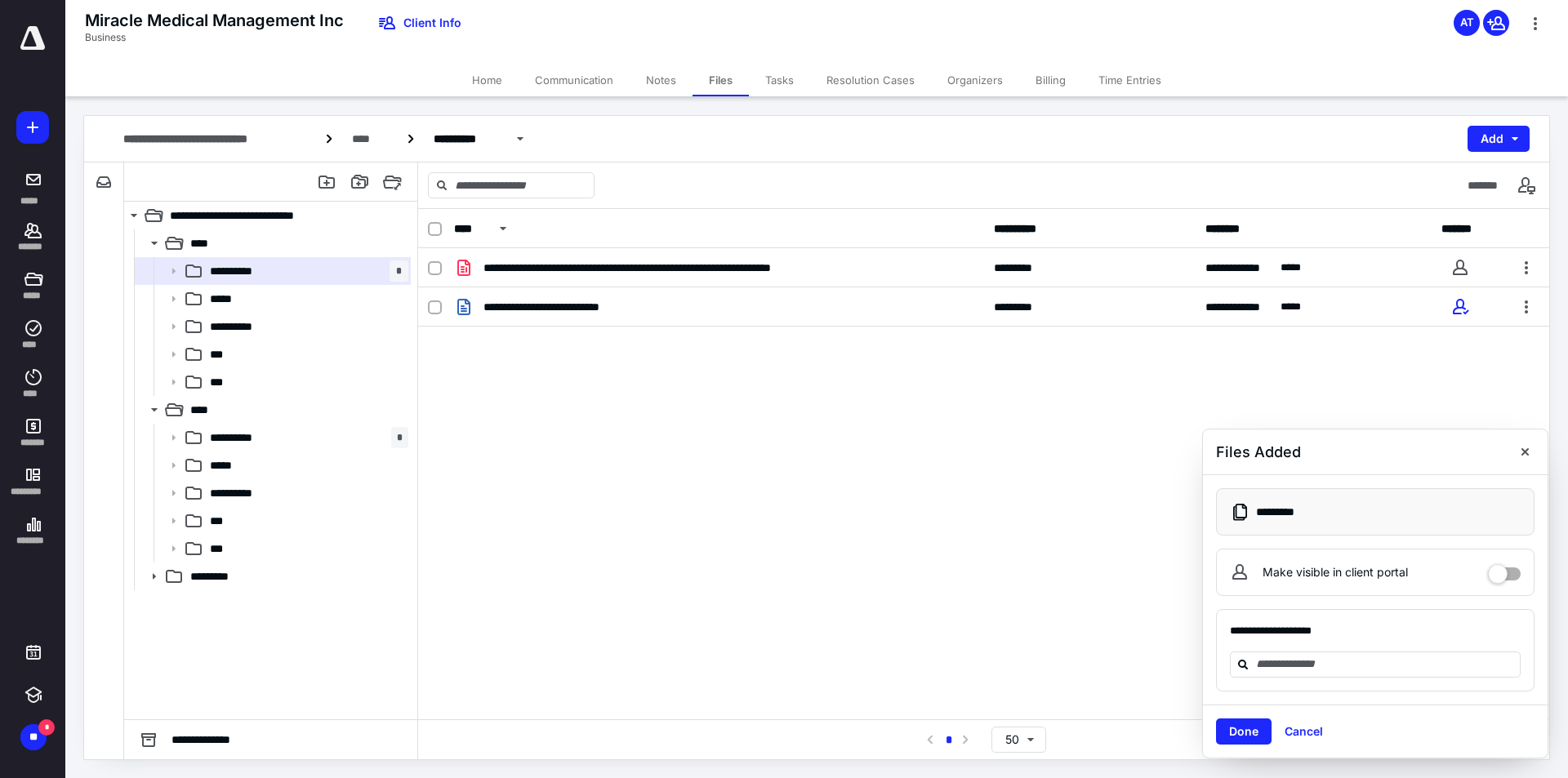 drag, startPoint x: 1522, startPoint y: 459, endPoint x: 1338, endPoint y: 458, distance: 184.00272 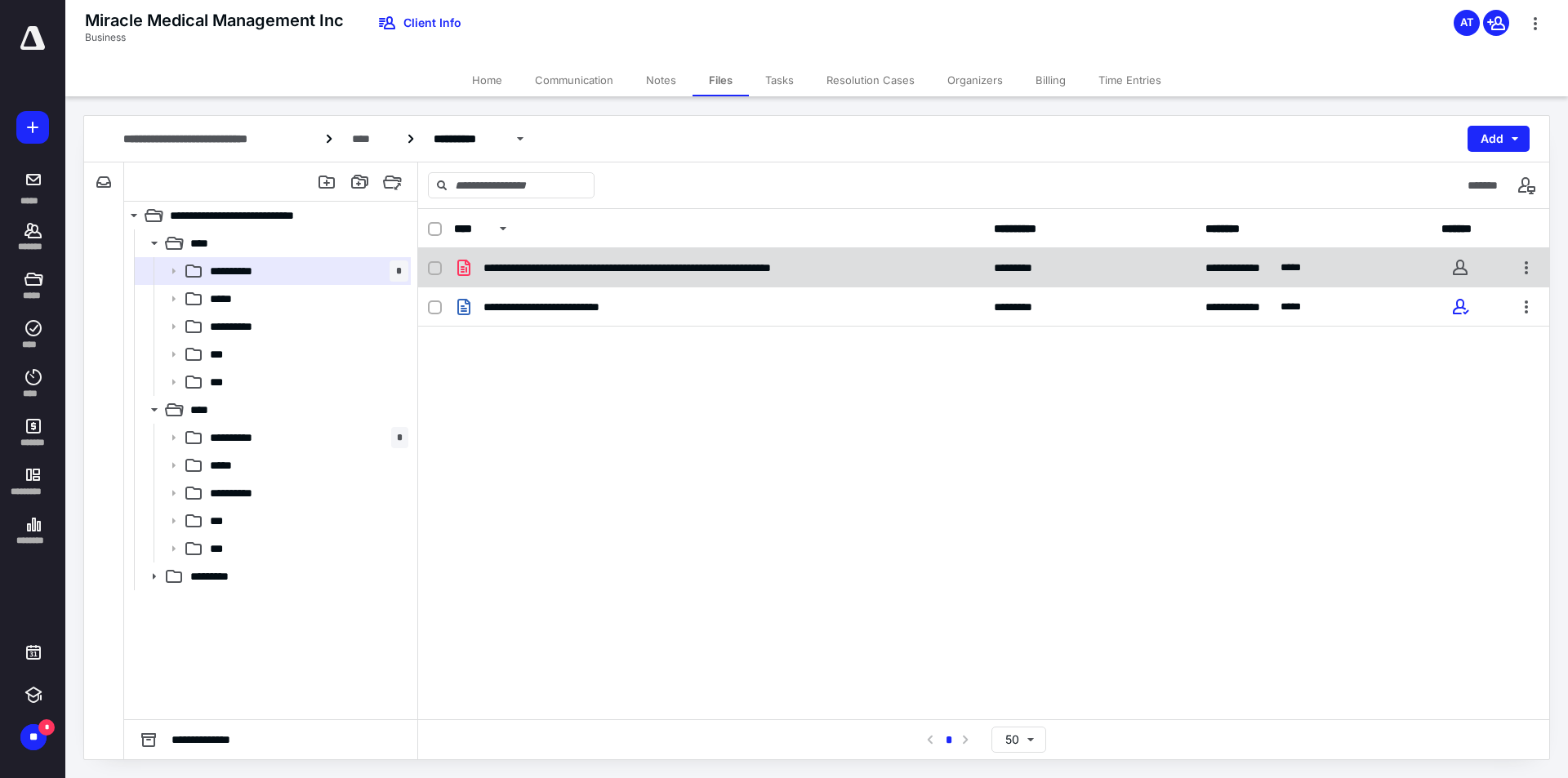 click on "**********" at bounding box center [983, 268] 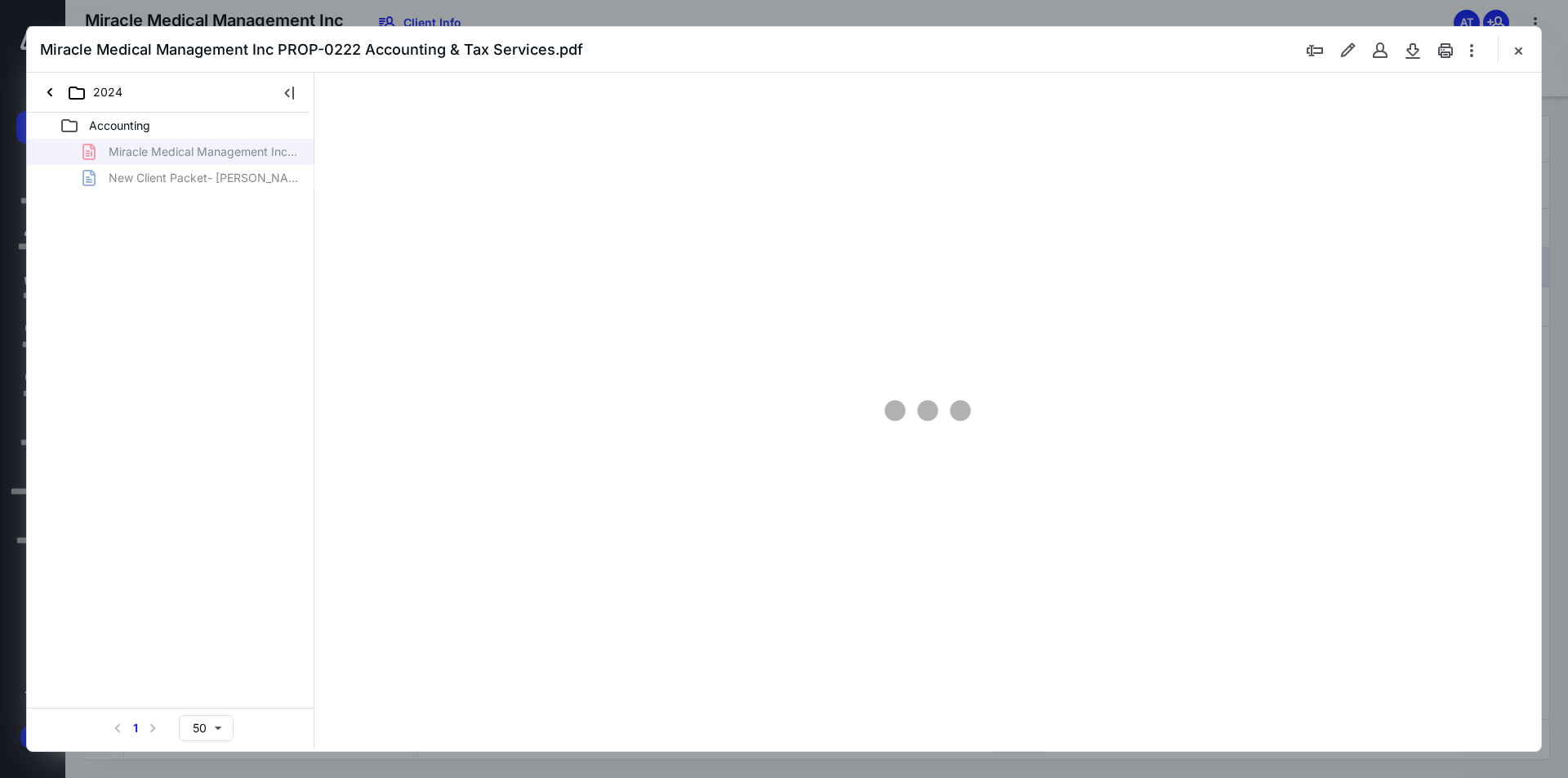 scroll, scrollTop: 0, scrollLeft: 0, axis: both 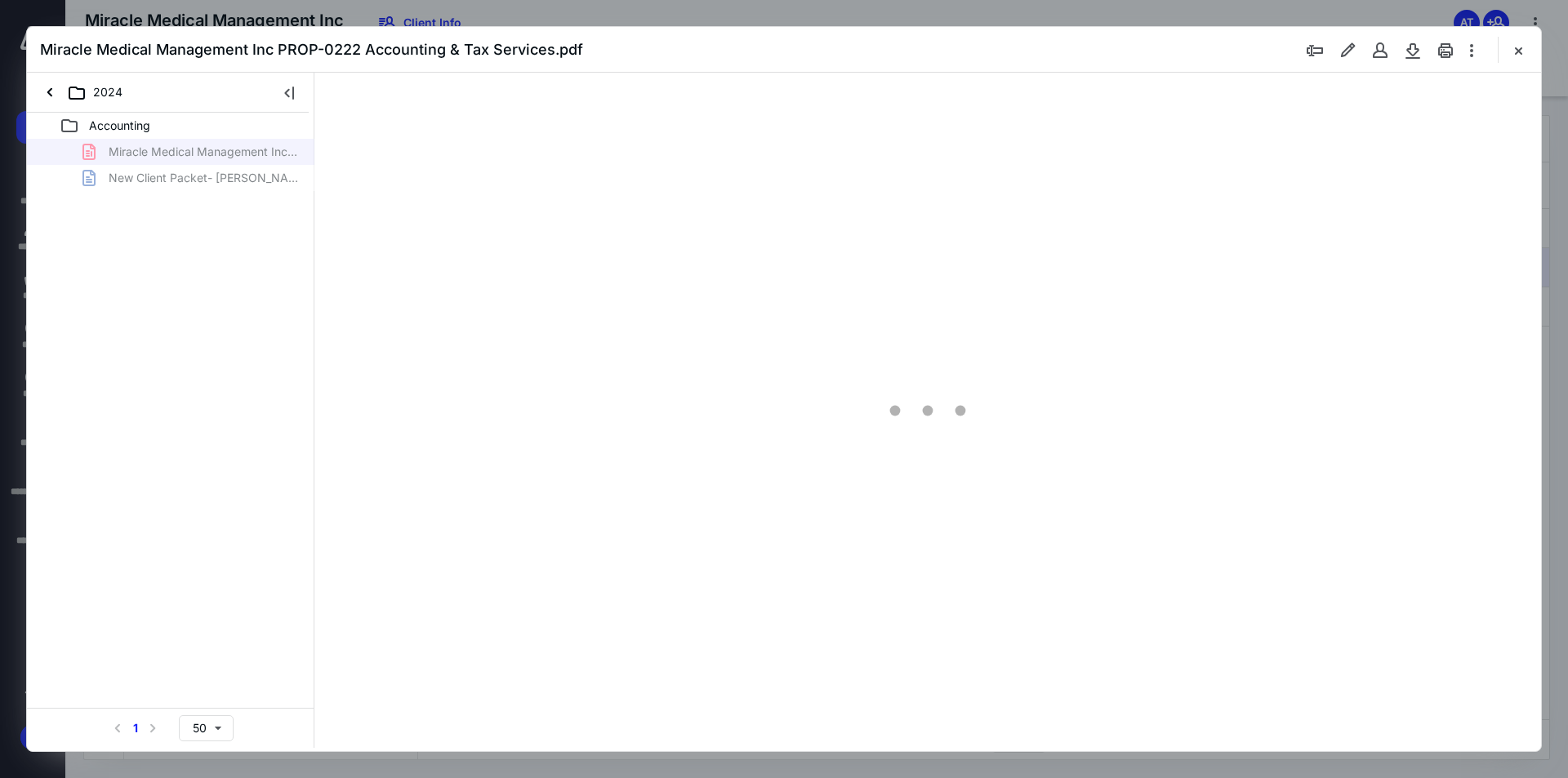 type on "89" 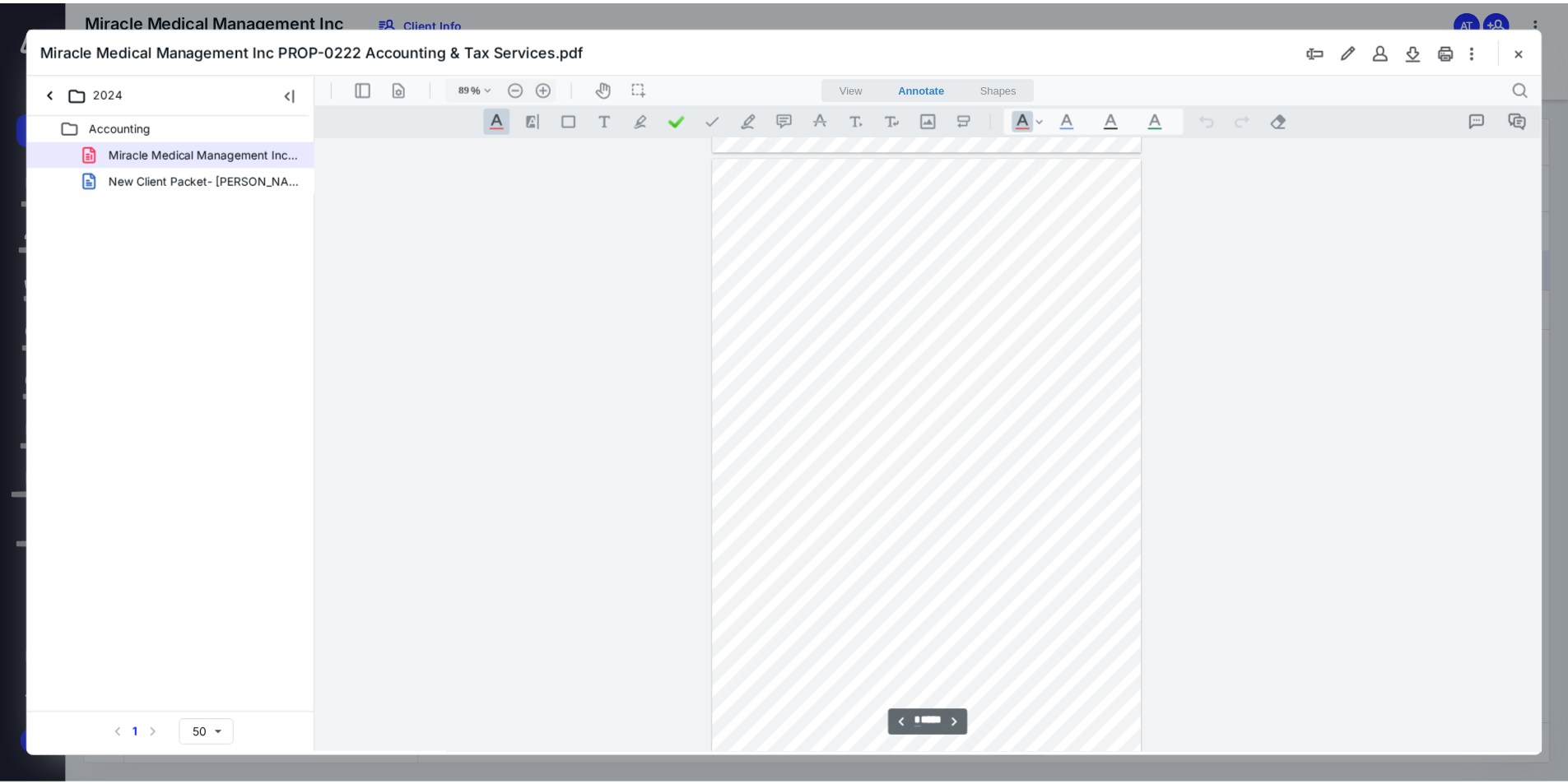 scroll, scrollTop: 1793, scrollLeft: 0, axis: vertical 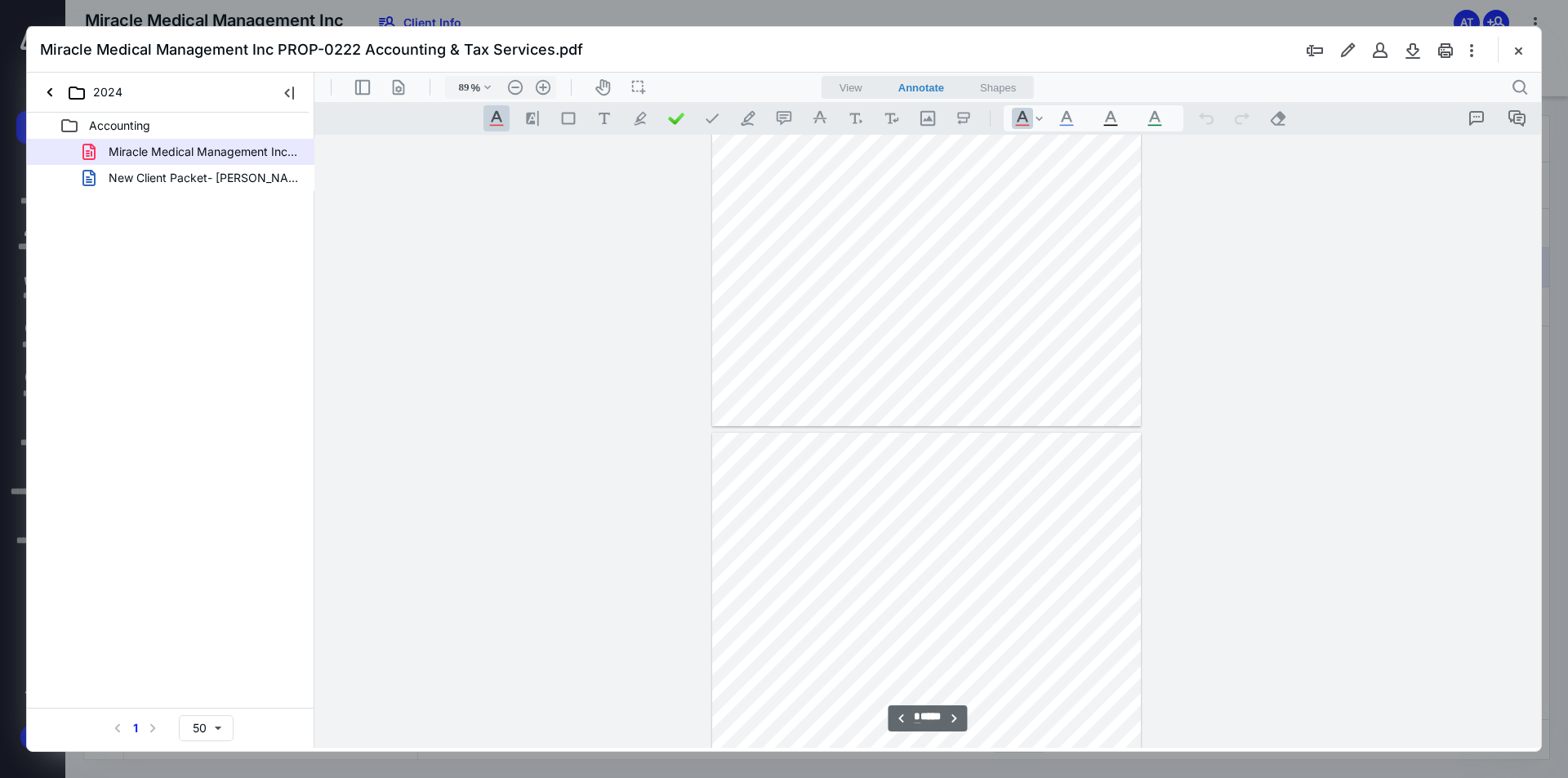 type on "*" 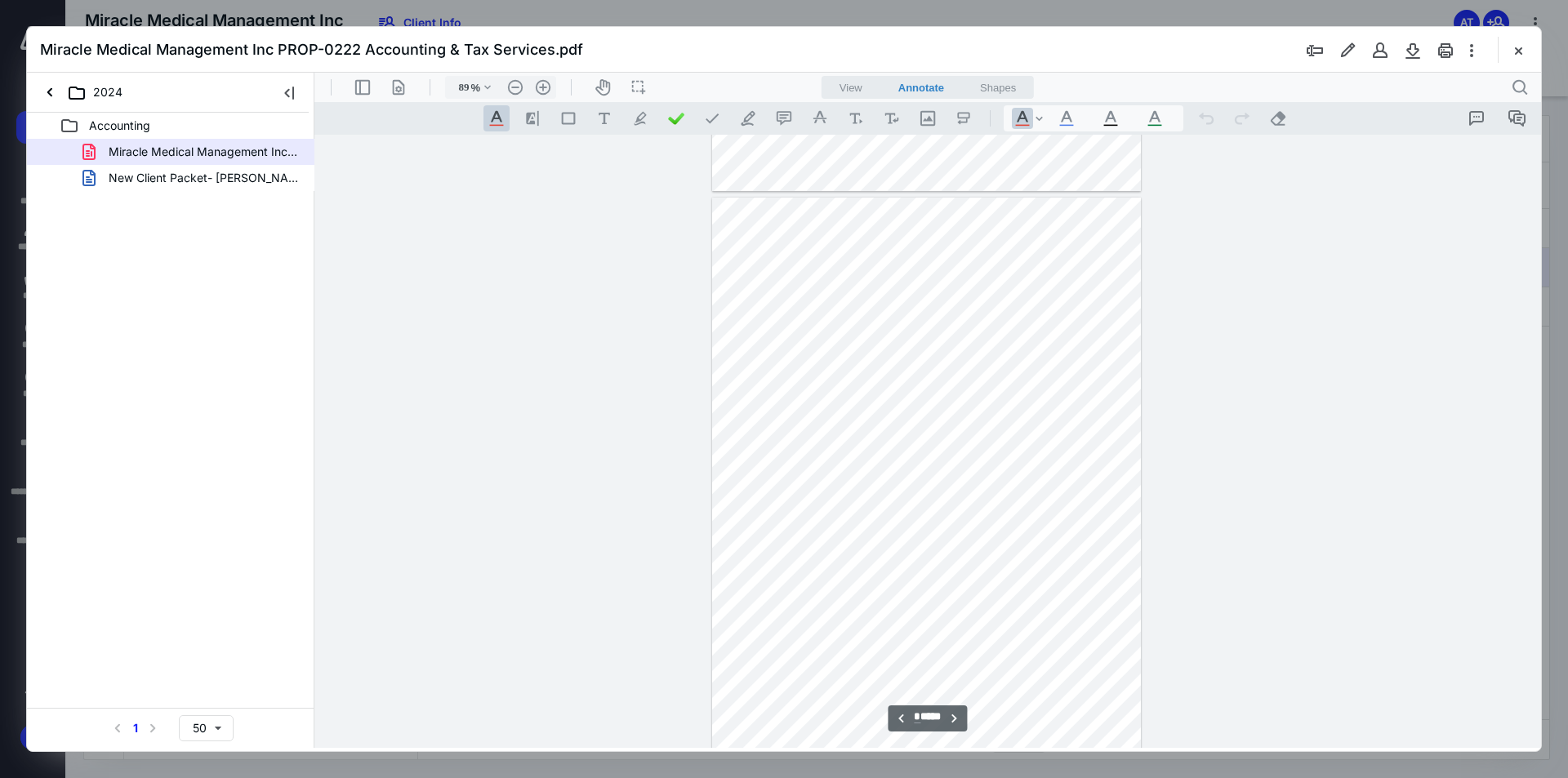 click at bounding box center (1518, 50) 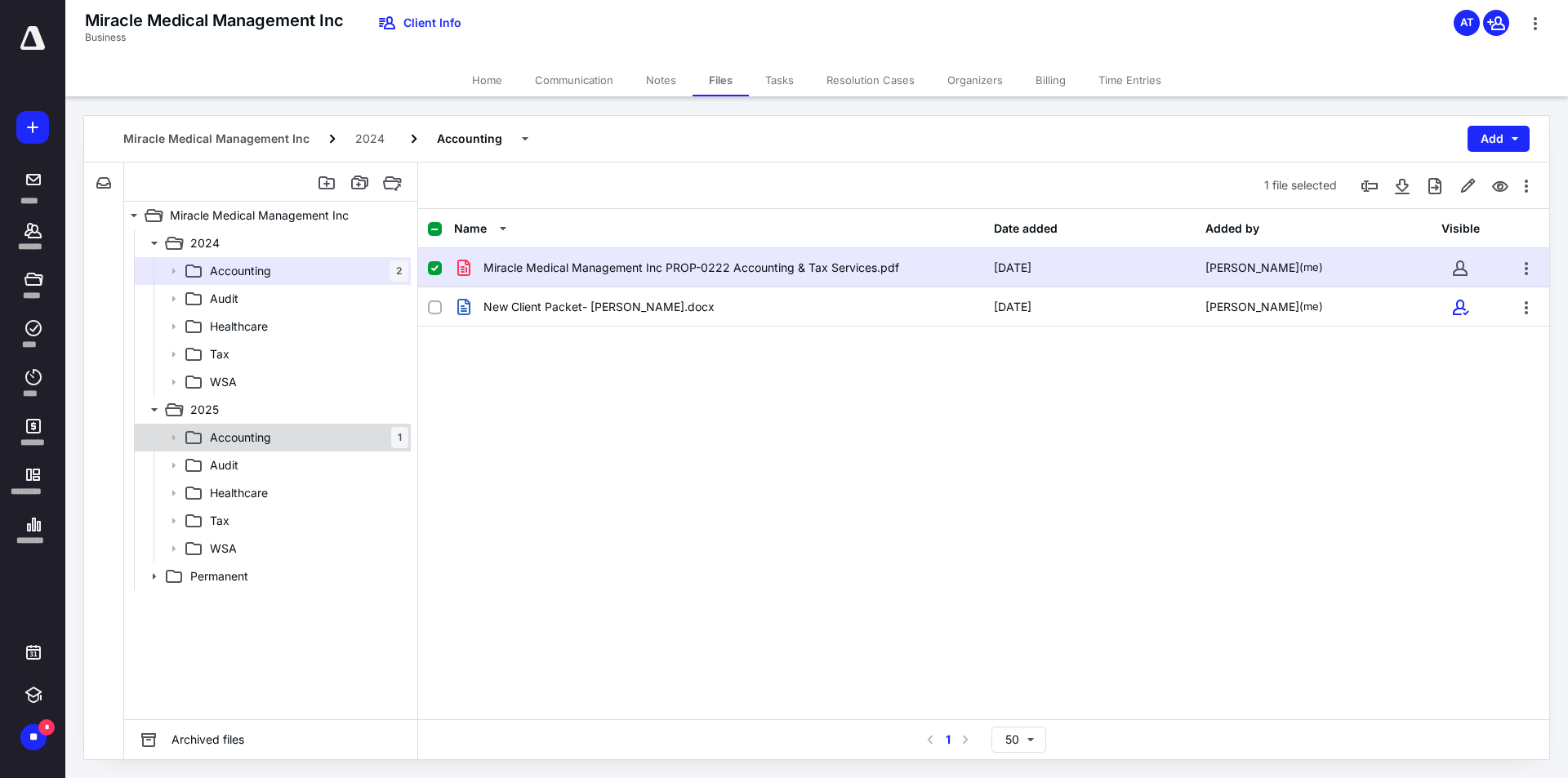 click on "Accounting 1" at bounding box center [271, 438] 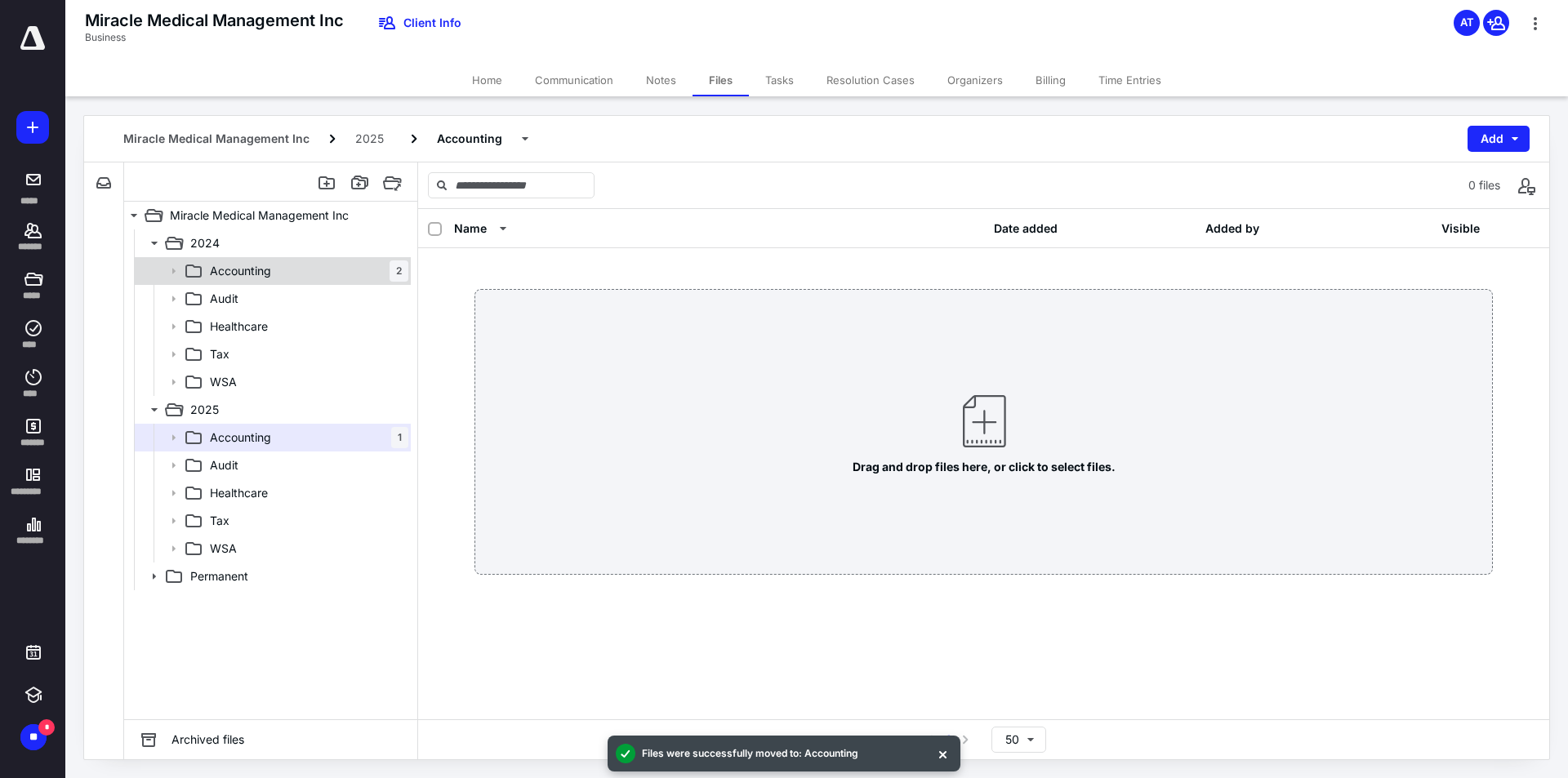 click on "Accounting 2" at bounding box center (305, 271) 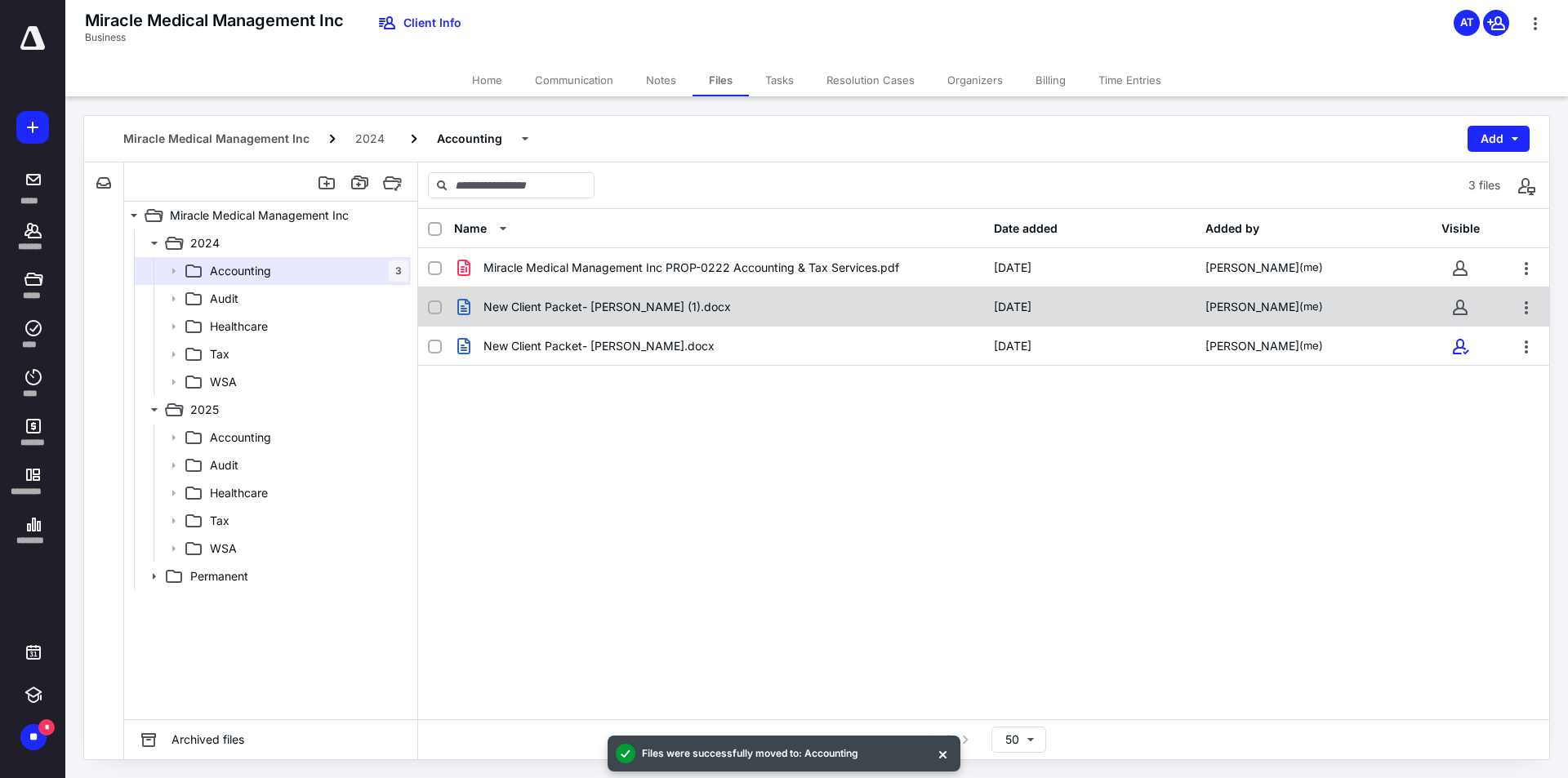 checkbox on "true" 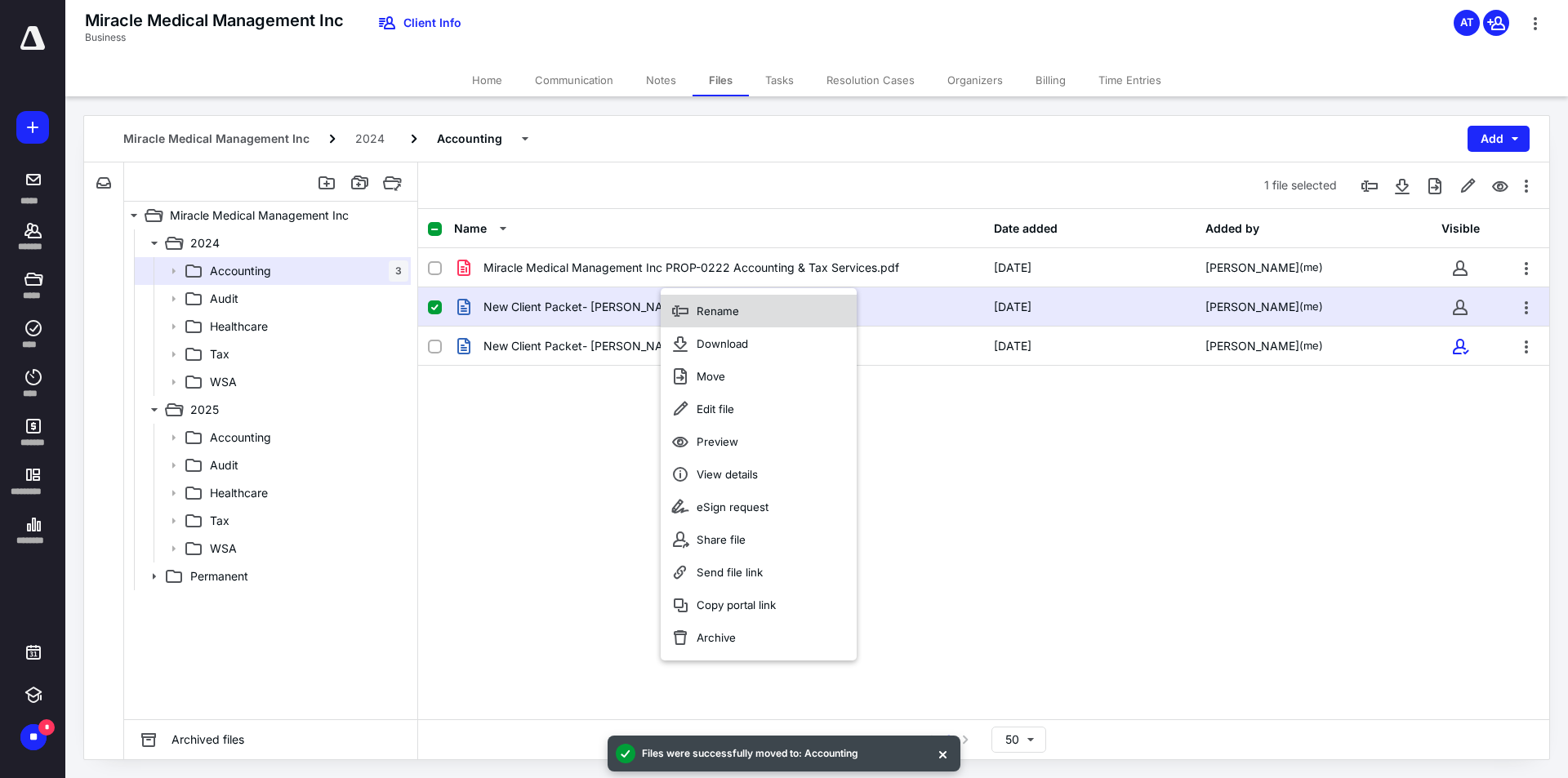 click on "Rename" at bounding box center [718, 311] 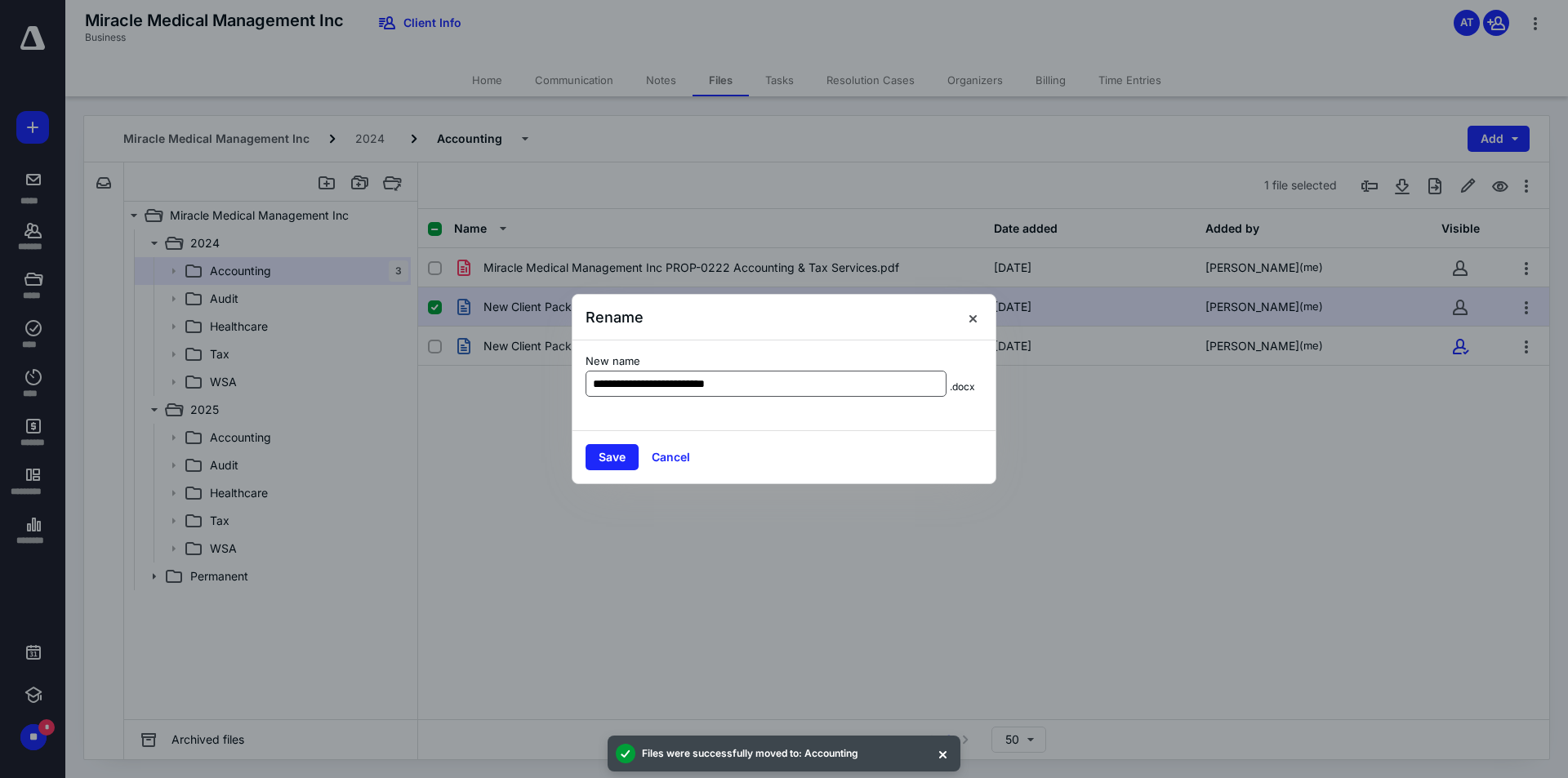 click on "**********" at bounding box center (766, 384) 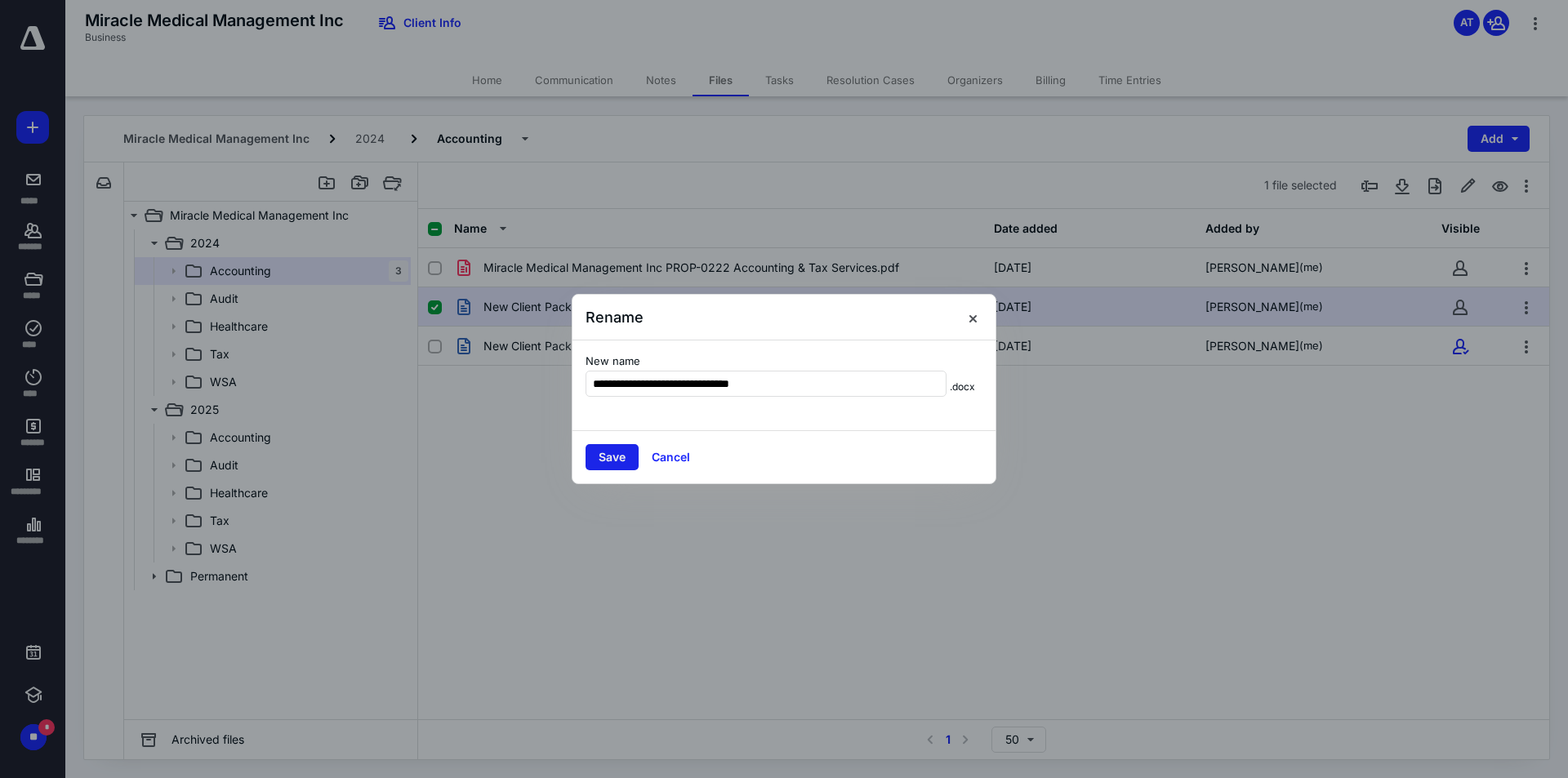 type on "**********" 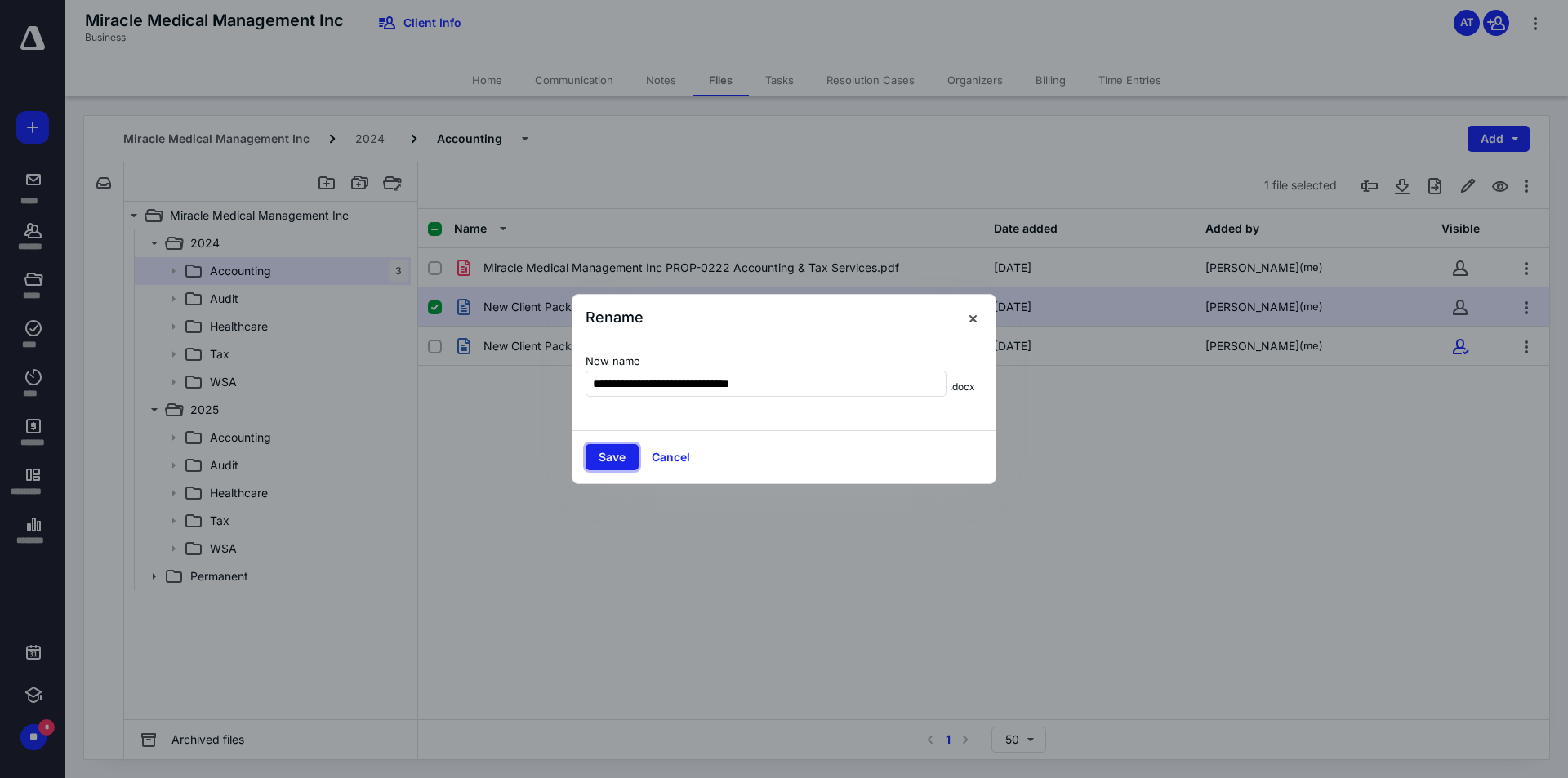 click on "Save" at bounding box center [612, 457] 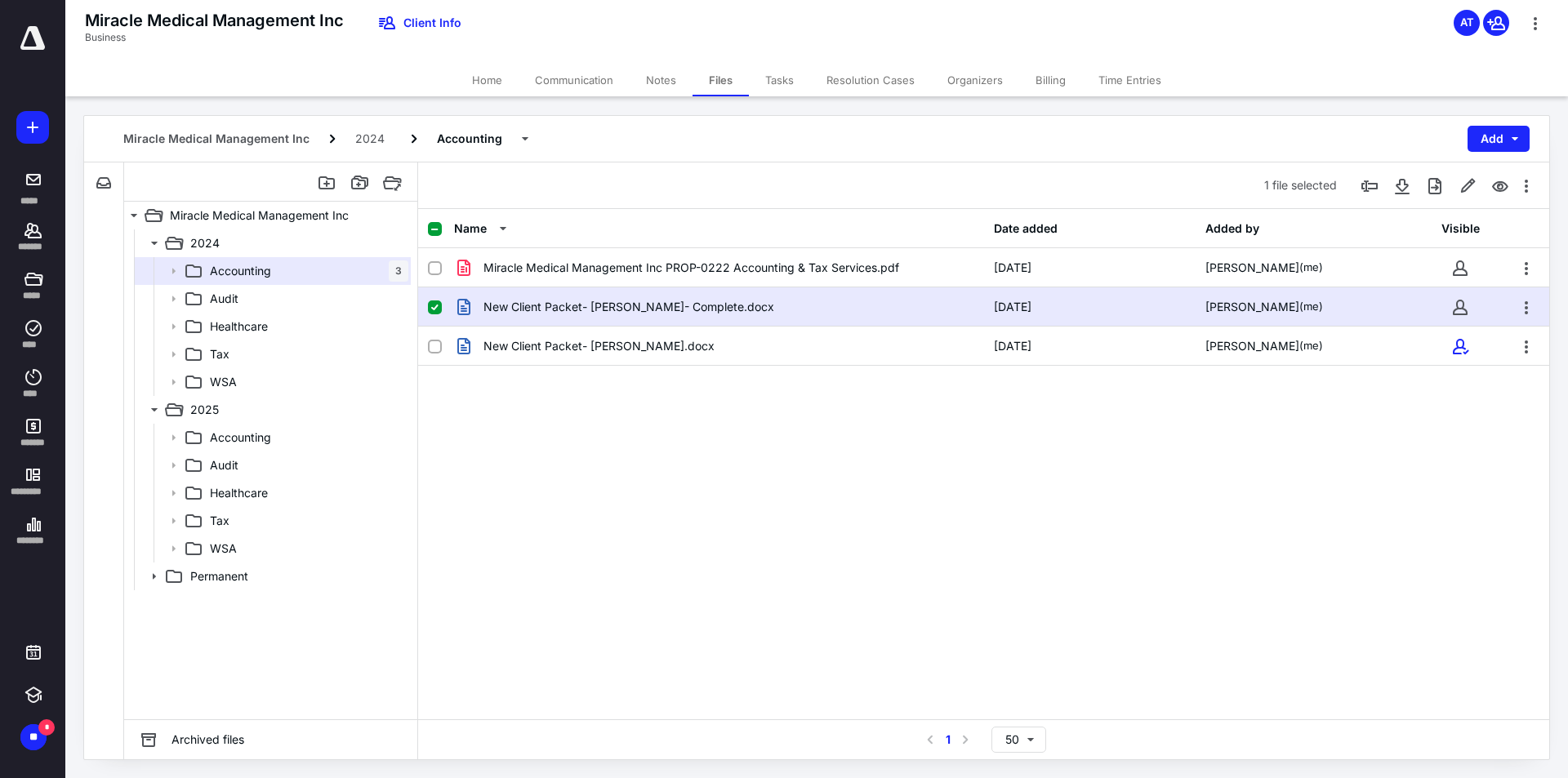 click on "Tasks" at bounding box center [779, 80] 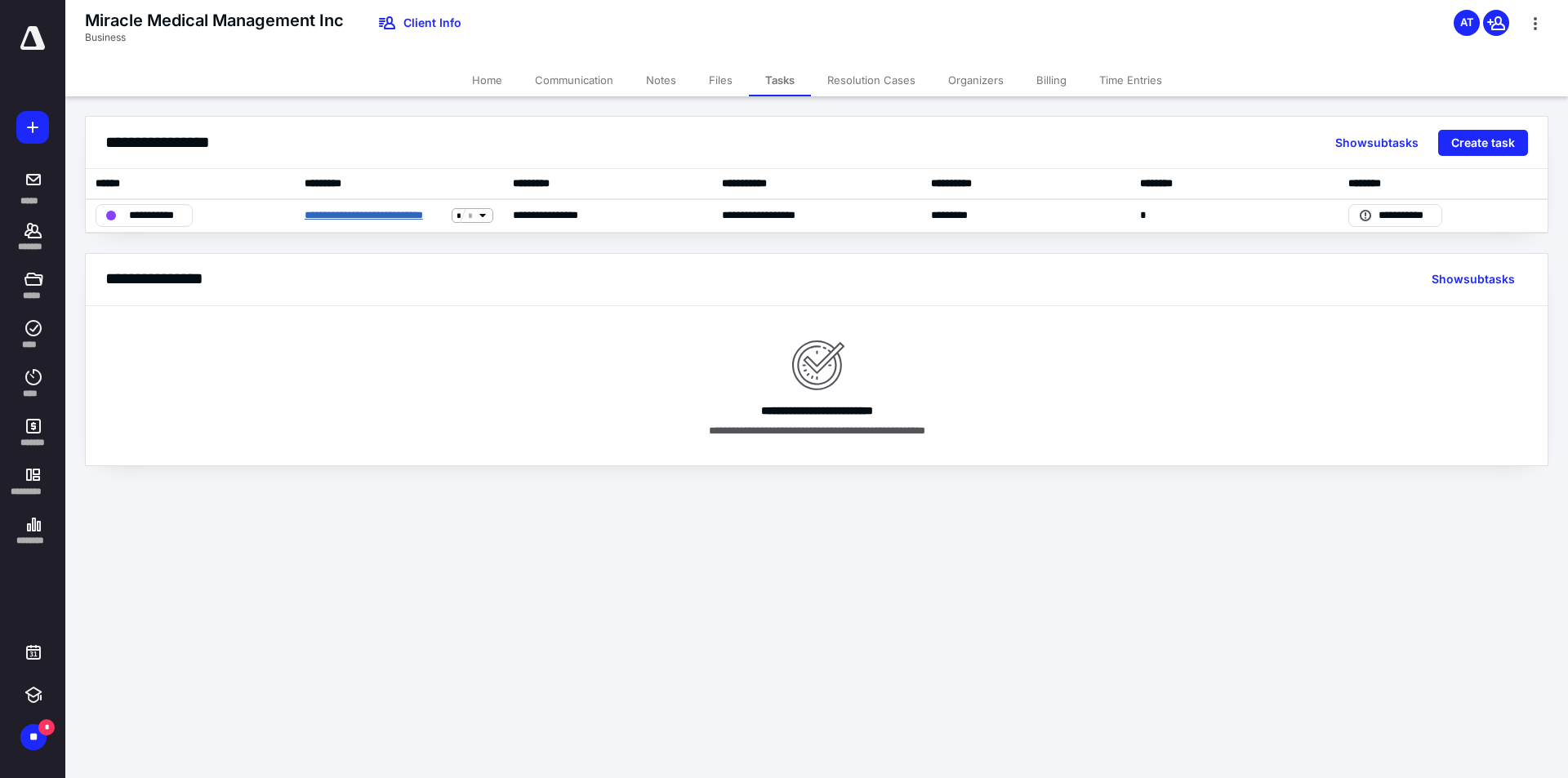 click on "**********" at bounding box center [375, 216] 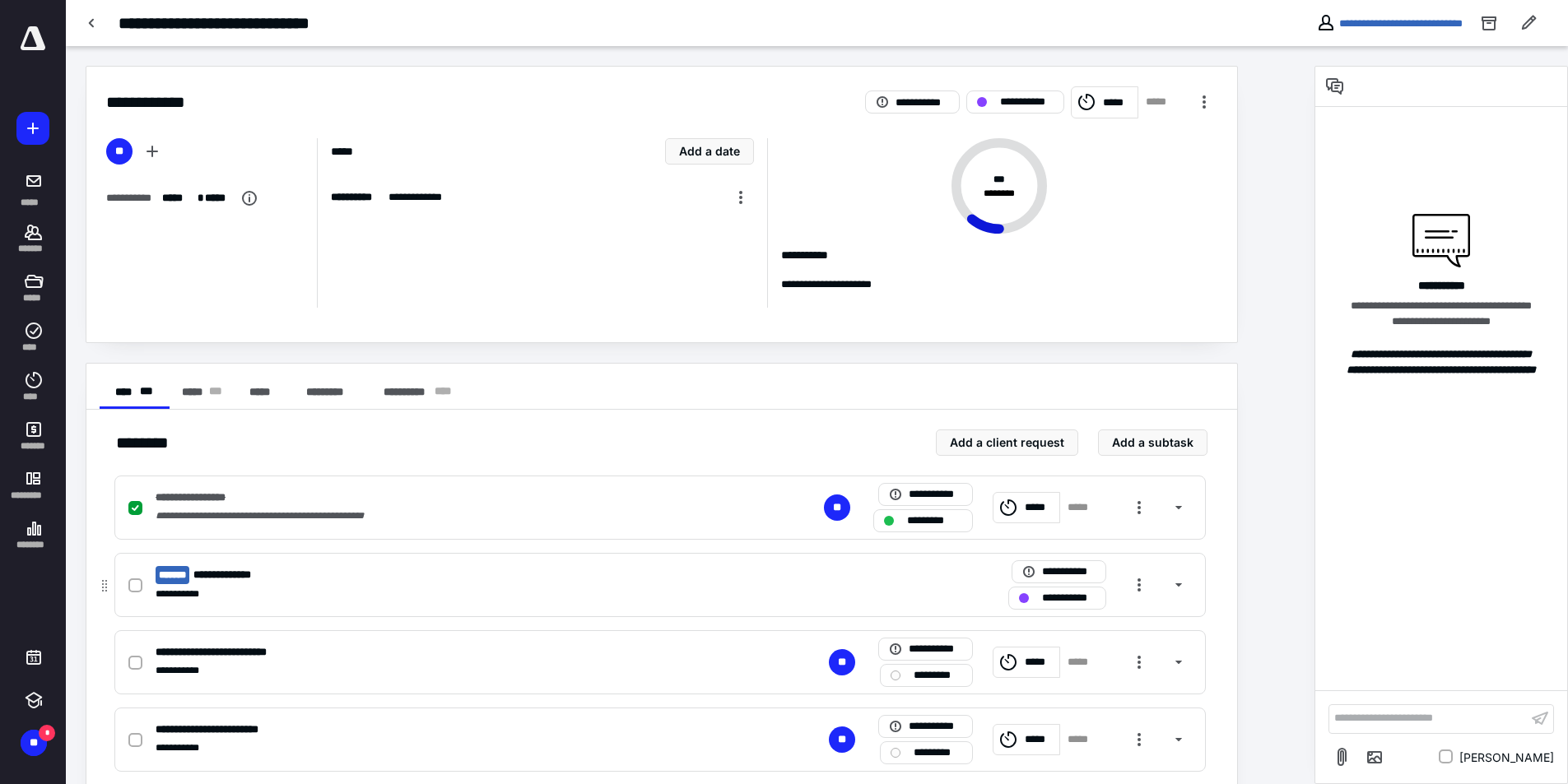 click on "**********" at bounding box center [444, 575] 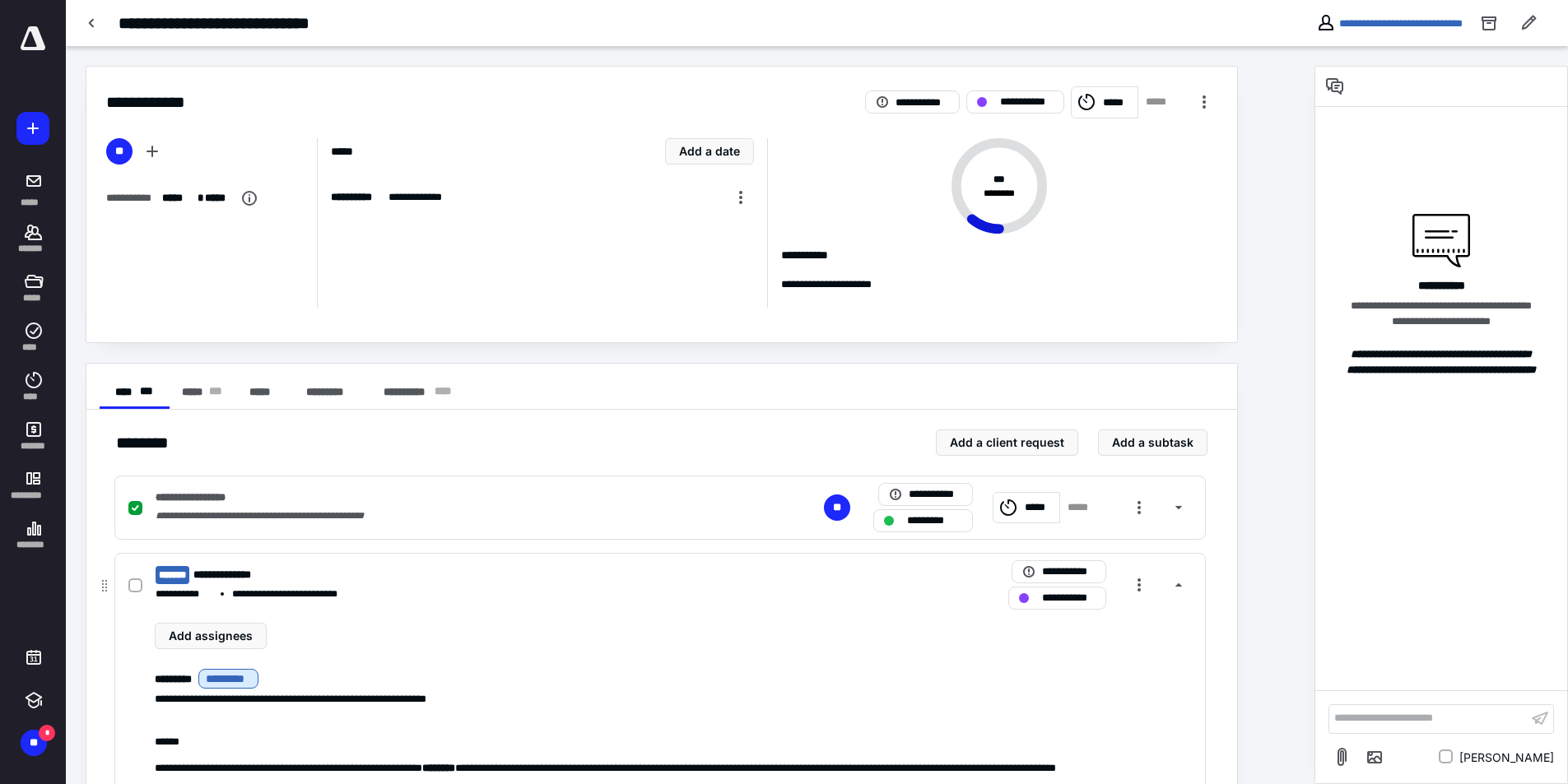 click at bounding box center (135, 586) 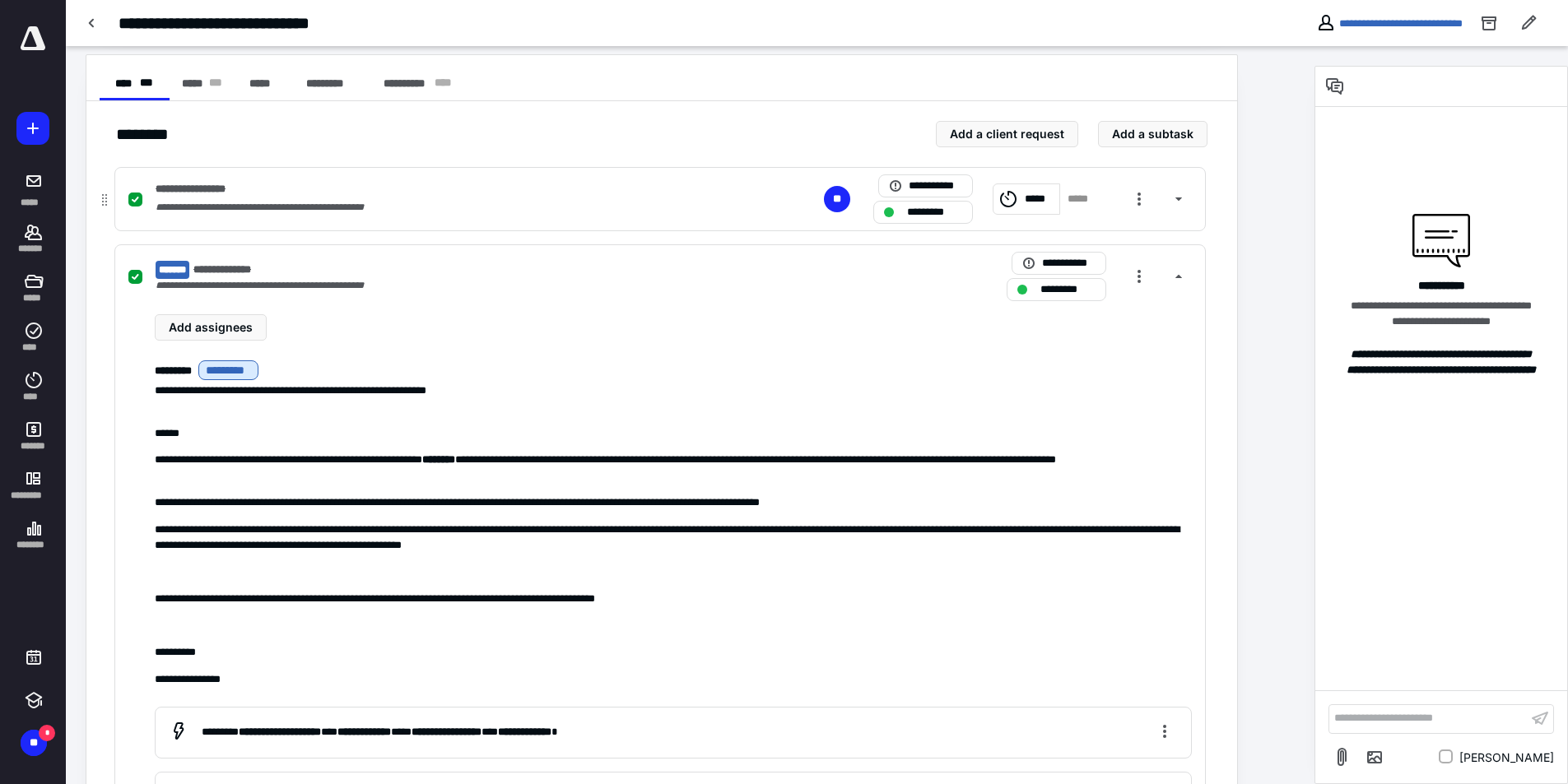 scroll, scrollTop: 411, scrollLeft: 0, axis: vertical 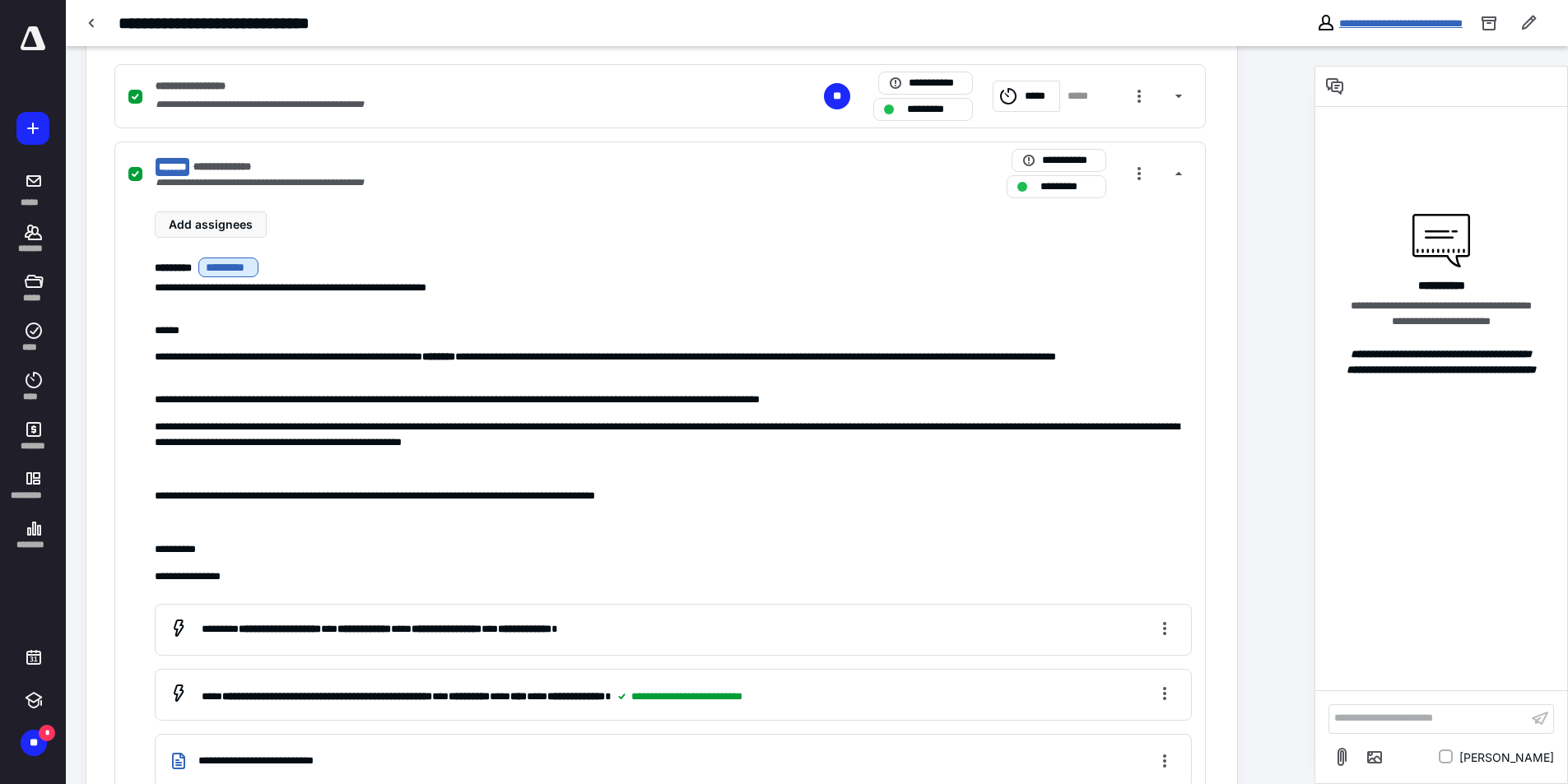 click on "**********" at bounding box center [1401, 23] 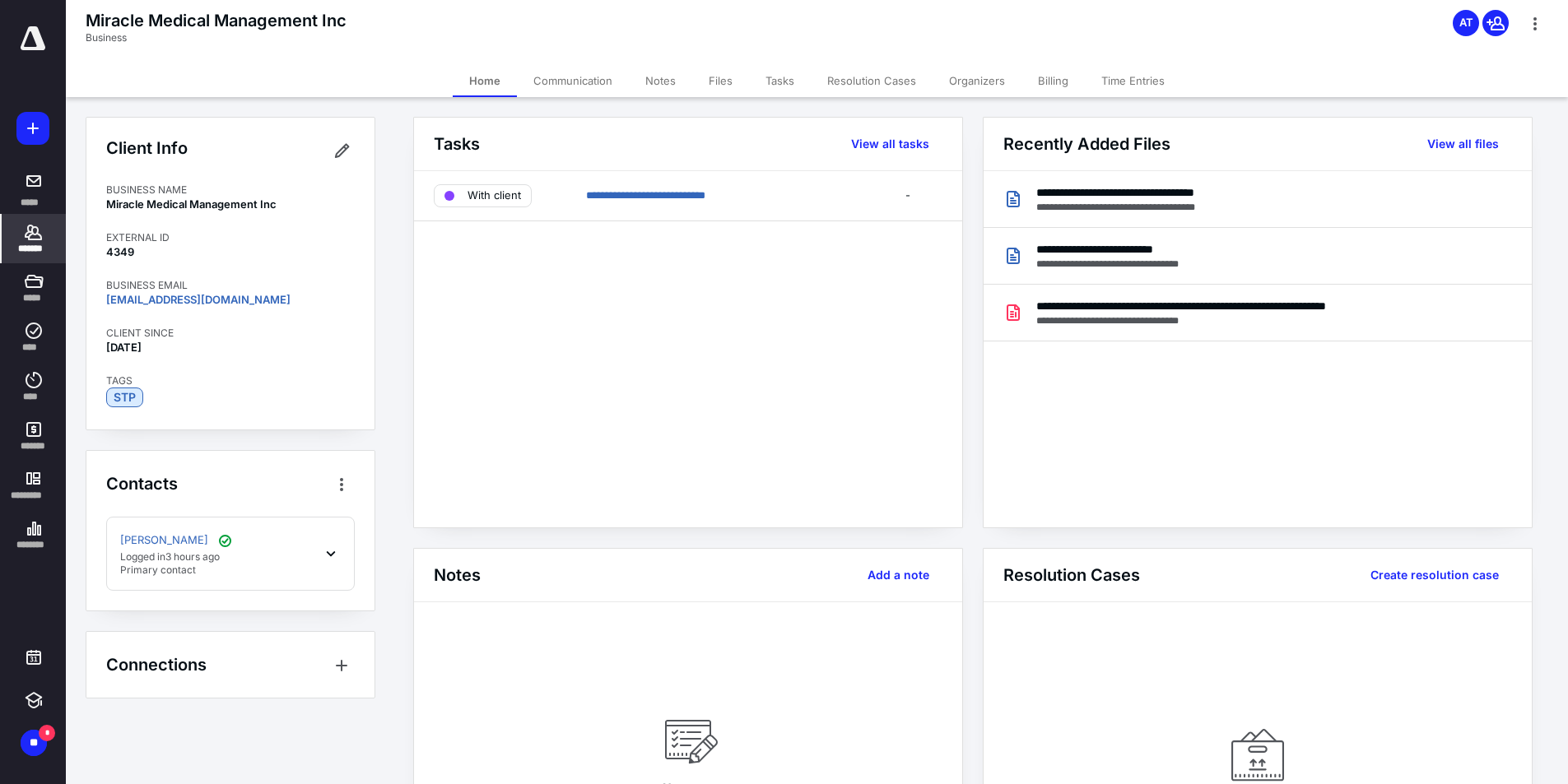 click on "Files" at bounding box center [720, 81] 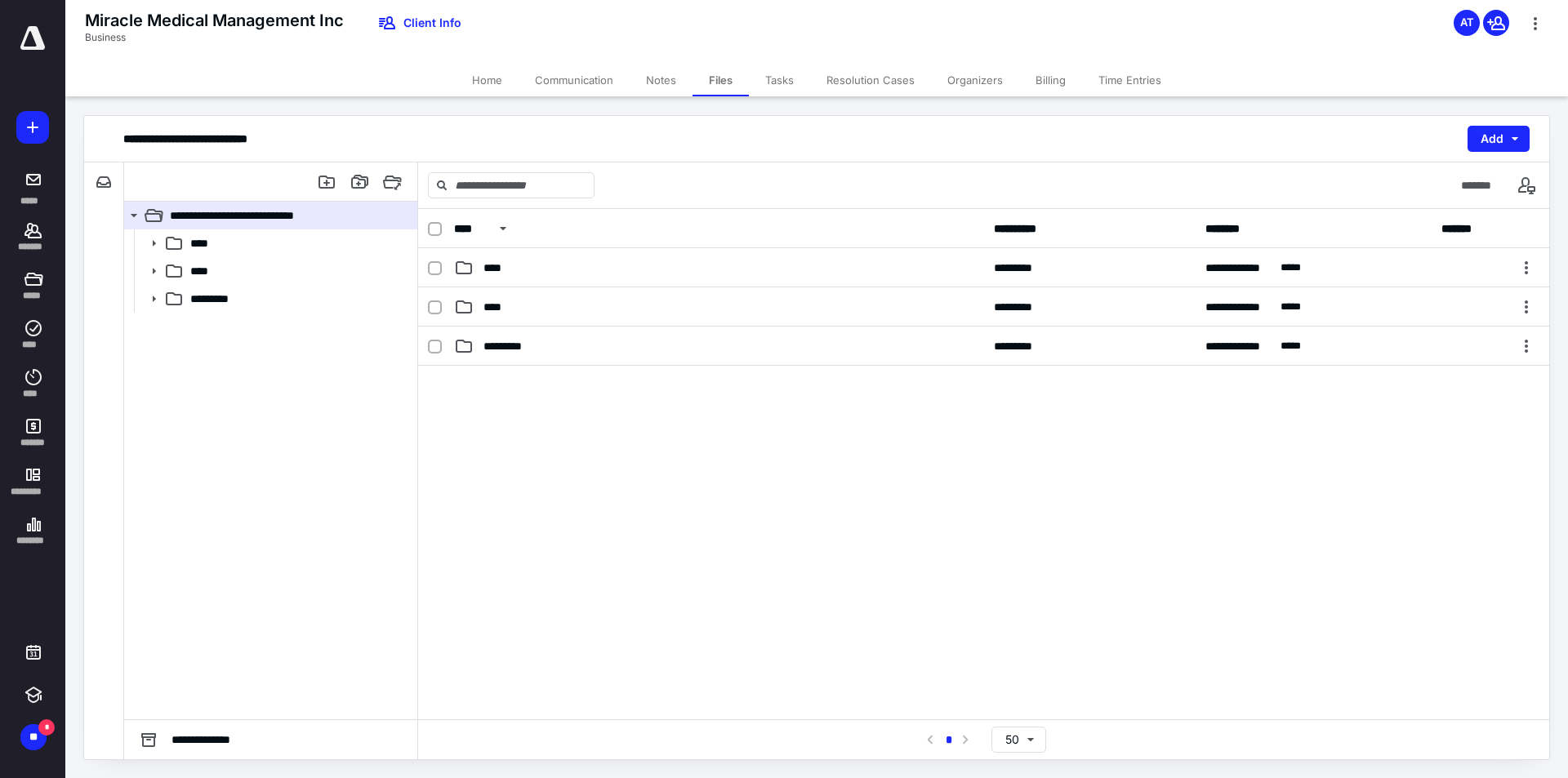 click on "Tasks" at bounding box center (779, 80) 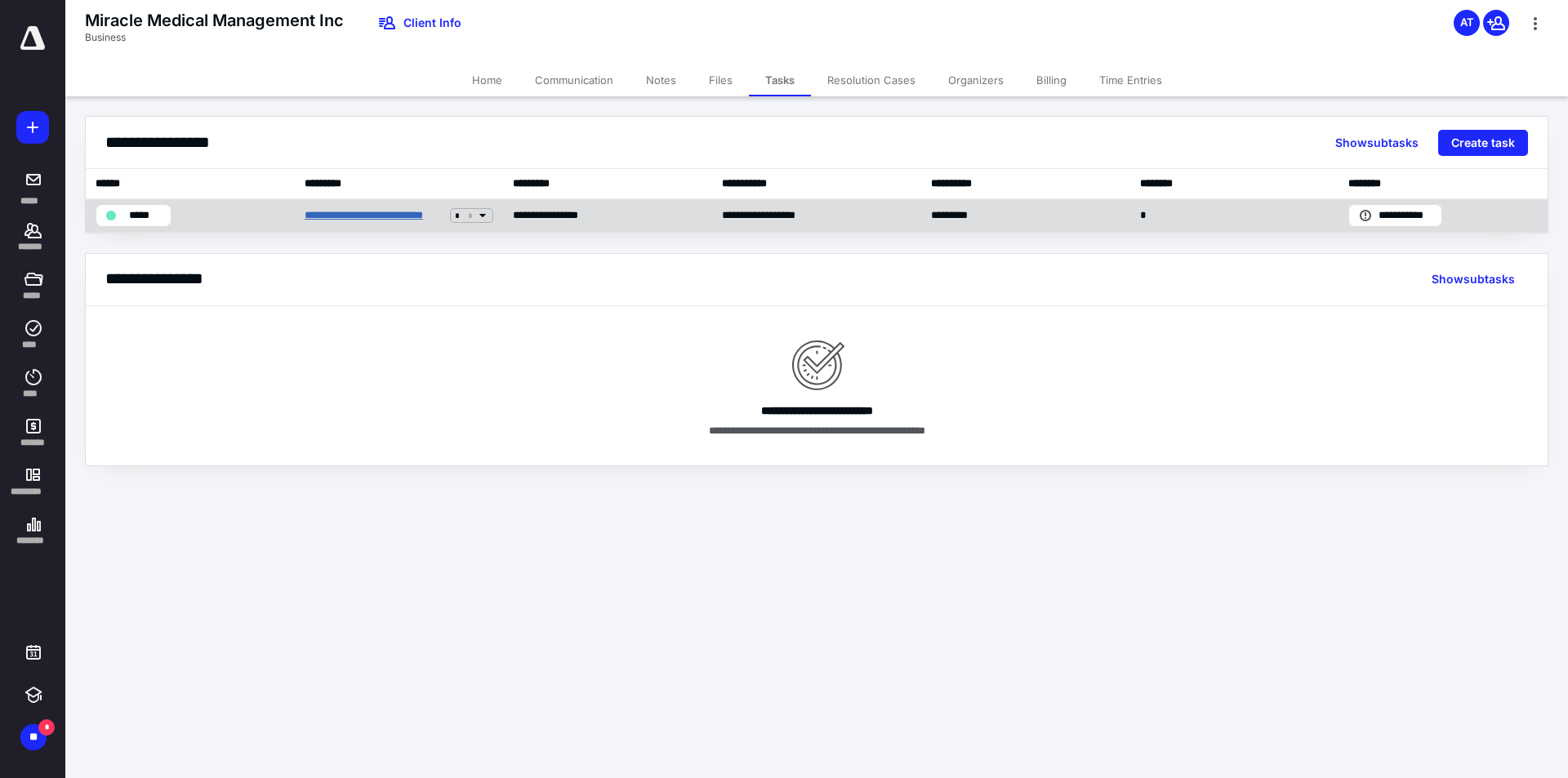click on "**********" at bounding box center [374, 216] 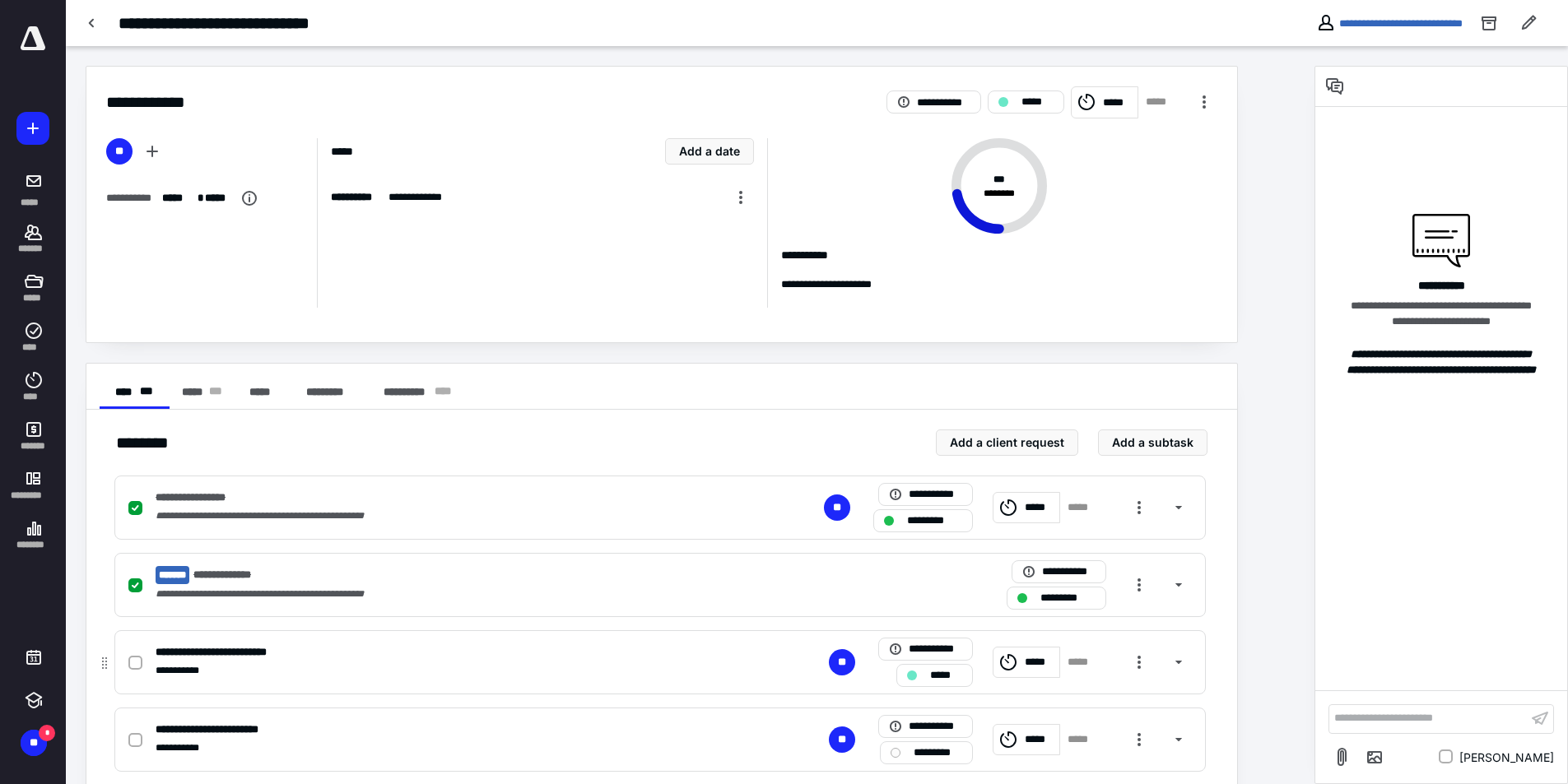 click on "**********" at bounding box center [444, 652] 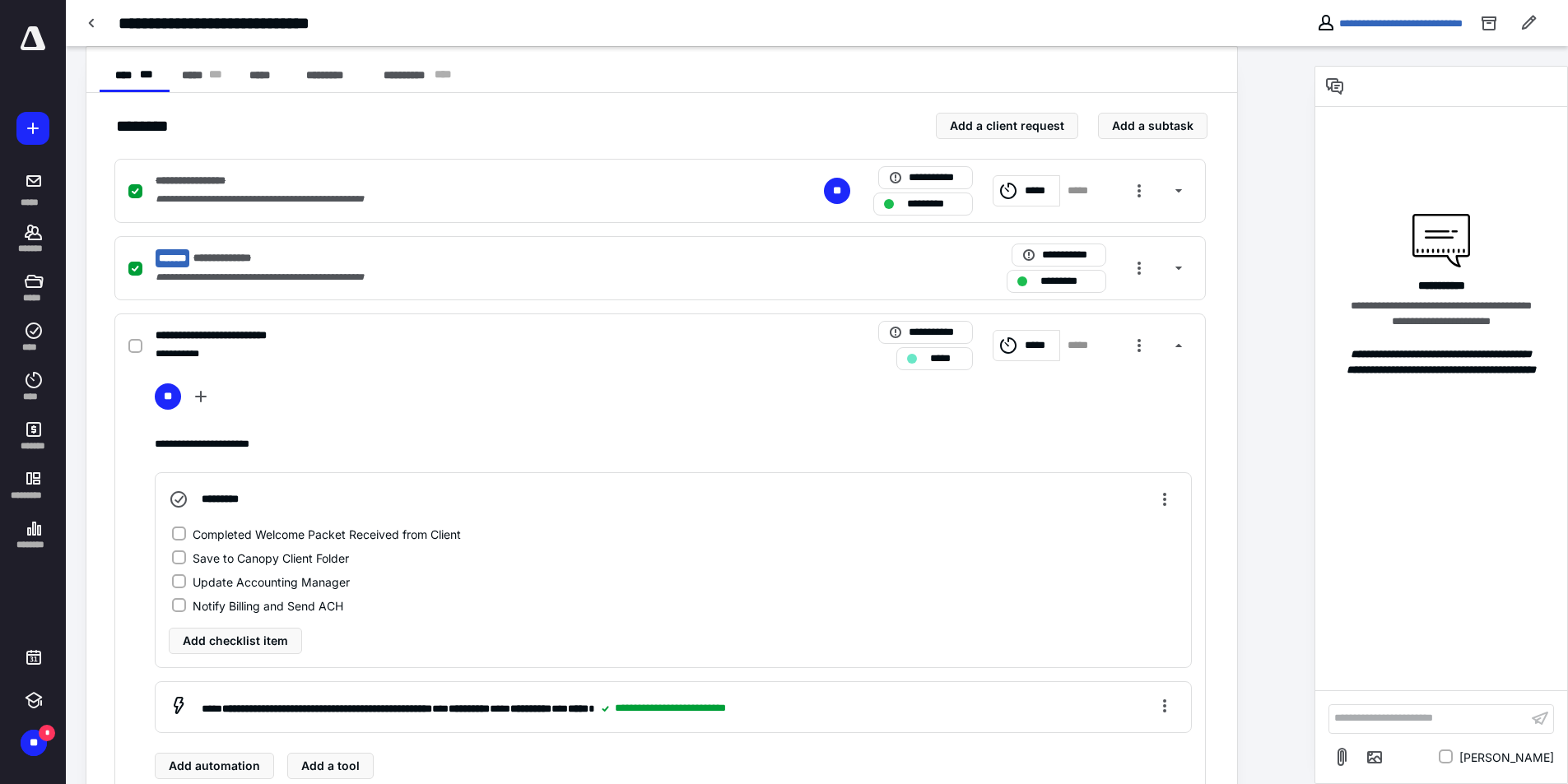 scroll, scrollTop: 329, scrollLeft: 0, axis: vertical 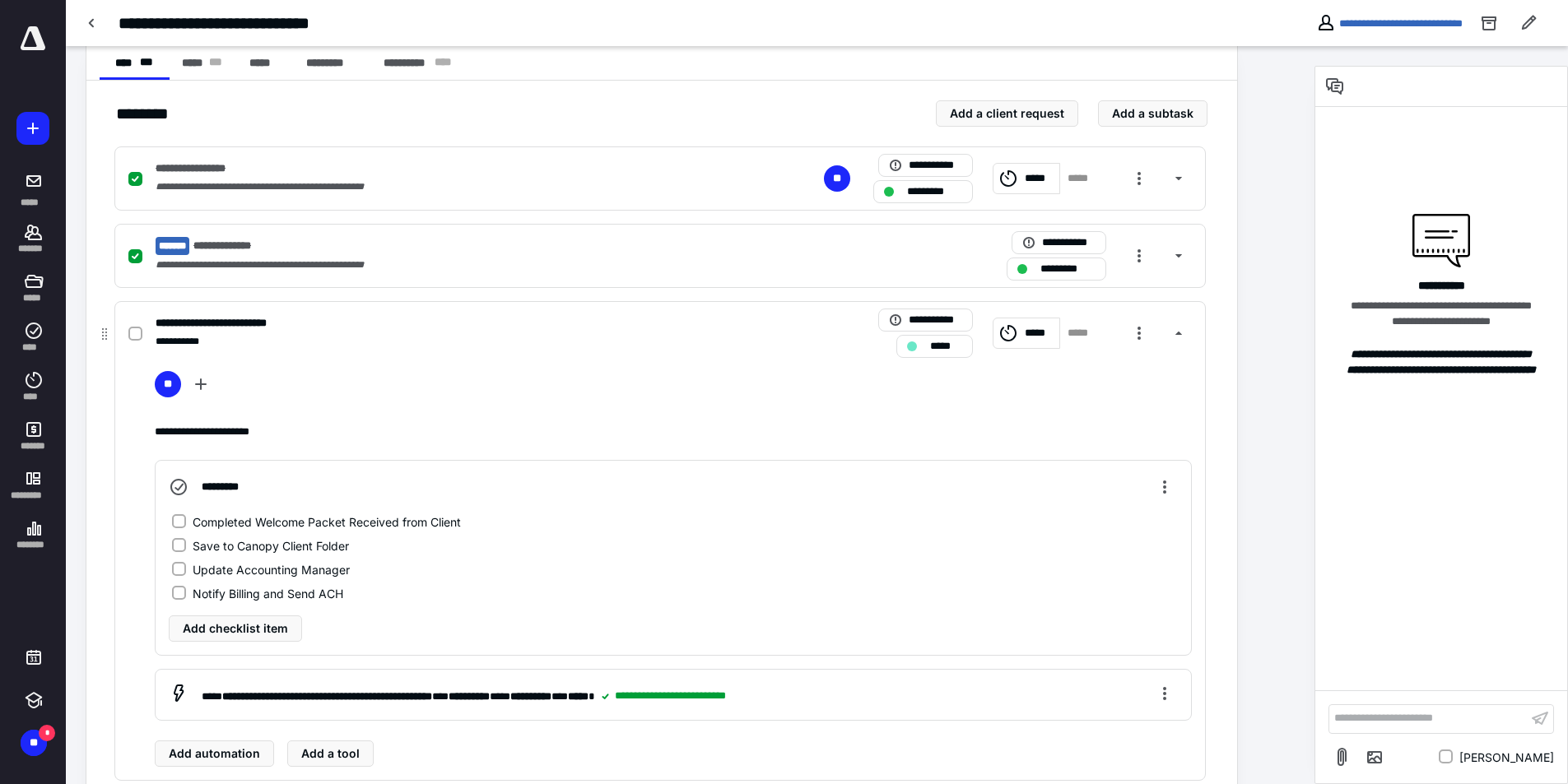 click on "Completed Welcome Packet Received from Client" at bounding box center (327, 522) 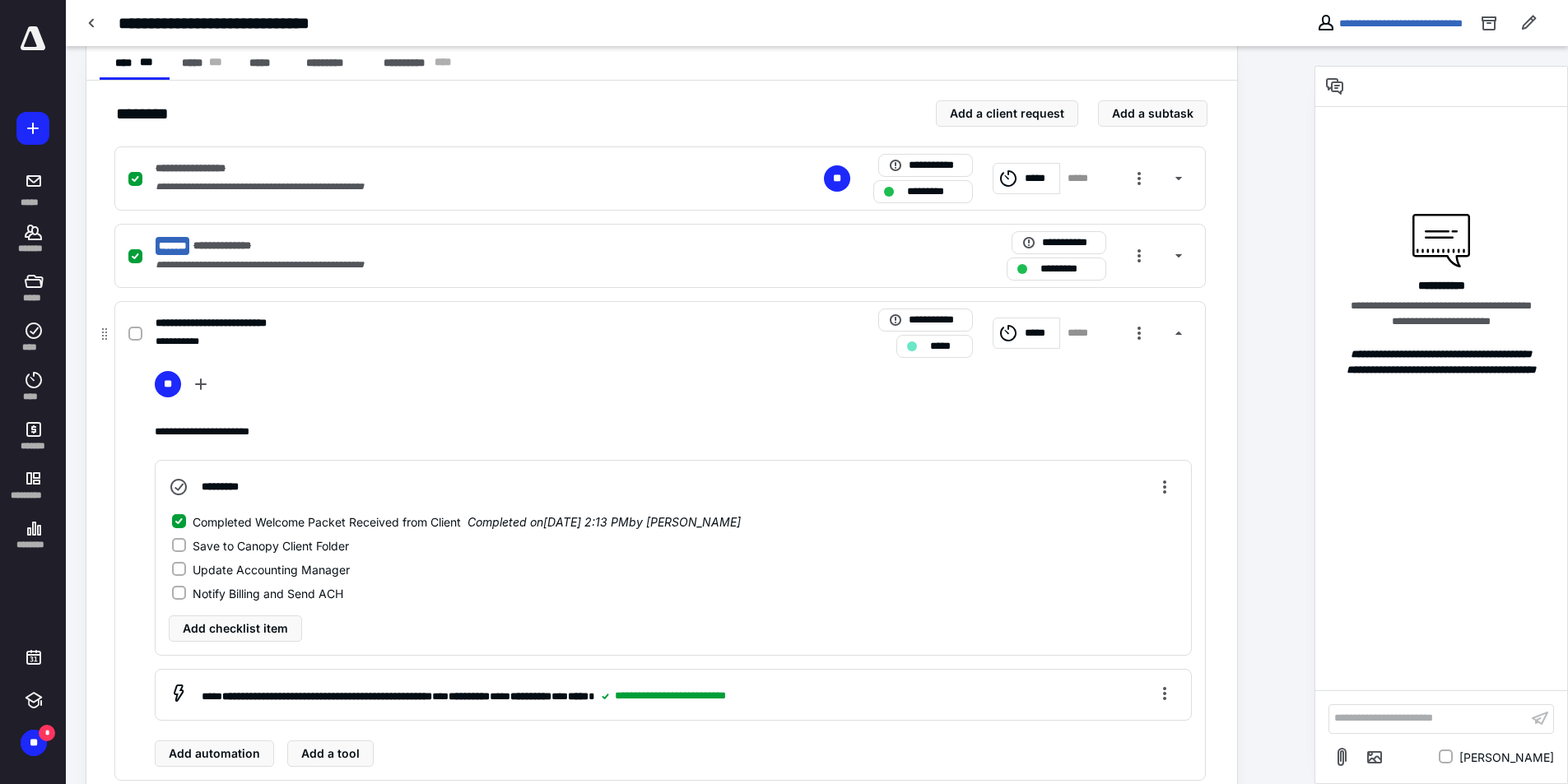 click on "Save to Canopy Client Folder" at bounding box center (271, 545) 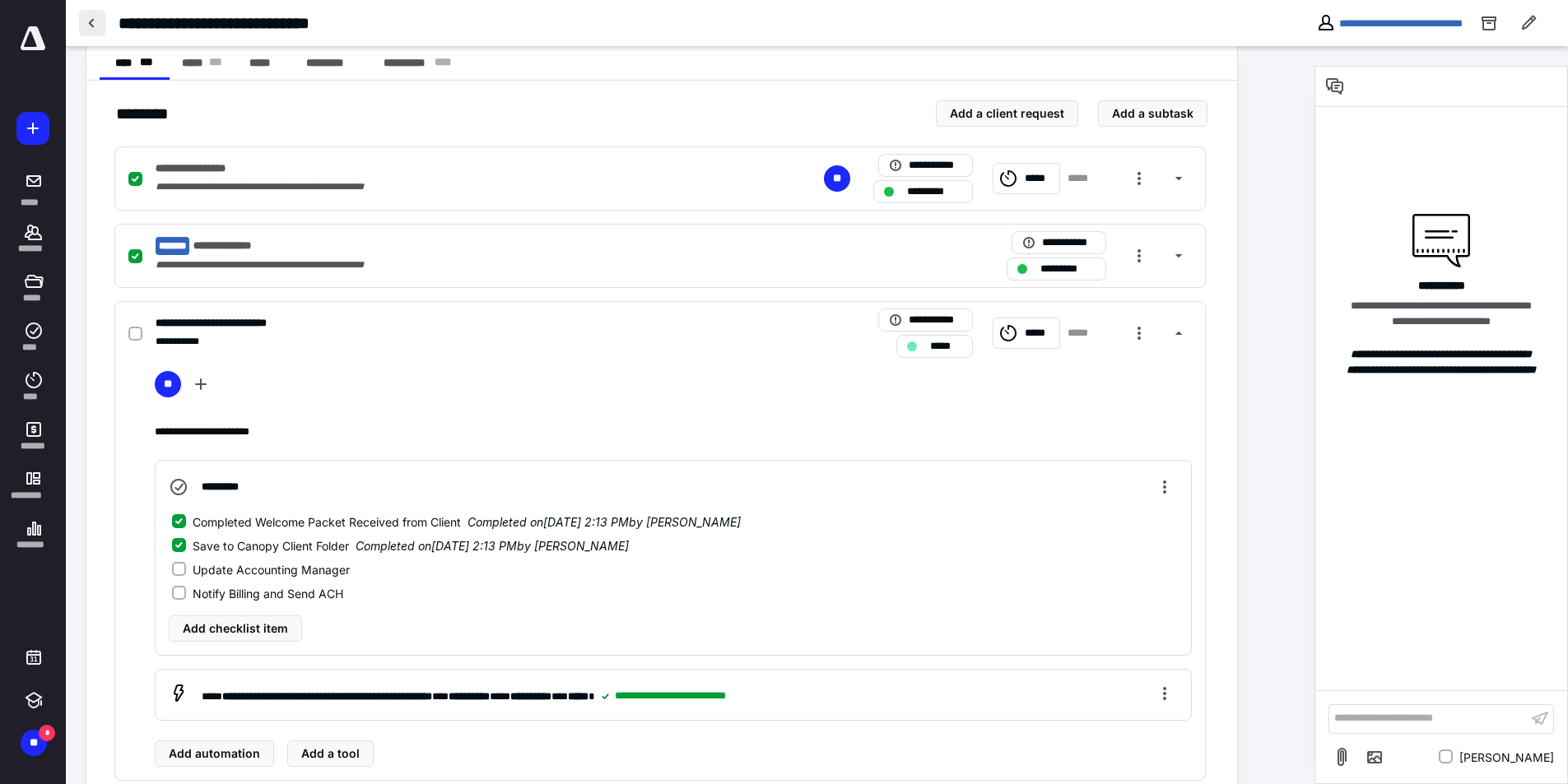 click at bounding box center [92, 23] 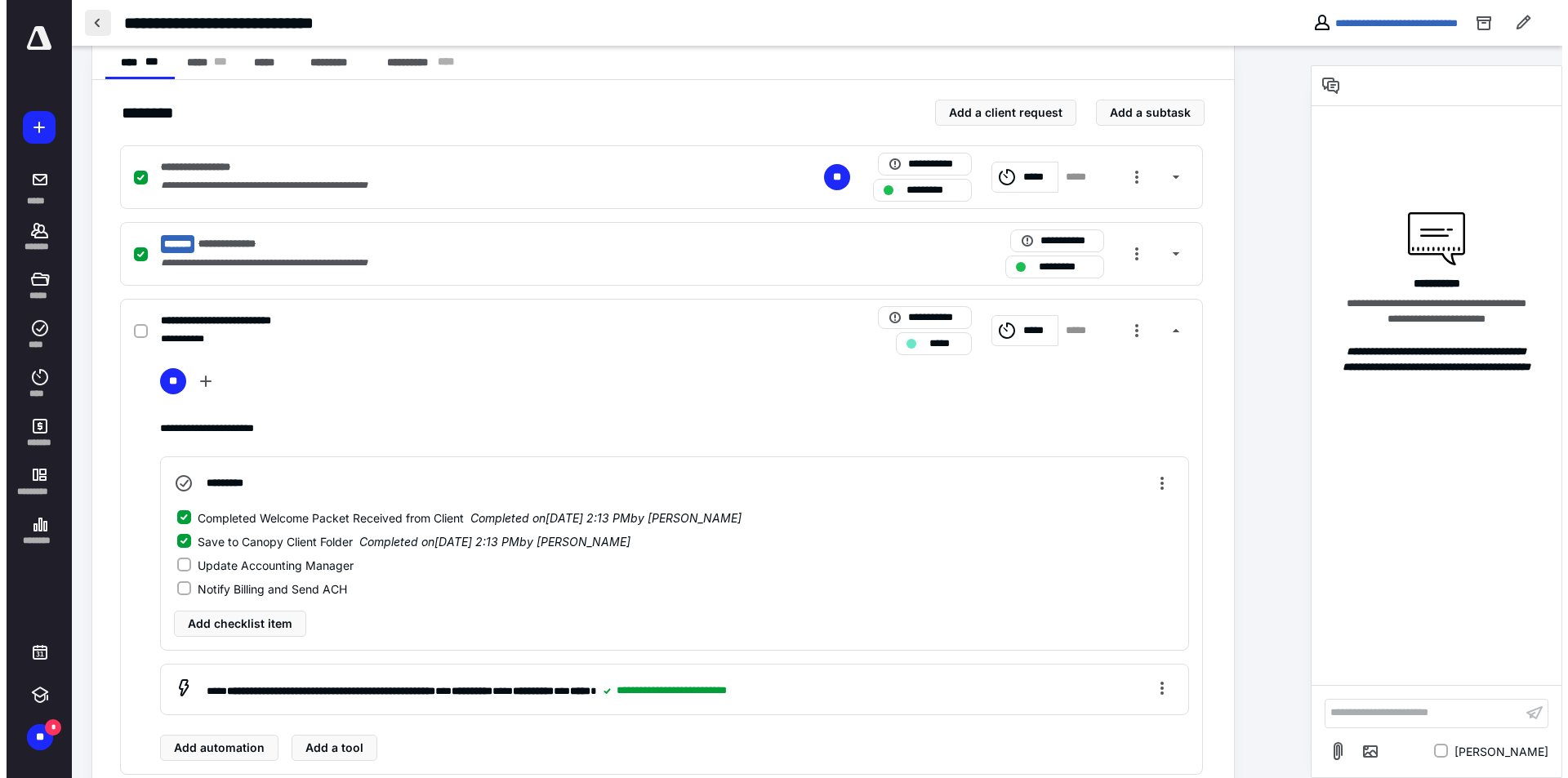 scroll, scrollTop: 0, scrollLeft: 0, axis: both 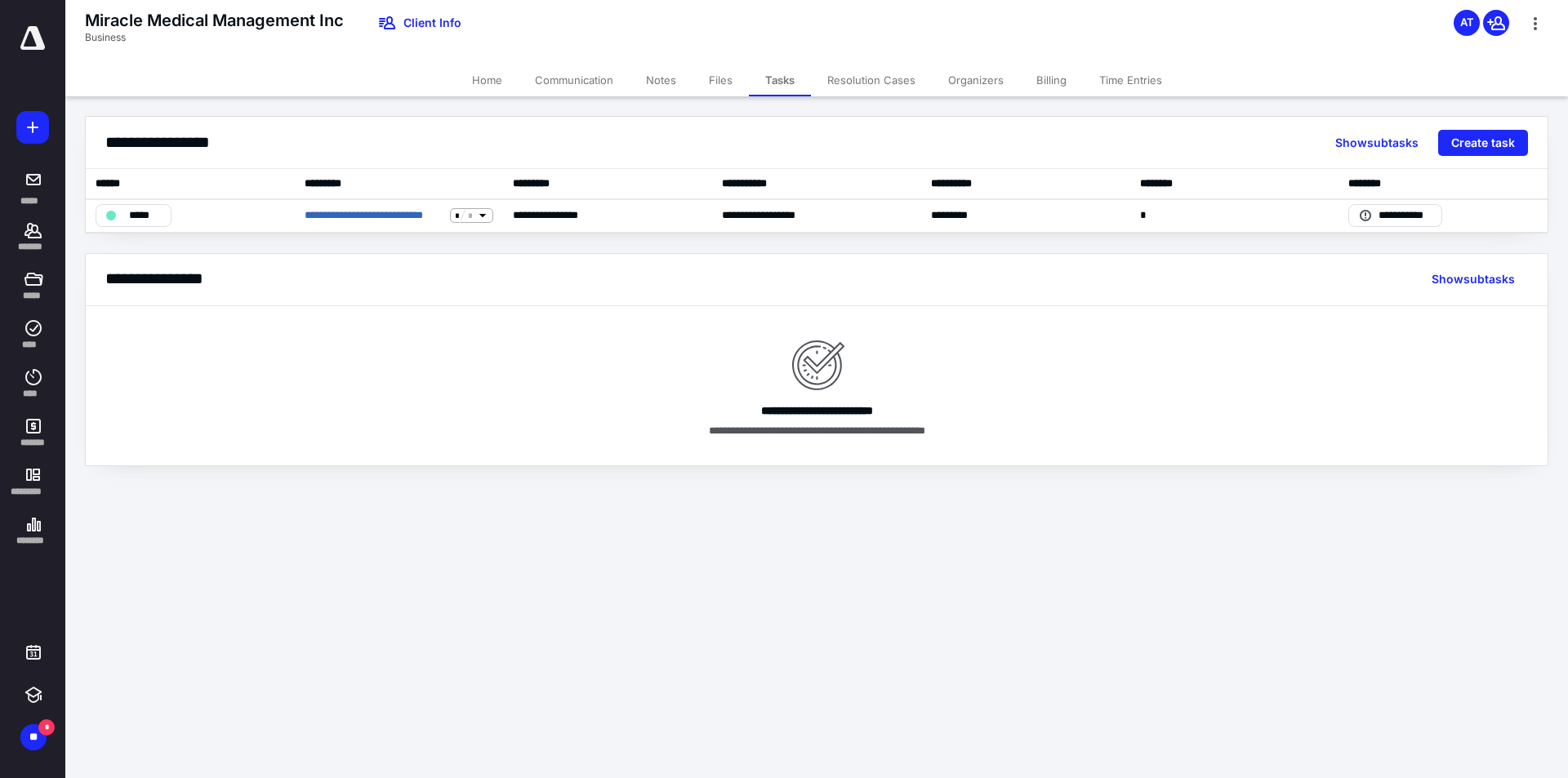click on "Files" at bounding box center (720, 80) 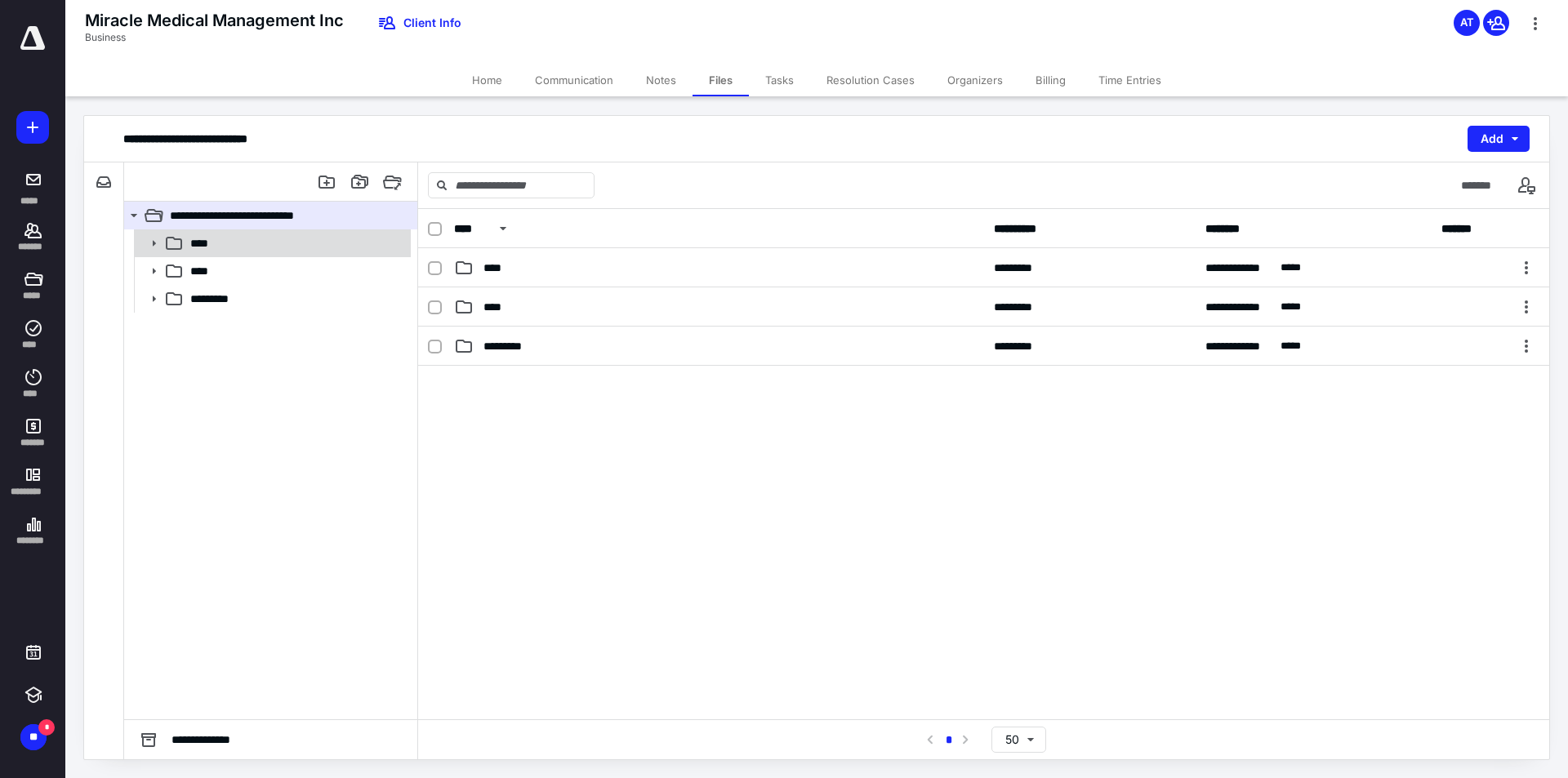 click on "****" at bounding box center [271, 243] 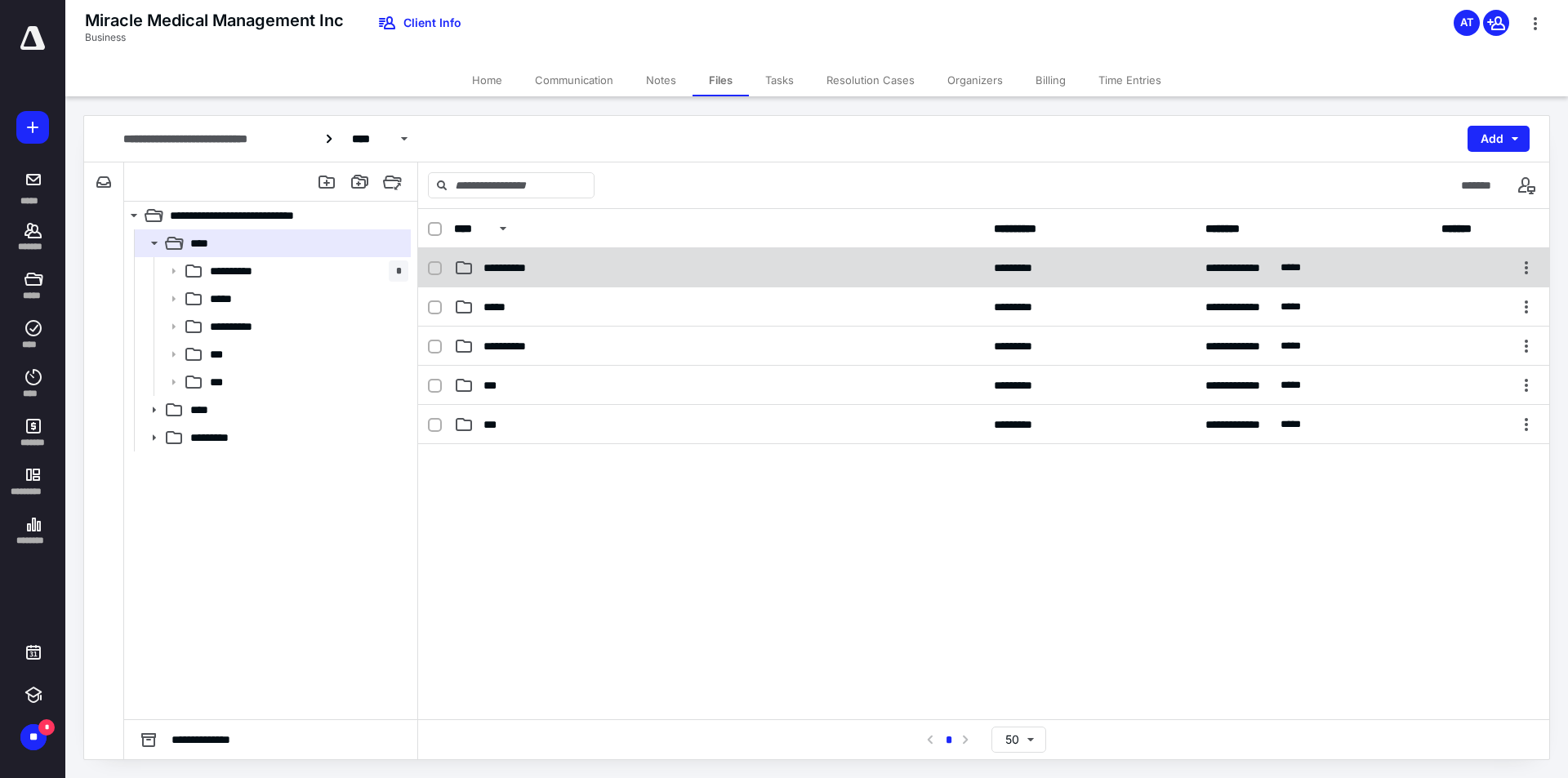 click on "**********" at bounding box center [514, 268] 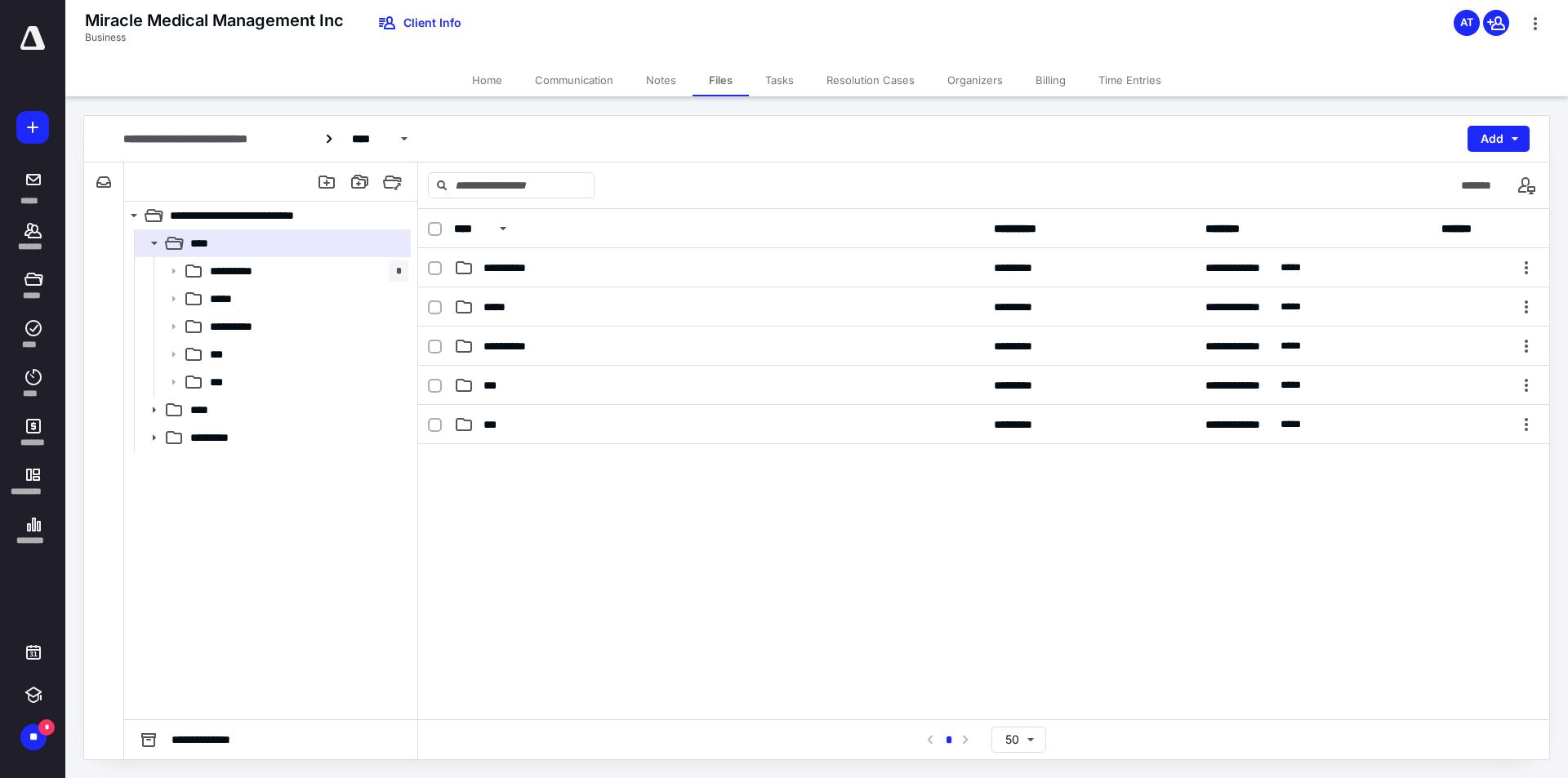click on "**********" at bounding box center (514, 268) 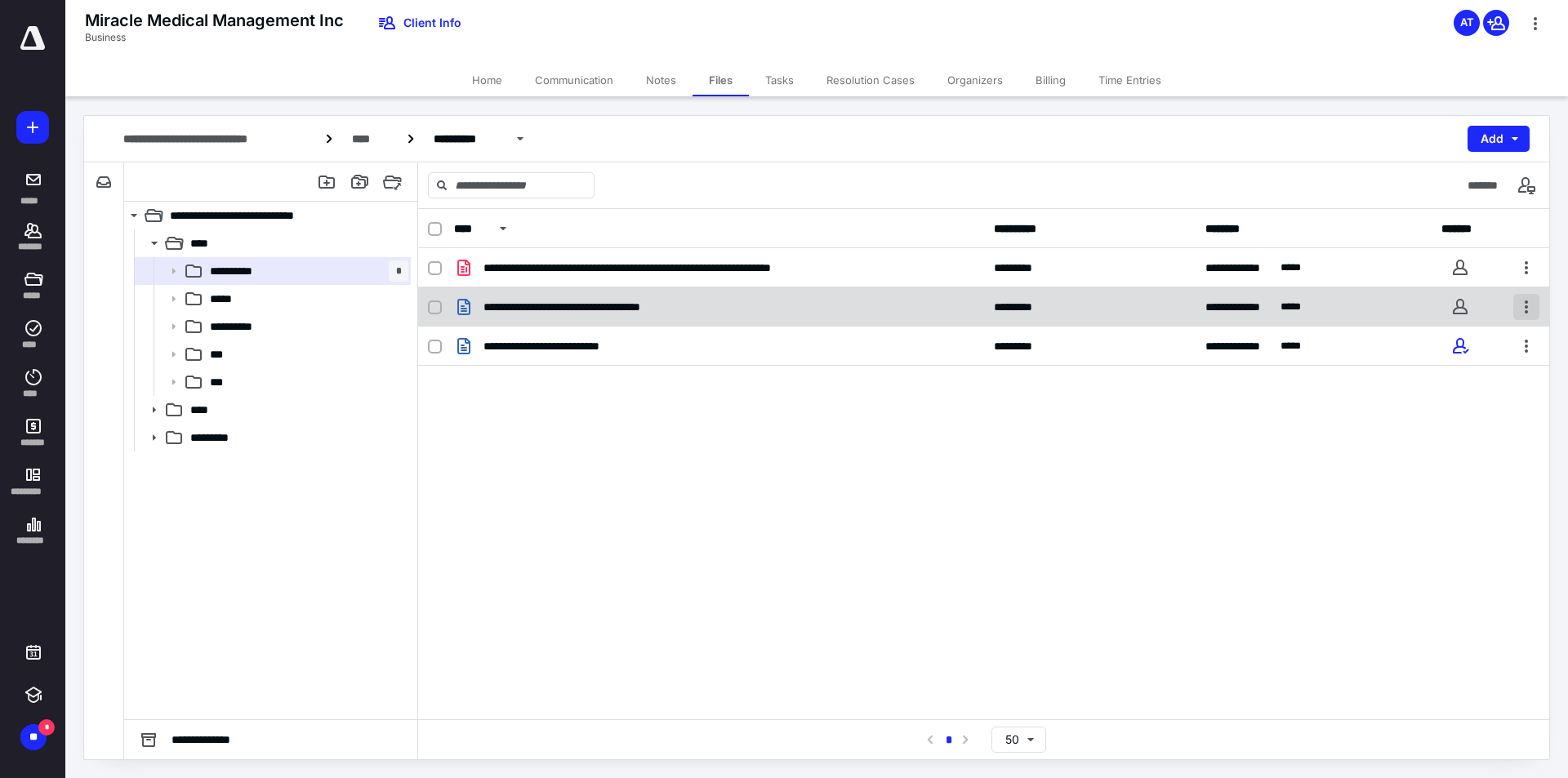 click at bounding box center (1526, 307) 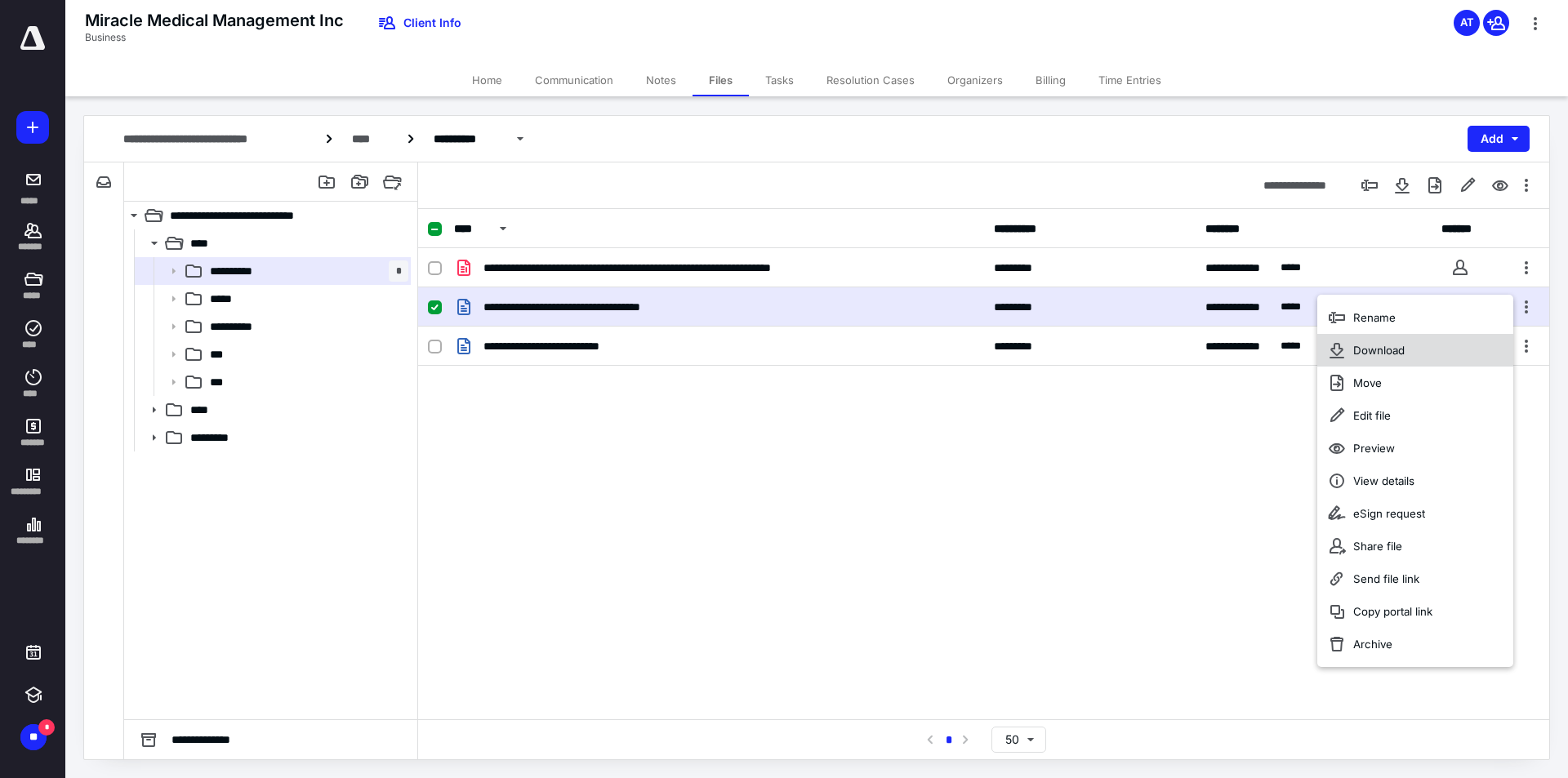 click on "Download" at bounding box center [1415, 350] 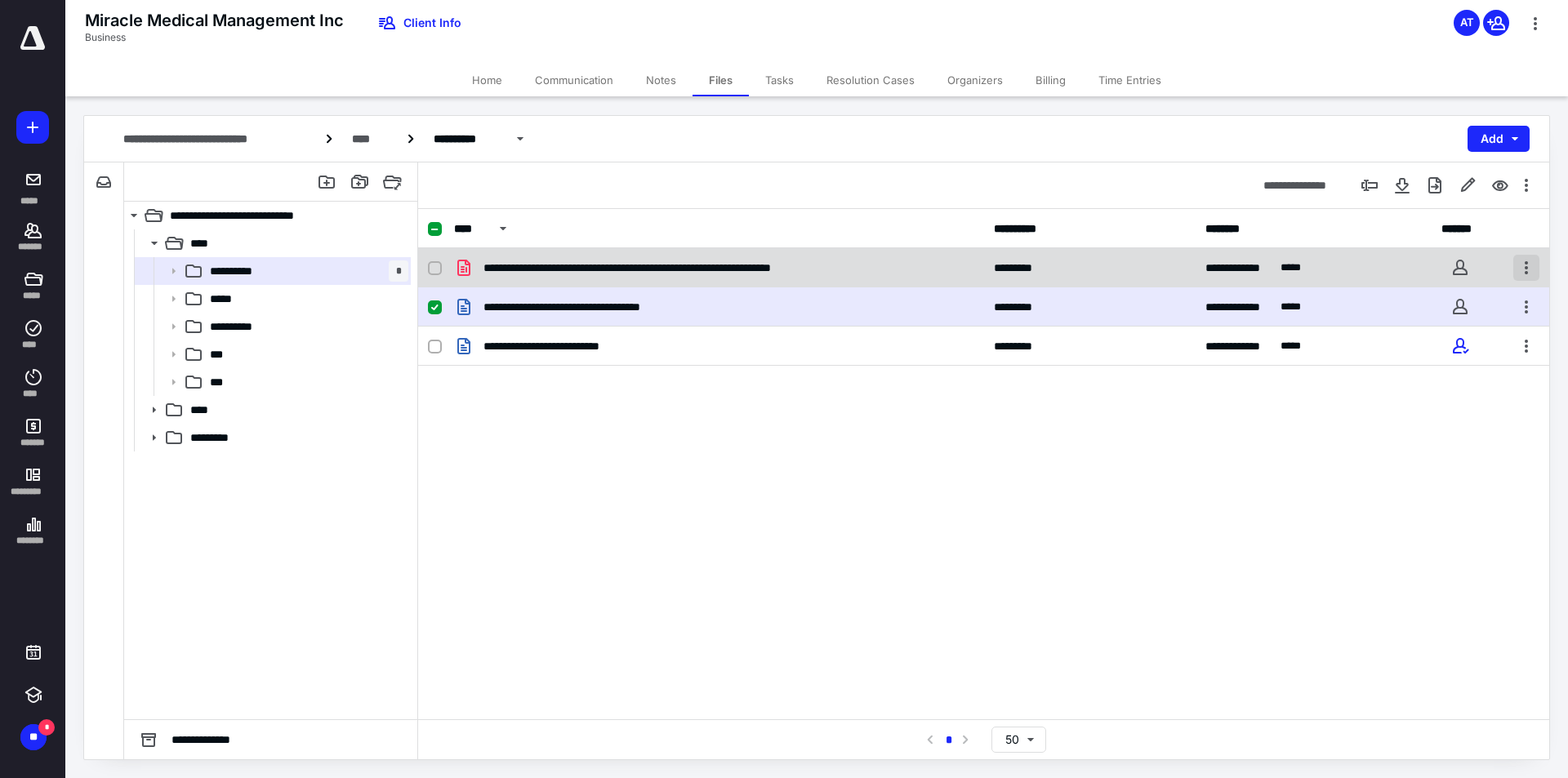 click at bounding box center (1526, 268) 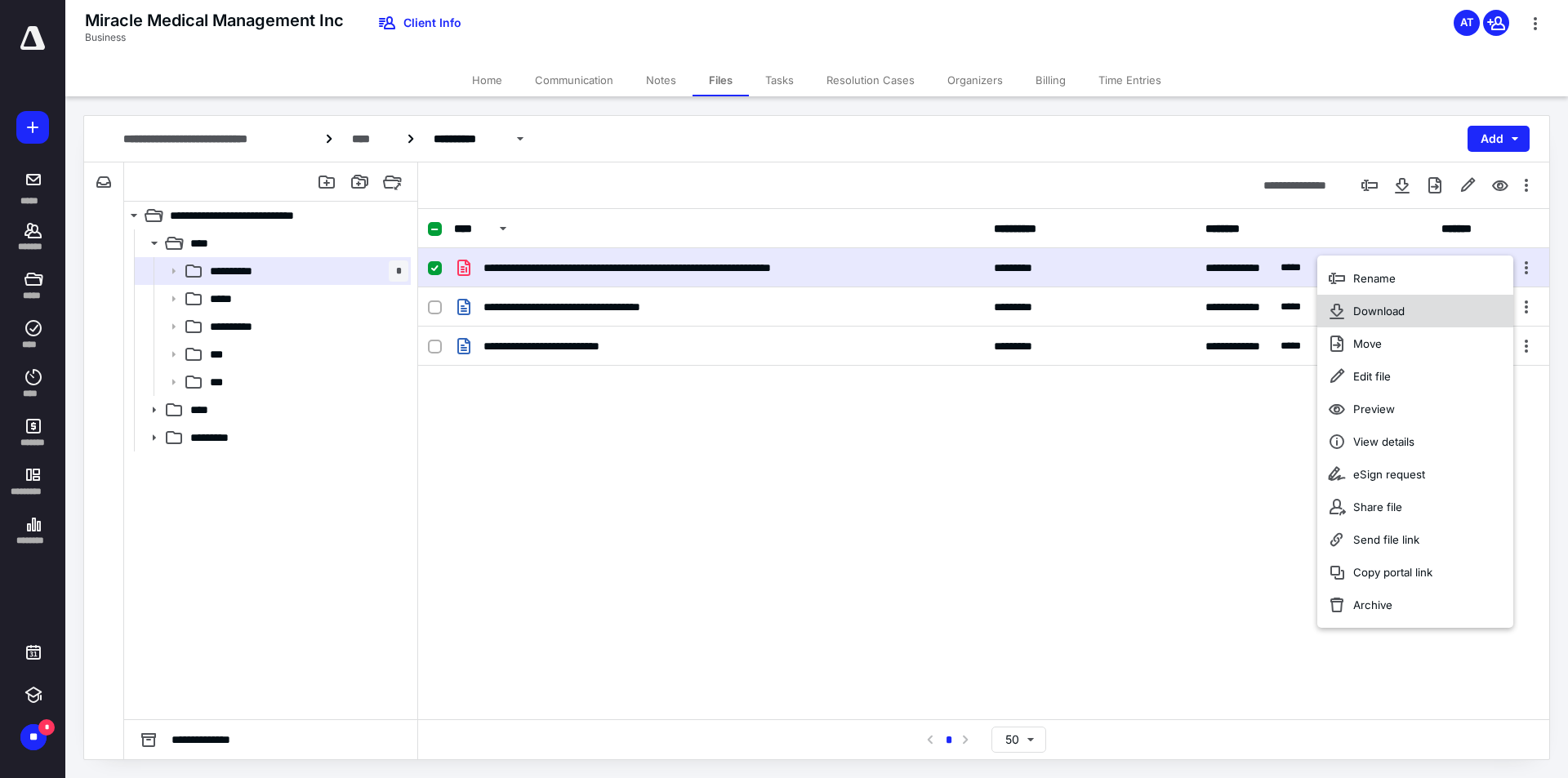 click on "Download" at bounding box center [1379, 311] 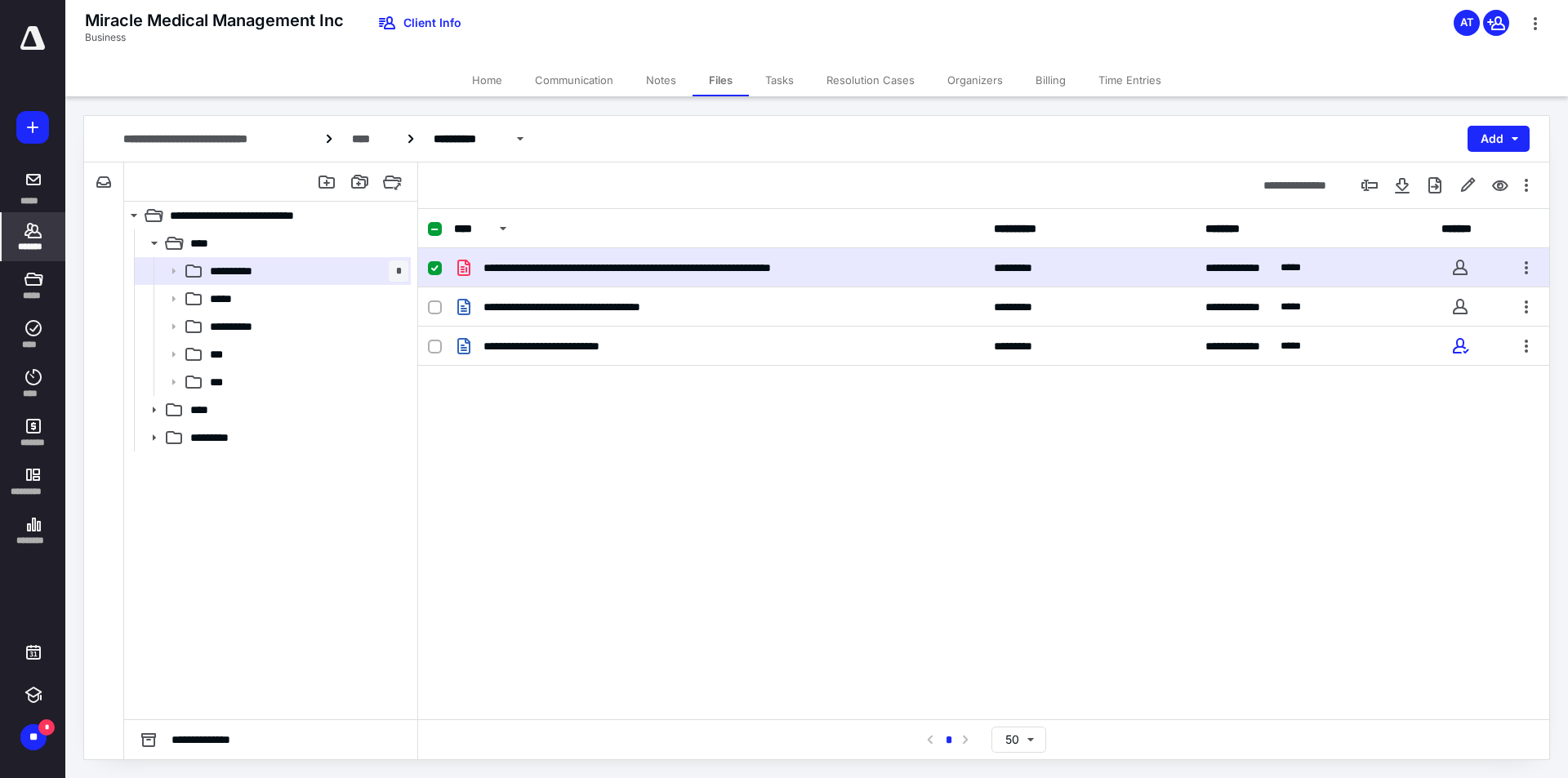 click 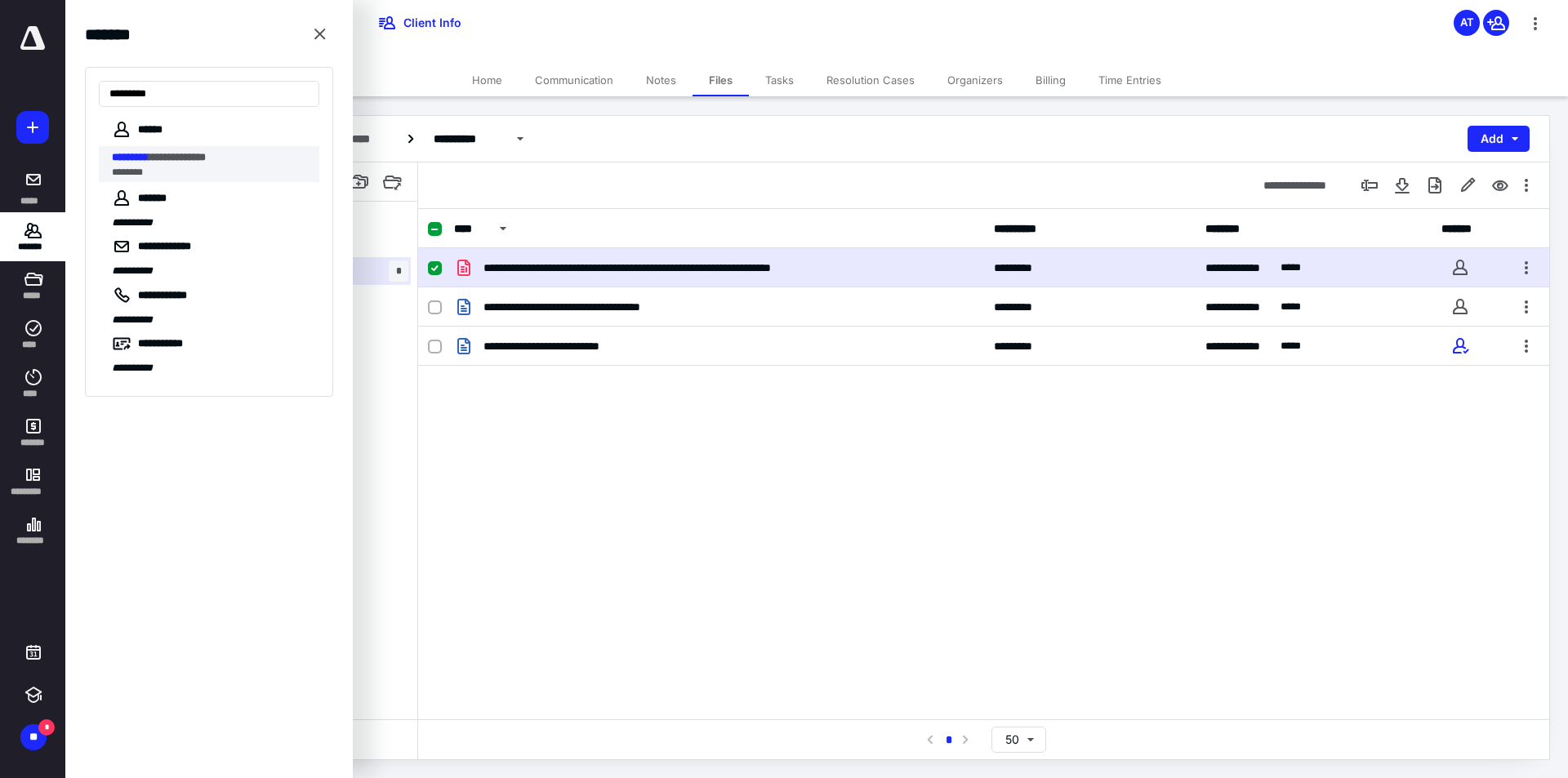 type on "*********" 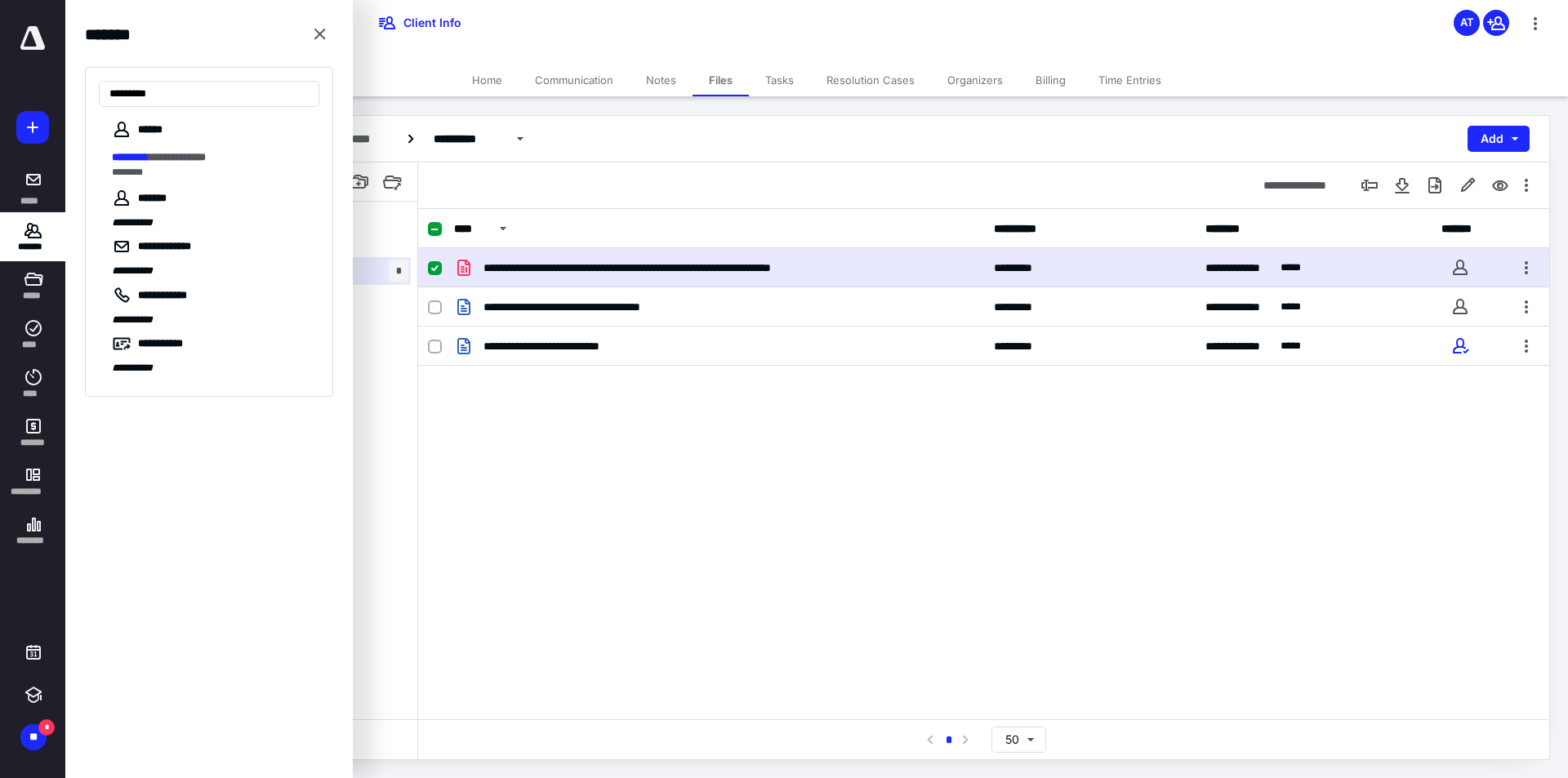 click on "**********" at bounding box center [211, 158] 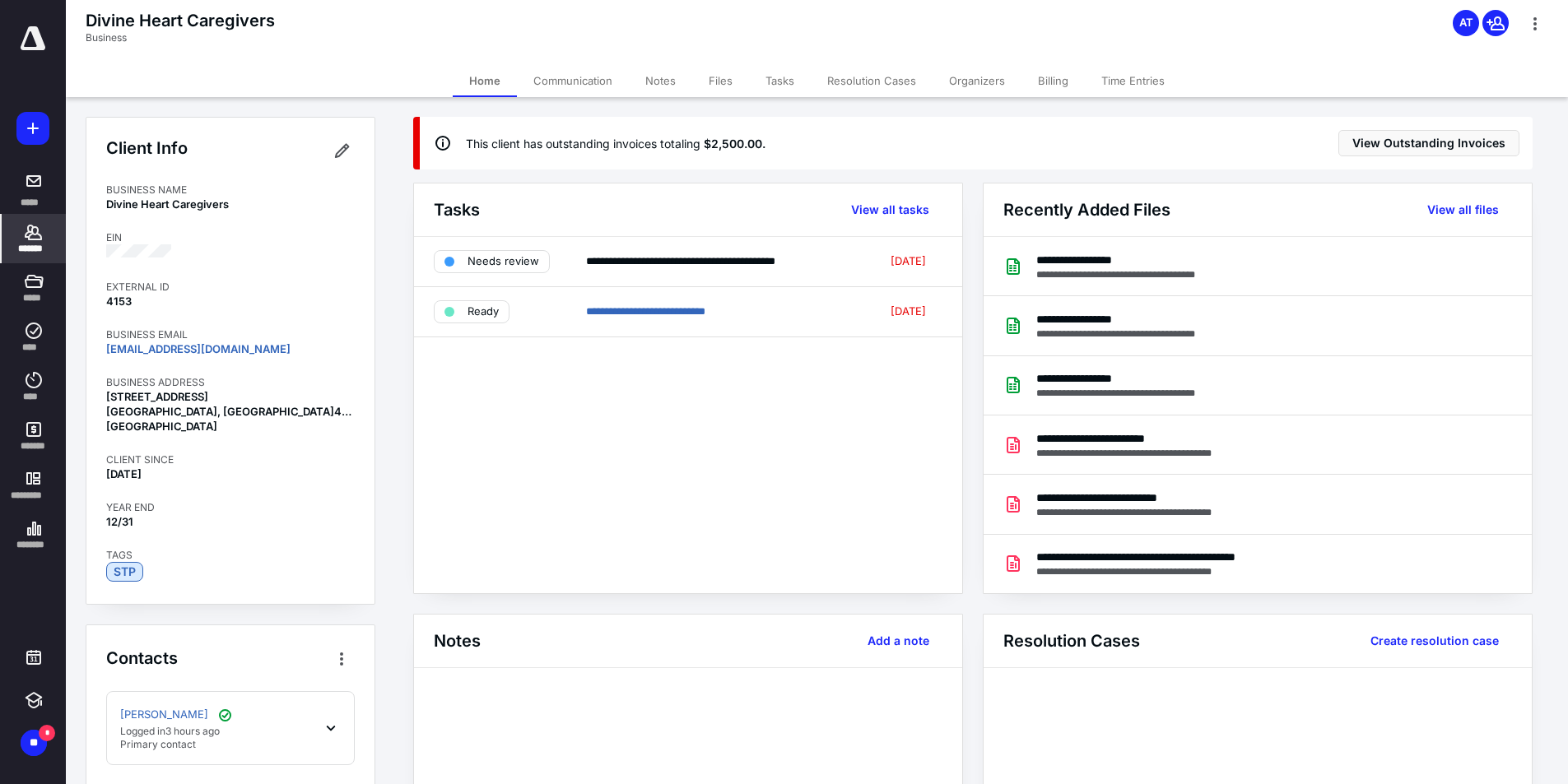 click on "Files" at bounding box center (720, 81) 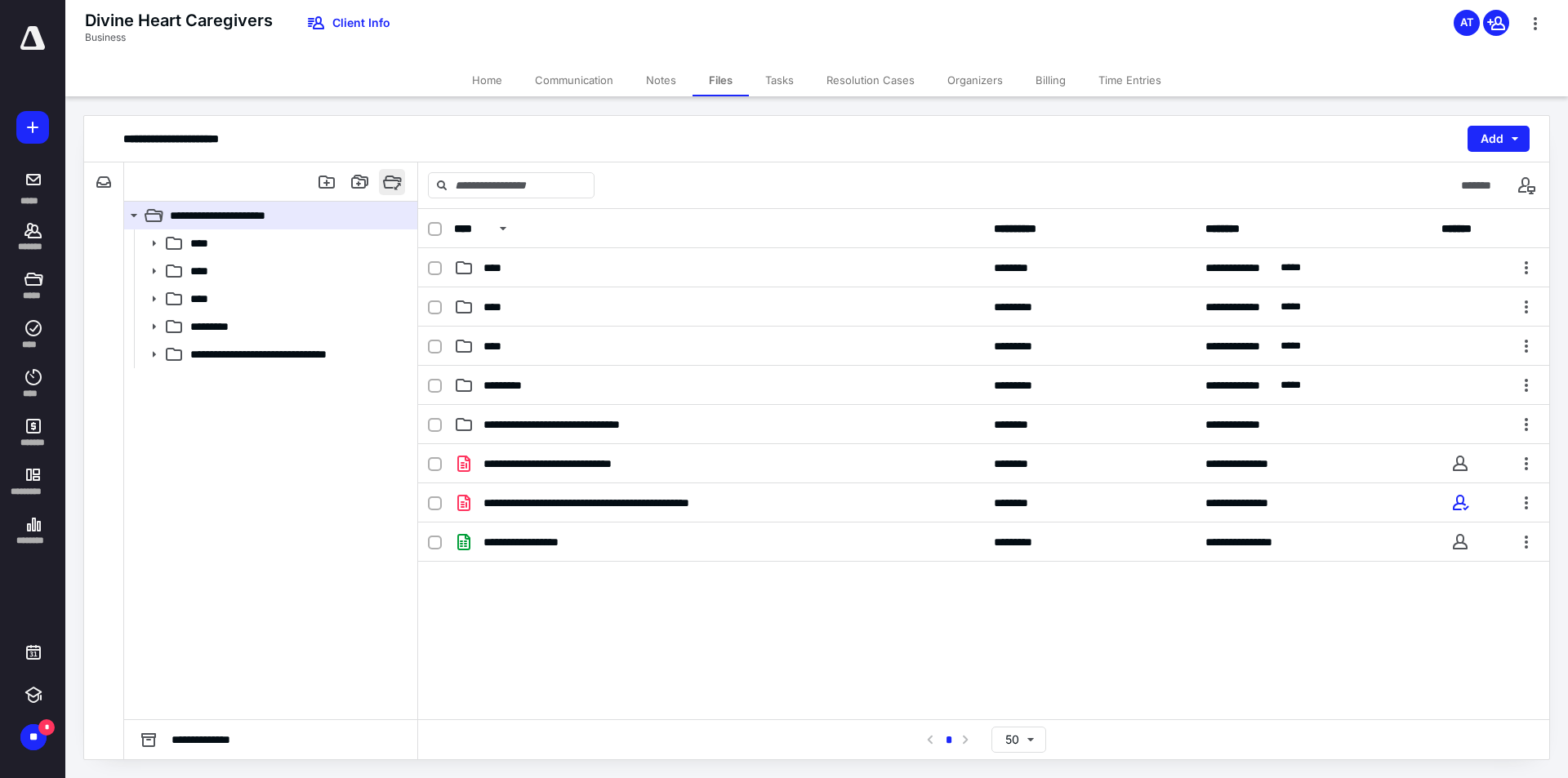 click at bounding box center [392, 182] 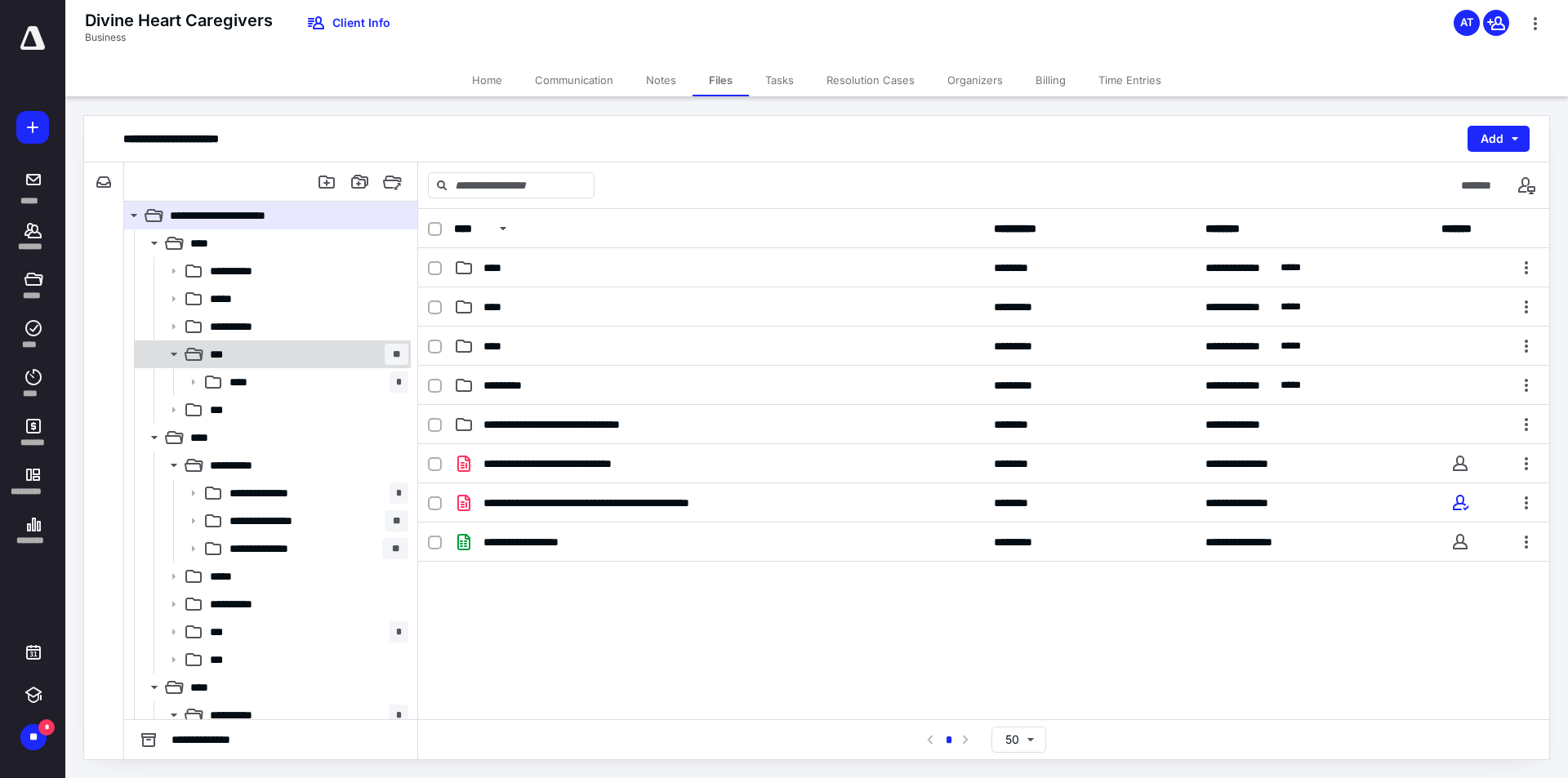 click on "*** **" at bounding box center (305, 354) 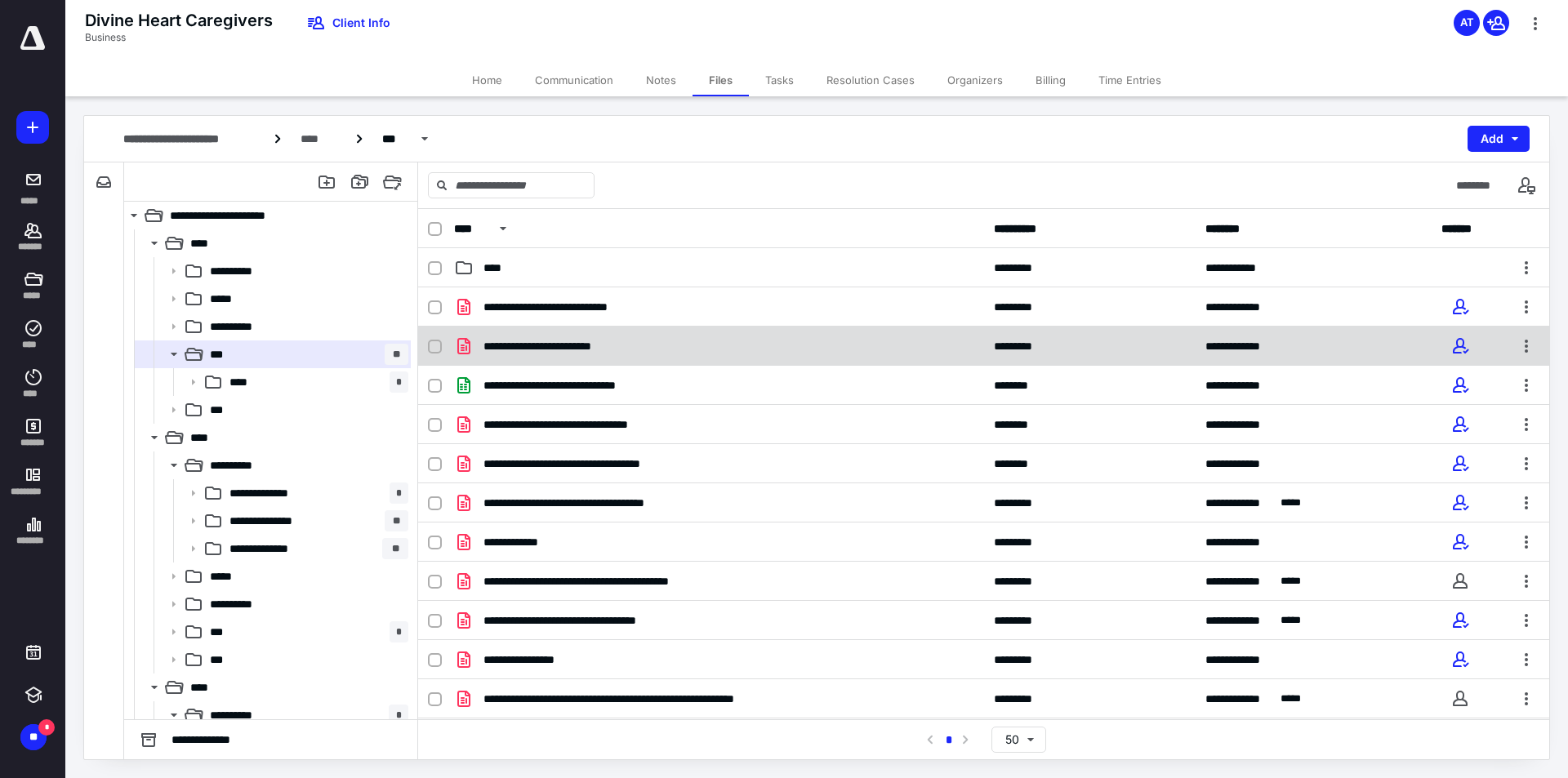 scroll, scrollTop: 78, scrollLeft: 0, axis: vertical 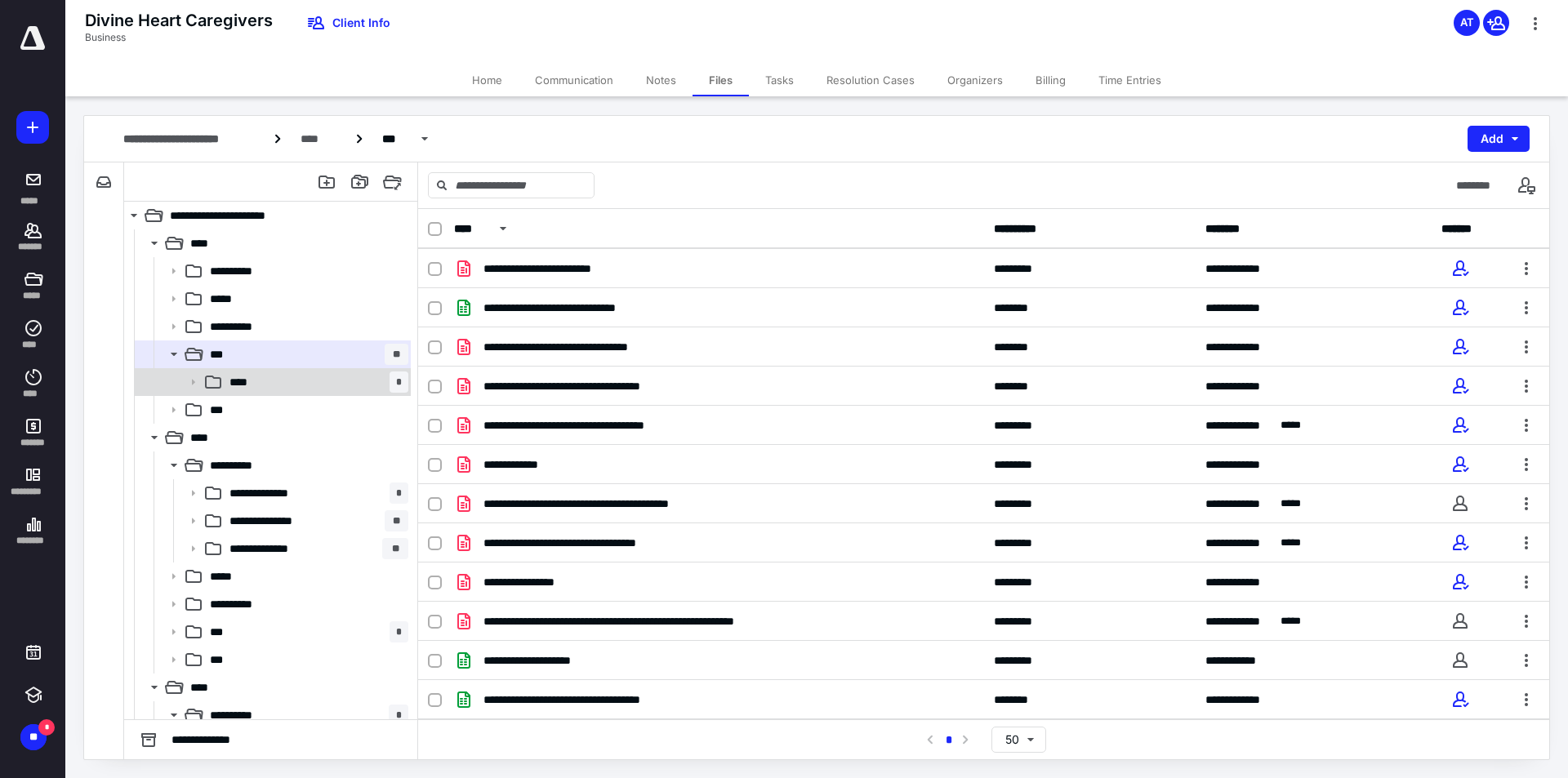 click on "**** *" at bounding box center [315, 382] 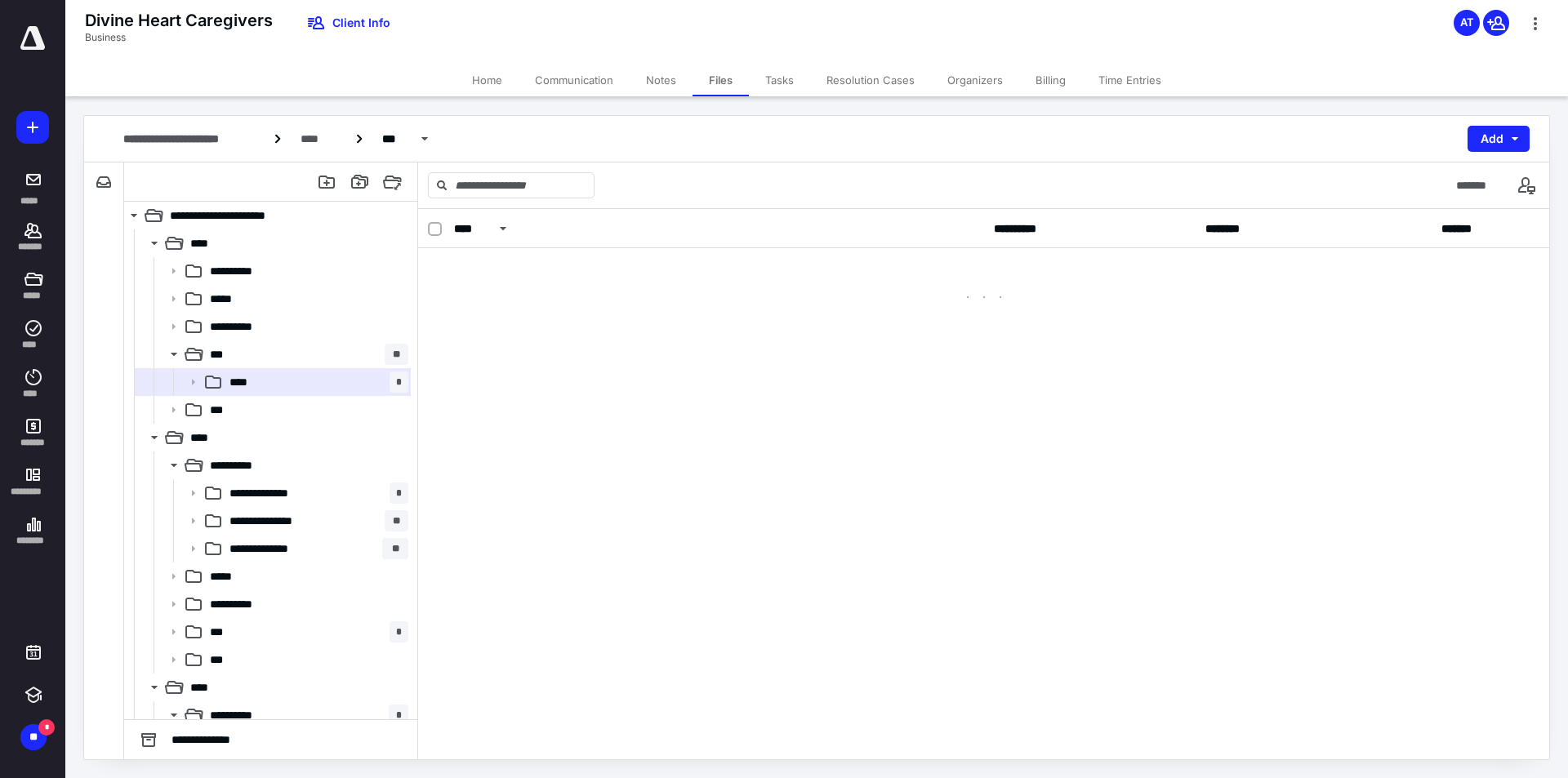 scroll, scrollTop: 0, scrollLeft: 0, axis: both 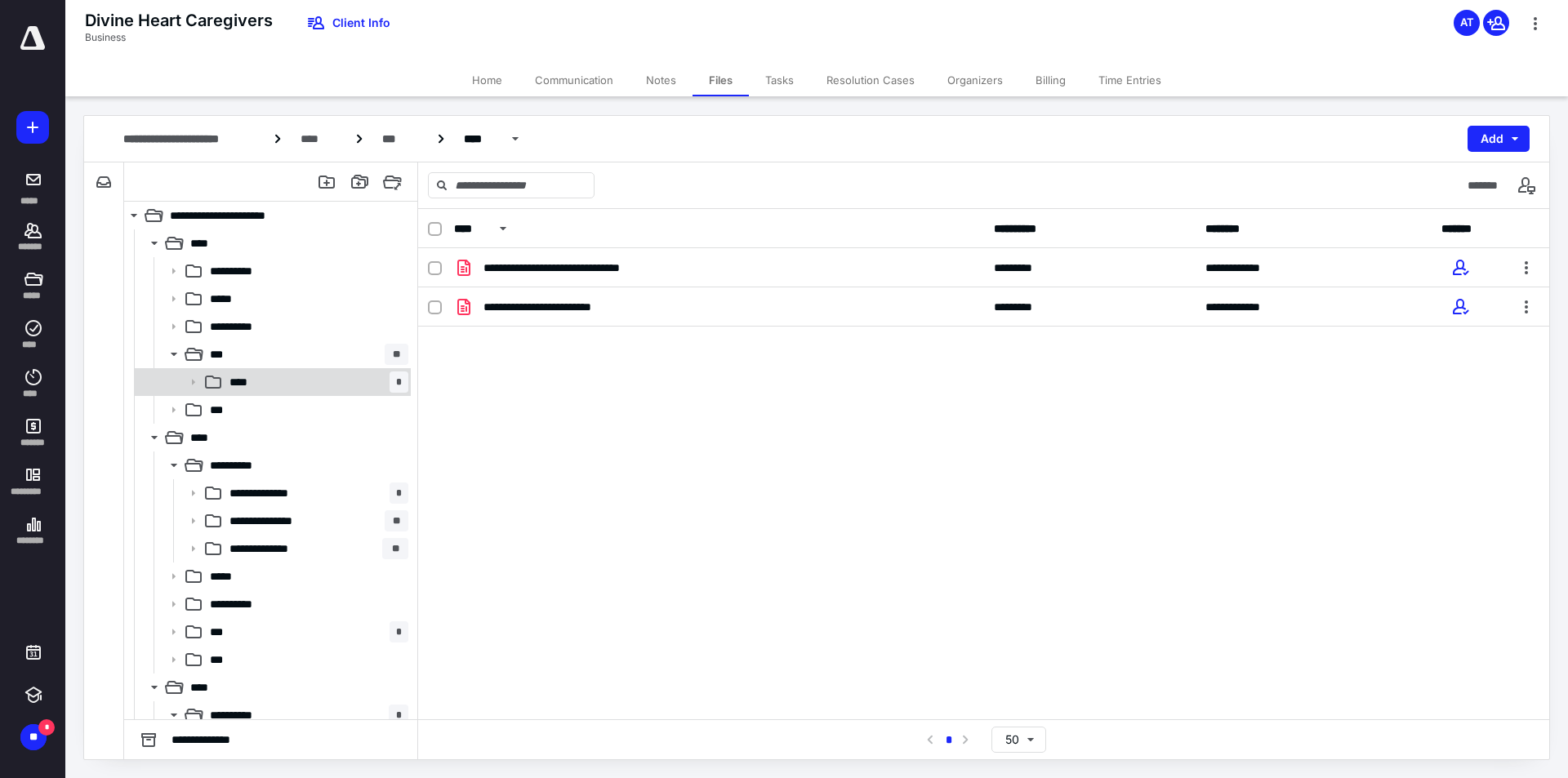 click on "****" at bounding box center [243, 382] 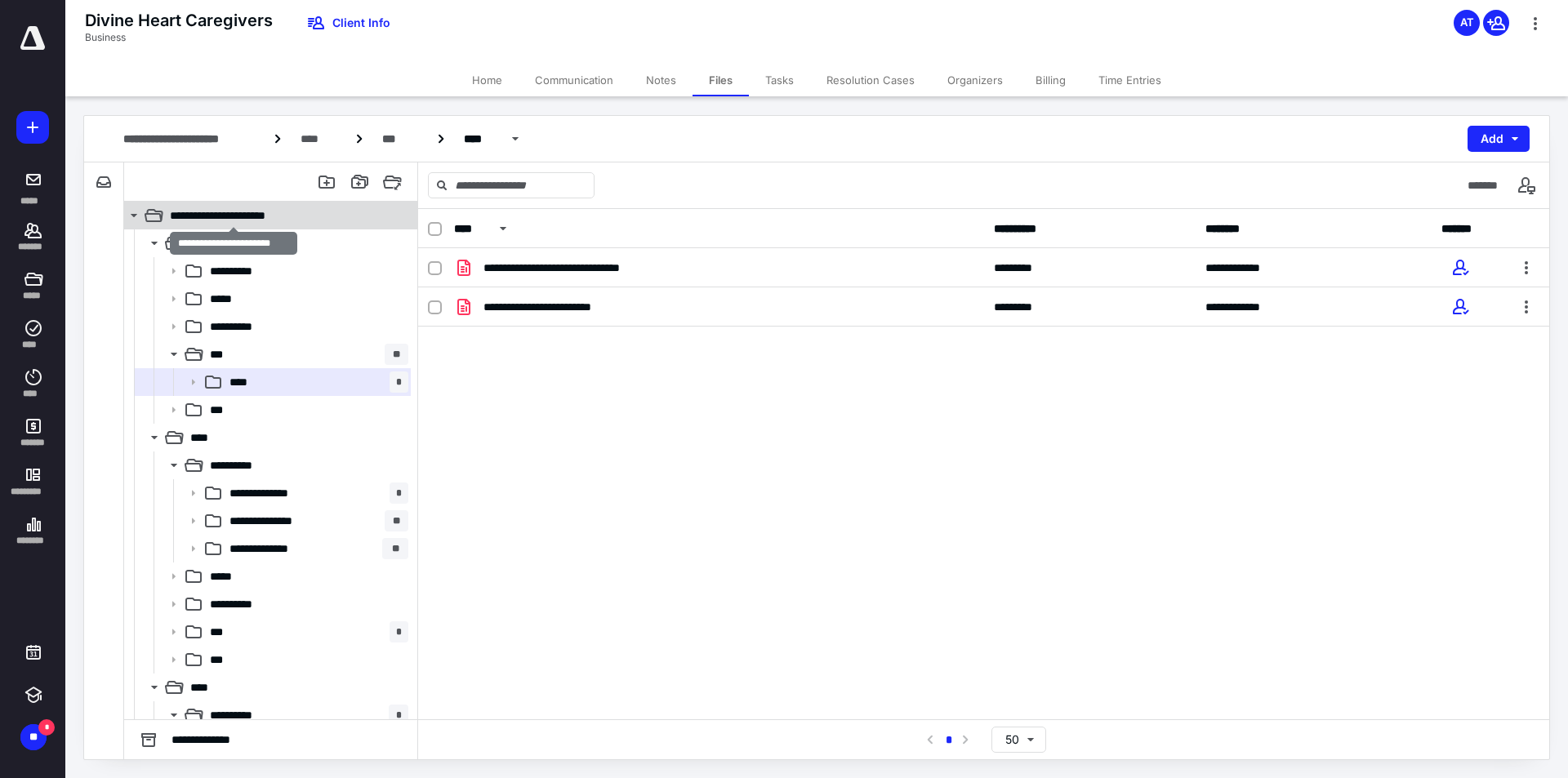 click on "**********" at bounding box center (234, 216) 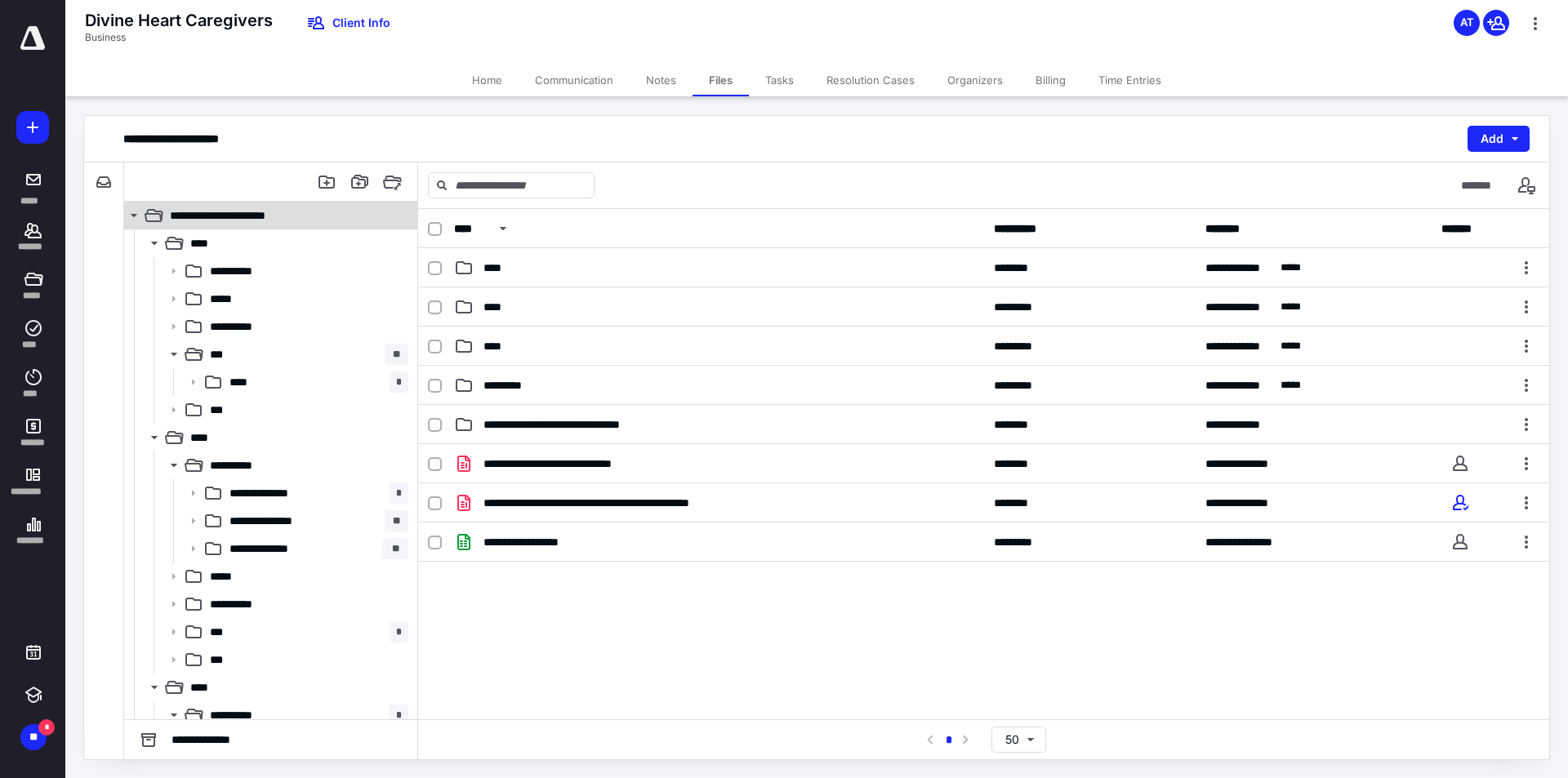 click on "**********" at bounding box center (281, 216) 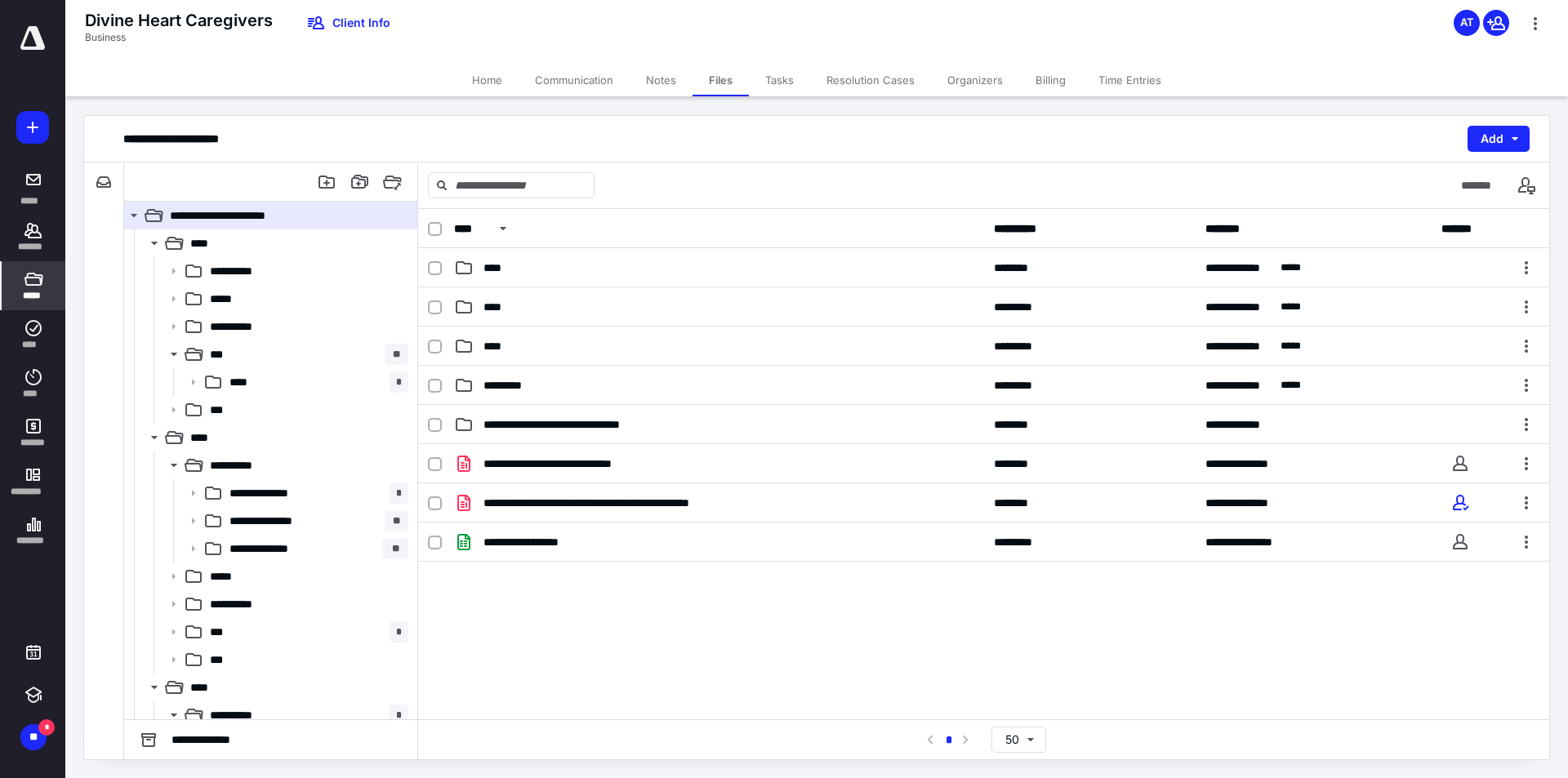 click on "*****" at bounding box center (33, 286) 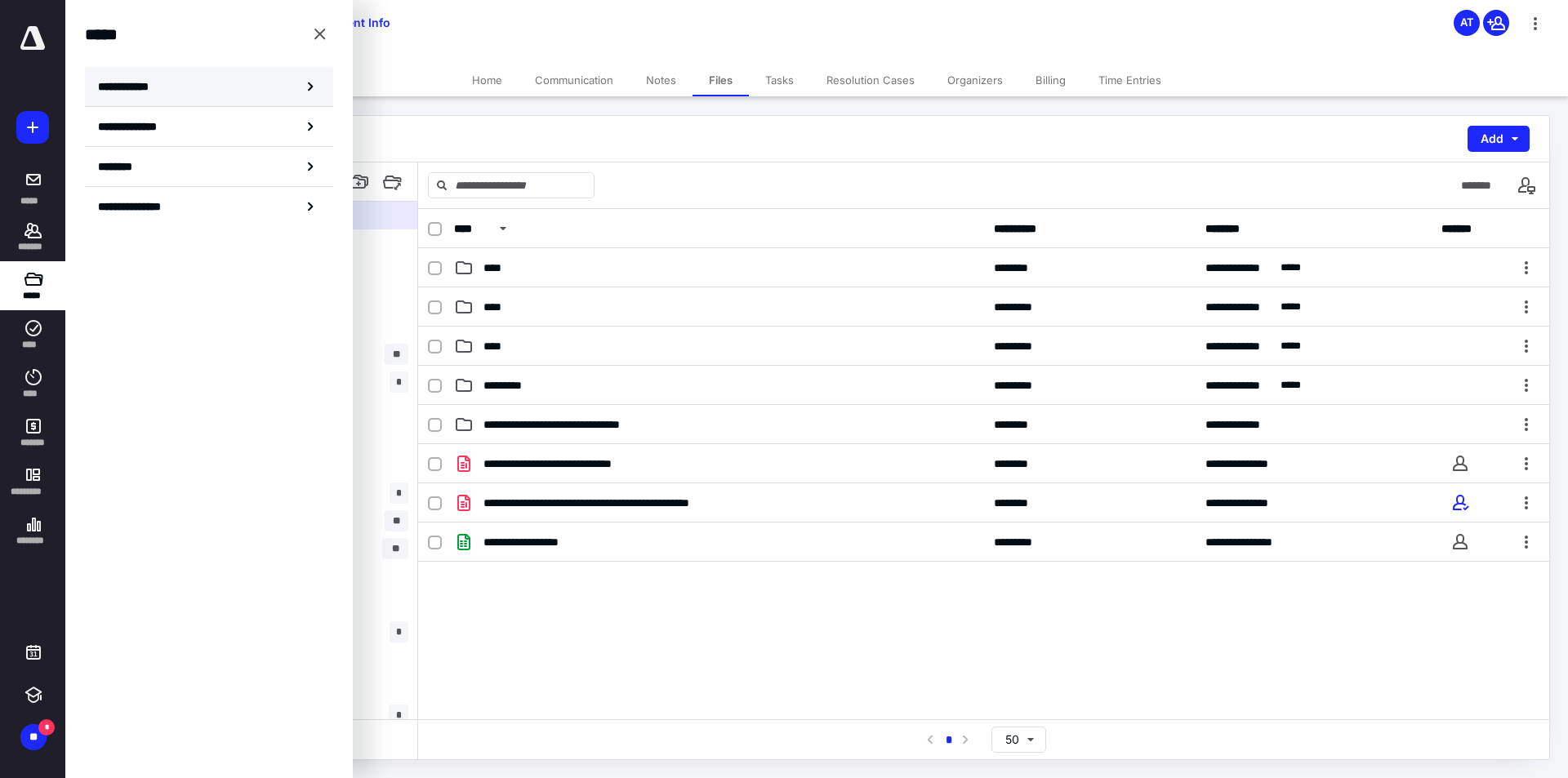 click on "**********" at bounding box center [209, 87] 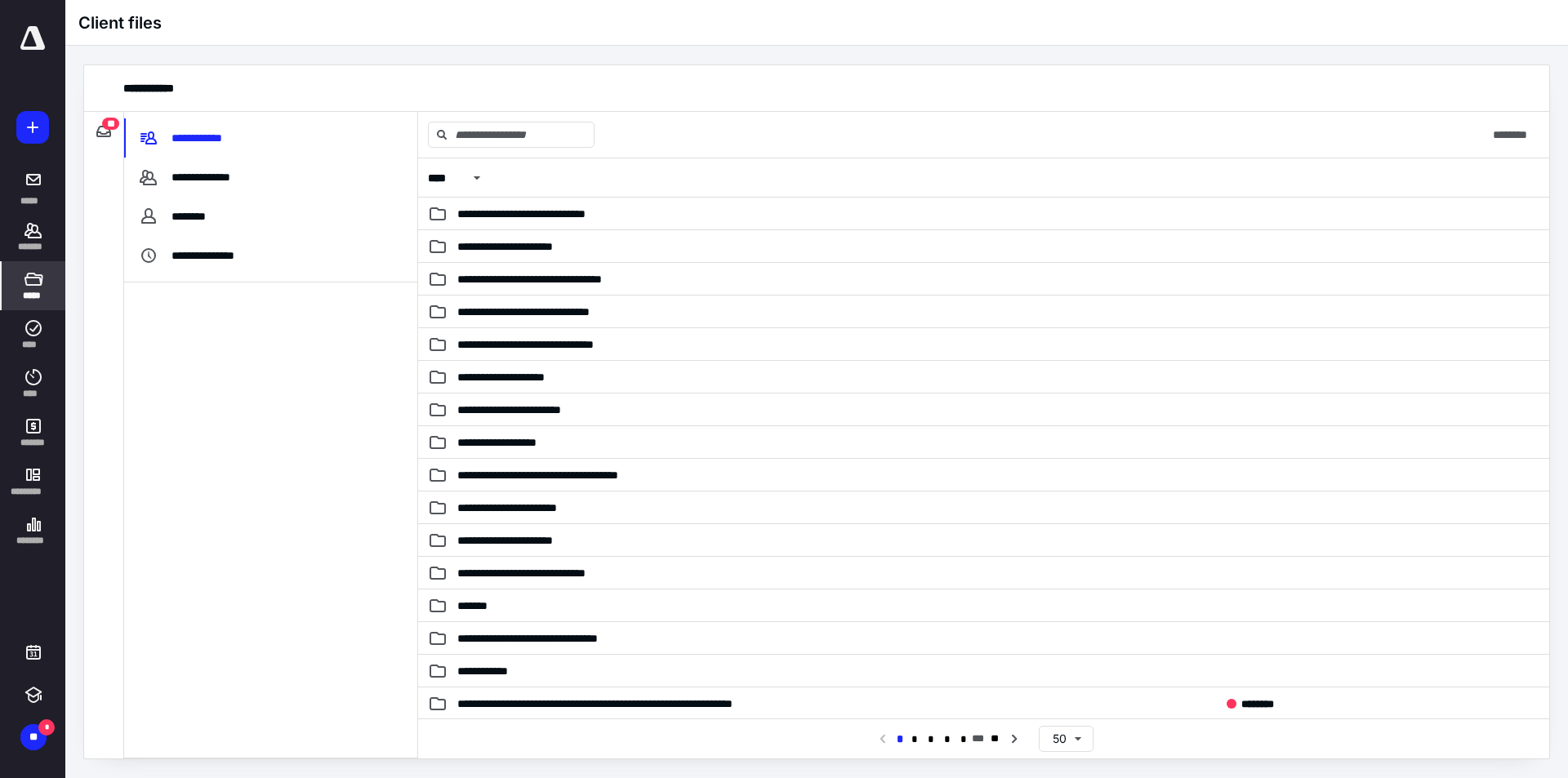 click on "**" at bounding box center (110, 123) 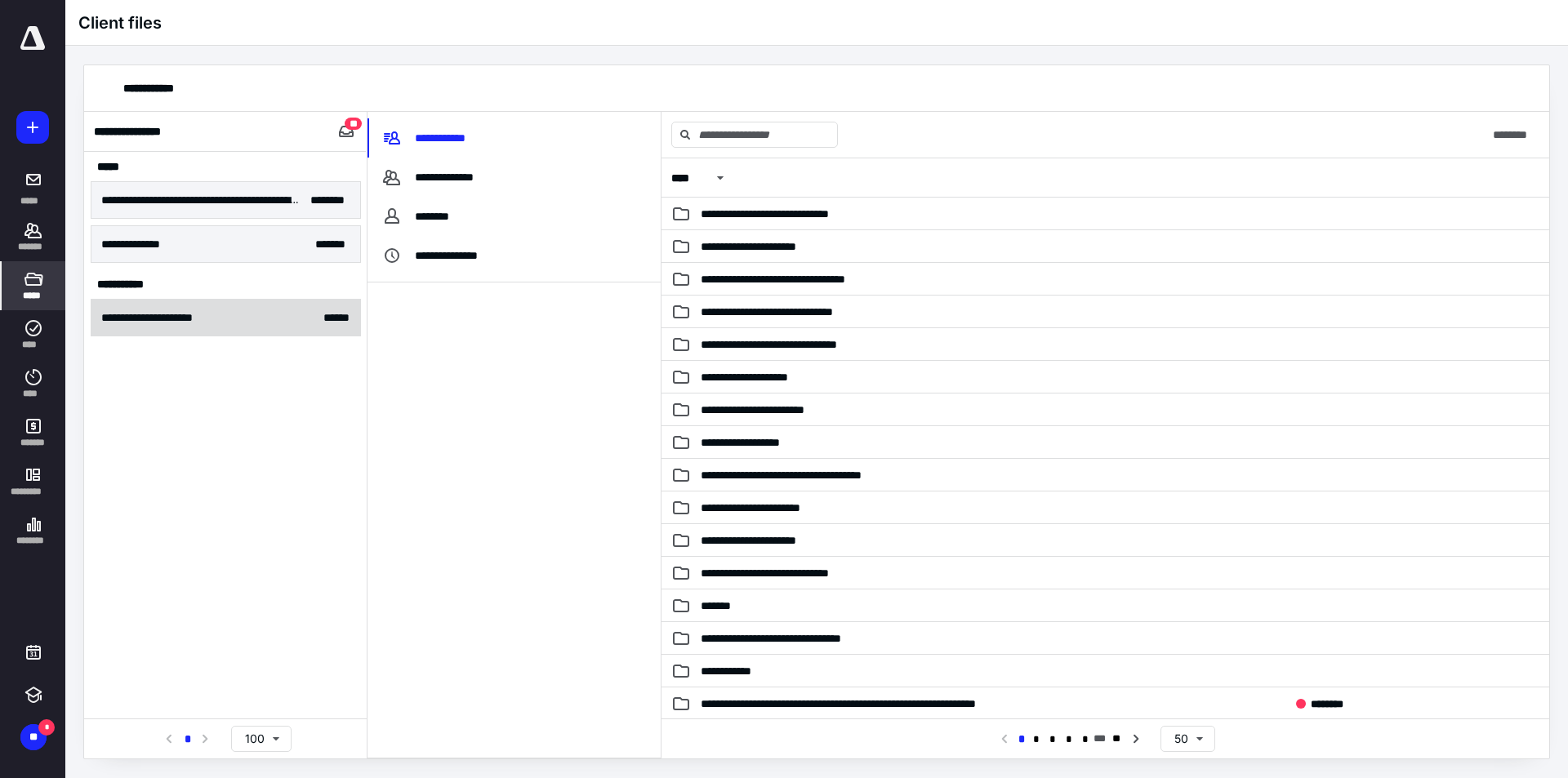 click on "**********" at bounding box center (225, 318) 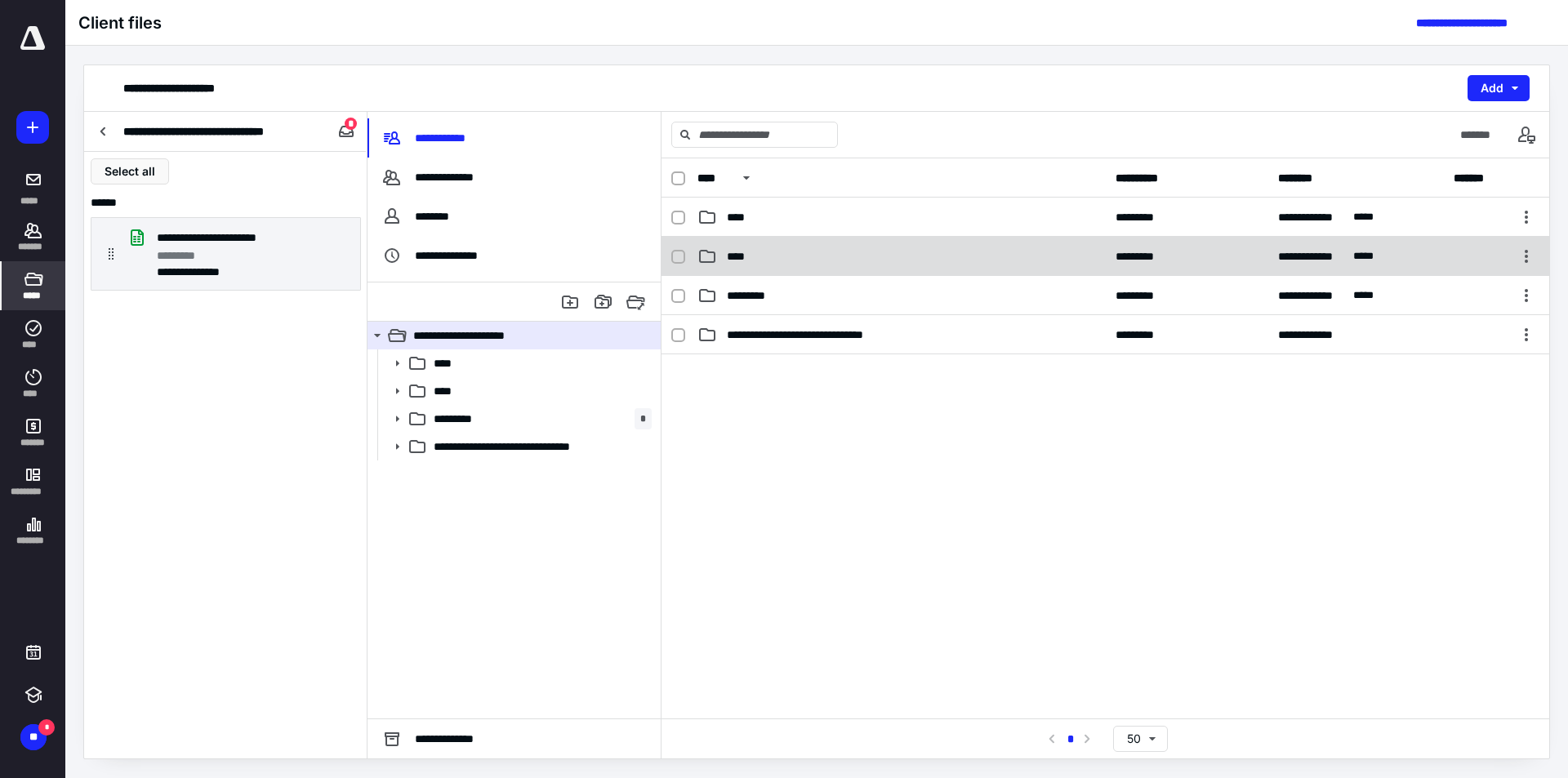click on "****" at bounding box center [902, 256] 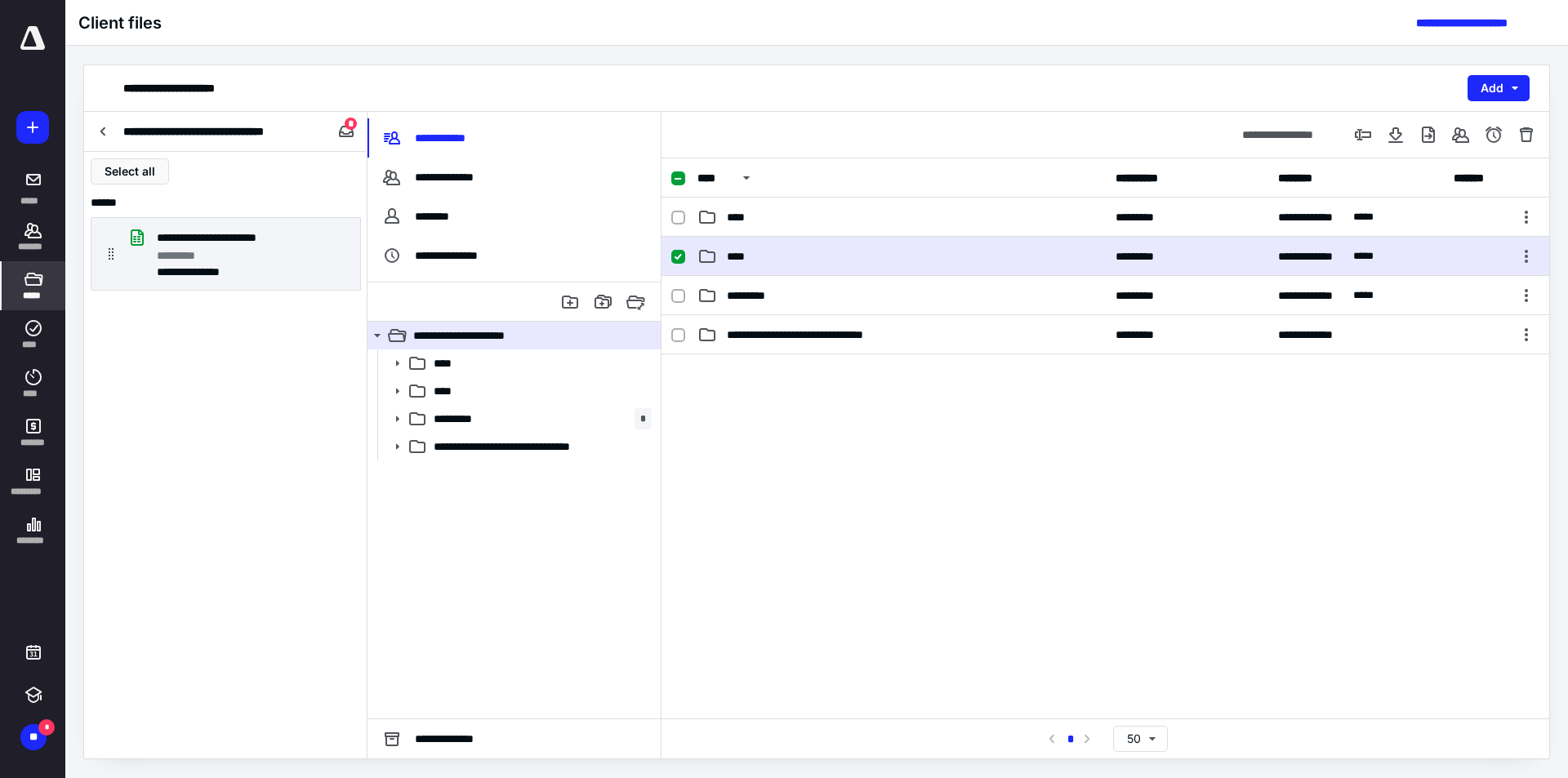 click on "****" at bounding box center [902, 256] 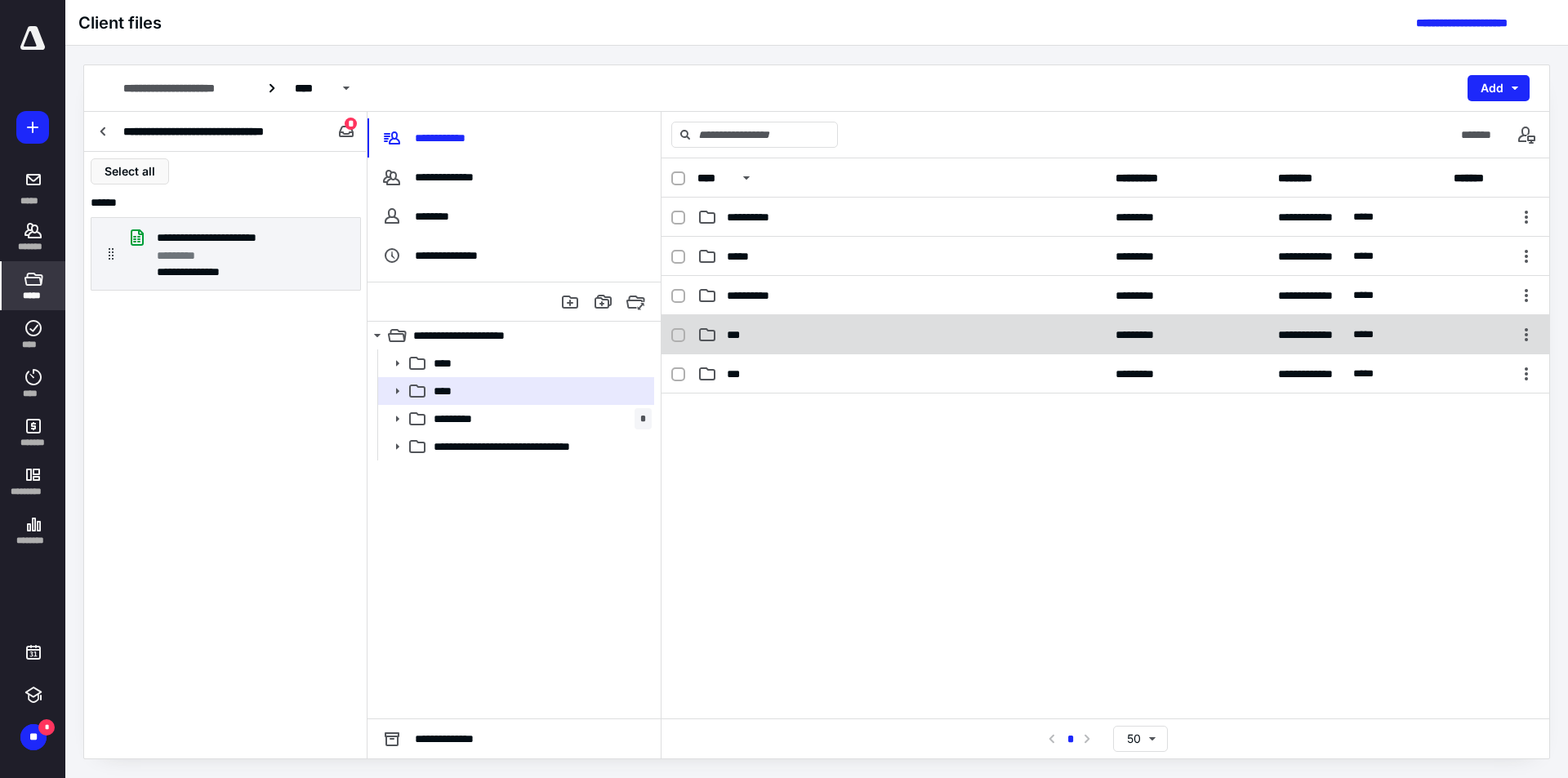 click on "***" at bounding box center (902, 335) 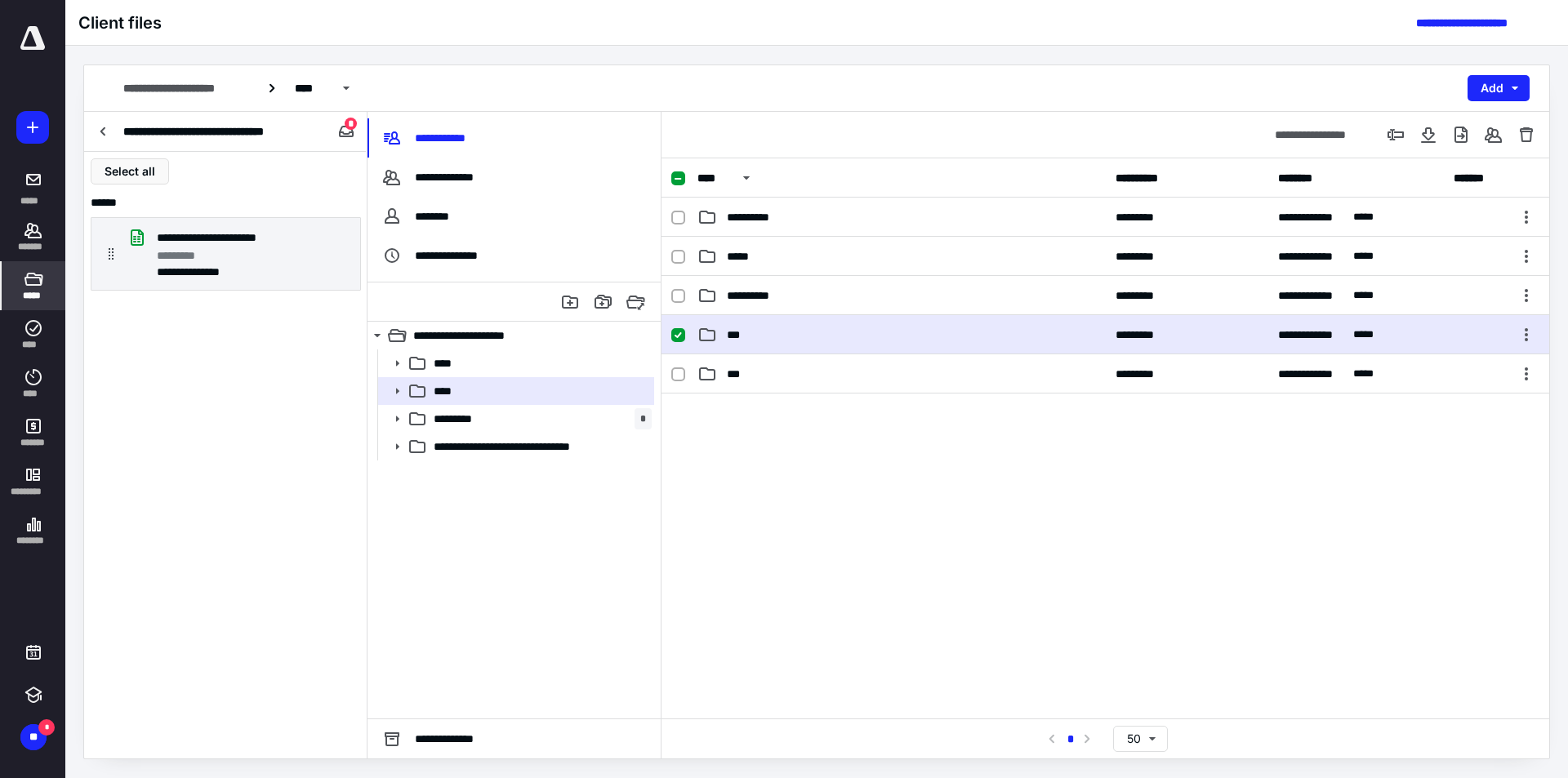 click on "***" at bounding box center [902, 335] 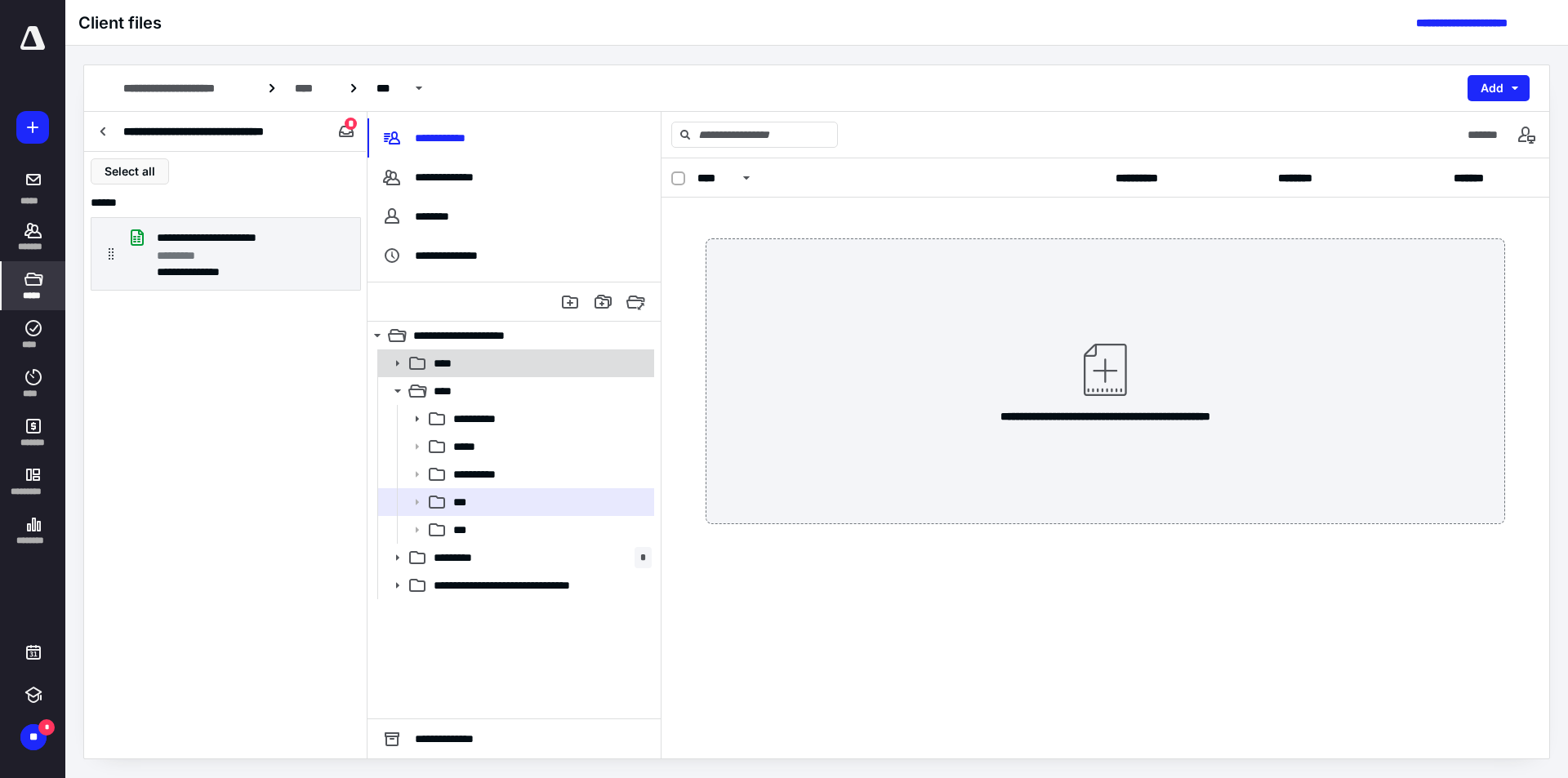 click on "****" at bounding box center (539, 363) 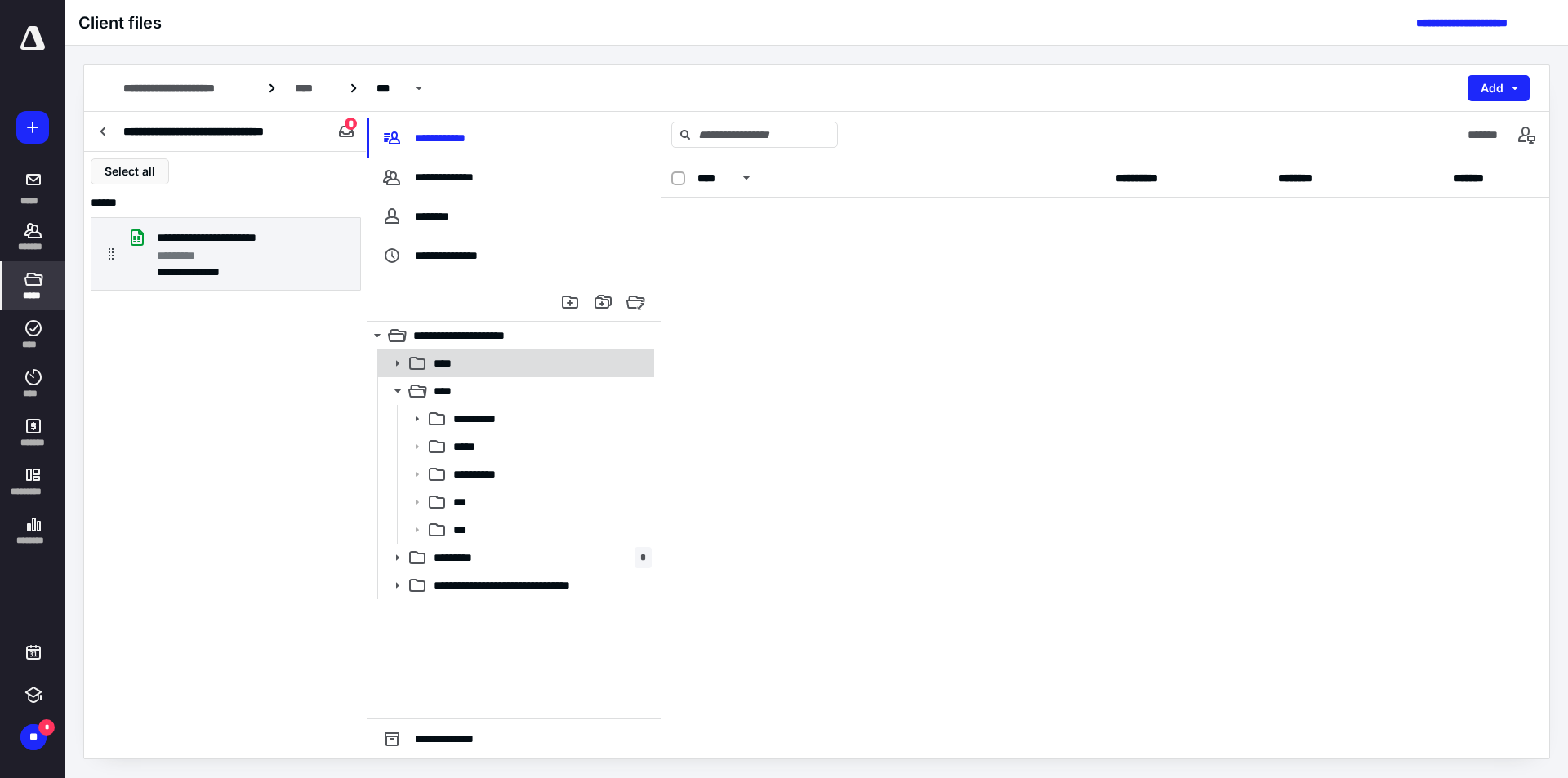 click on "****" at bounding box center [539, 363] 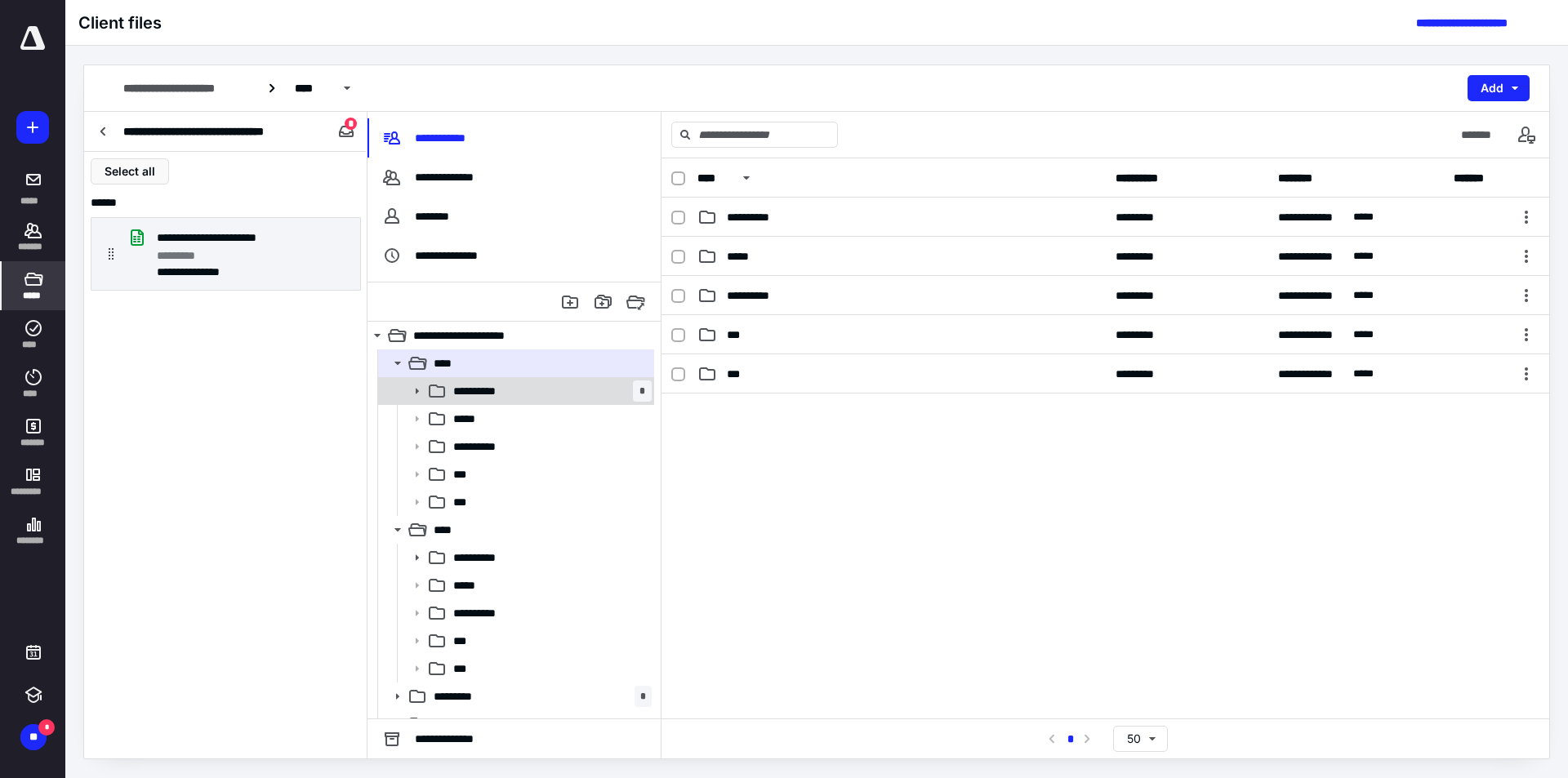 click on "**********" at bounding box center [514, 391] 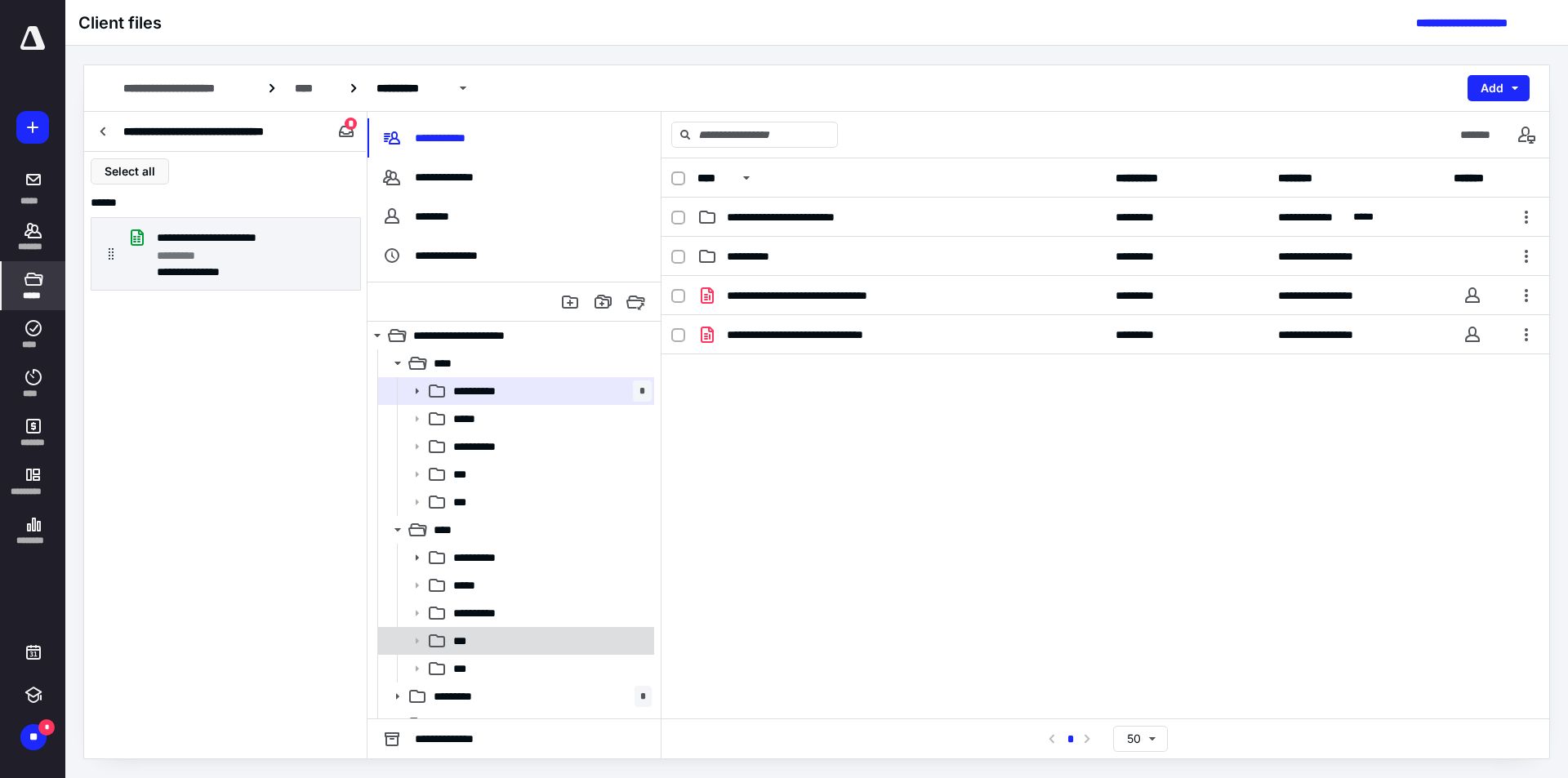 click on "***" at bounding box center (549, 641) 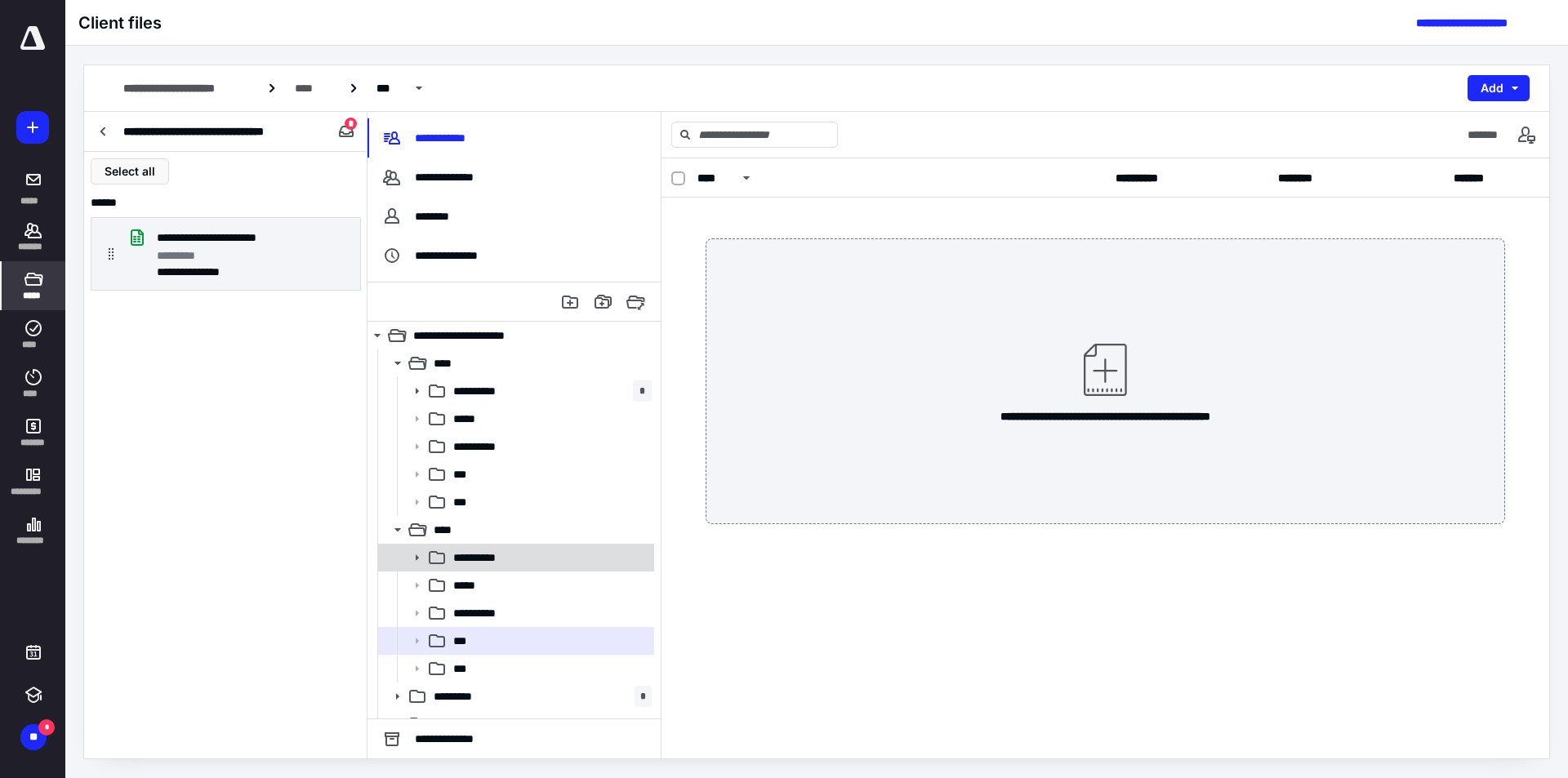click on "**********" at bounding box center (549, 558) 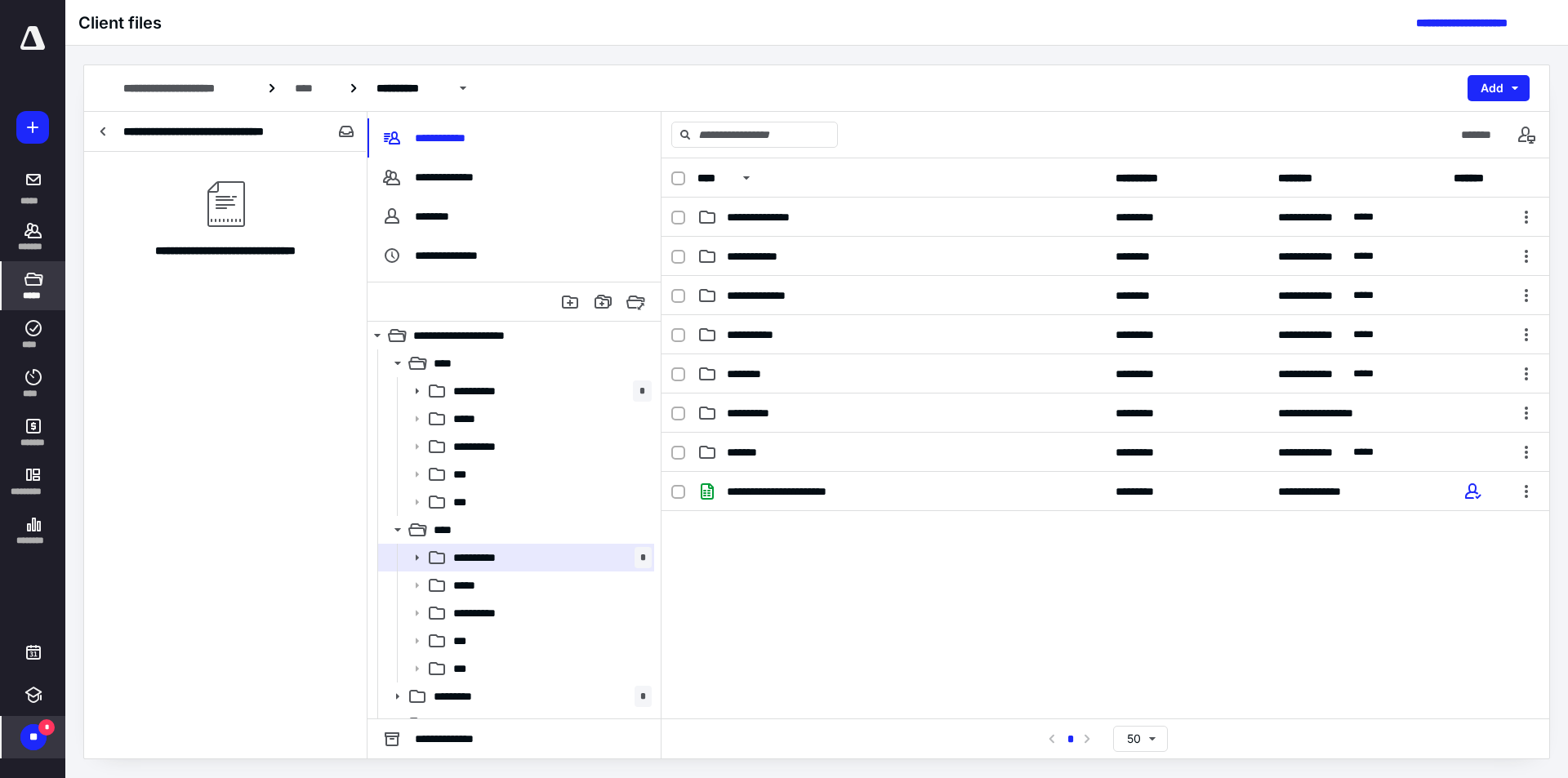 click on "**" at bounding box center (33, 737) 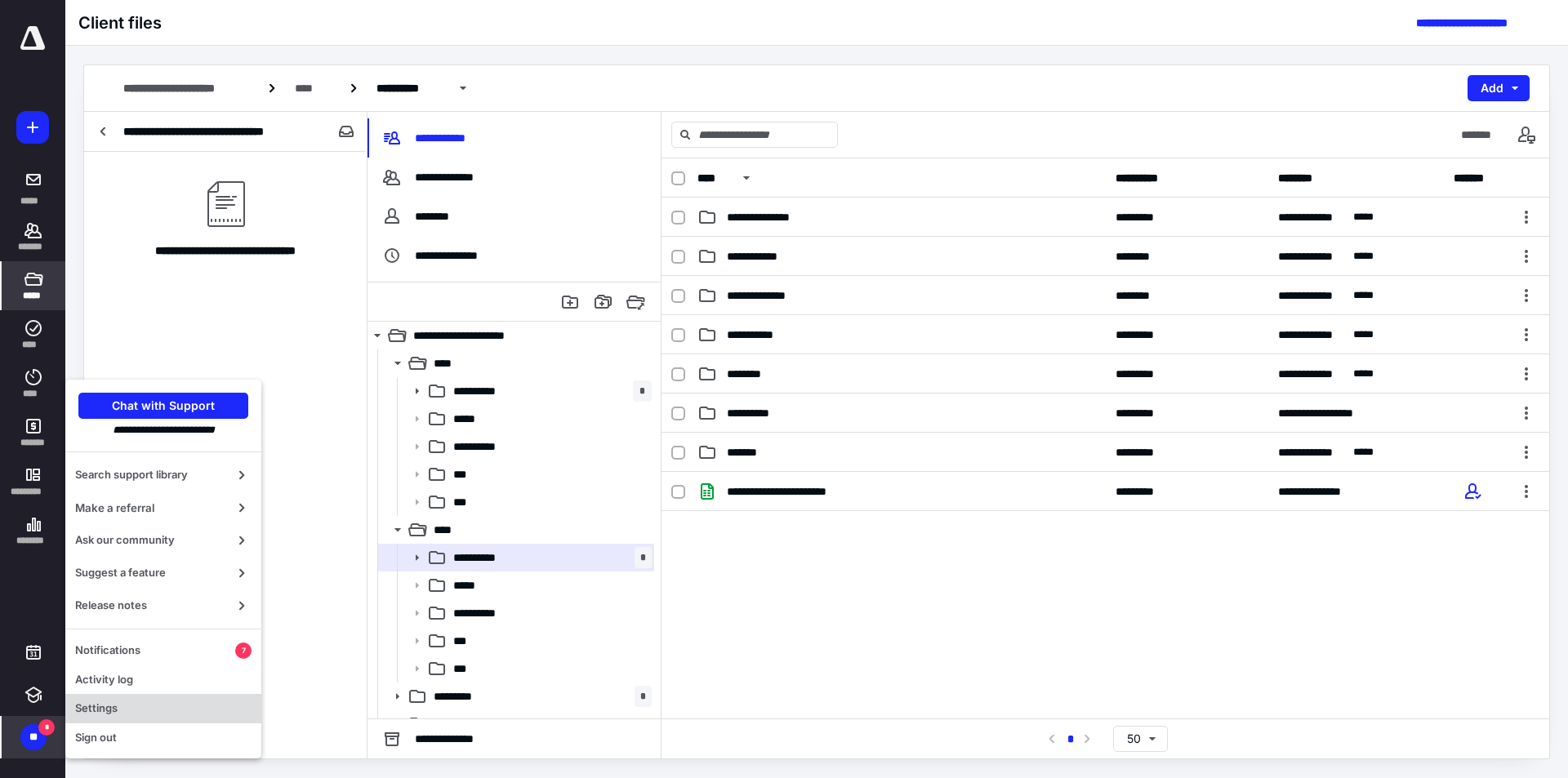 click on "Settings" at bounding box center (163, 709) 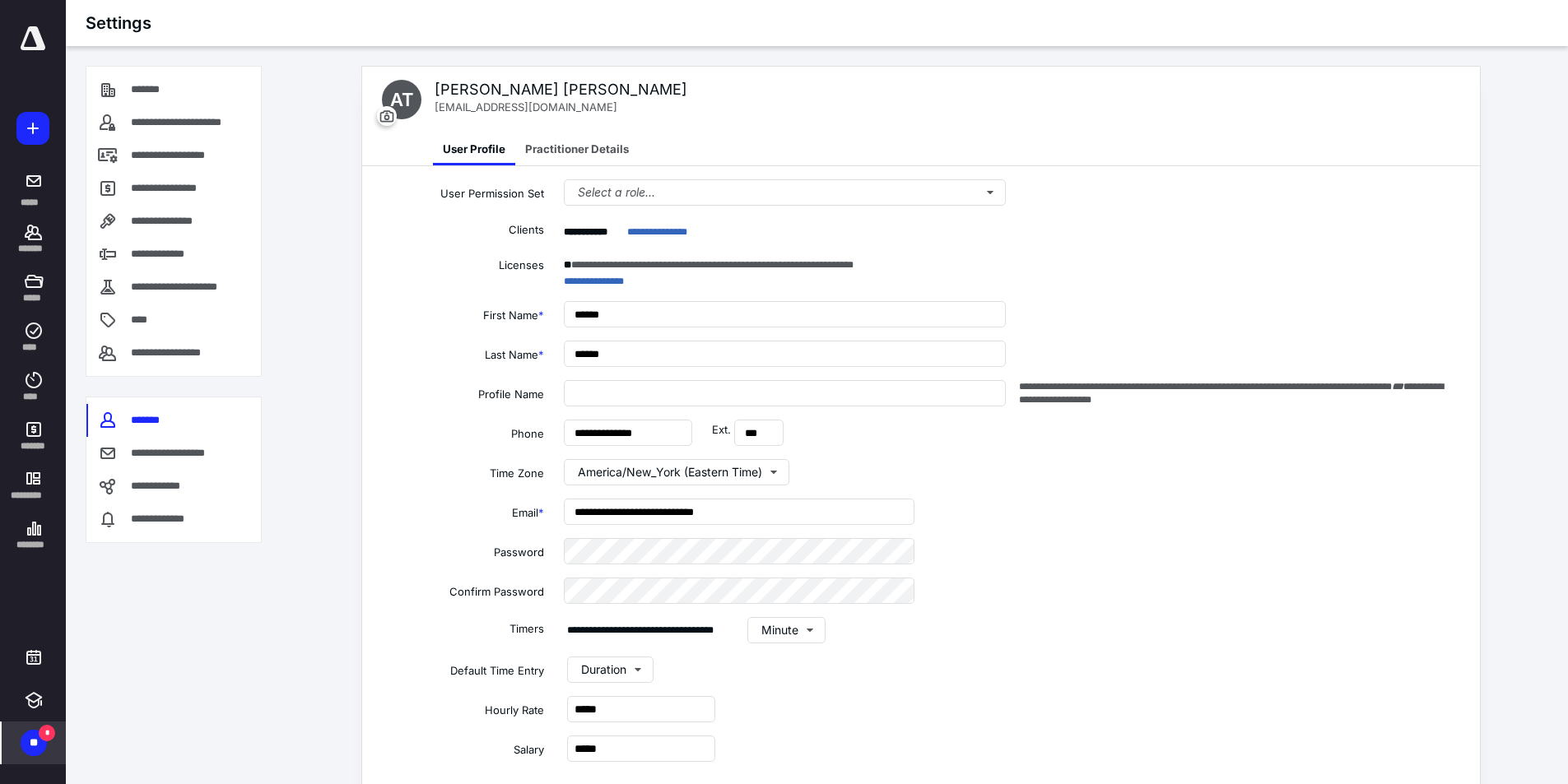 type on "**********" 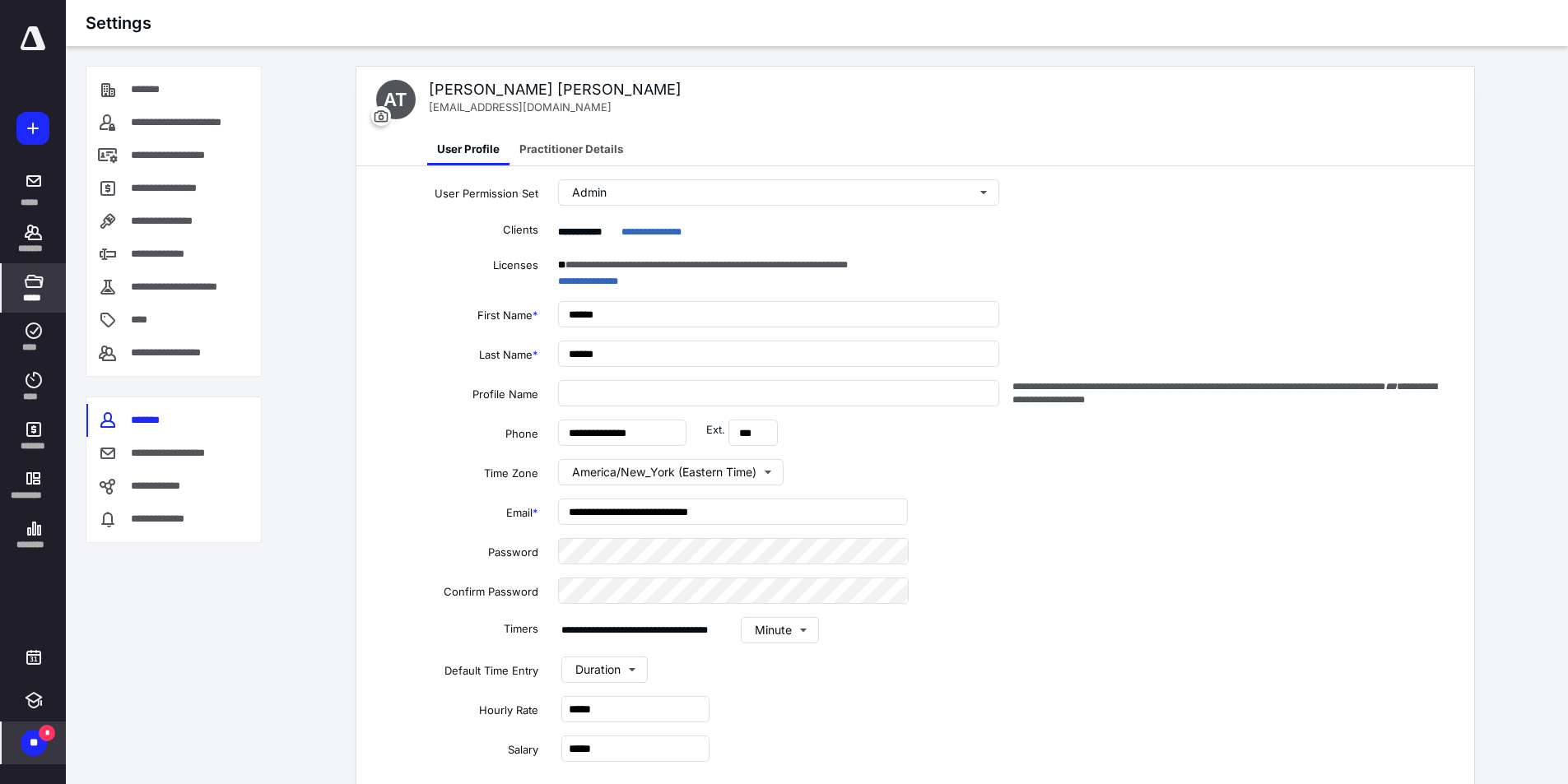 click 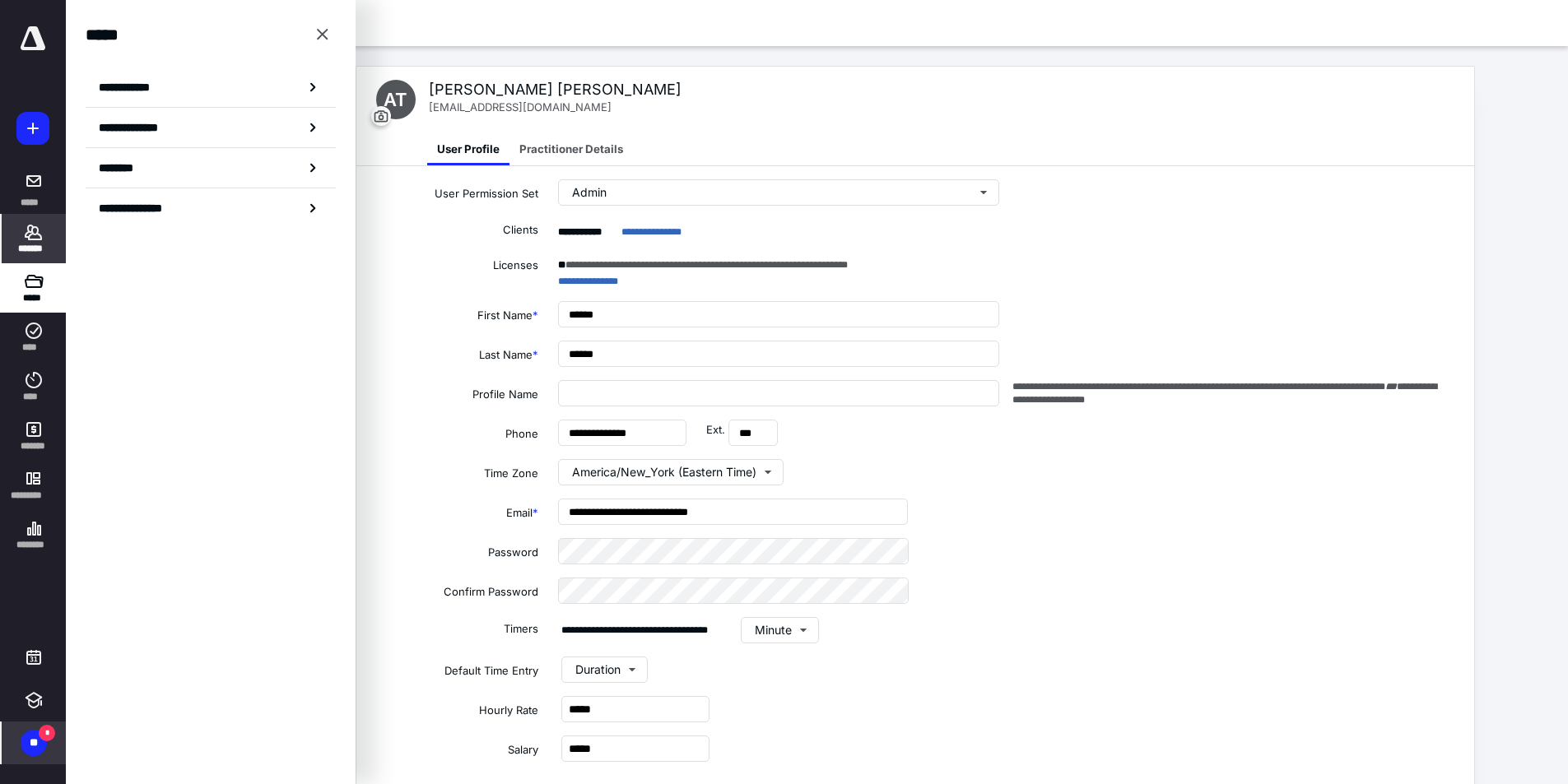 click 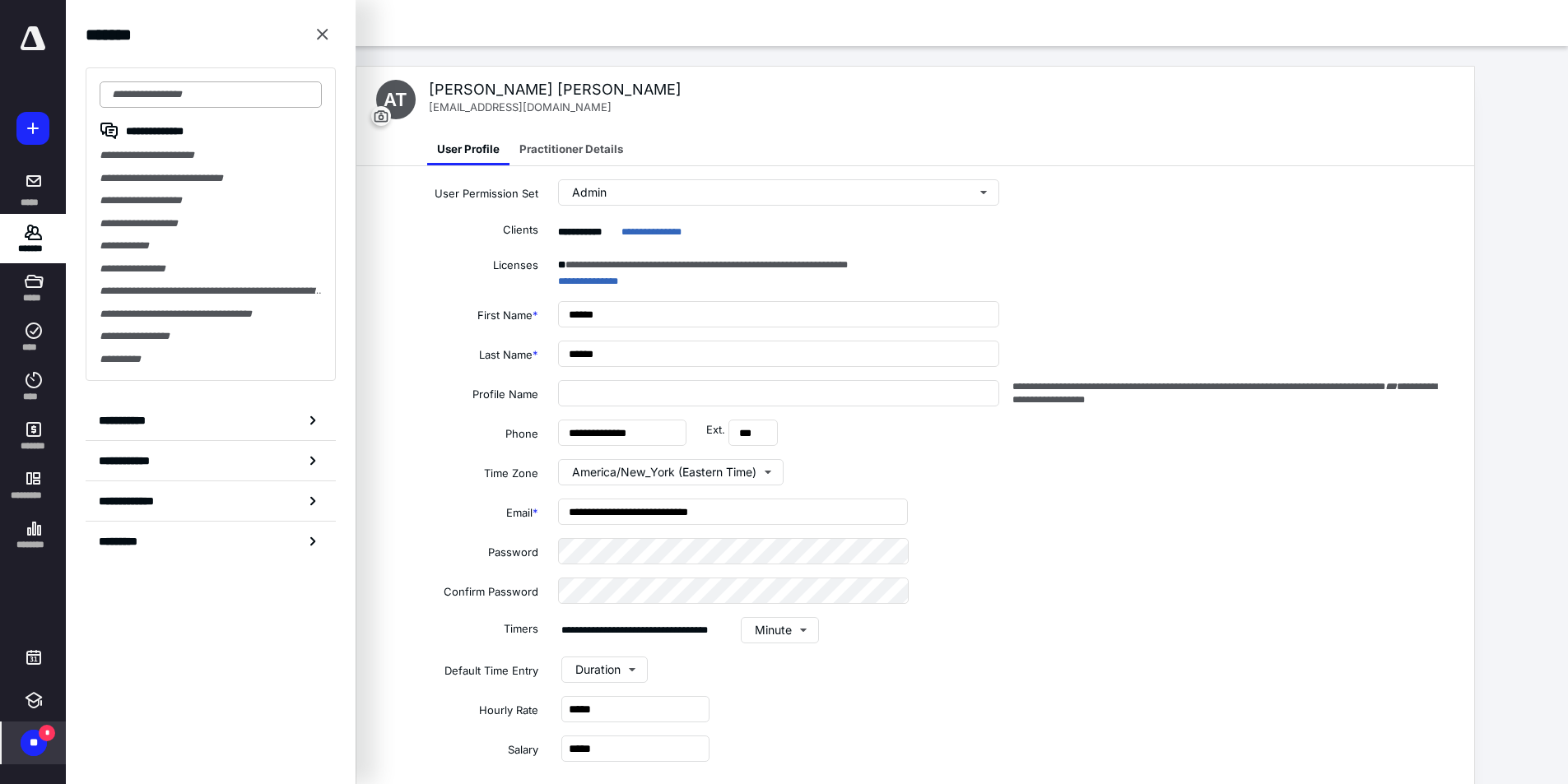 click at bounding box center [211, 95] 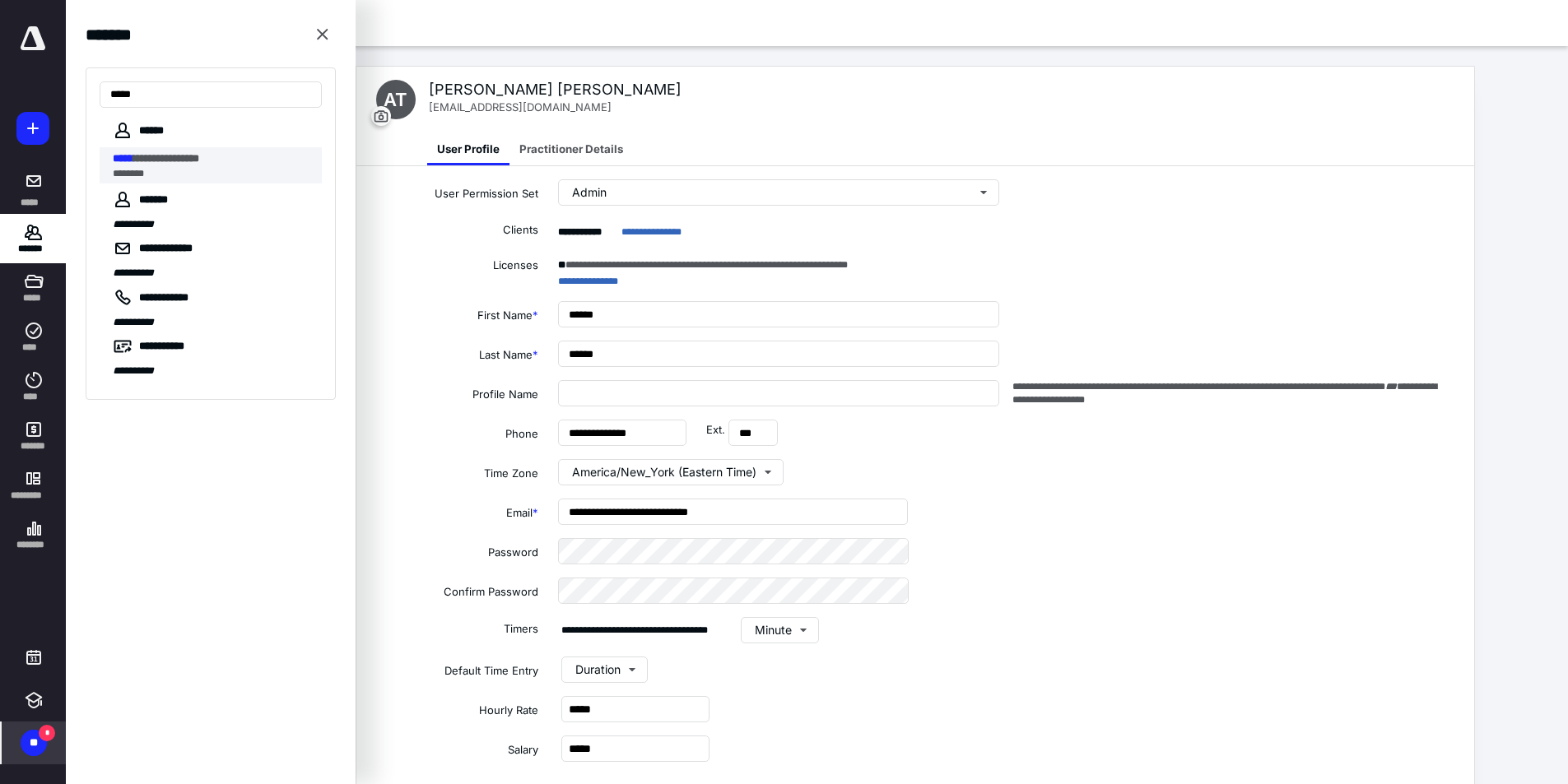 type on "*****" 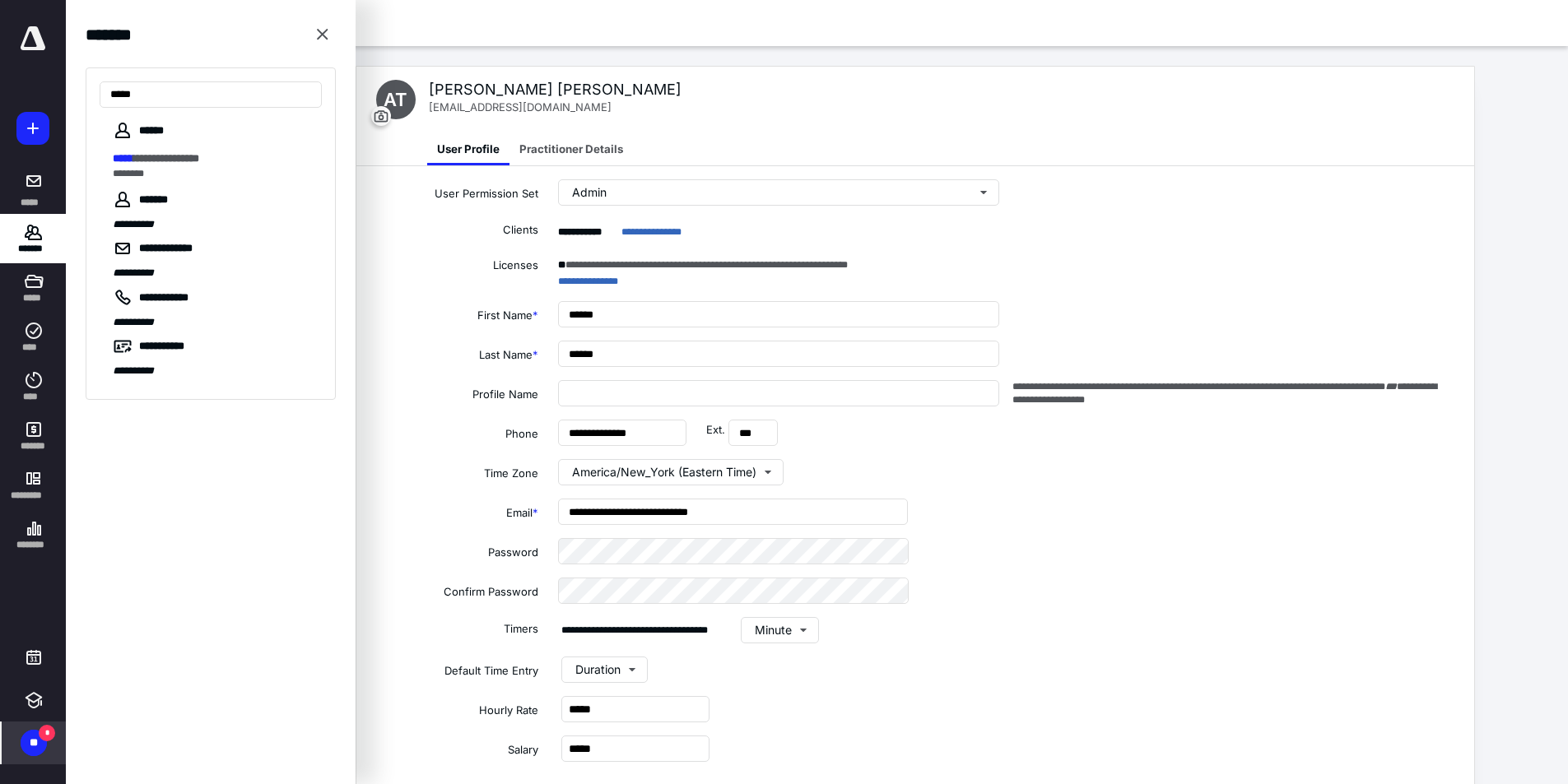 click on "**********" at bounding box center (166, 158) 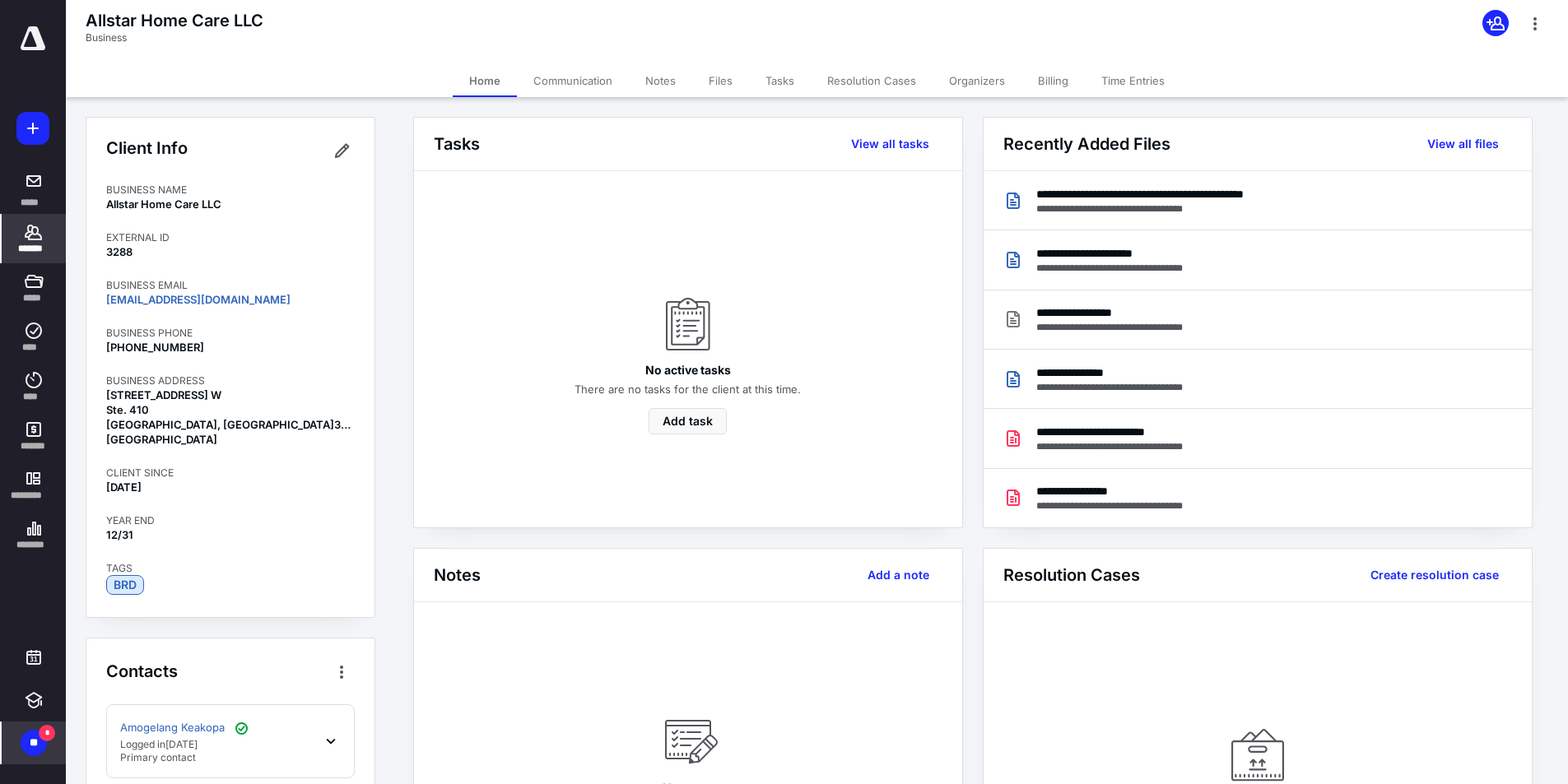 click on "Files" at bounding box center (720, 81) 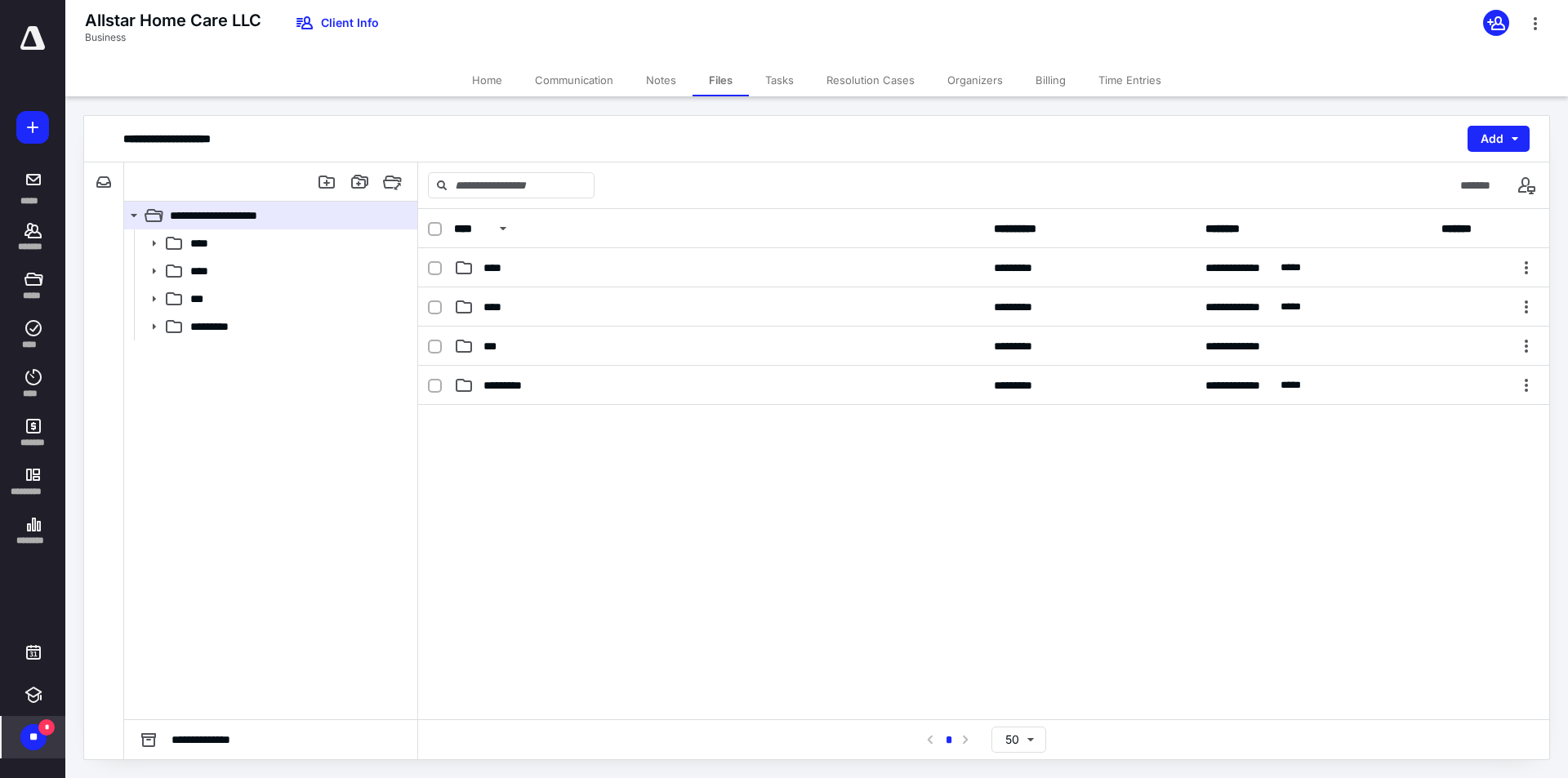 click on "Tasks" at bounding box center (779, 80) 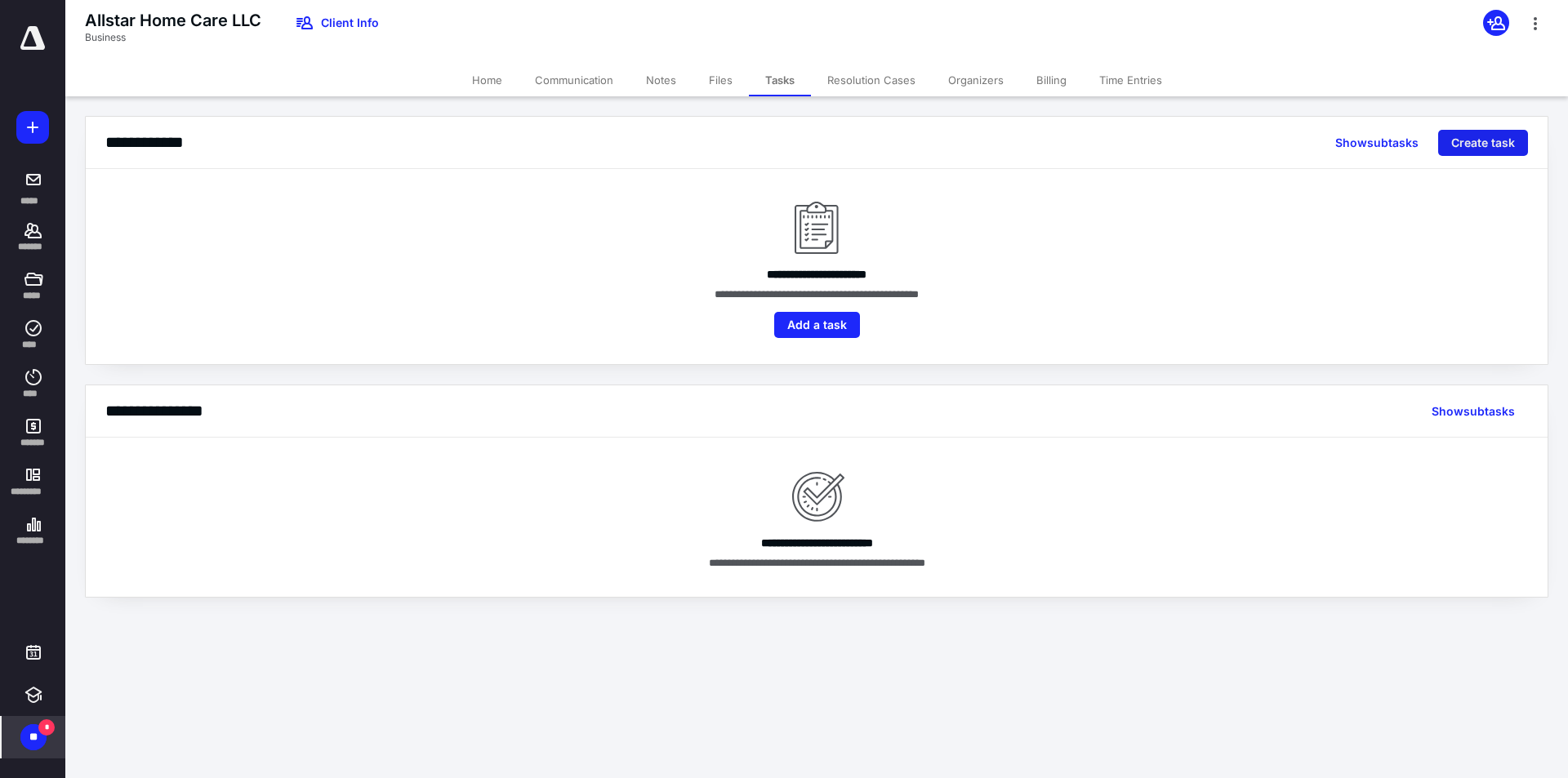 click on "Create task" at bounding box center (1483, 143) 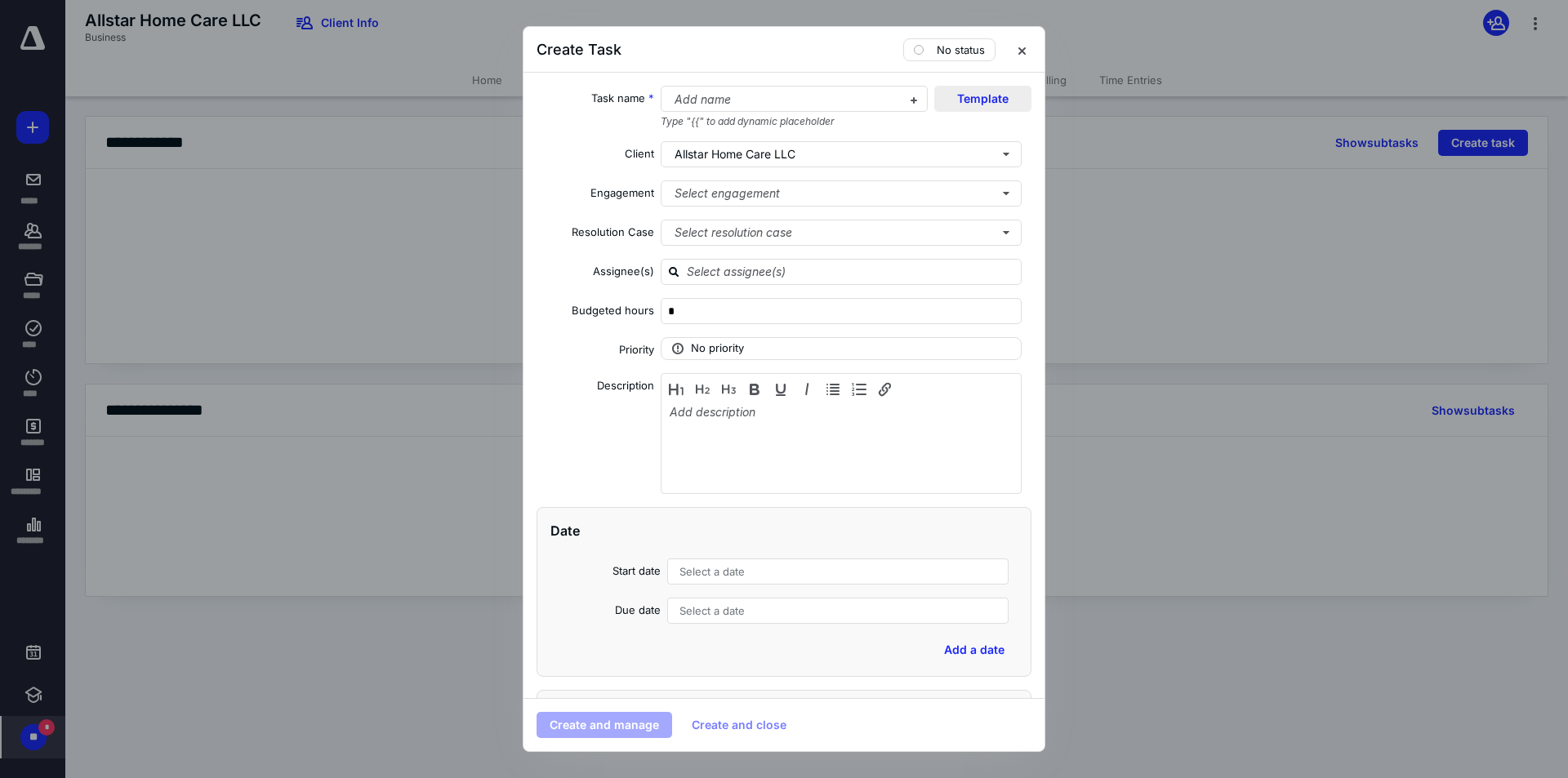 click on "Template" at bounding box center (982, 99) 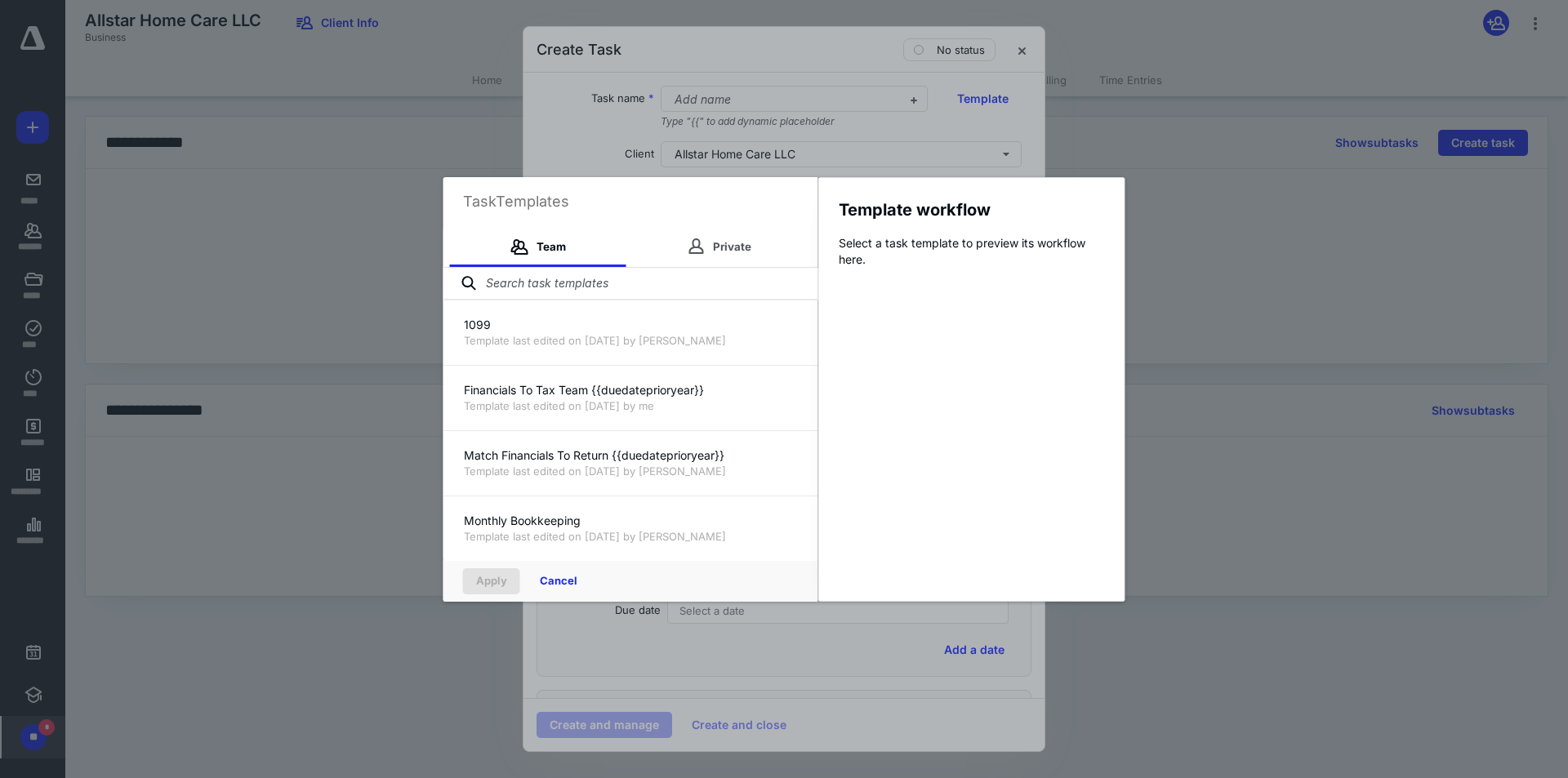 click at bounding box center (630, 284) 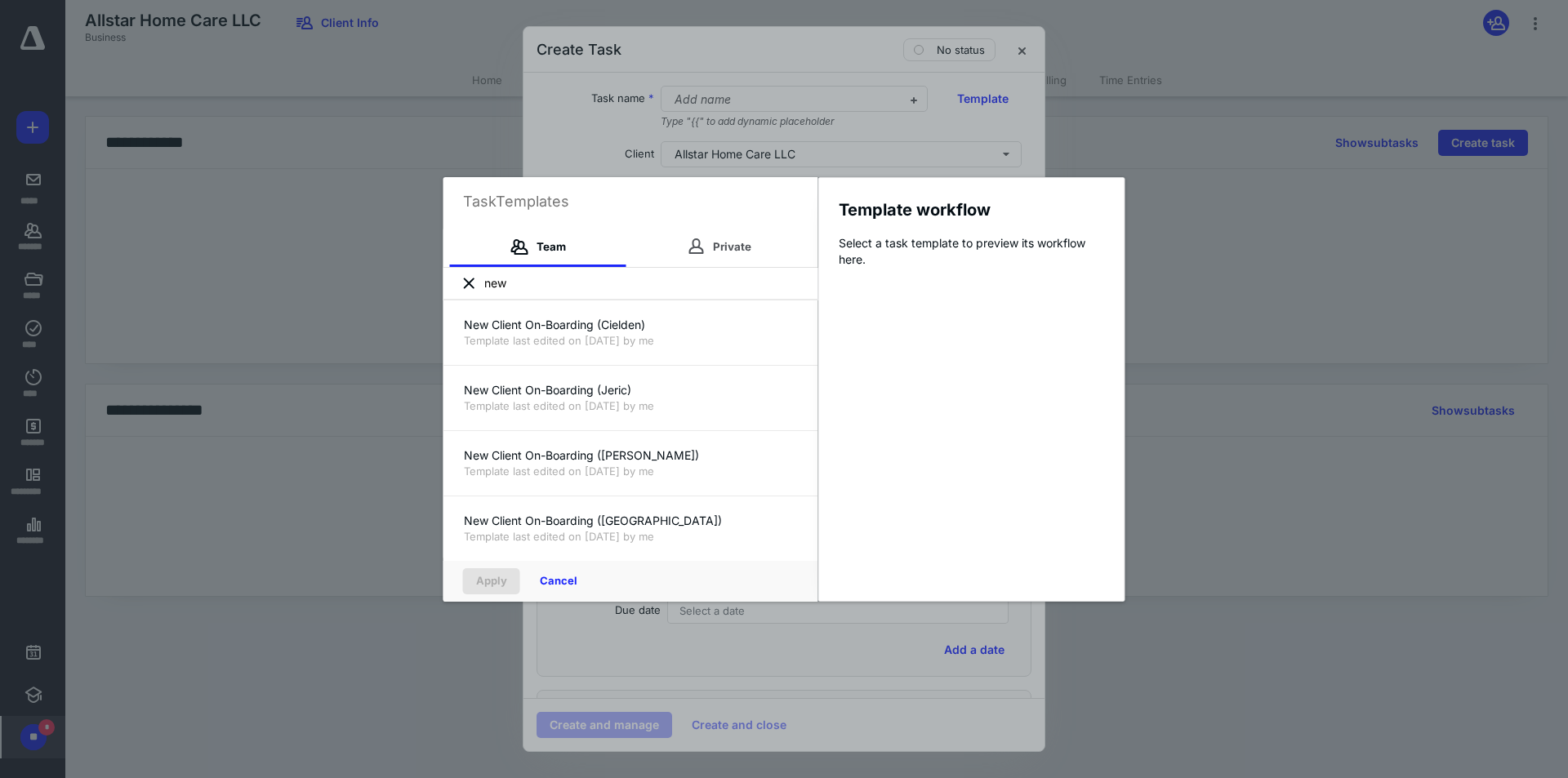 type on "new" 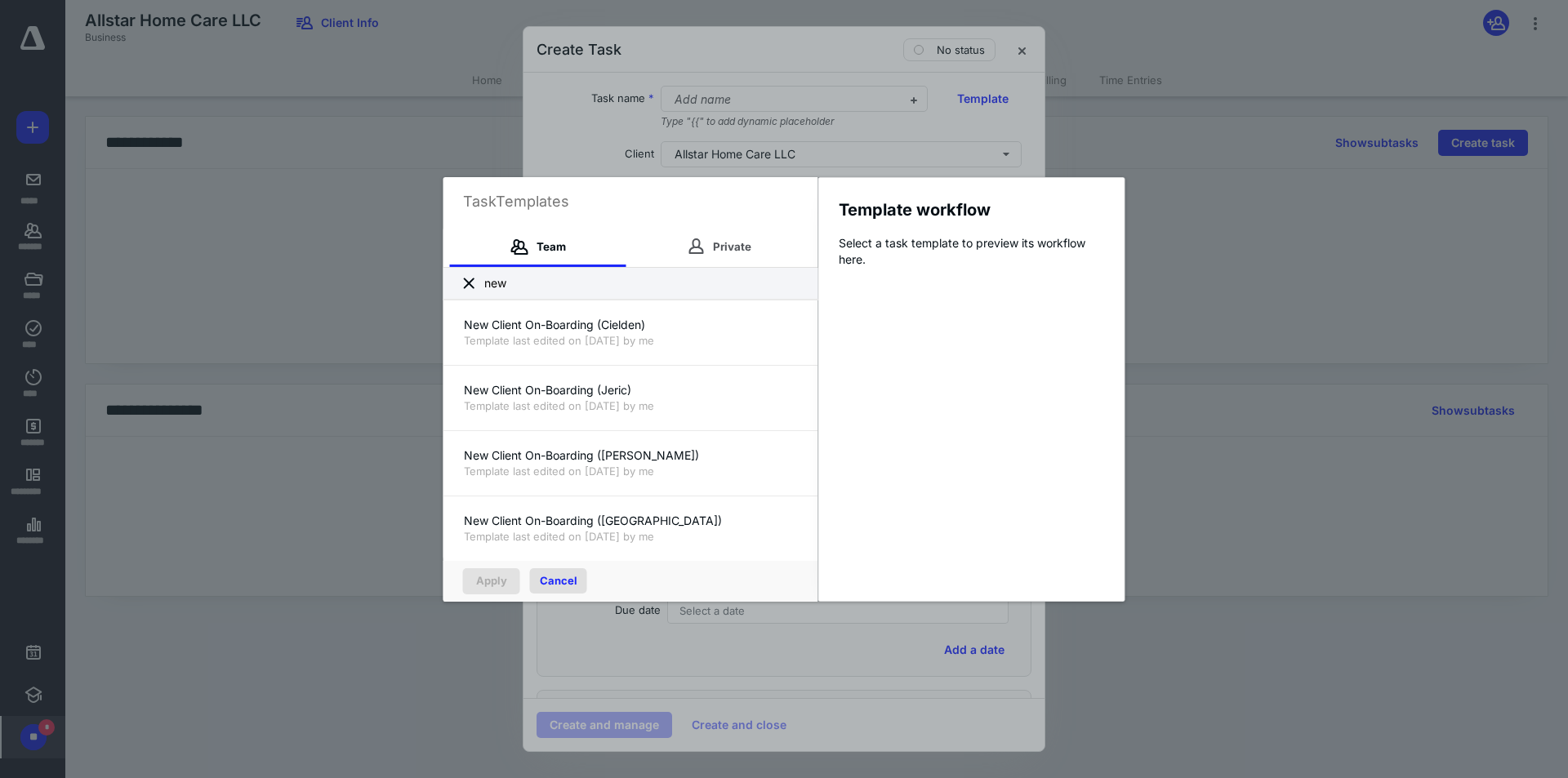 click on "Cancel" at bounding box center (559, 580) 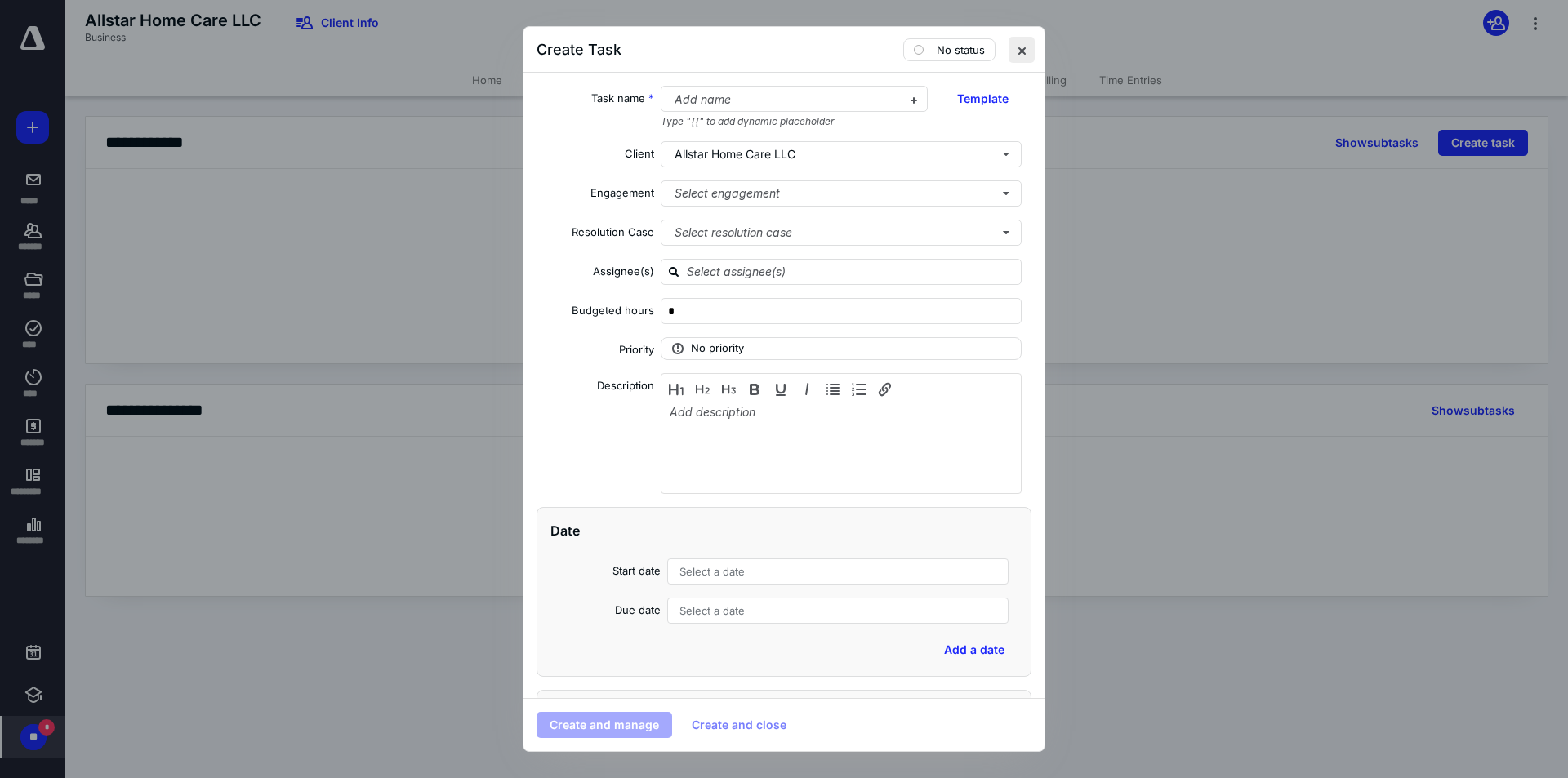 click at bounding box center [1022, 50] 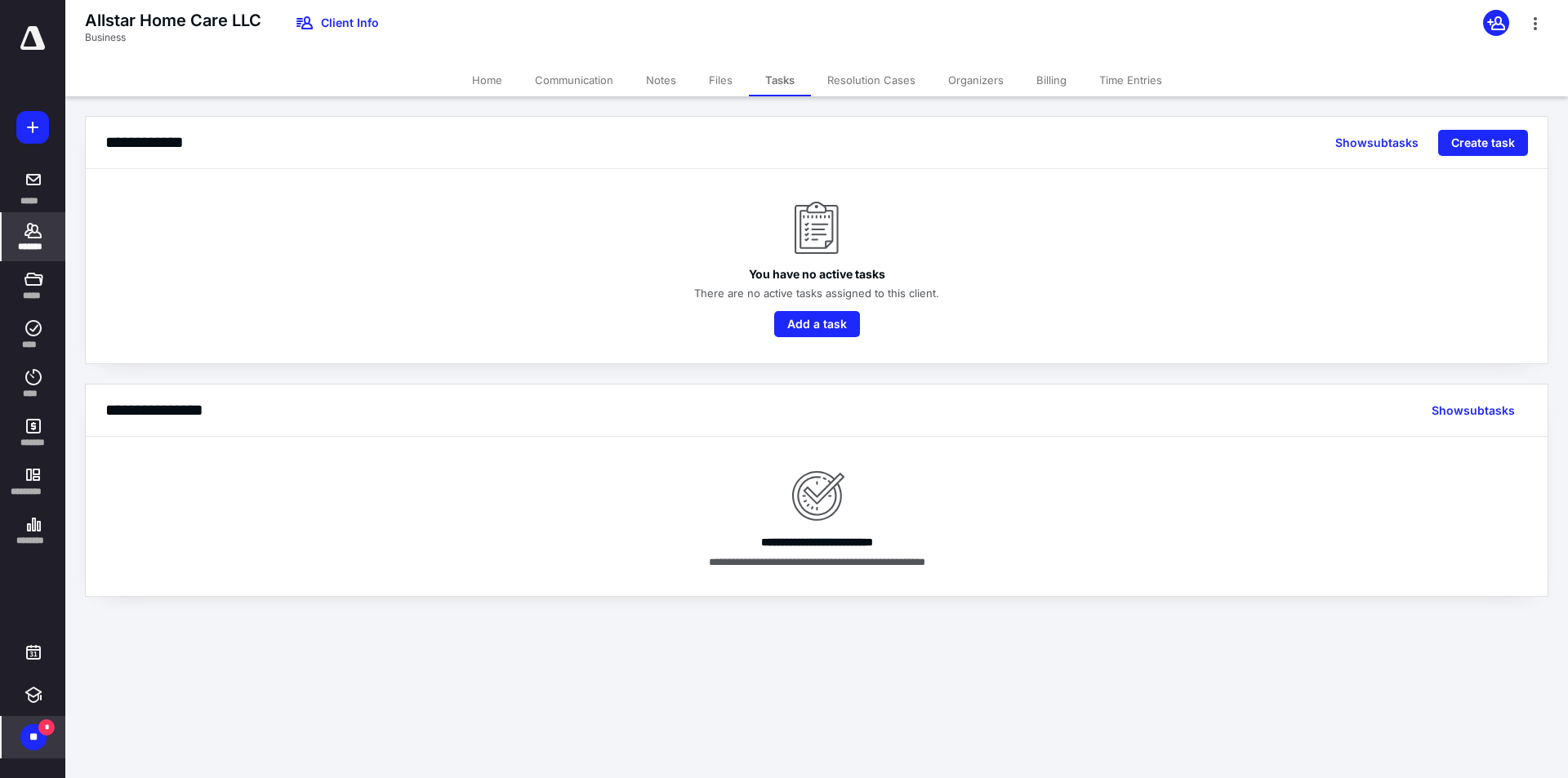 click on "*******" at bounding box center (33, 247) 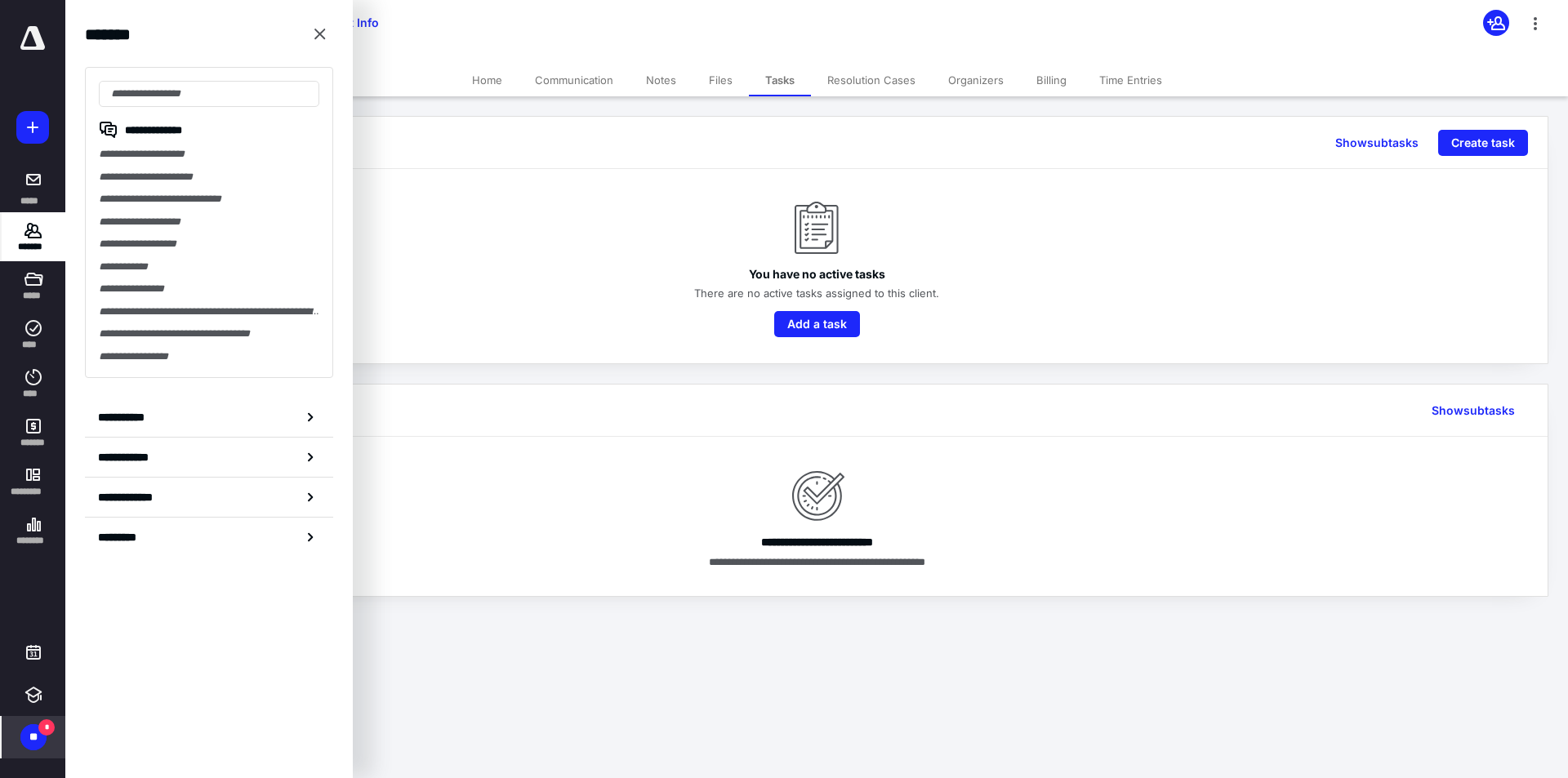 click on "*******" at bounding box center (33, 237) 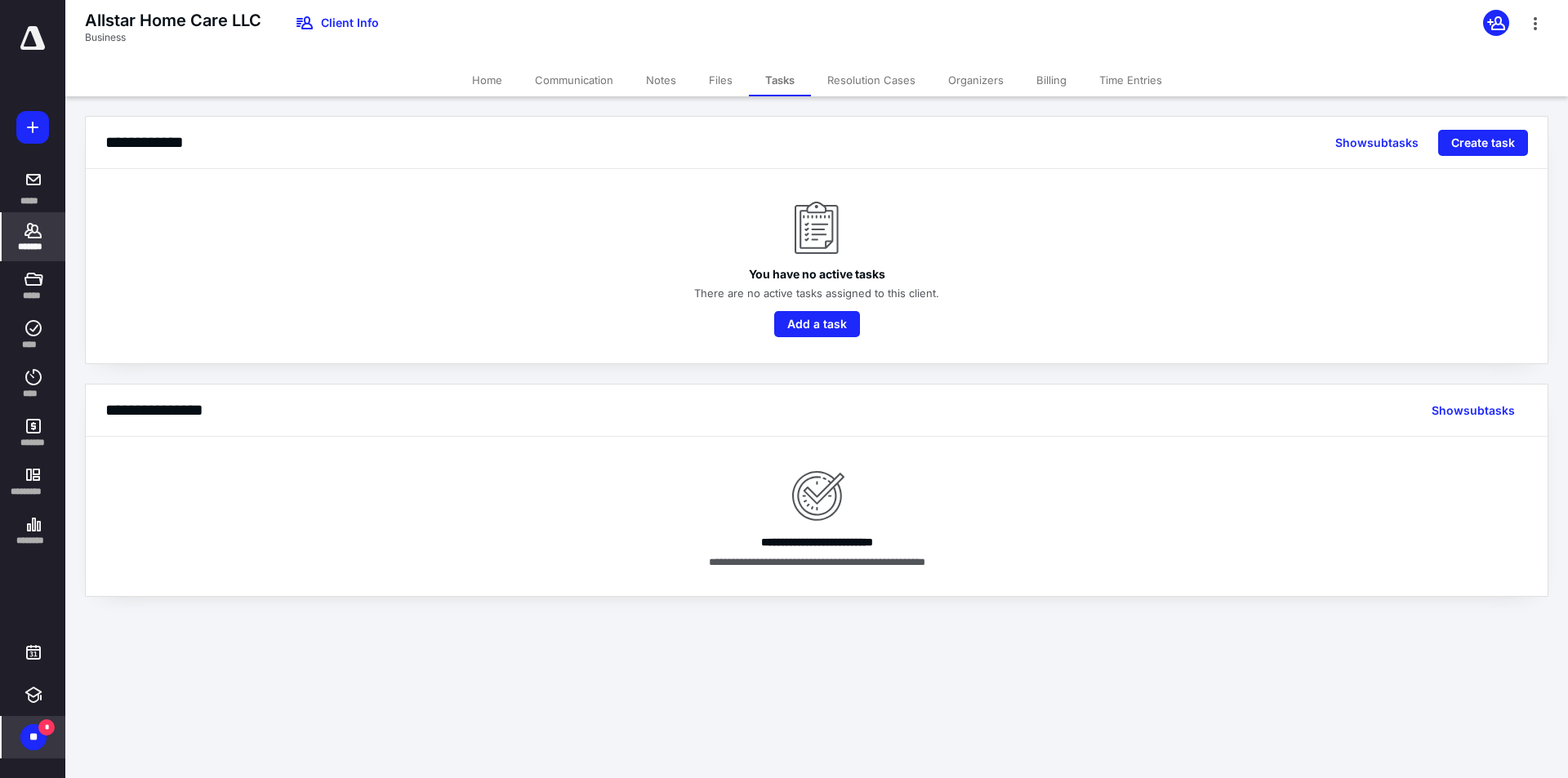 click on "*******" at bounding box center [33, 237] 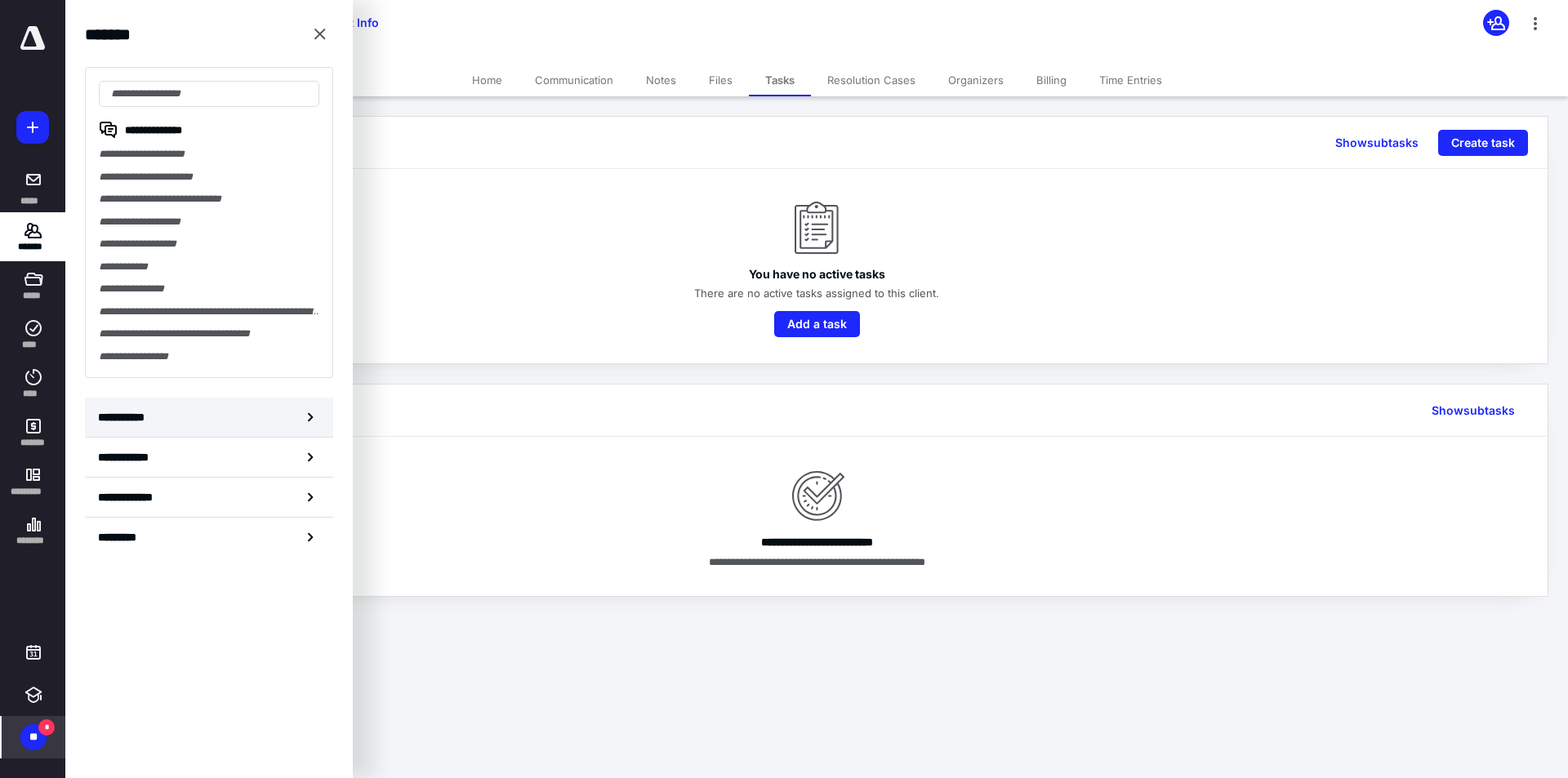 click on "**********" at bounding box center (209, 417) 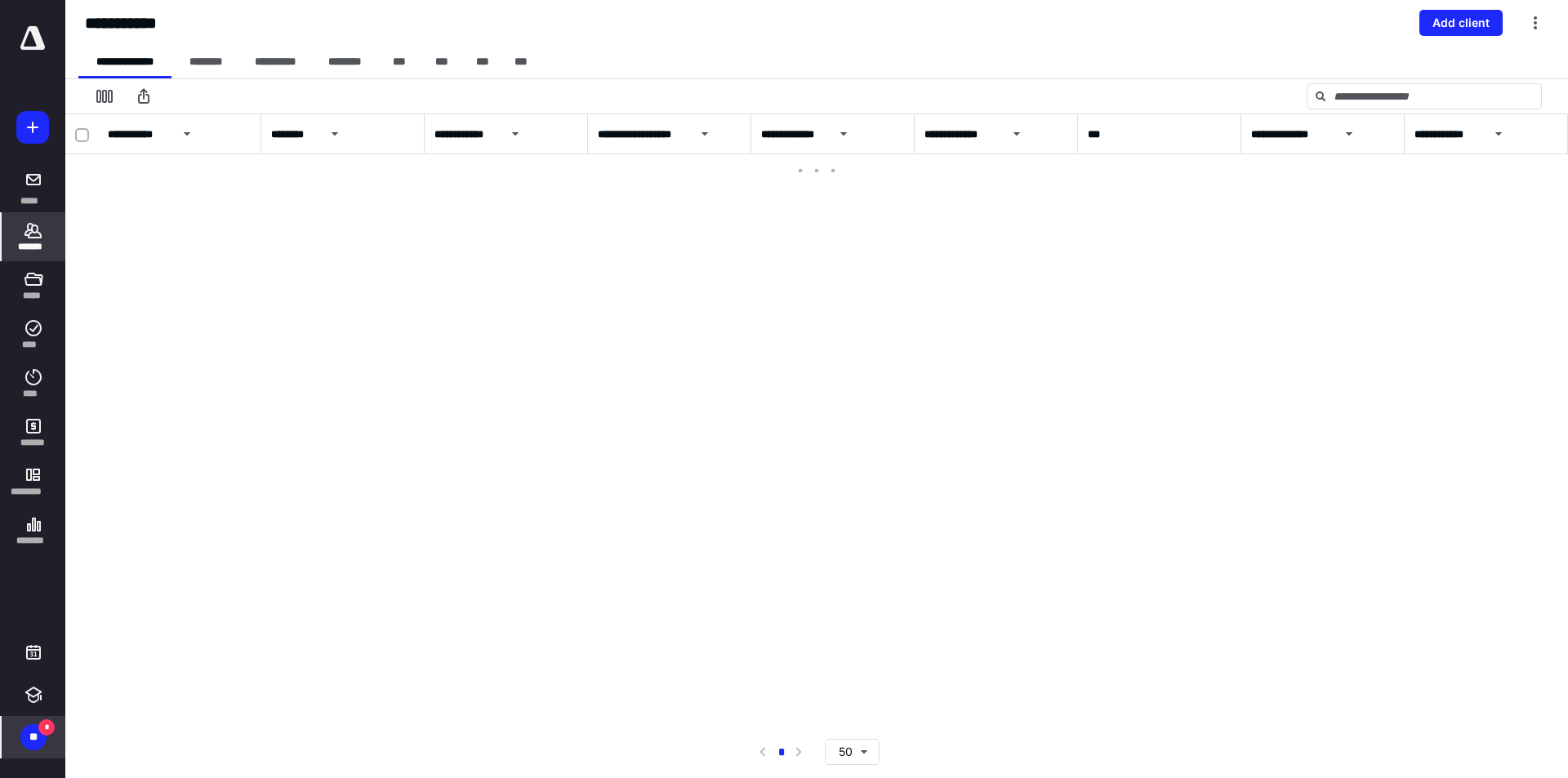 click 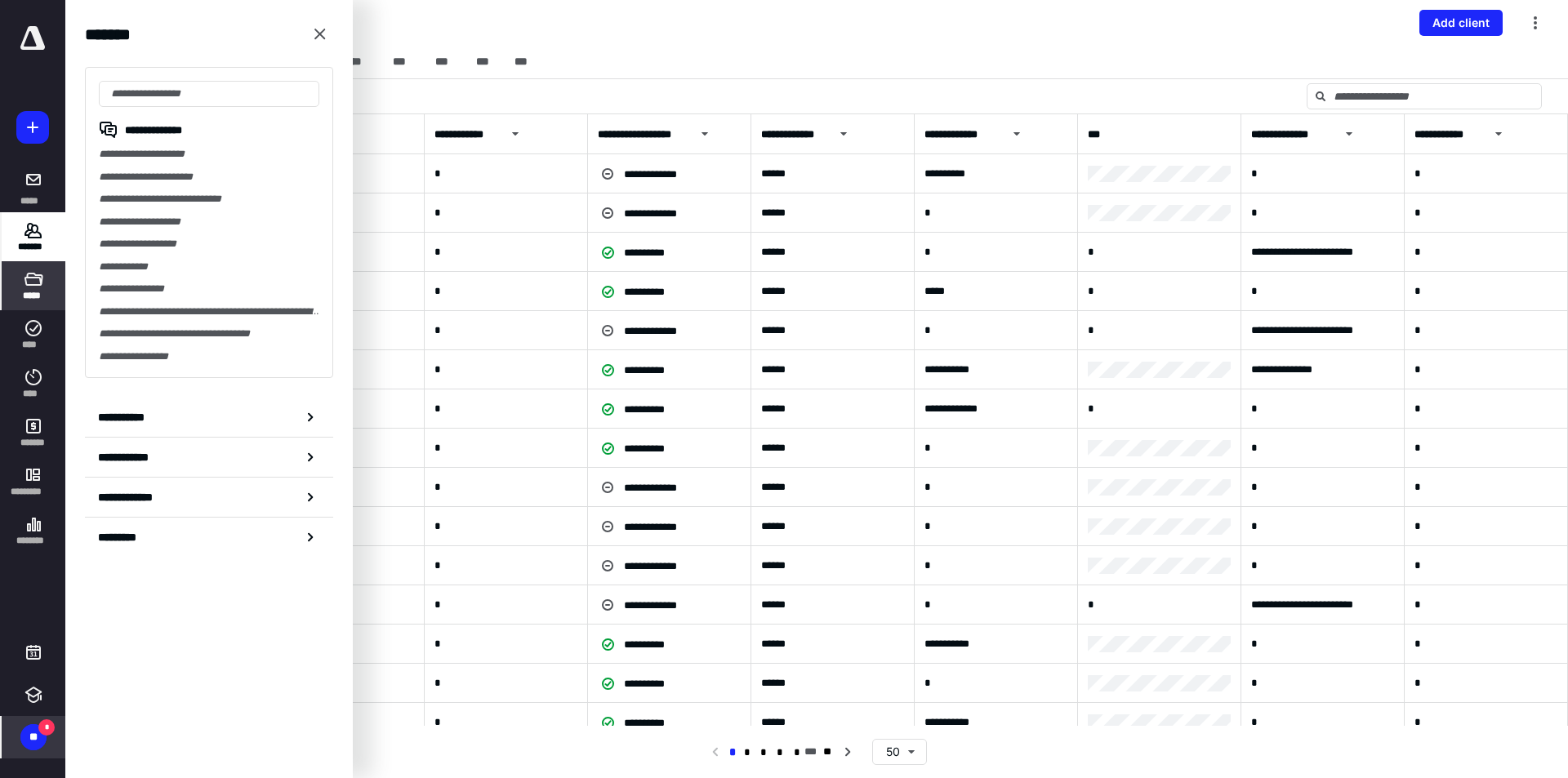 click on "*****" at bounding box center [33, 286] 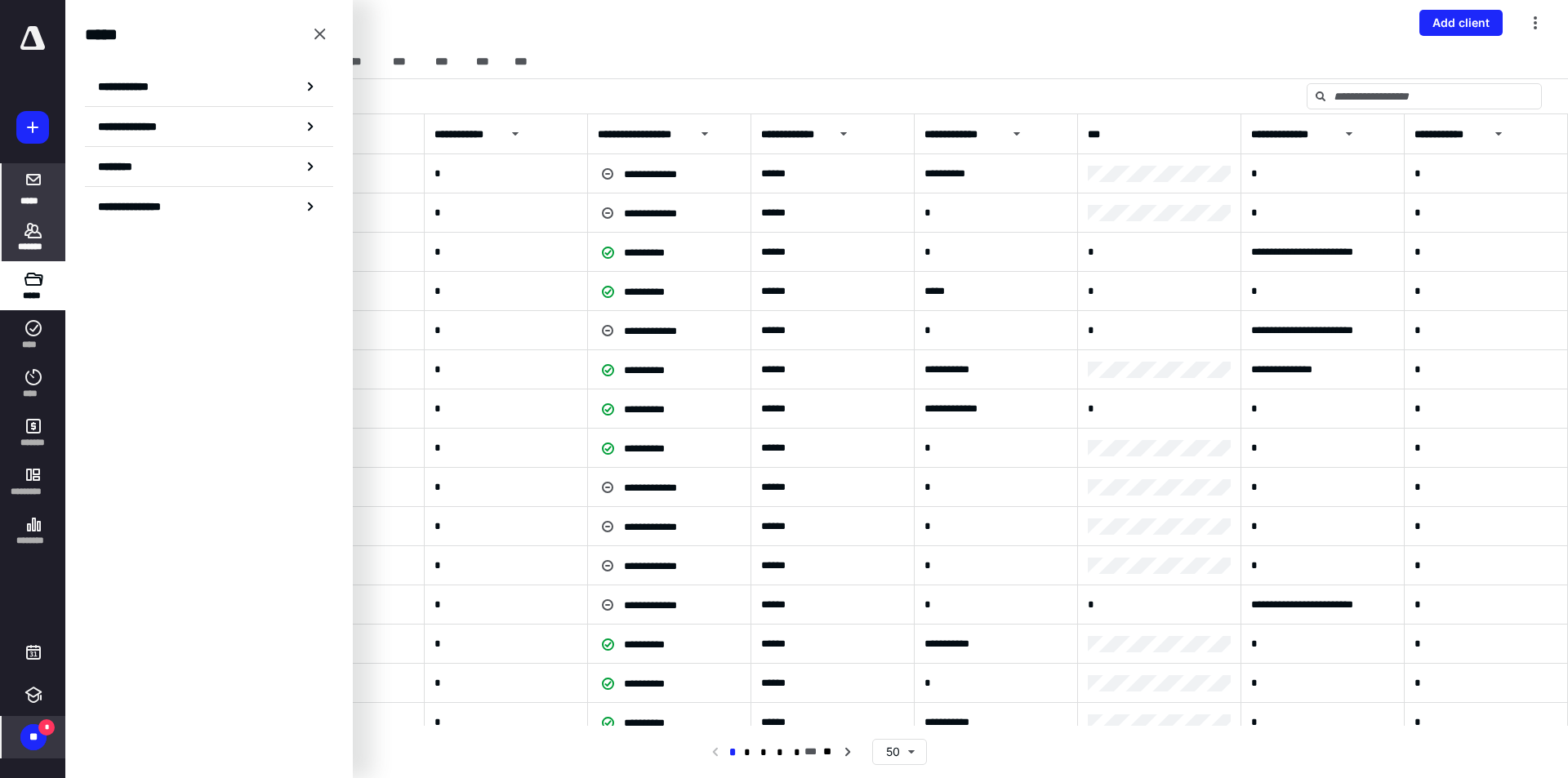 click on "*****" at bounding box center (33, 188) 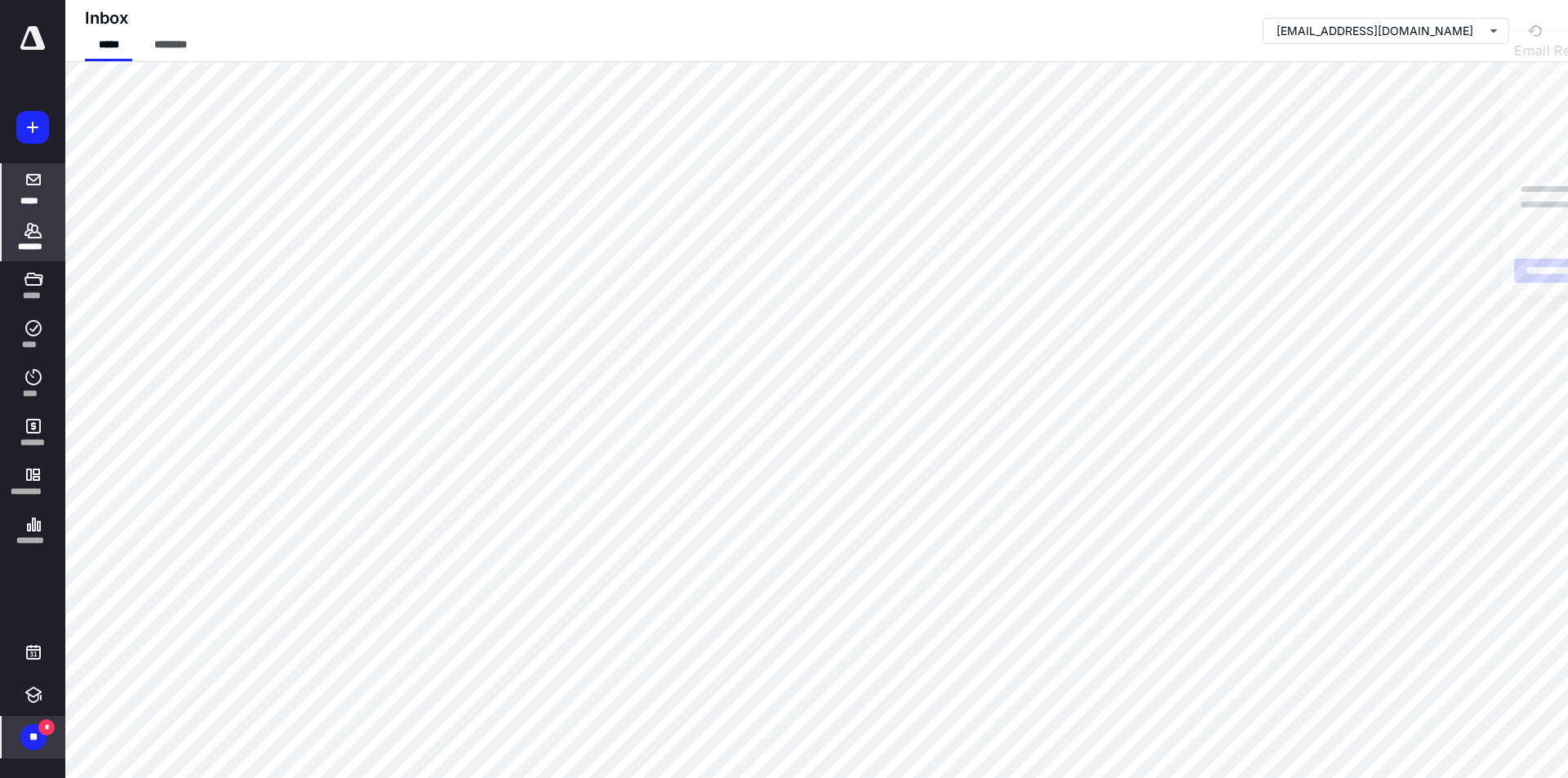 click on "*******" at bounding box center [33, 237] 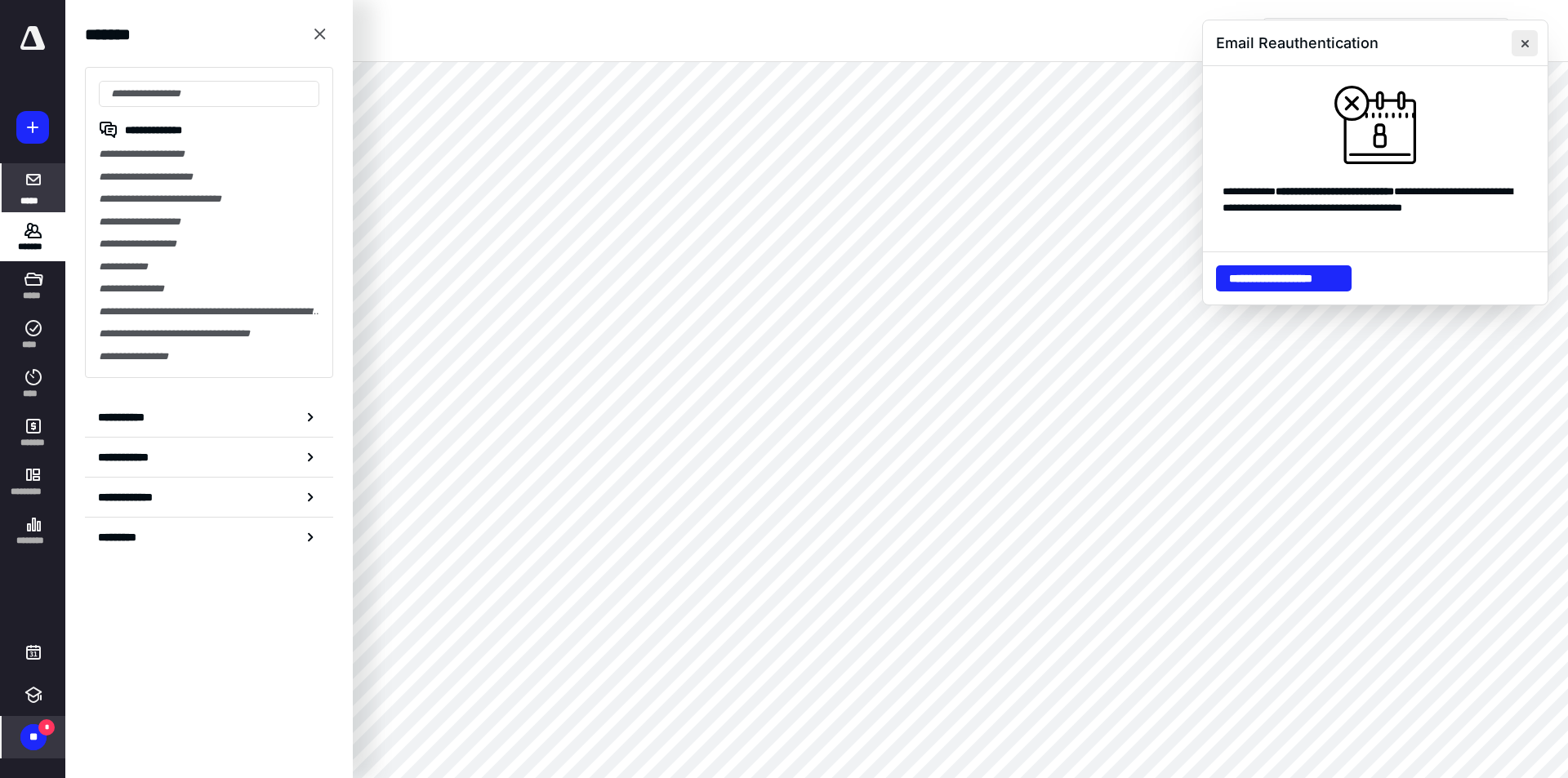 click at bounding box center (1525, 43) 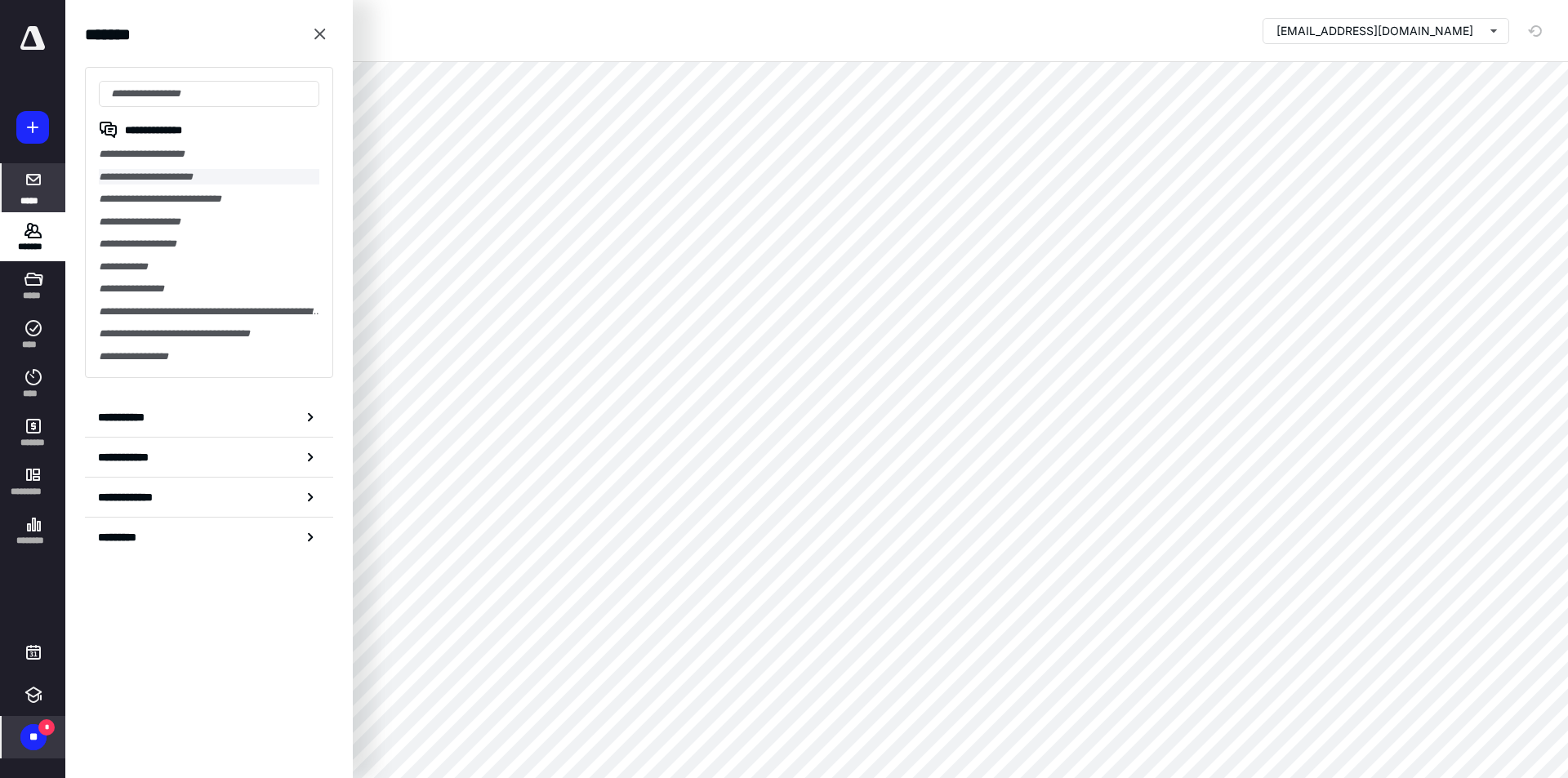 click on "**********" at bounding box center (209, 177) 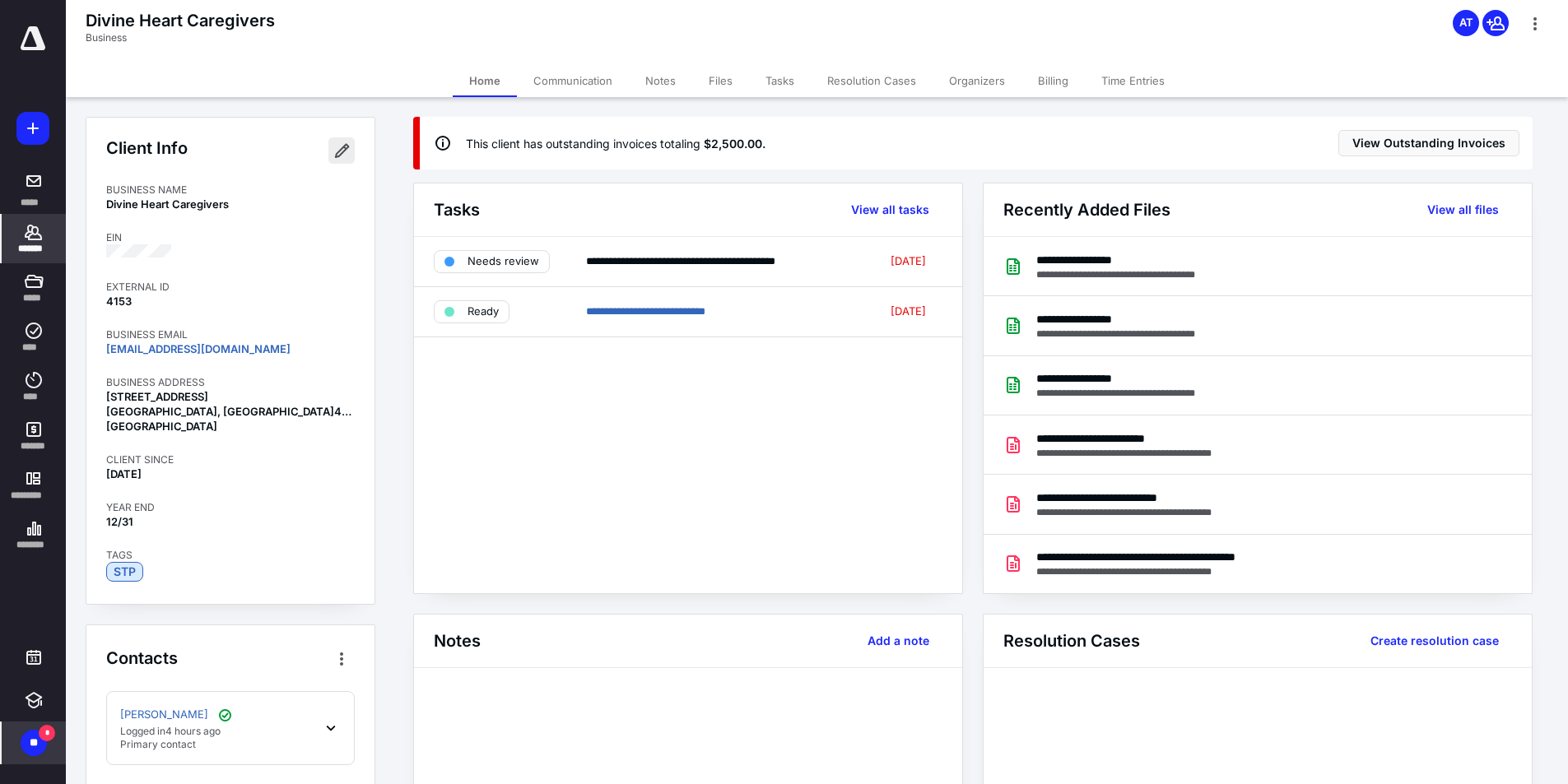 click at bounding box center (342, 151) 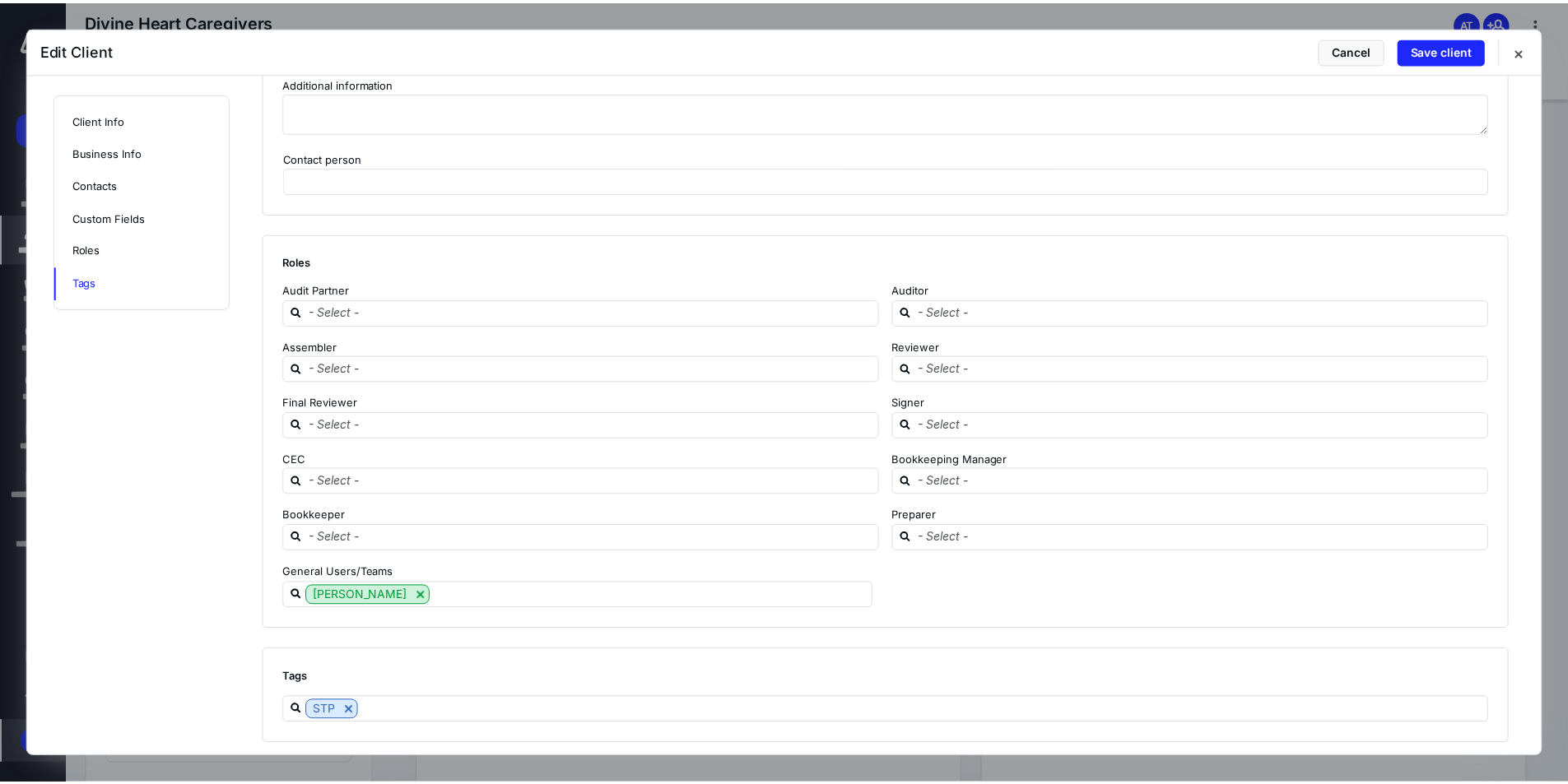 scroll, scrollTop: 1780, scrollLeft: 0, axis: vertical 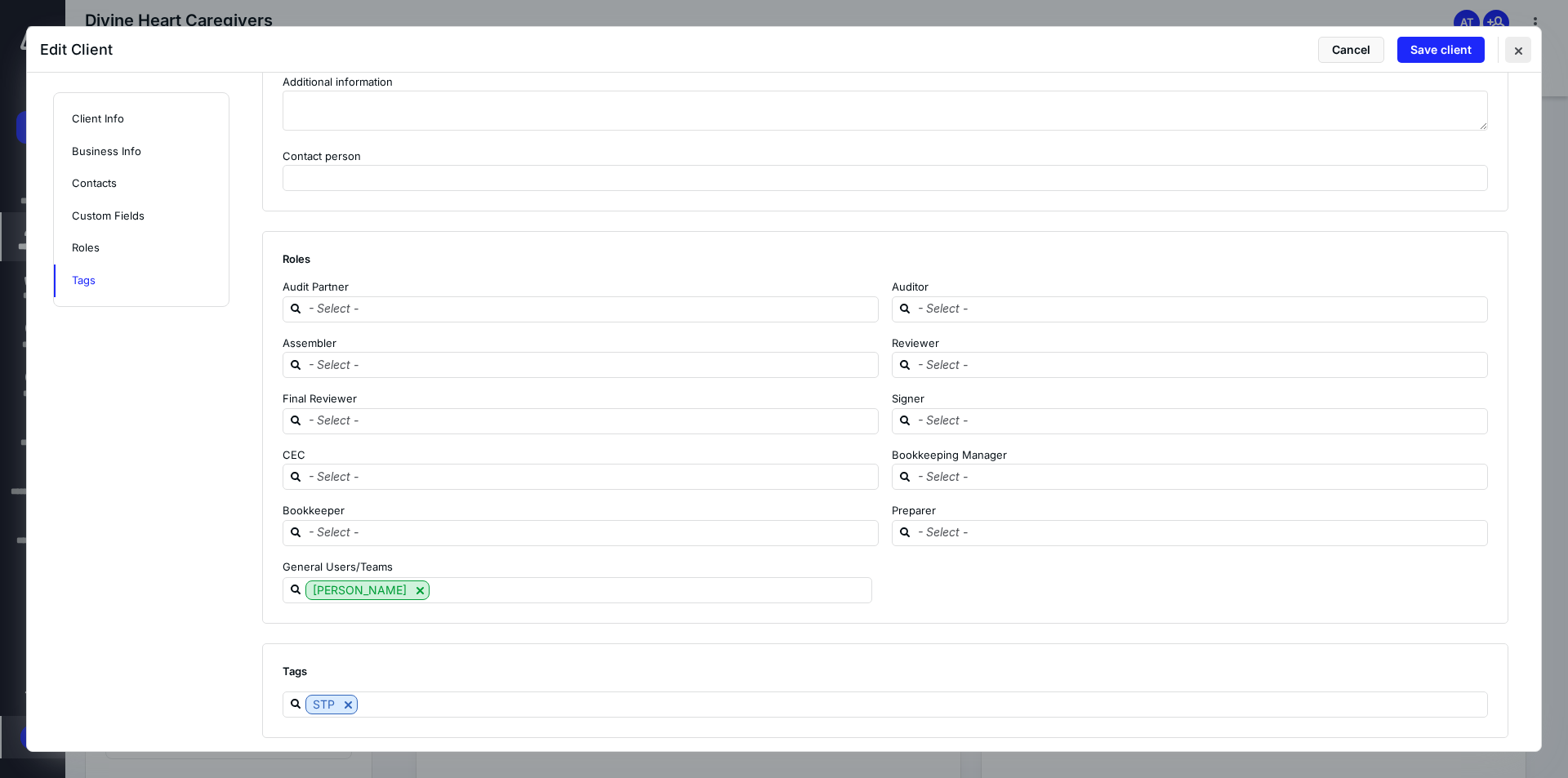 click at bounding box center (1518, 50) 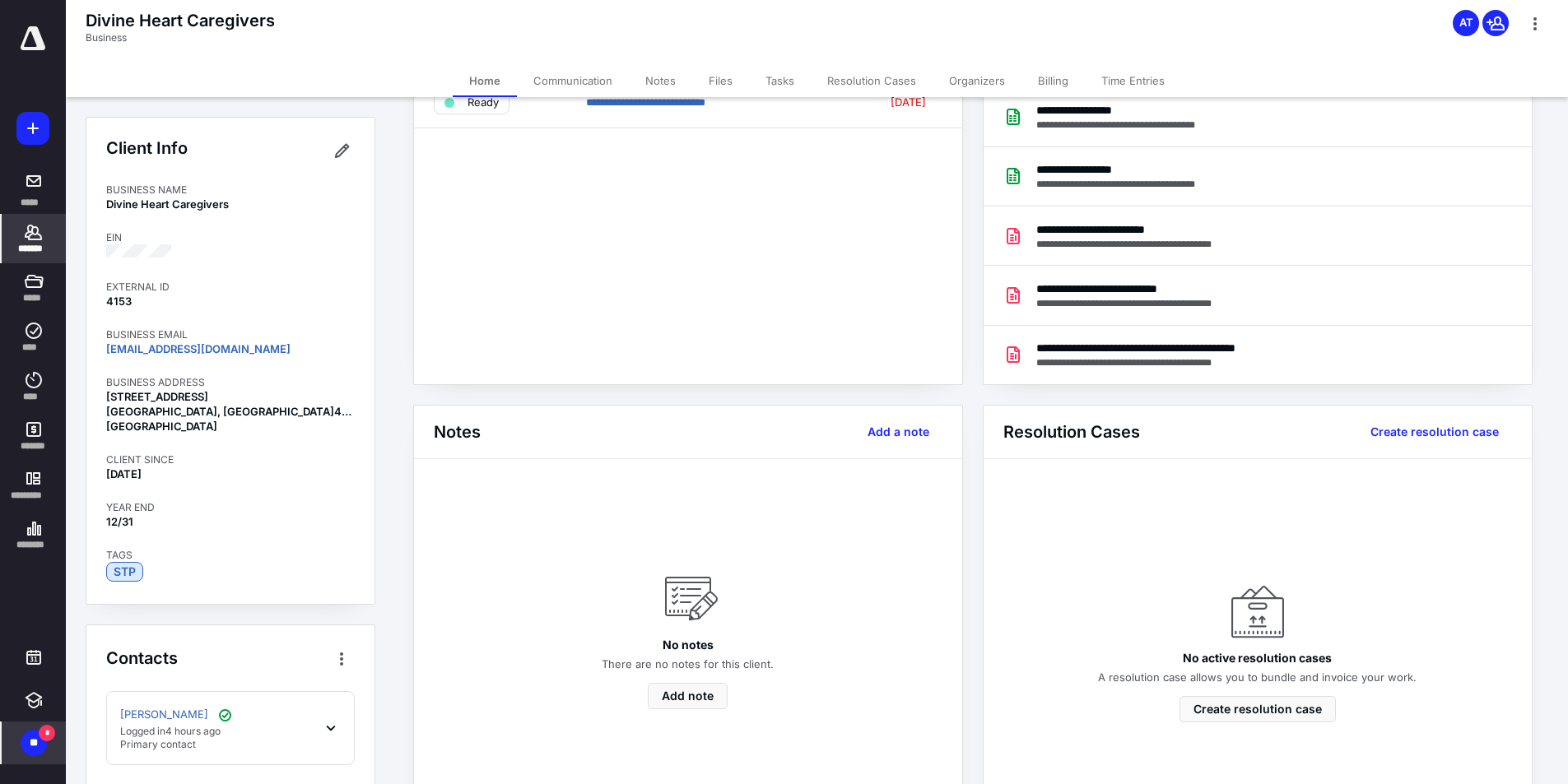 scroll, scrollTop: 0, scrollLeft: 0, axis: both 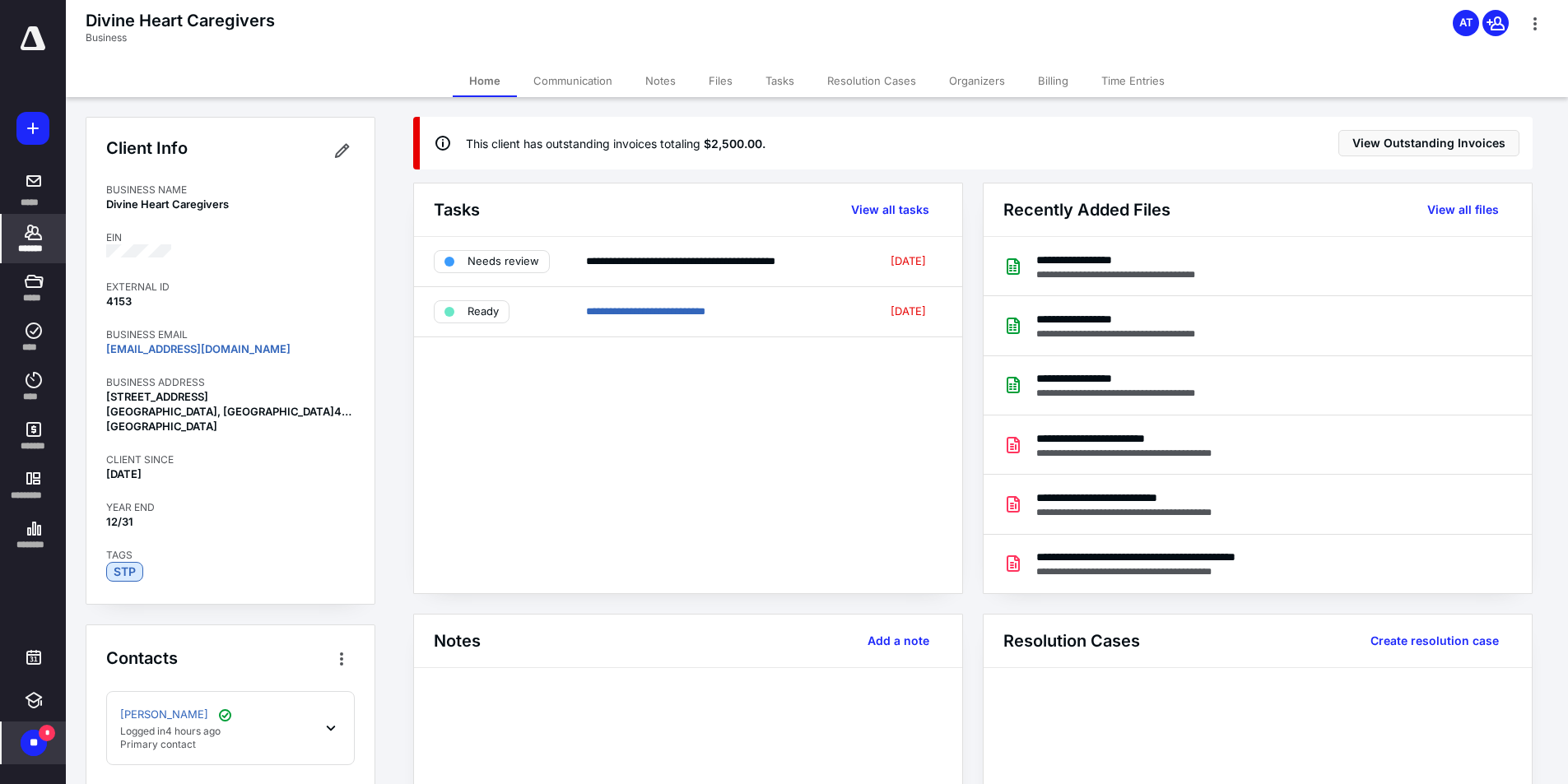 click 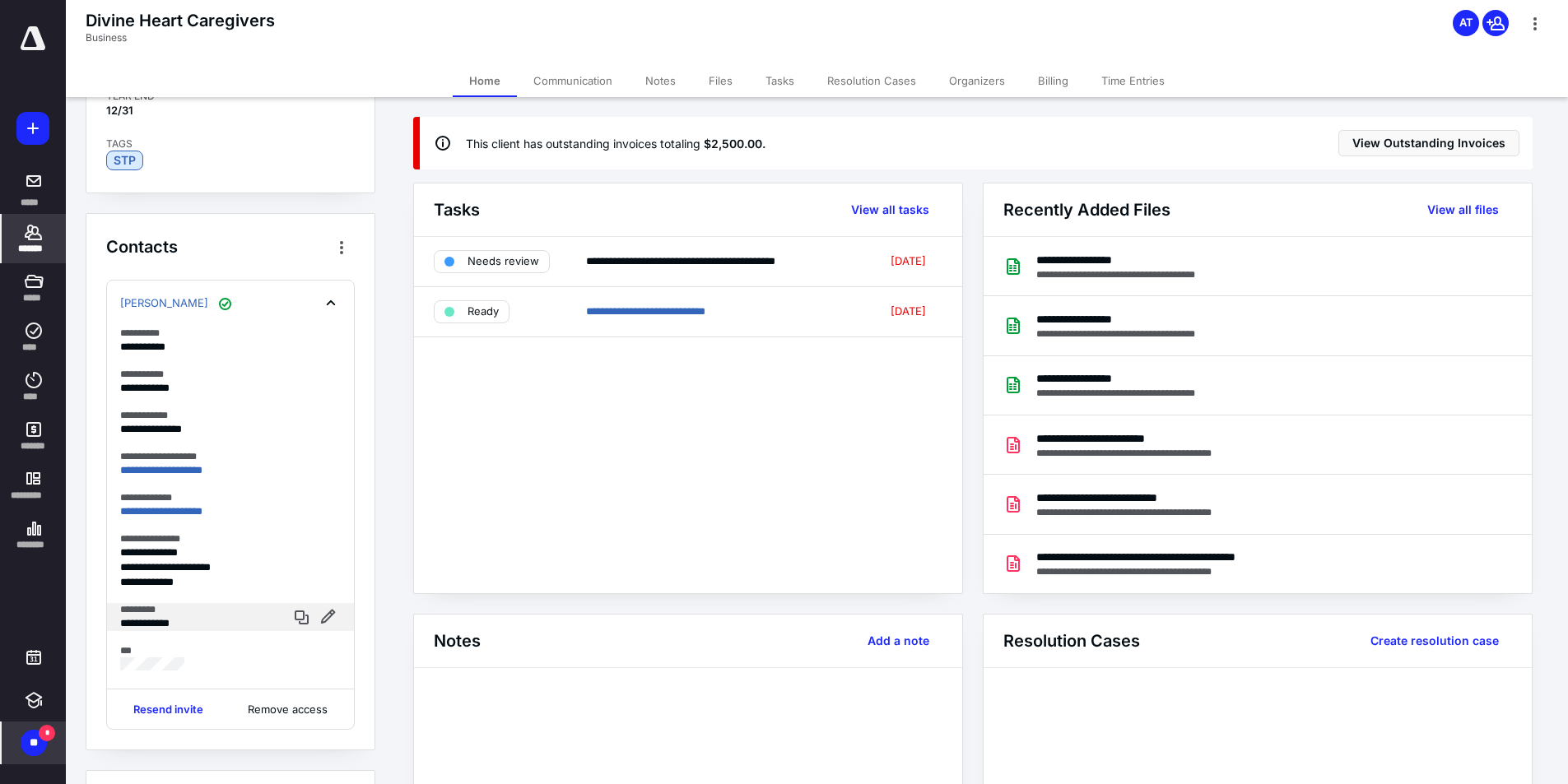 scroll, scrollTop: 480, scrollLeft: 0, axis: vertical 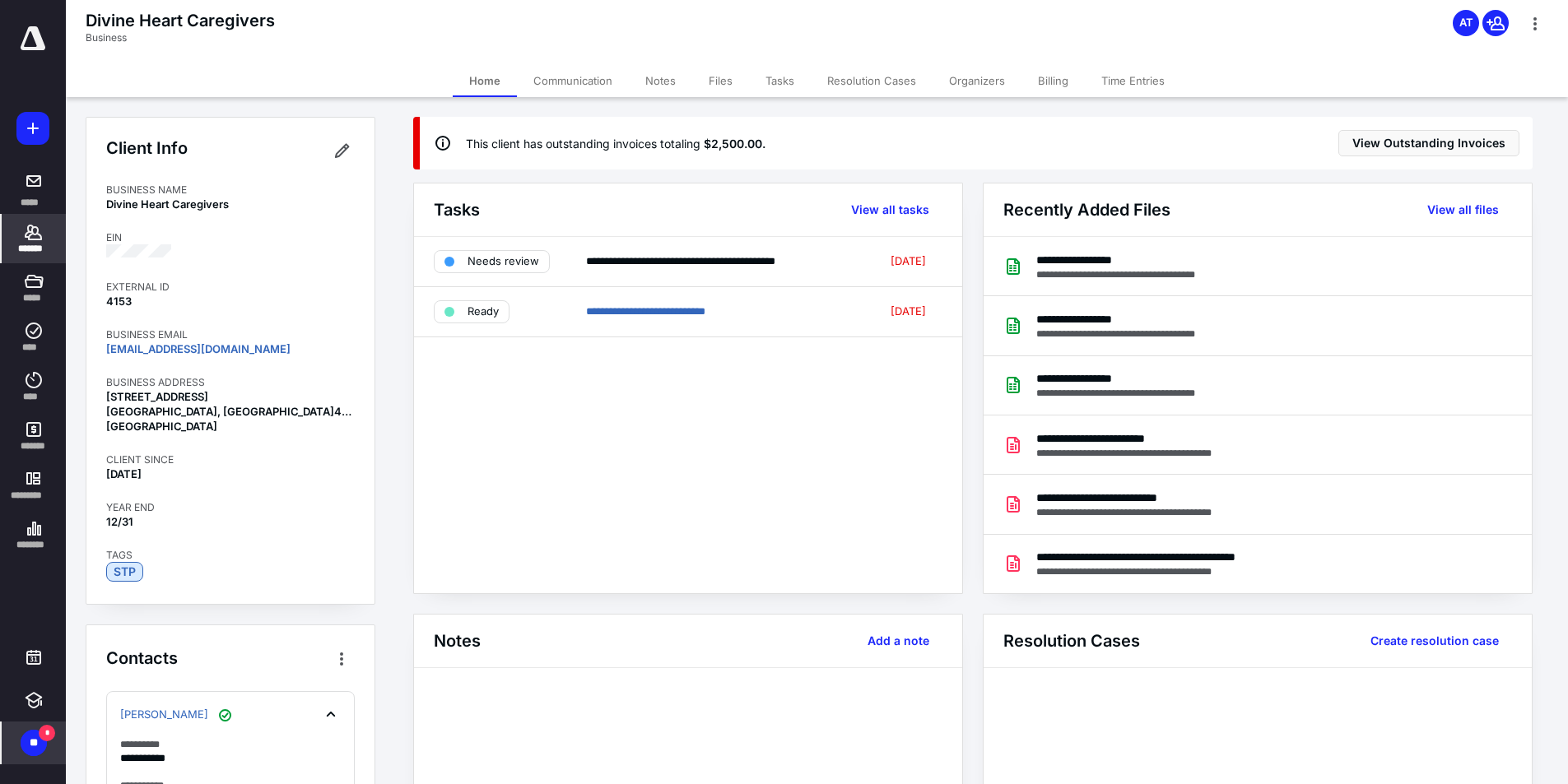 click 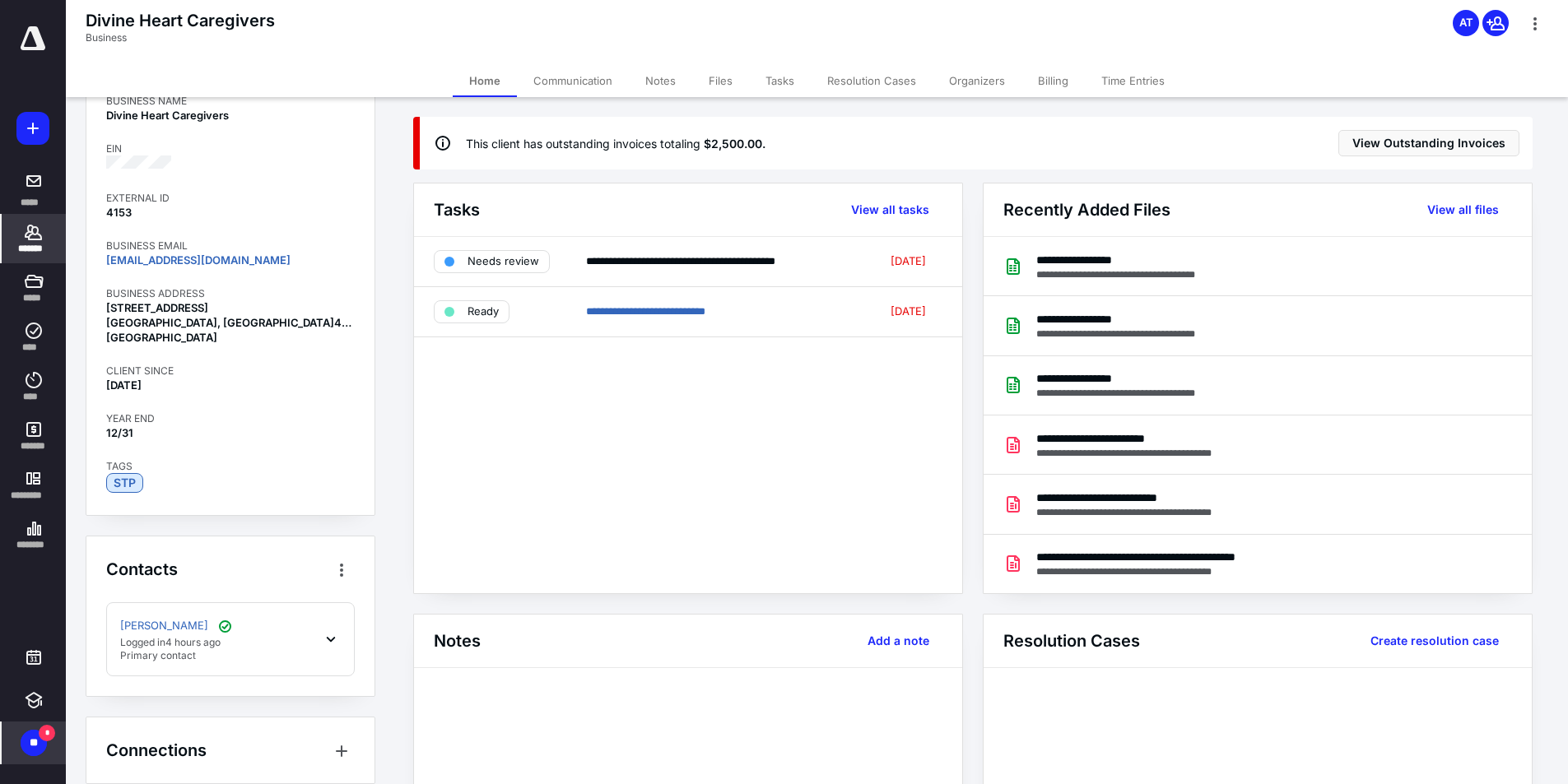 scroll, scrollTop: 107, scrollLeft: 0, axis: vertical 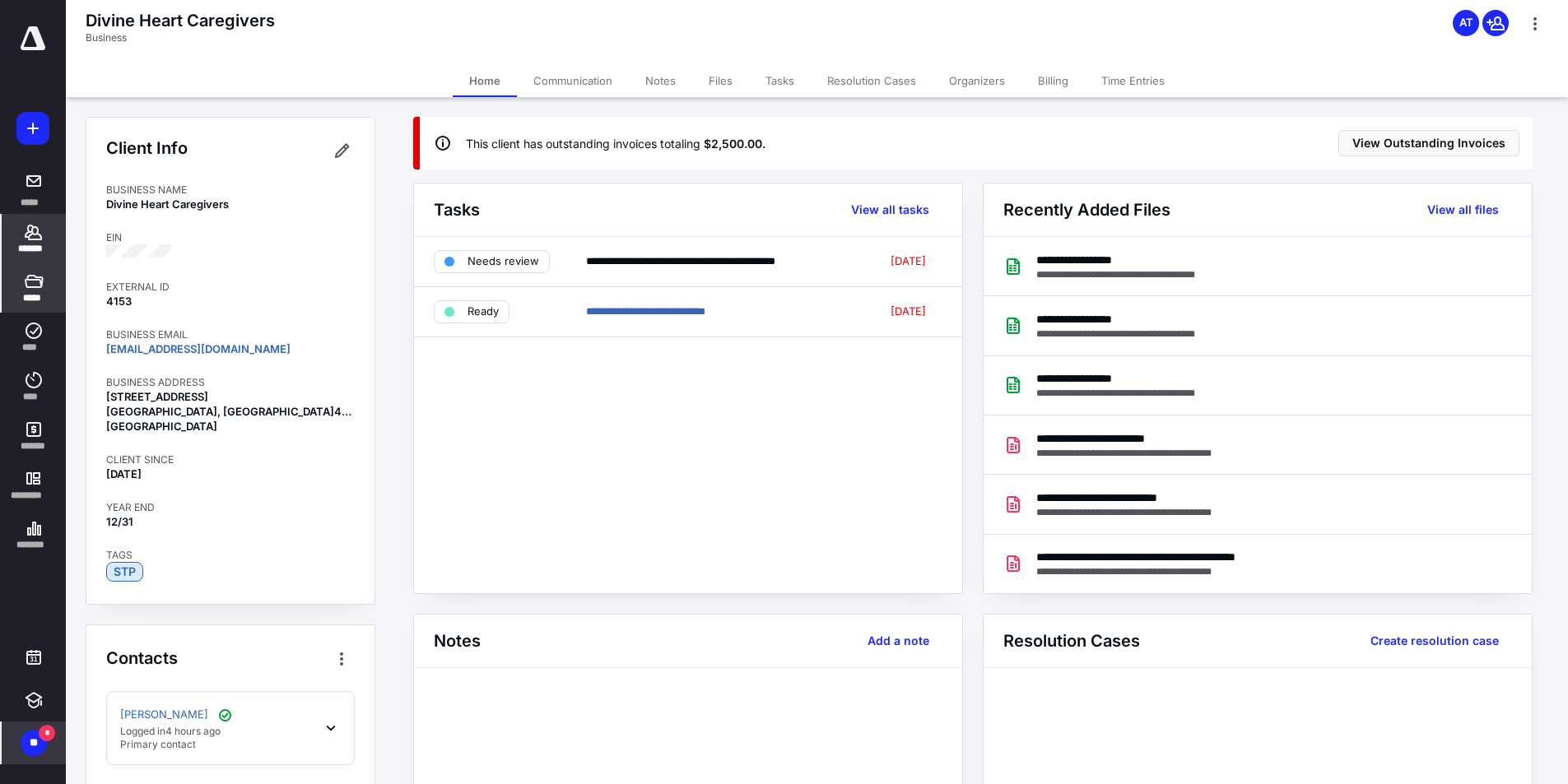 click on "*****" at bounding box center (34, 288) 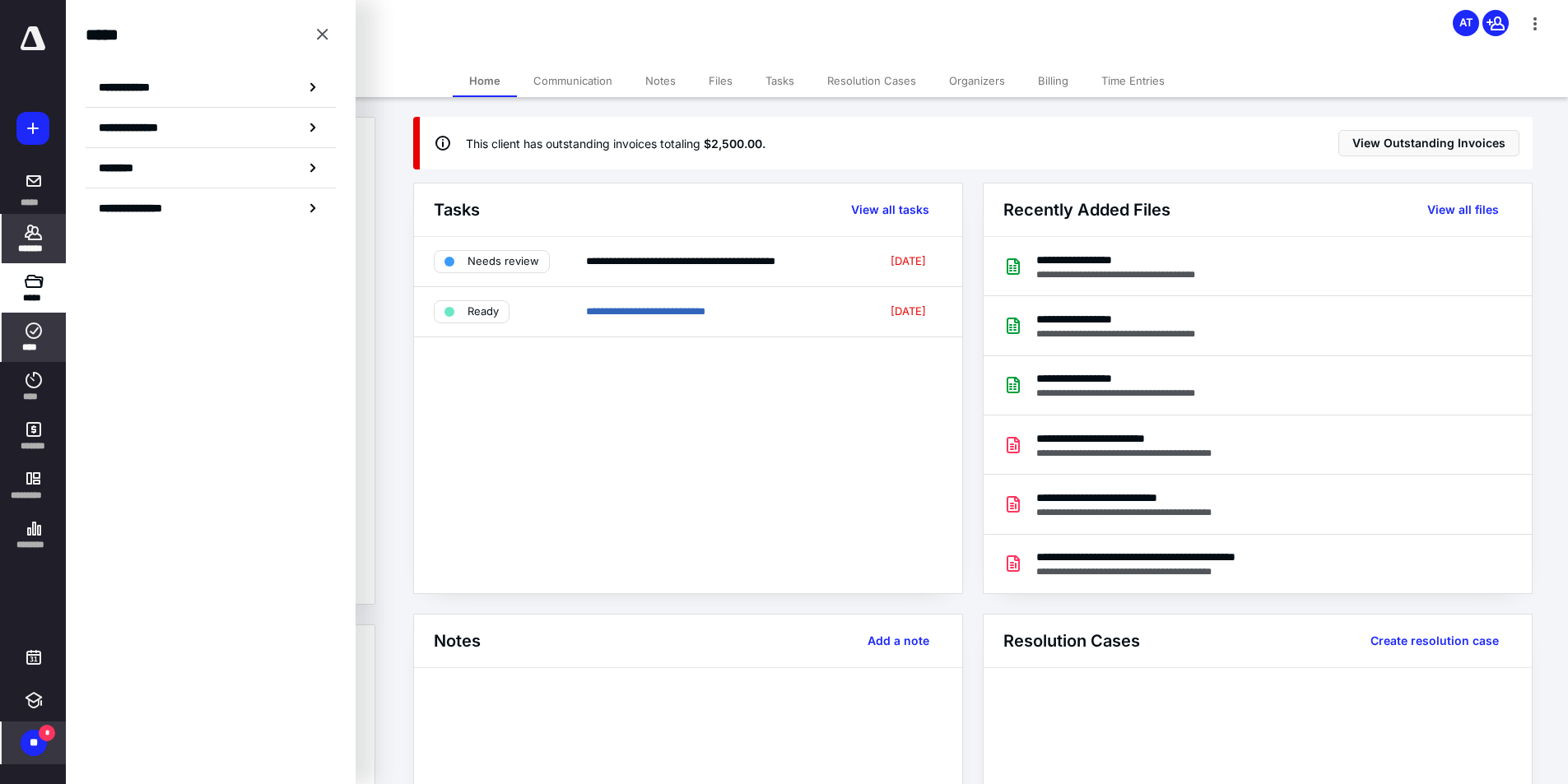 click 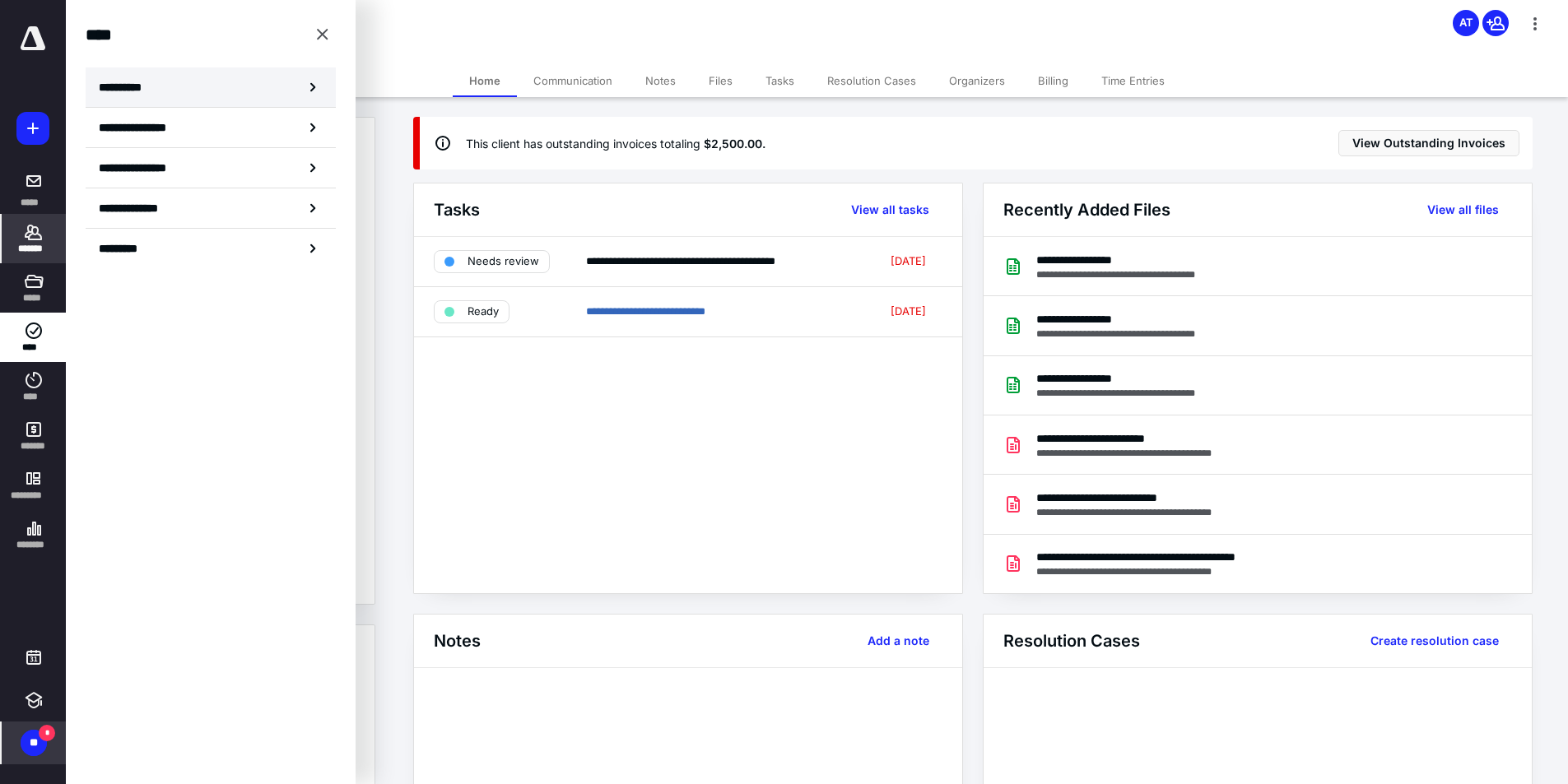 click on "**********" at bounding box center [211, 87] 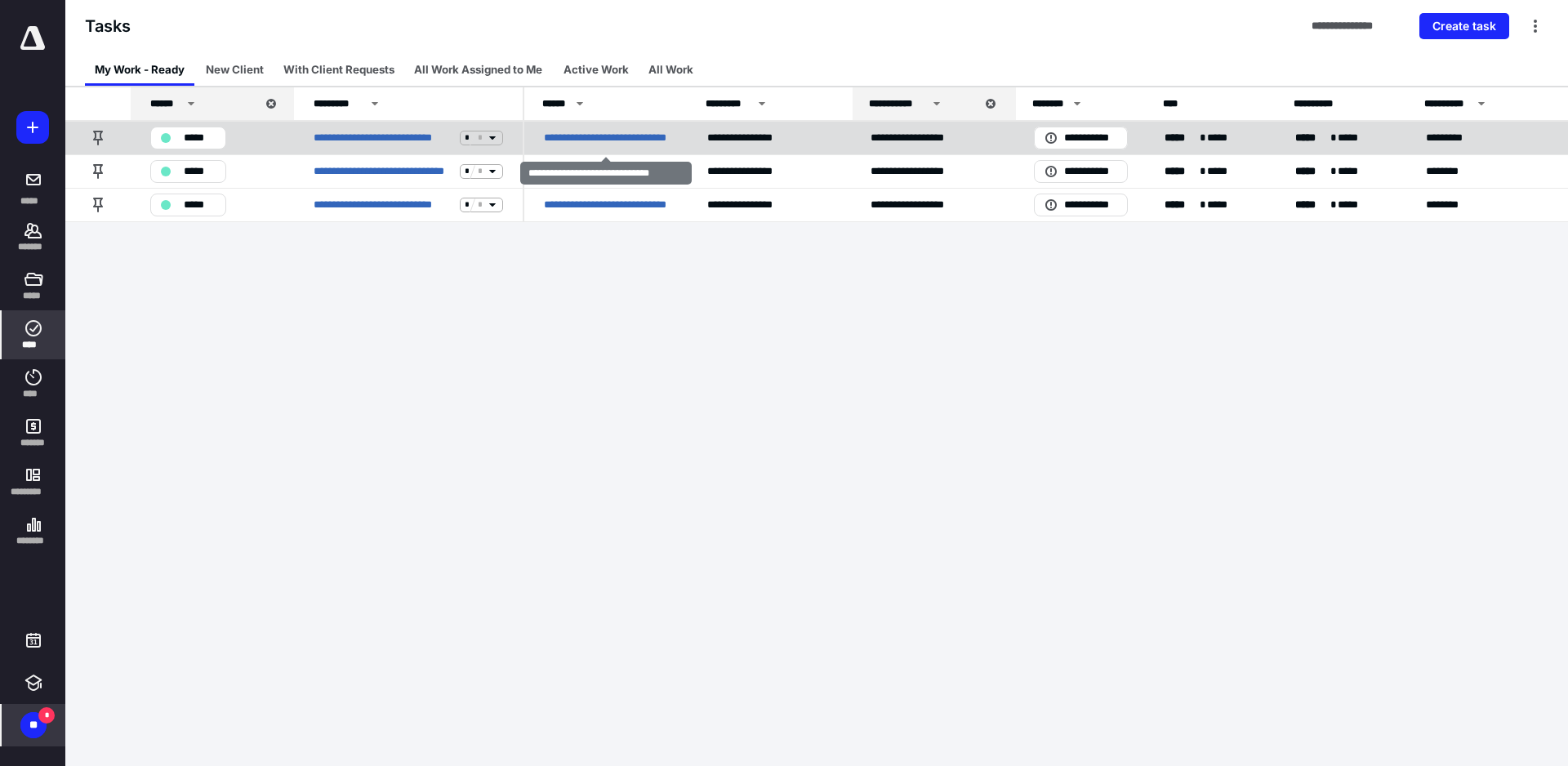 click on "**********" at bounding box center [606, 138] 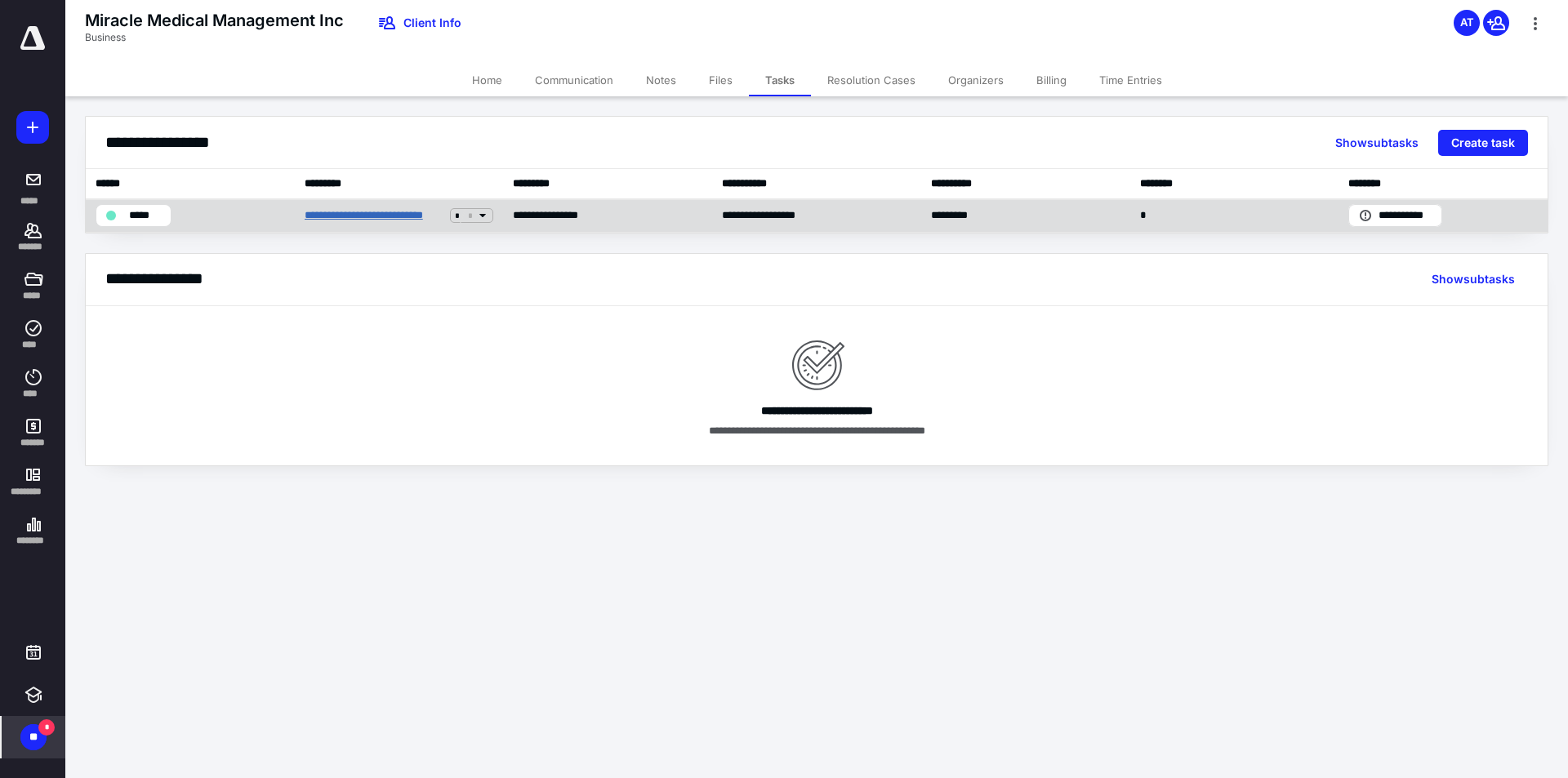 click on "**********" at bounding box center (374, 216) 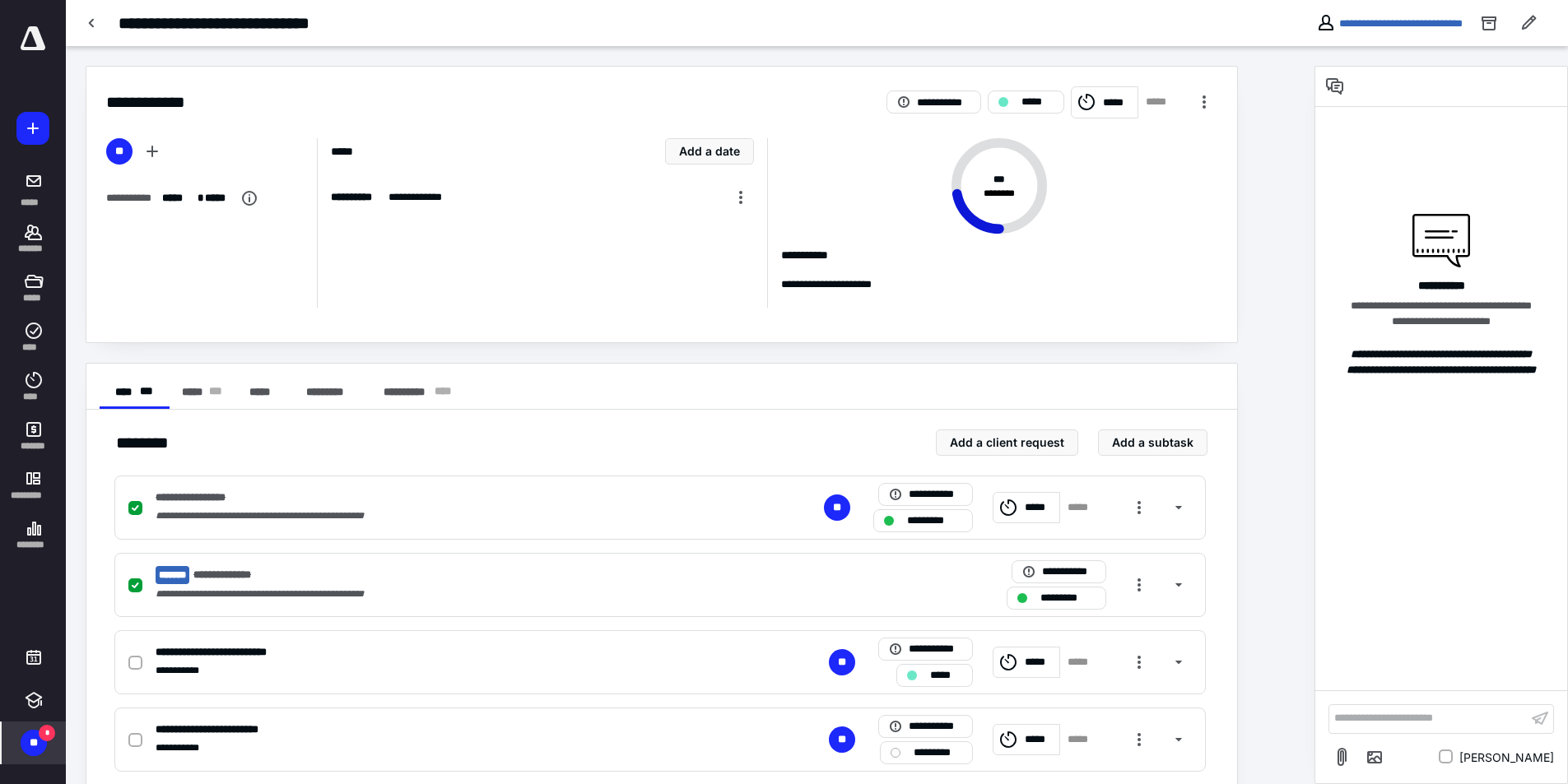 click on "**********" at bounding box center (1428, 718) 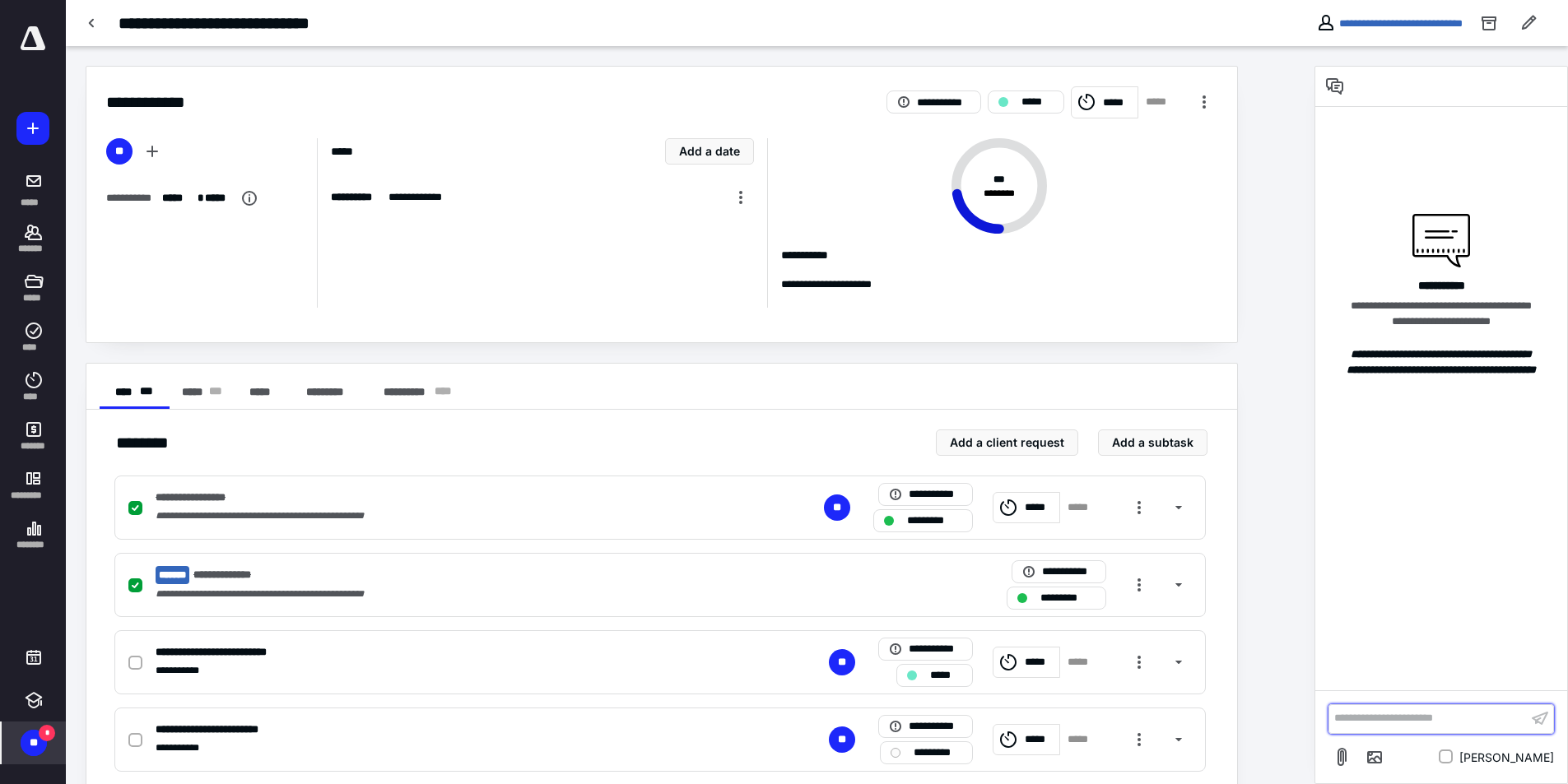 click on "**********" at bounding box center [1428, 718] 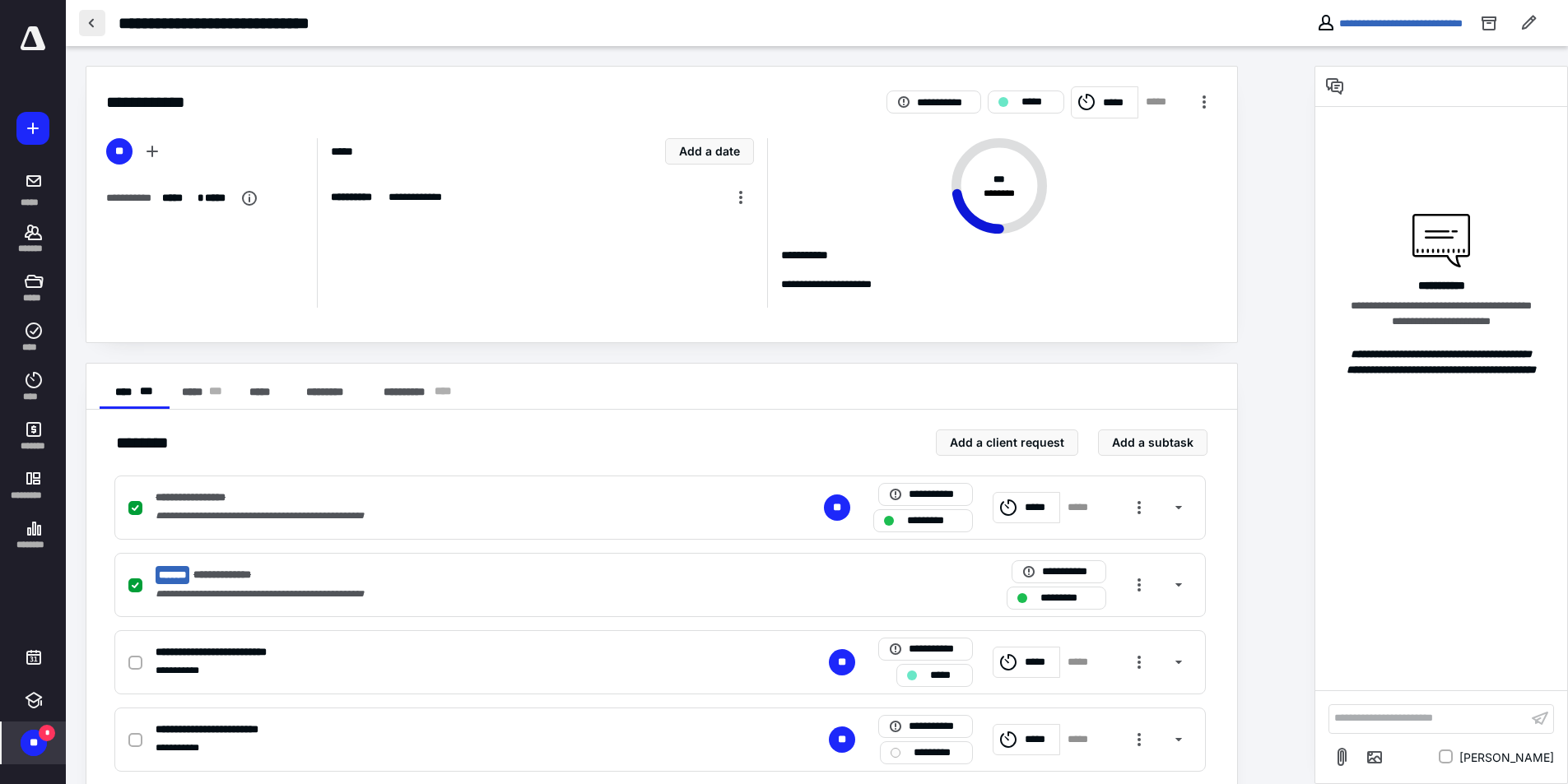 click at bounding box center (92, 23) 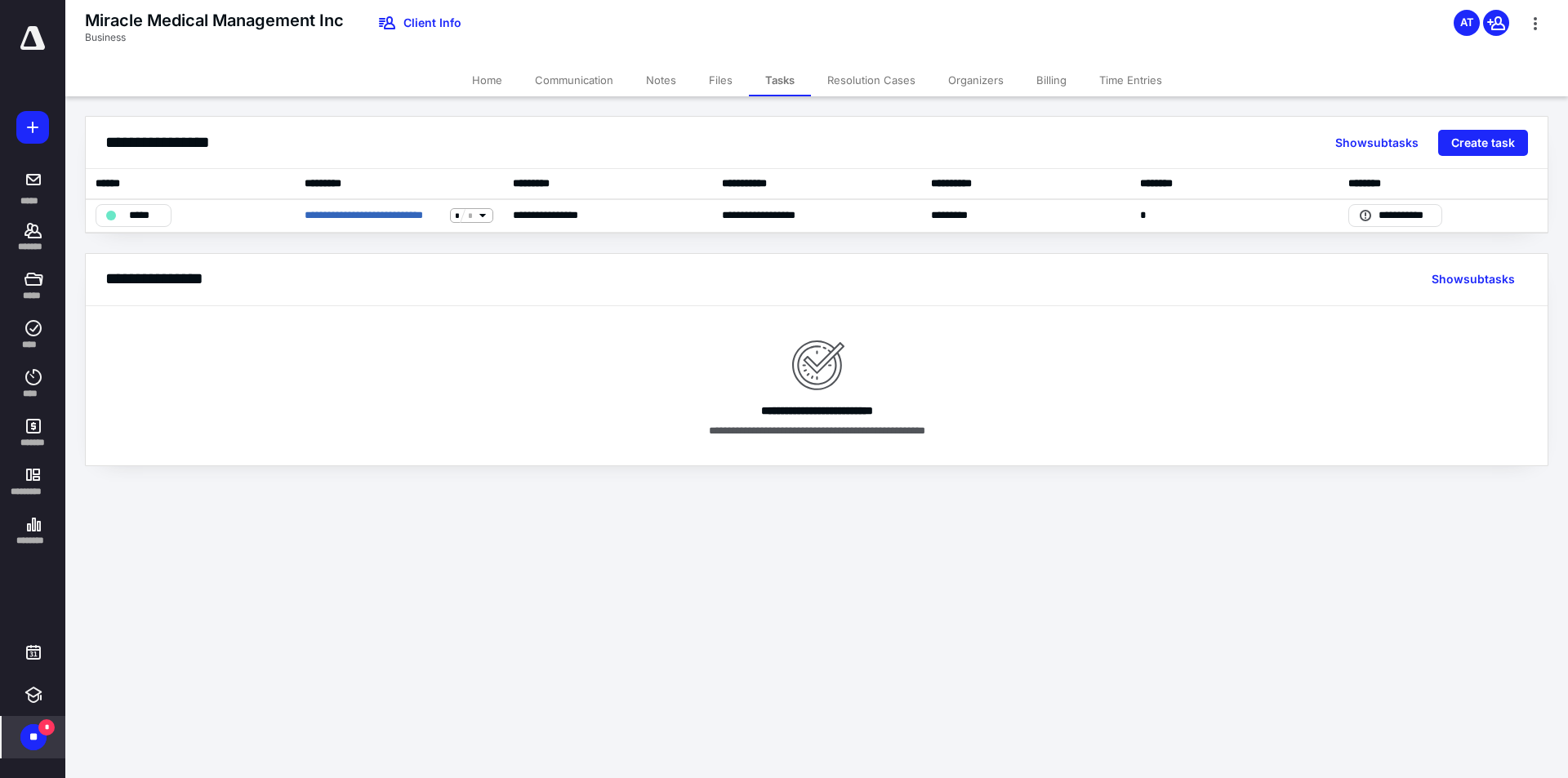 click on "Home" at bounding box center [487, 80] 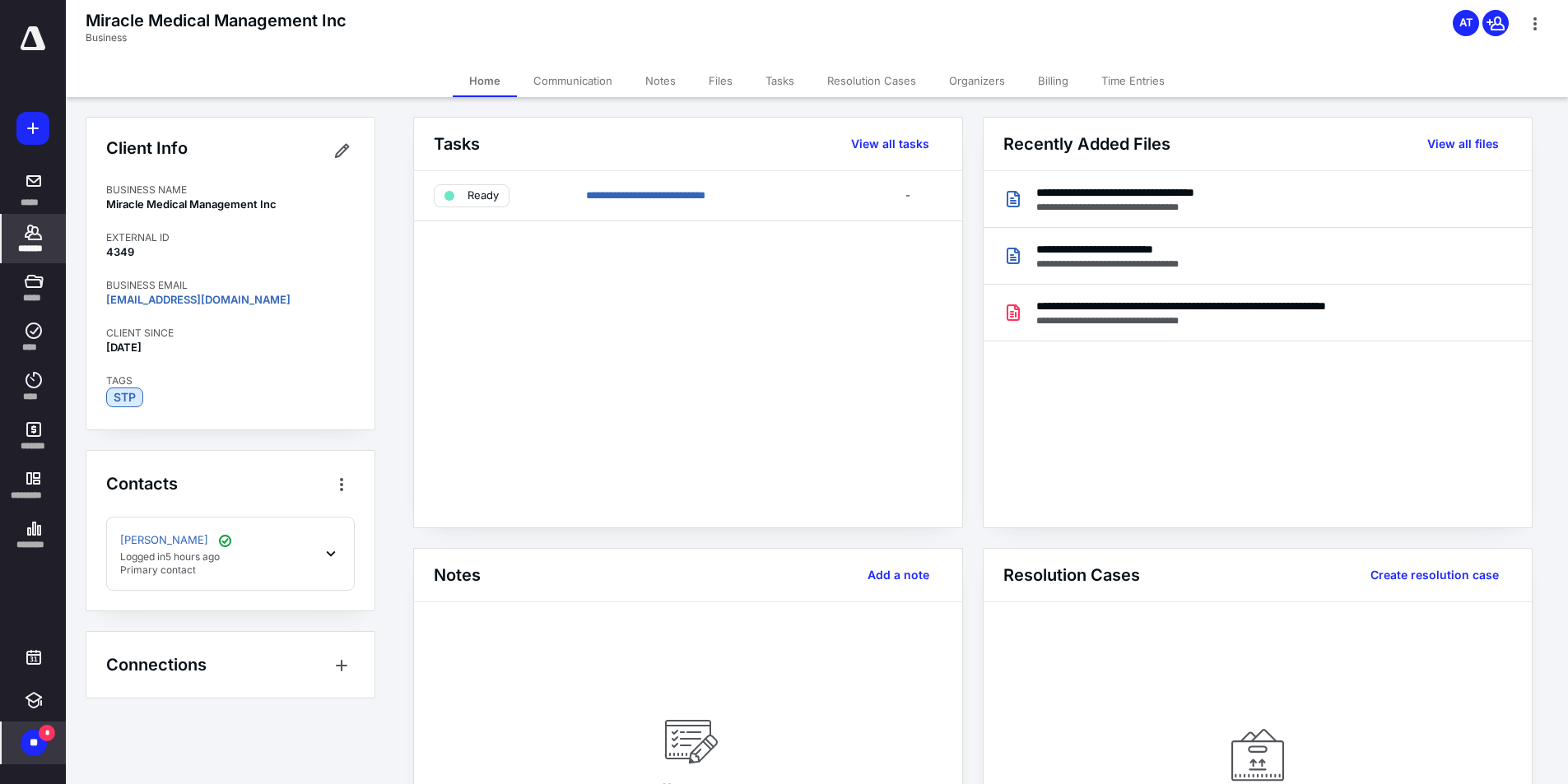 click on "Notes" at bounding box center [660, 81] 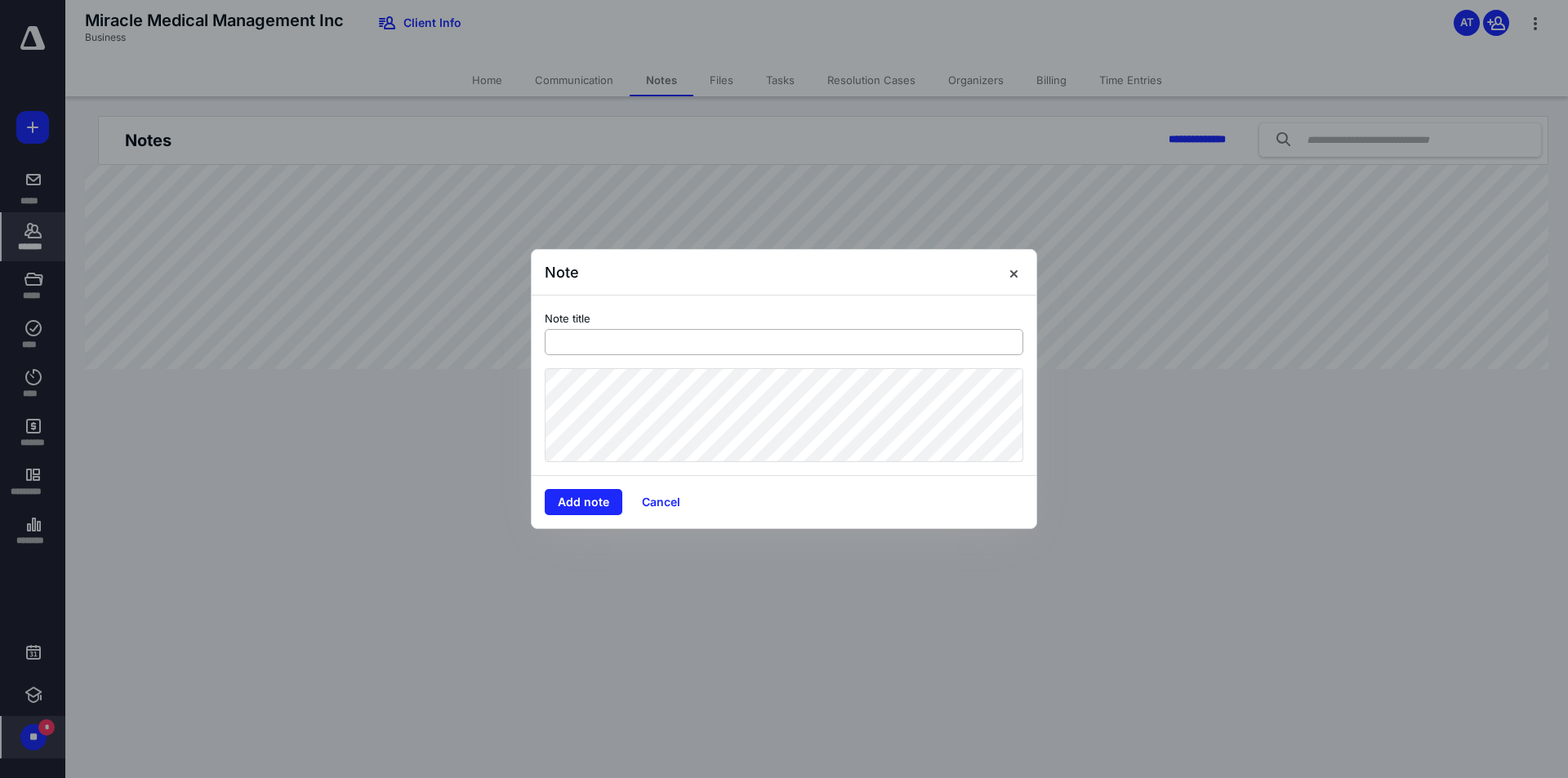 click at bounding box center (784, 342) 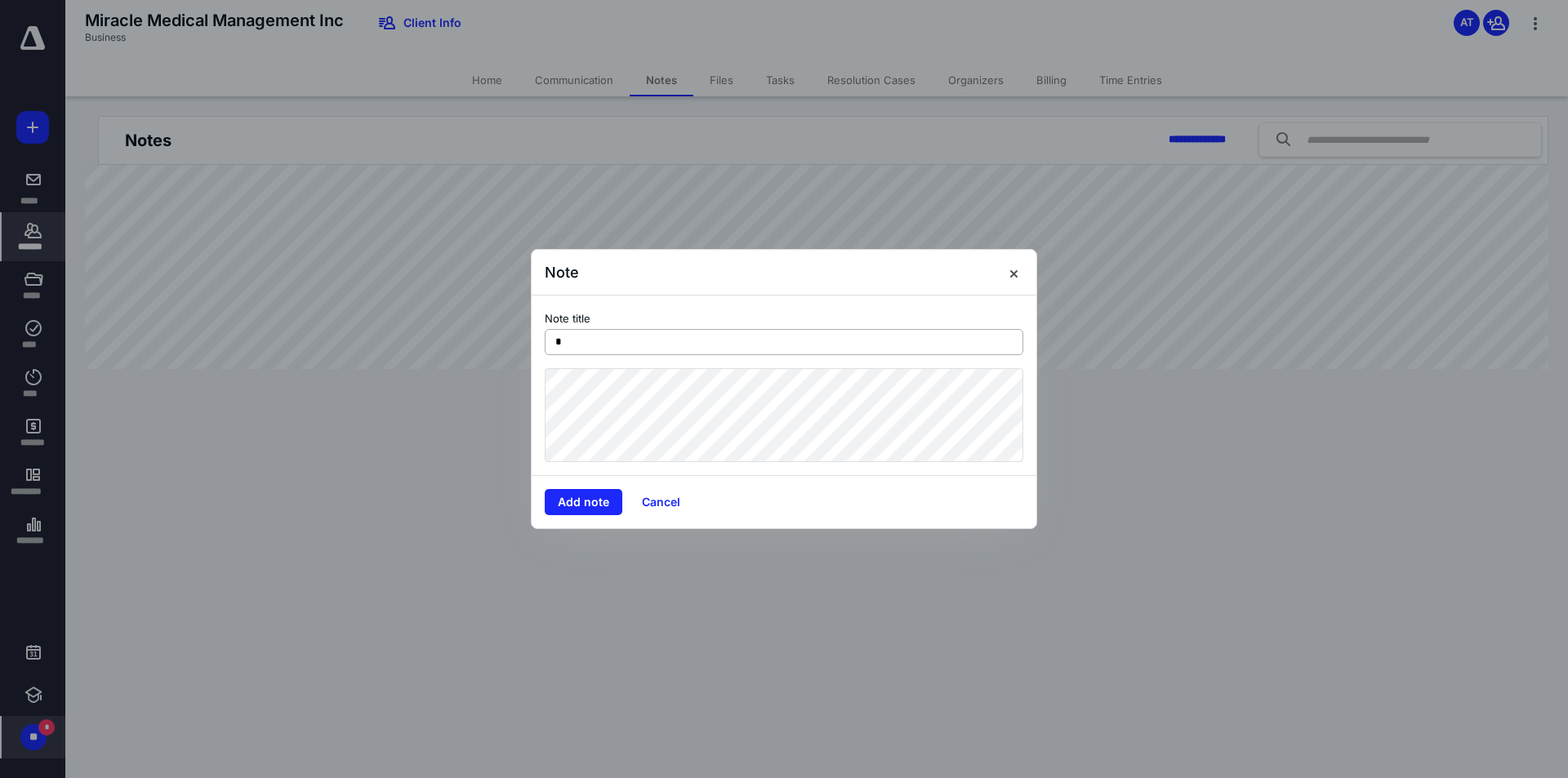 type on "*" 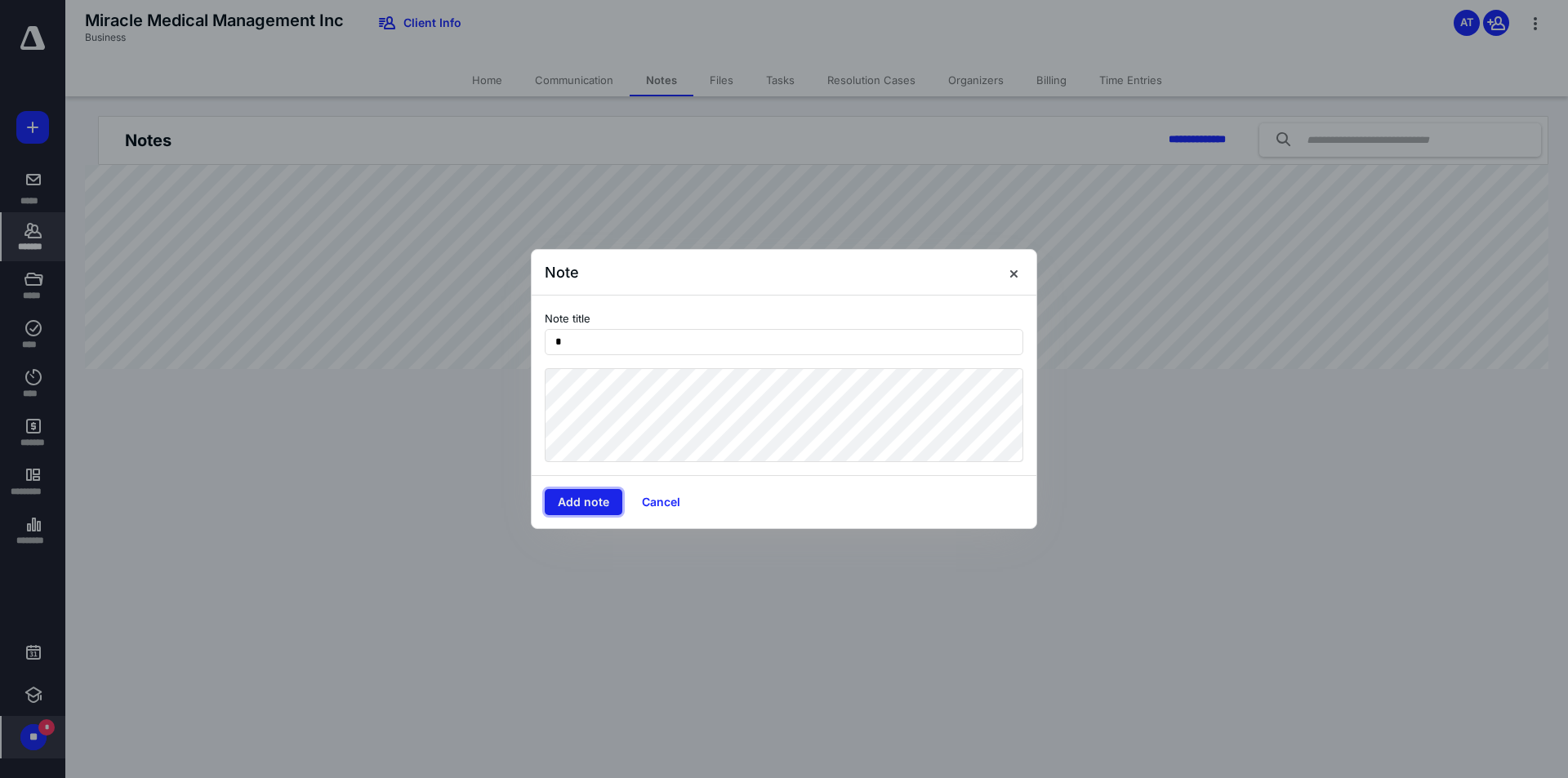click on "Add note" at bounding box center (583, 502) 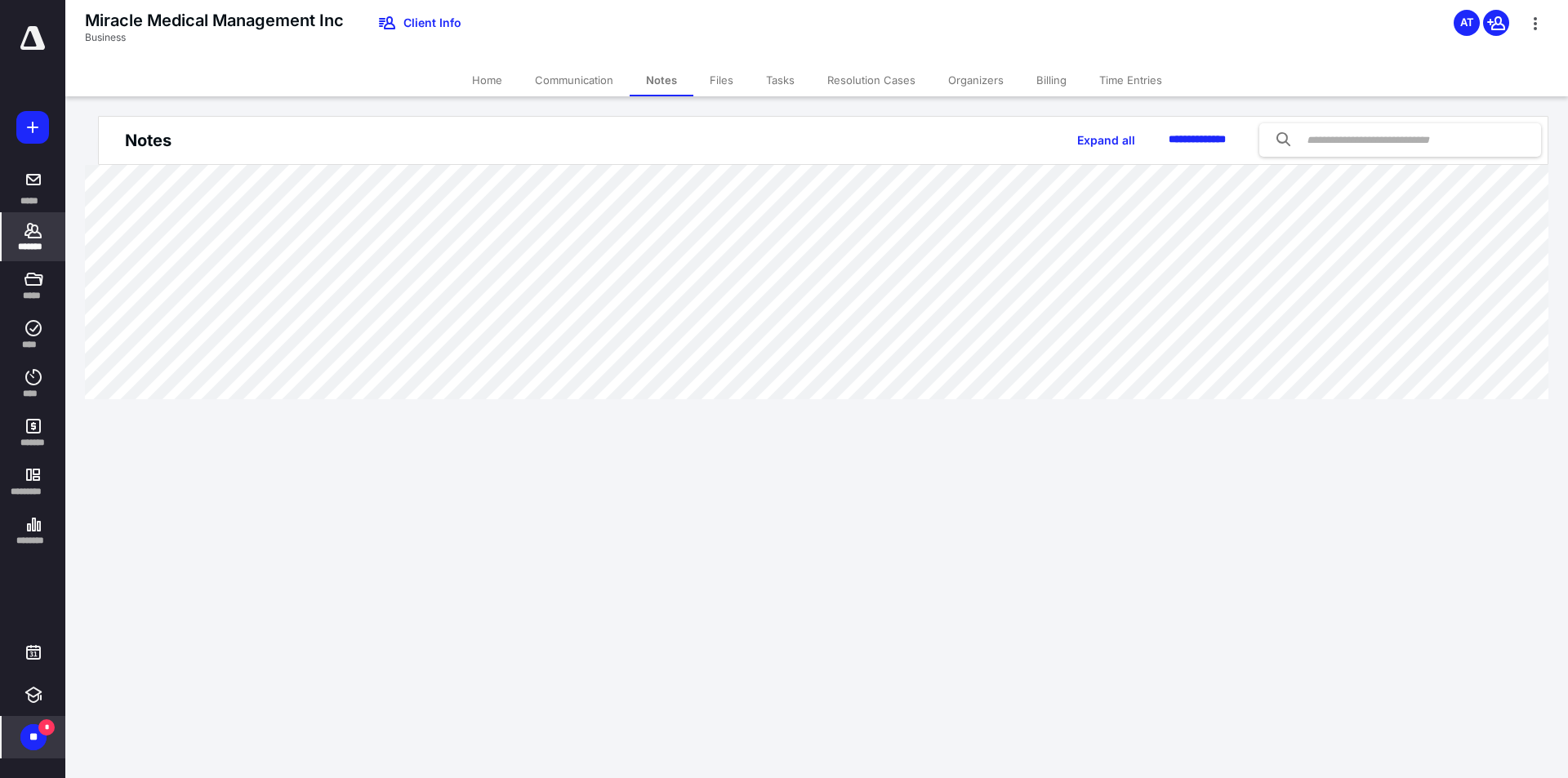 click on "Home" at bounding box center [487, 80] 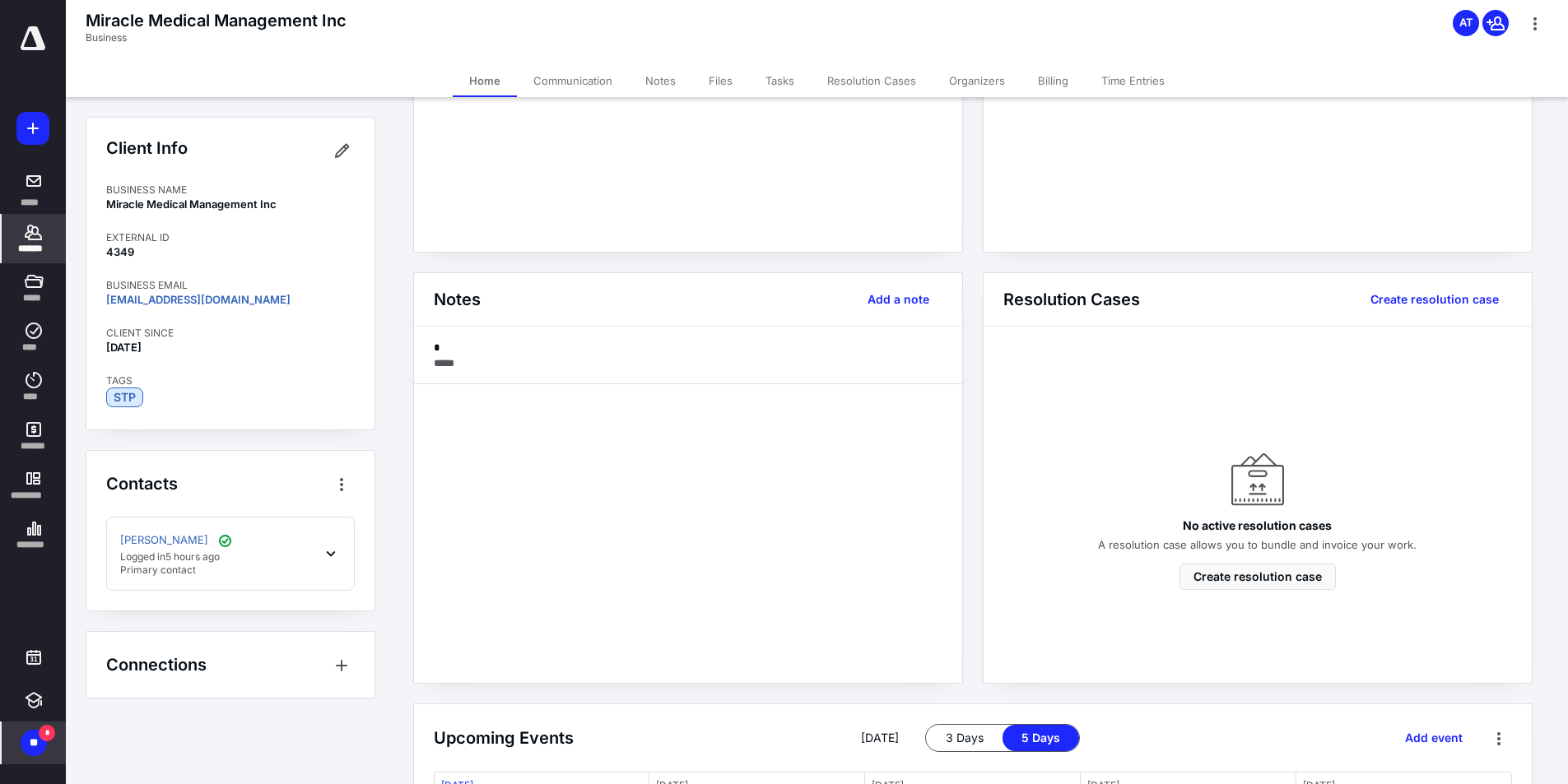 scroll, scrollTop: 247, scrollLeft: 0, axis: vertical 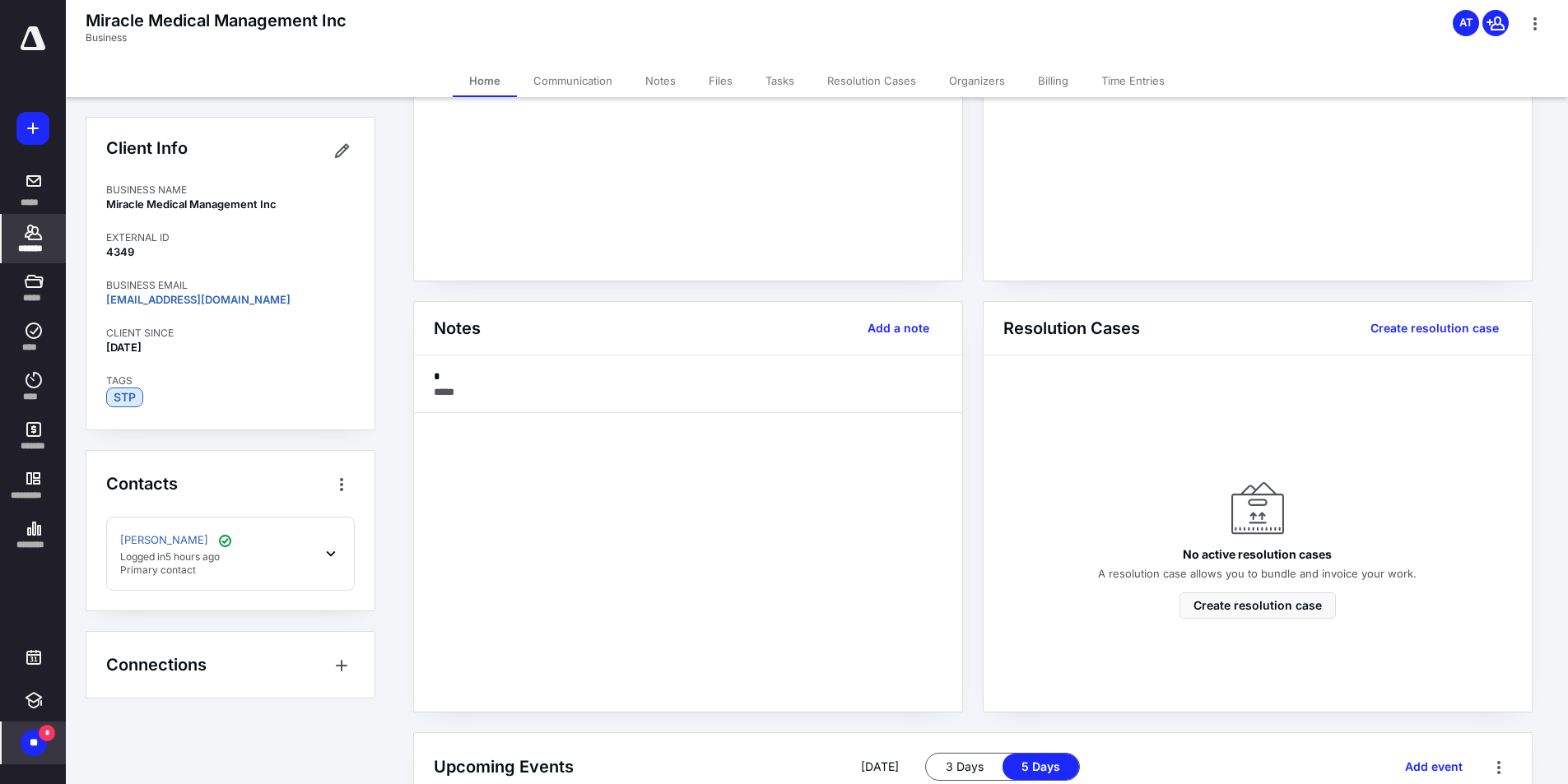 click on "Notes" at bounding box center (660, 81) 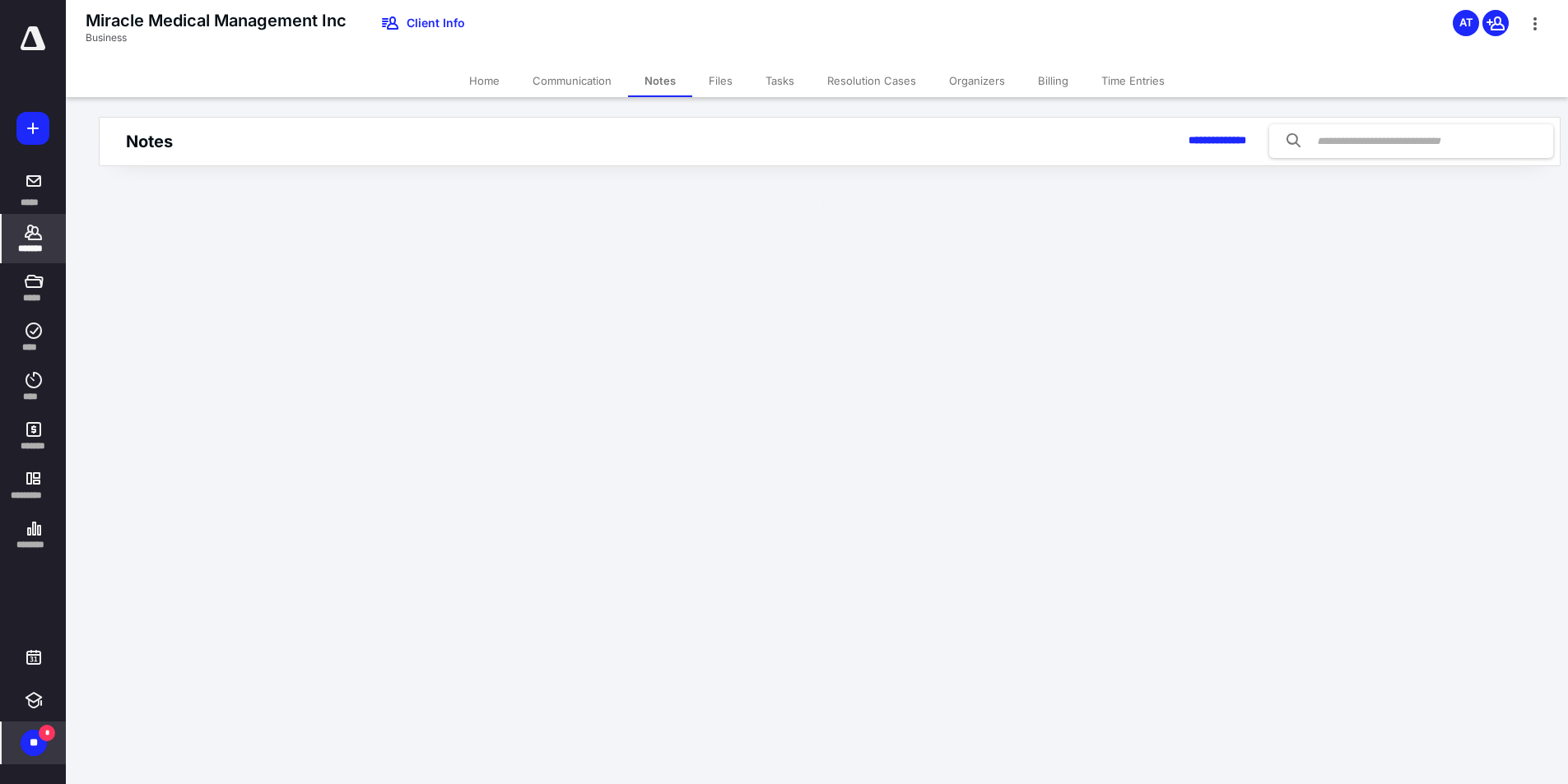 scroll, scrollTop: 0, scrollLeft: 0, axis: both 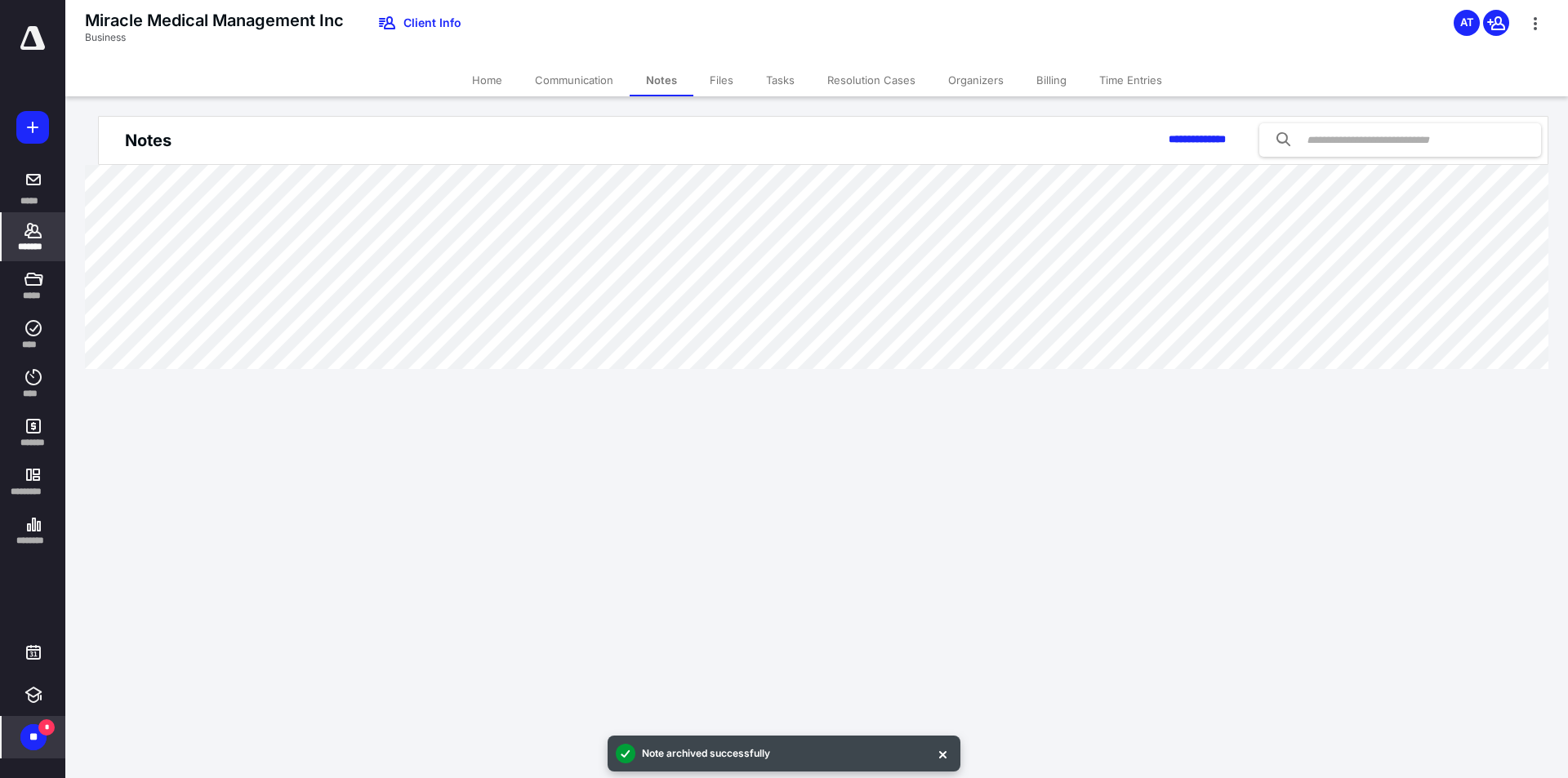 click on "Home" at bounding box center [487, 80] 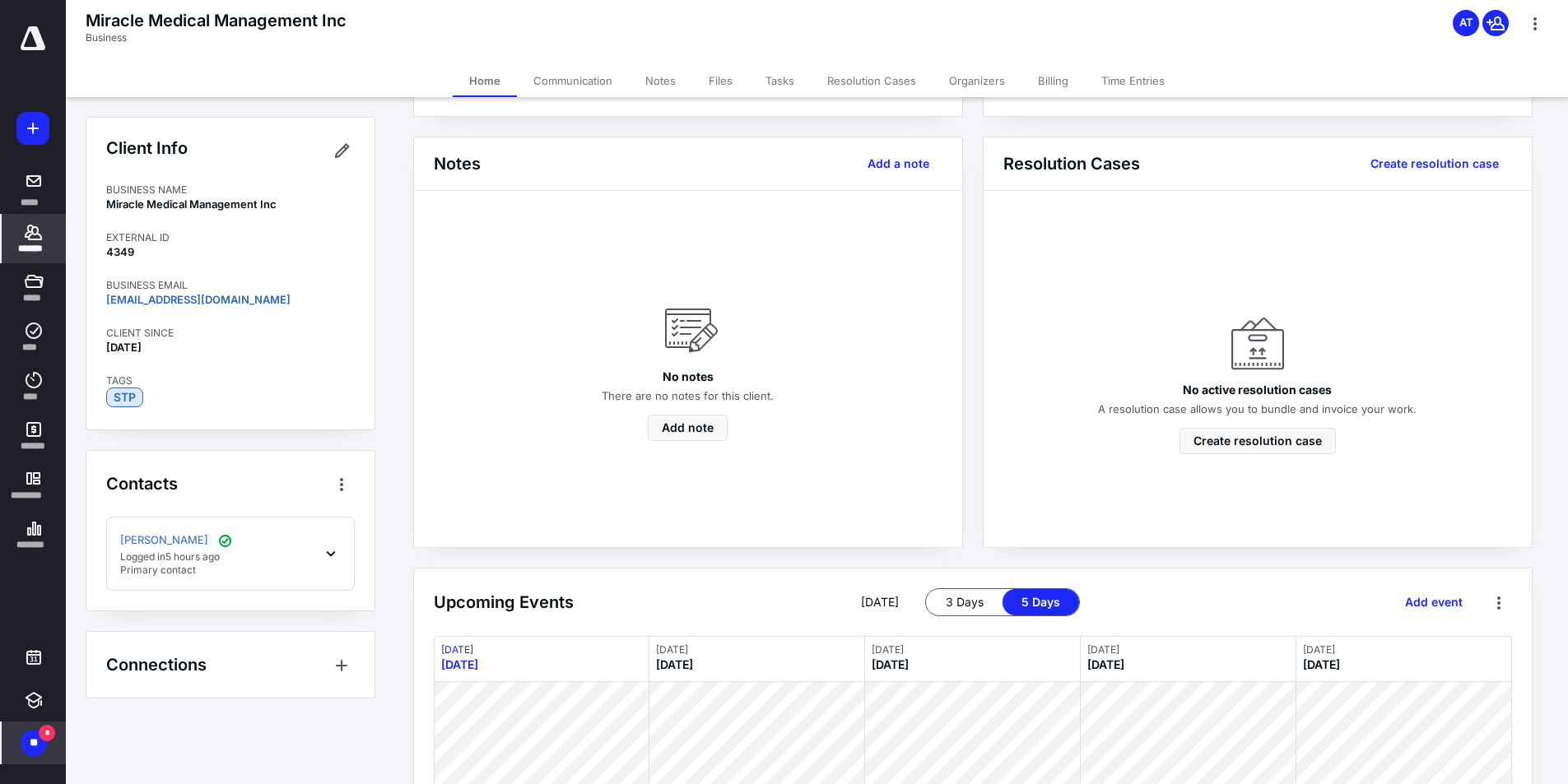 scroll, scrollTop: 0, scrollLeft: 0, axis: both 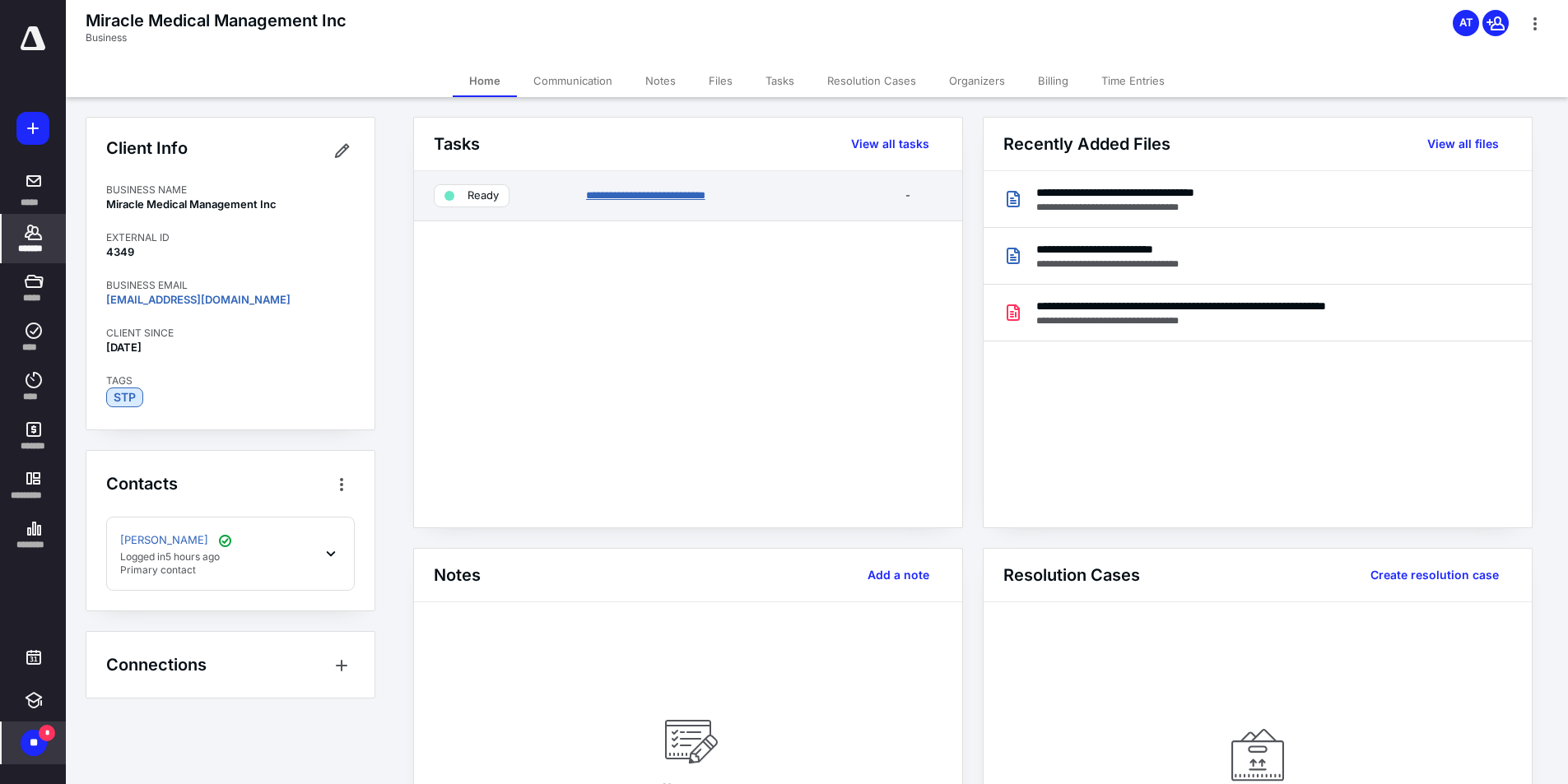click on "**********" at bounding box center [645, 195] 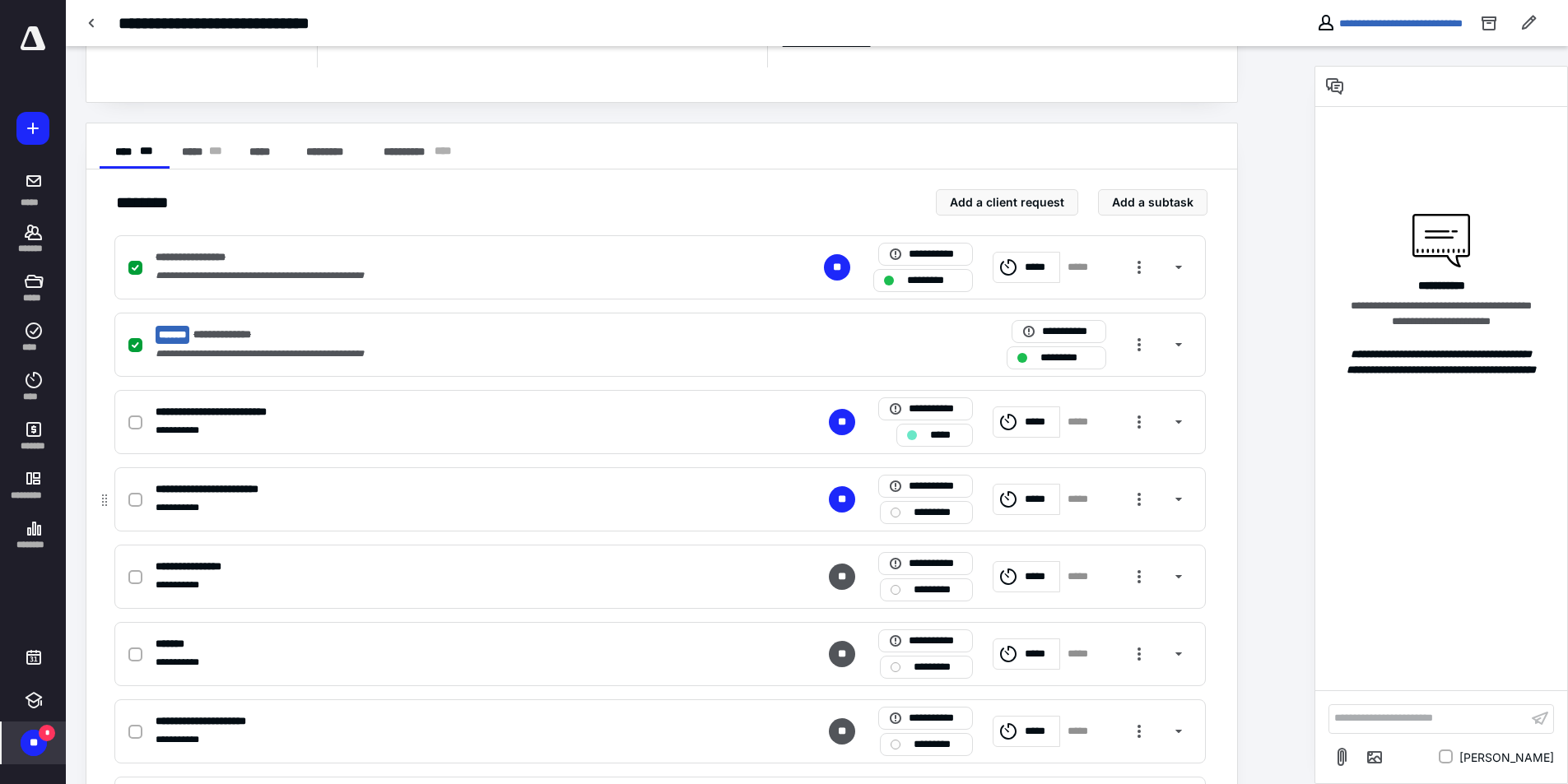 scroll, scrollTop: 247, scrollLeft: 0, axis: vertical 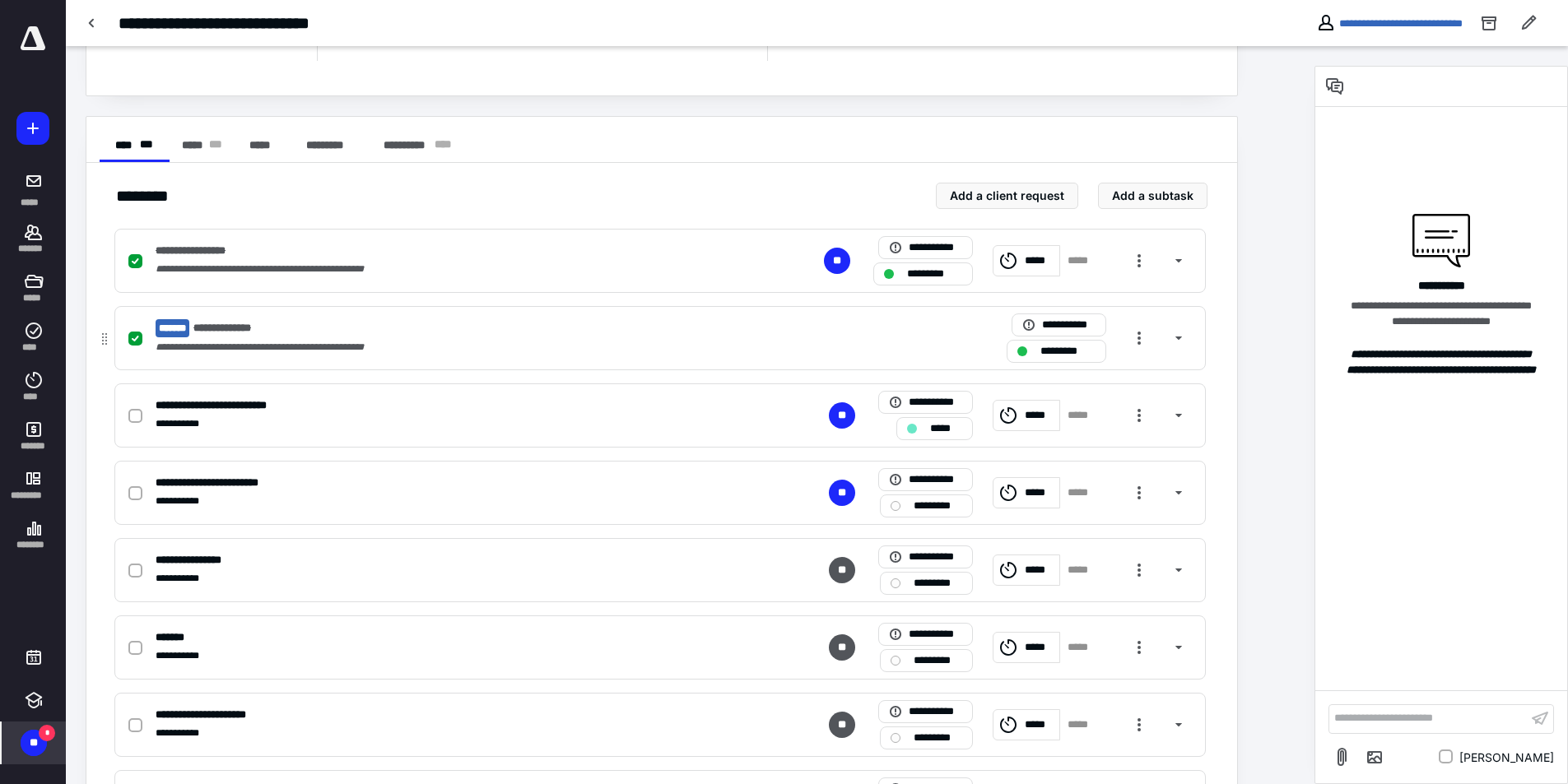 click on "**********" at bounding box center (444, 328) 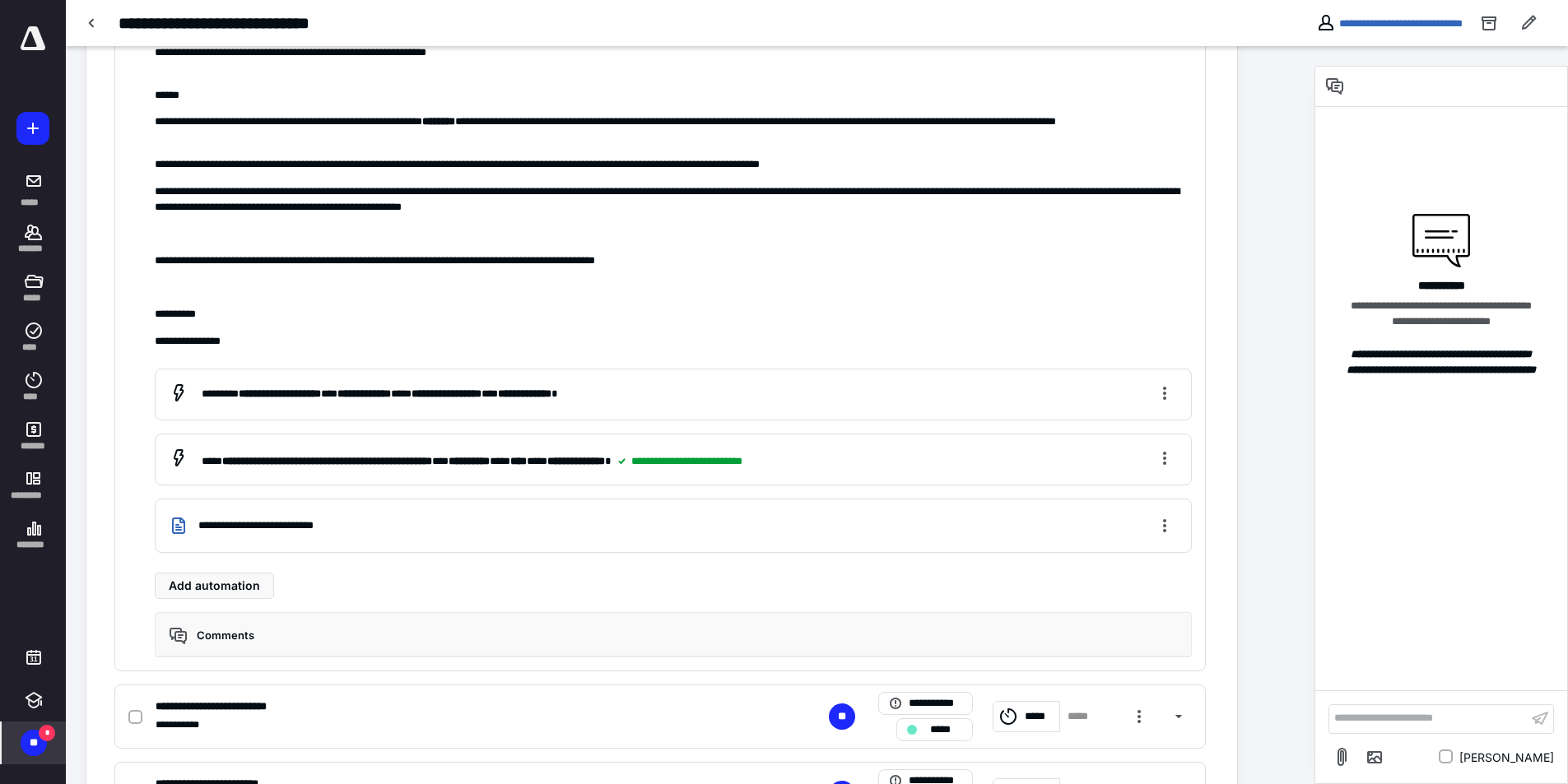 scroll, scrollTop: 658, scrollLeft: 0, axis: vertical 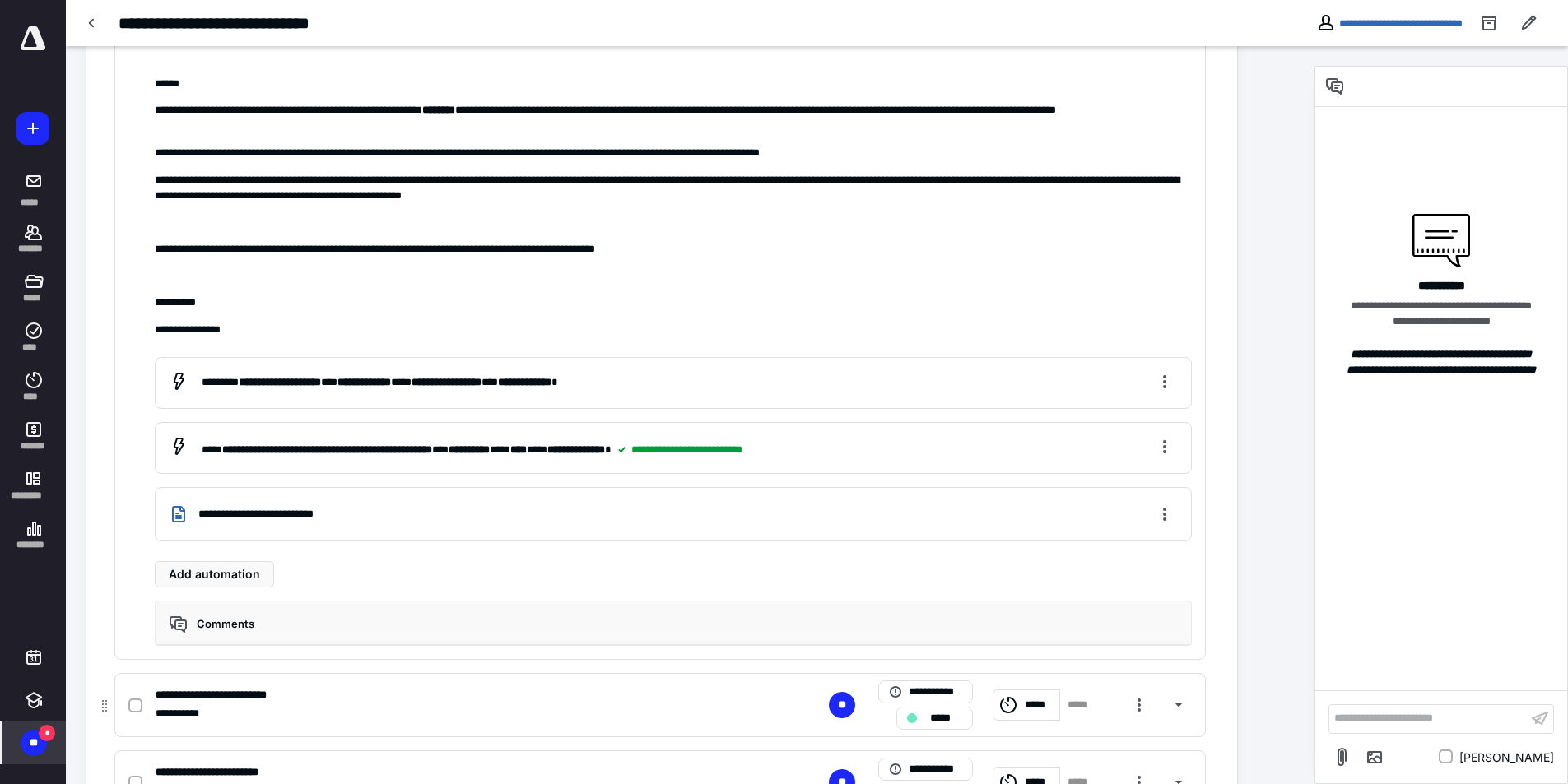 click on "**********" at bounding box center [660, 705] 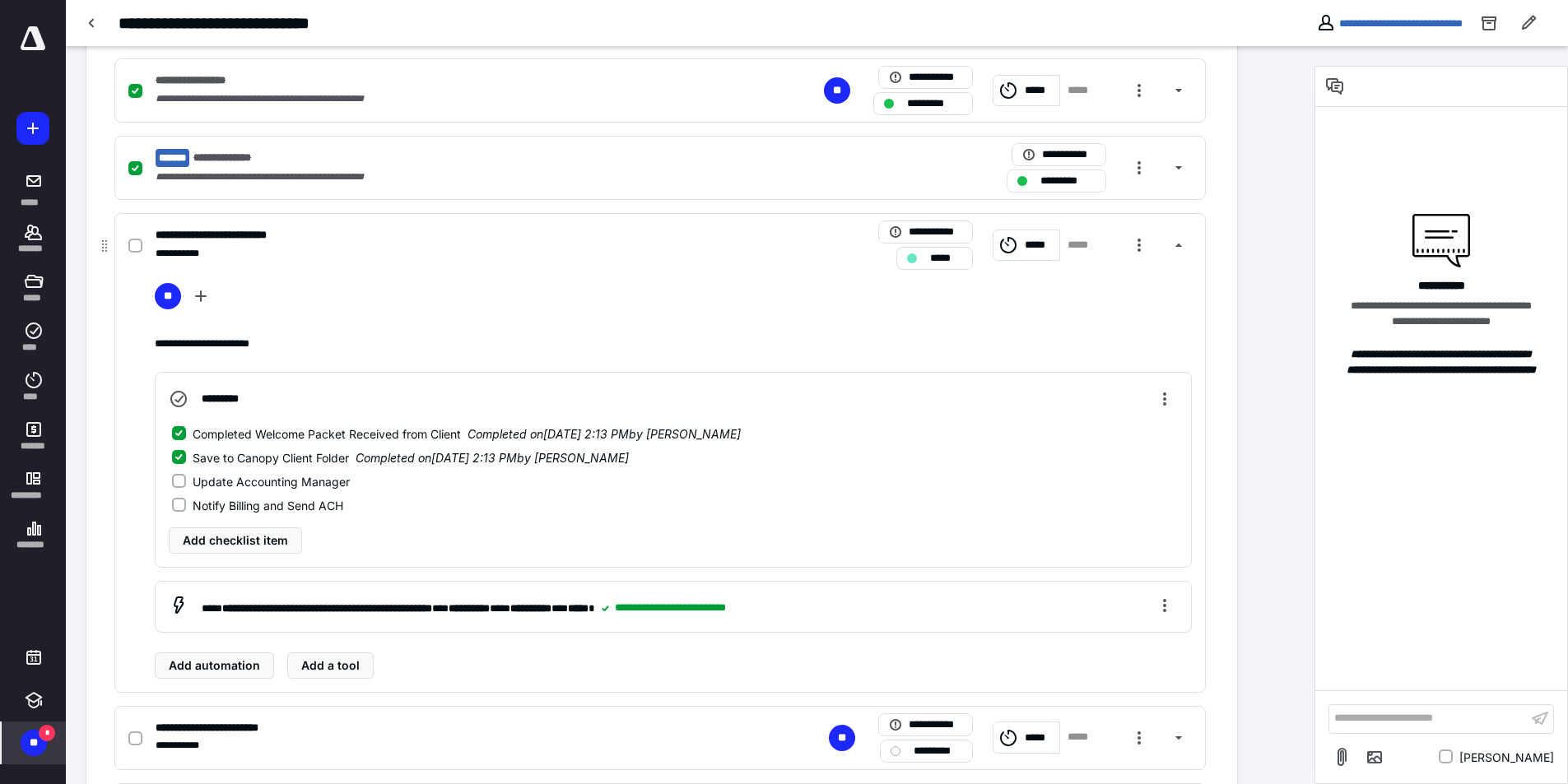 scroll, scrollTop: 411, scrollLeft: 0, axis: vertical 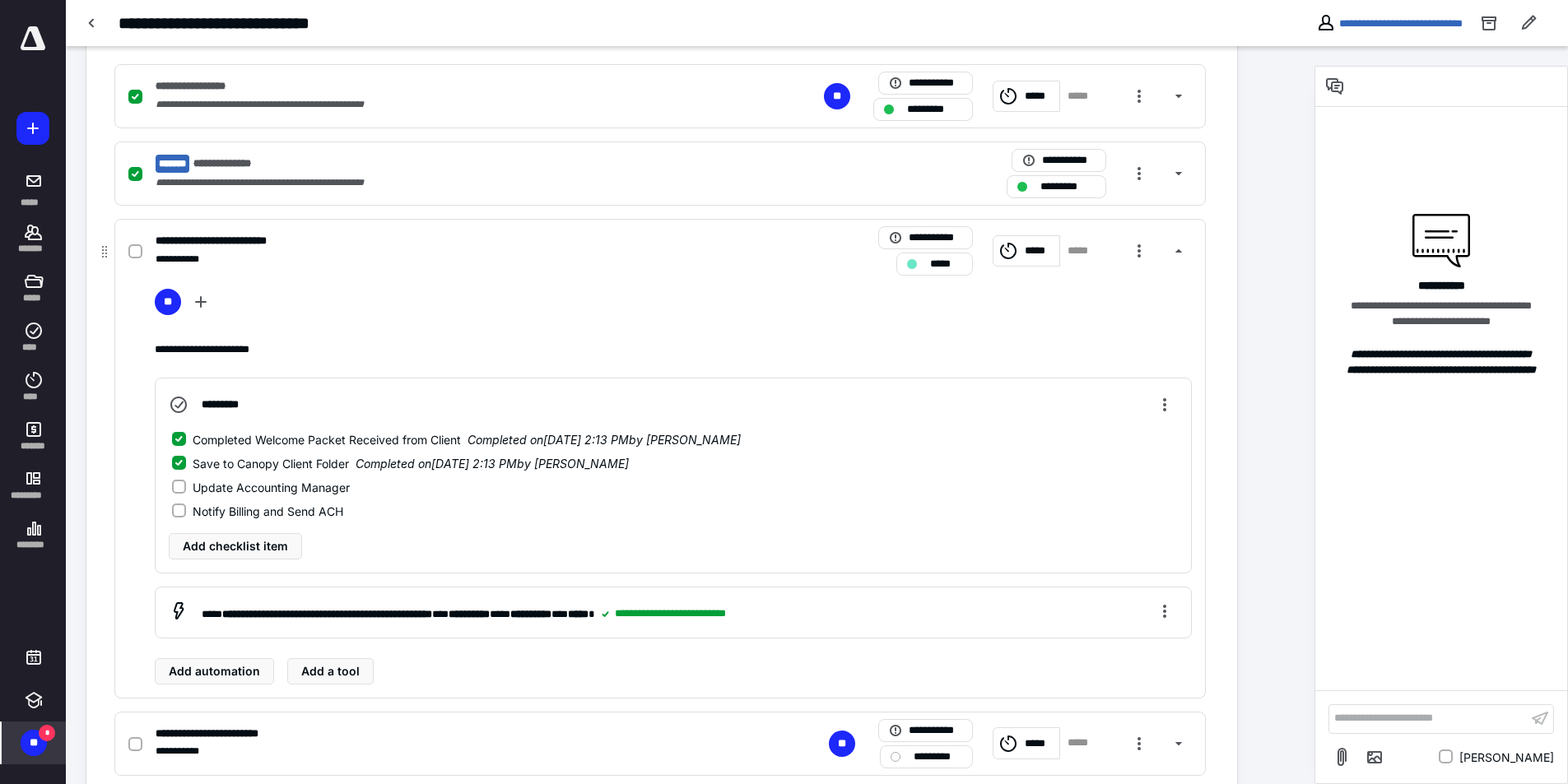 click on "**********" at bounding box center [444, 259] 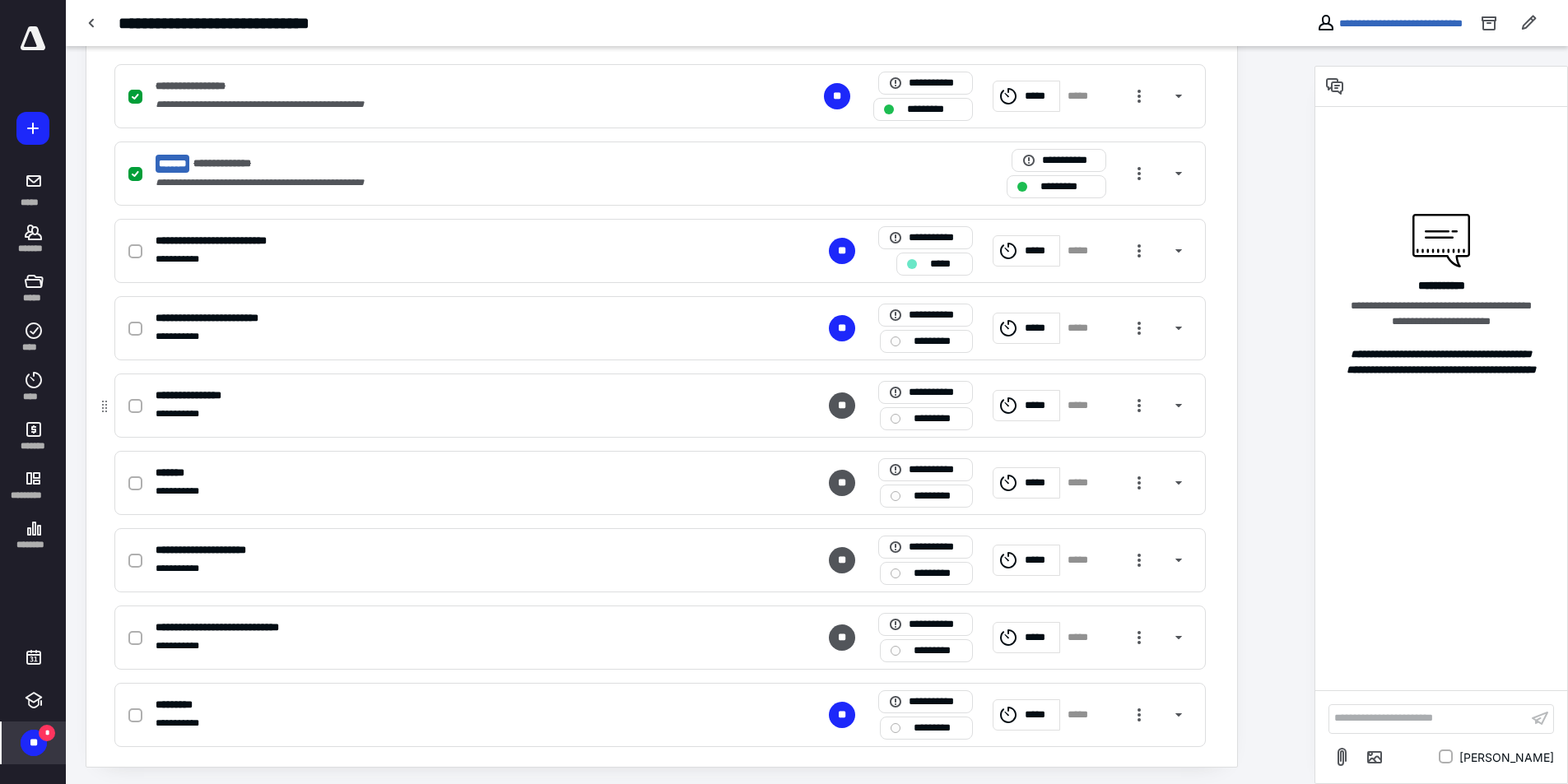 click on "**********" at bounding box center (660, 406) 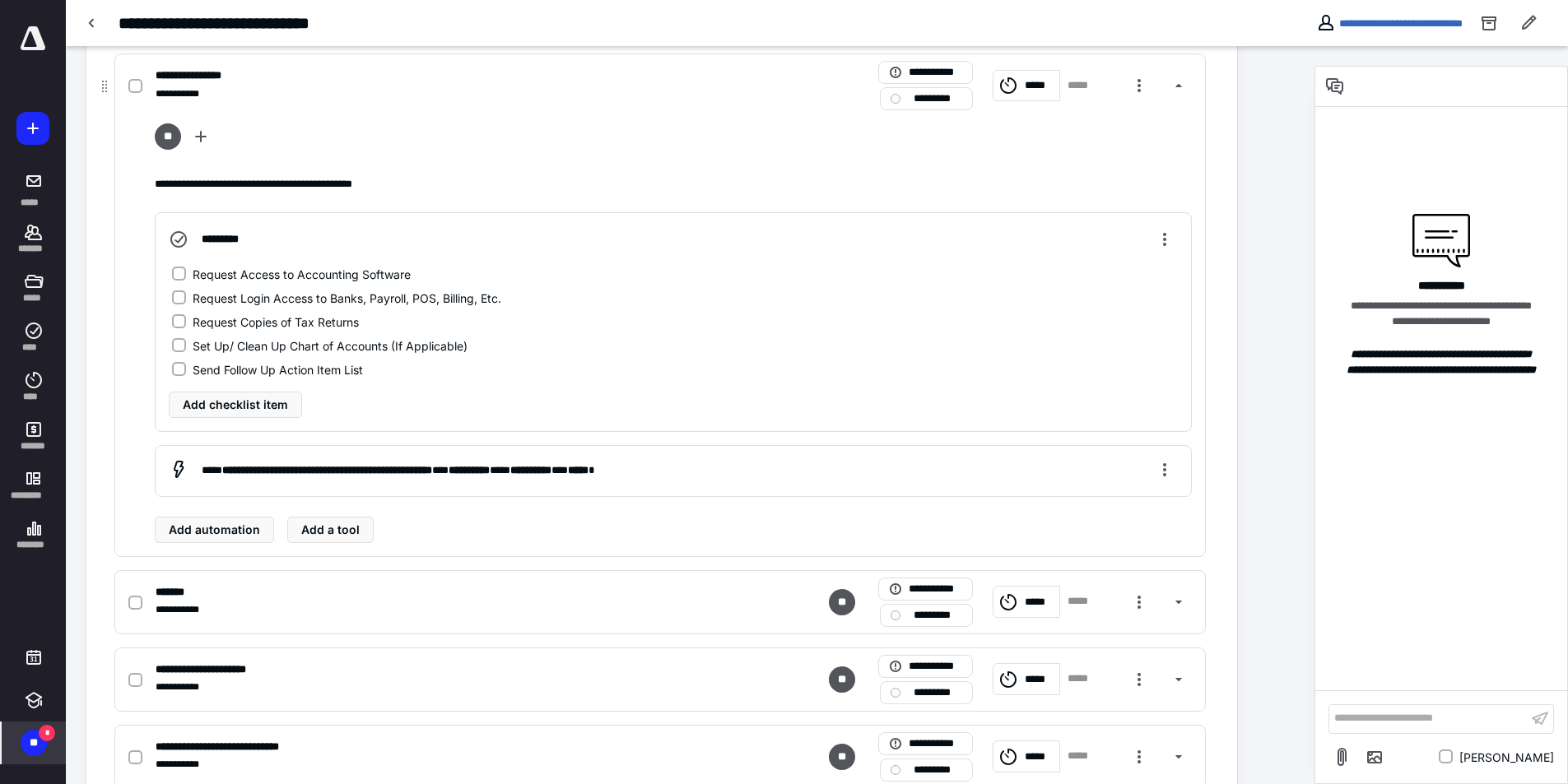 scroll, scrollTop: 740, scrollLeft: 0, axis: vertical 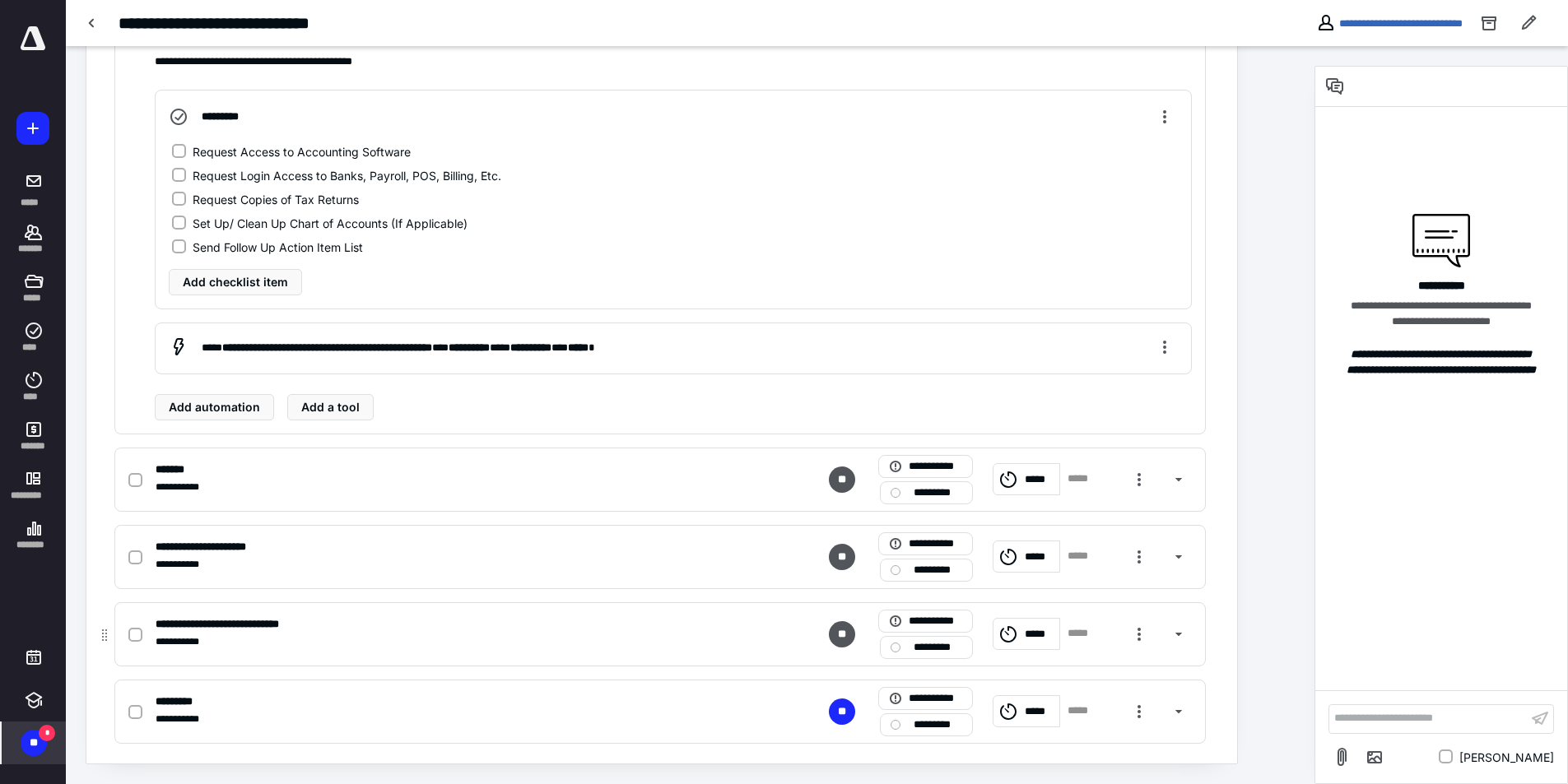 click on "**********" at bounding box center (660, 634) 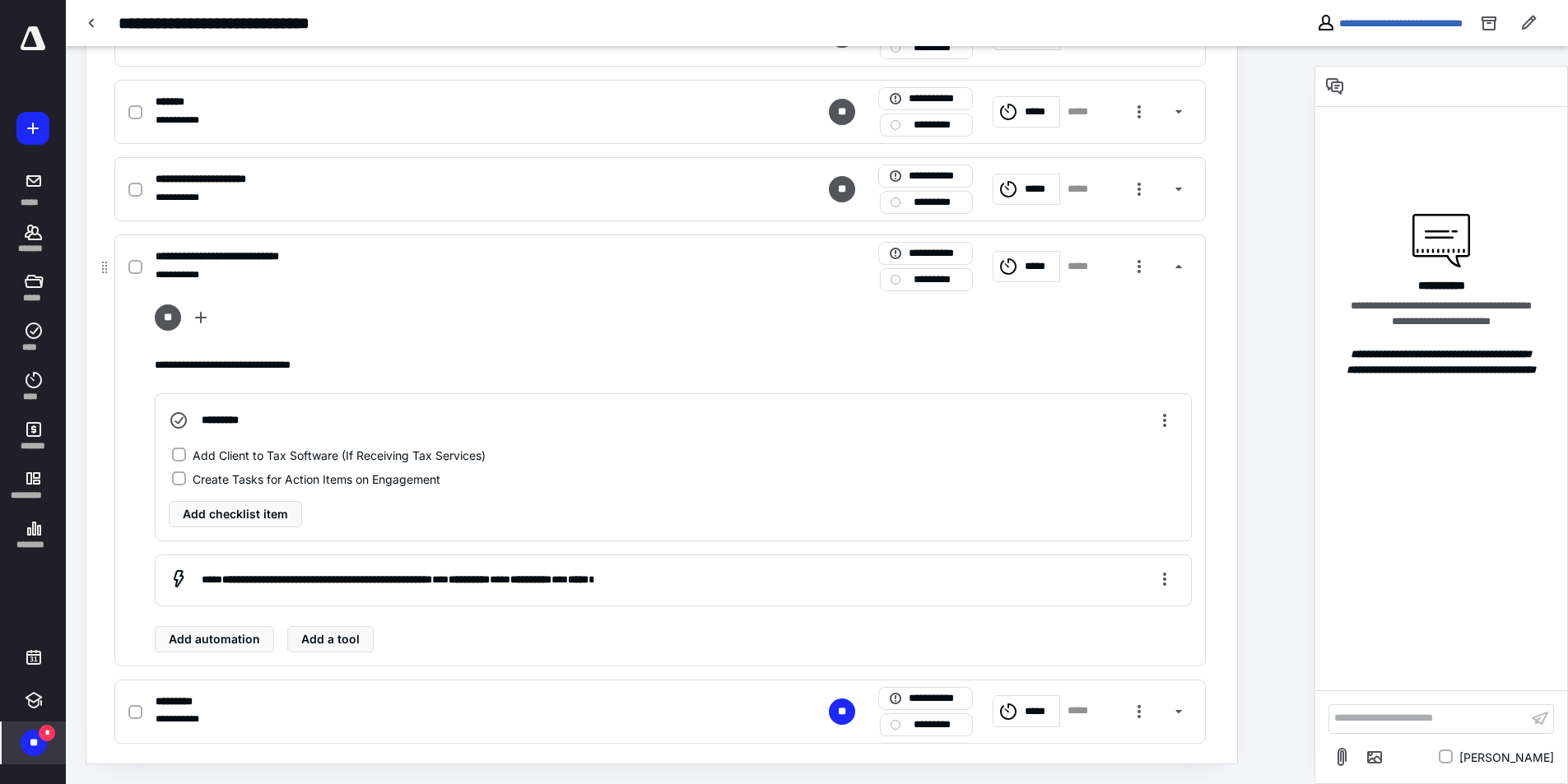 scroll, scrollTop: 453, scrollLeft: 0, axis: vertical 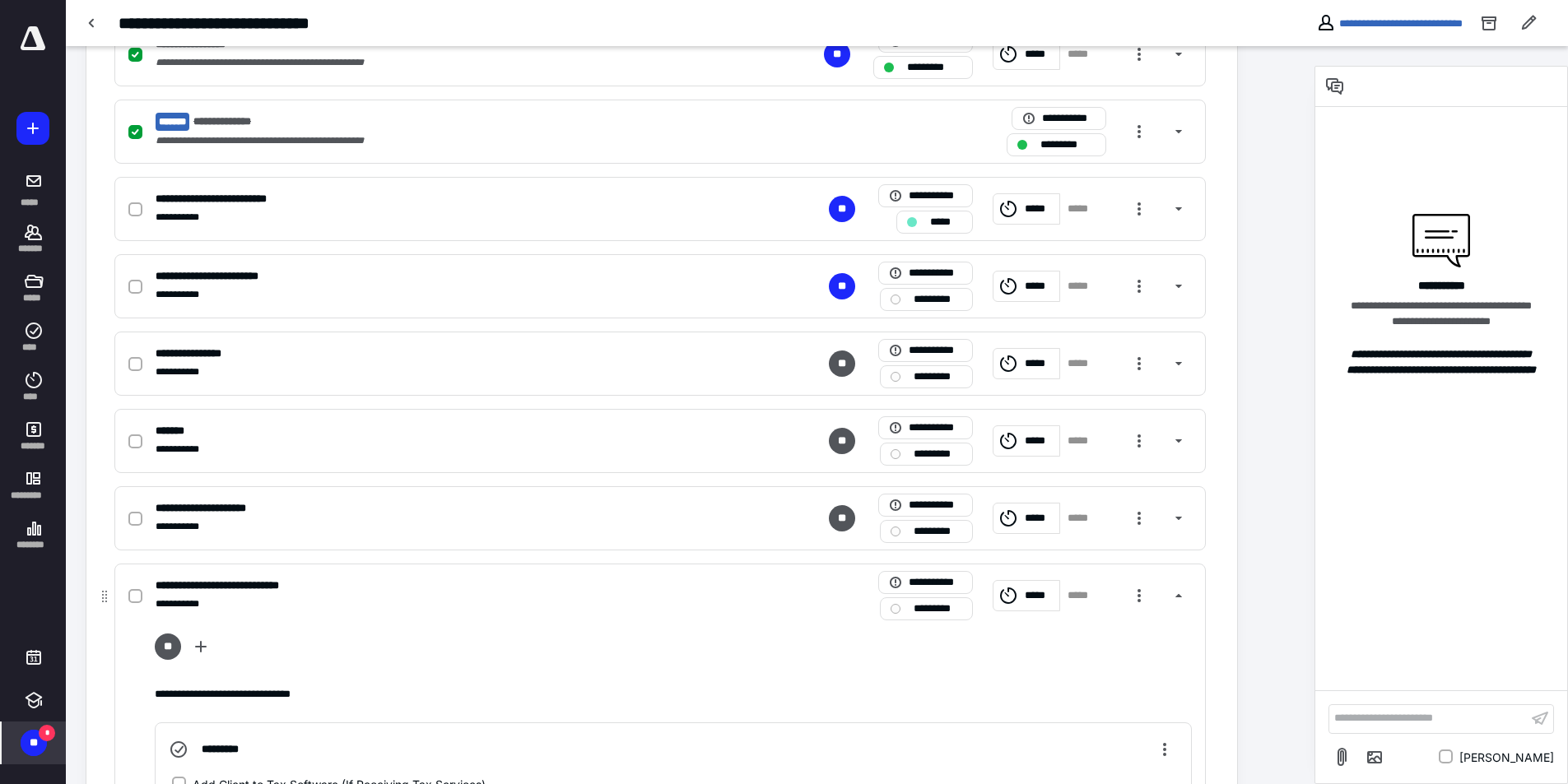 click on "**********" at bounding box center (660, 596) 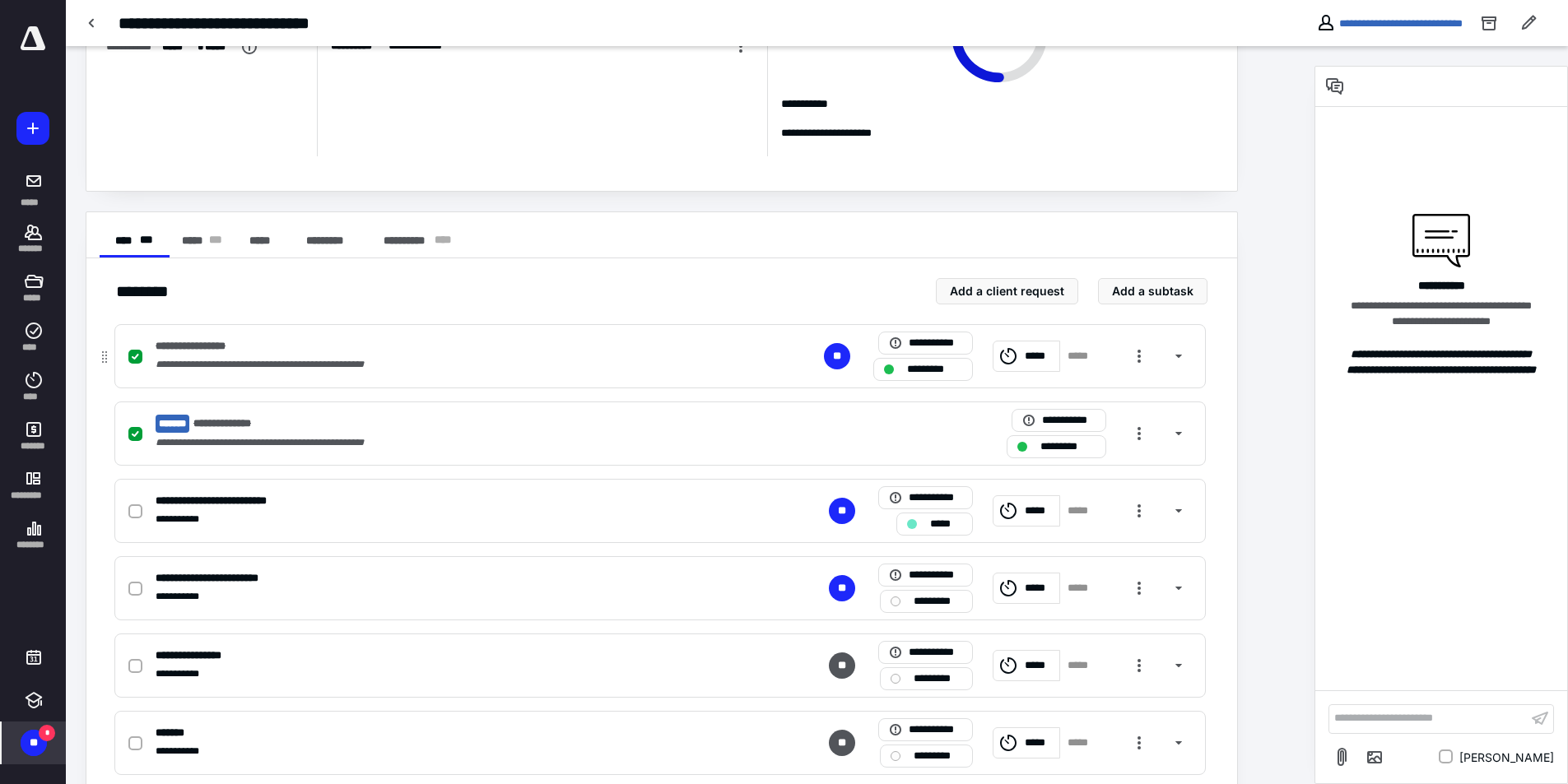 scroll, scrollTop: 0, scrollLeft: 0, axis: both 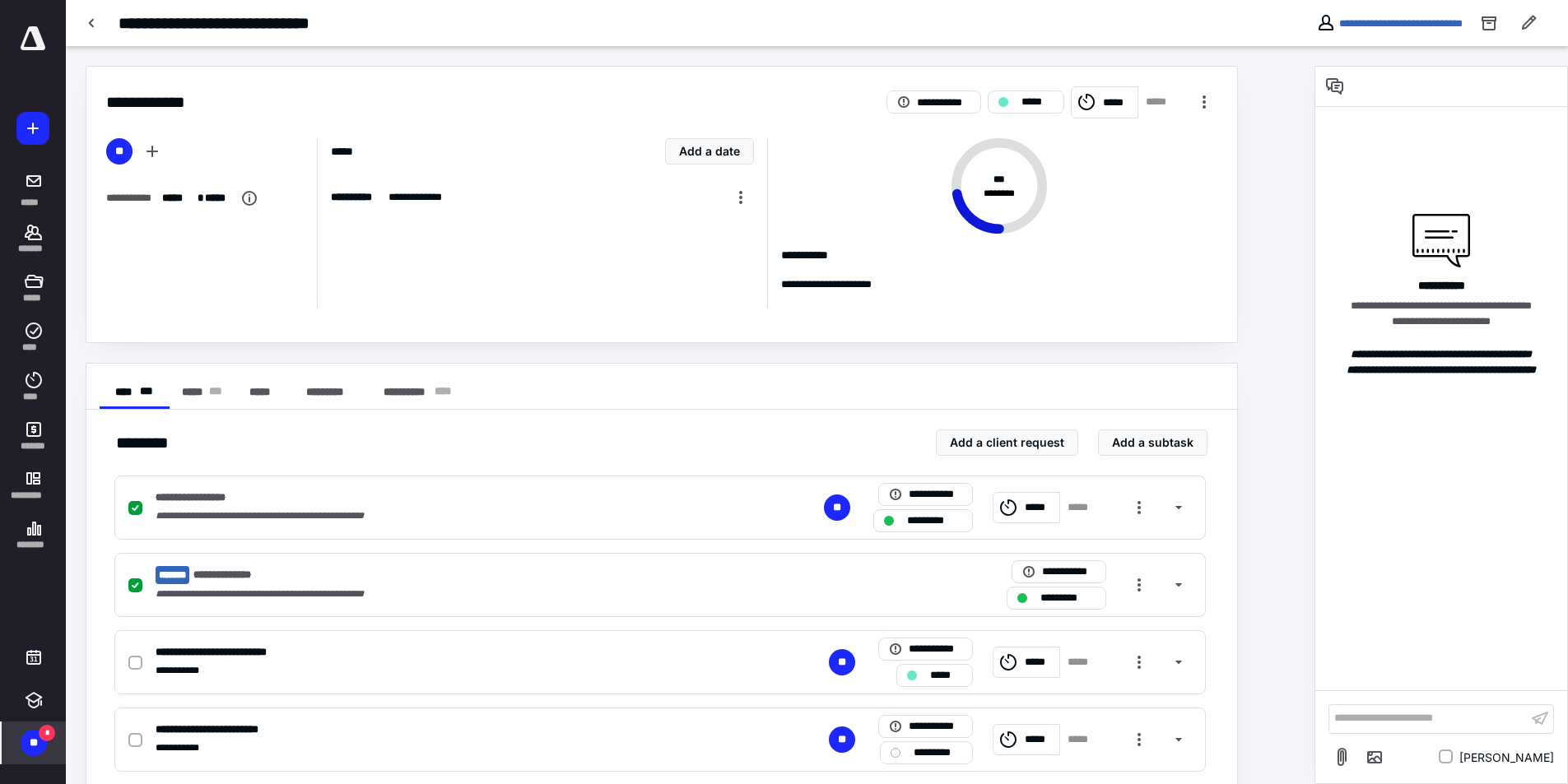 click at bounding box center (92, 23) 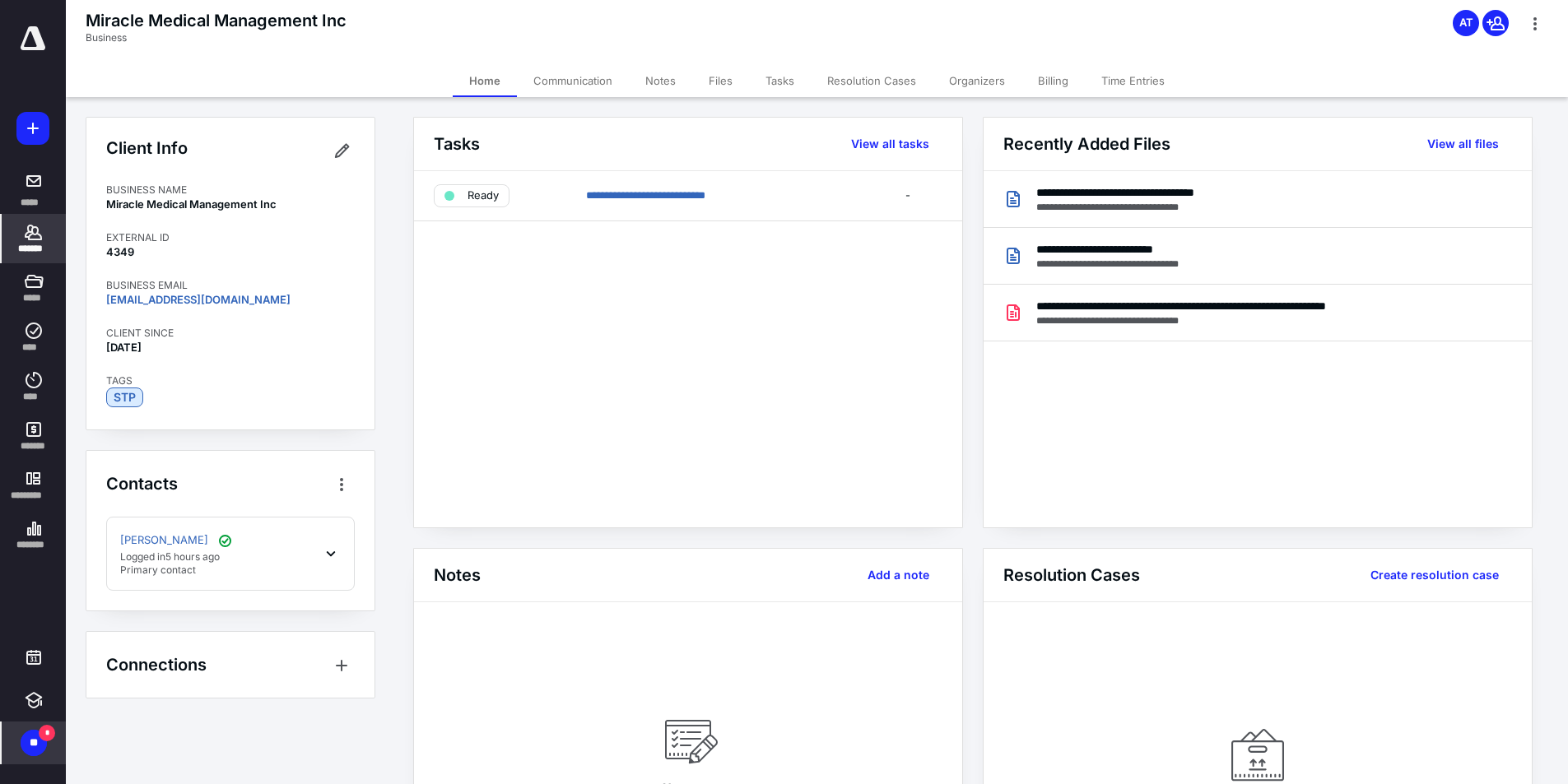 click on "*******" at bounding box center (34, 239) 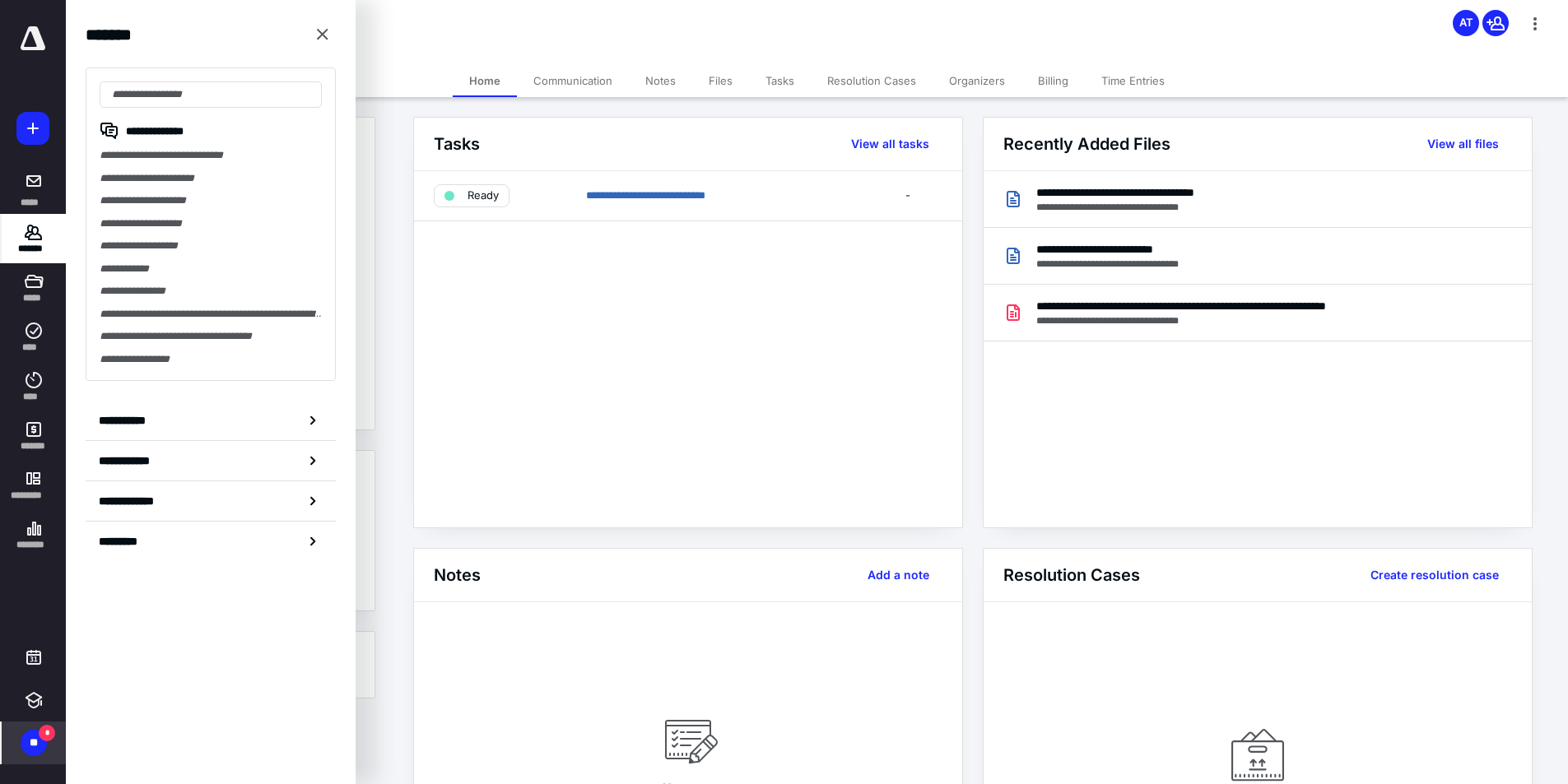 click on "*" at bounding box center (47, 733) 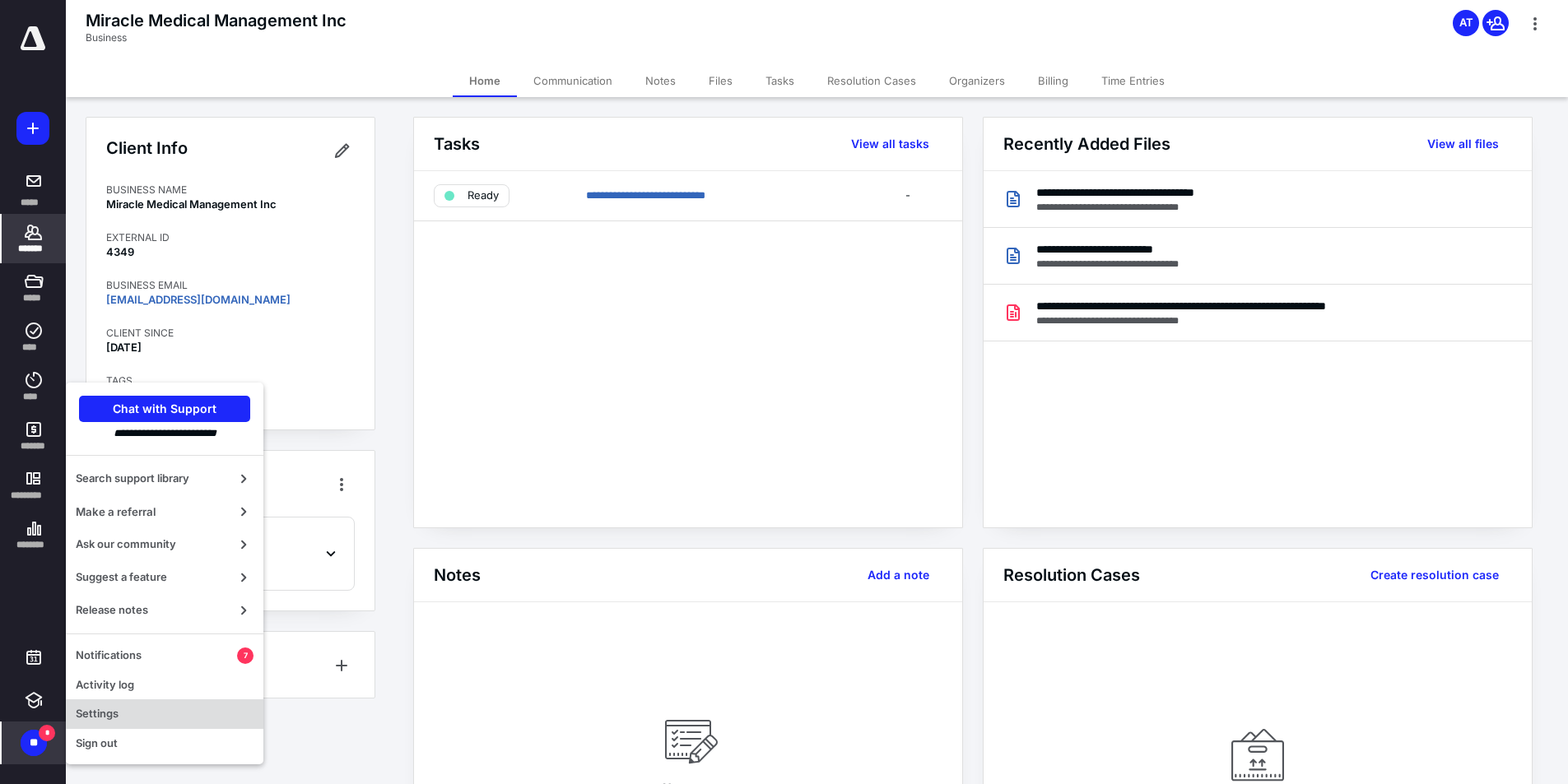 click on "Settings" at bounding box center (165, 714) 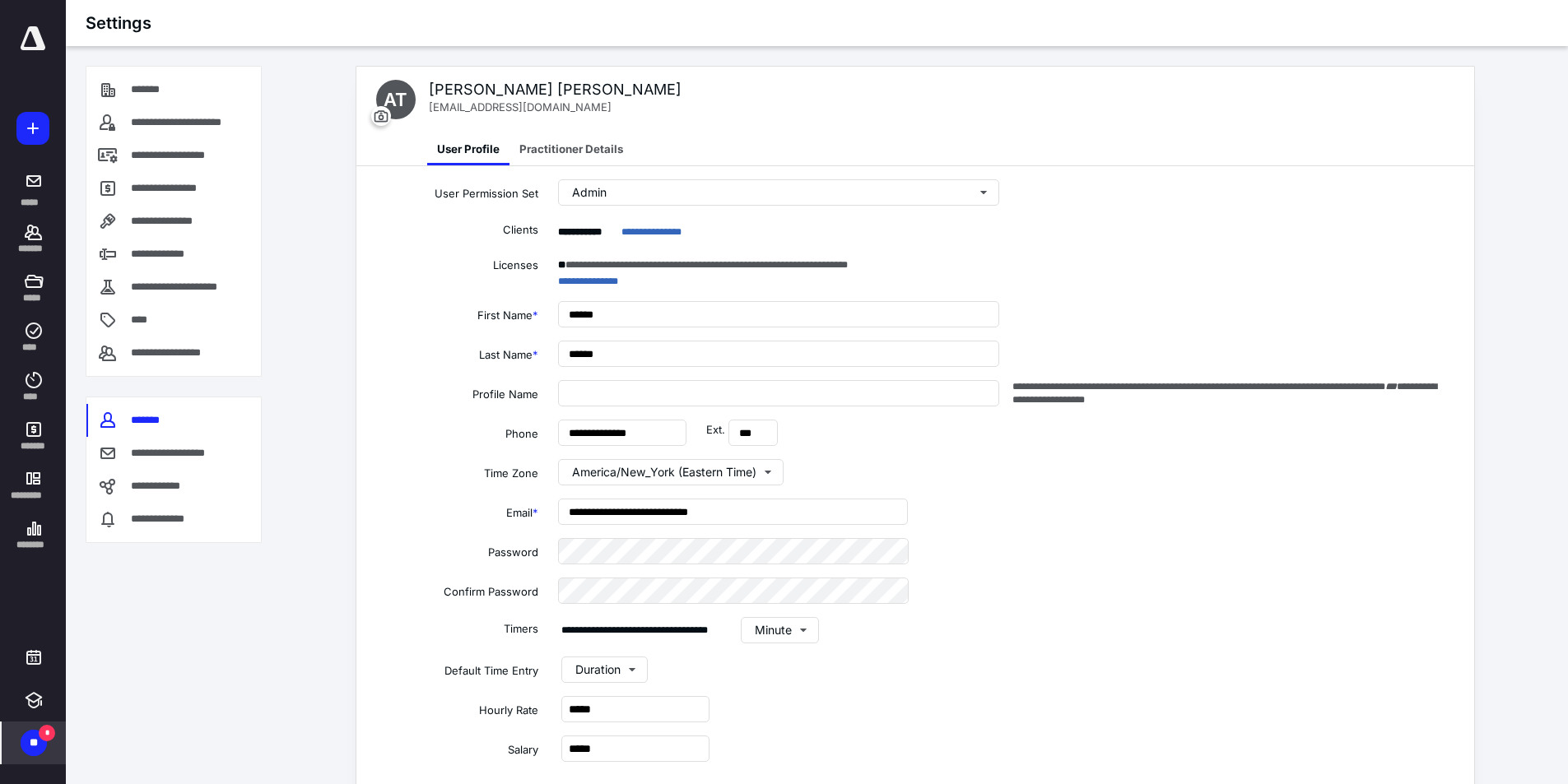 type on "**********" 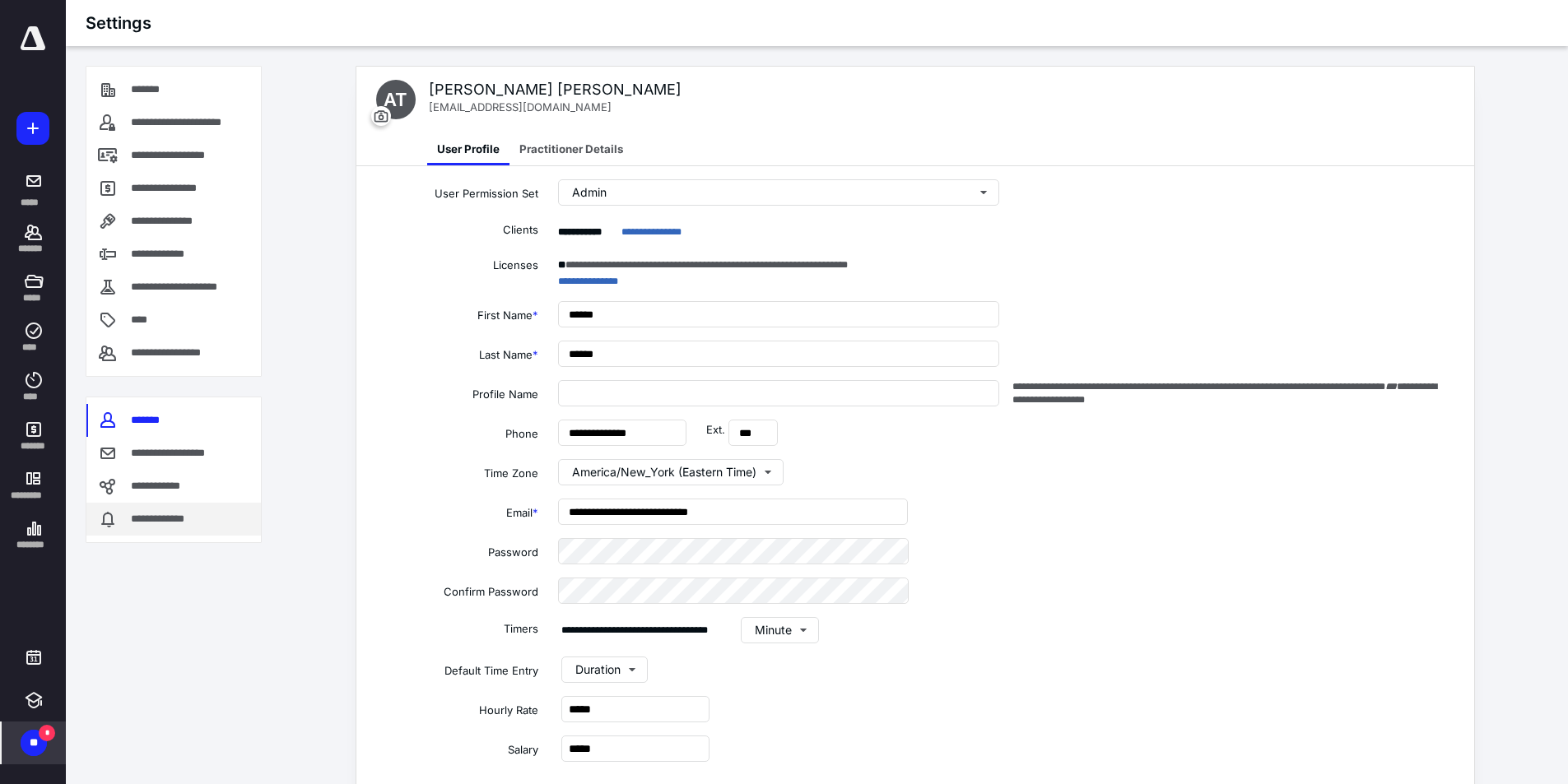 click on "**********" at bounding box center (174, 519) 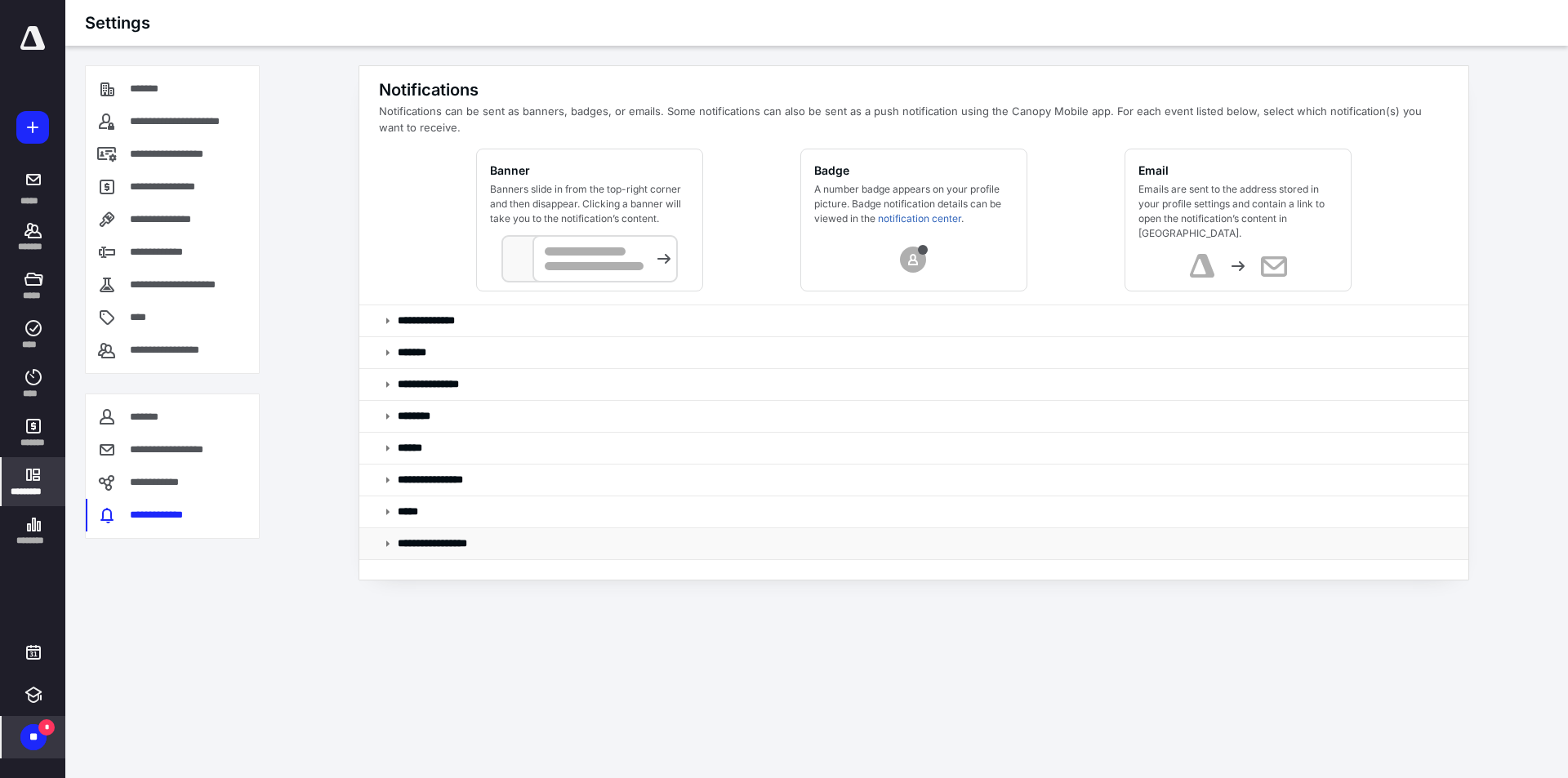 click at bounding box center [388, 544] 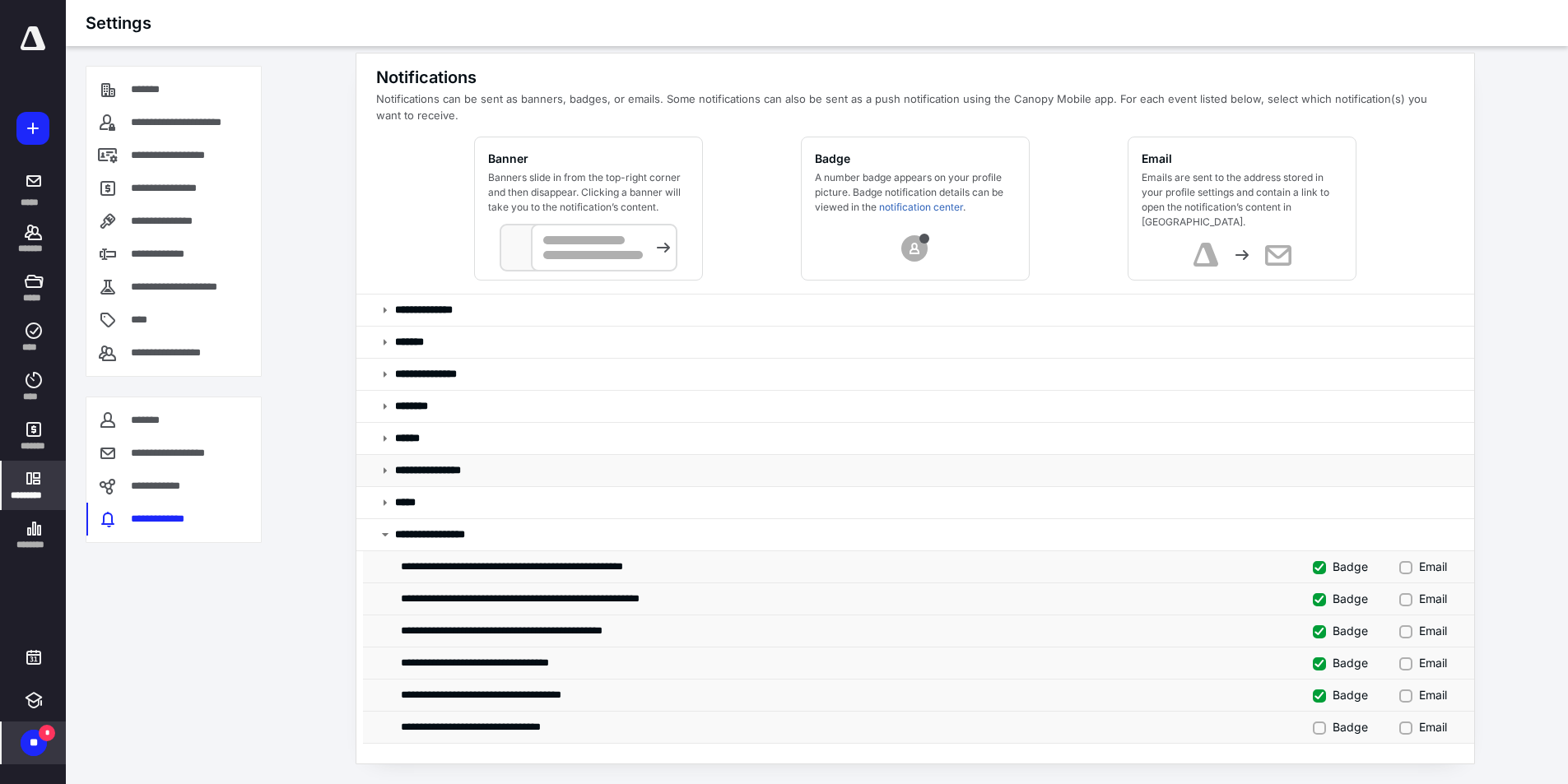 scroll, scrollTop: 0, scrollLeft: 0, axis: both 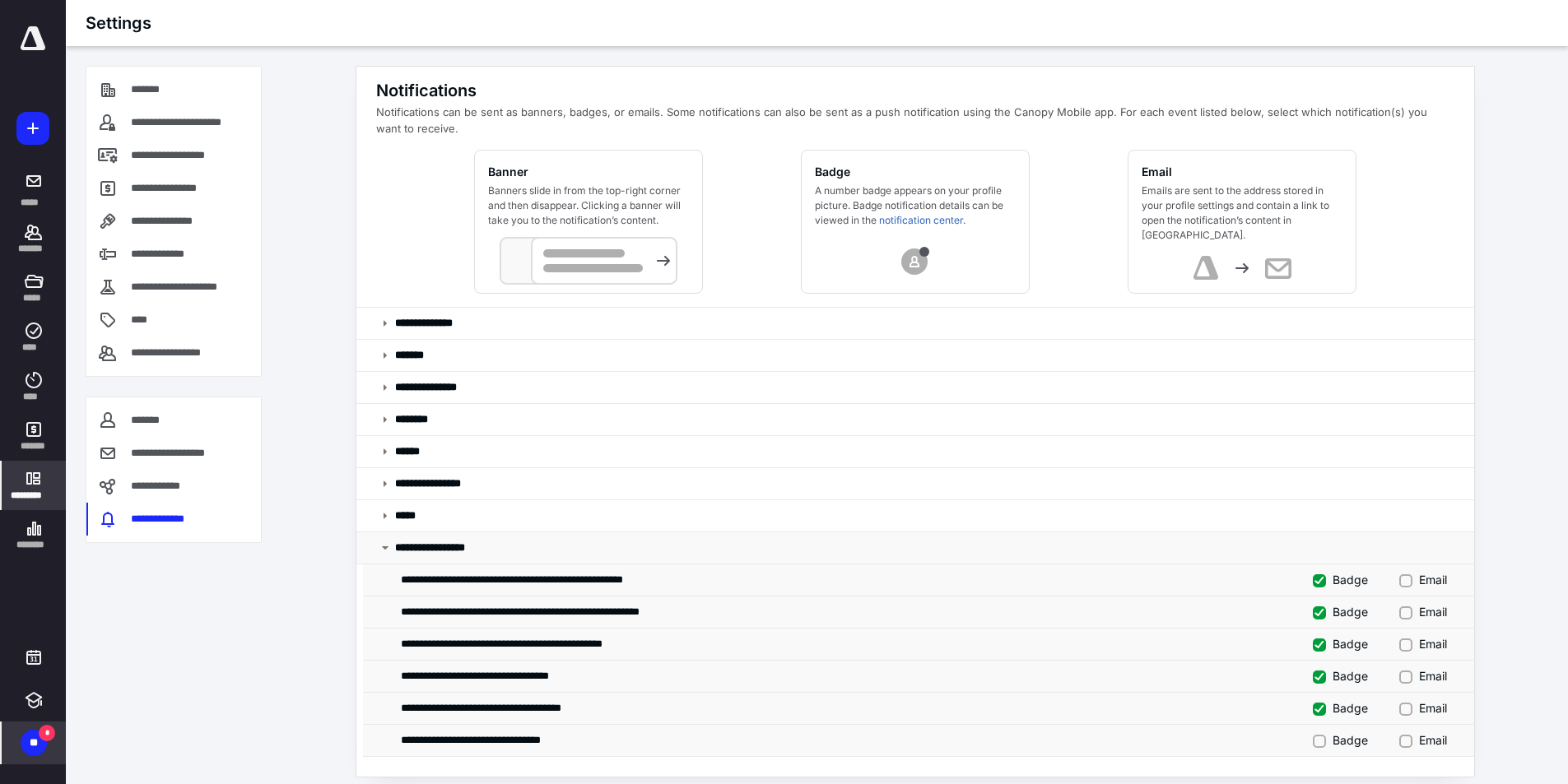 click at bounding box center (385, 548) 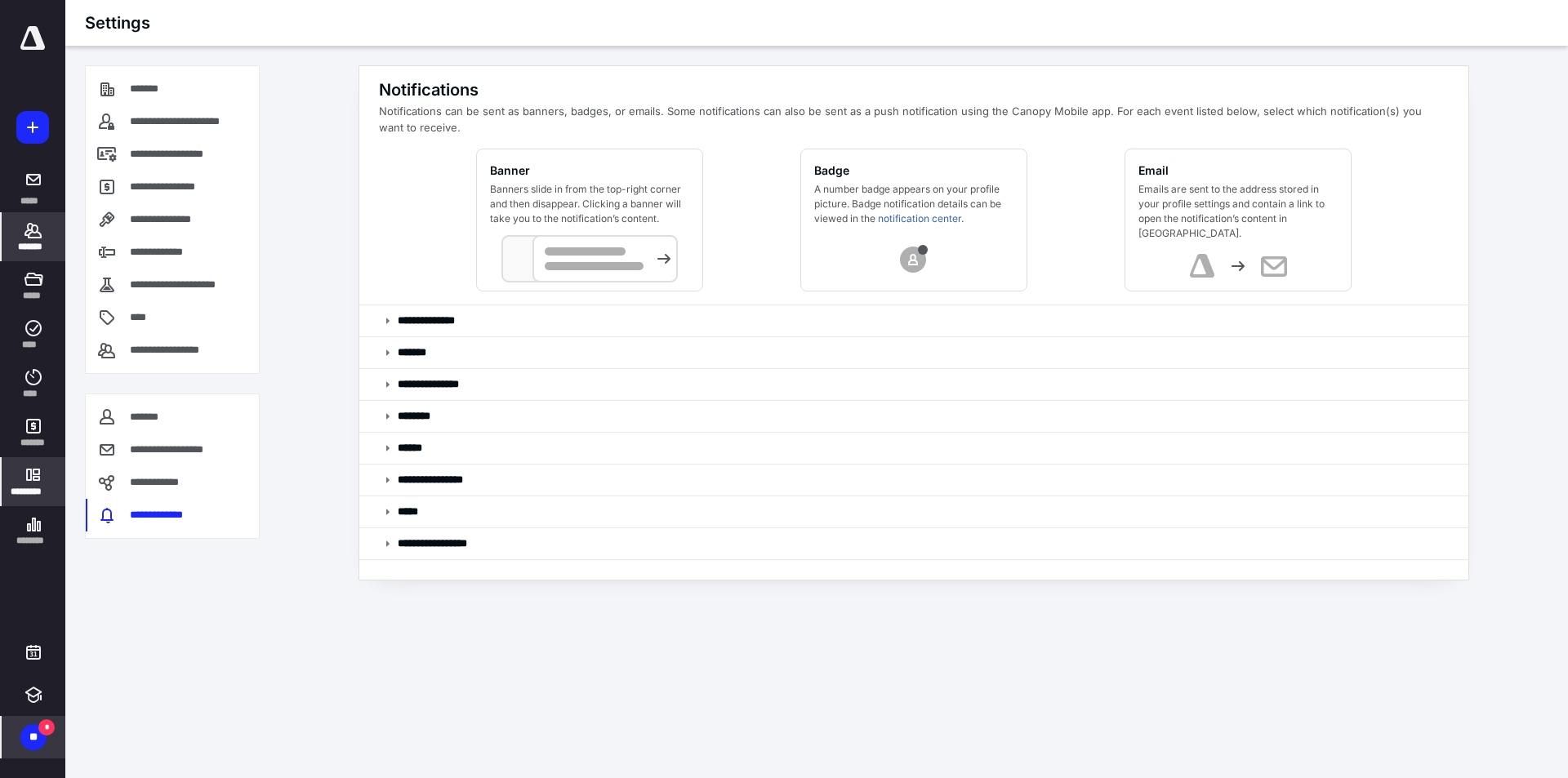 click on "*******" at bounding box center (33, 247) 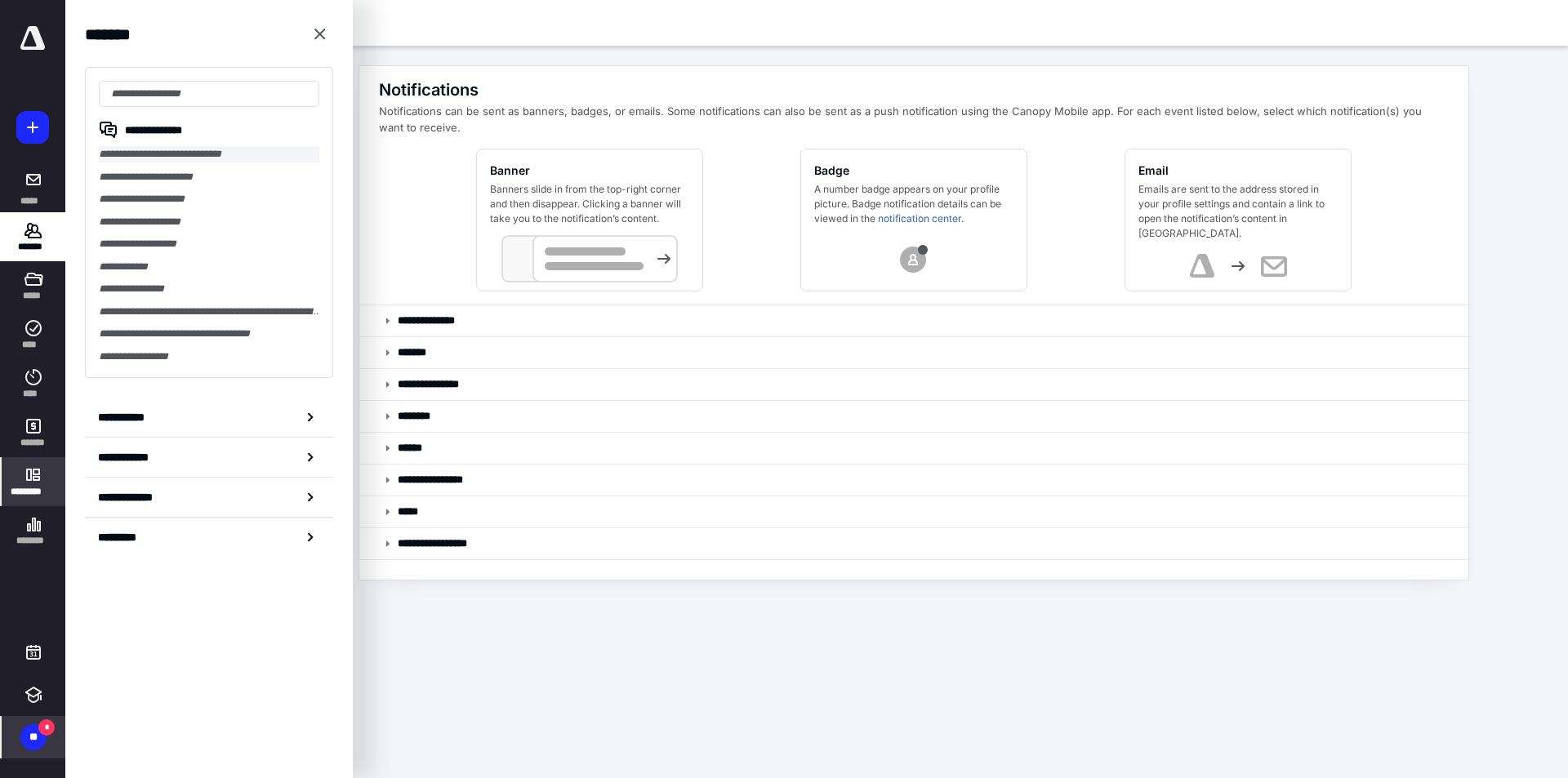 click on "**********" at bounding box center [209, 154] 